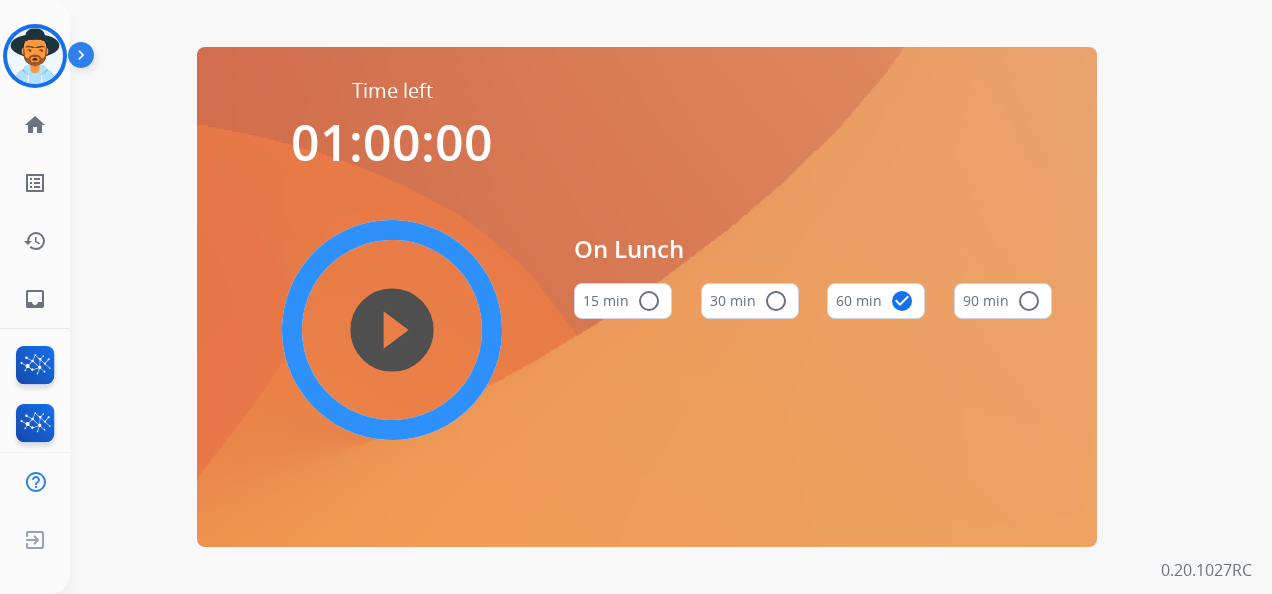 scroll, scrollTop: 0, scrollLeft: 0, axis: both 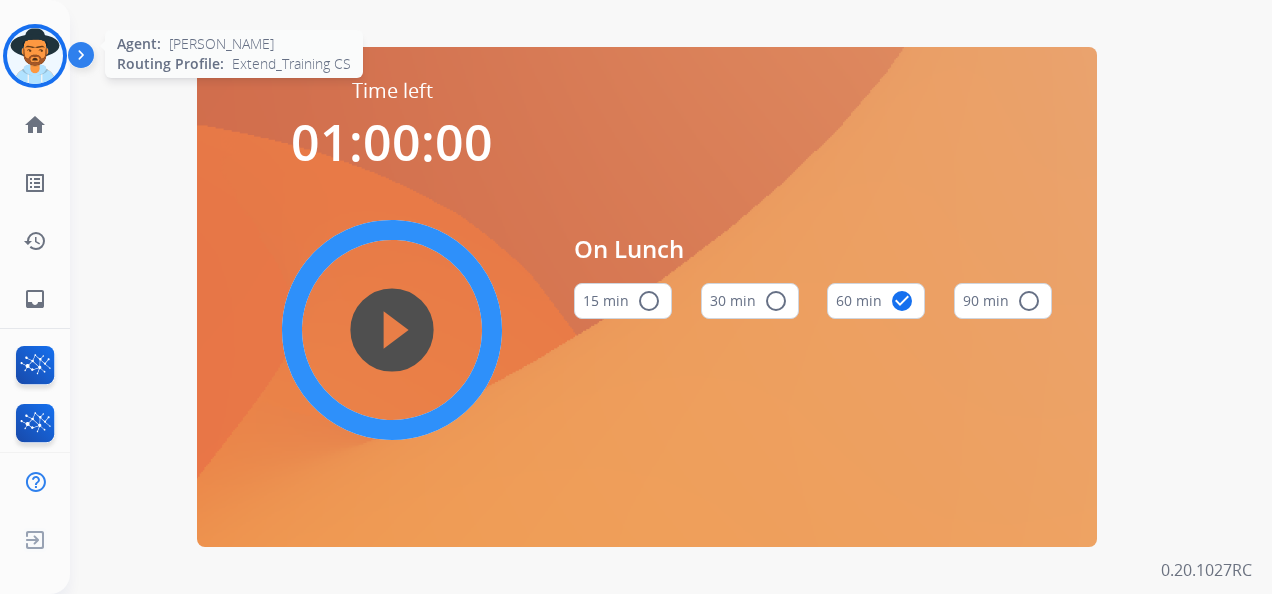 click at bounding box center [35, 56] 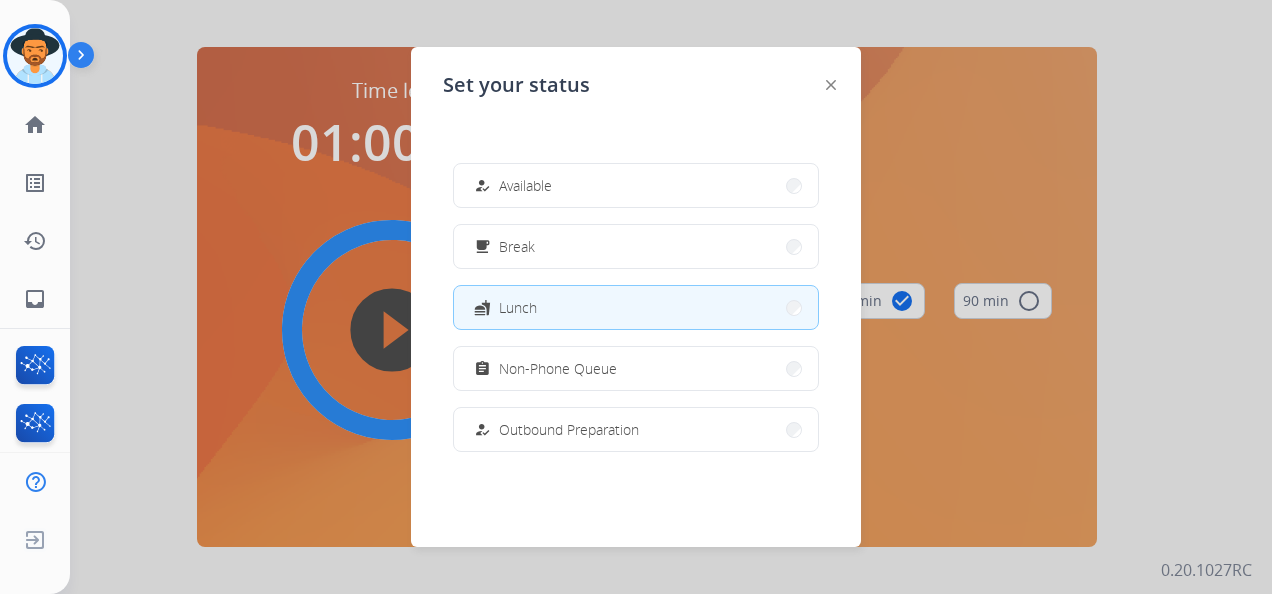 click at bounding box center [636, 297] 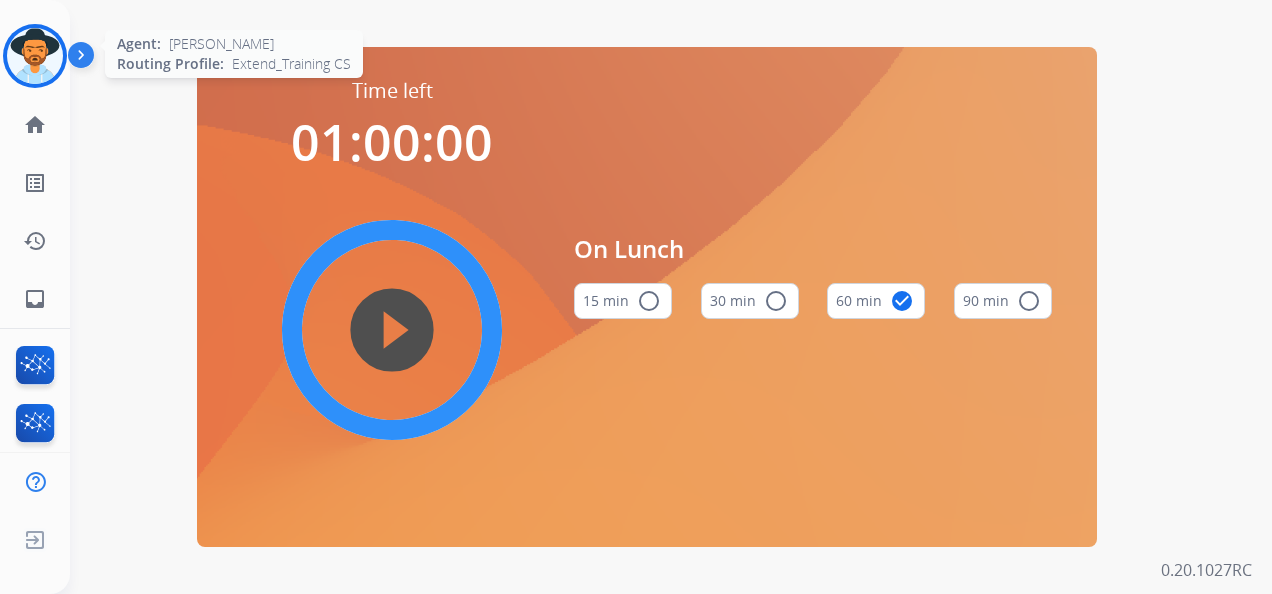 click at bounding box center [35, 56] 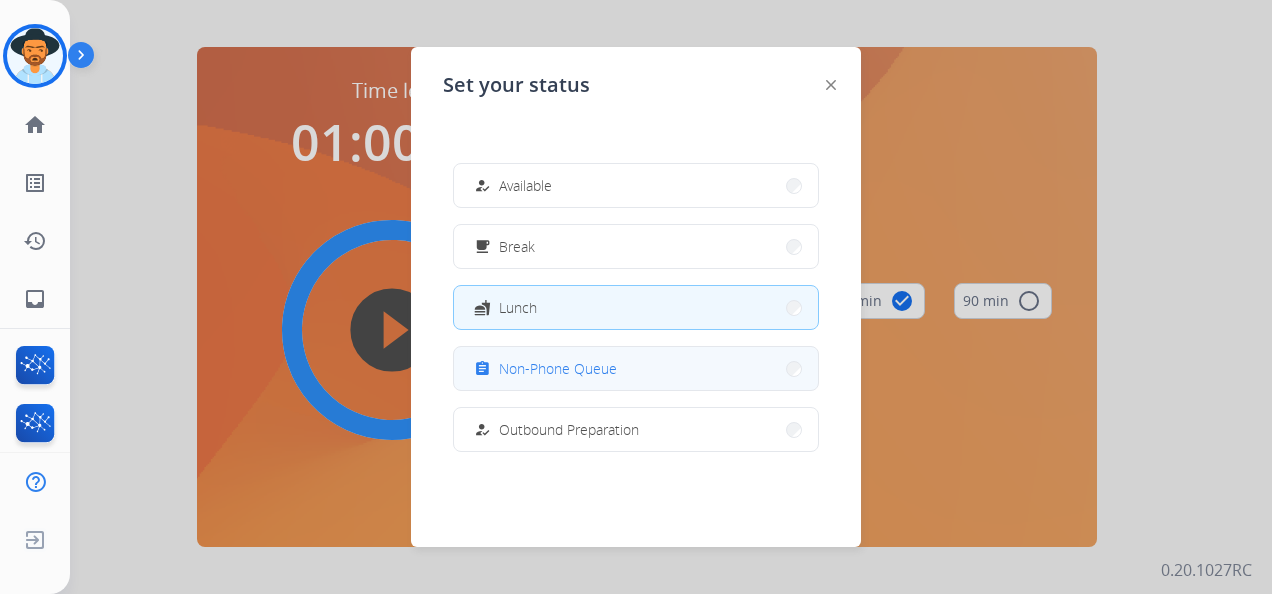 click on "Non-Phone Queue" at bounding box center [558, 368] 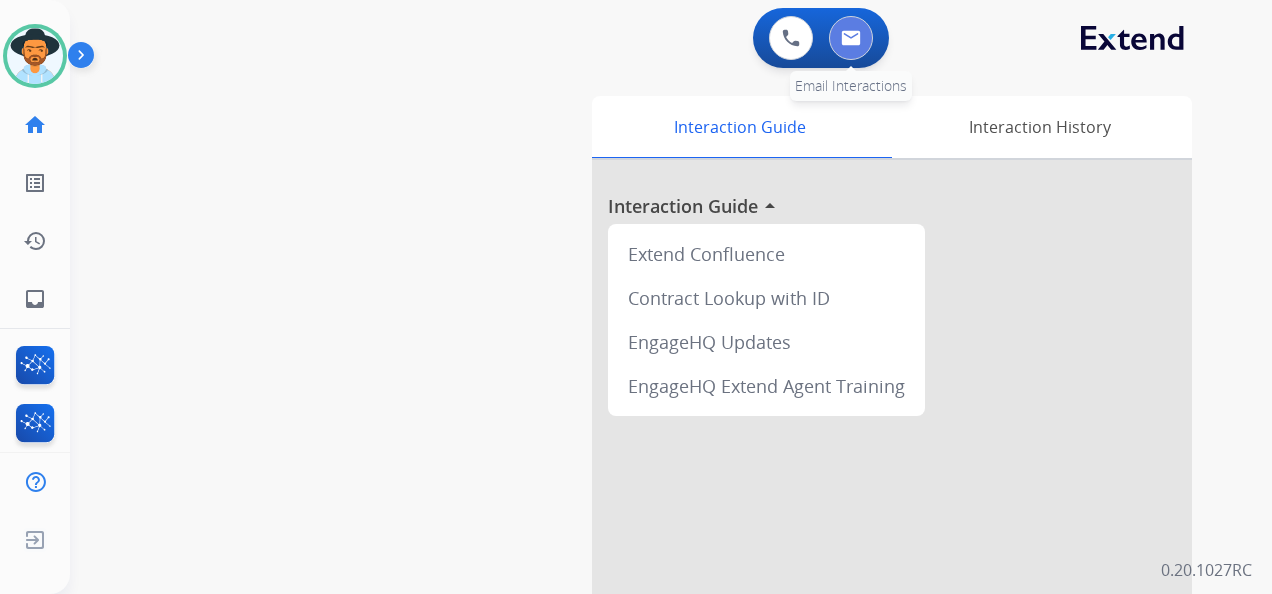 click at bounding box center (851, 38) 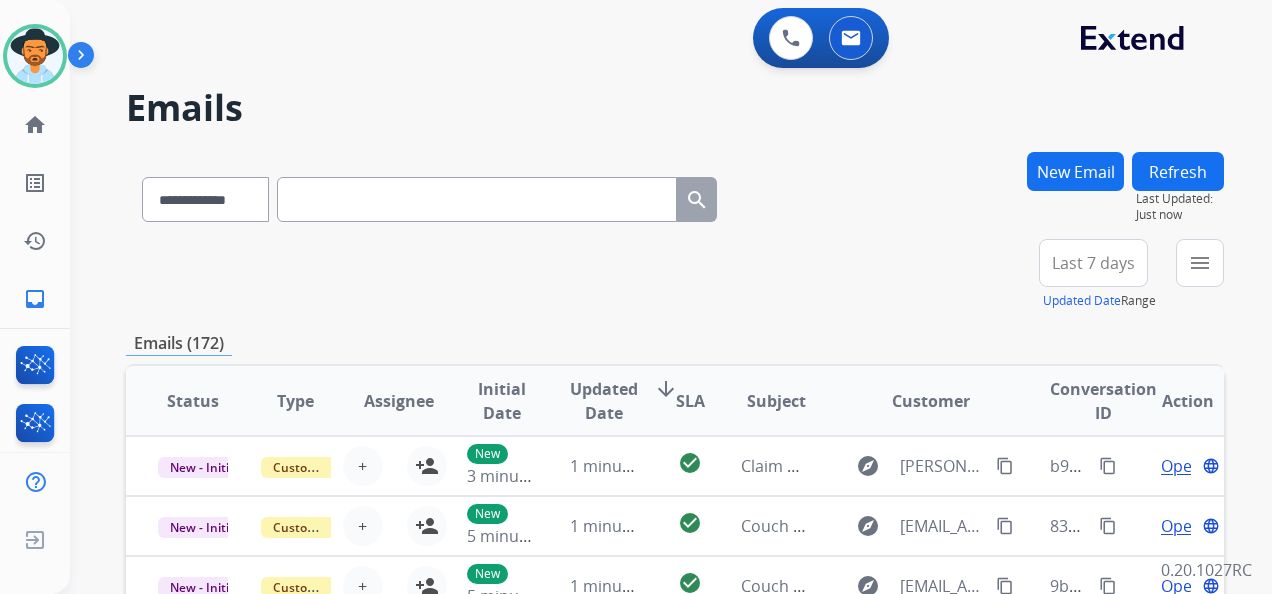 click on "Last 7 days" at bounding box center [1093, 263] 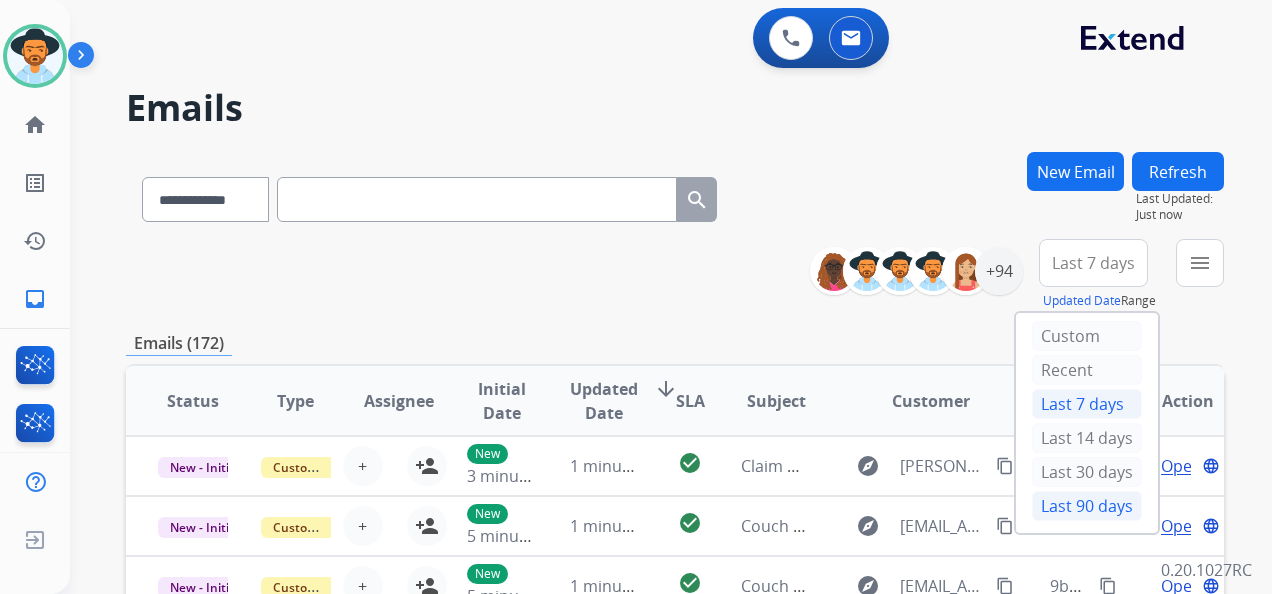 click on "Last 90 days" at bounding box center (1087, 506) 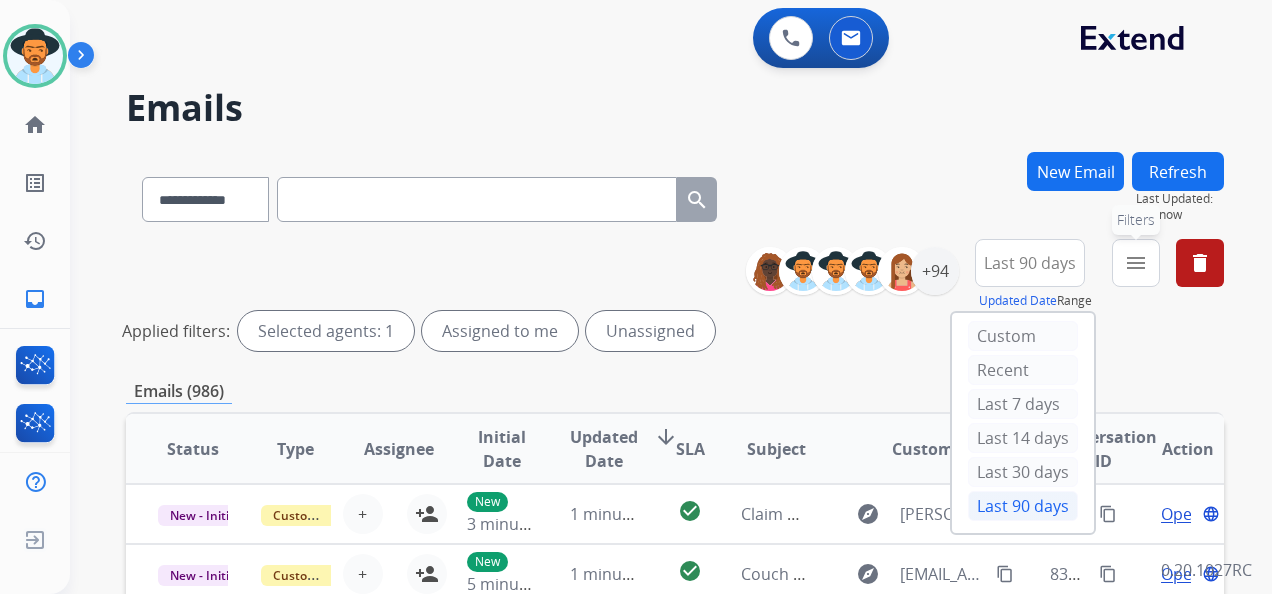 click on "menu" at bounding box center [1136, 263] 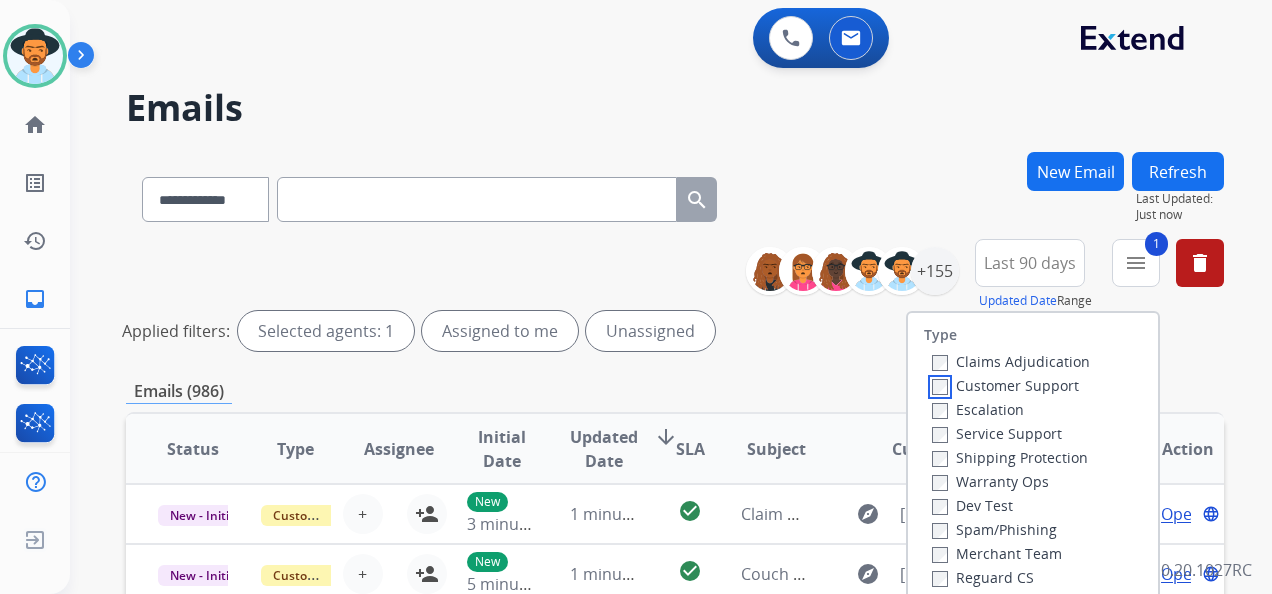 scroll, scrollTop: 100, scrollLeft: 0, axis: vertical 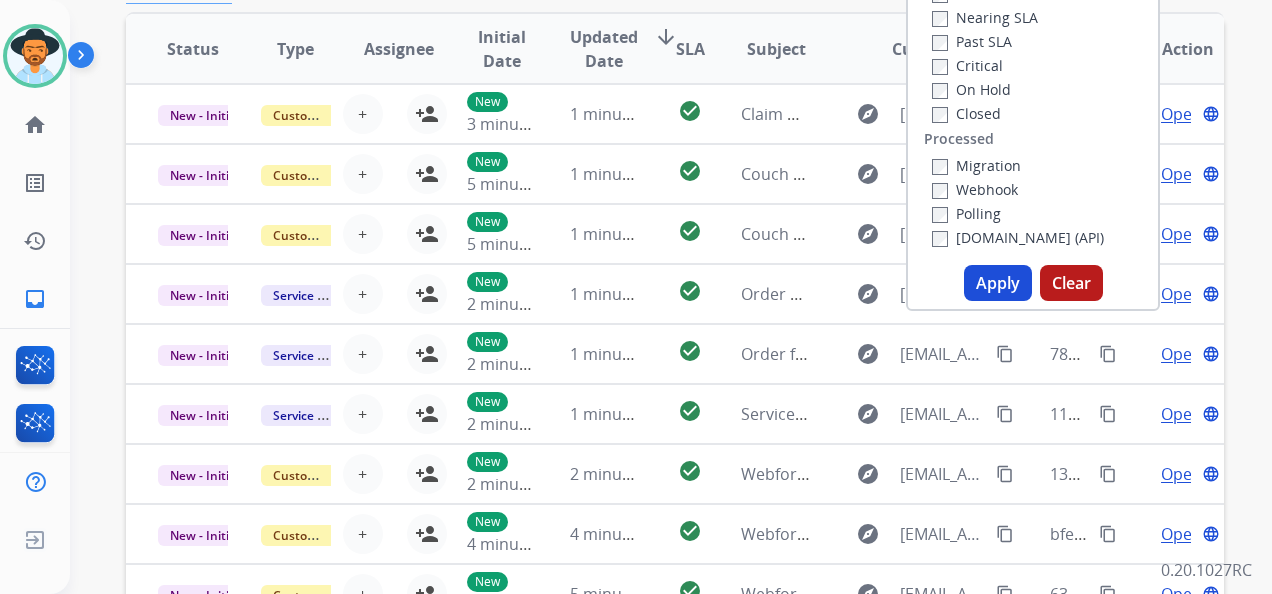 click on "Apply" at bounding box center (998, 283) 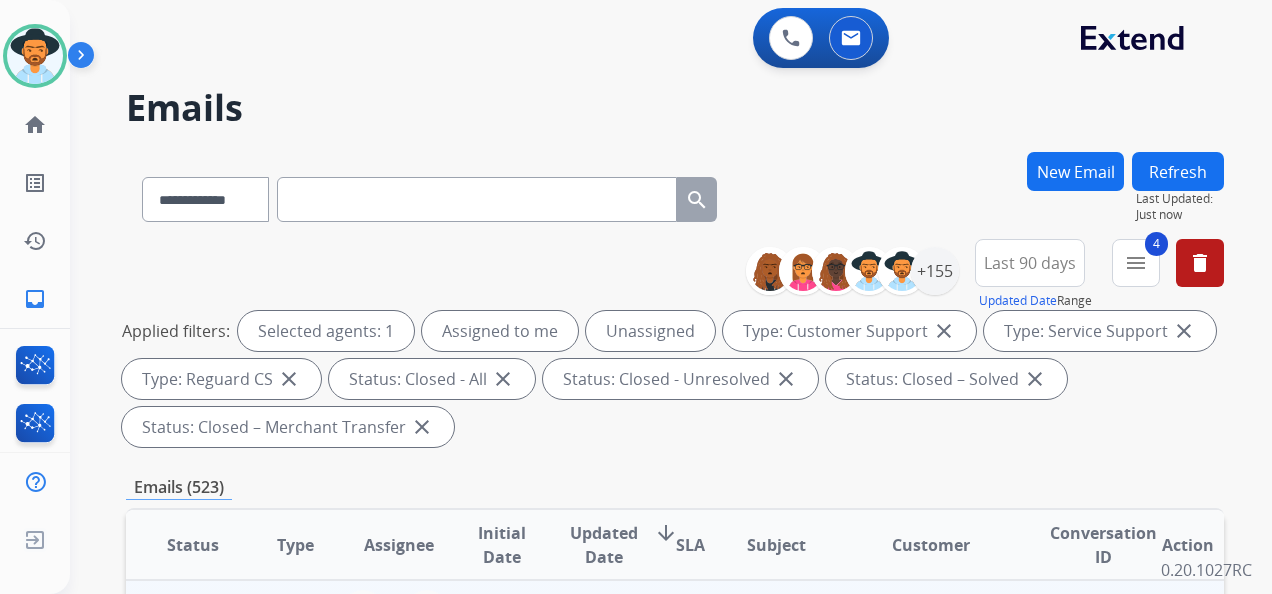 scroll, scrollTop: 300, scrollLeft: 0, axis: vertical 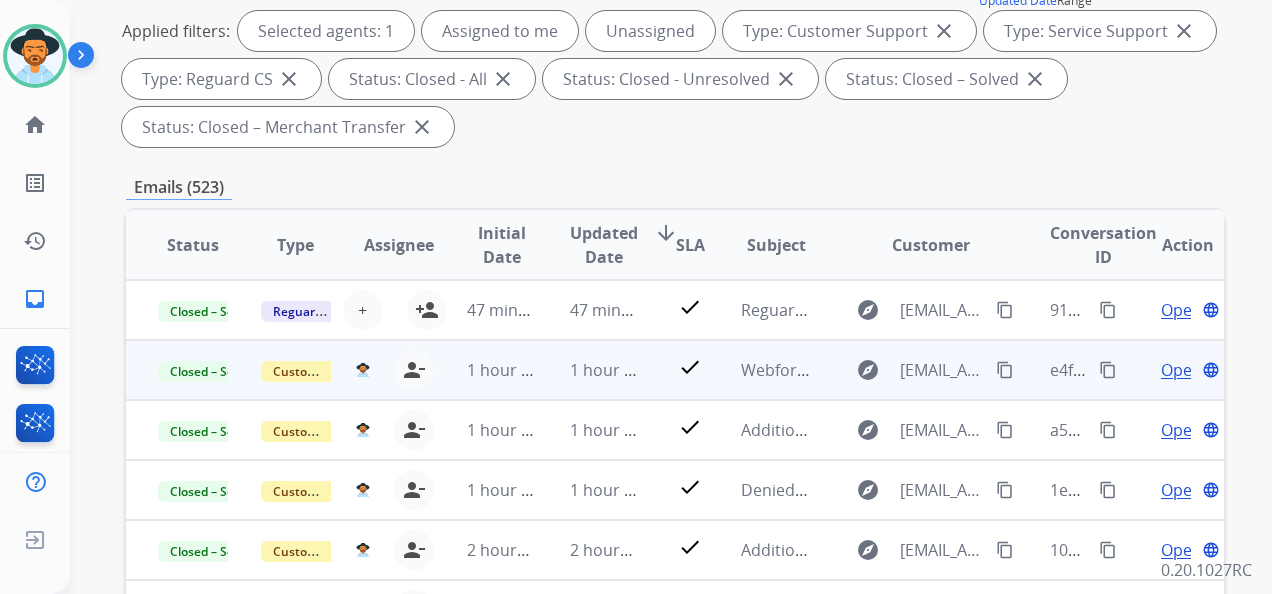 click on "Open" at bounding box center (1181, 370) 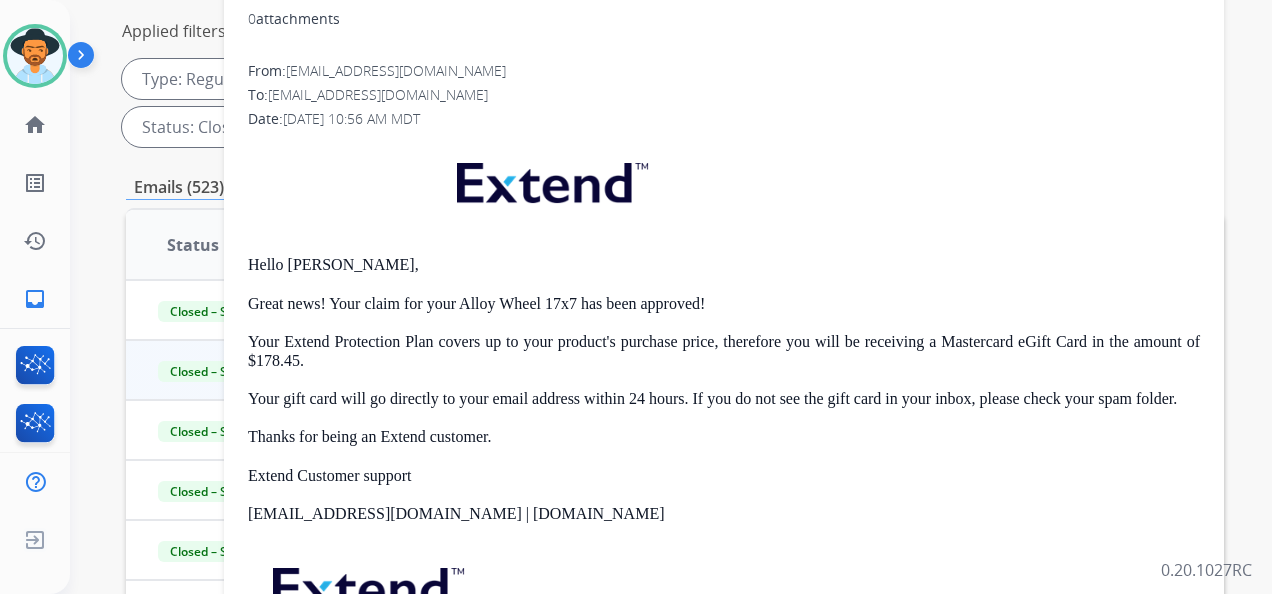 scroll, scrollTop: 0, scrollLeft: 0, axis: both 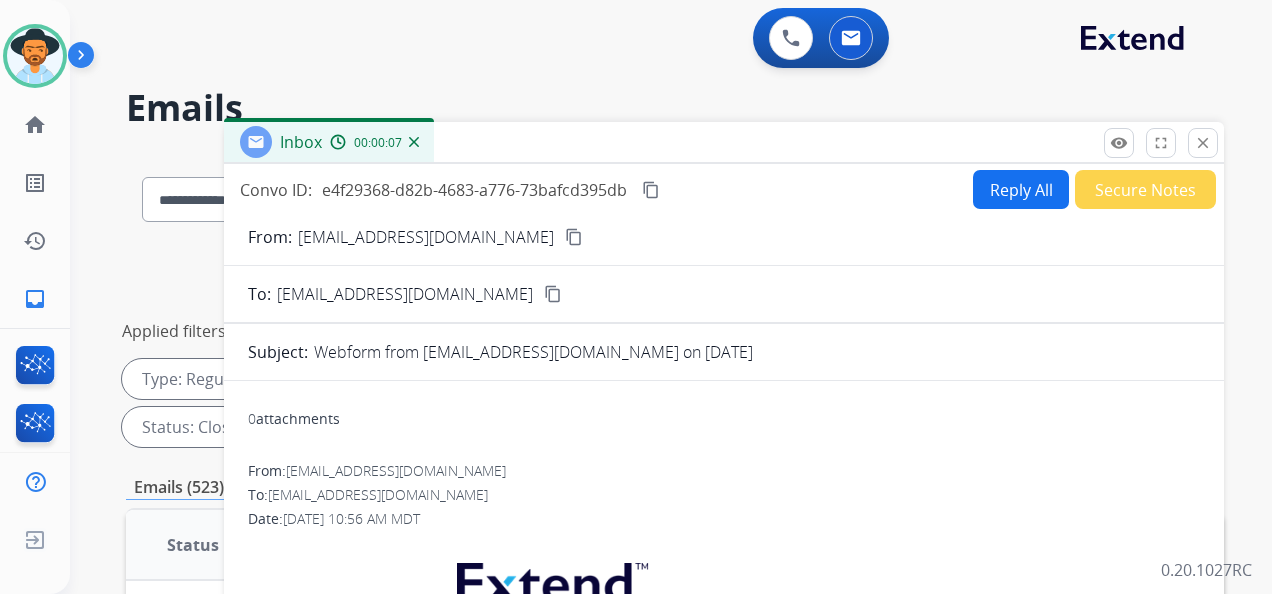 click on "content_copy" at bounding box center [651, 190] 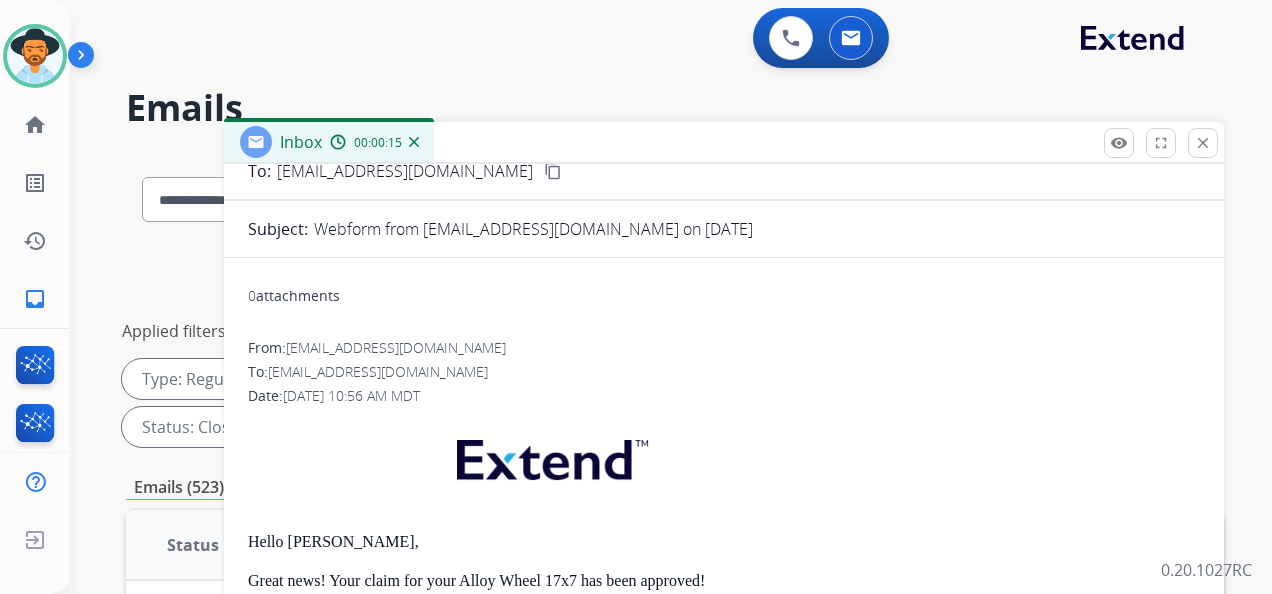scroll, scrollTop: 242, scrollLeft: 0, axis: vertical 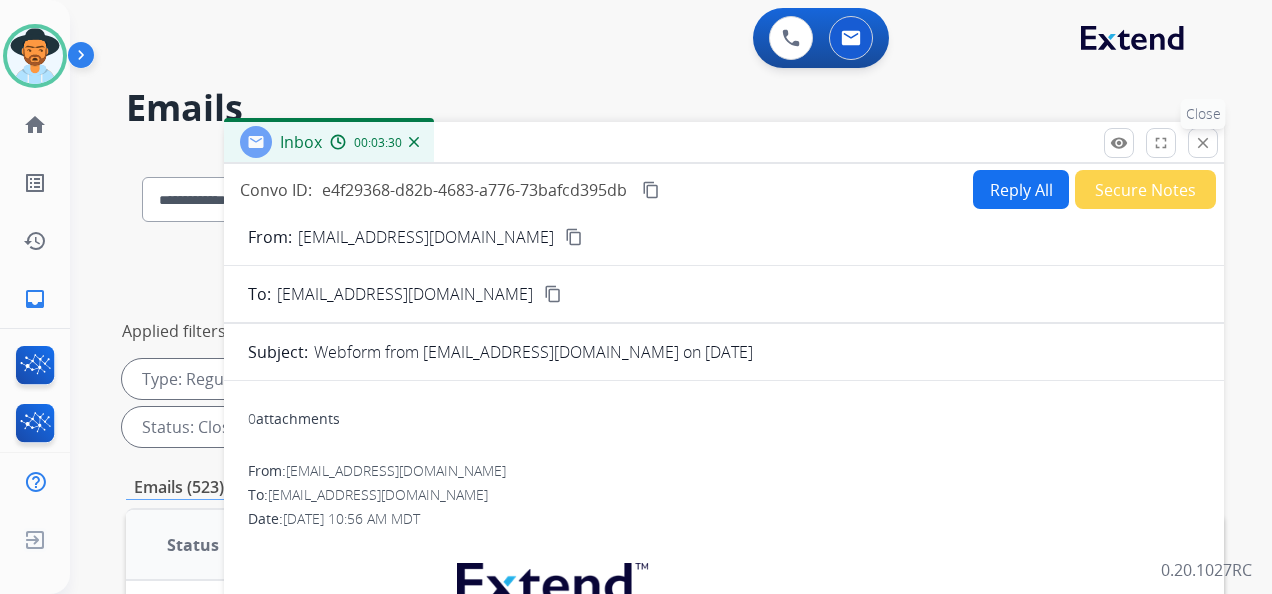 click on "close" at bounding box center (1203, 143) 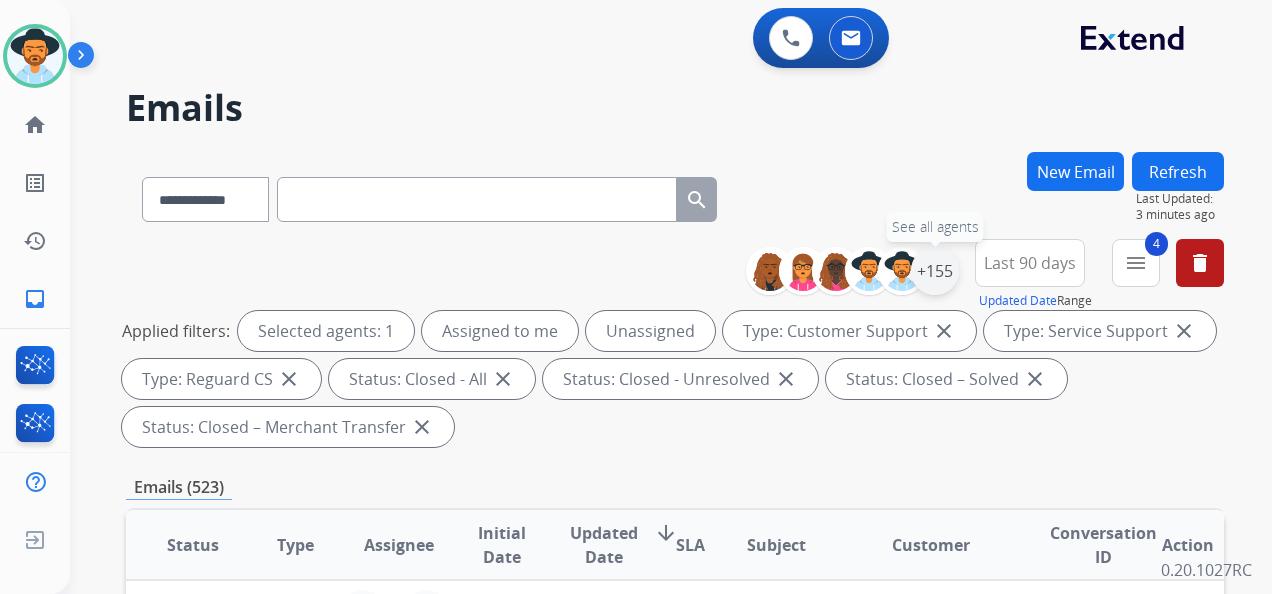 click on "+155" at bounding box center (935, 271) 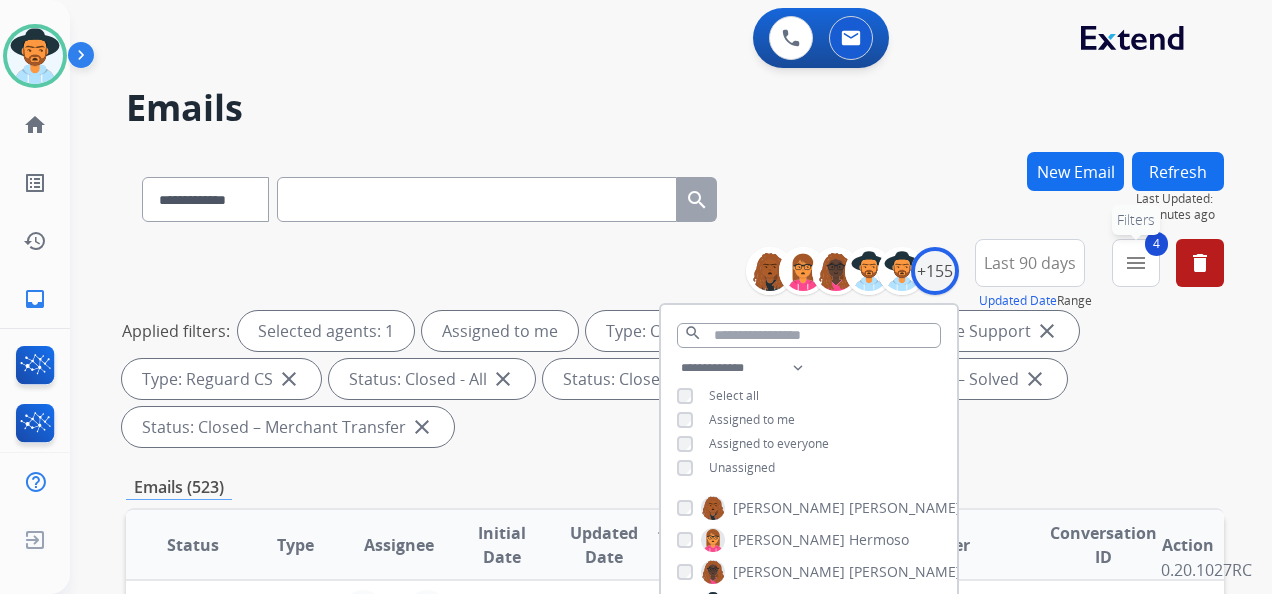 click on "4 menu  Filters" at bounding box center (1136, 263) 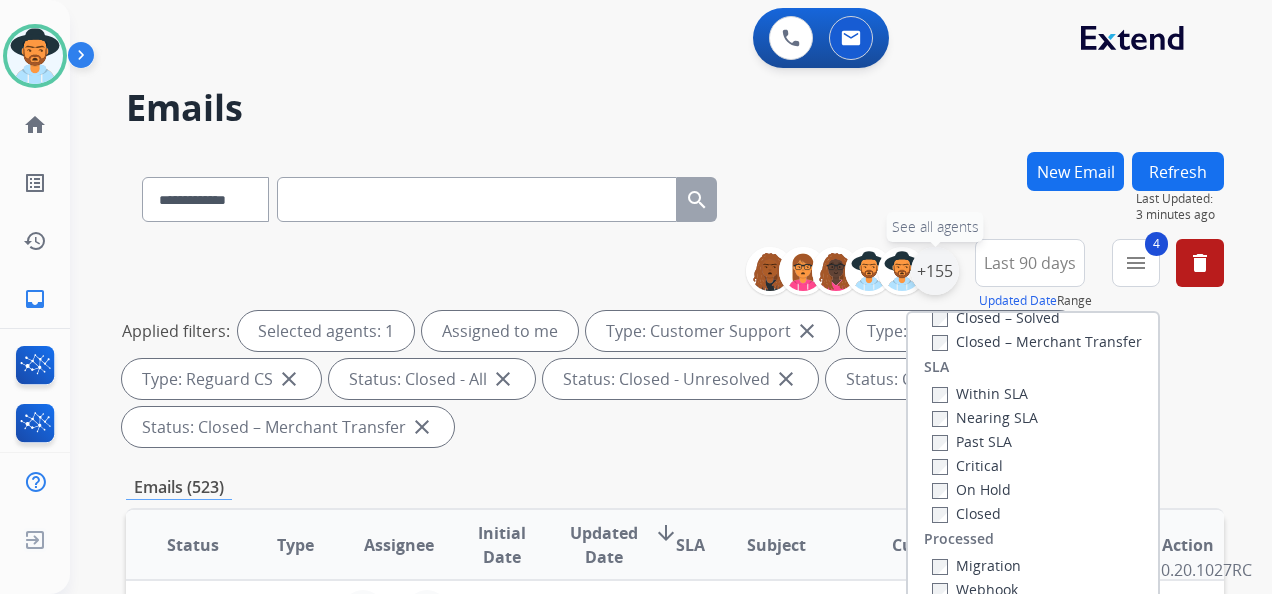 click on "+155" at bounding box center [935, 271] 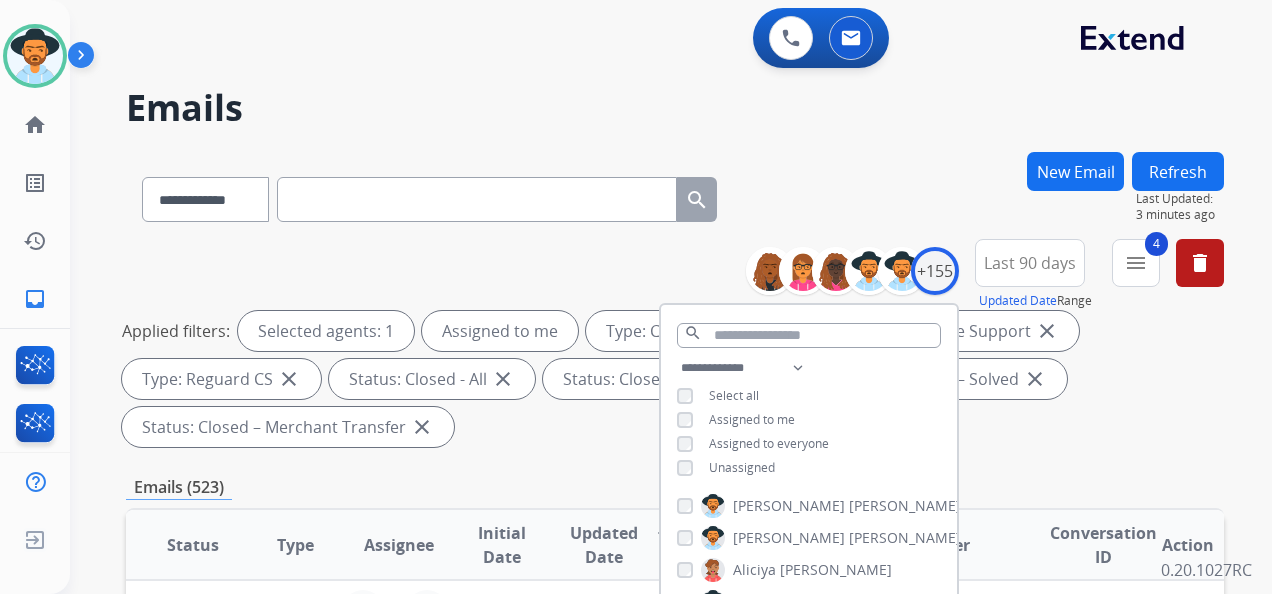 scroll, scrollTop: 300, scrollLeft: 0, axis: vertical 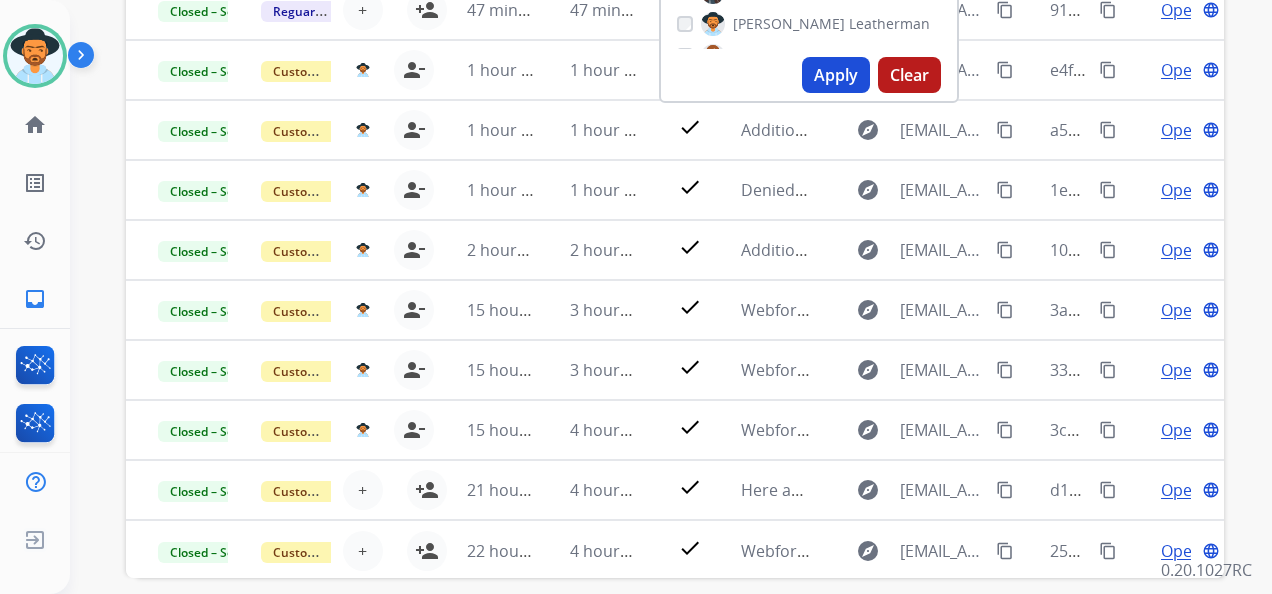 click on "Apply" at bounding box center [836, 75] 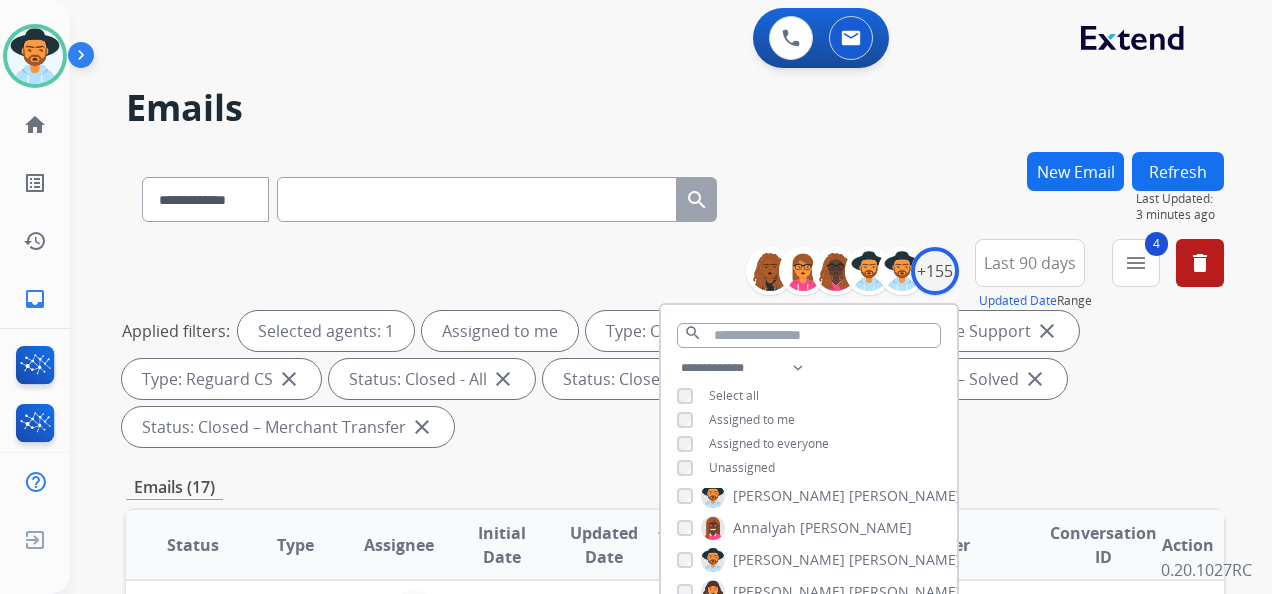 click on "4 menu Type  Claims Adjudication   Customer Support   Escalation   Service Support   Shipping Protection   Warranty Ops   Dev Test   Spam/Phishing   Merchant Team   Reguard CS  Status  Open - All   Closed - All   New - Initial   New - Reply   On-hold – Internal   On-hold - Customer   On Hold - Pending Parts   On Hold - Servicers   Closed - Unresolved   Closed – Solved   Closed – Merchant Transfer  SLA  Within SLA   Nearing SLA   Past SLA   Critical   On Hold   Closed  Processed  Migration   Webhook   Polling   Extend.com (API)  Apply Clear" at bounding box center [1136, 275] 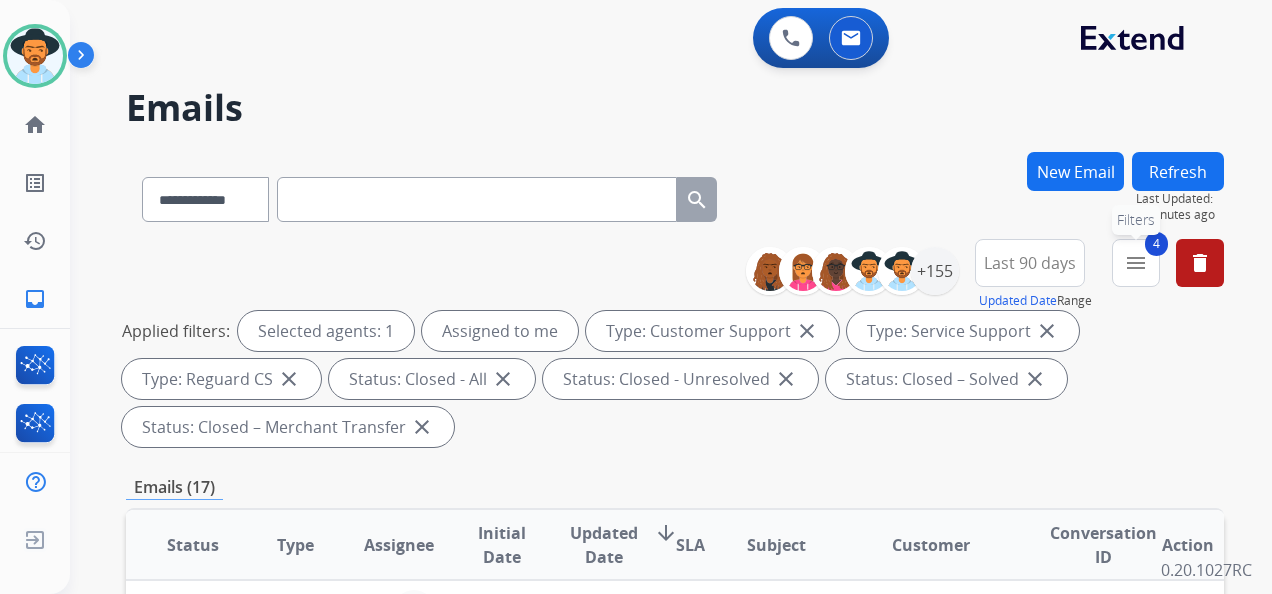 click on "menu" at bounding box center [1136, 263] 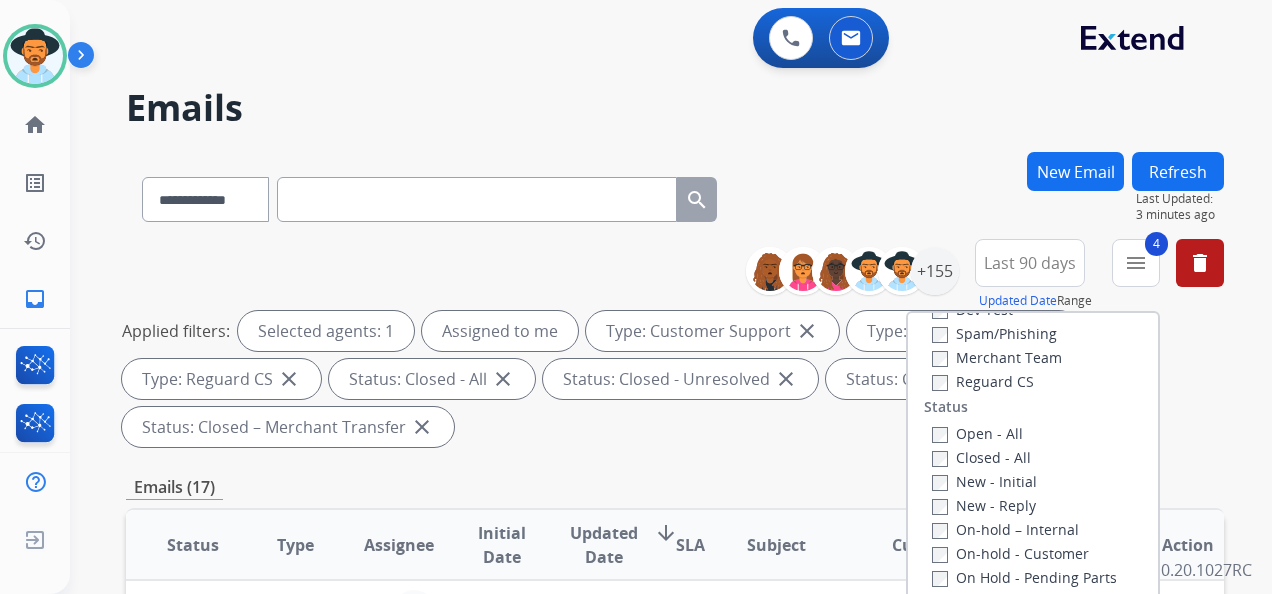scroll, scrollTop: 228, scrollLeft: 0, axis: vertical 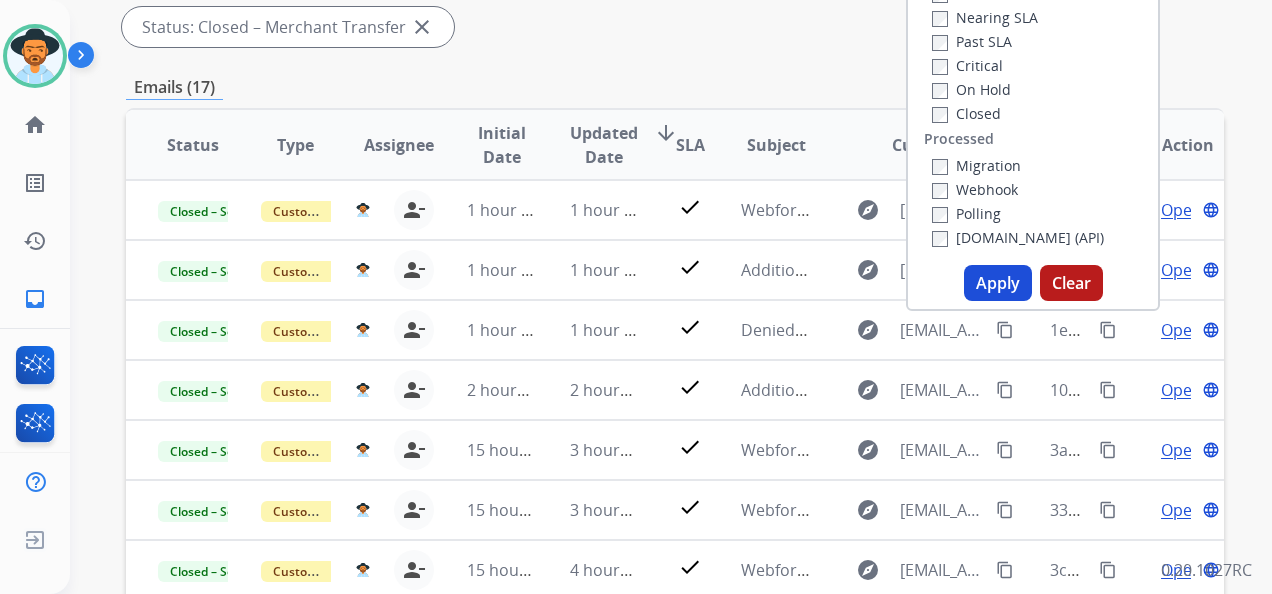 click on "Apply" at bounding box center (998, 283) 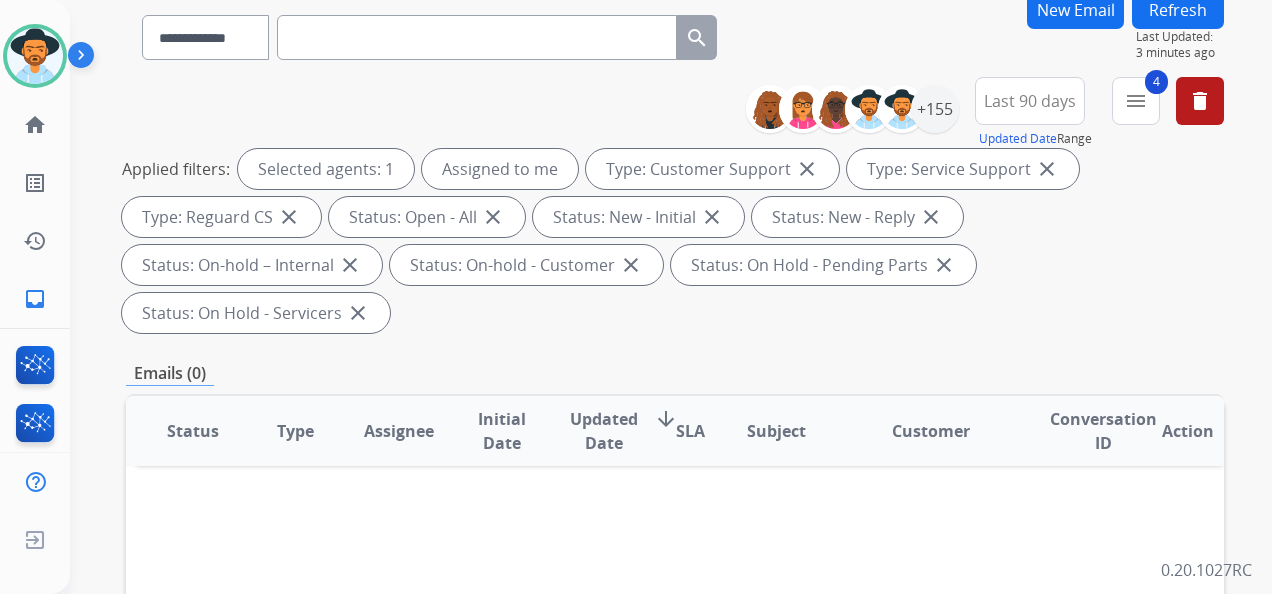 scroll, scrollTop: 100, scrollLeft: 0, axis: vertical 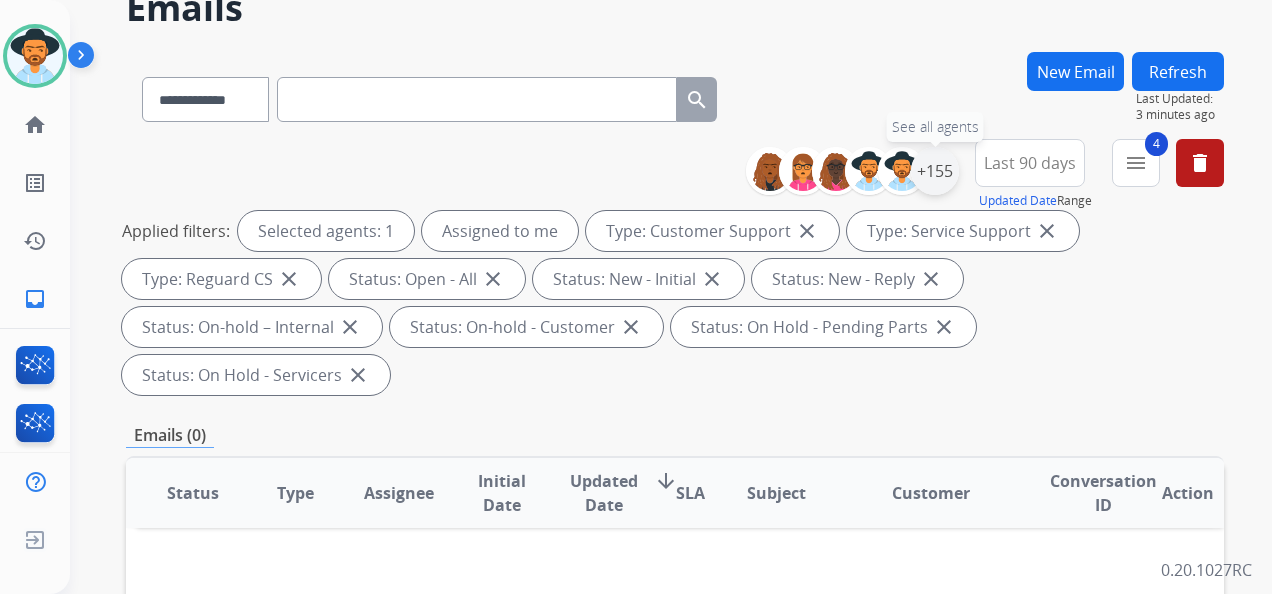 click on "+155" at bounding box center (935, 171) 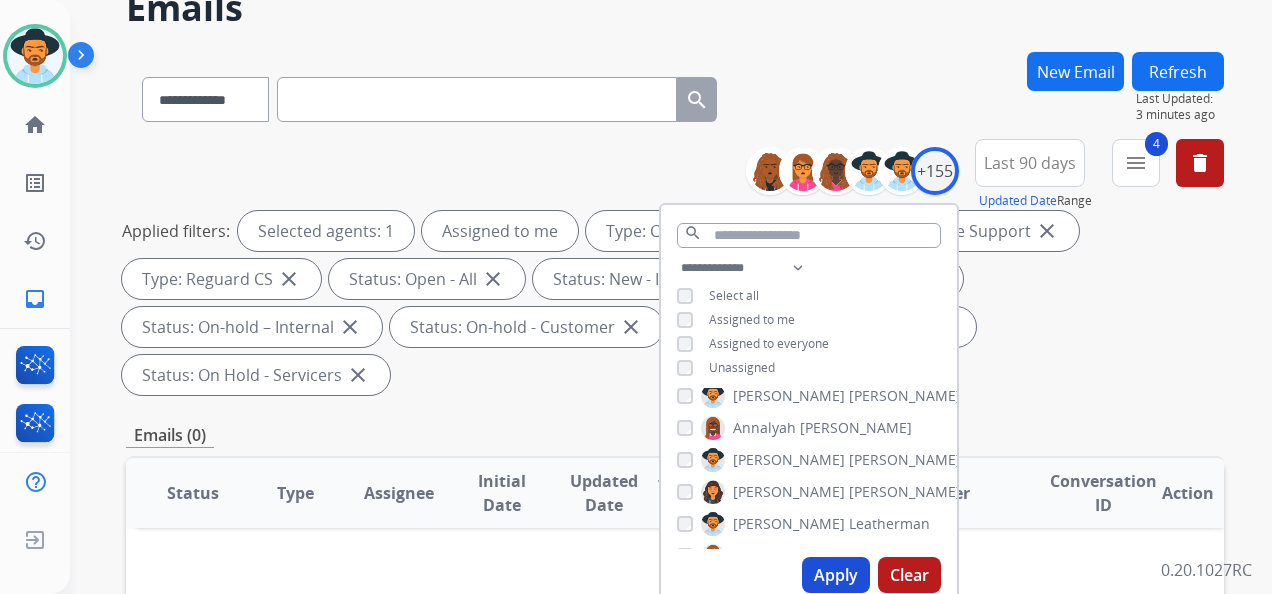 drag, startPoint x: 842, startPoint y: 578, endPoint x: 835, endPoint y: 570, distance: 10.630146 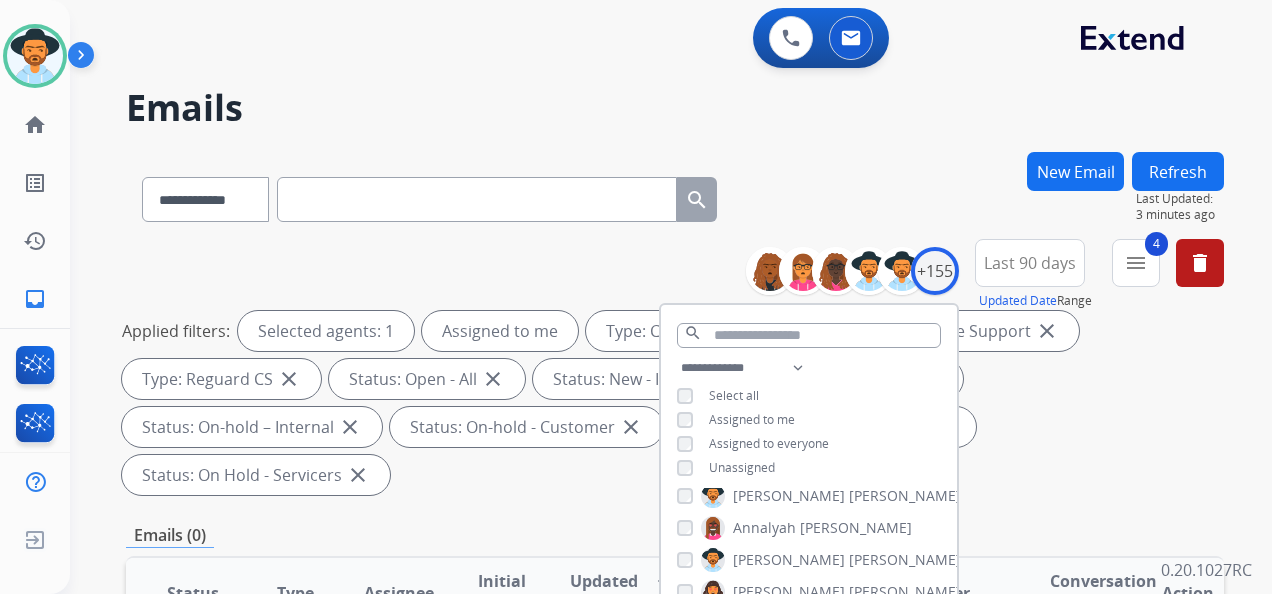 click on "Applied filters:  Selected agents: 1  Assigned to me  Type: Customer Support  close  Type: Service Support  close  Type: Reguard CS  close  Status: Open - All  close  Status: New - Initial  close  Status: New - Reply  close  Status: On-hold – Internal  close  Status: On-hold - Customer  close  Status: On Hold - Pending Parts  close  Status: On Hold - Servicers  close" at bounding box center [671, 403] 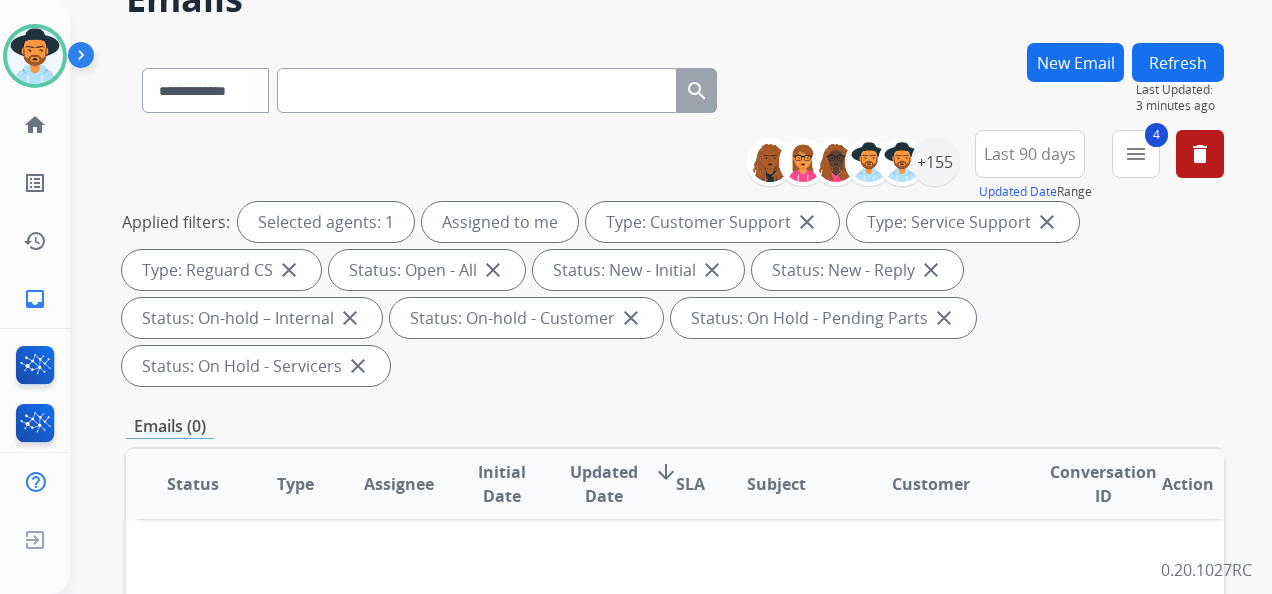 scroll, scrollTop: 0, scrollLeft: 0, axis: both 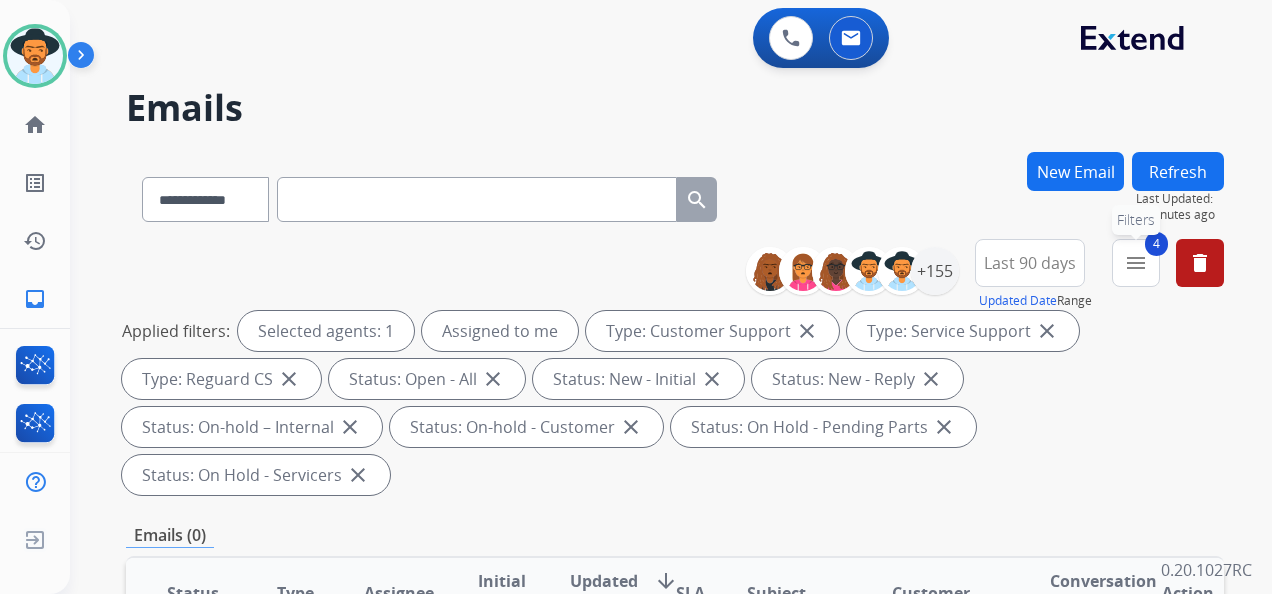 click on "menu" at bounding box center [1136, 263] 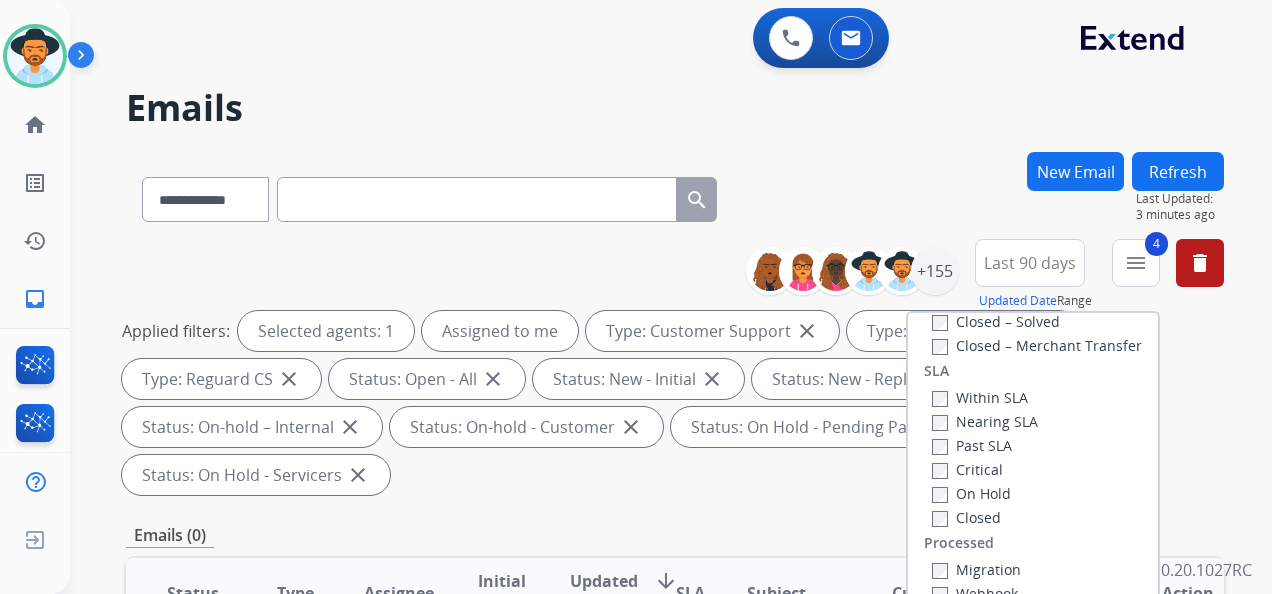 scroll, scrollTop: 528, scrollLeft: 0, axis: vertical 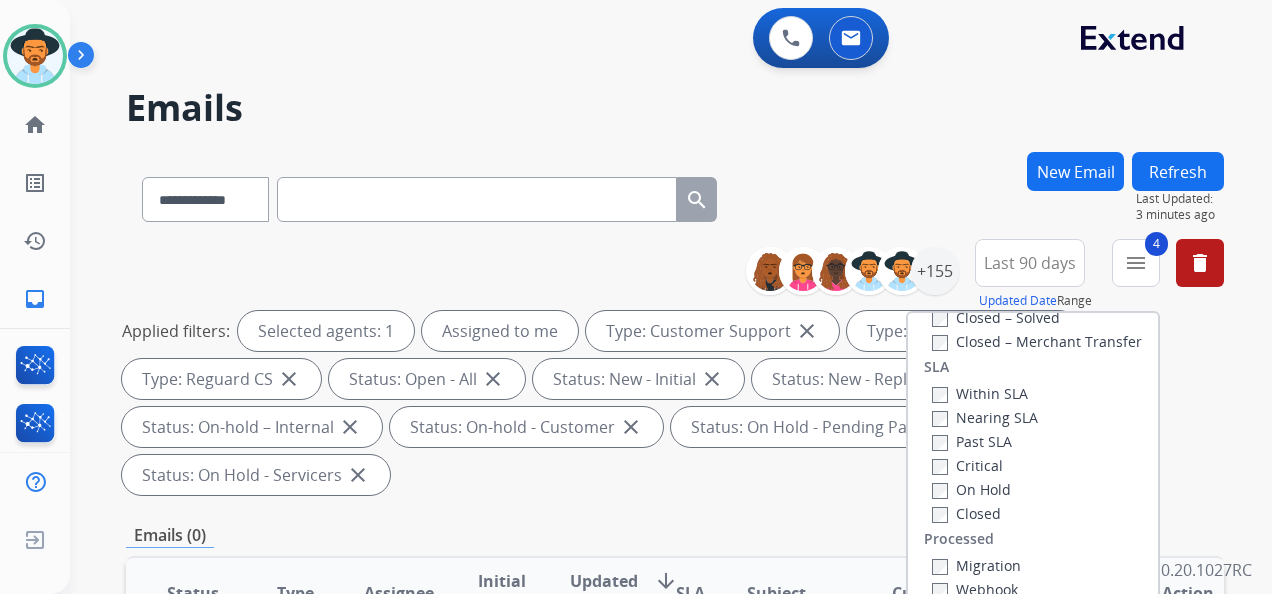 click on "**********" at bounding box center [636, 297] 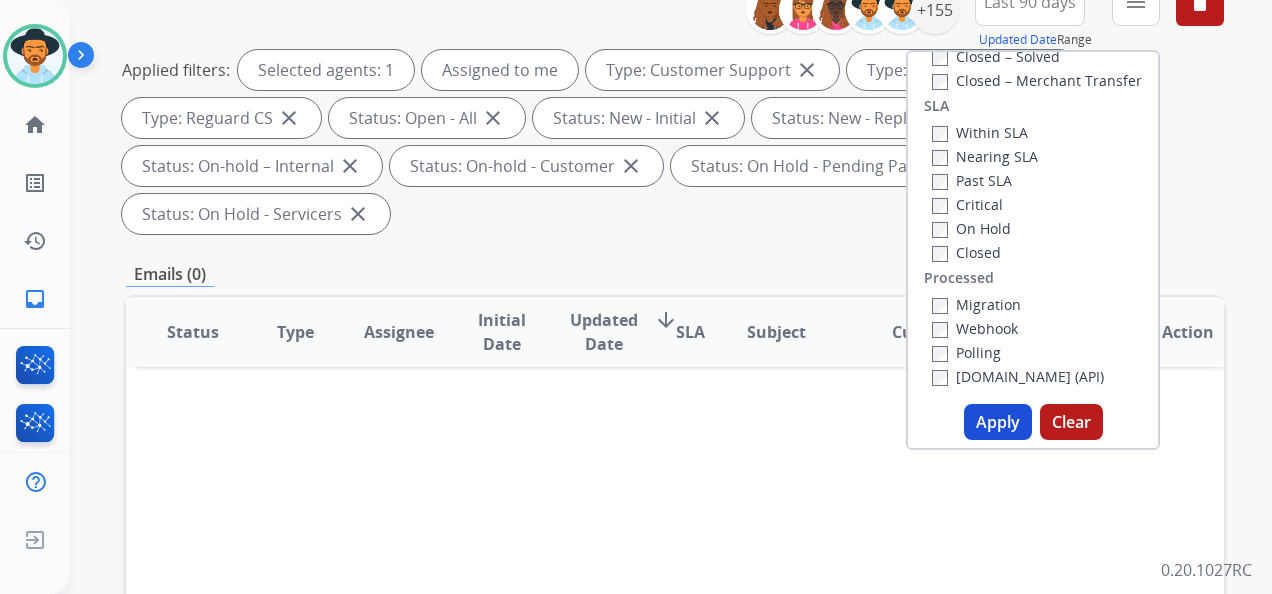 scroll, scrollTop: 400, scrollLeft: 0, axis: vertical 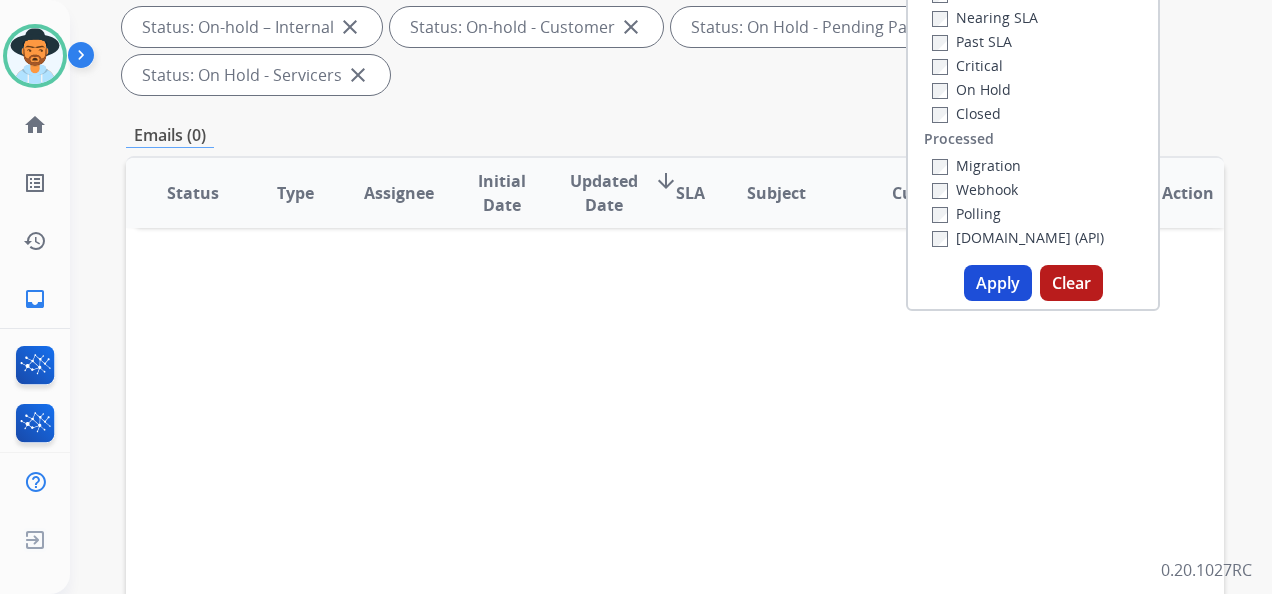 click on "Apply" at bounding box center (998, 283) 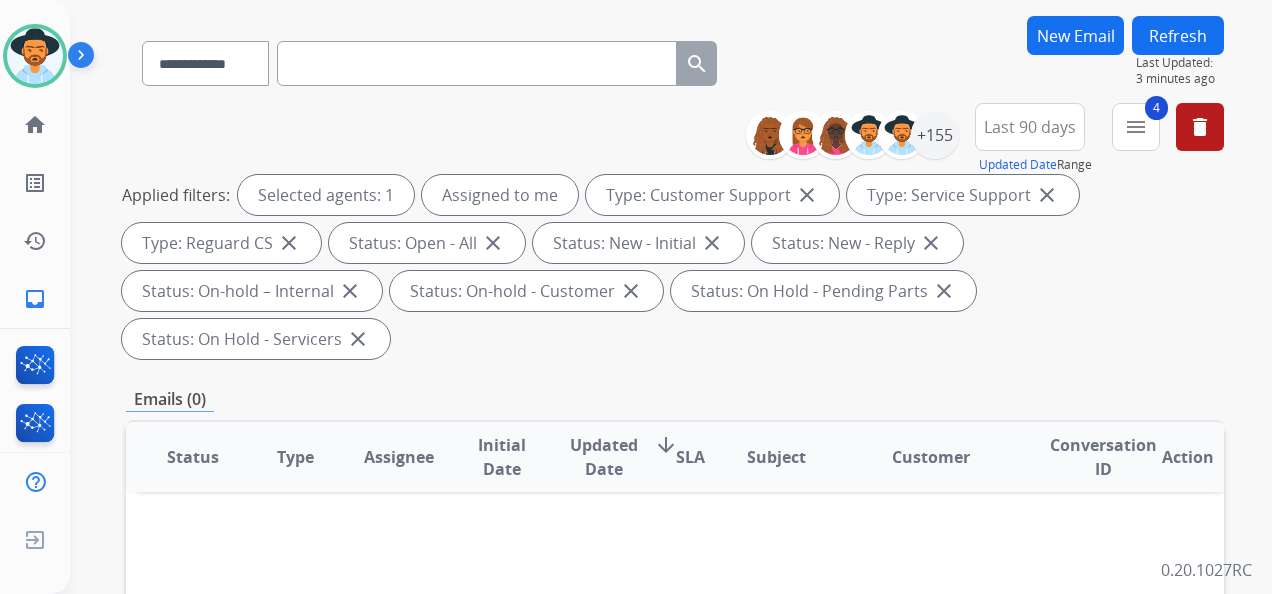 scroll, scrollTop: 0, scrollLeft: 0, axis: both 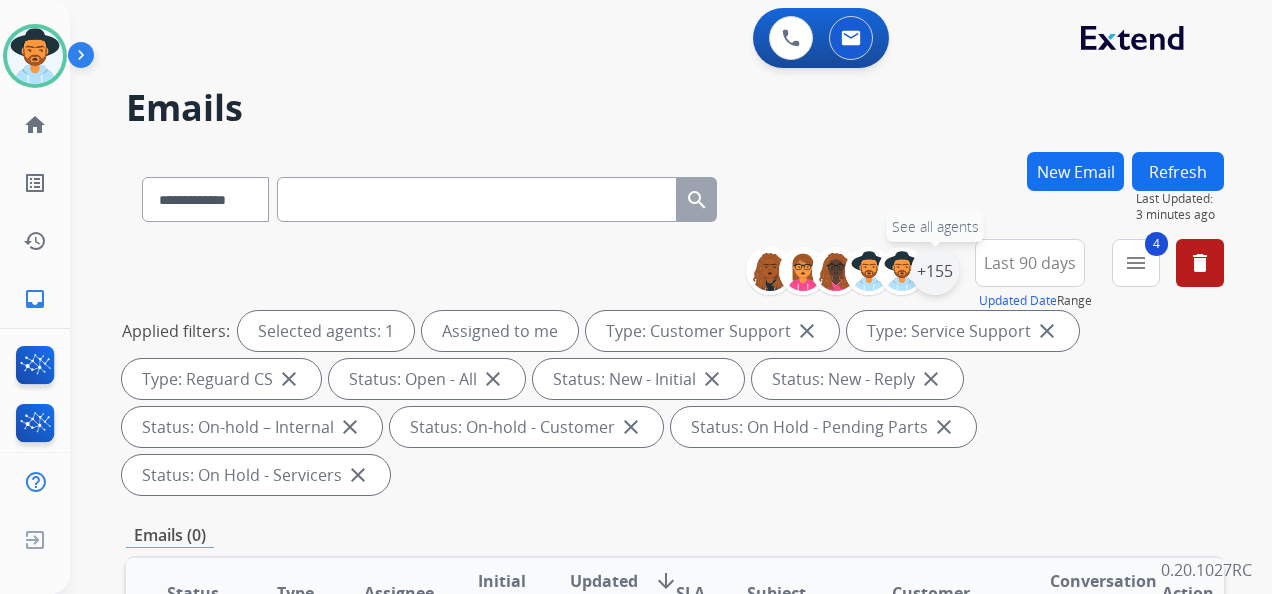 click on "+155" at bounding box center (935, 271) 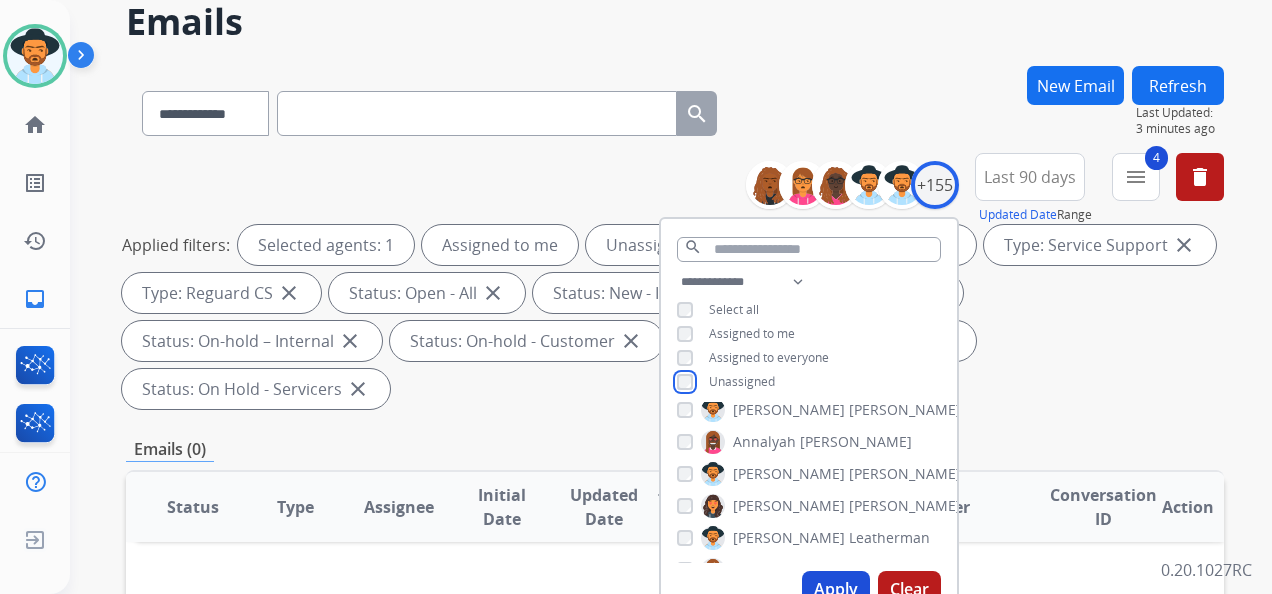 scroll, scrollTop: 200, scrollLeft: 0, axis: vertical 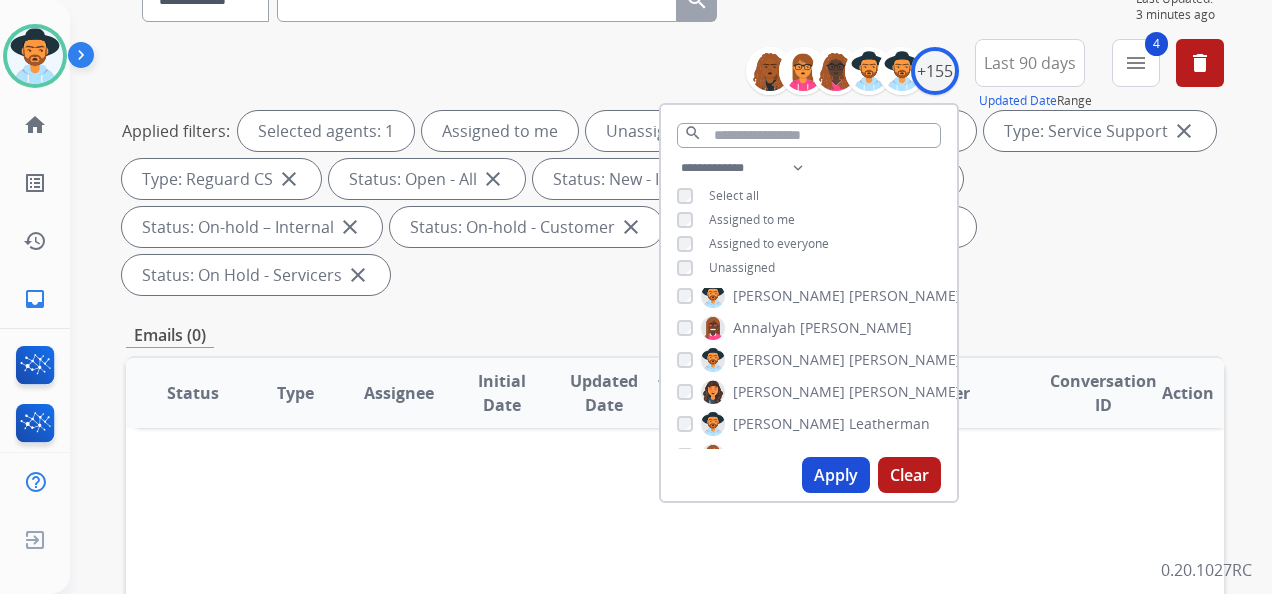 click on "Apply" at bounding box center (836, 475) 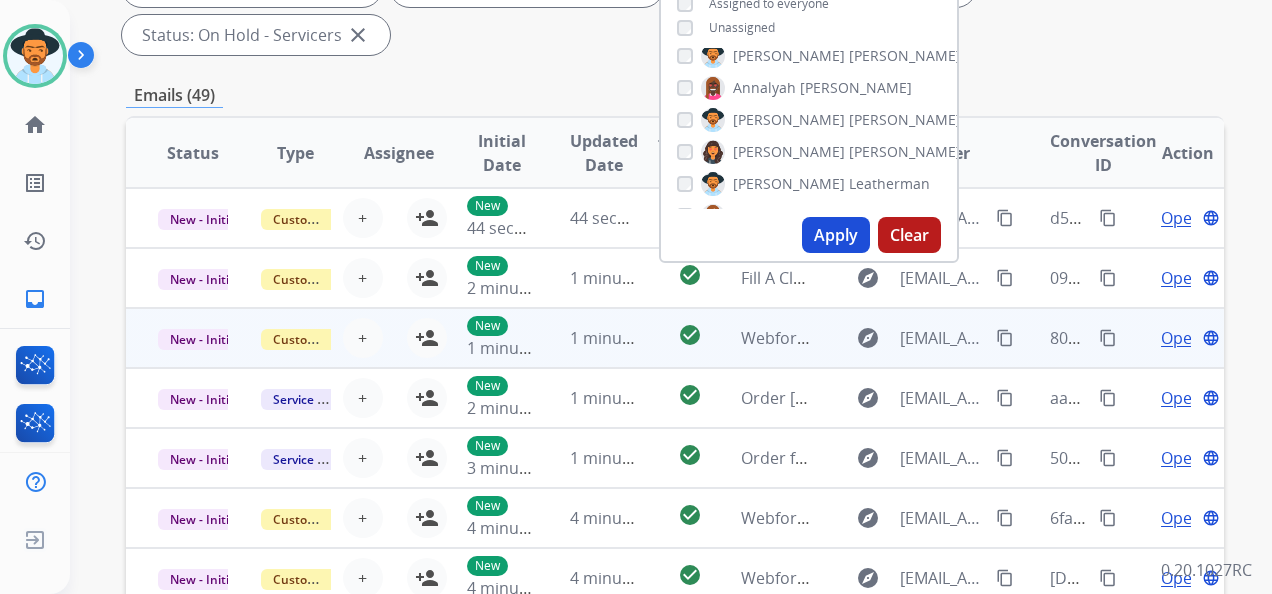 scroll, scrollTop: 500, scrollLeft: 0, axis: vertical 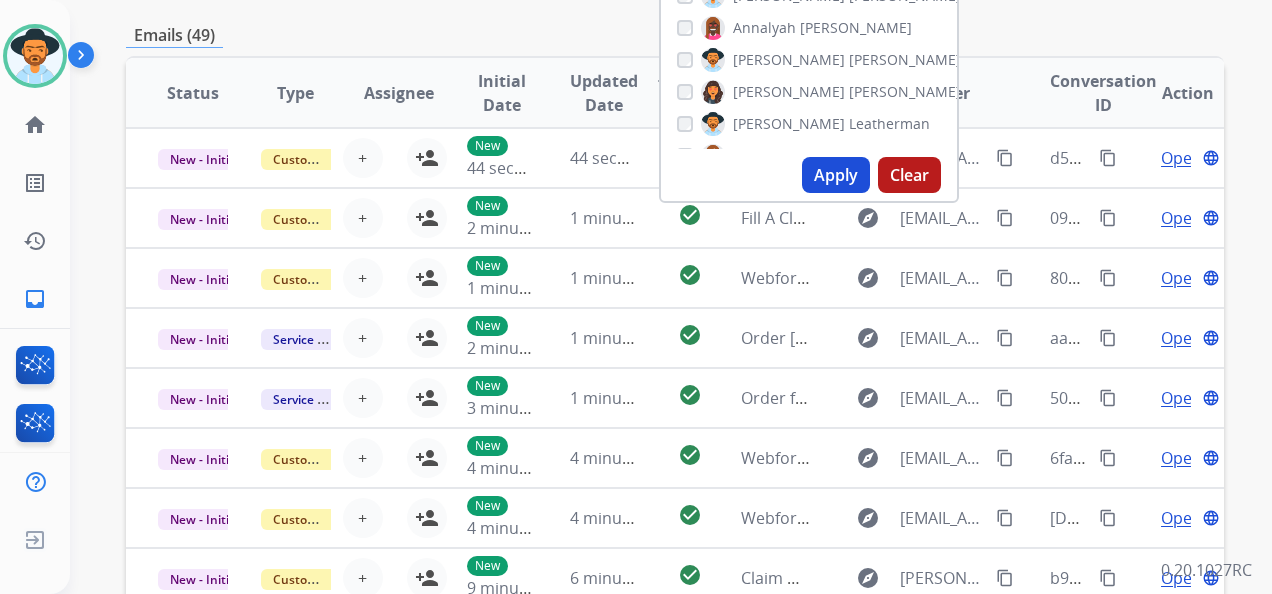 click on "**********" at bounding box center (675, 241) 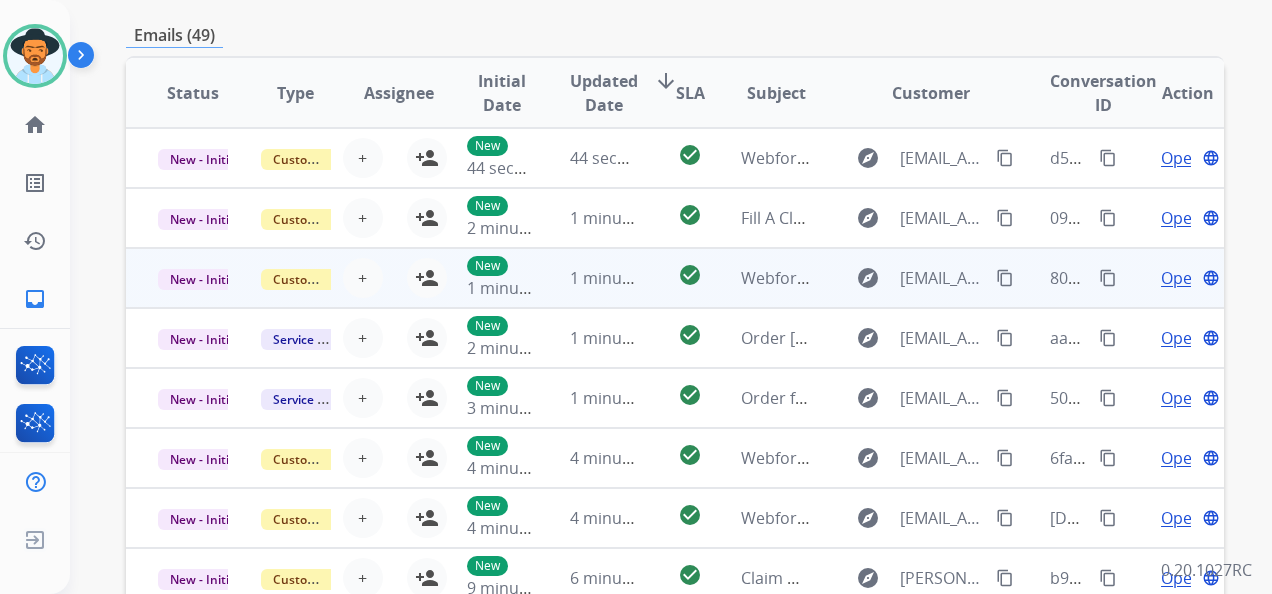 scroll, scrollTop: 2, scrollLeft: 0, axis: vertical 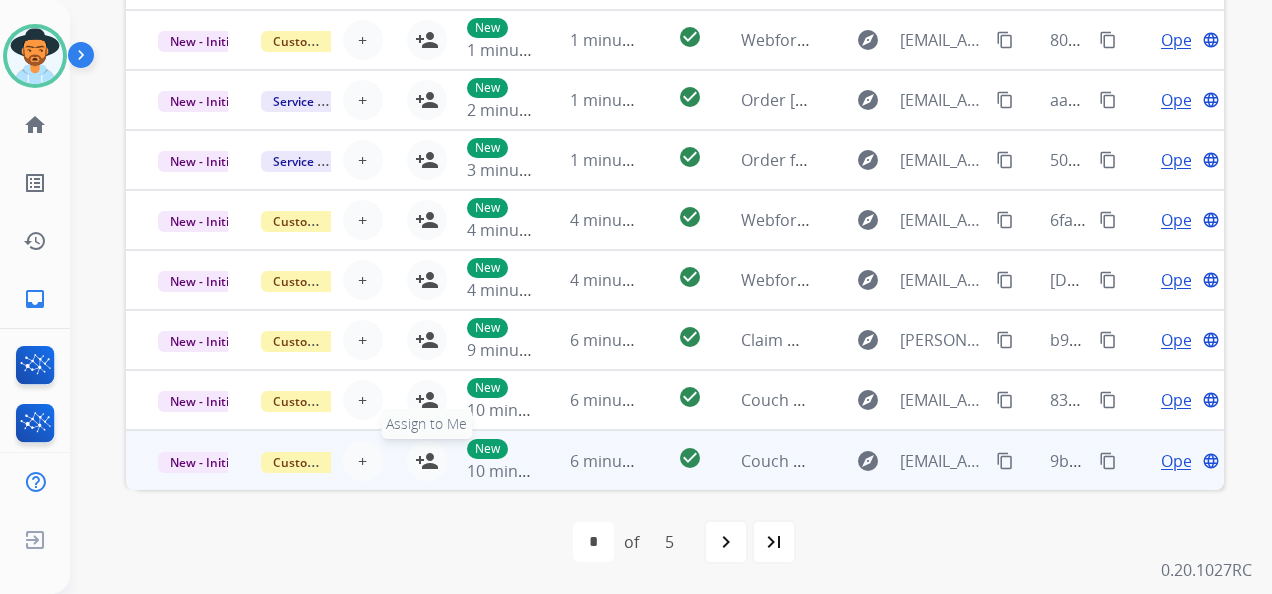 click on "person_add" at bounding box center [427, 461] 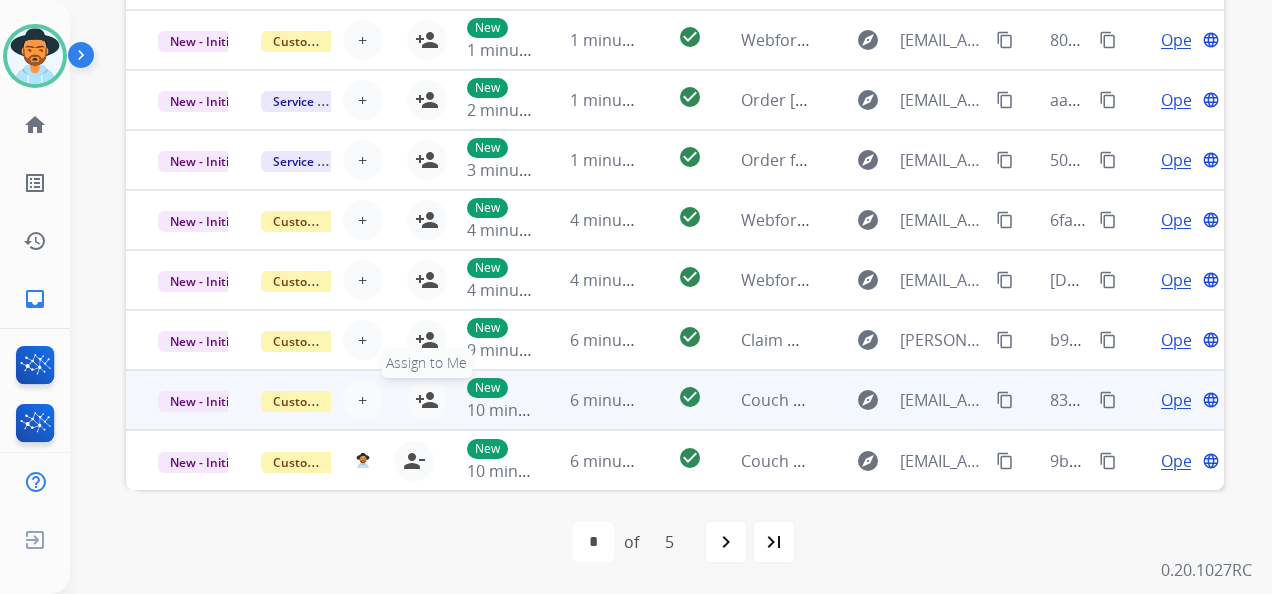 click on "person_add" at bounding box center [427, 400] 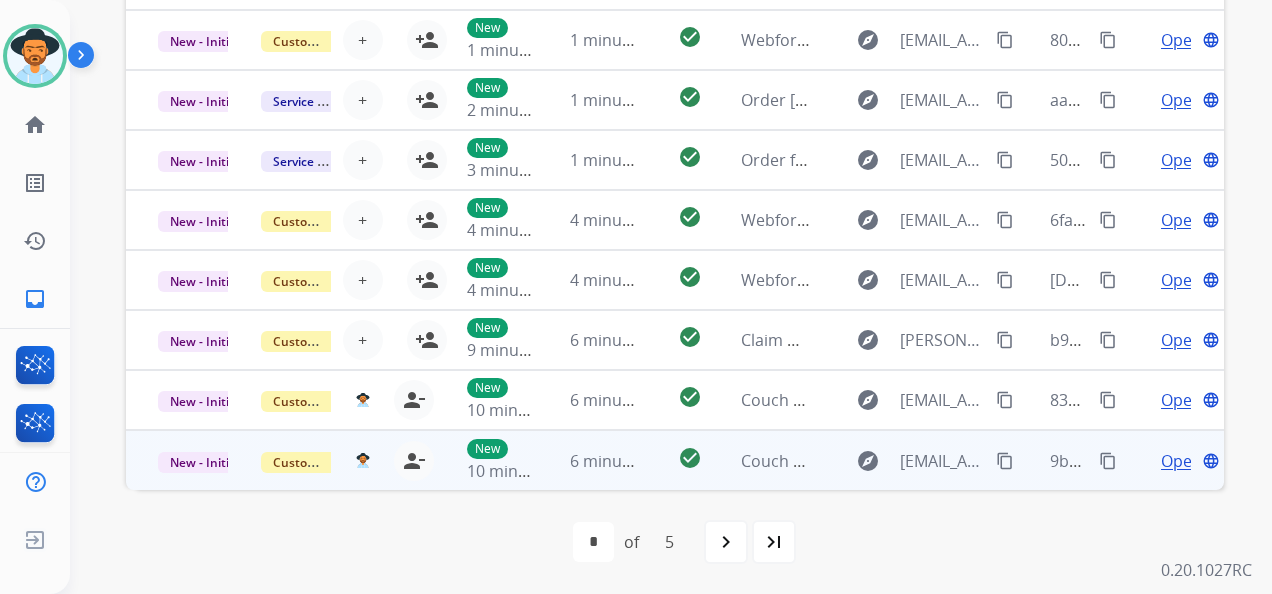 click on "Open" at bounding box center (1181, 461) 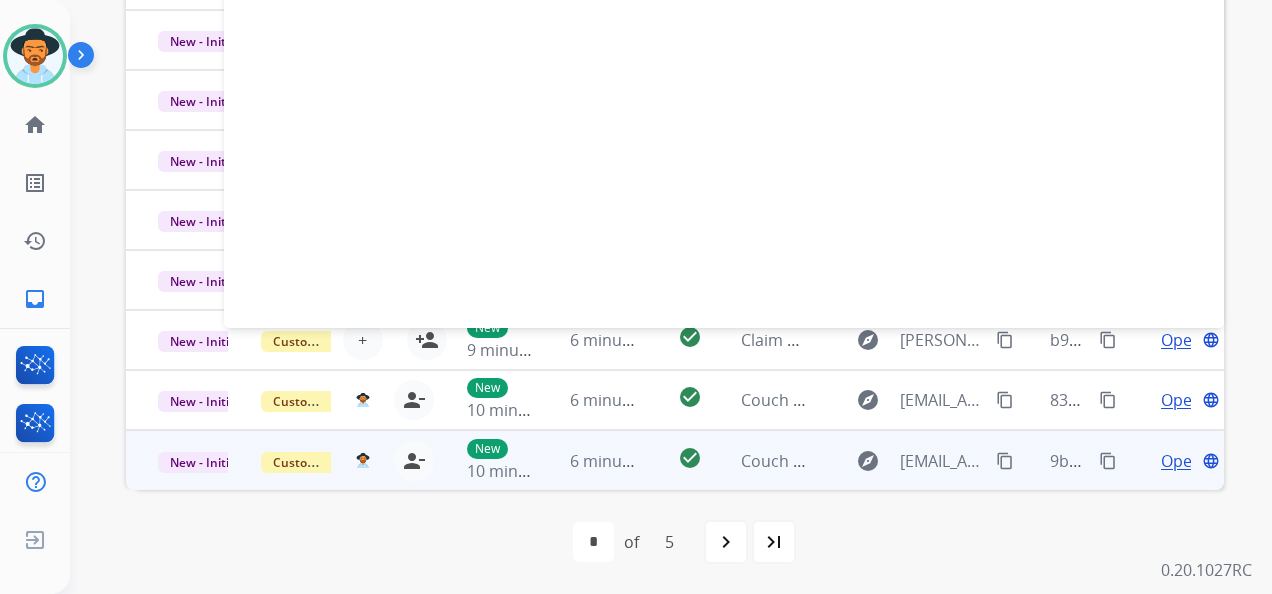 click on "Open" at bounding box center [1181, 461] 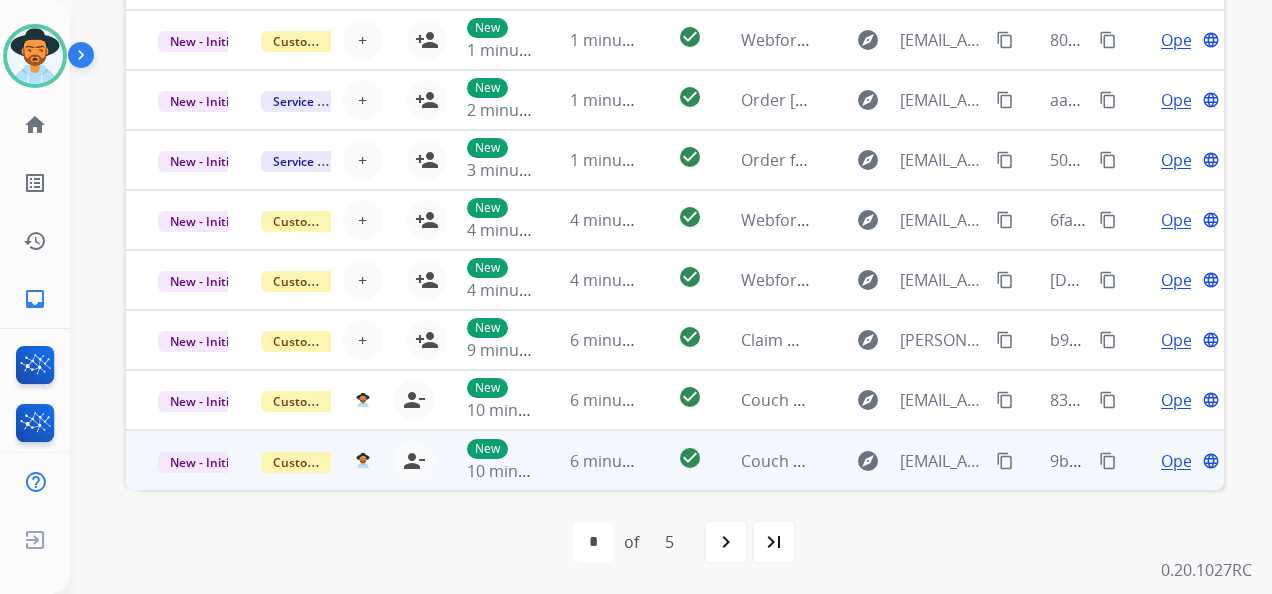 click on "Open" at bounding box center (1181, 461) 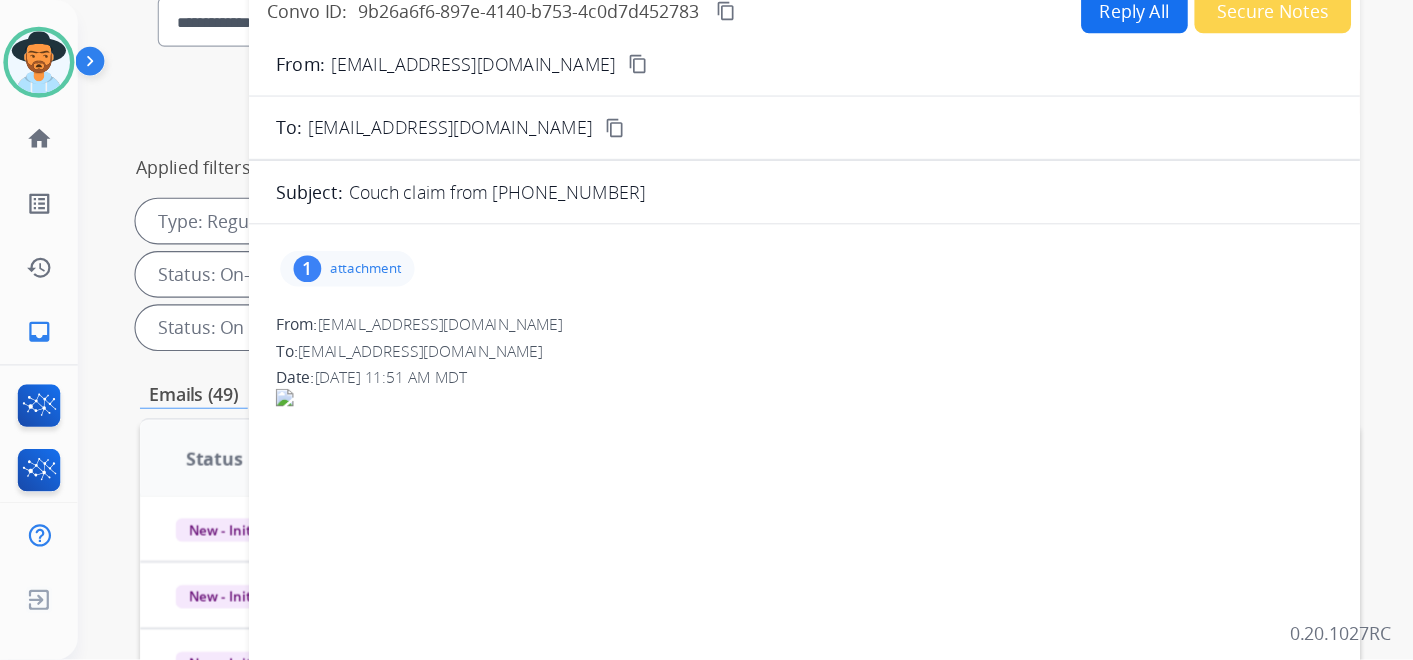 scroll, scrollTop: 200, scrollLeft: 0, axis: vertical 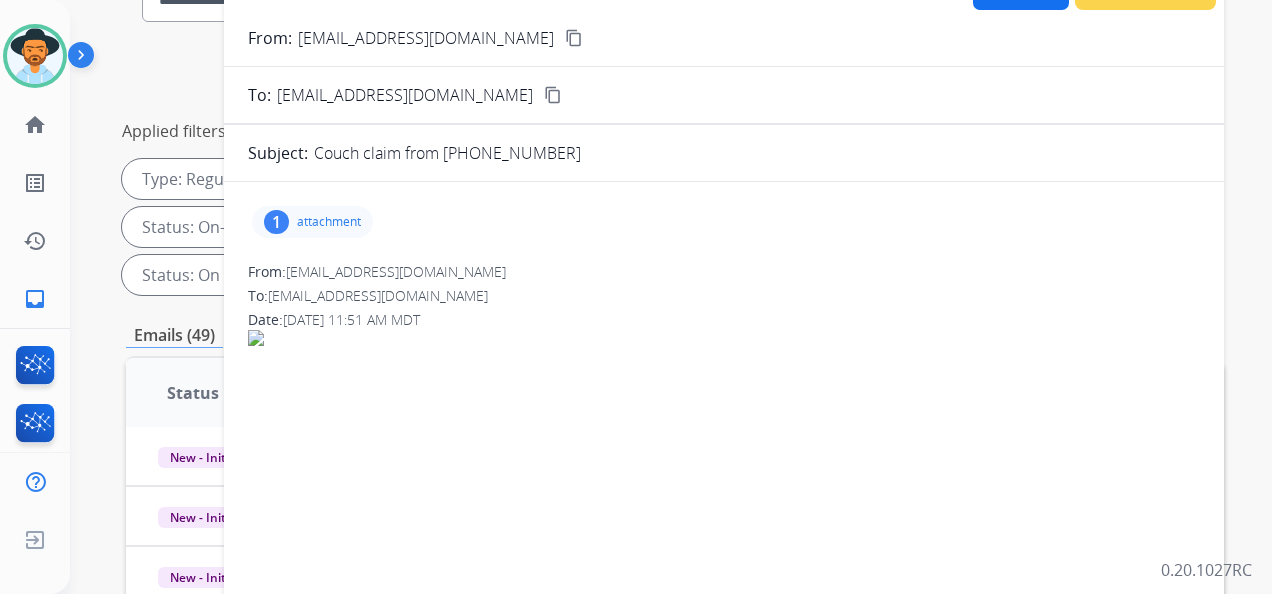 click on "attachment" at bounding box center [329, 222] 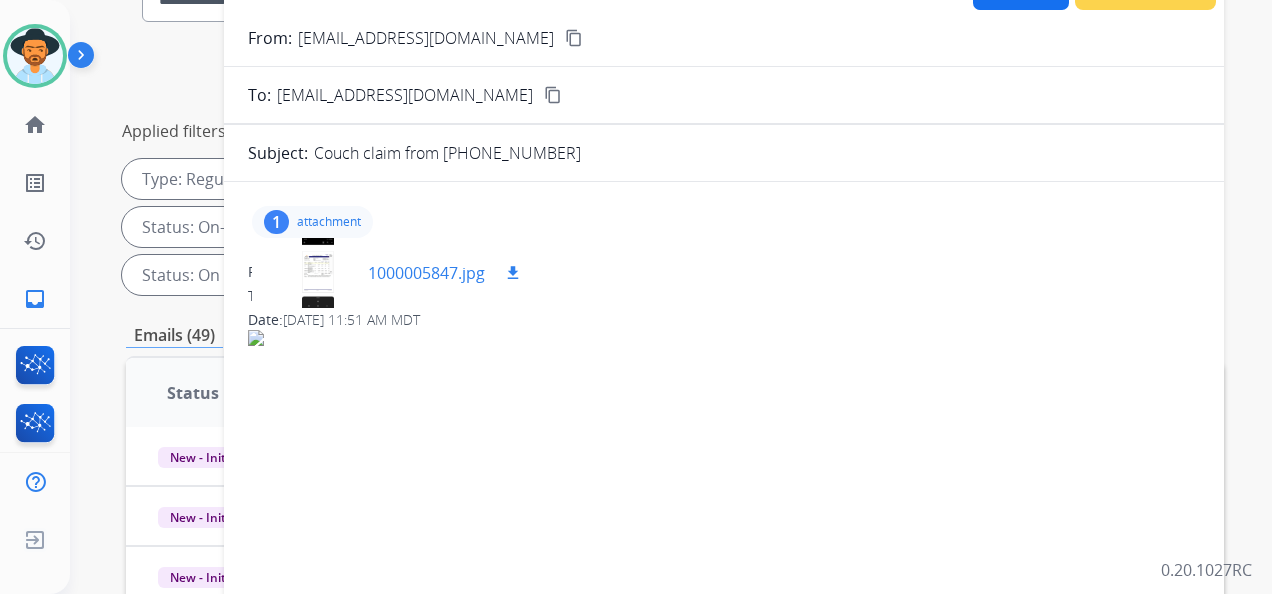 click at bounding box center (318, 273) 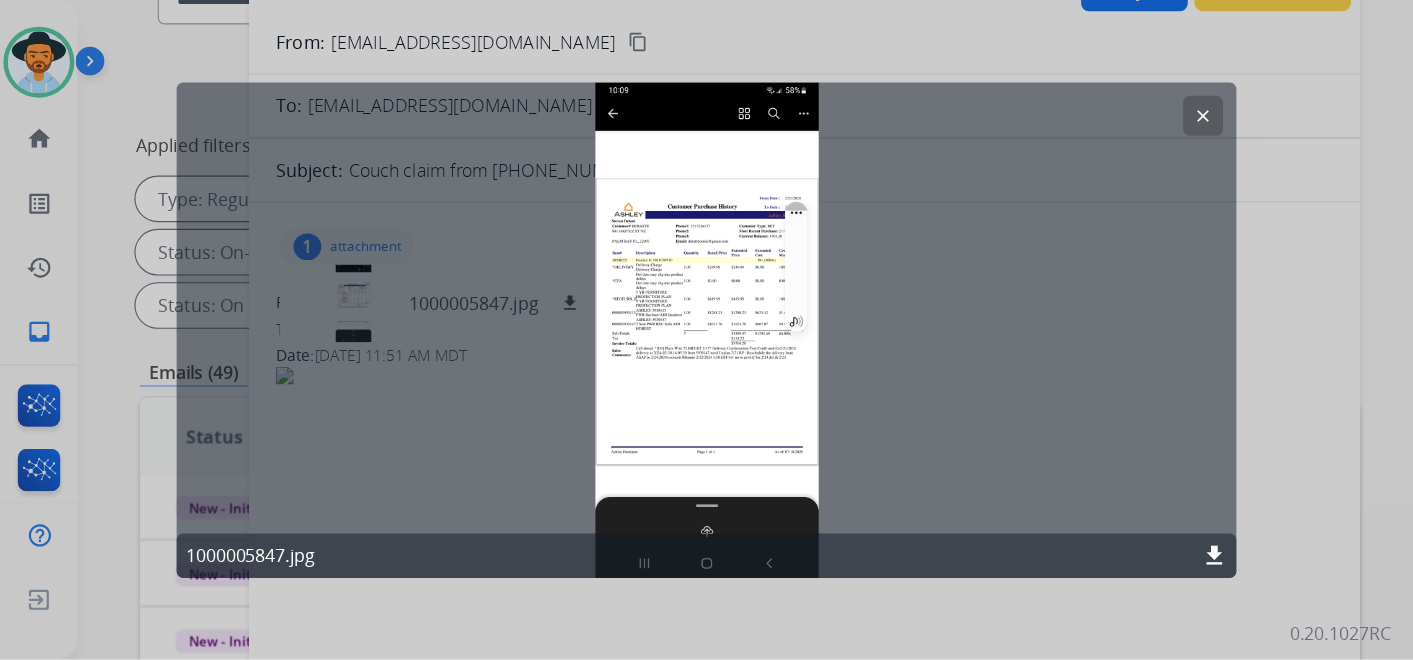 scroll, scrollTop: 200, scrollLeft: 0, axis: vertical 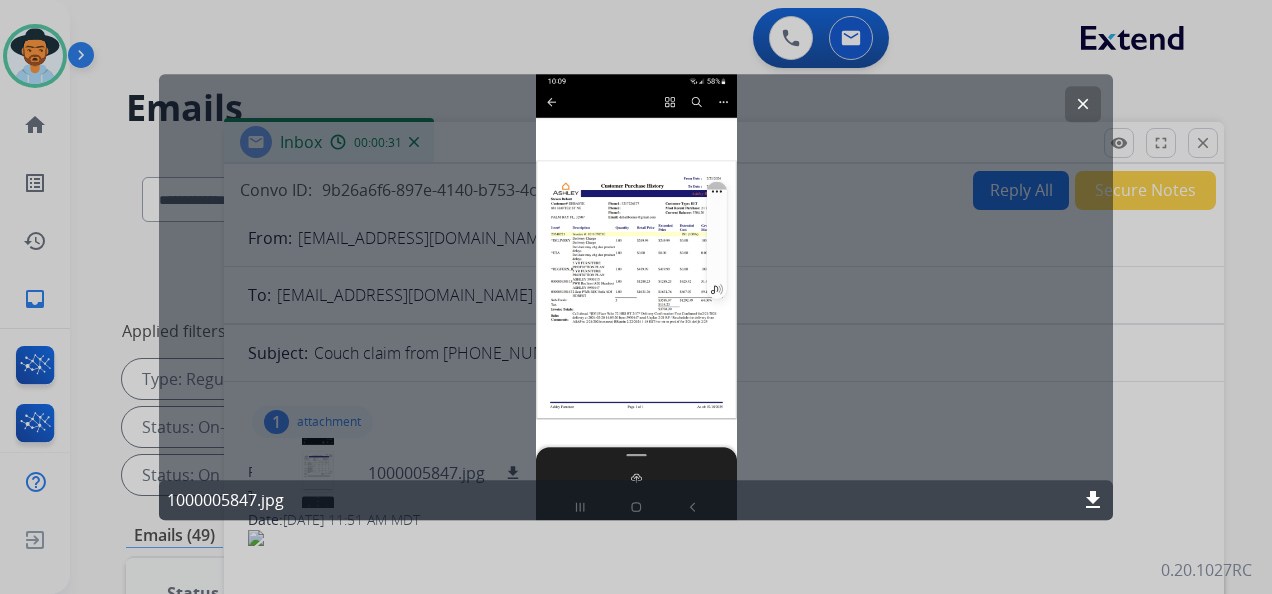 drag, startPoint x: 1180, startPoint y: 8, endPoint x: 782, endPoint y: 166, distance: 428.2149 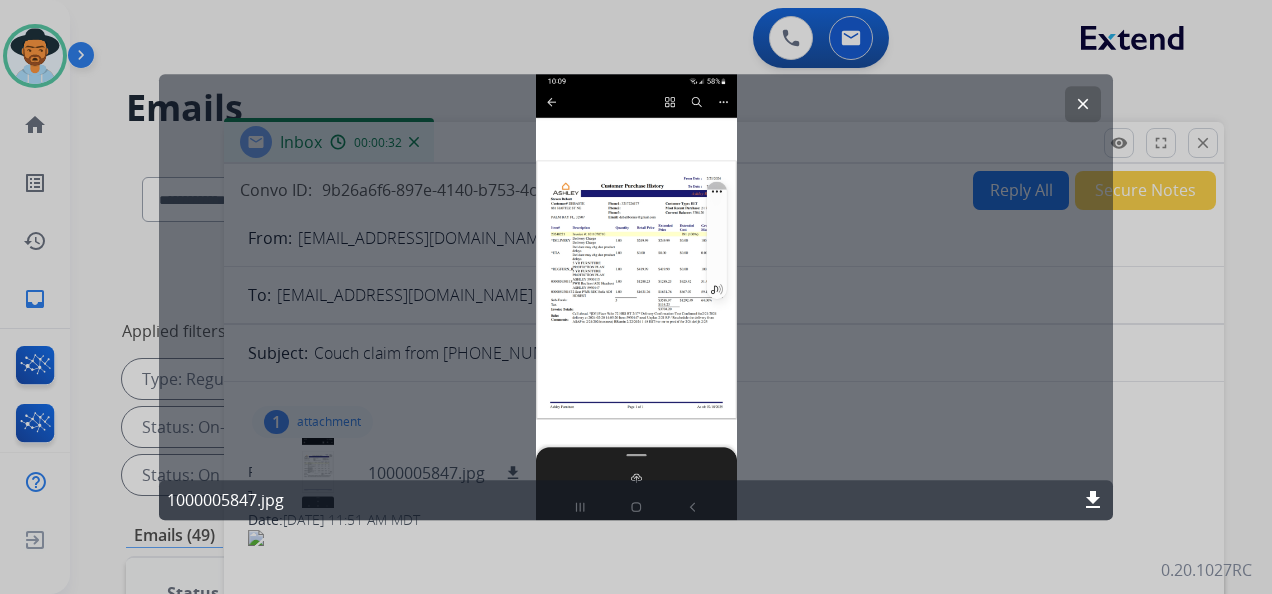 click on "clear" 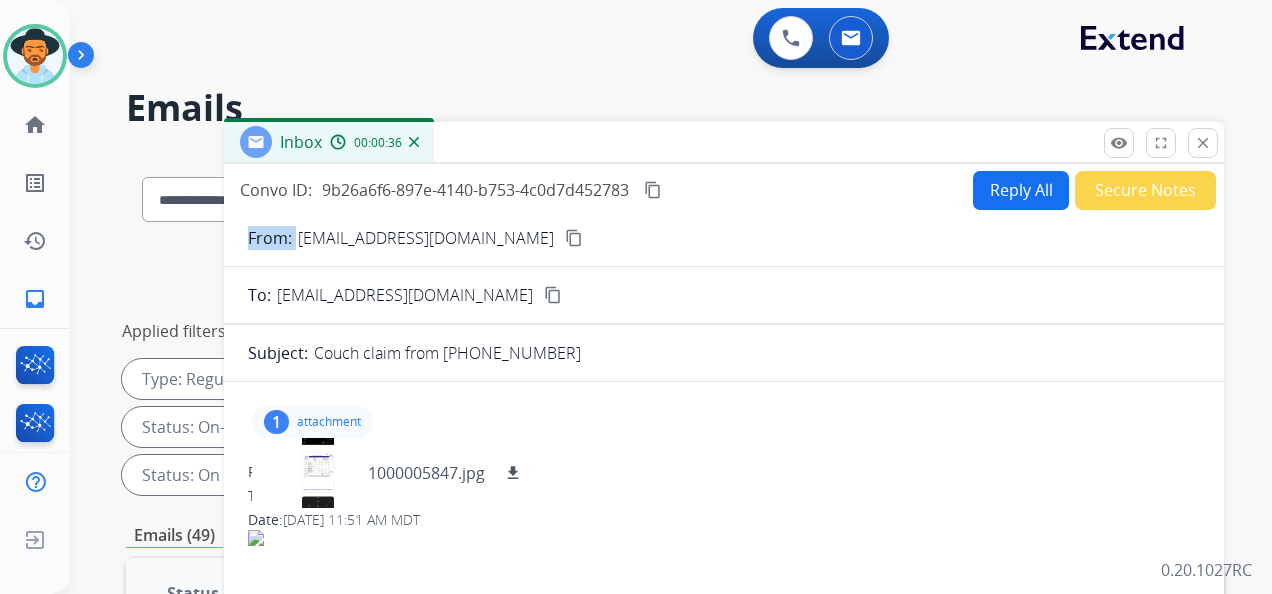 drag, startPoint x: 486, startPoint y: 232, endPoint x: 296, endPoint y: 234, distance: 190.01053 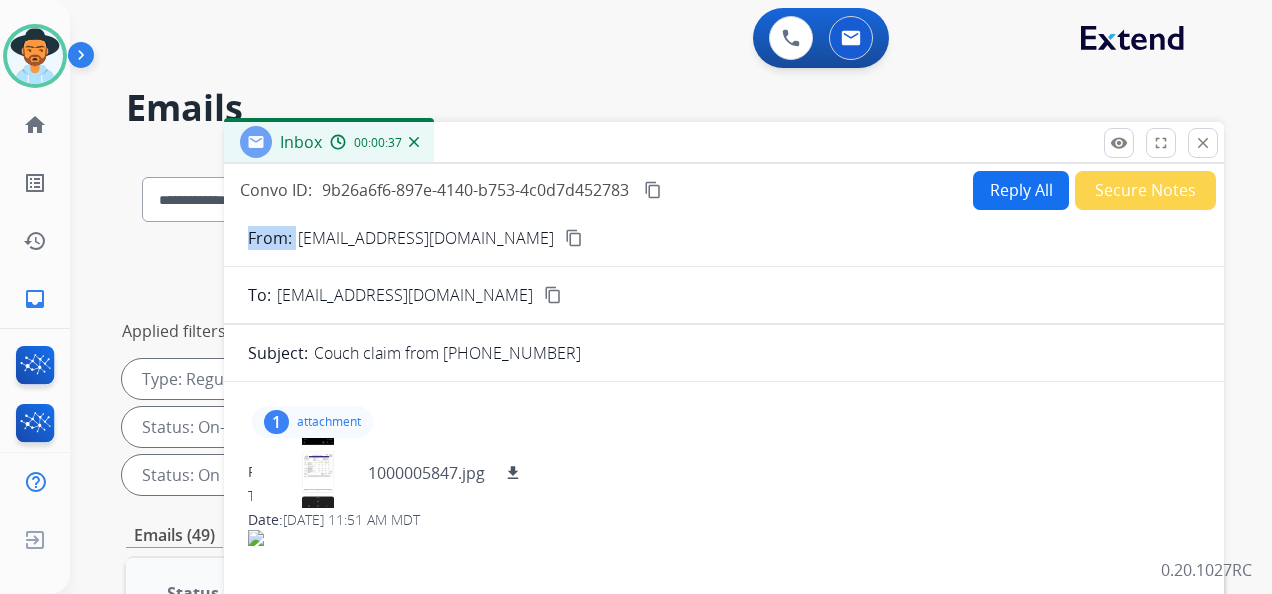 copy on "From:" 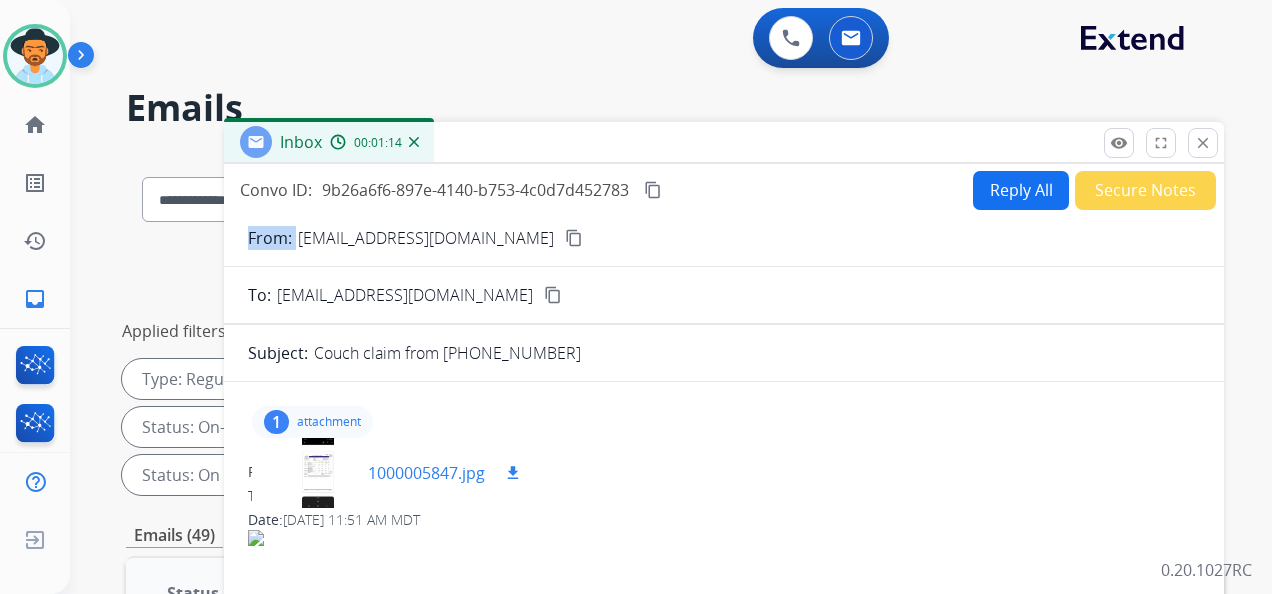click on "download" at bounding box center [513, 473] 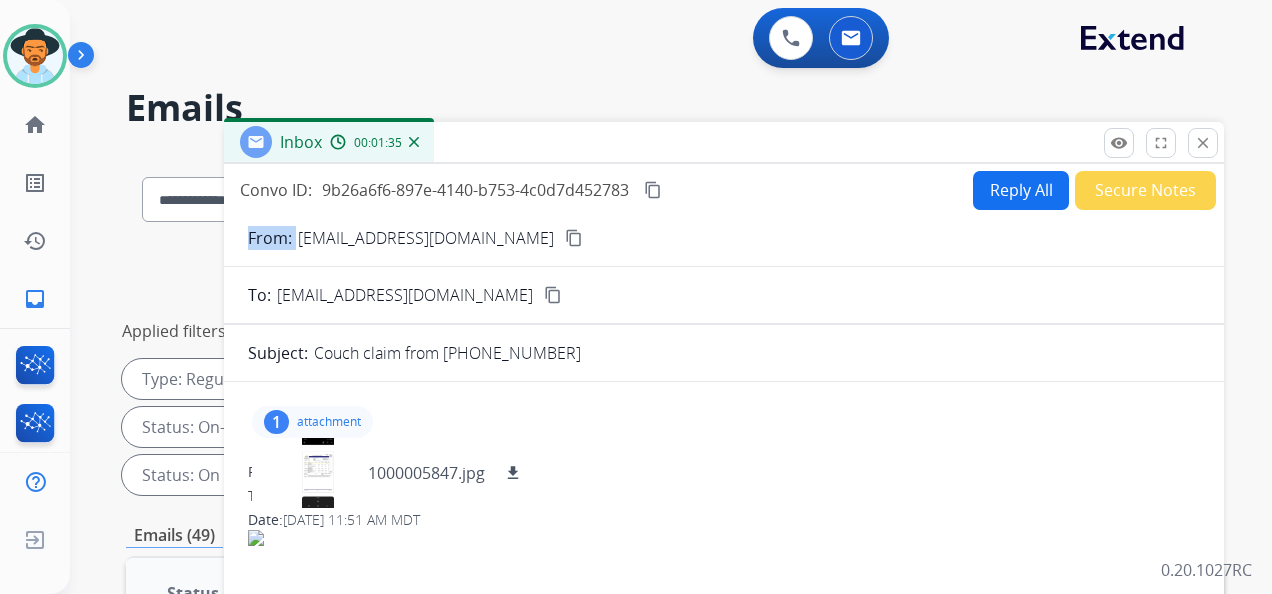 click on "**********" at bounding box center [671, 297] 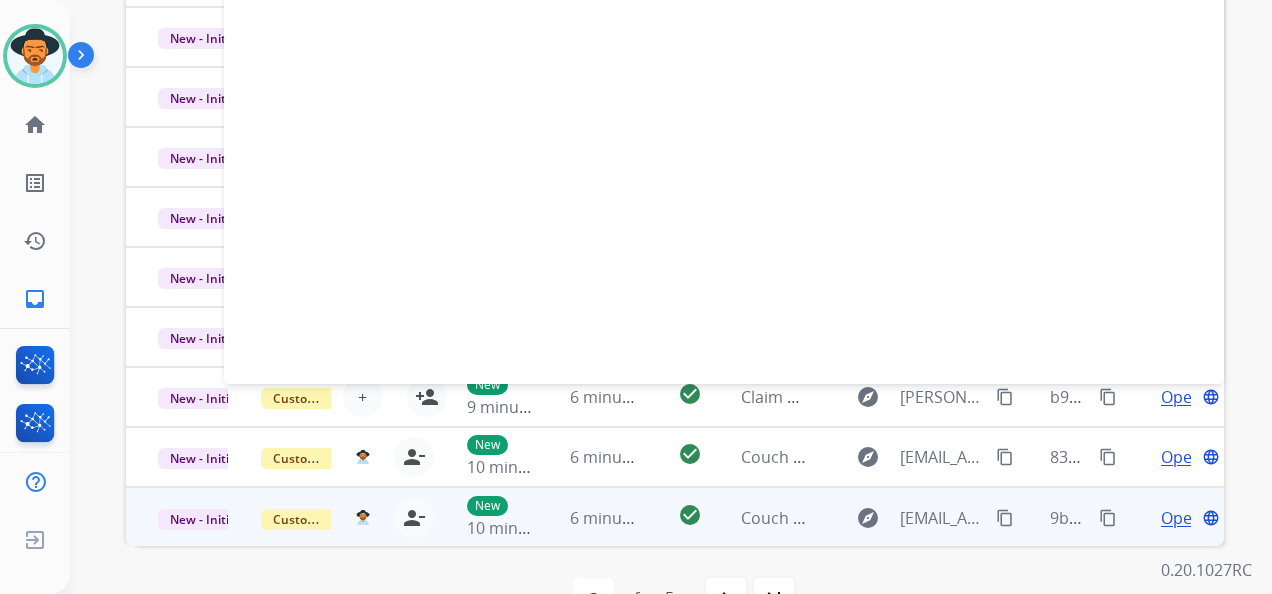 scroll, scrollTop: 736, scrollLeft: 0, axis: vertical 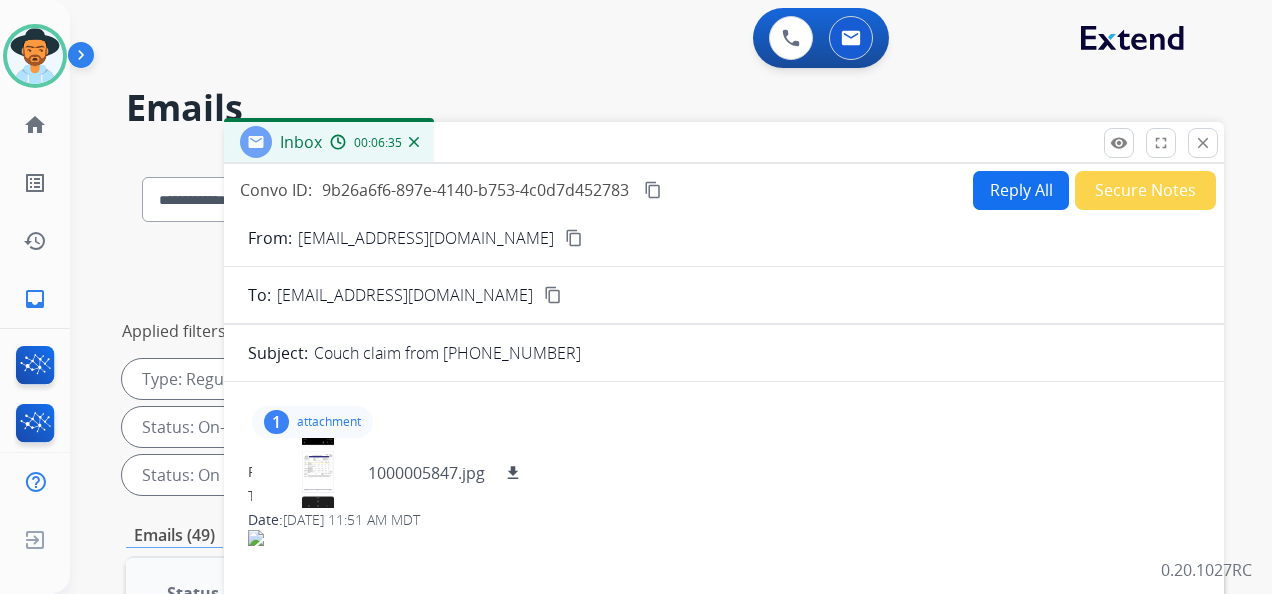 click on "**********" at bounding box center (647, 369) 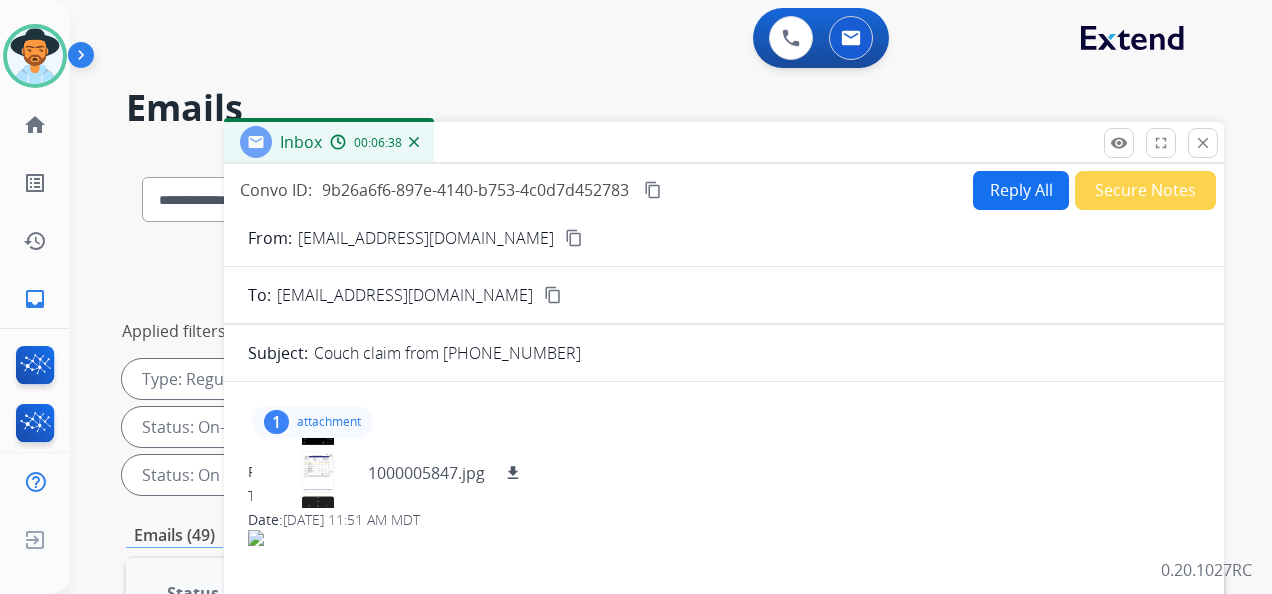 click on "close" at bounding box center [1203, 143] 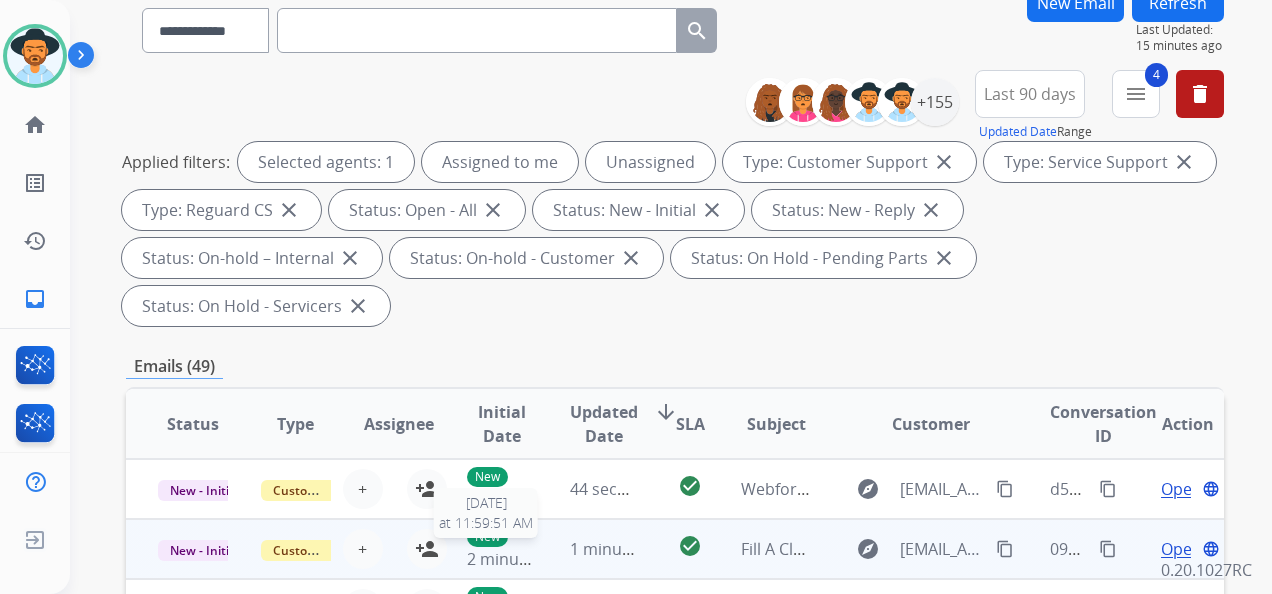 scroll, scrollTop: 300, scrollLeft: 0, axis: vertical 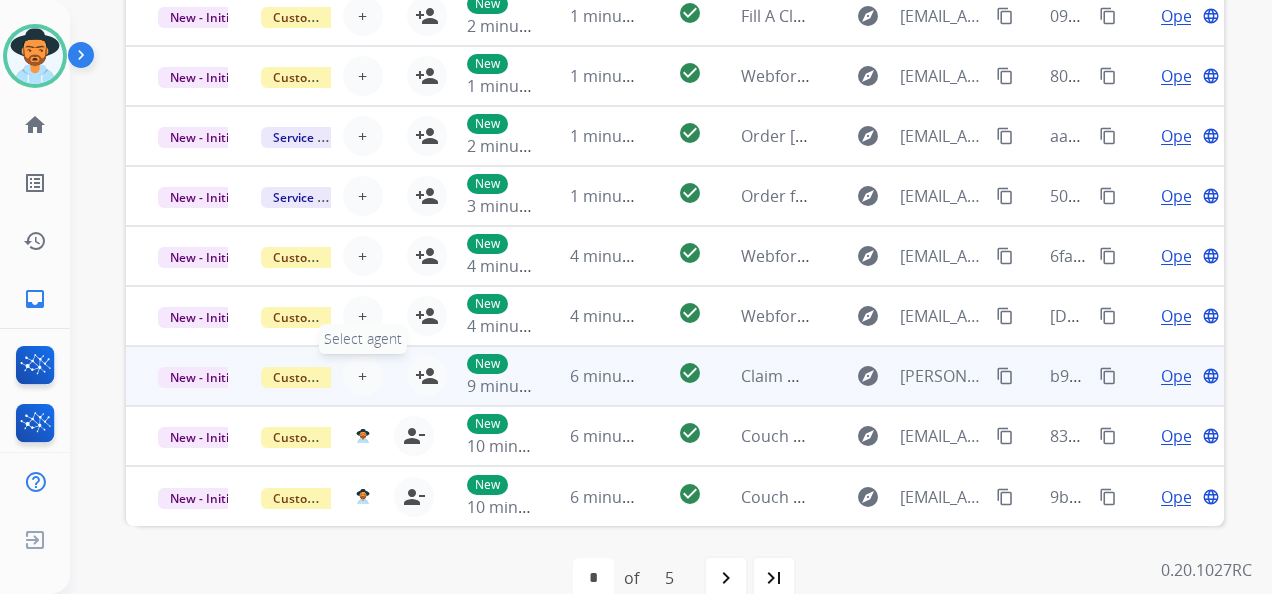 click on "+" at bounding box center [362, 376] 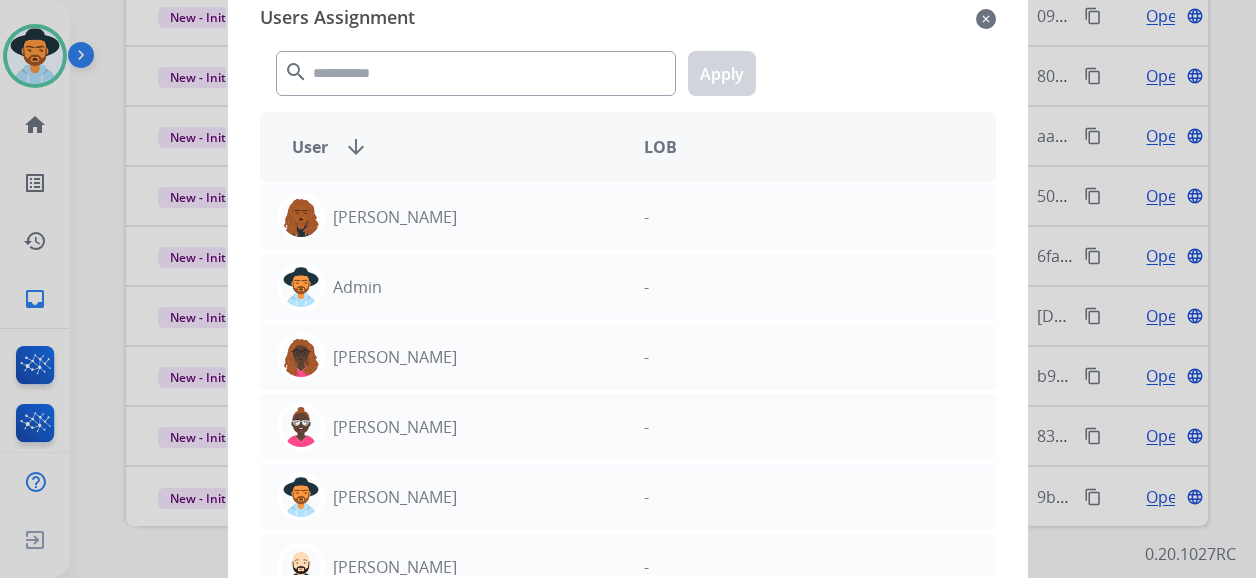 click on "close" 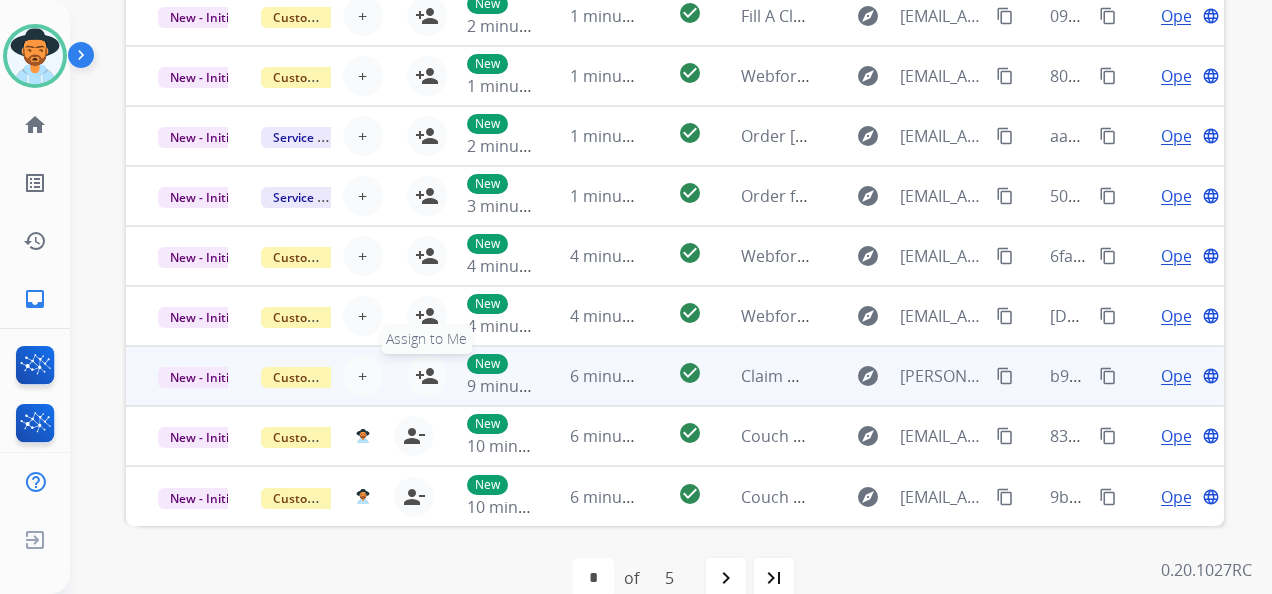 click on "person_add" at bounding box center (427, 376) 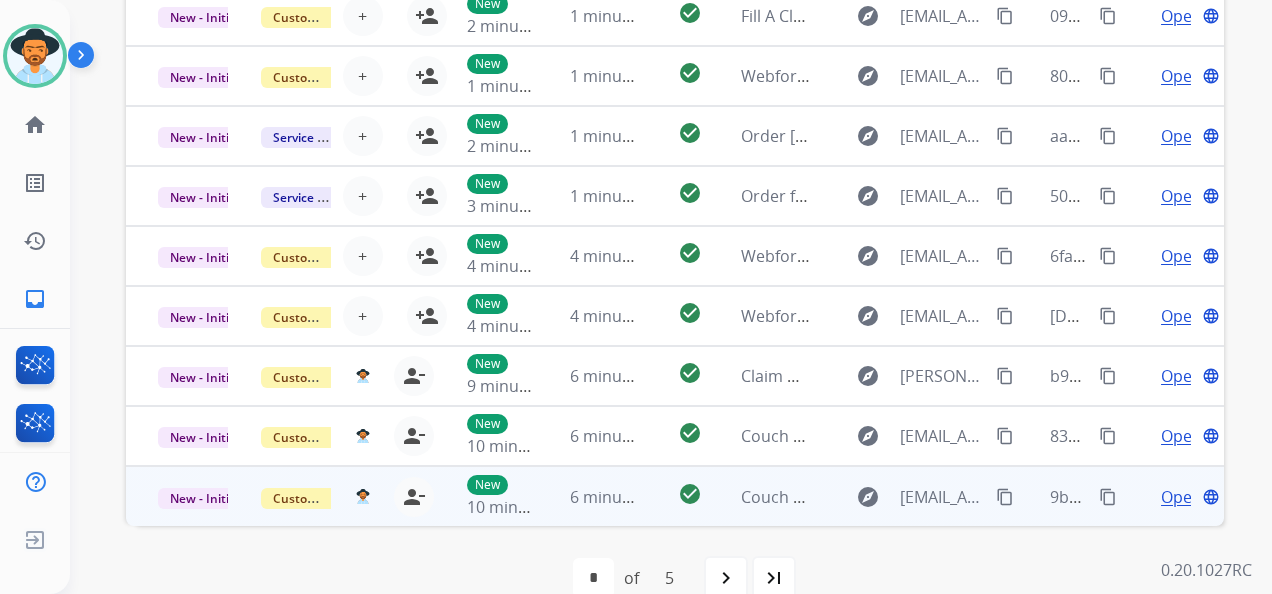 click on "Open" at bounding box center [1181, 497] 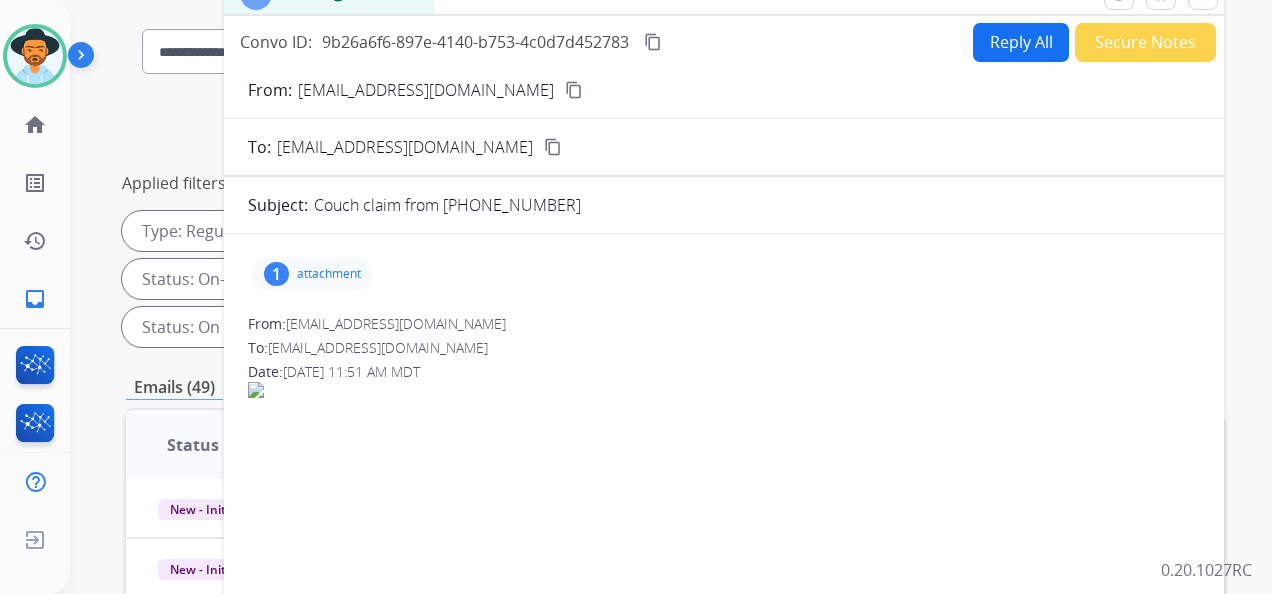 scroll, scrollTop: 100, scrollLeft: 0, axis: vertical 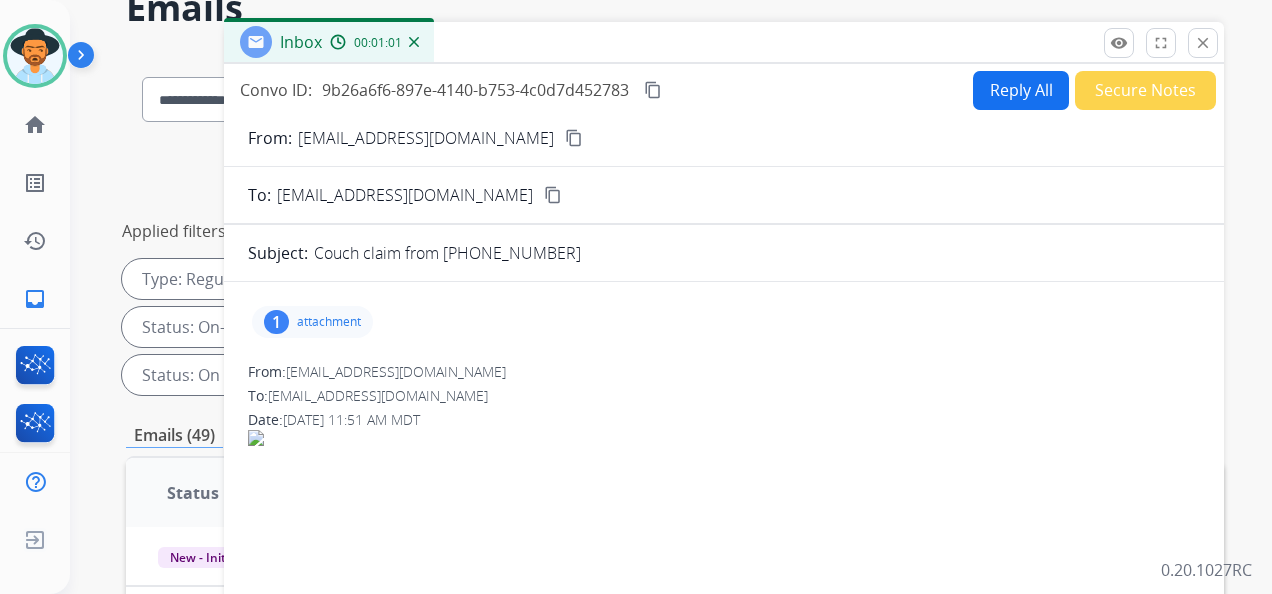 click on "attachment" at bounding box center (329, 322) 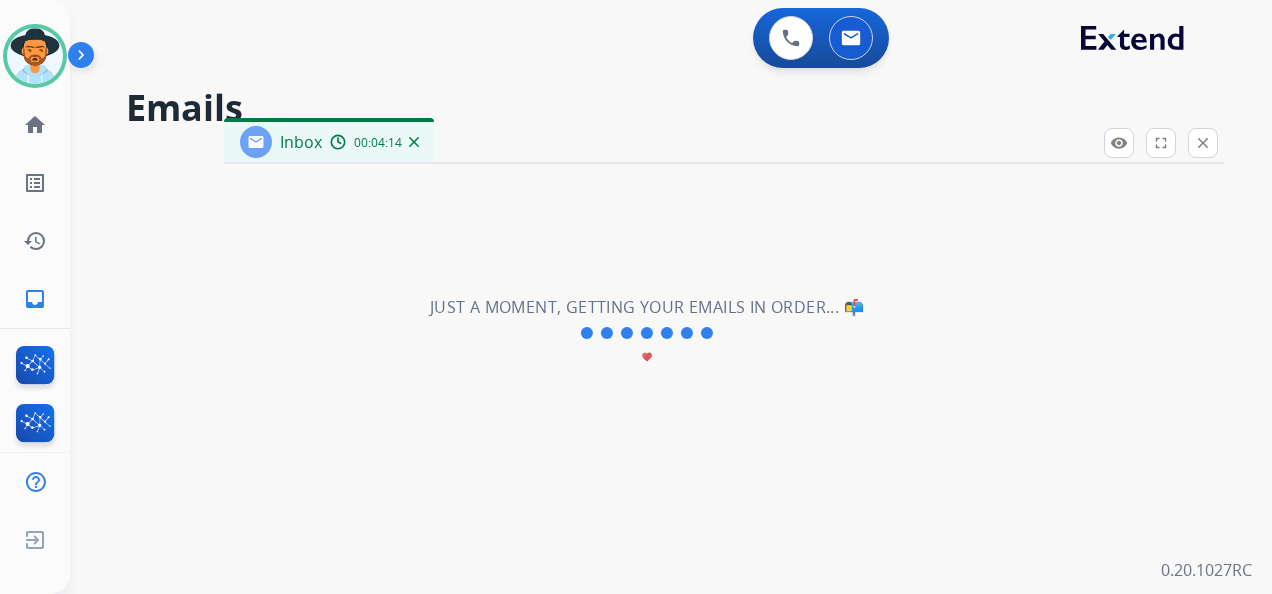 scroll, scrollTop: 0, scrollLeft: 0, axis: both 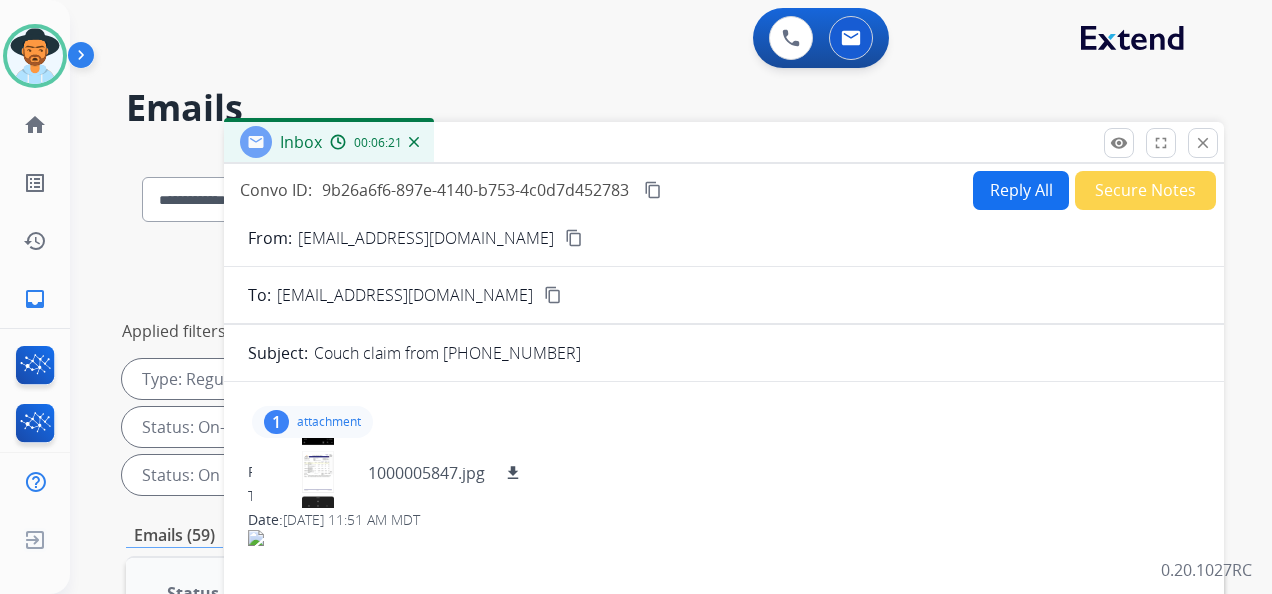 click on "Reply All" at bounding box center [1021, 190] 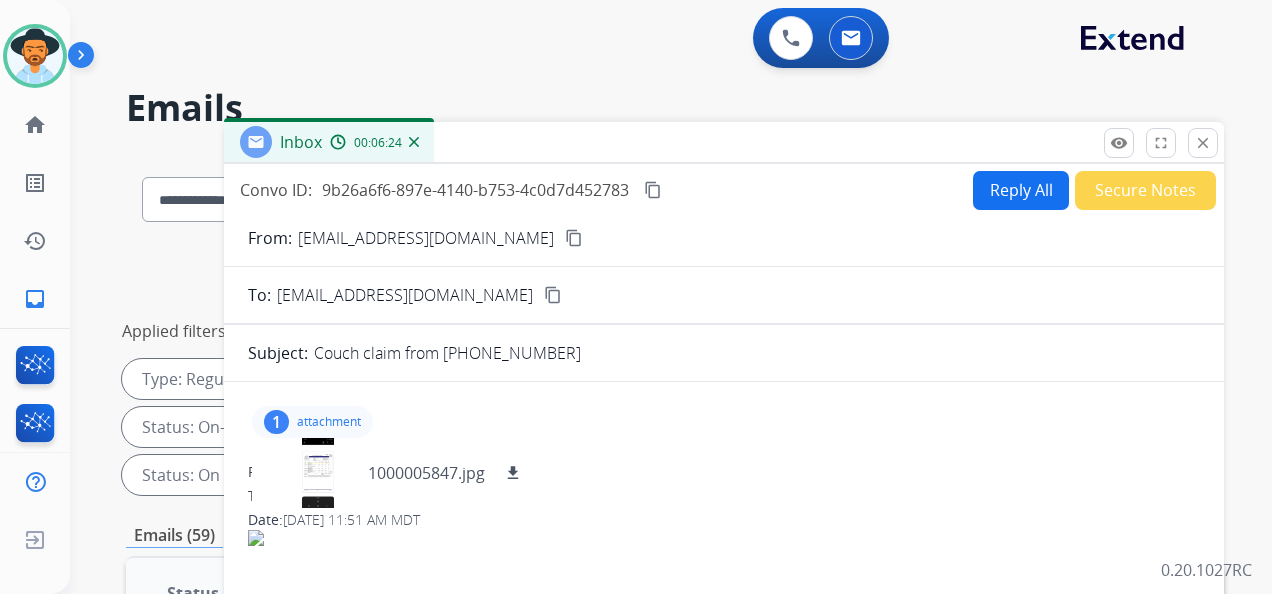 click on "Reply All" at bounding box center (1021, 190) 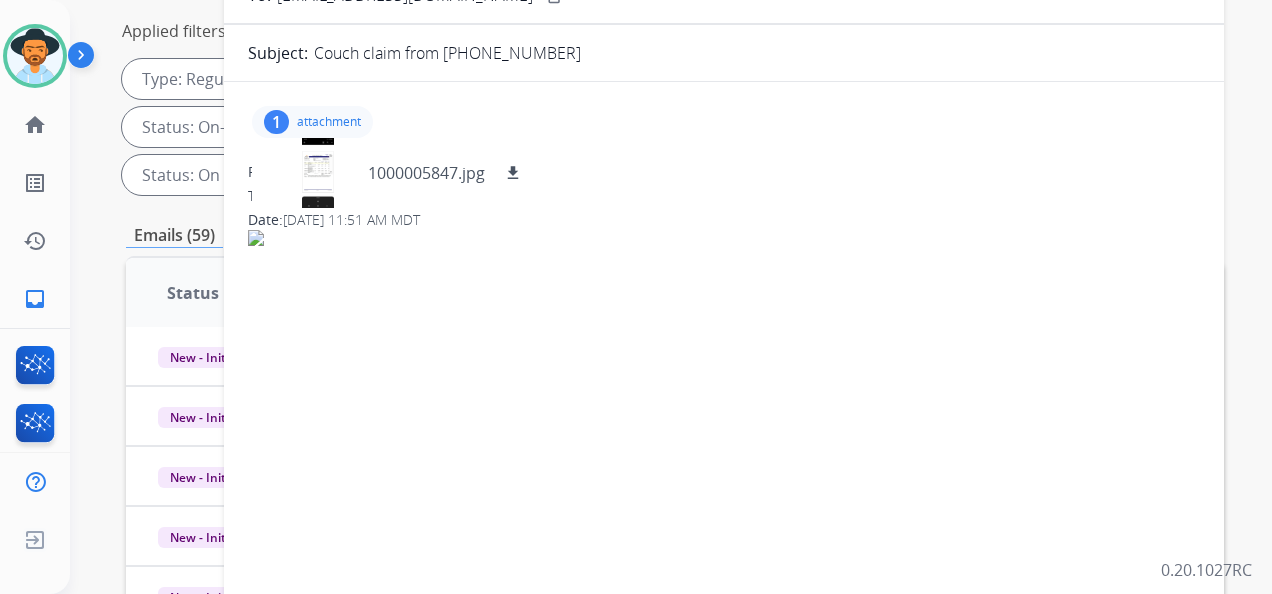 scroll, scrollTop: 0, scrollLeft: 0, axis: both 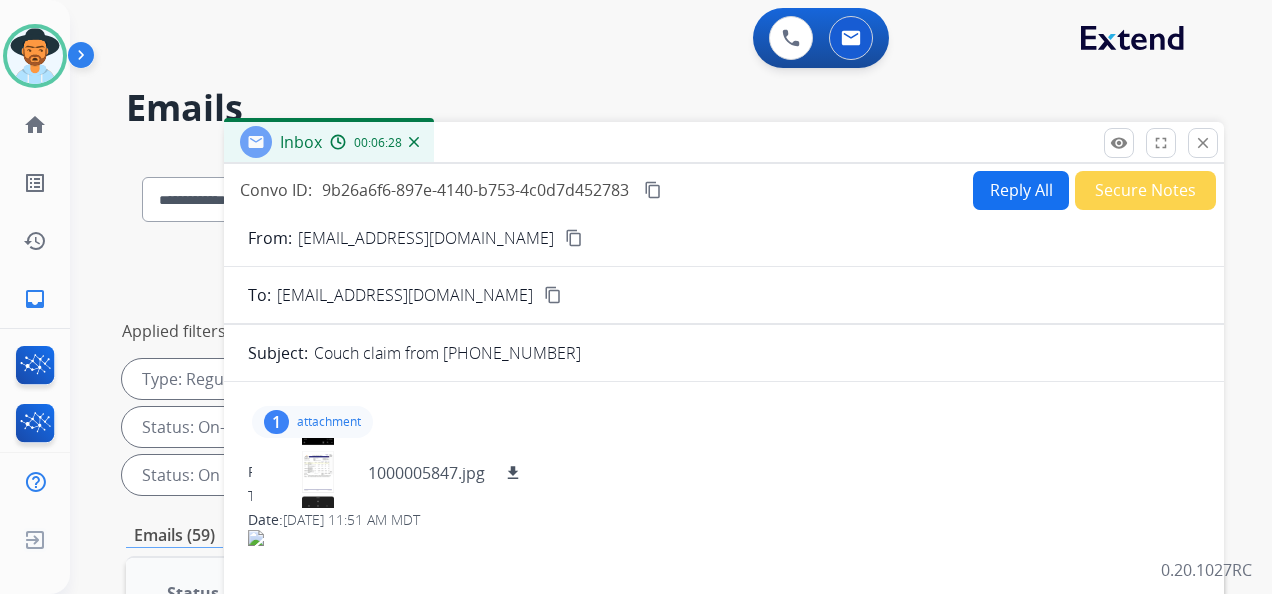 click on "Reply All" at bounding box center [1021, 190] 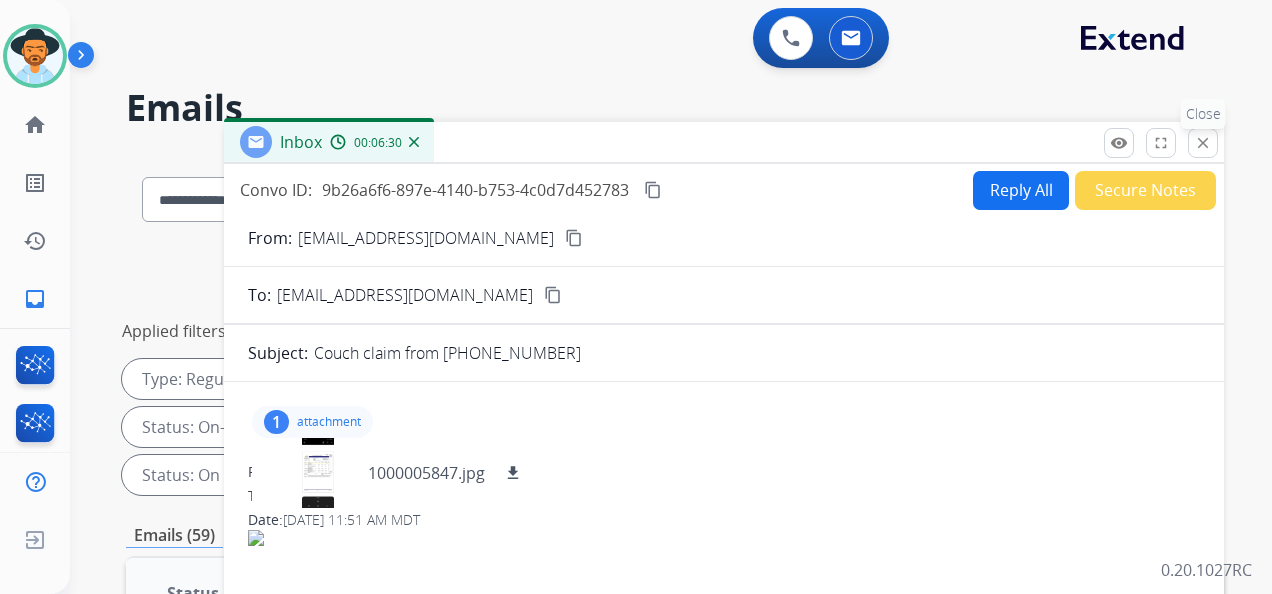 click on "close" at bounding box center (1203, 143) 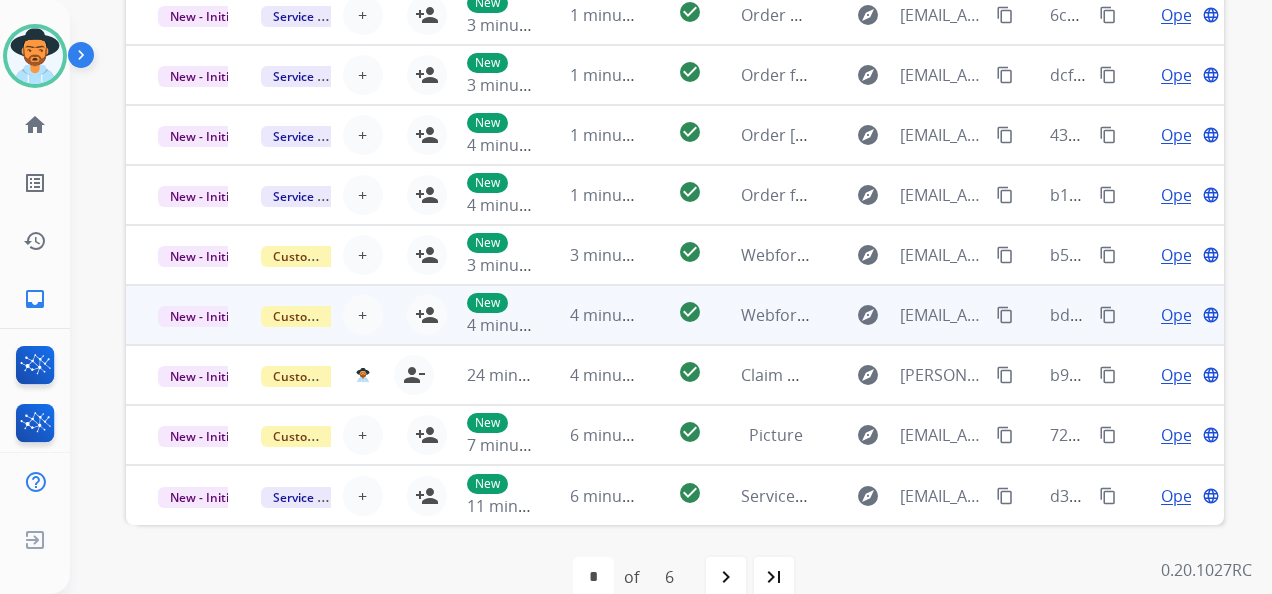 scroll, scrollTop: 736, scrollLeft: 0, axis: vertical 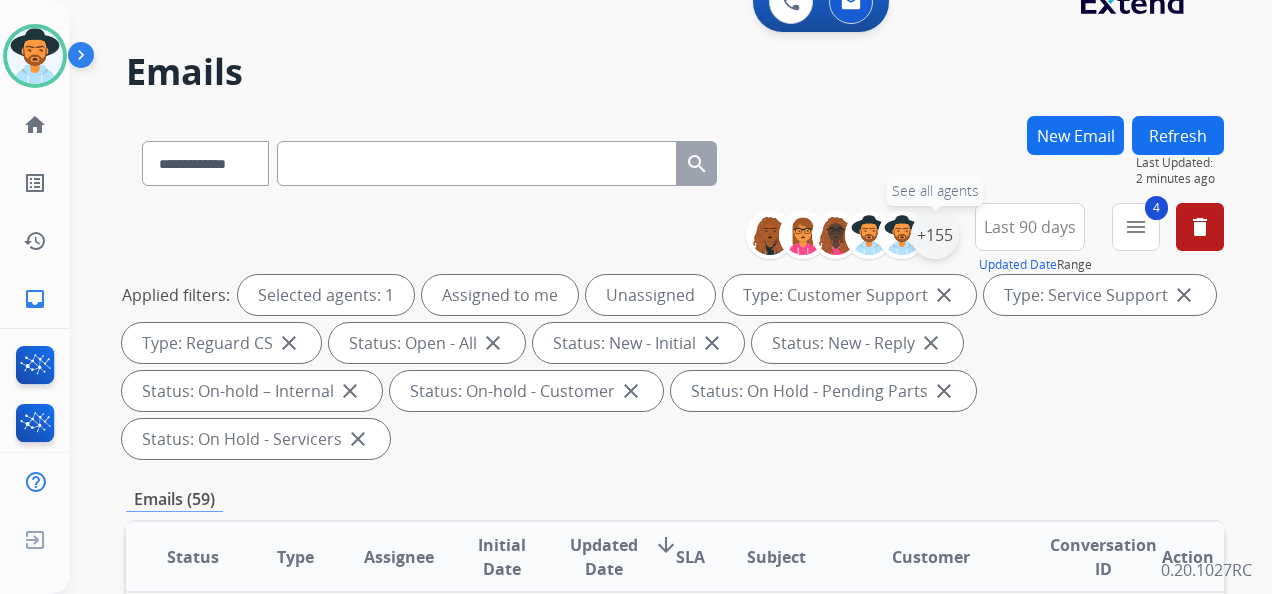 click on "+155" at bounding box center (935, 235) 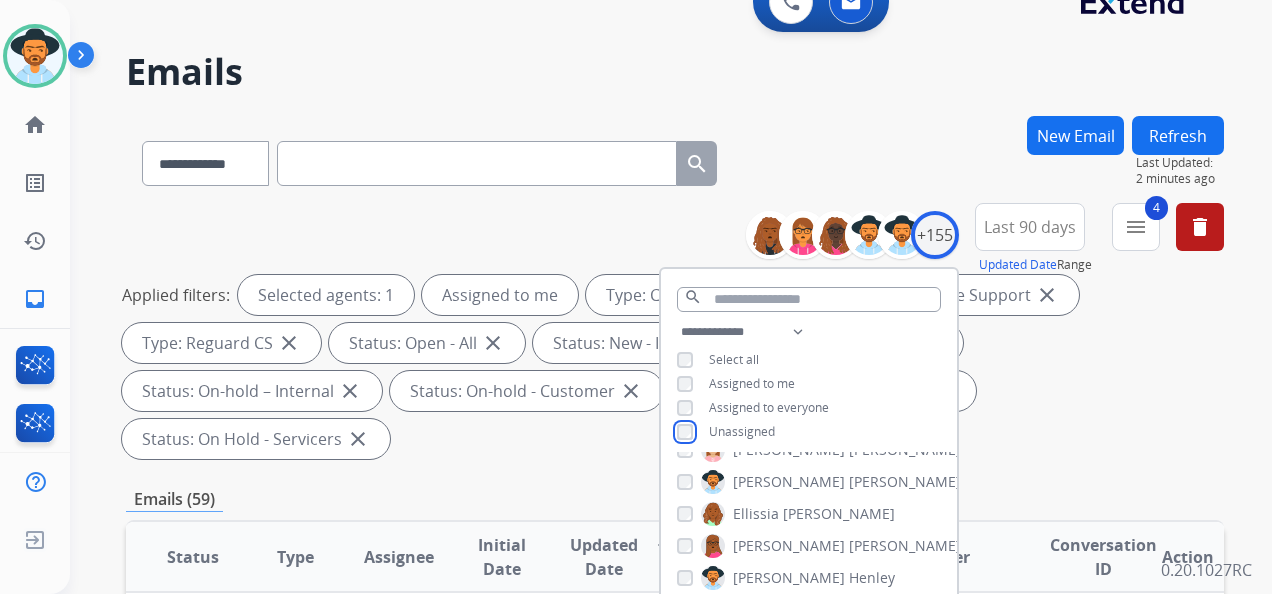 scroll, scrollTop: 1500, scrollLeft: 0, axis: vertical 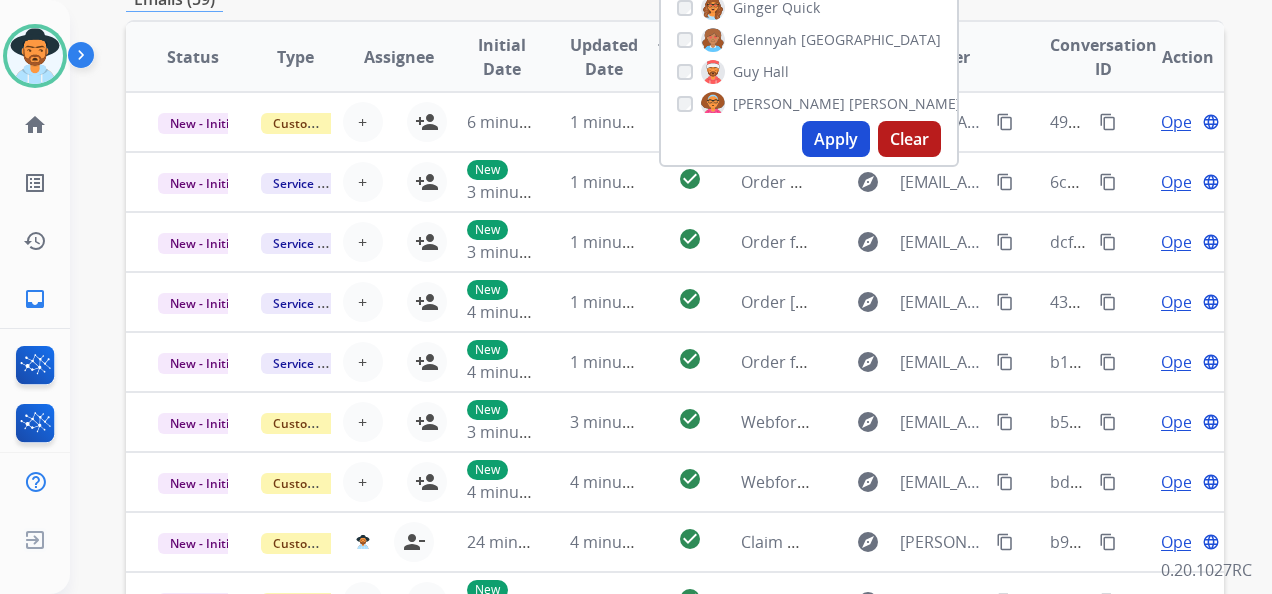 click on "Apply" at bounding box center [836, 139] 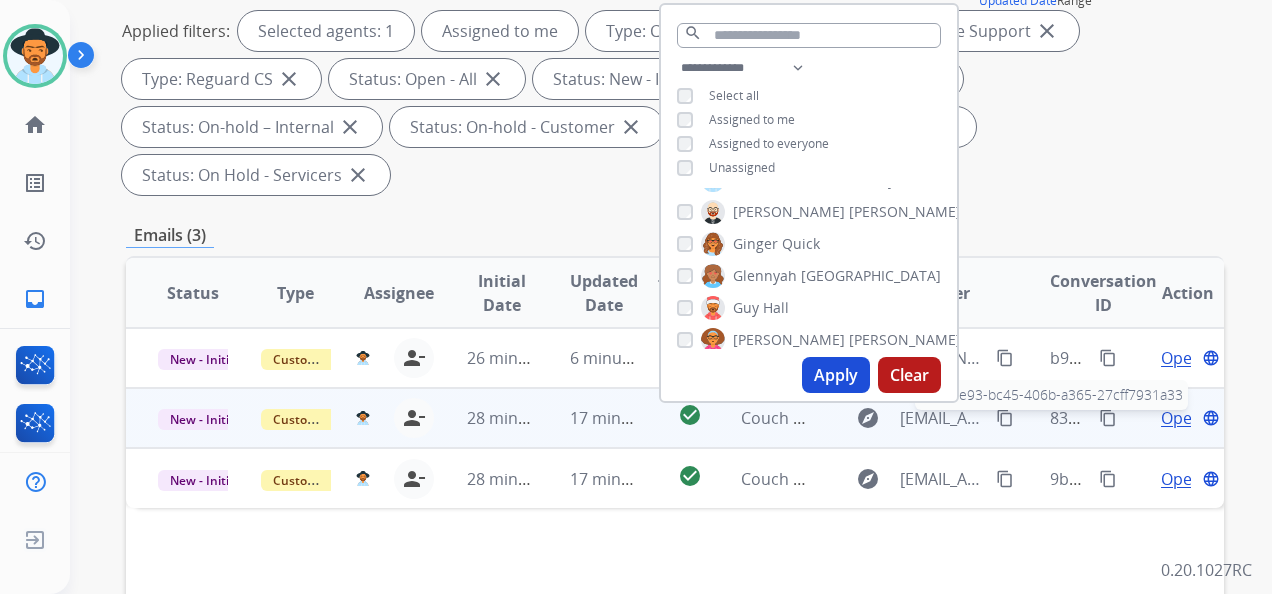 scroll, scrollTop: 400, scrollLeft: 0, axis: vertical 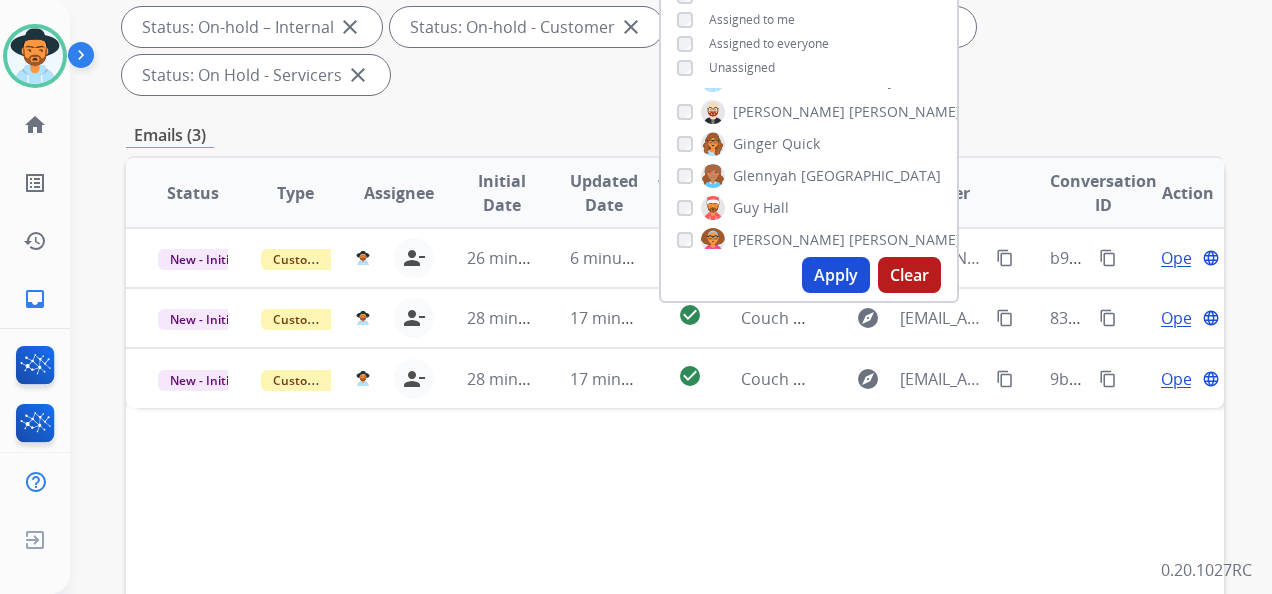 click on "Status Type Assignee Initial Date Updated Date arrow_downward SLA Subject Customer Conversation ID Action New - Initial Customer Support lavonne.roberson@mcibpo.com person_remove Unassign to Me 26 minutes ago 6 minutes ago check_circle  Claim Order #20251385208-Picture Attached  explore kiley.quint@gmail.com content_copy  b9235cf5-9557-40f2-837d-5909a814f19c  content_copy Open language New - Initial Customer Support lavonne.roberson@mcibpo.com person_remove Unassign to Me 28 minutes ago 17 minutes ago check_circle  Couch claim by 321-722-6177  explore debattbonnie@gmail.com content_copy  837dce93-bc45-406b-a365-27cff7931a33  content_copy Open language New - Initial Customer Support lavonne.roberson@mcibpo.com person_remove Unassign to Me 28 minutes ago 17 minutes ago check_circle  Couch claim from 321-722-6177  explore debattbonnie@gmail.com content_copy  9b26a6f6-897e-4140-b753-4c0d7d452783  content_copy Open language" at bounding box center (675, 491) 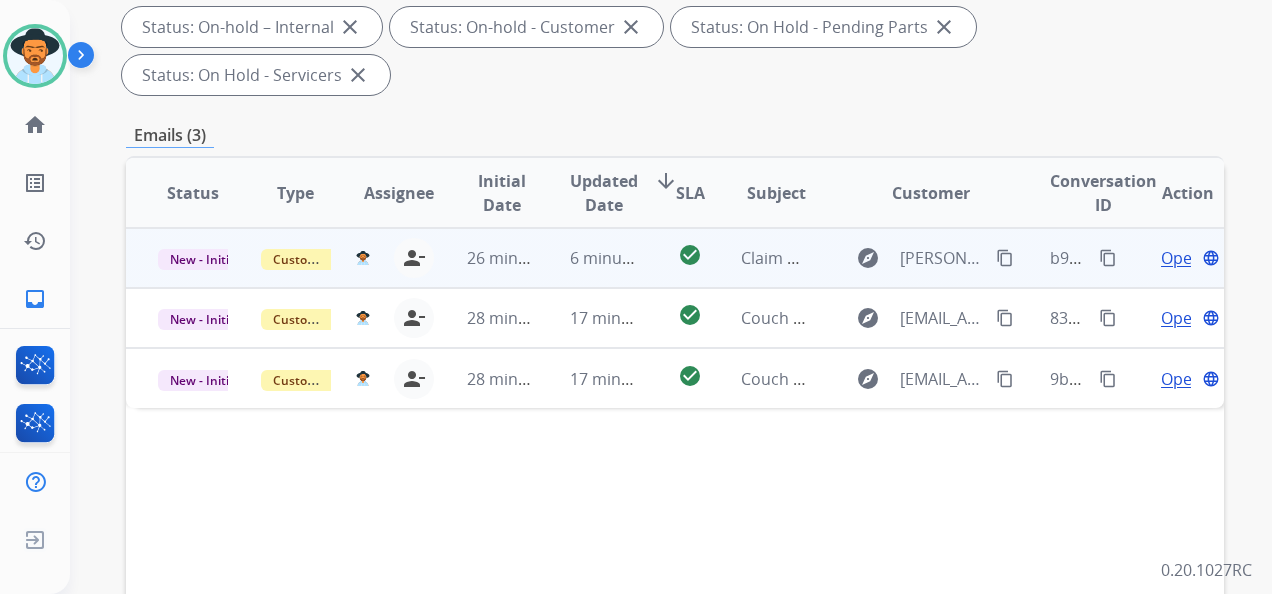 click on "Open" at bounding box center (1181, 258) 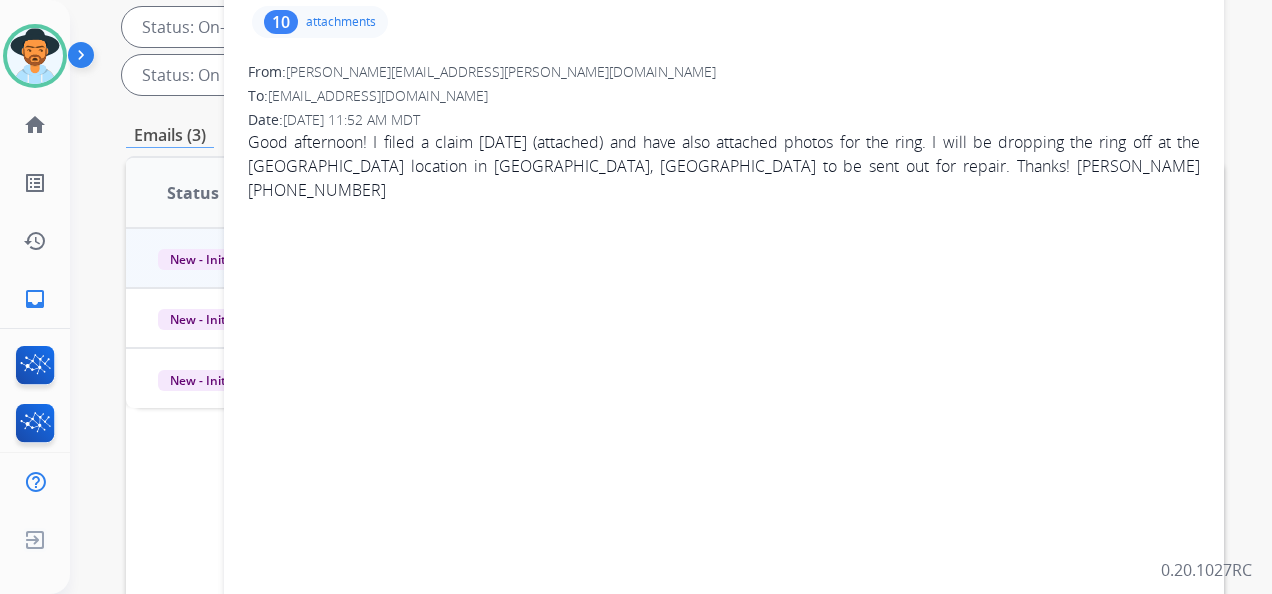 scroll, scrollTop: 0, scrollLeft: 0, axis: both 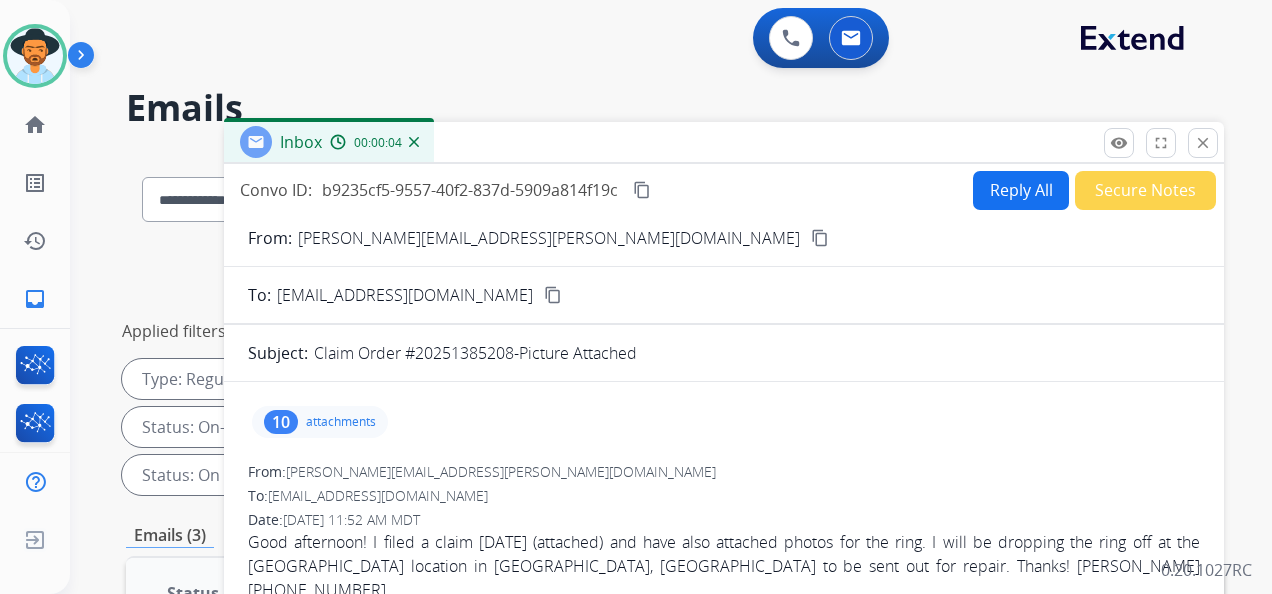 click on "Inbox  00:00:04" at bounding box center (724, 143) 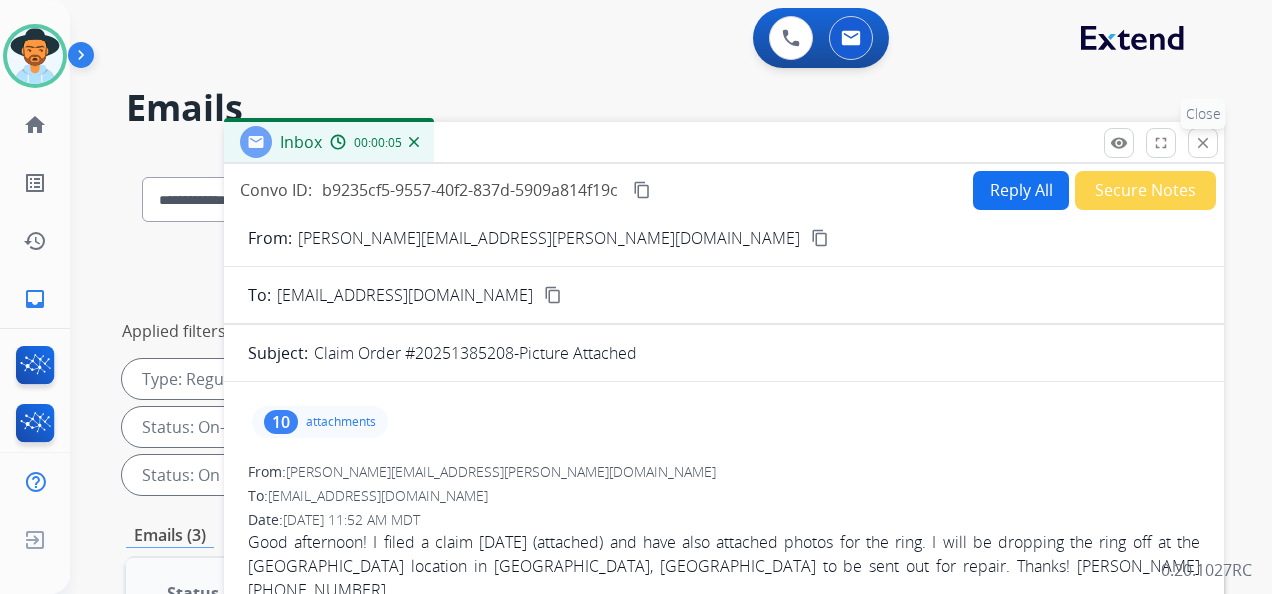 click on "close" at bounding box center (1203, 143) 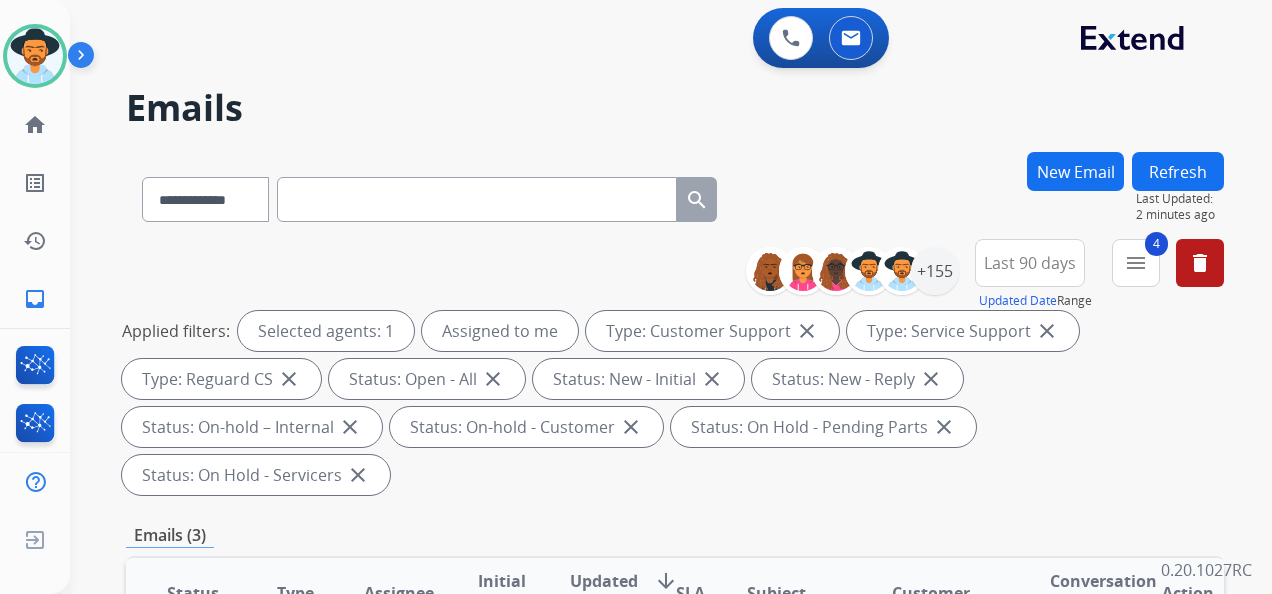scroll, scrollTop: 300, scrollLeft: 0, axis: vertical 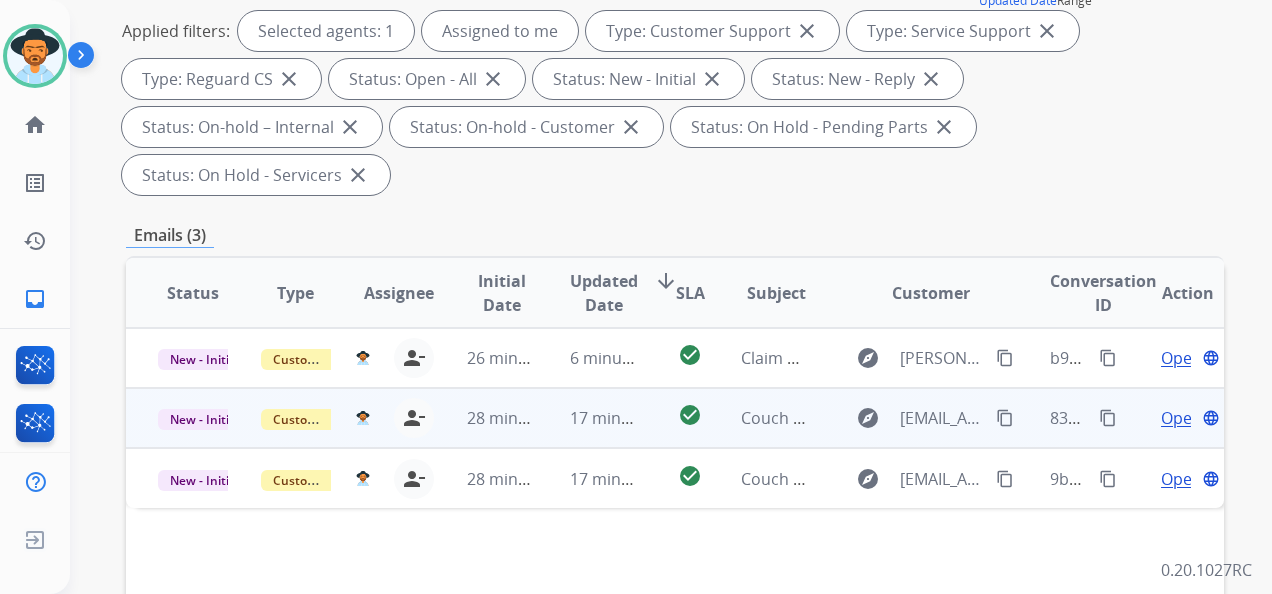 click on "Open" at bounding box center [1181, 418] 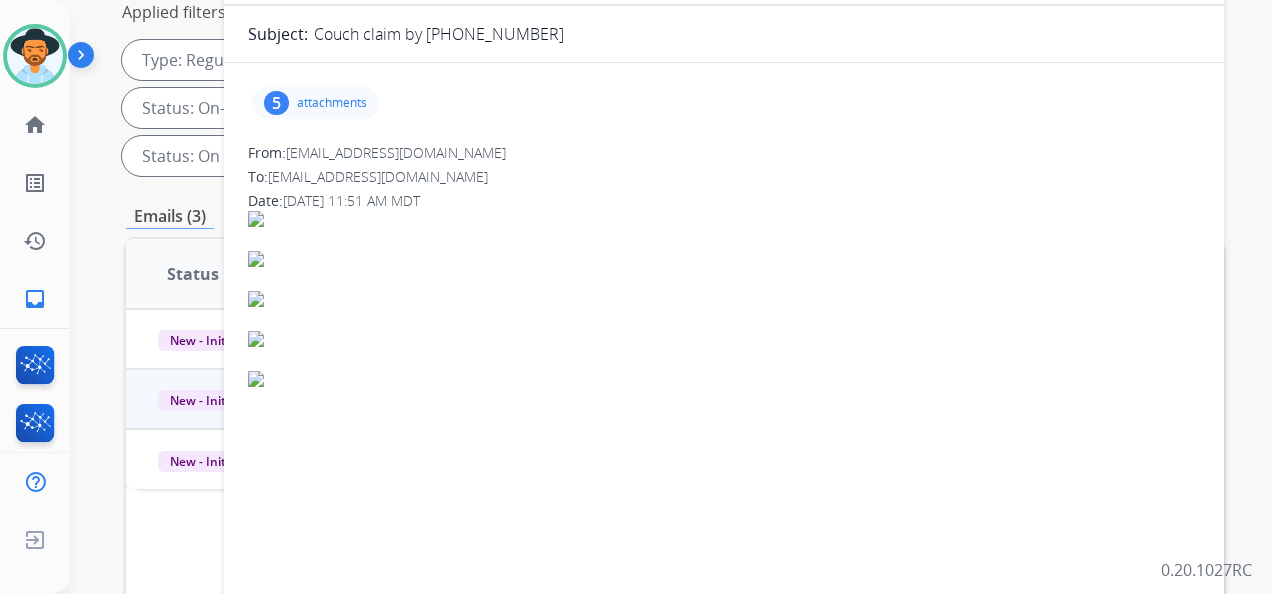 scroll, scrollTop: 0, scrollLeft: 0, axis: both 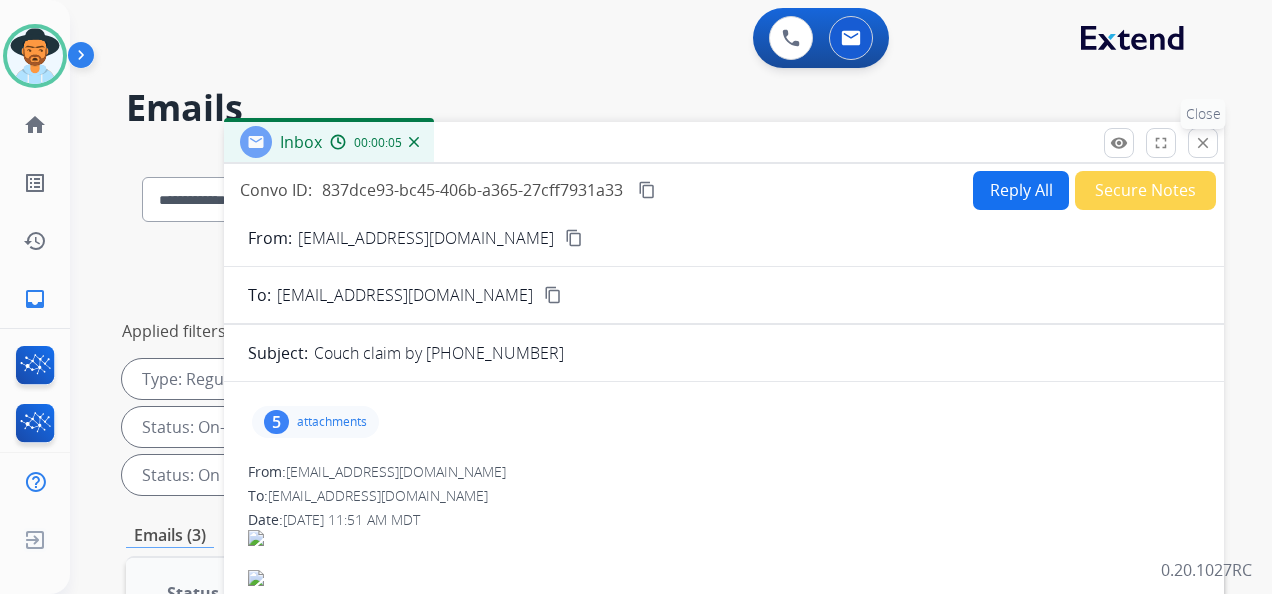 click on "close" at bounding box center (1203, 143) 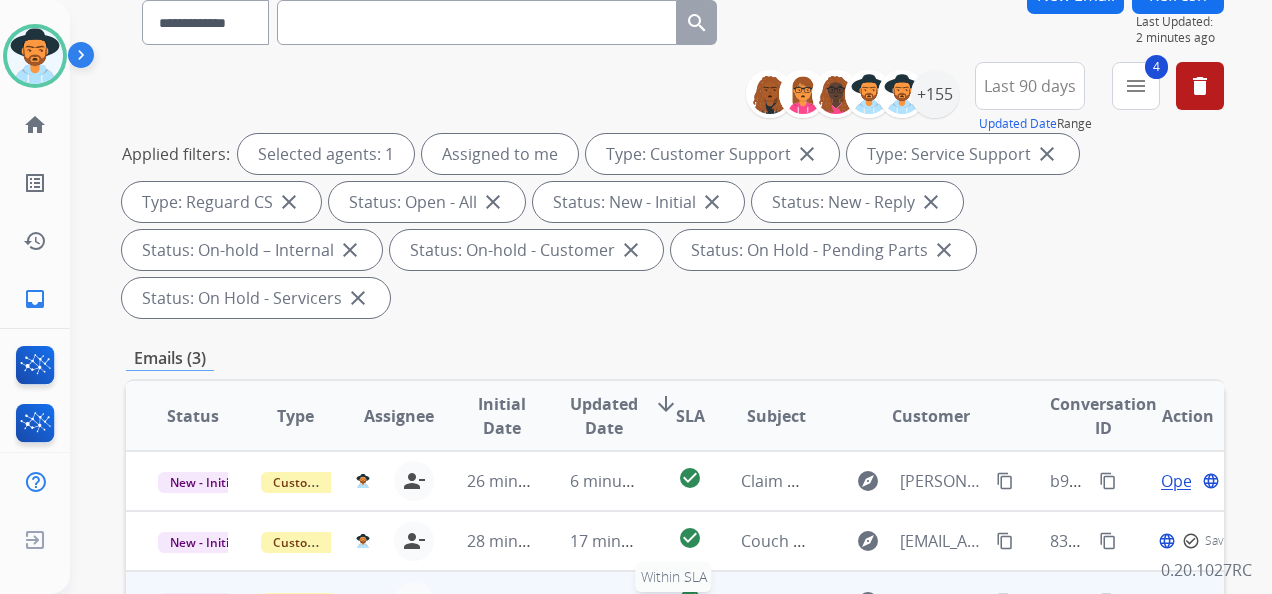 scroll, scrollTop: 400, scrollLeft: 0, axis: vertical 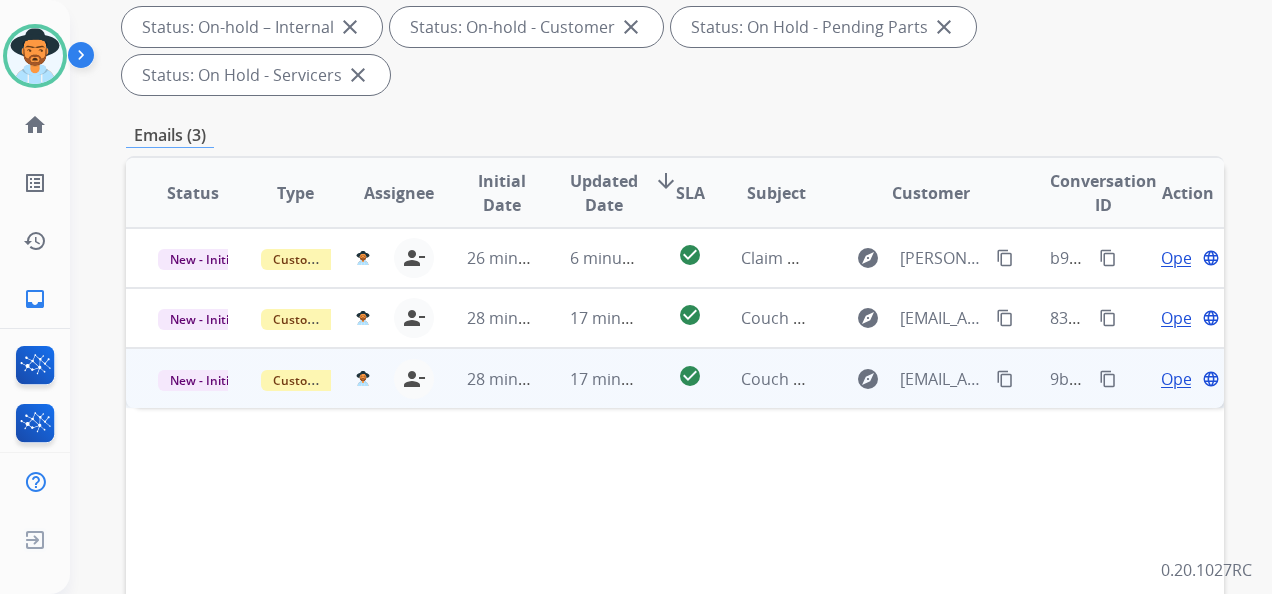 click on "Open" at bounding box center (1181, 379) 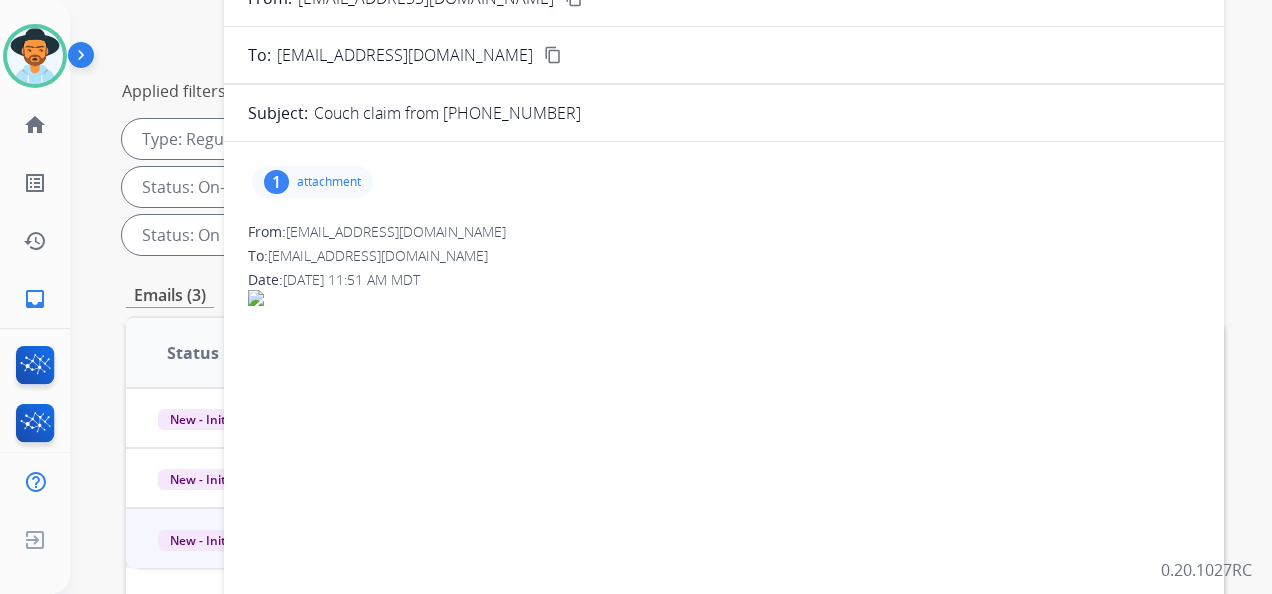 scroll, scrollTop: 100, scrollLeft: 0, axis: vertical 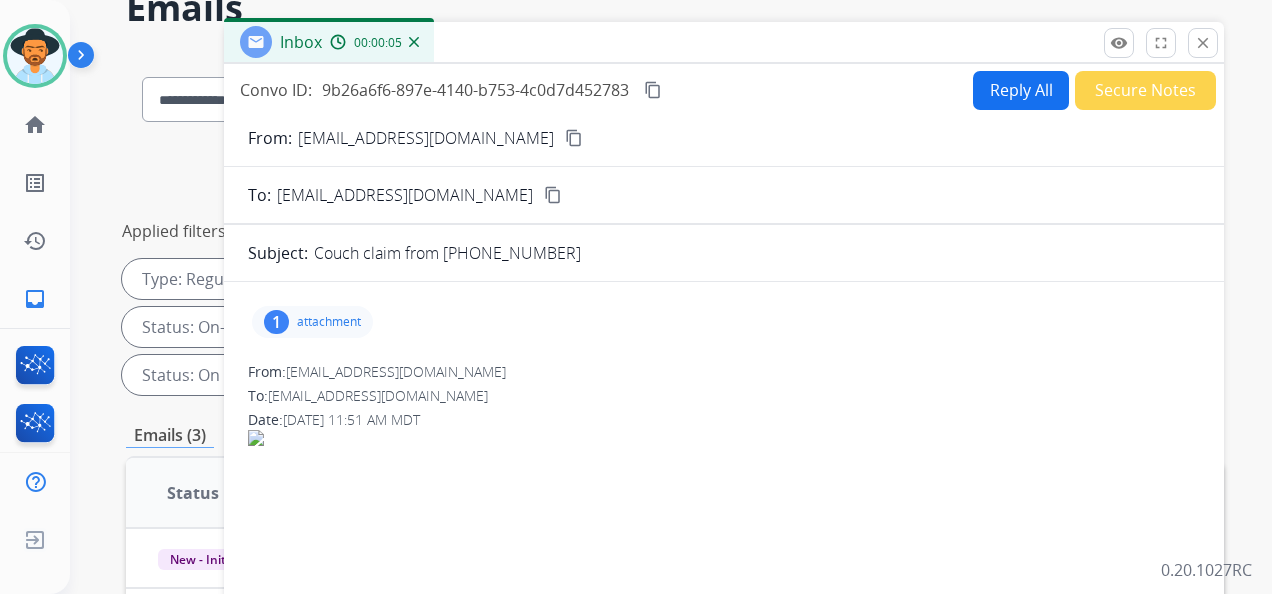 click on "1" at bounding box center (276, 322) 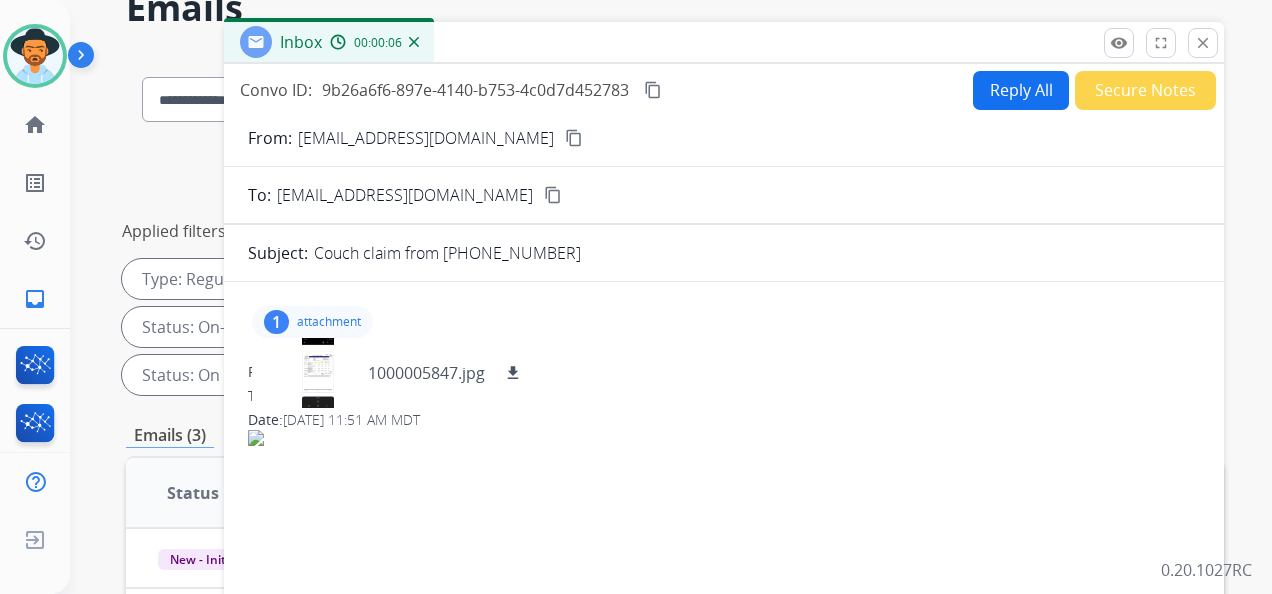 click on "From:  debattbonnie@gmail.com" at bounding box center [724, 372] 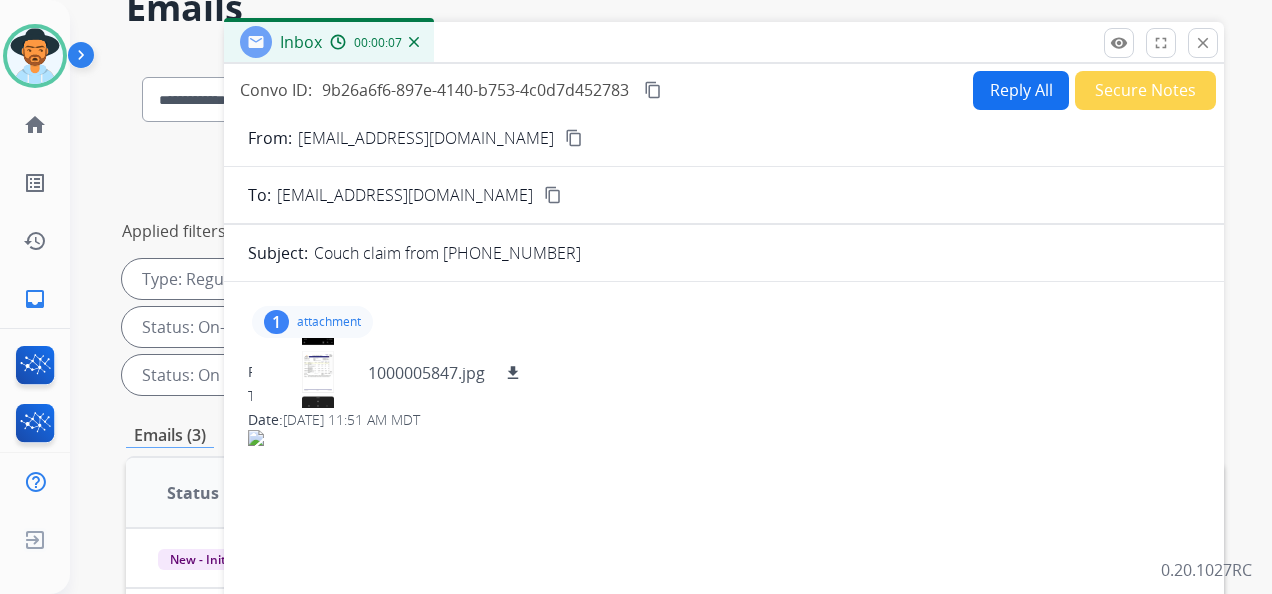click on "Reply All" at bounding box center (1021, 90) 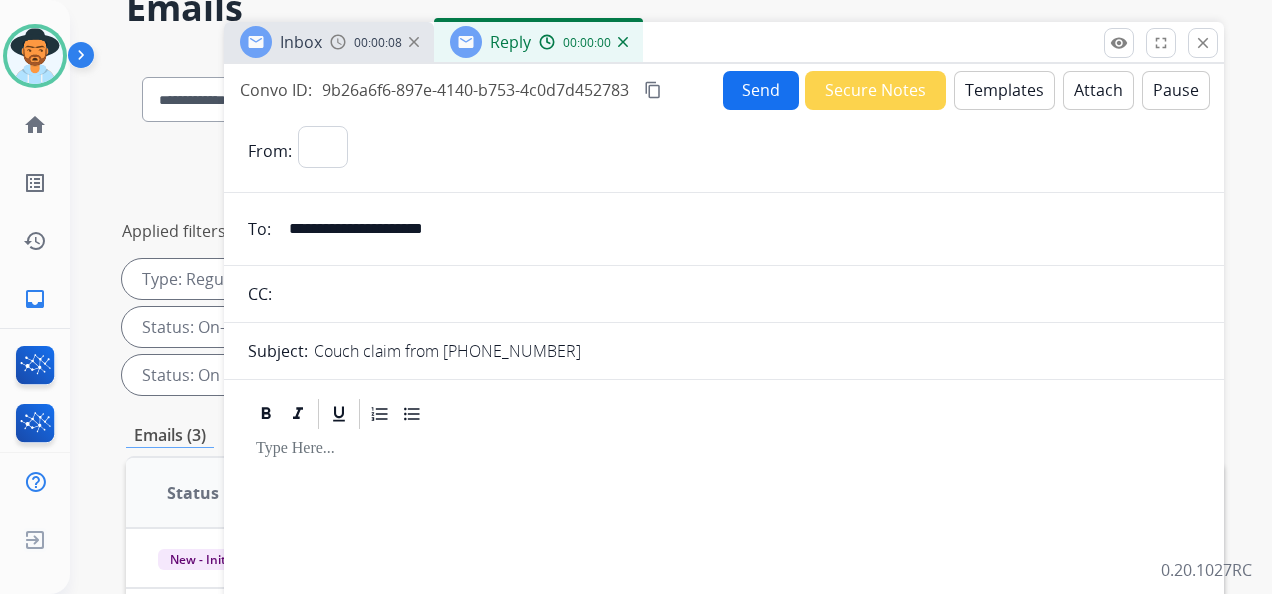 select on "**********" 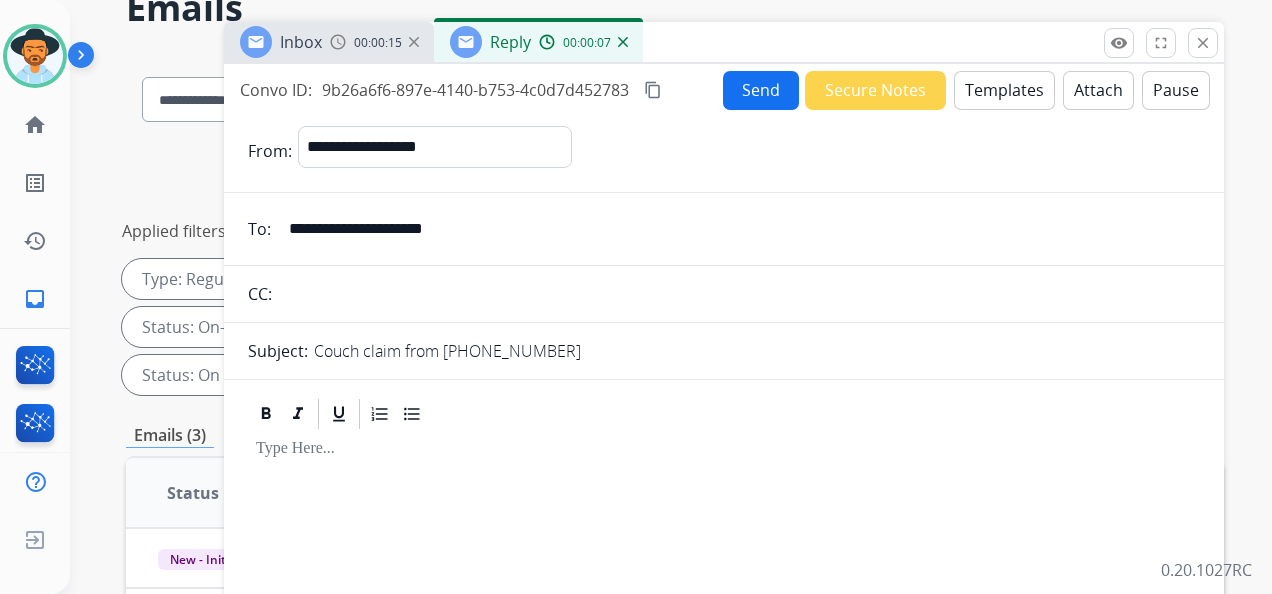 click on "Templates" at bounding box center (1004, 90) 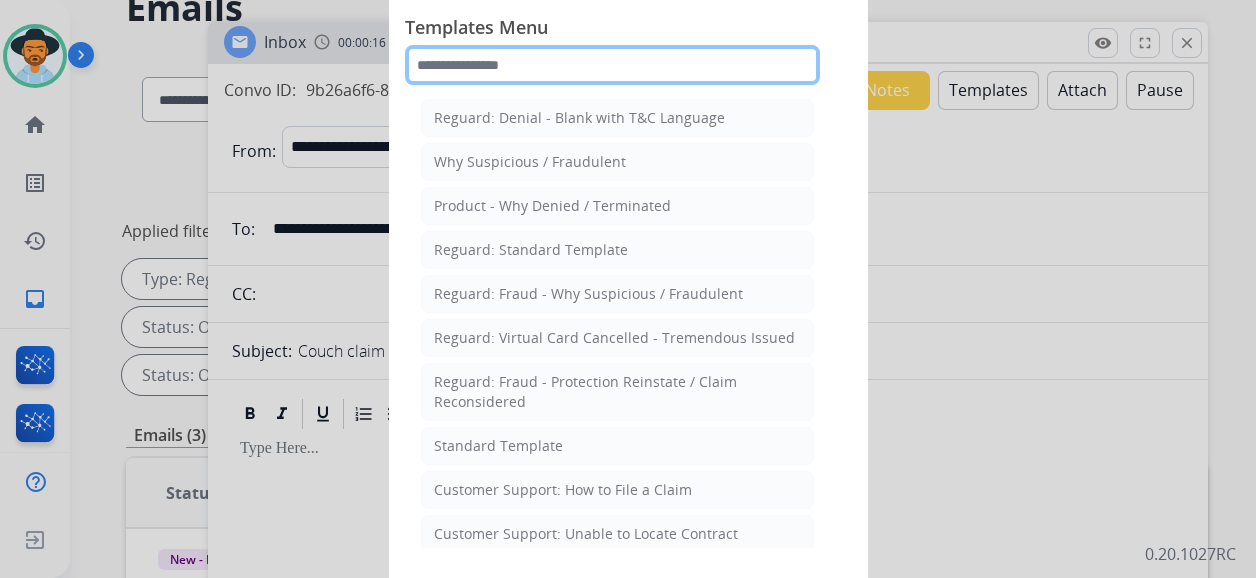 click 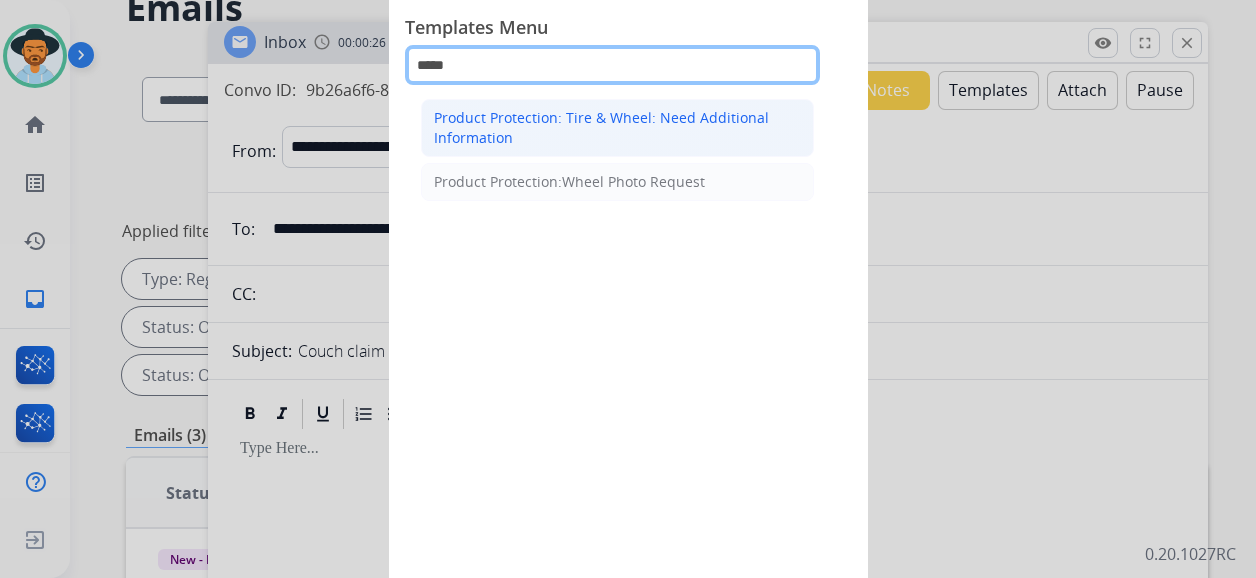 type on "*****" 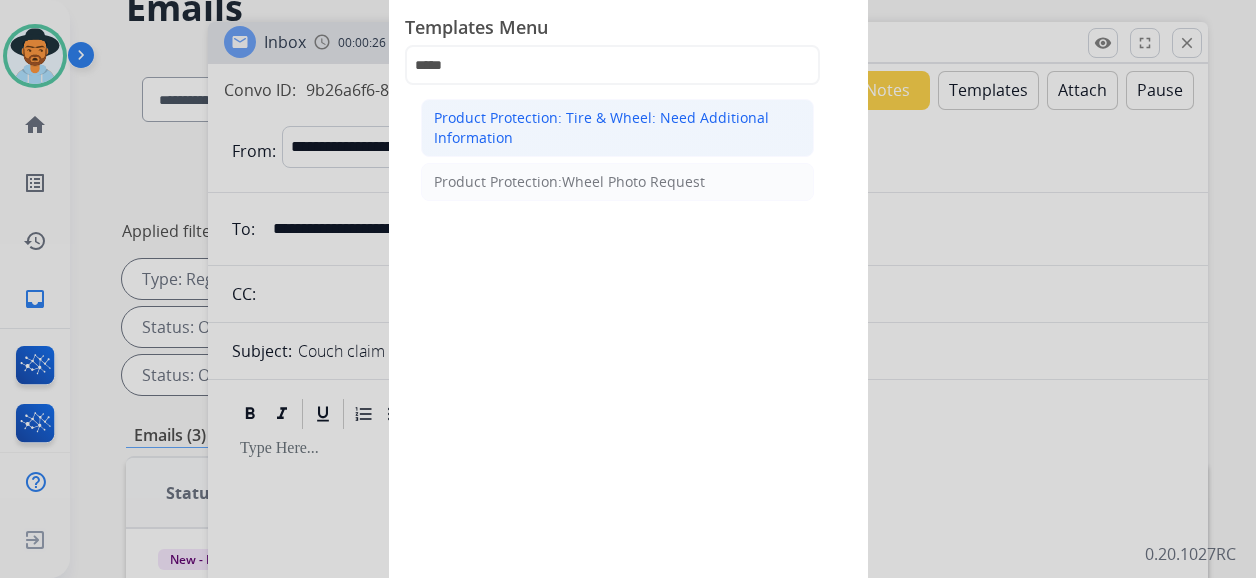 click on "Product Protection: Tire & Wheel: Need Additional Information" 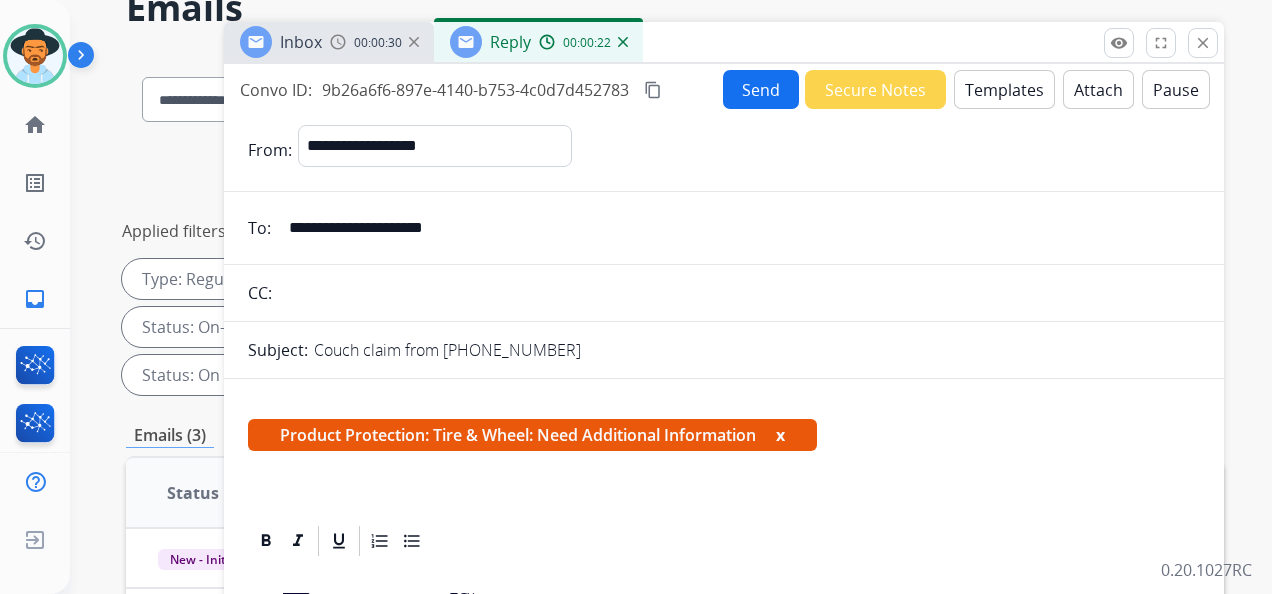 click on "Couch claim from [PHONE_NUMBER]" at bounding box center [757, 350] 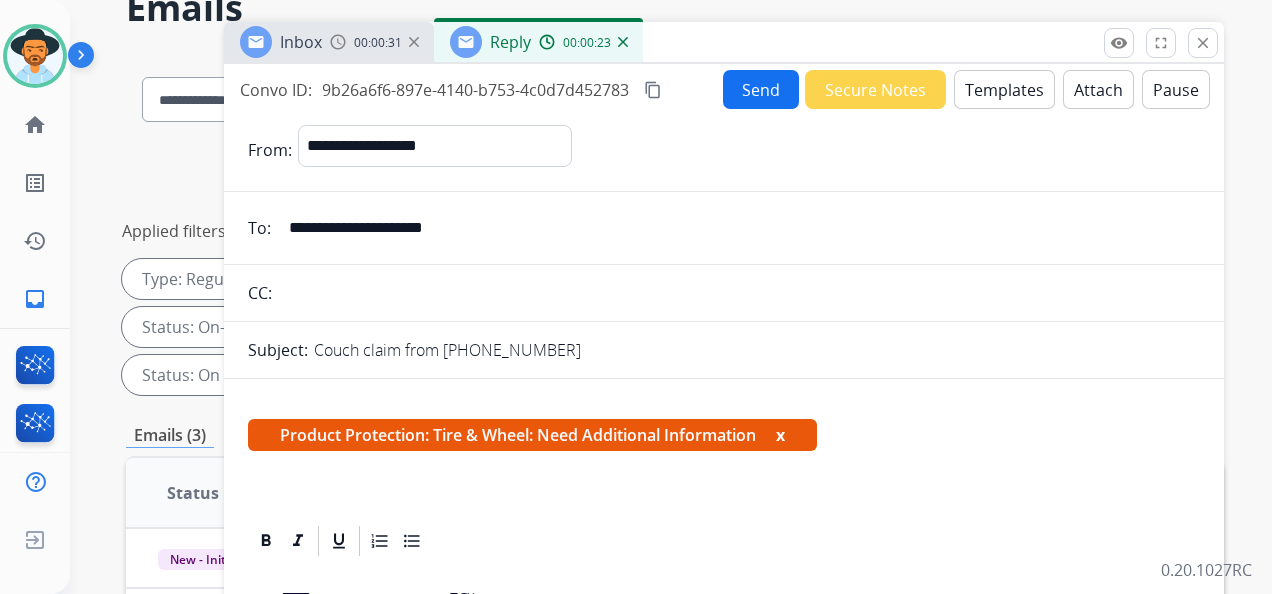 click on "Couch claim from [PHONE_NUMBER]" at bounding box center (757, 350) 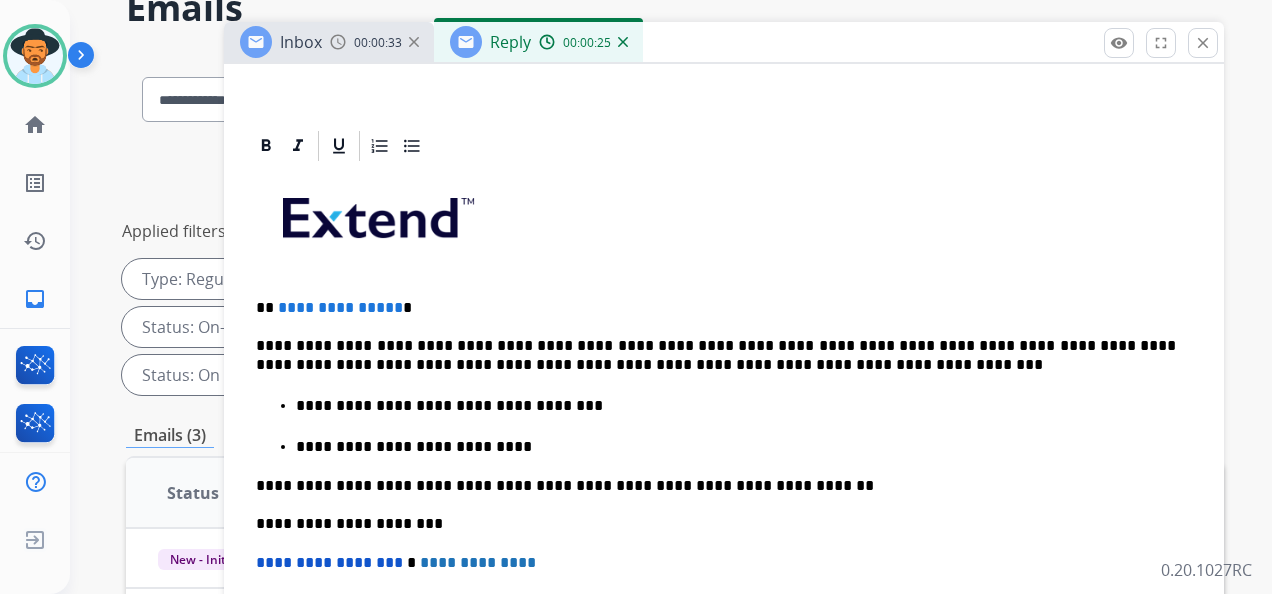 scroll, scrollTop: 407, scrollLeft: 0, axis: vertical 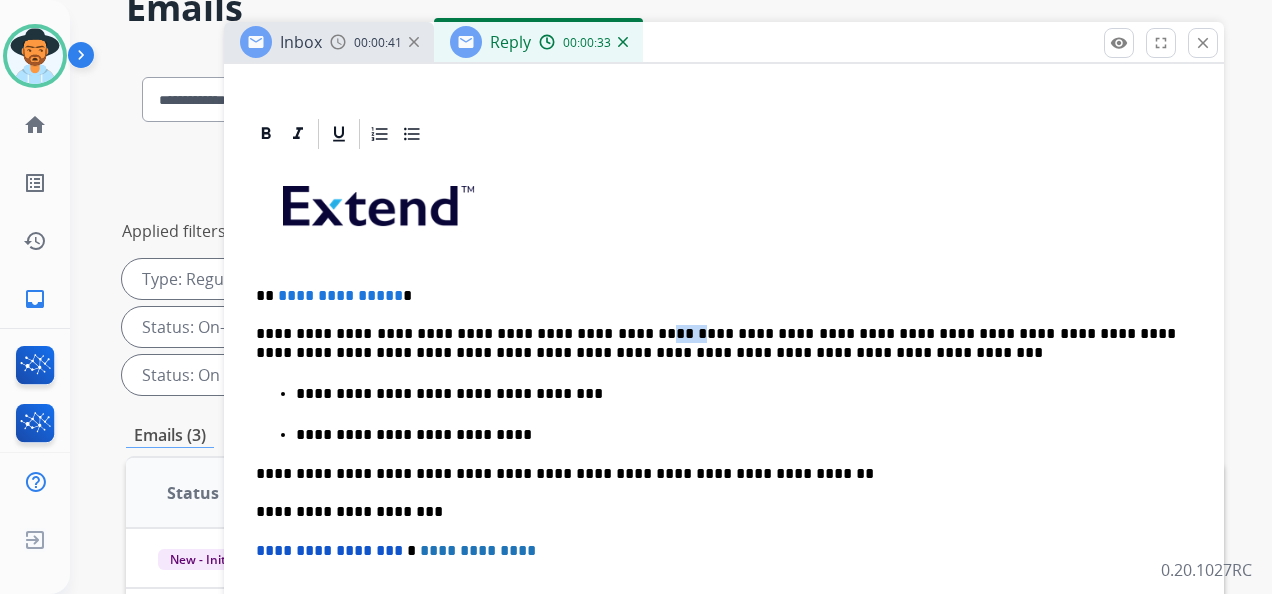 drag, startPoint x: 644, startPoint y: 331, endPoint x: 621, endPoint y: 330, distance: 23.021729 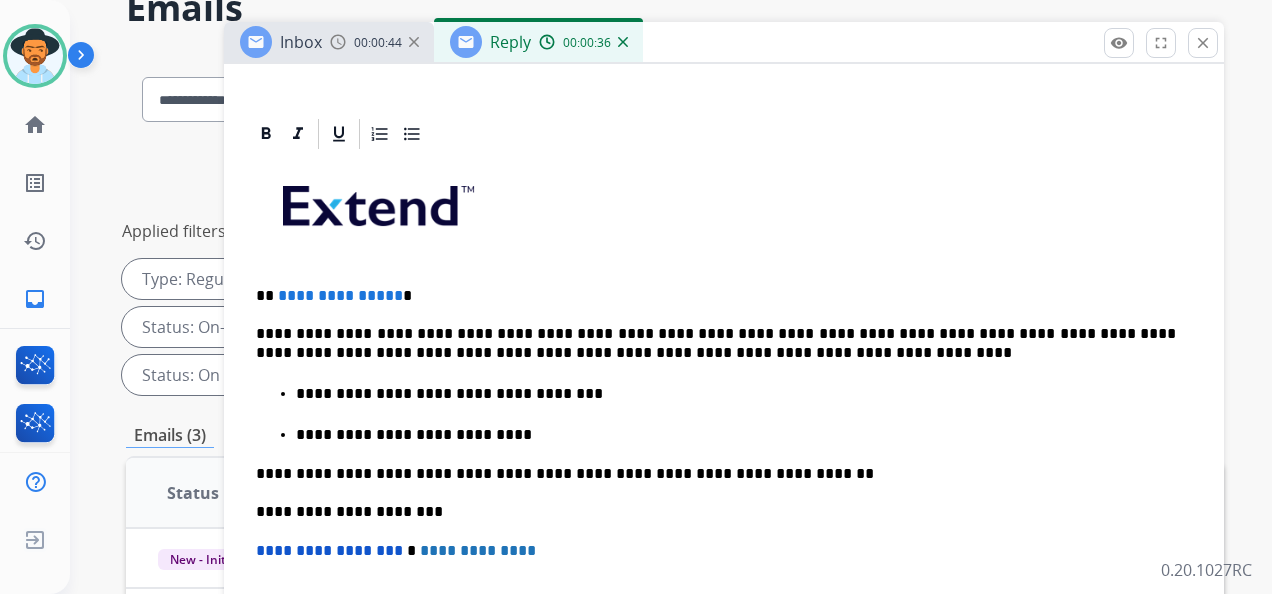 type 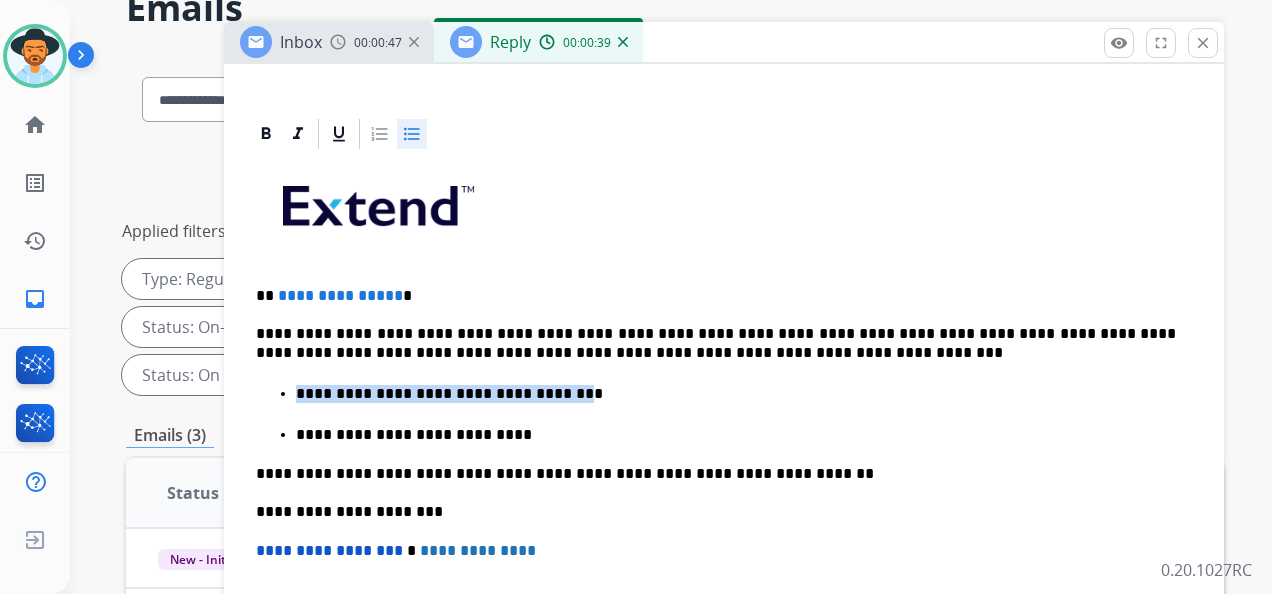 drag, startPoint x: 559, startPoint y: 380, endPoint x: 546, endPoint y: 389, distance: 15.811388 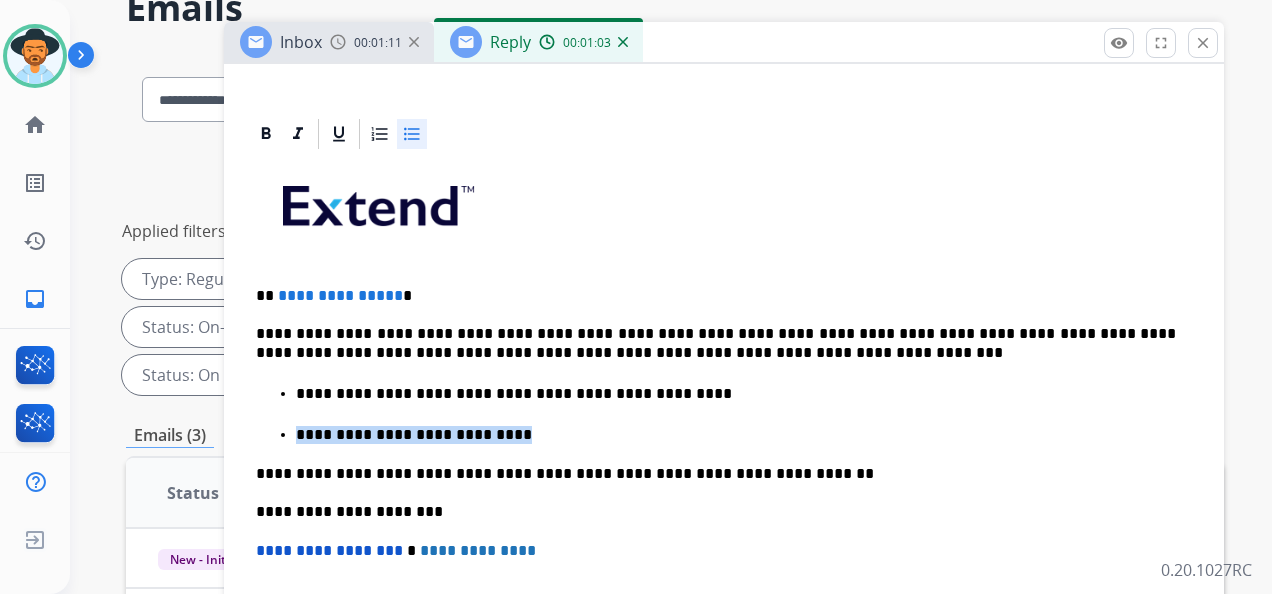 drag, startPoint x: 483, startPoint y: 436, endPoint x: 258, endPoint y: 424, distance: 225.31978 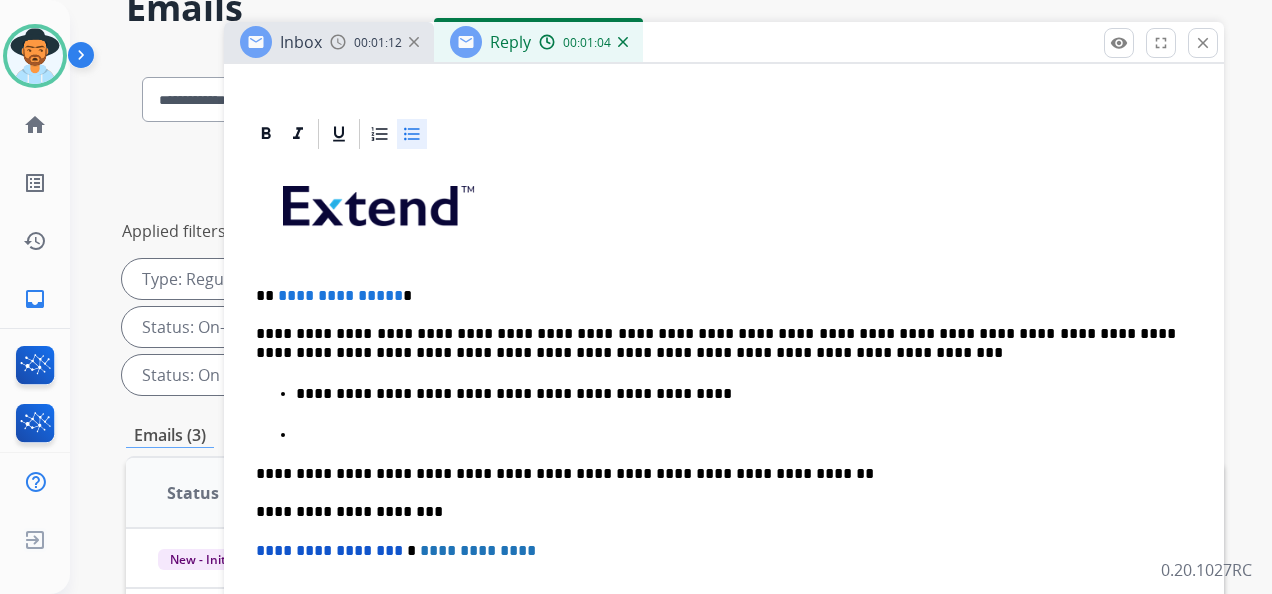 scroll, scrollTop: 404, scrollLeft: 0, axis: vertical 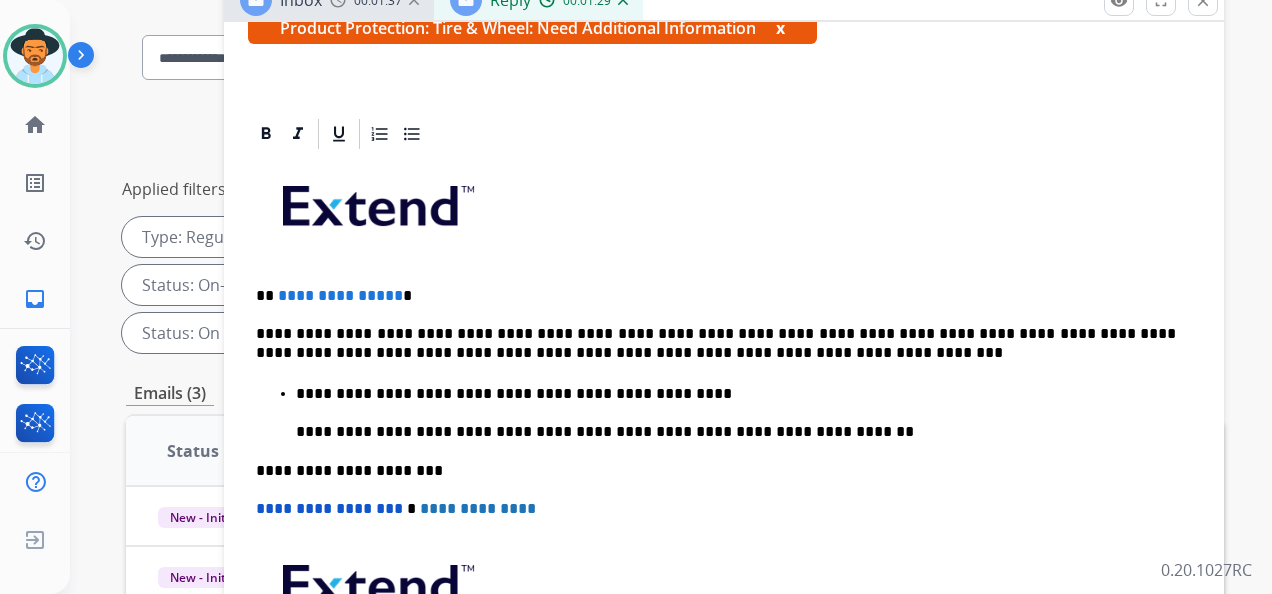click on "**********" at bounding box center [340, 295] 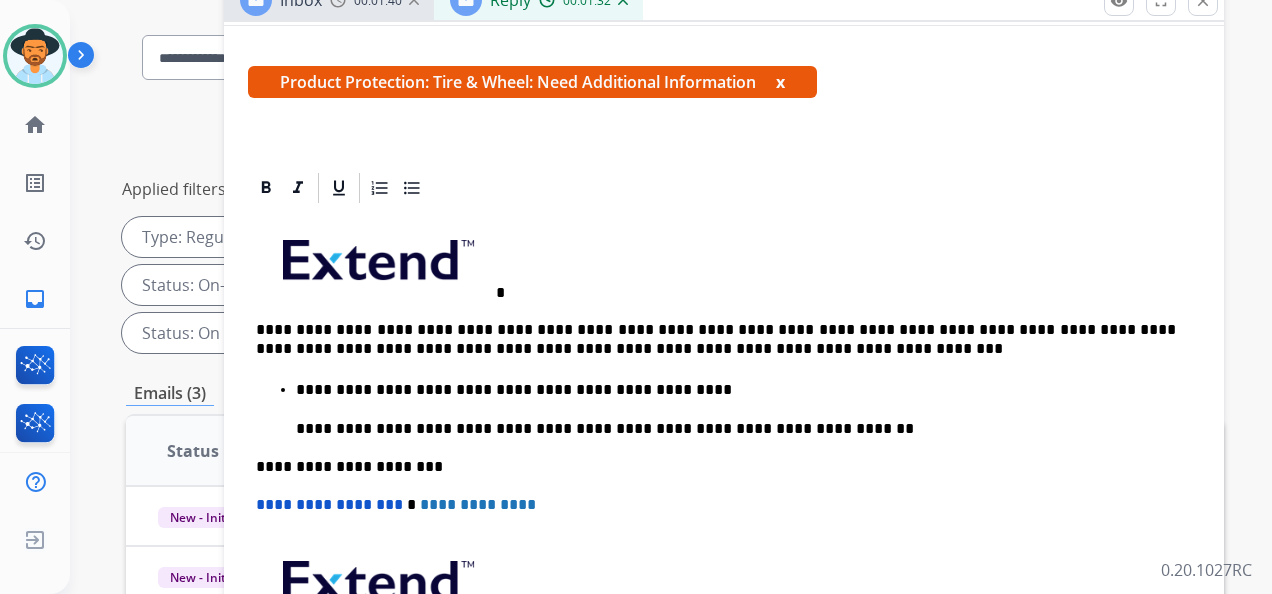 scroll, scrollTop: 308, scrollLeft: 0, axis: vertical 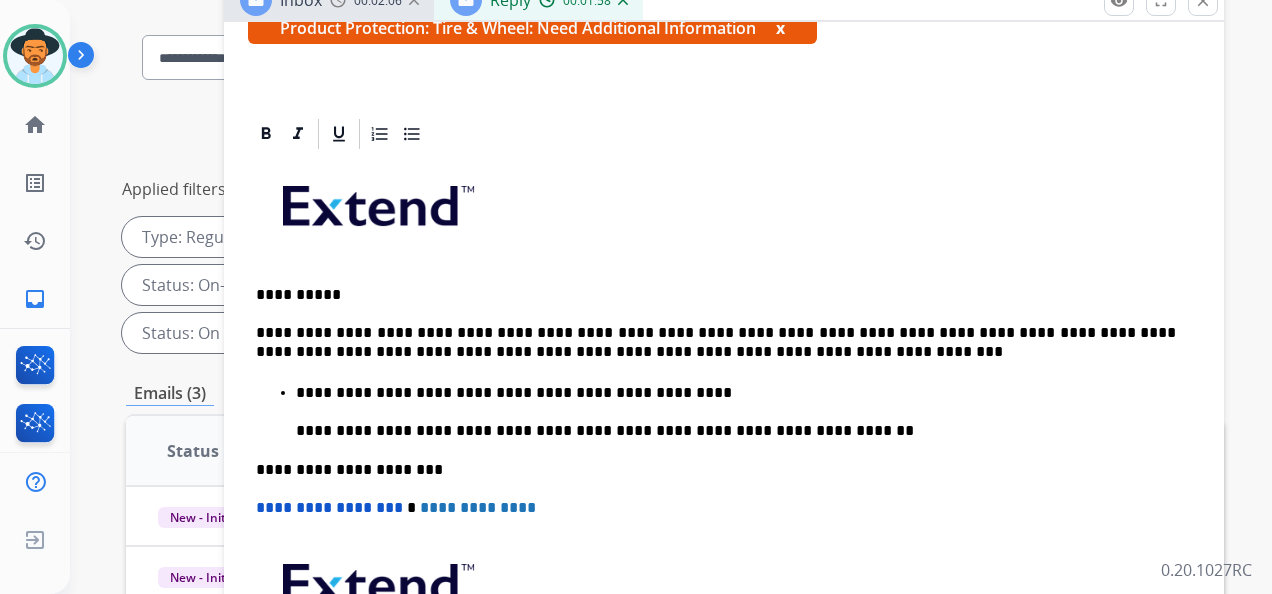 click on "**********" at bounding box center (716, 342) 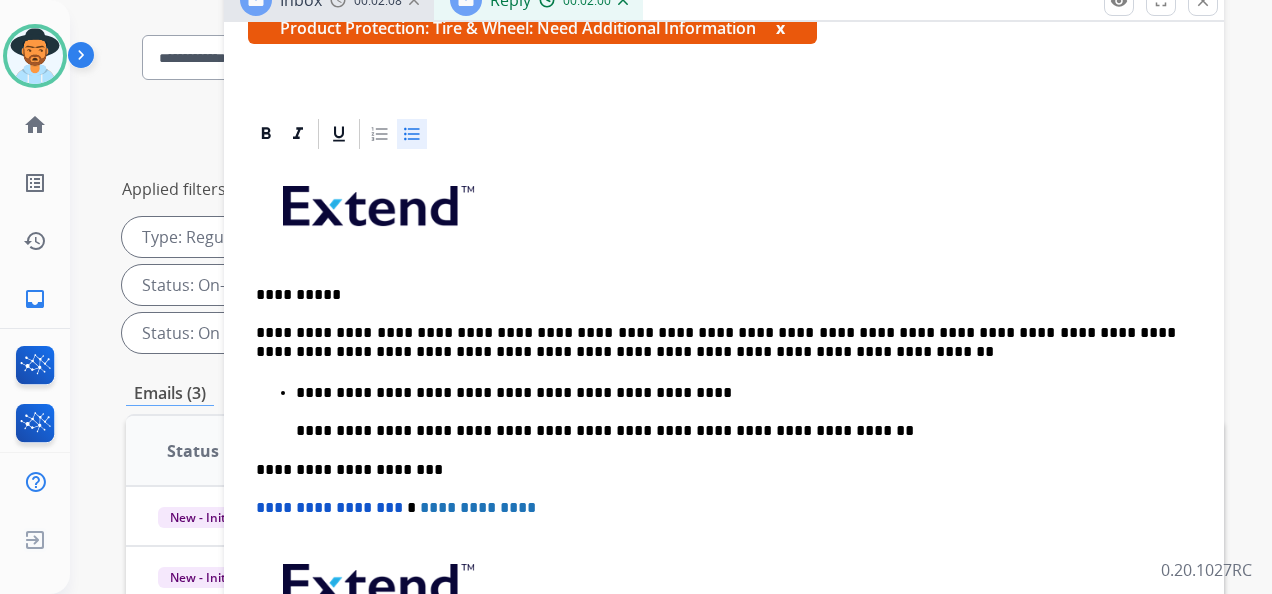 click on "**********" at bounding box center [724, 458] 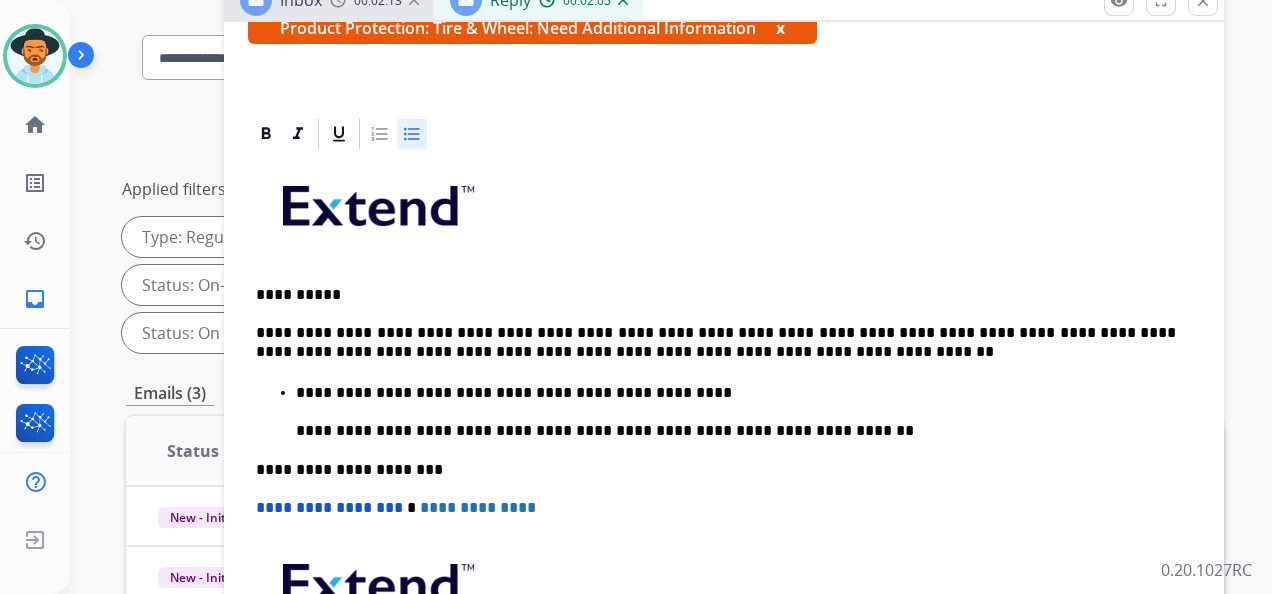 click on "**********" at bounding box center (744, 411) 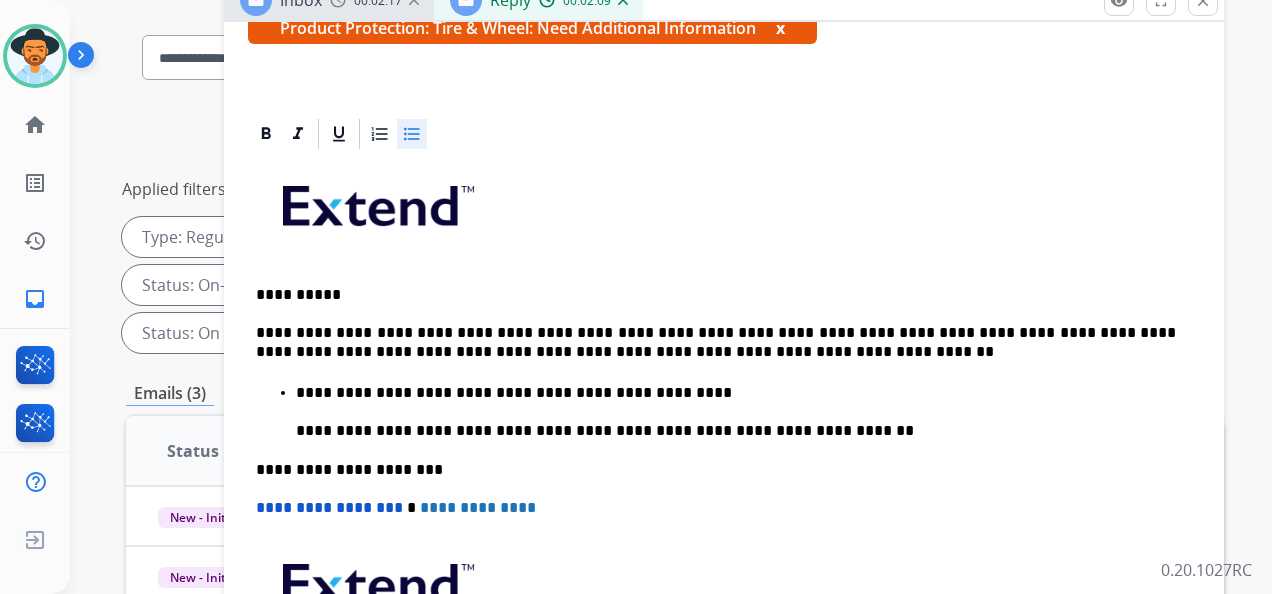 click on "**********" at bounding box center (724, 458) 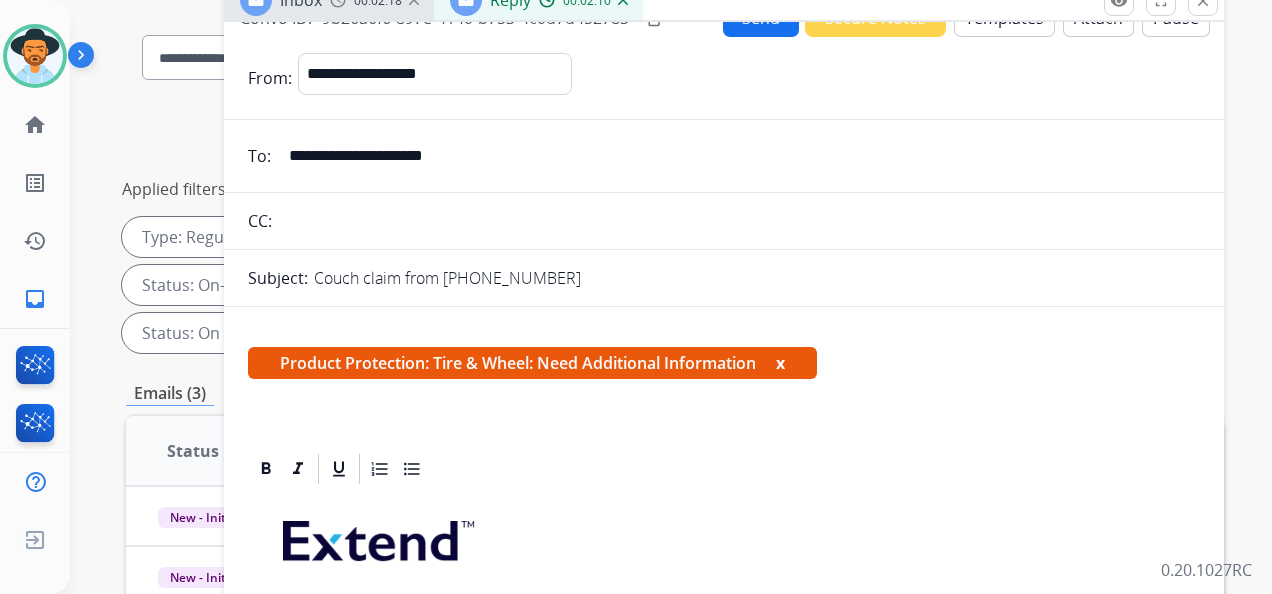 scroll, scrollTop: 0, scrollLeft: 0, axis: both 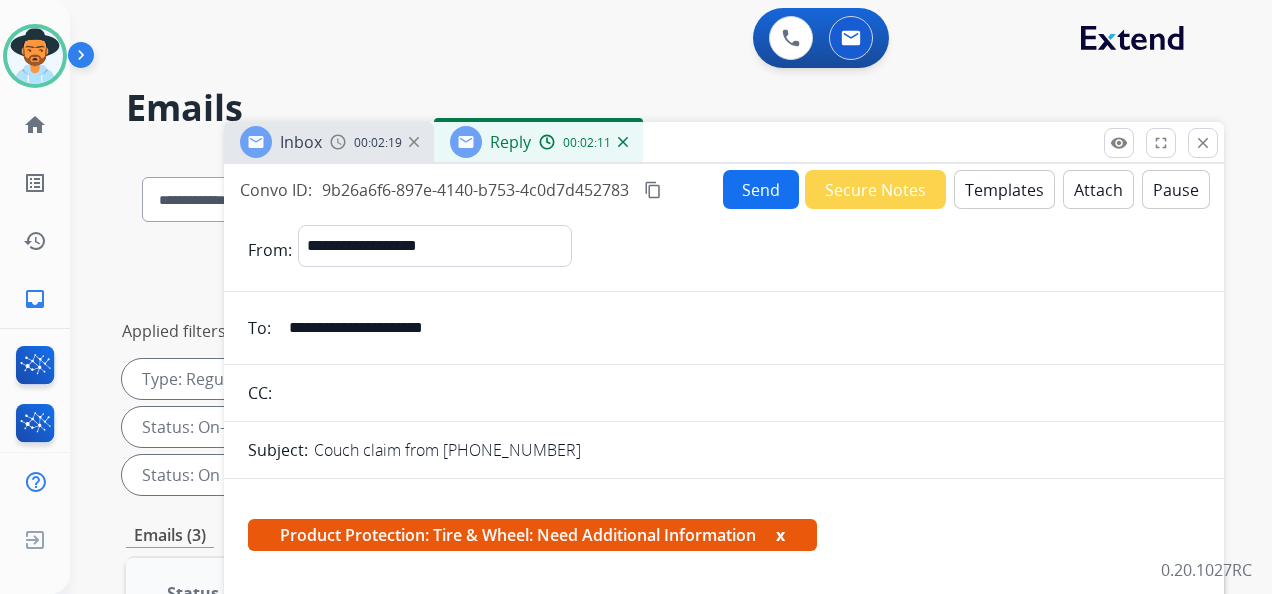 click on "Send" at bounding box center [761, 189] 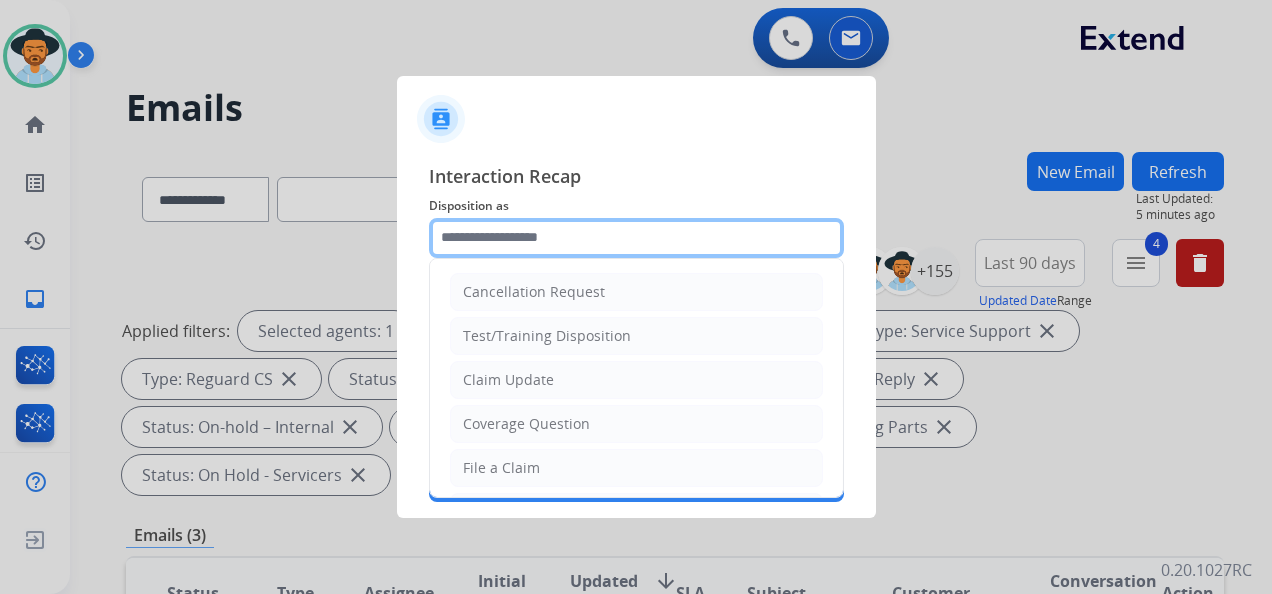 click 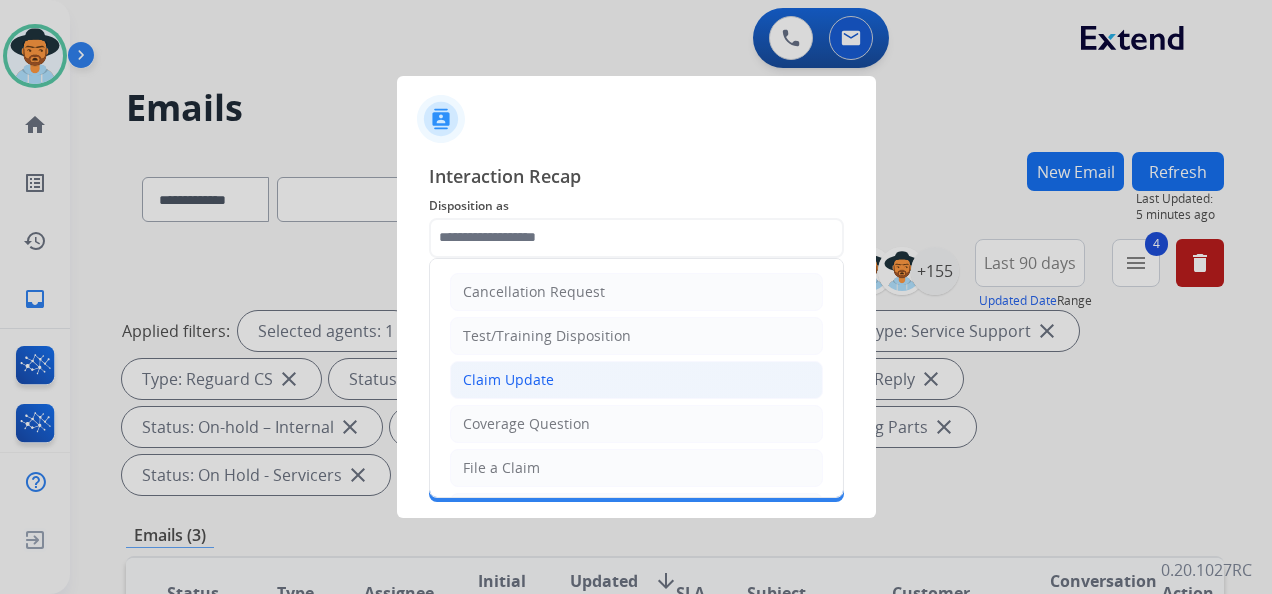 click on "Claim Update" 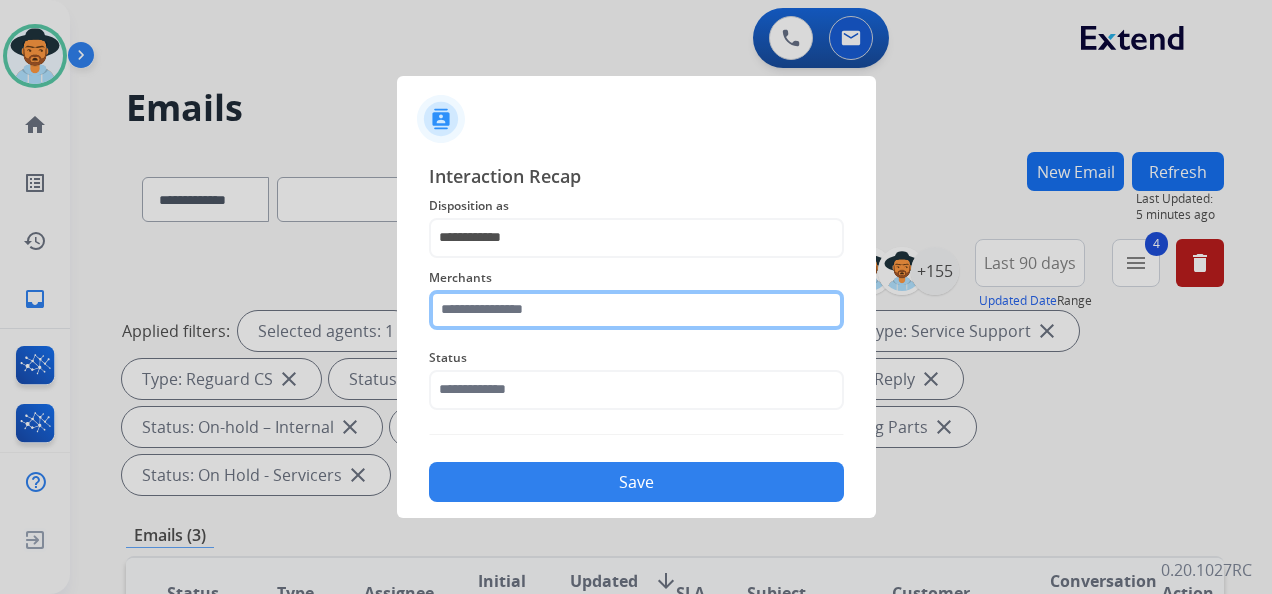 click 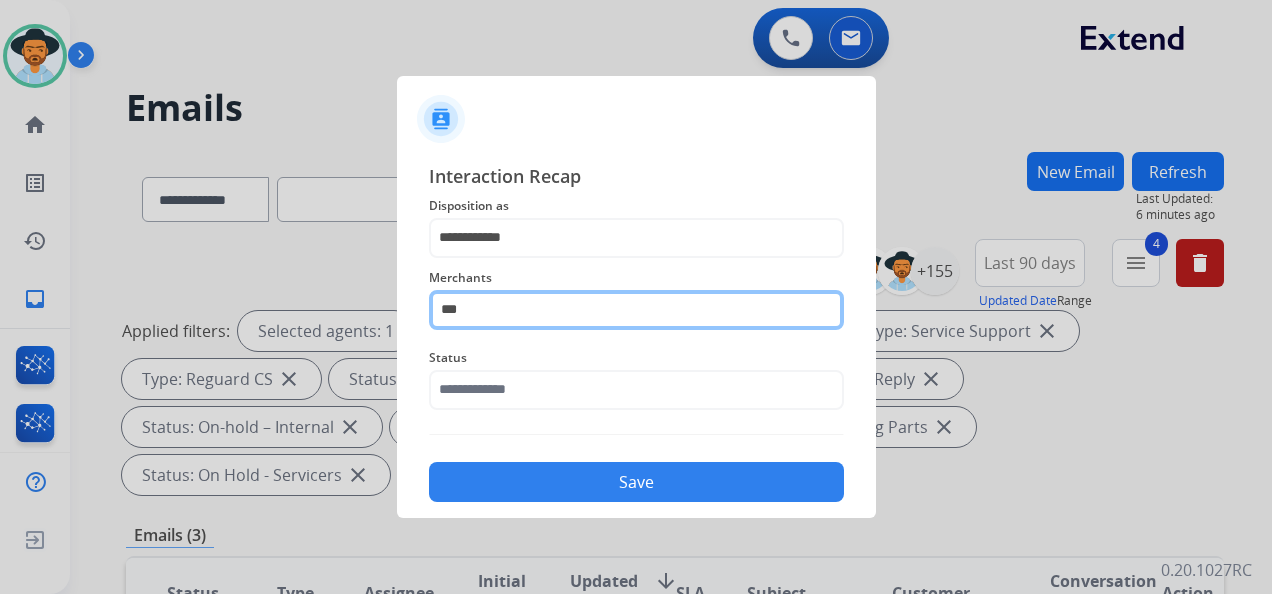 click on "***" 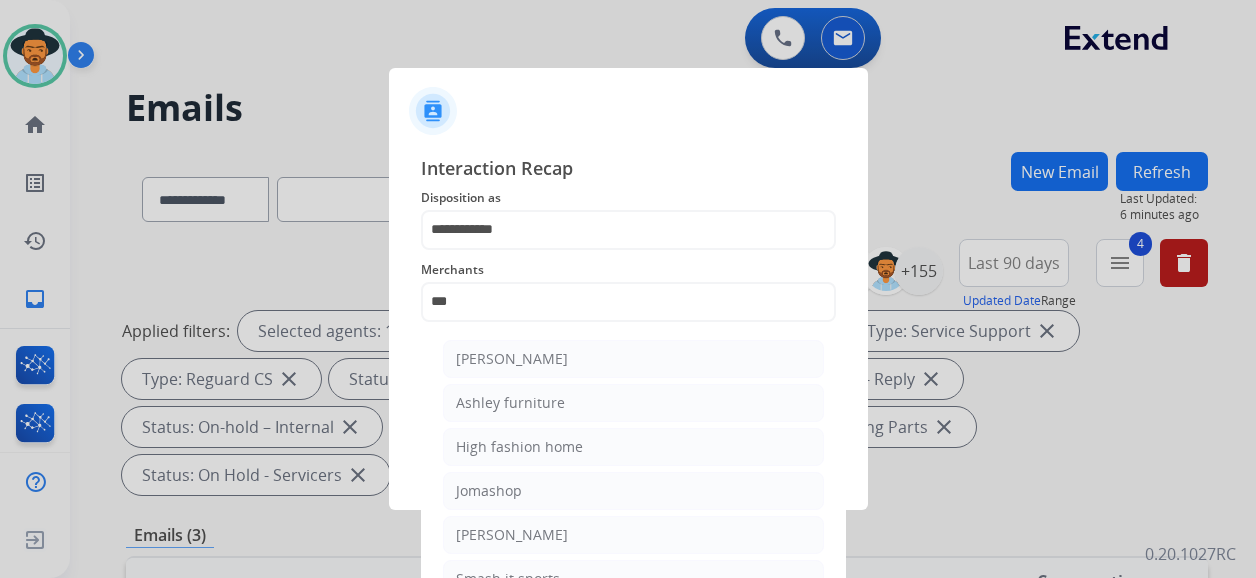 click on "[PERSON_NAME]" 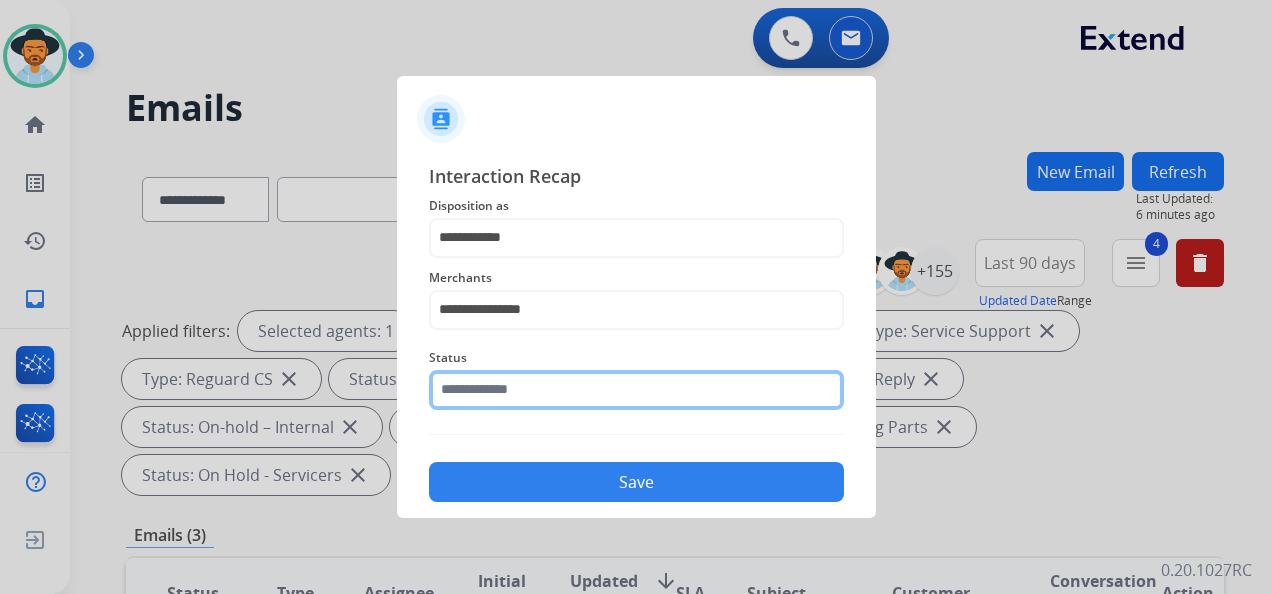 click 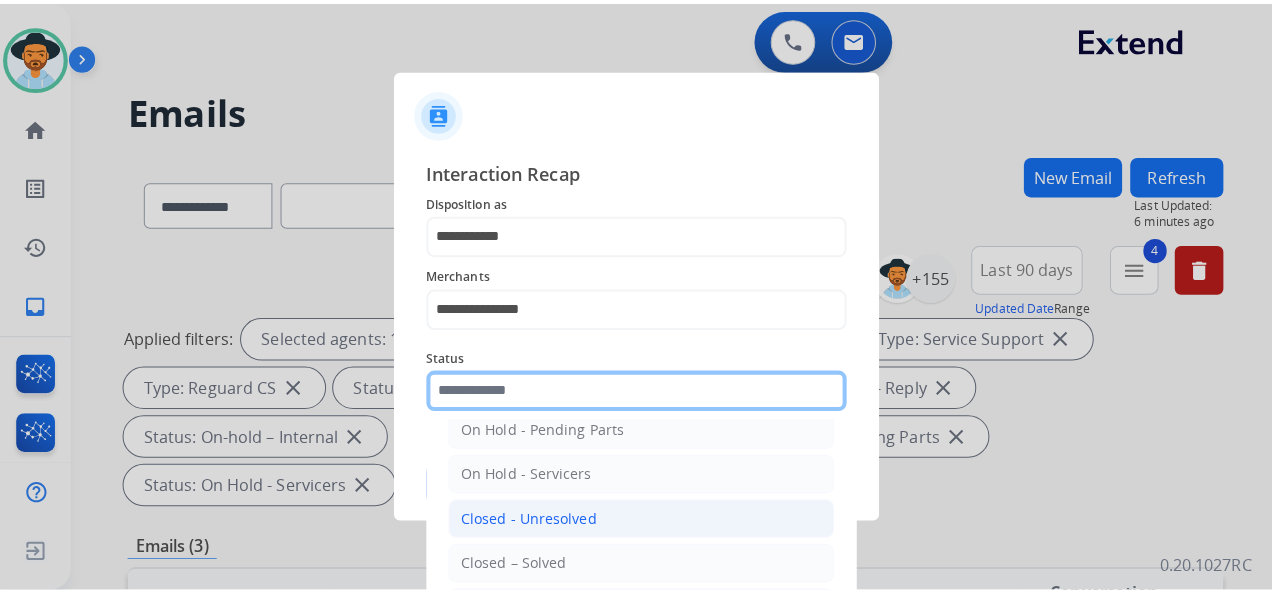 scroll, scrollTop: 114, scrollLeft: 0, axis: vertical 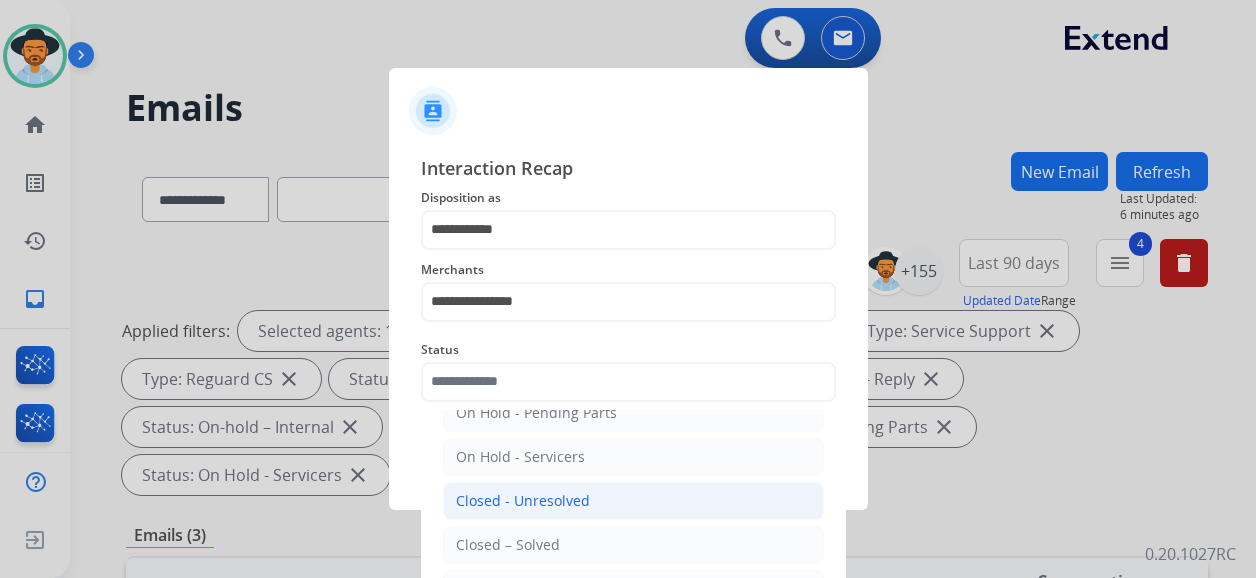 click on "Closed - Unresolved" 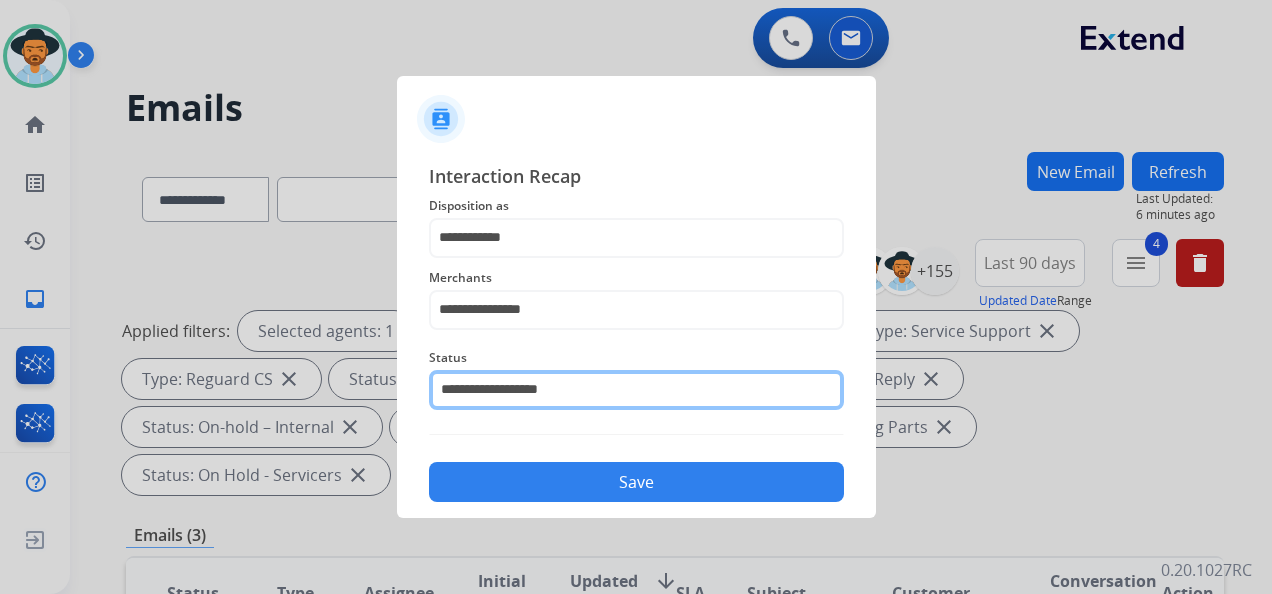 click on "**********" 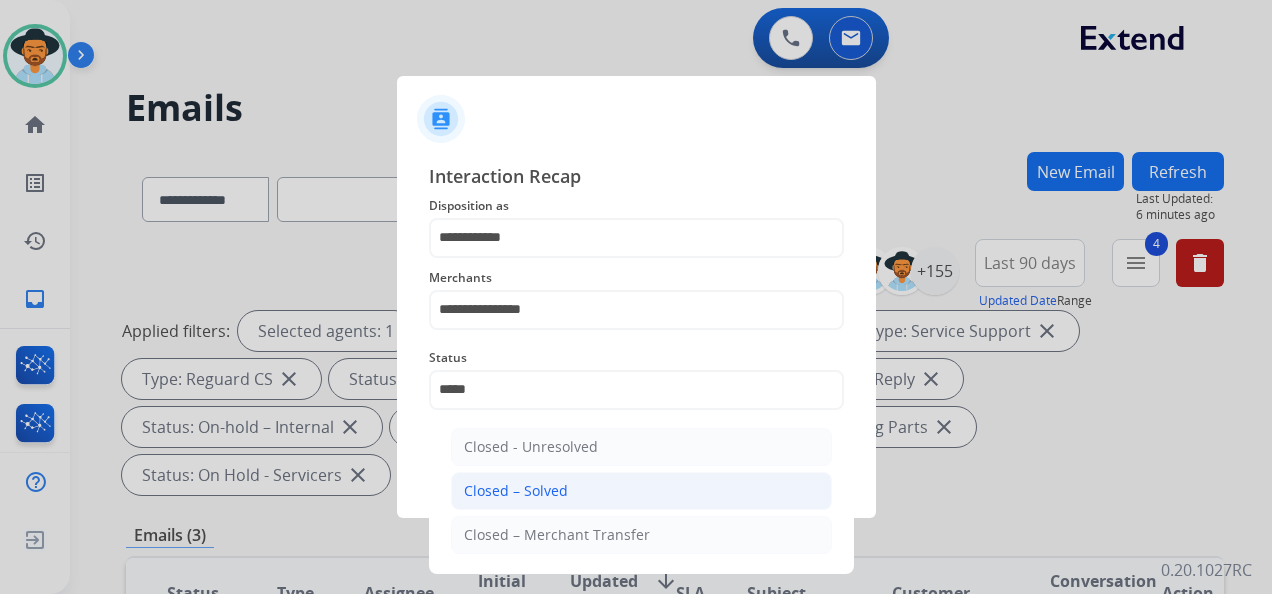 click on "Closed – Solved" 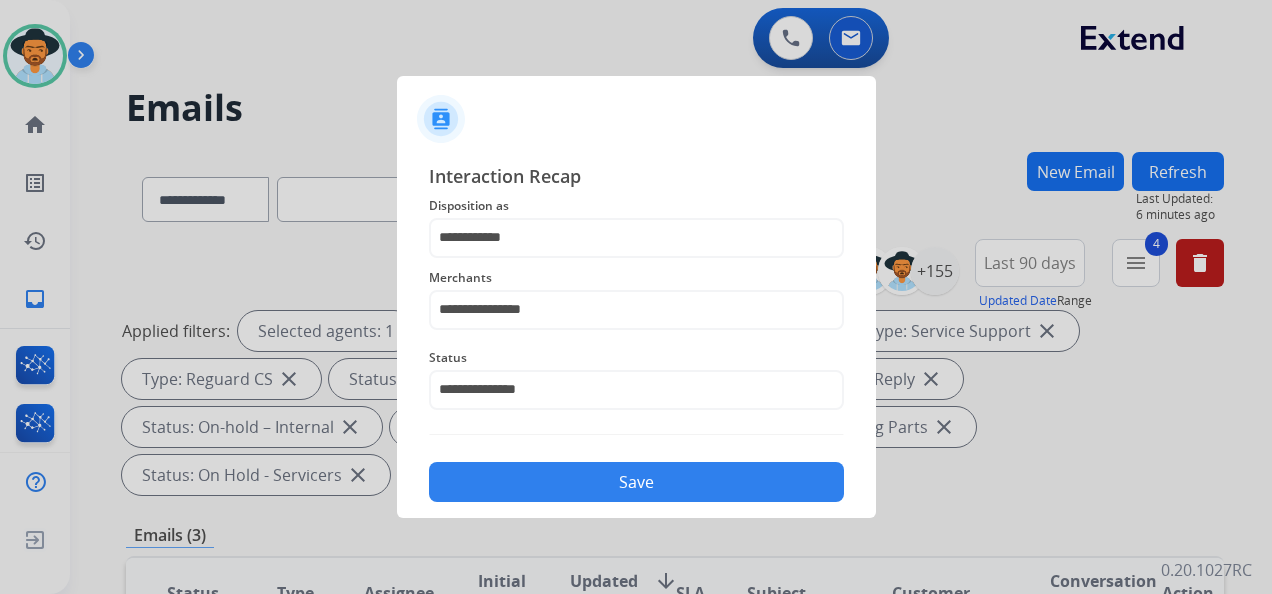 click on "Save" 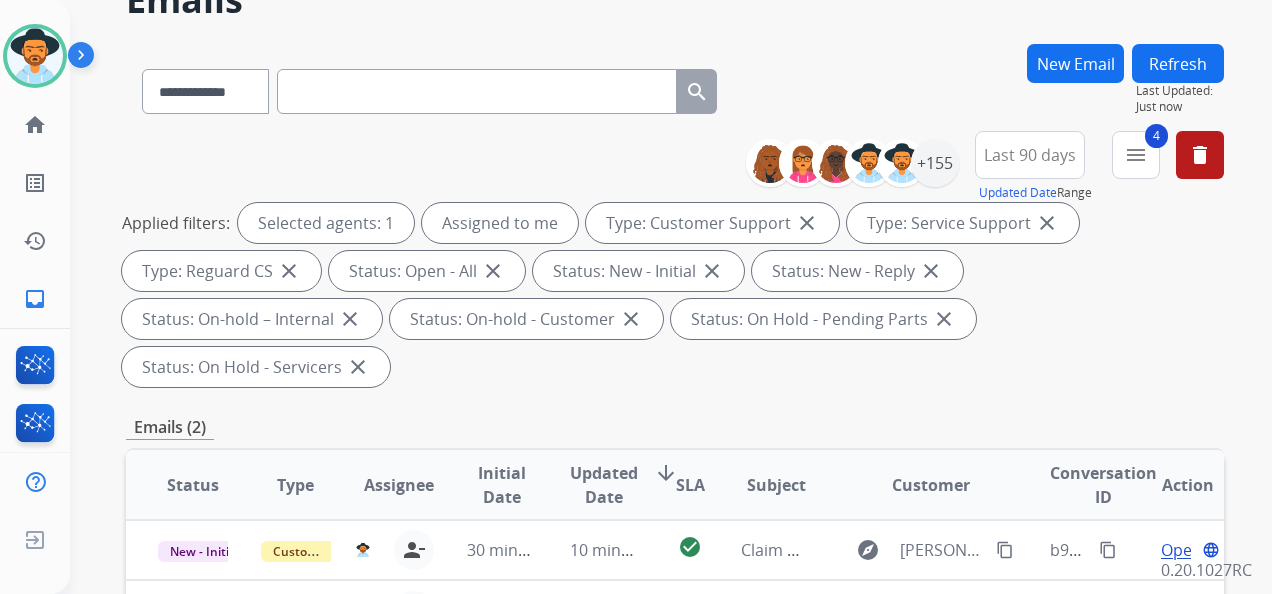 scroll, scrollTop: 100, scrollLeft: 0, axis: vertical 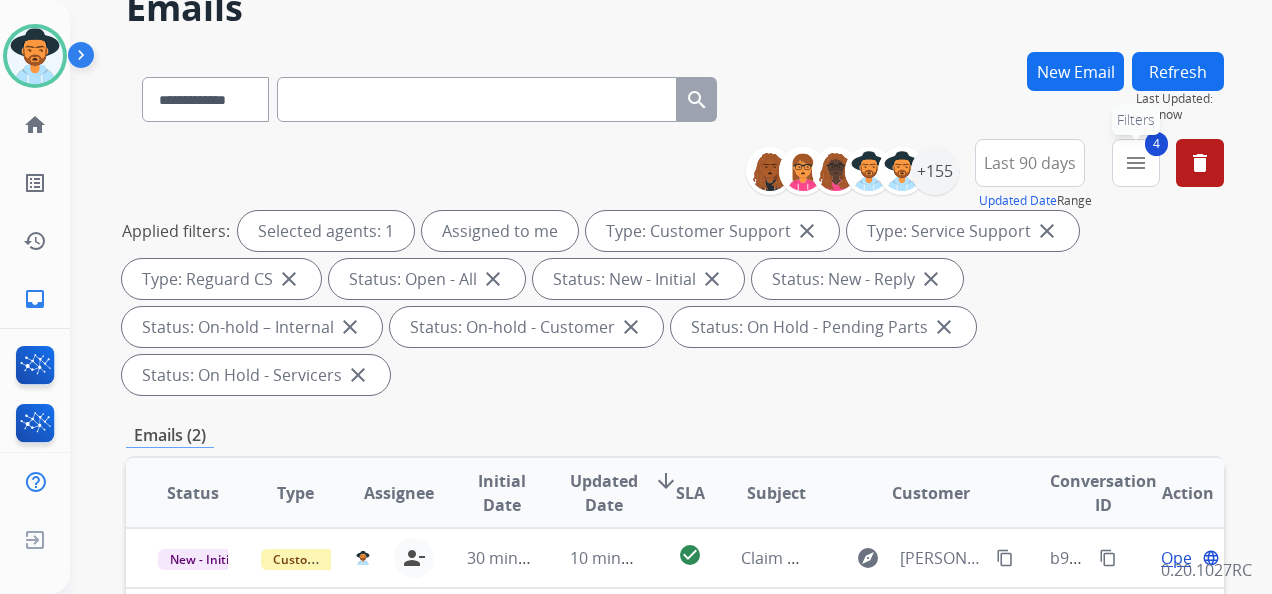 click on "4 menu  Filters" at bounding box center [1136, 163] 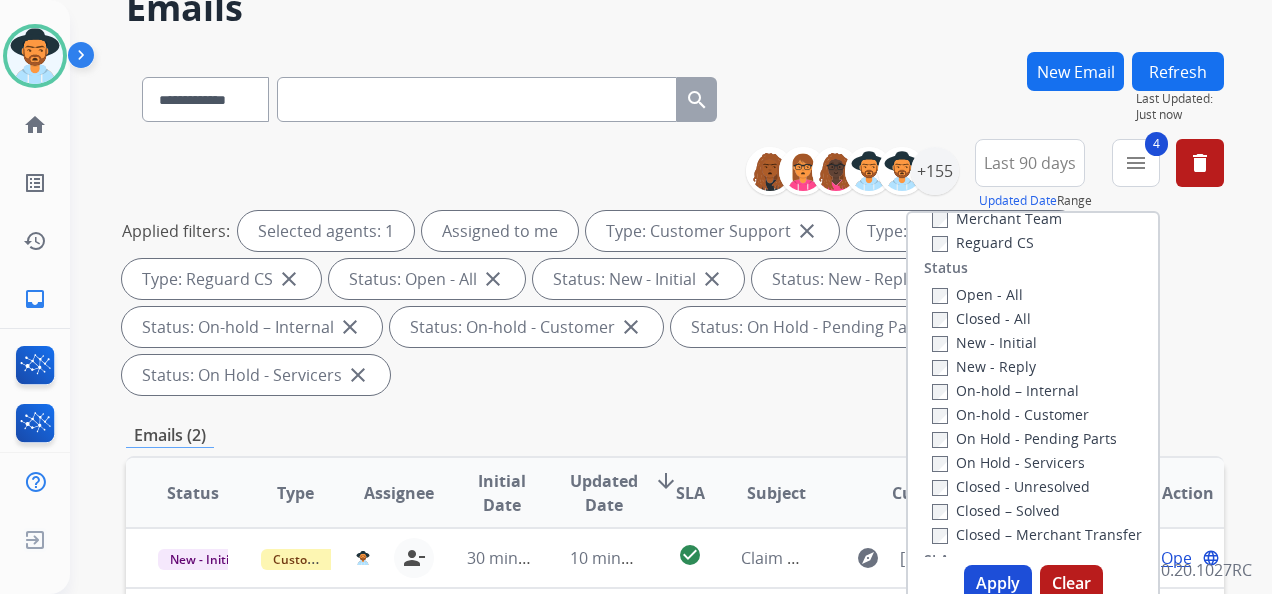 scroll, scrollTop: 228, scrollLeft: 0, axis: vertical 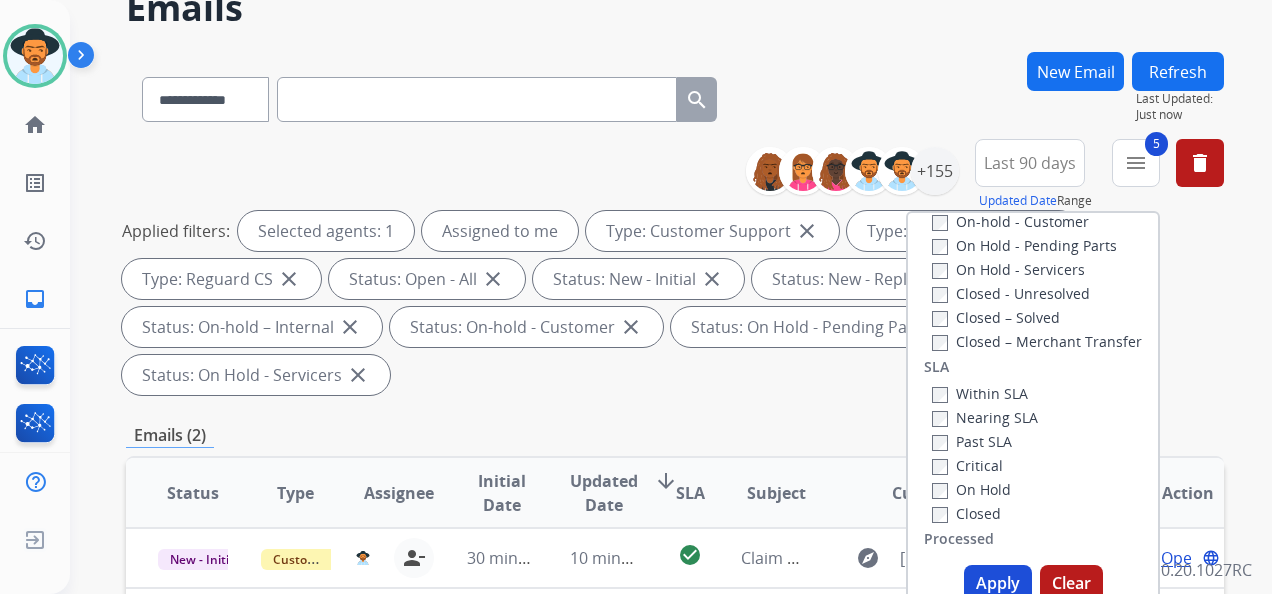 click on "Apply" at bounding box center (998, 583) 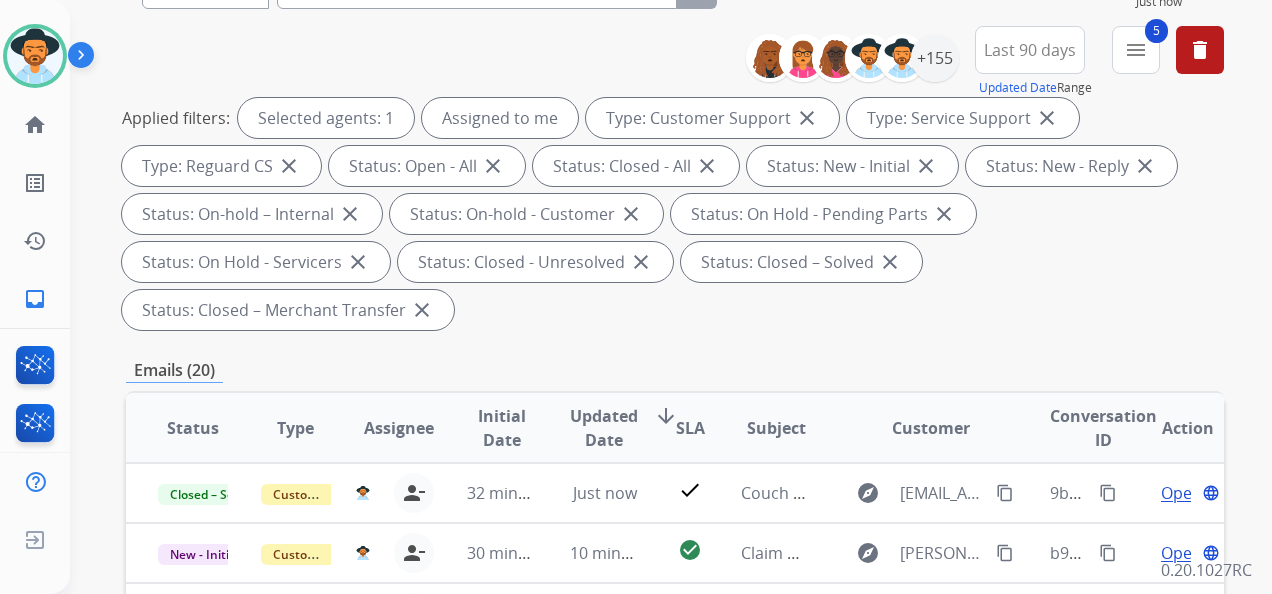 scroll, scrollTop: 400, scrollLeft: 0, axis: vertical 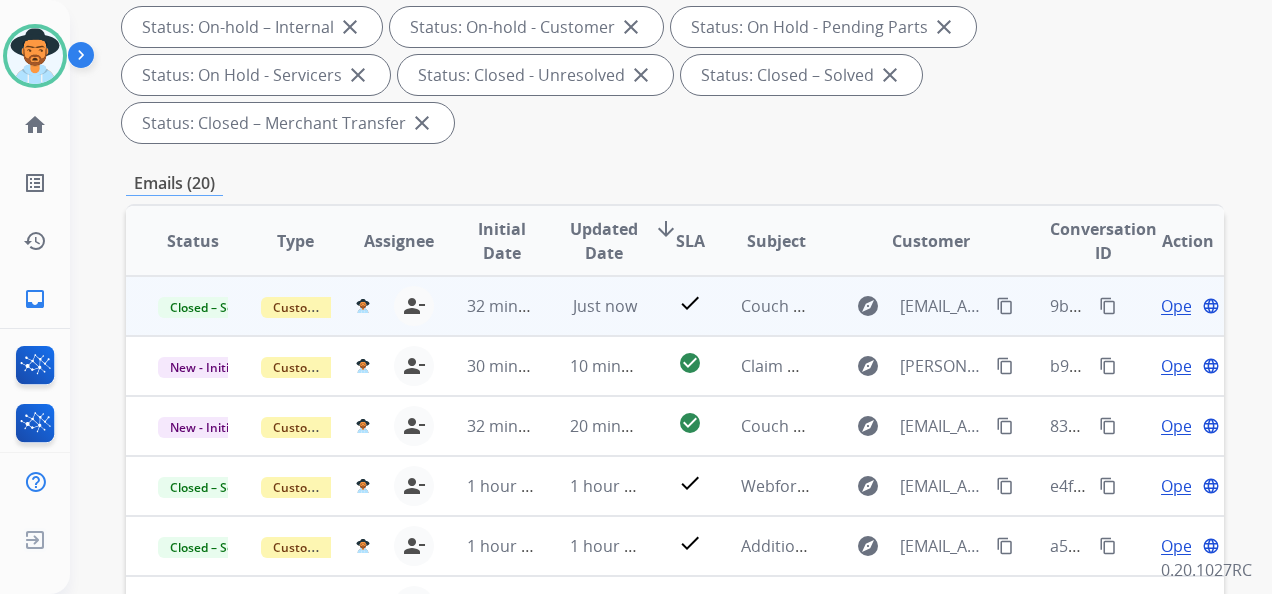 click on "content_copy" at bounding box center (1108, 306) 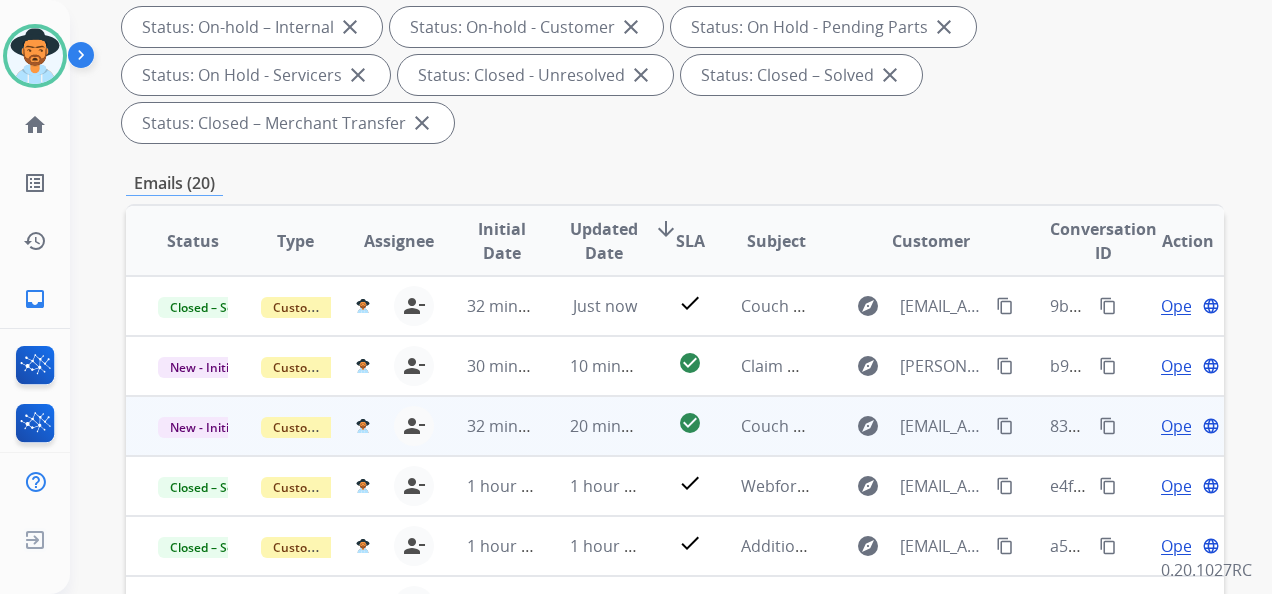 click on "Open" at bounding box center [1181, 426] 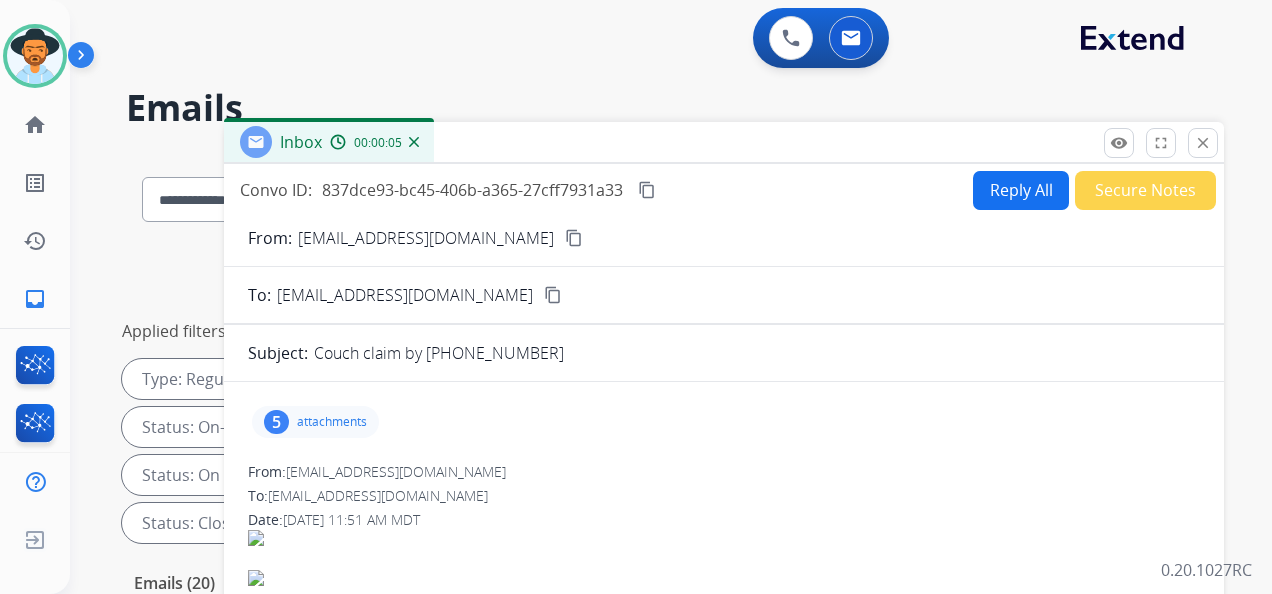 scroll, scrollTop: 100, scrollLeft: 0, axis: vertical 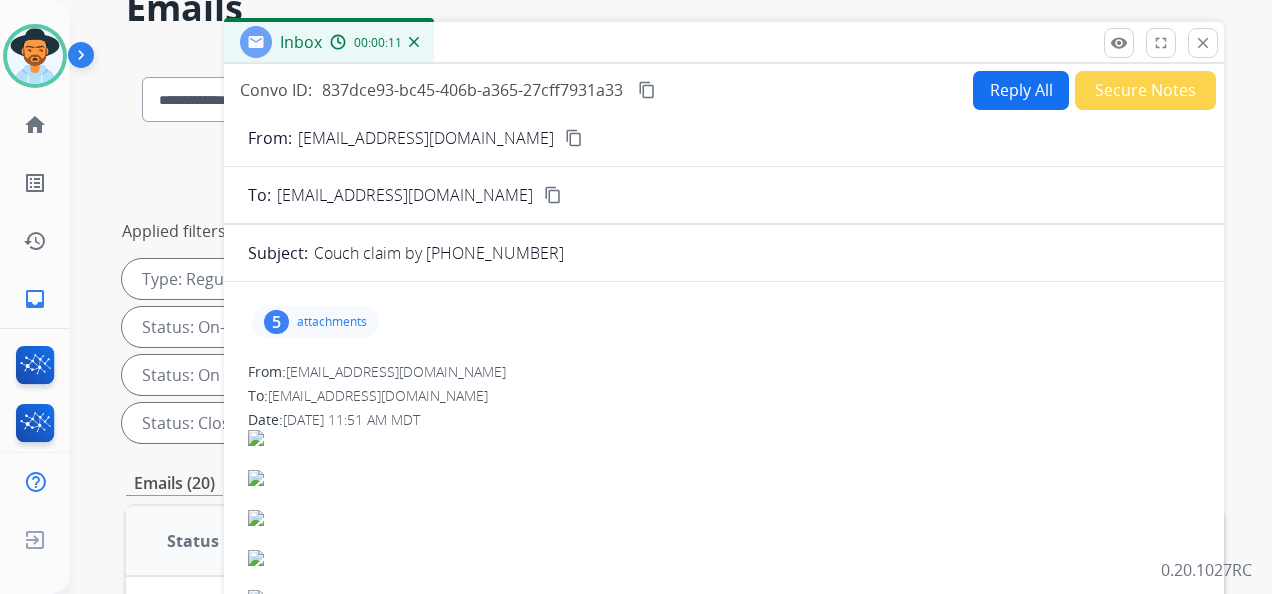 click on "5 attachments" at bounding box center (315, 322) 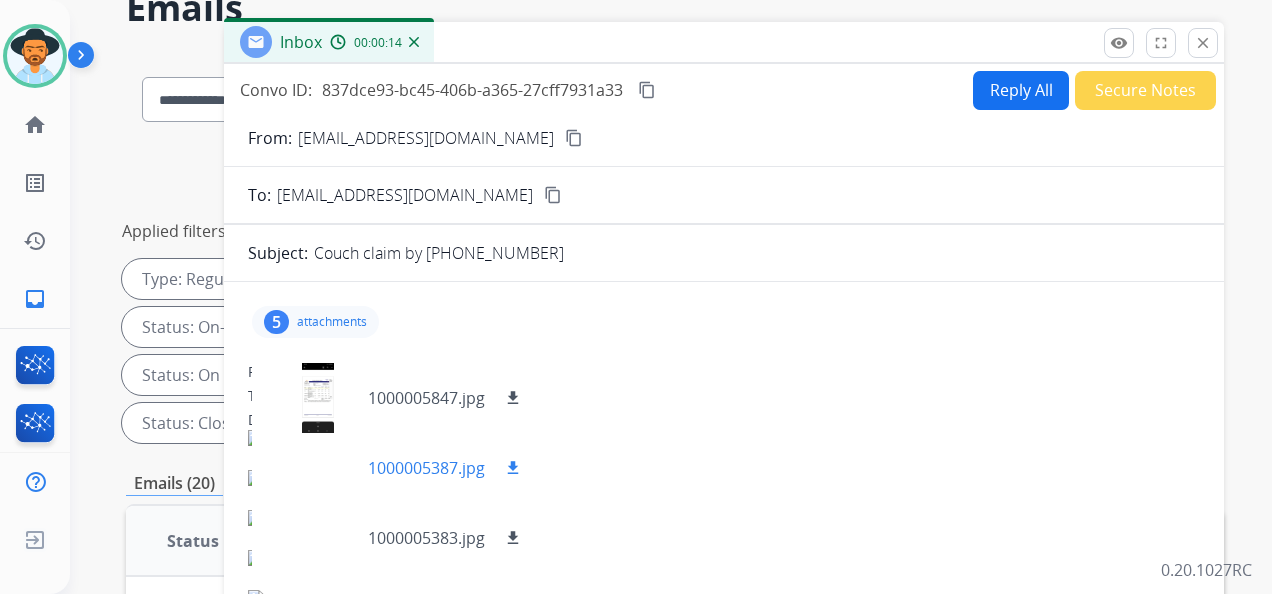 scroll, scrollTop: 0, scrollLeft: 0, axis: both 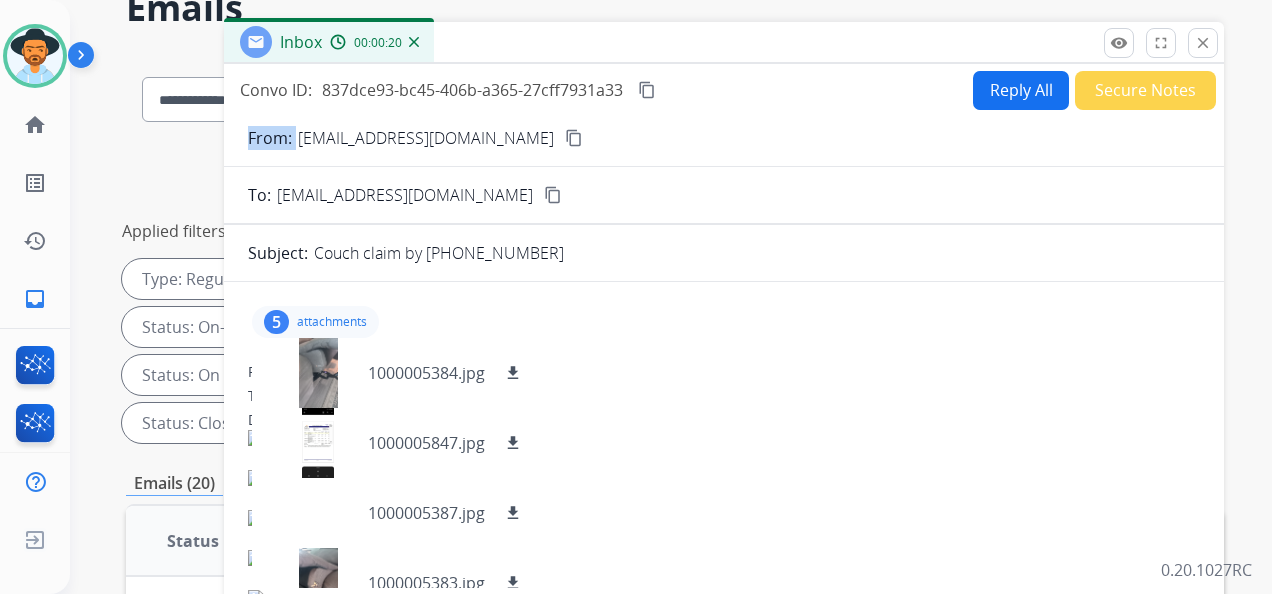 drag, startPoint x: 486, startPoint y: 137, endPoint x: 300, endPoint y: 129, distance: 186.17197 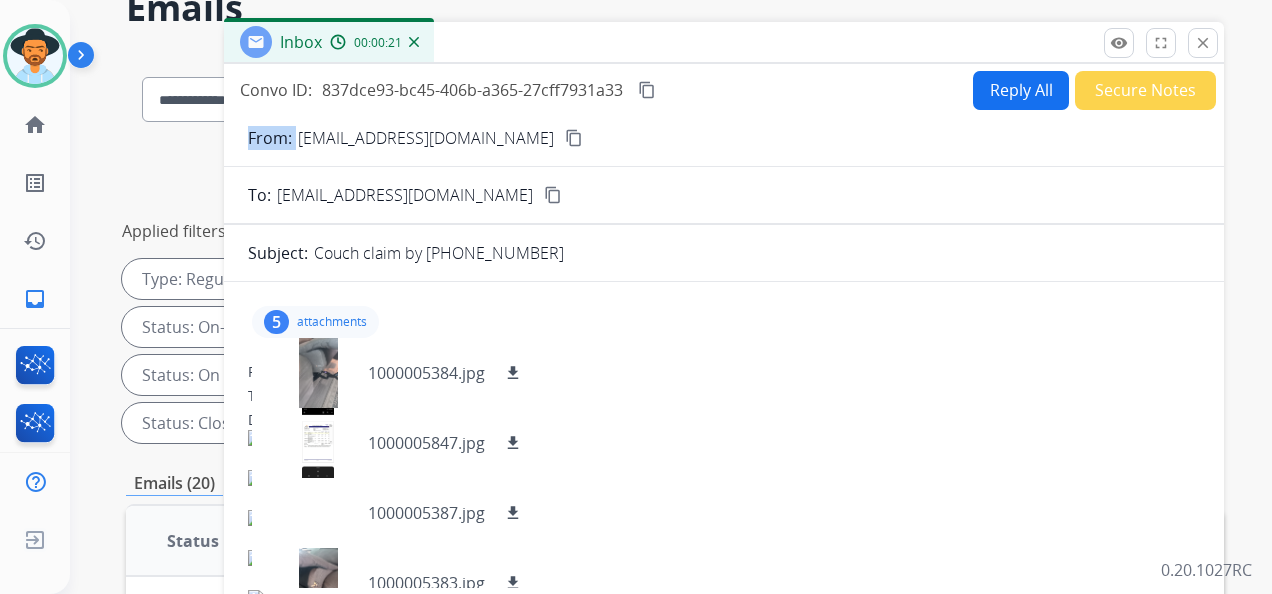 copy on "From:" 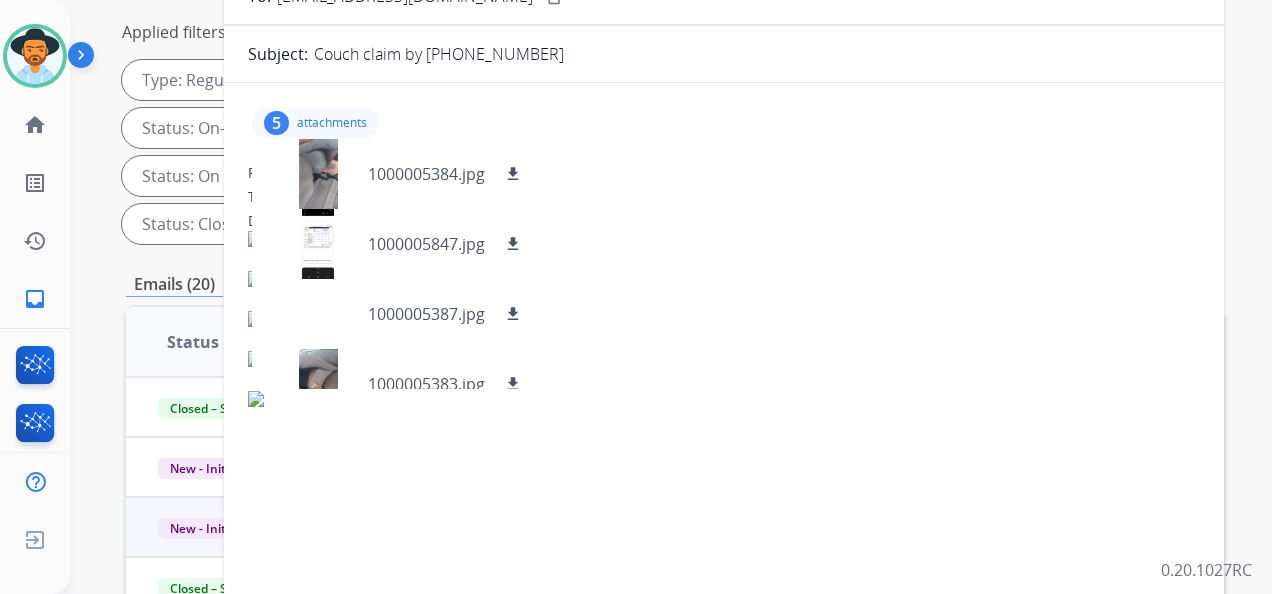 scroll, scrollTop: 300, scrollLeft: 0, axis: vertical 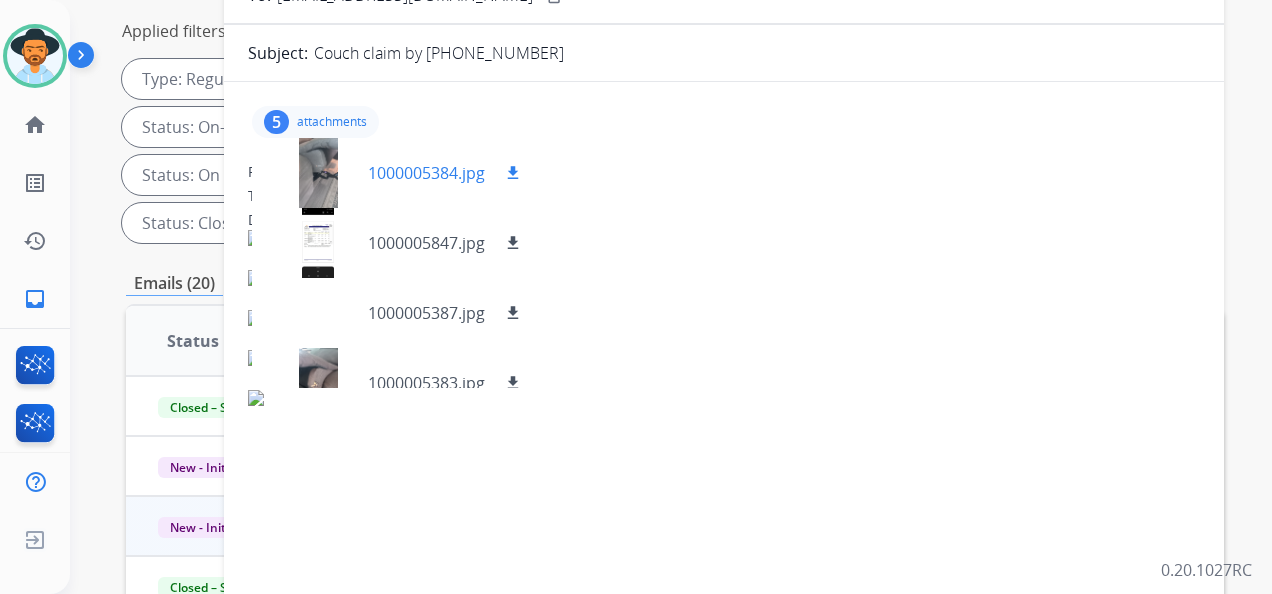 click on "download" at bounding box center [513, 173] 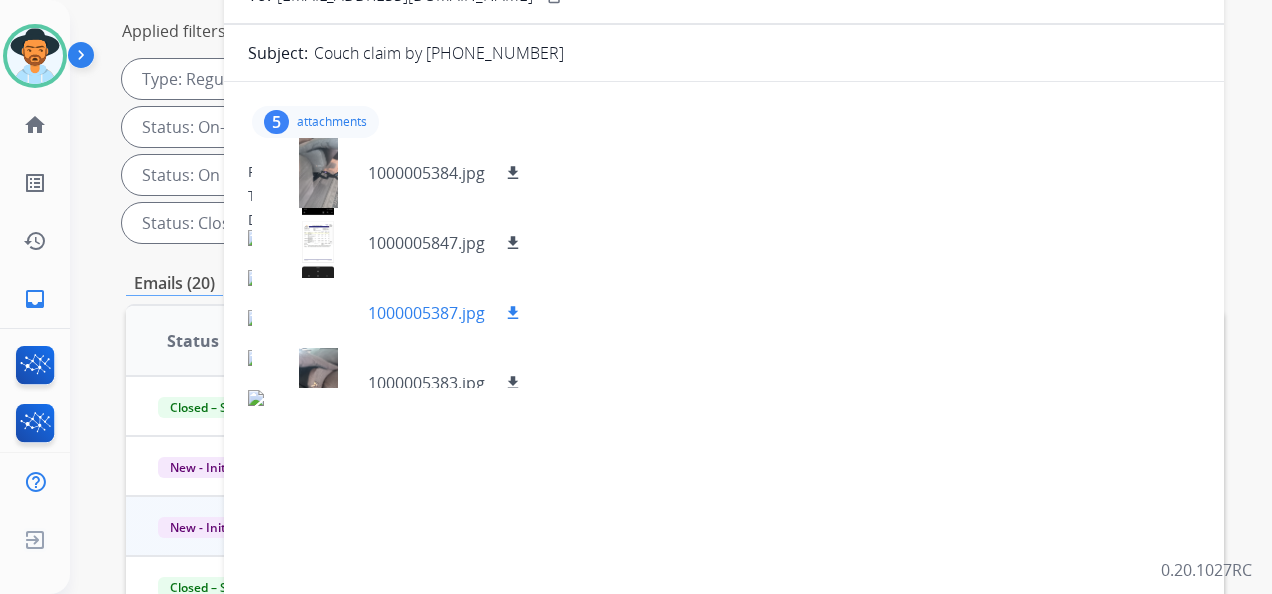 click on "download" at bounding box center (513, 313) 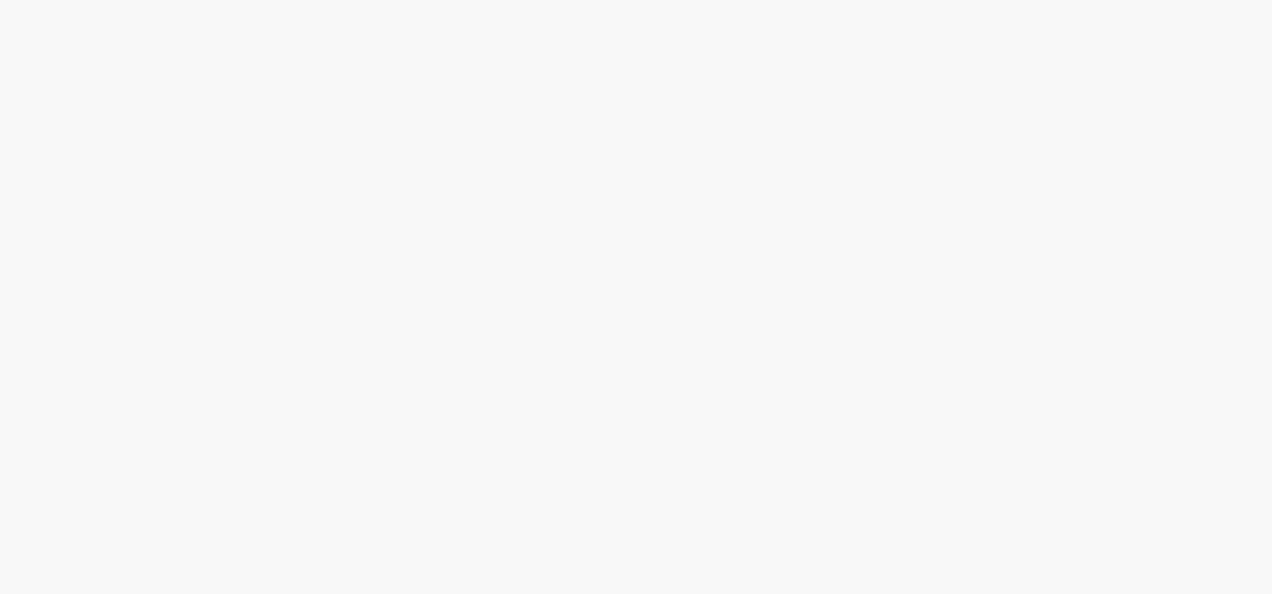 scroll, scrollTop: 0, scrollLeft: 0, axis: both 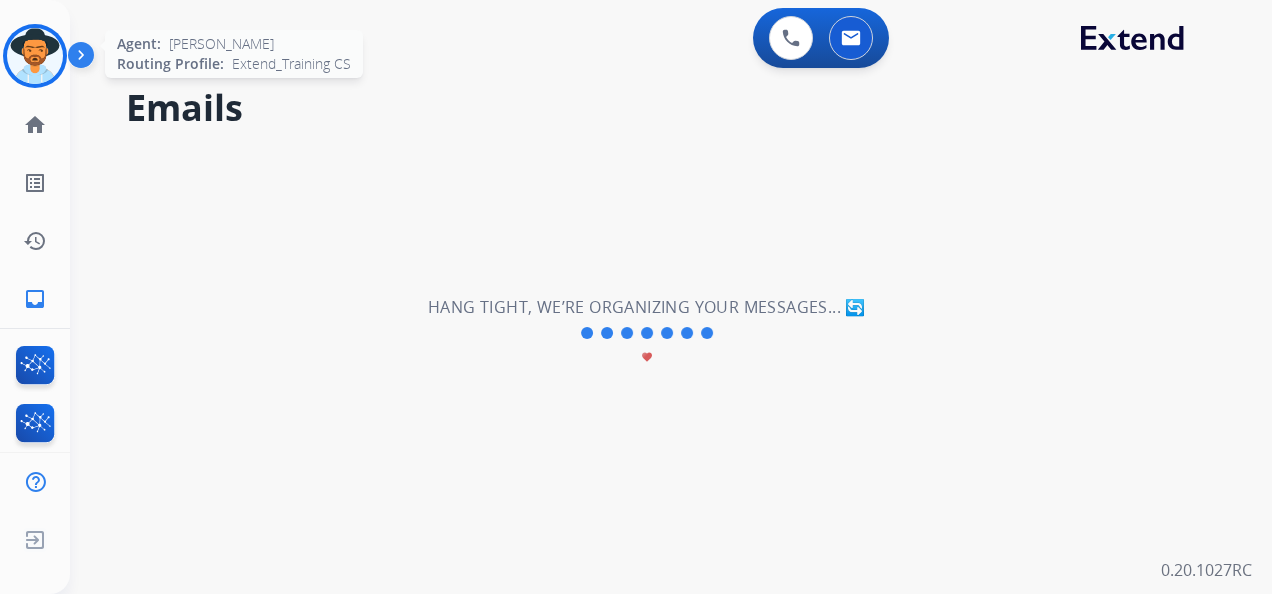 click at bounding box center [35, 56] 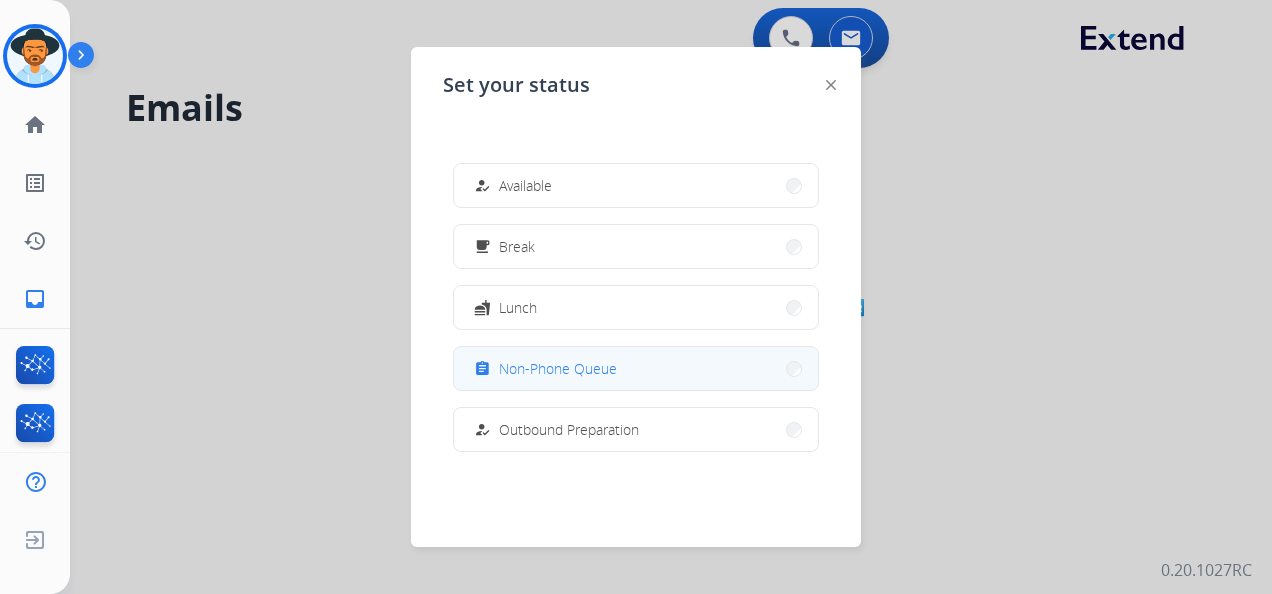 click on "assignment Non-Phone Queue" at bounding box center [636, 368] 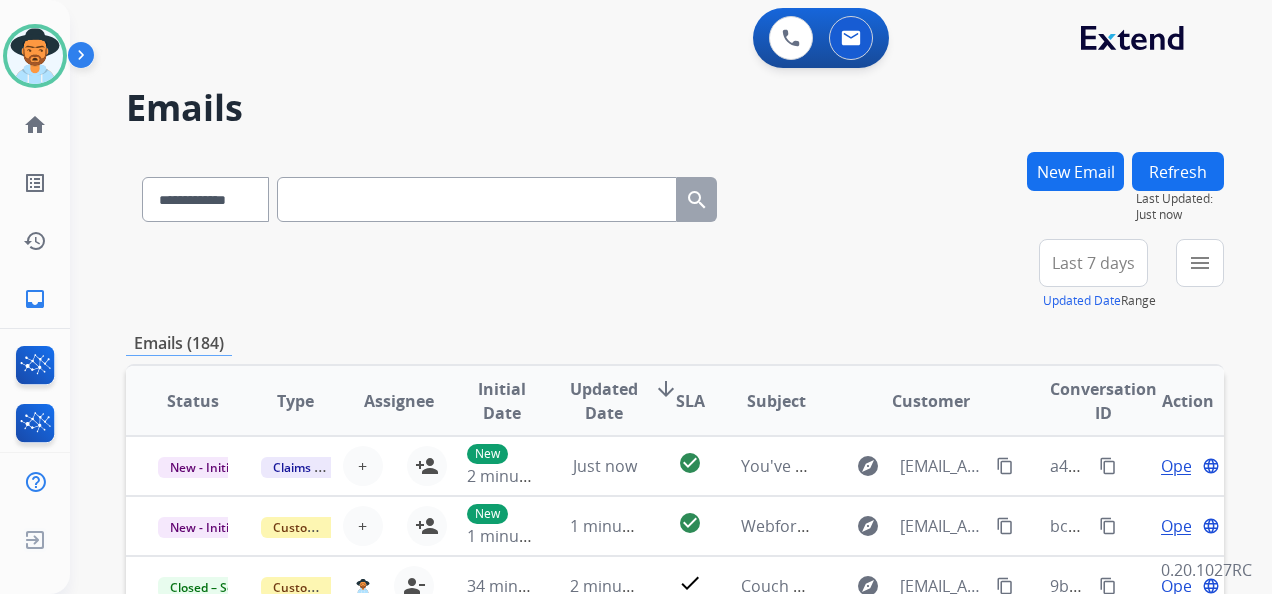 click on "Last 7 days" at bounding box center [1093, 263] 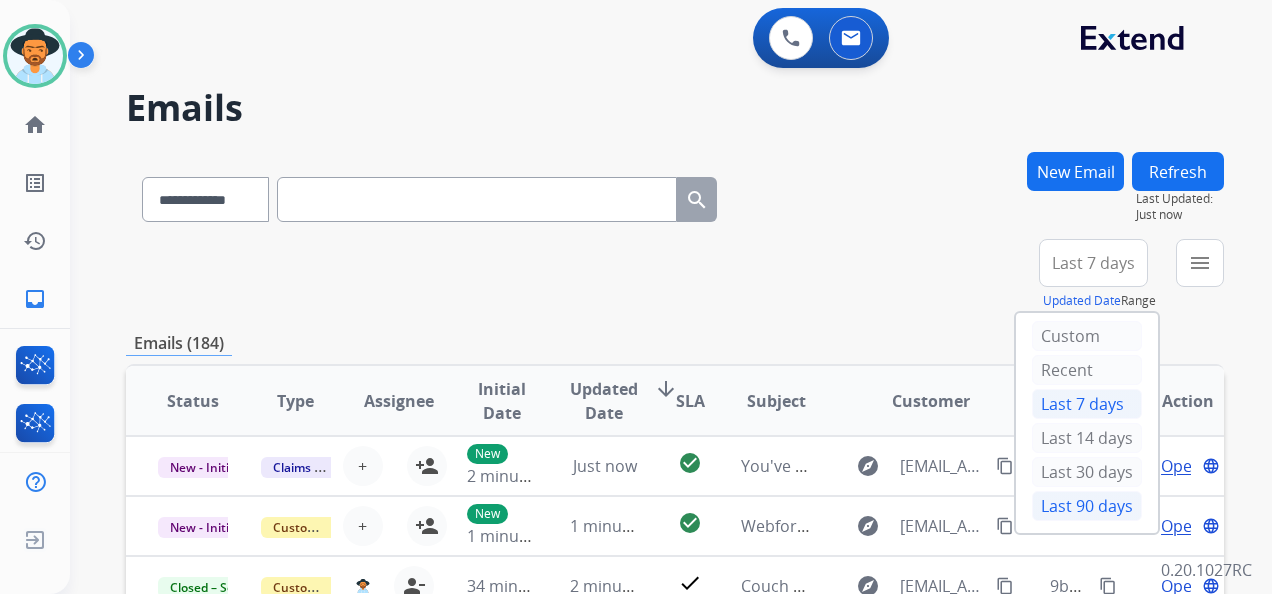 click on "Last 90 days" at bounding box center [1087, 506] 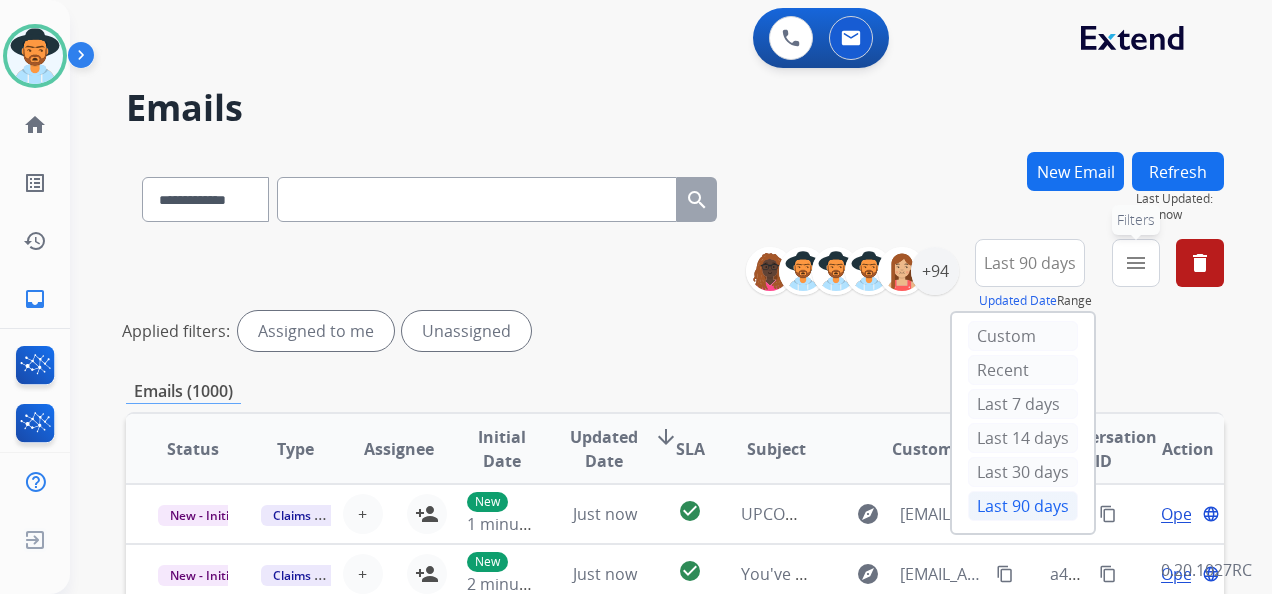 click on "menu  Filters" at bounding box center [1136, 263] 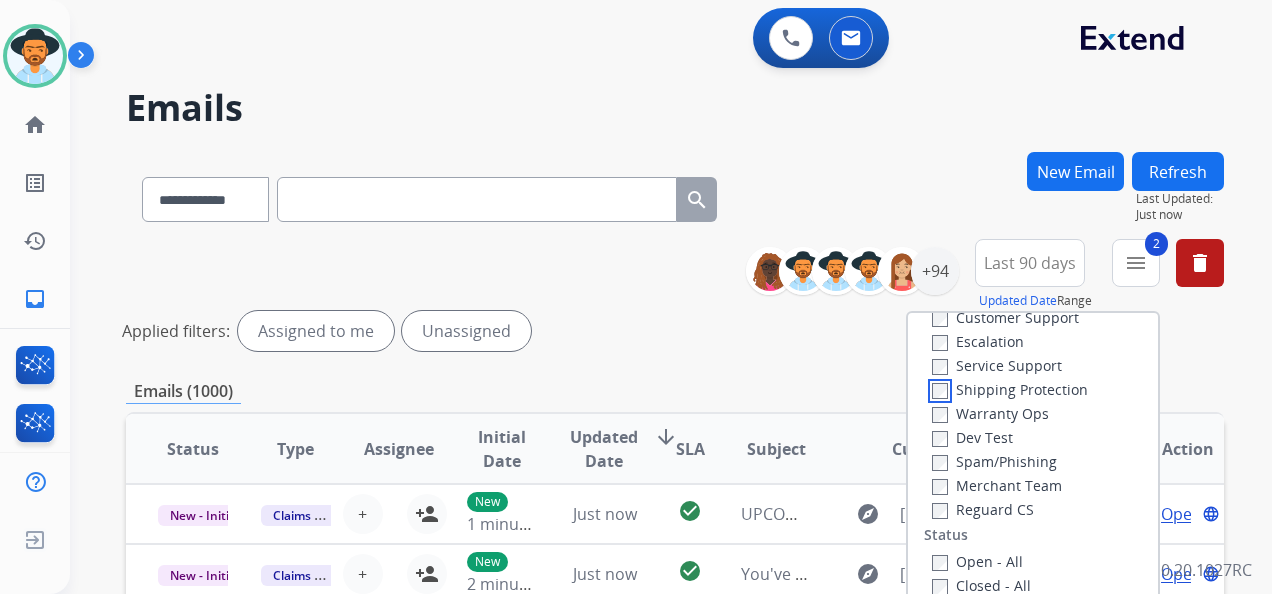scroll, scrollTop: 200, scrollLeft: 0, axis: vertical 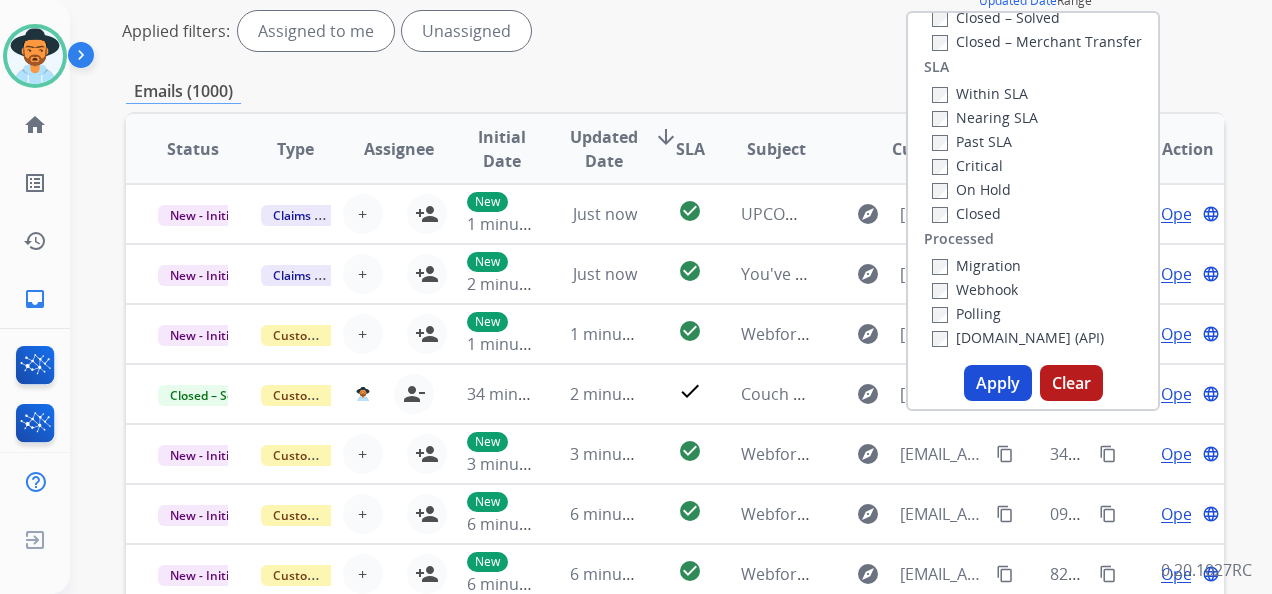 click on "Apply" at bounding box center [998, 383] 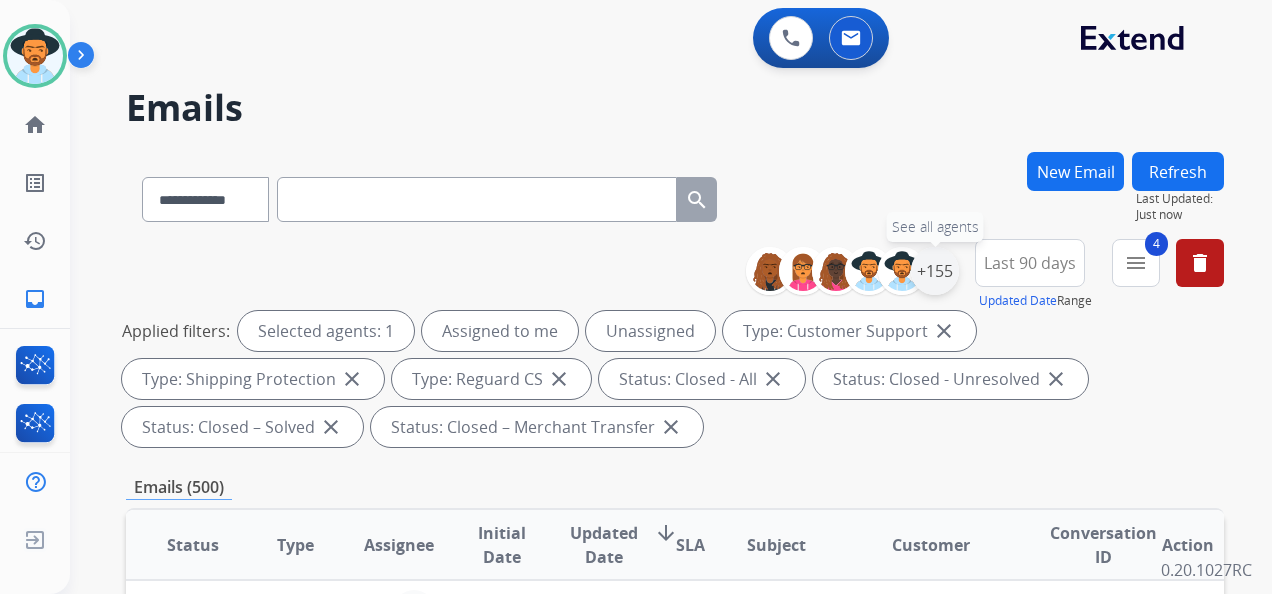 click on "+155" at bounding box center [935, 271] 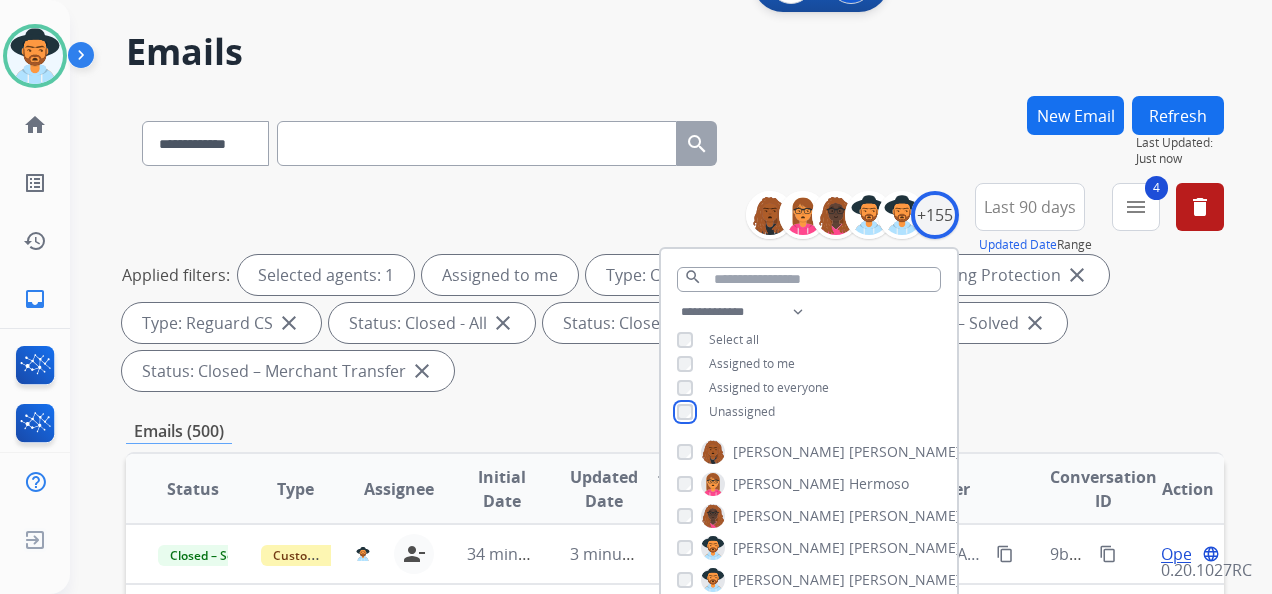 scroll, scrollTop: 400, scrollLeft: 0, axis: vertical 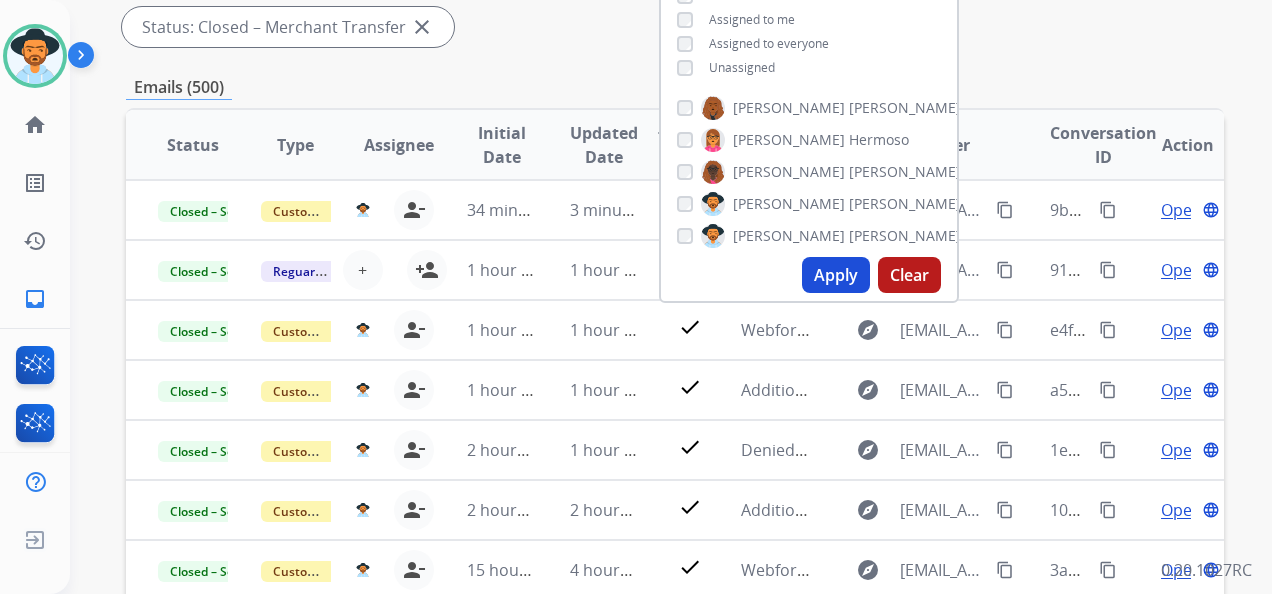 click on "Apply" at bounding box center (836, 275) 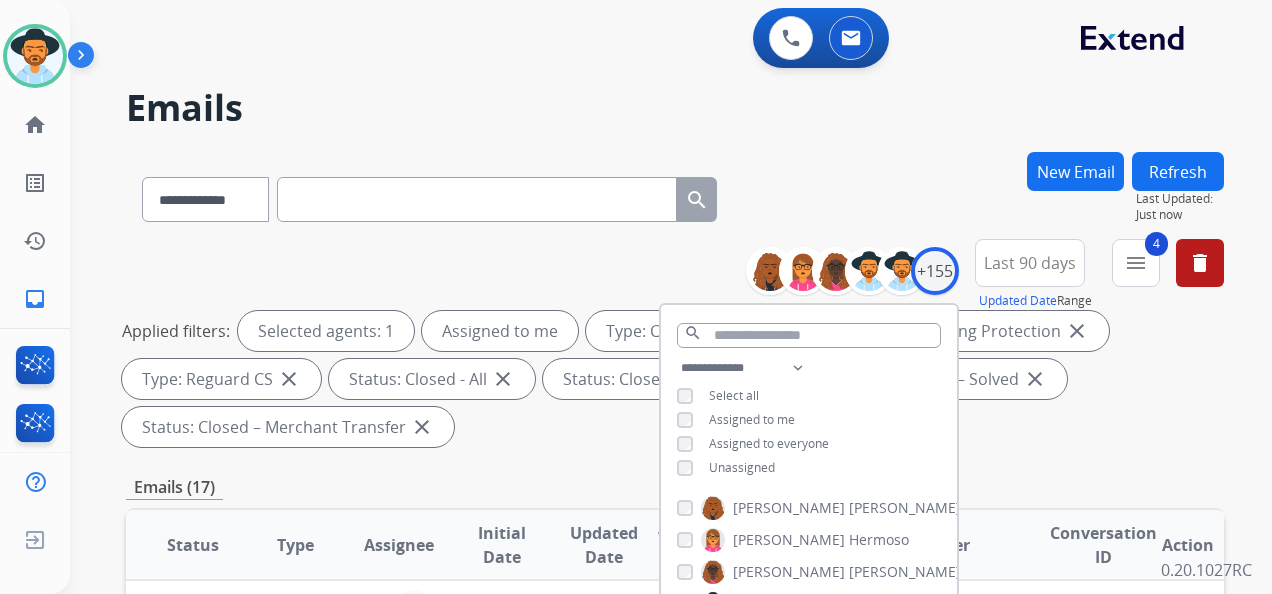 click on "**********" at bounding box center [675, 347] 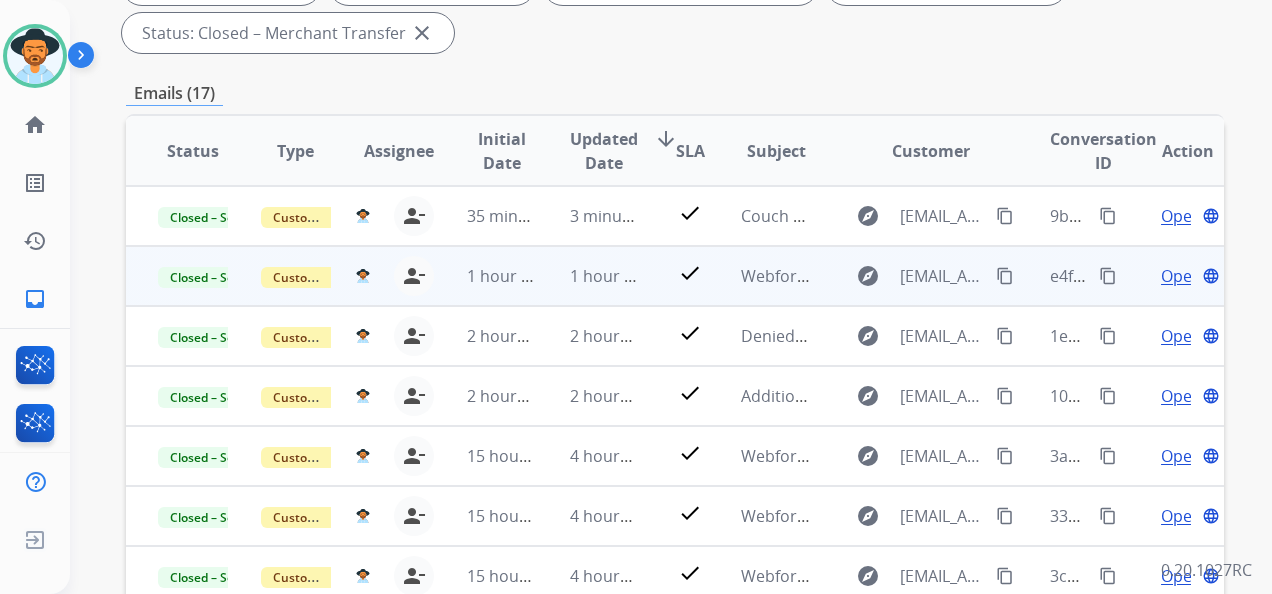 scroll, scrollTop: 400, scrollLeft: 0, axis: vertical 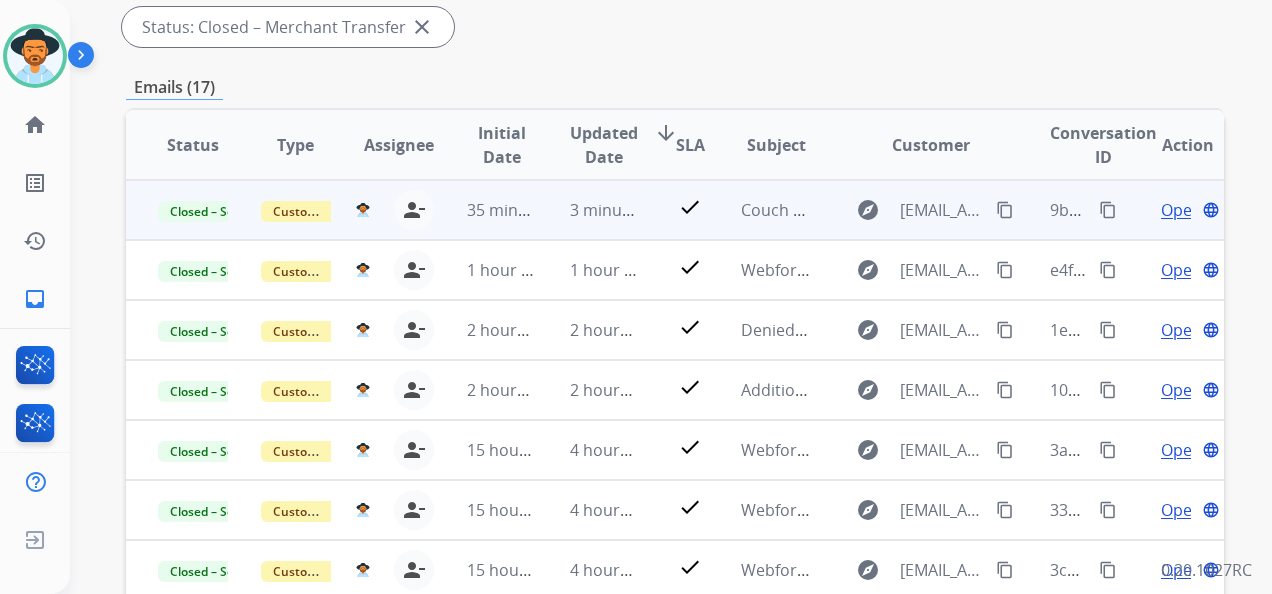 click on "Open" at bounding box center (1181, 210) 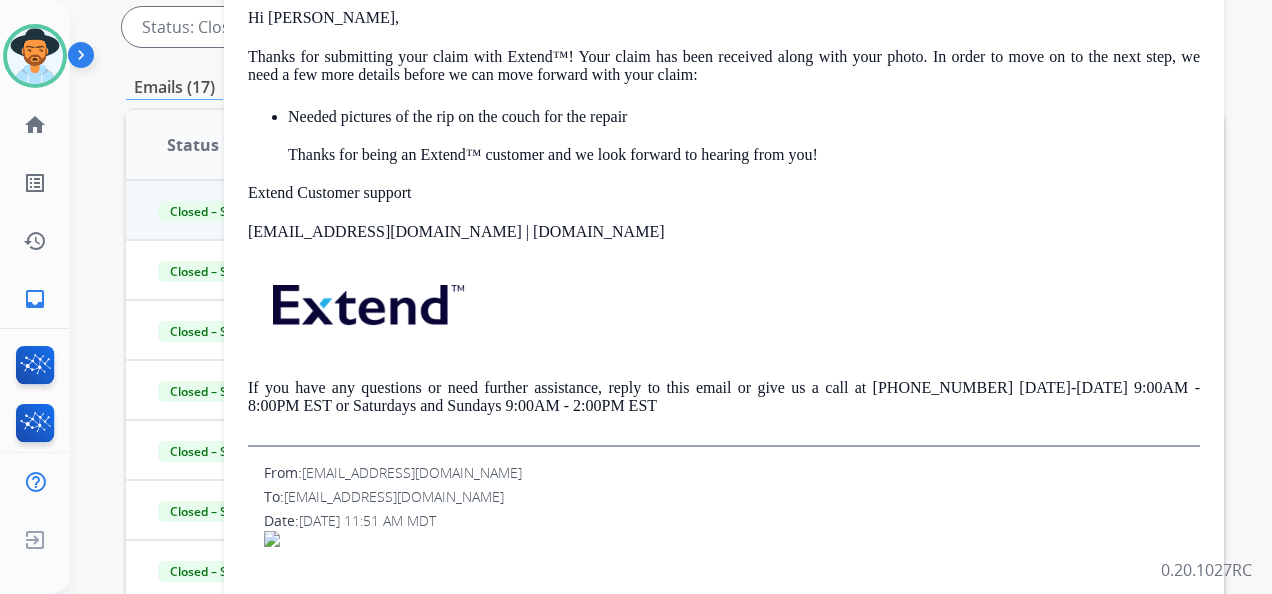 scroll, scrollTop: 0, scrollLeft: 0, axis: both 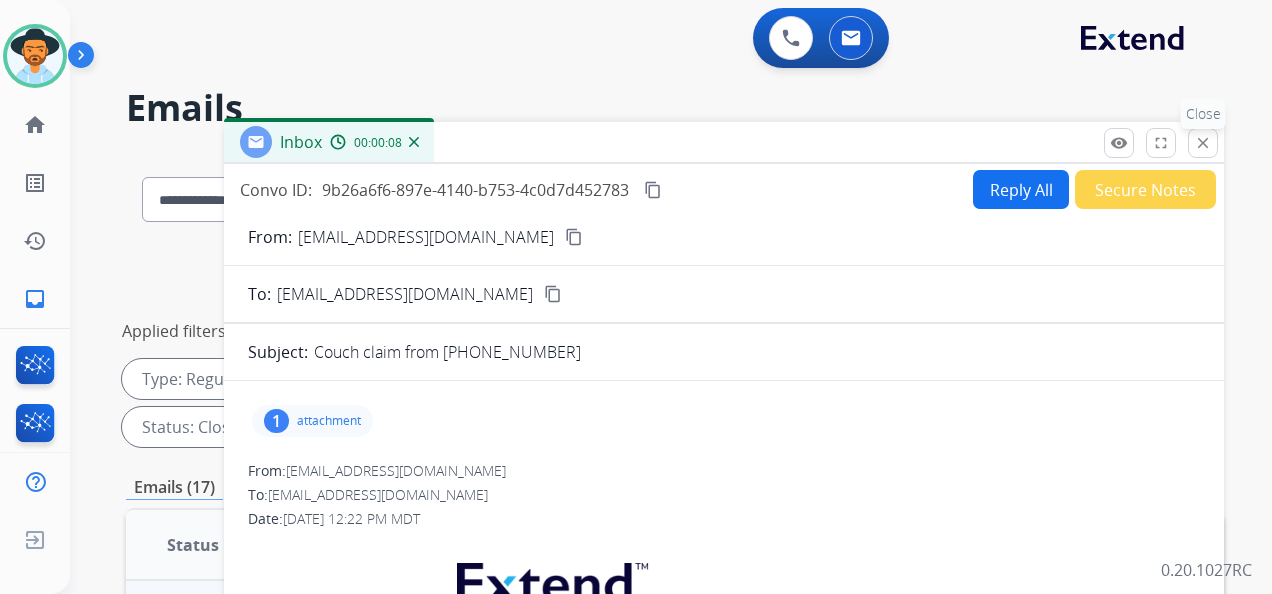 click on "close" at bounding box center [1203, 143] 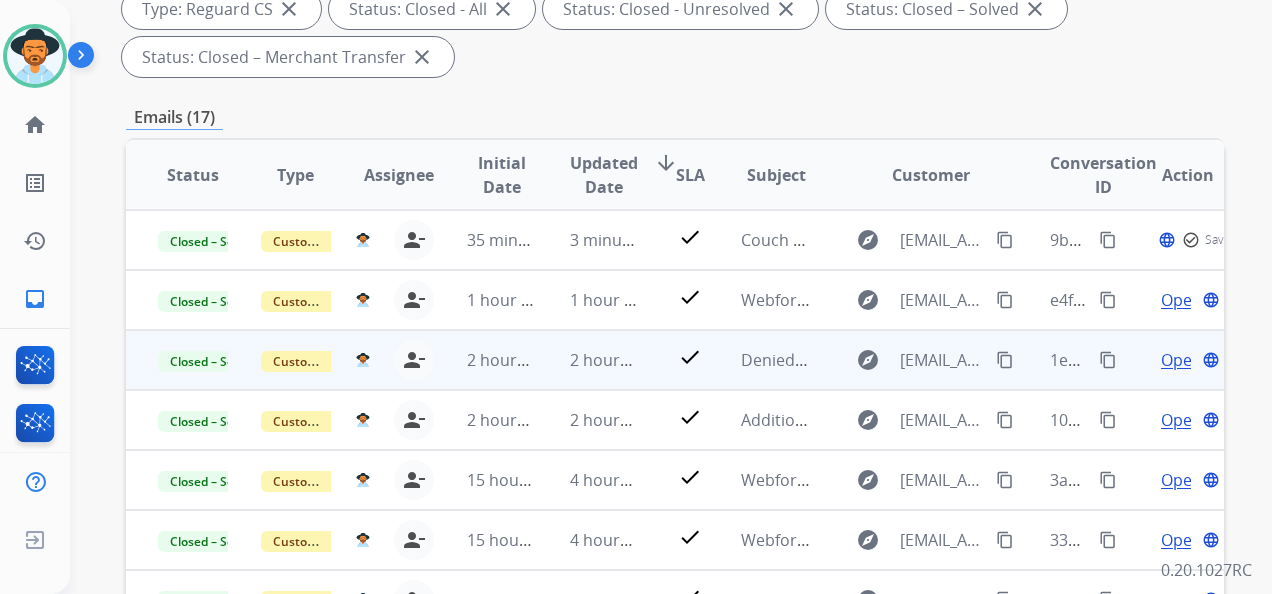 scroll, scrollTop: 400, scrollLeft: 0, axis: vertical 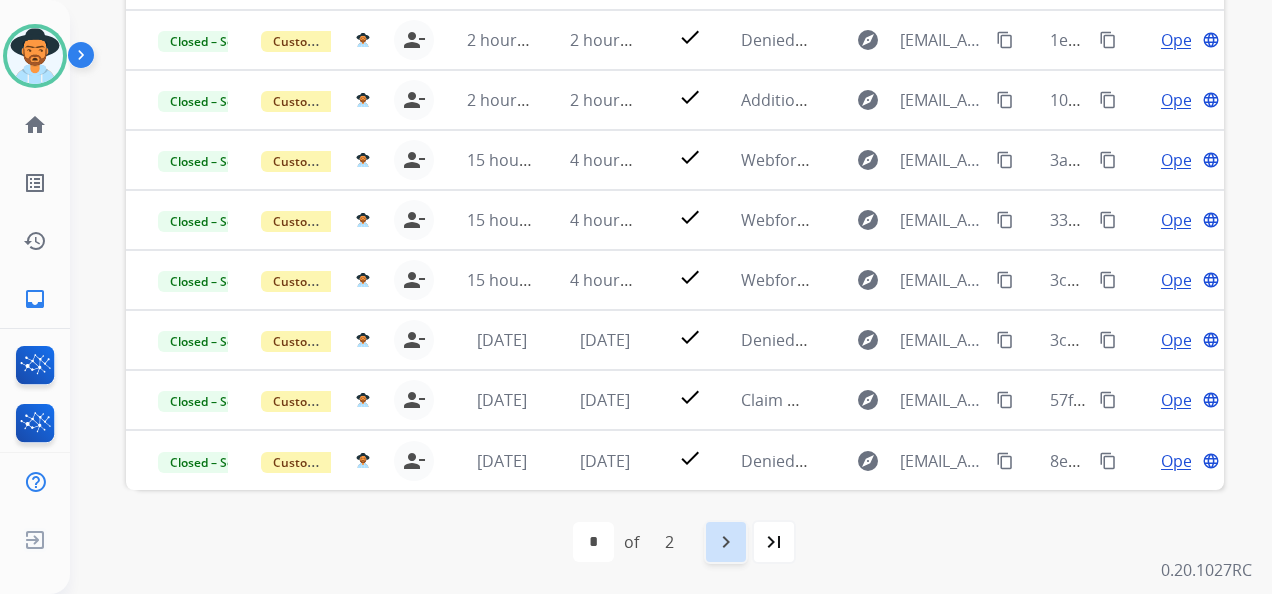 click on "navigate_next" at bounding box center [726, 542] 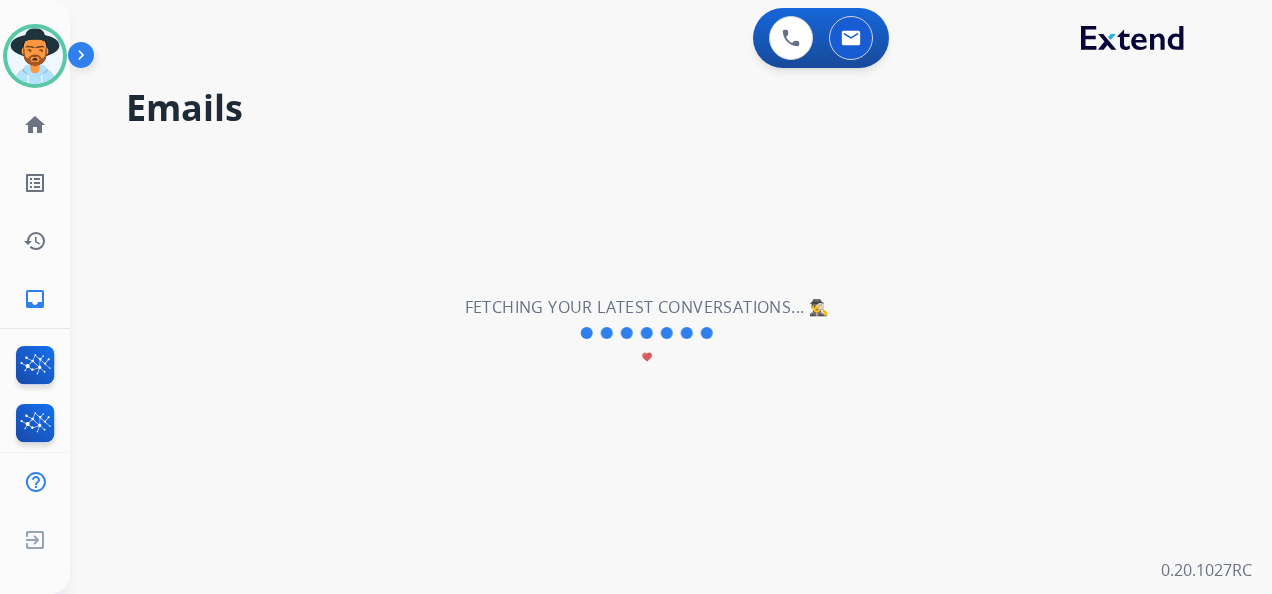 scroll, scrollTop: 0, scrollLeft: 0, axis: both 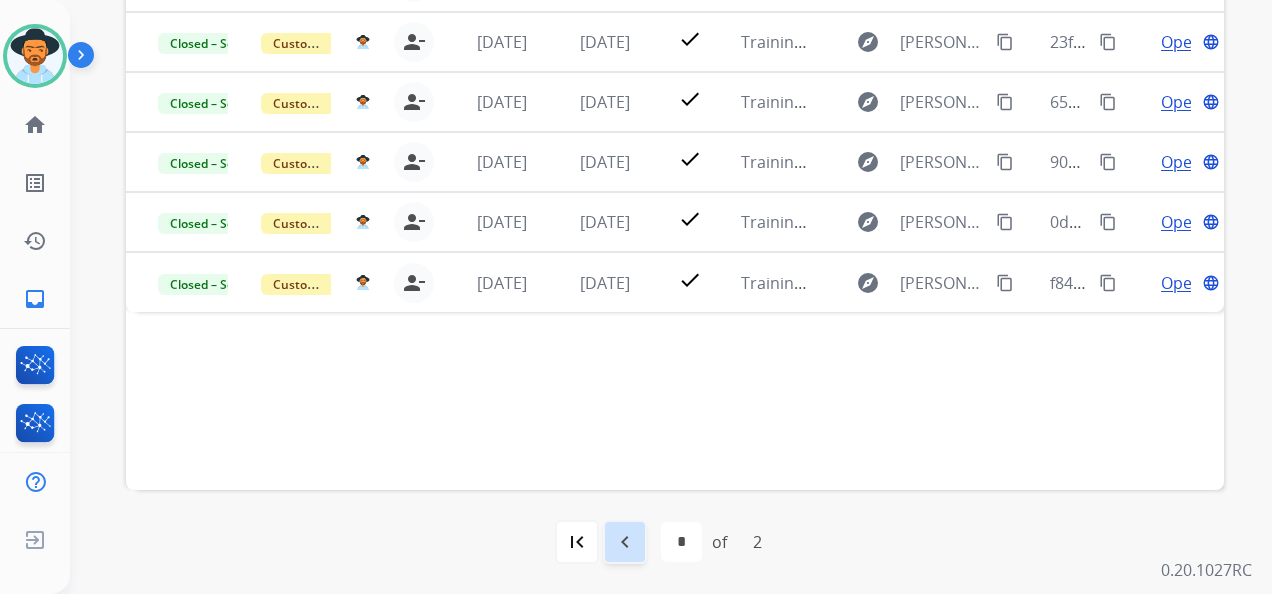 click on "navigate_before" at bounding box center (625, 542) 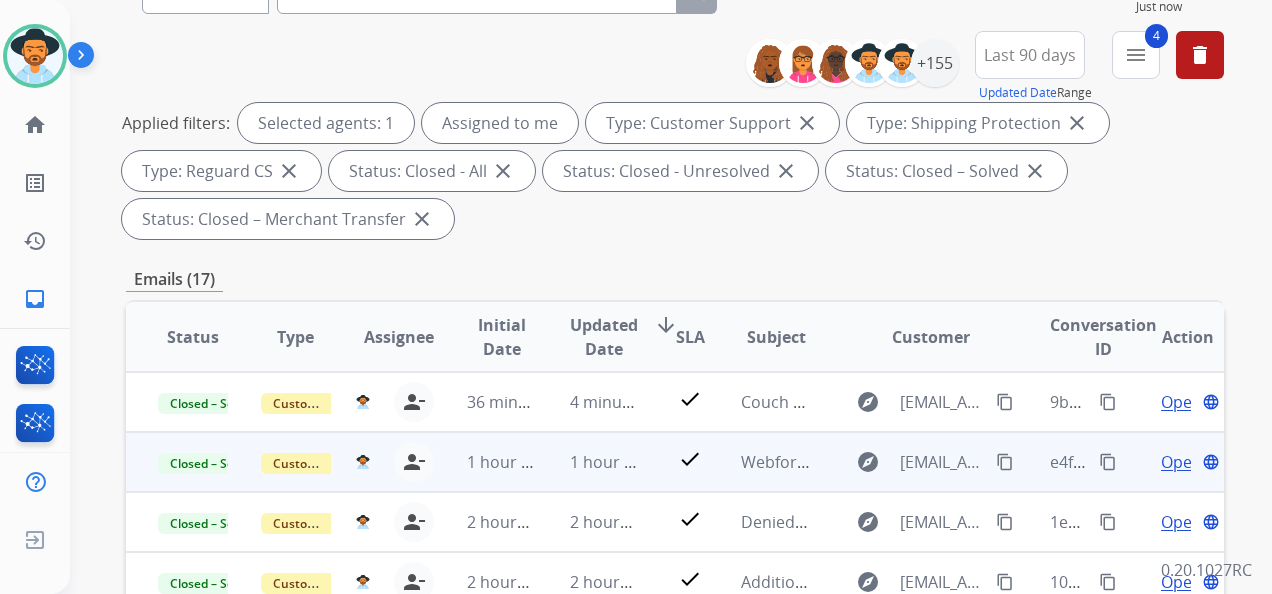 scroll, scrollTop: 300, scrollLeft: 0, axis: vertical 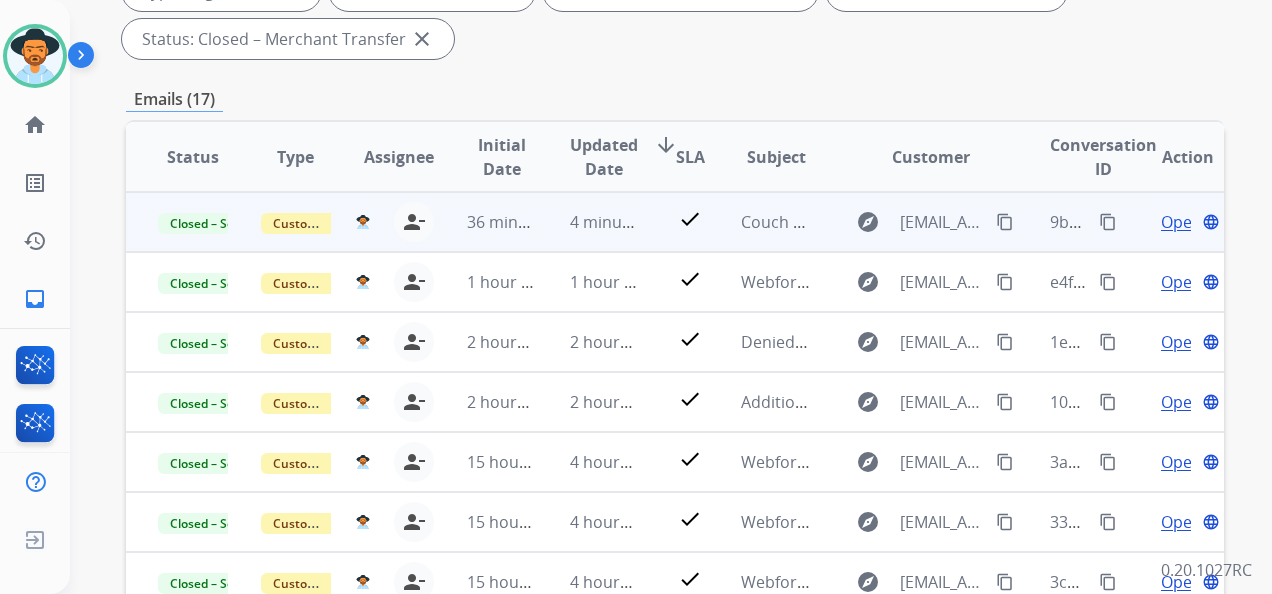 click on "Open" at bounding box center (1181, 222) 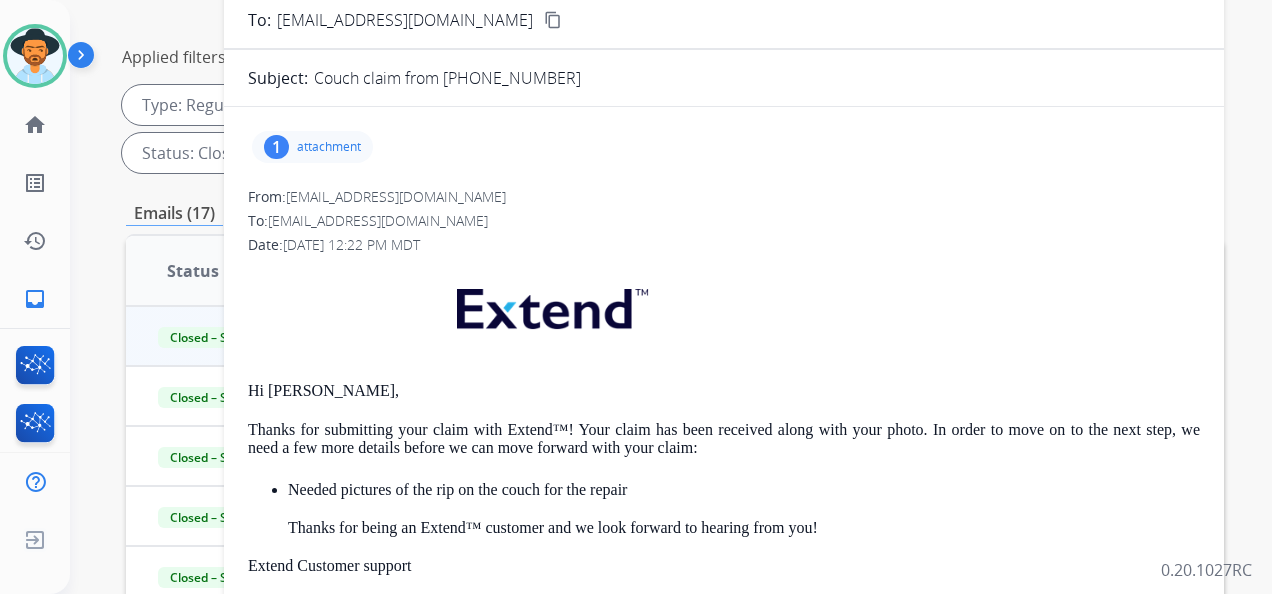 scroll, scrollTop: 0, scrollLeft: 0, axis: both 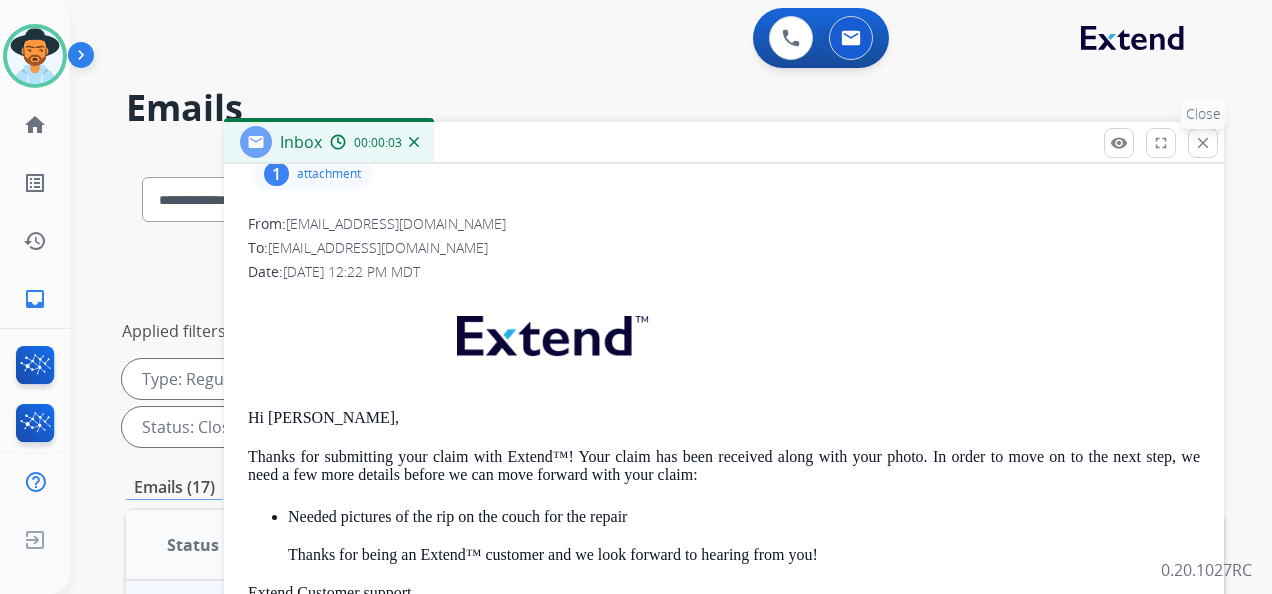 click on "close" at bounding box center (1203, 143) 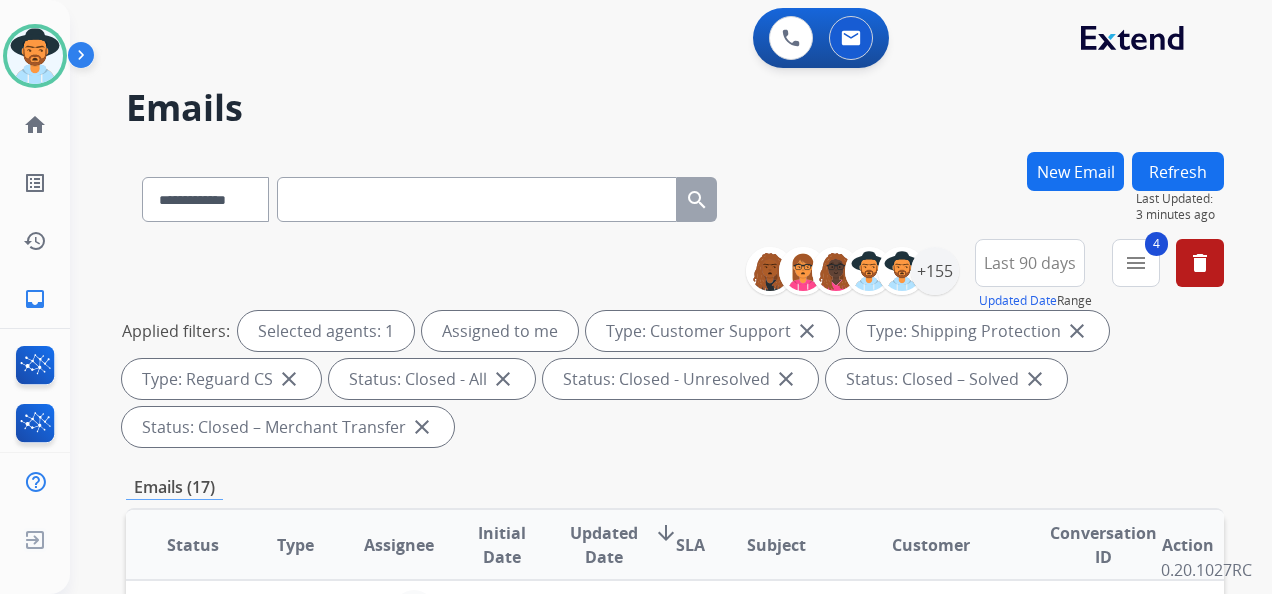 click on "+155" at bounding box center [860, 271] 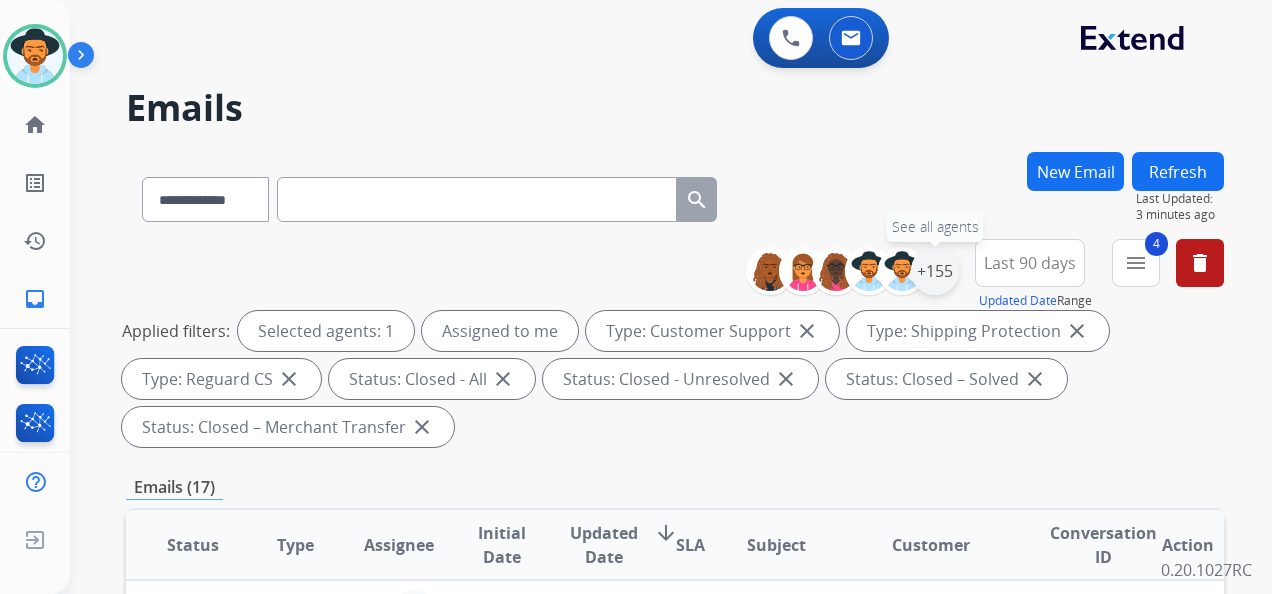 click on "+155" at bounding box center (935, 271) 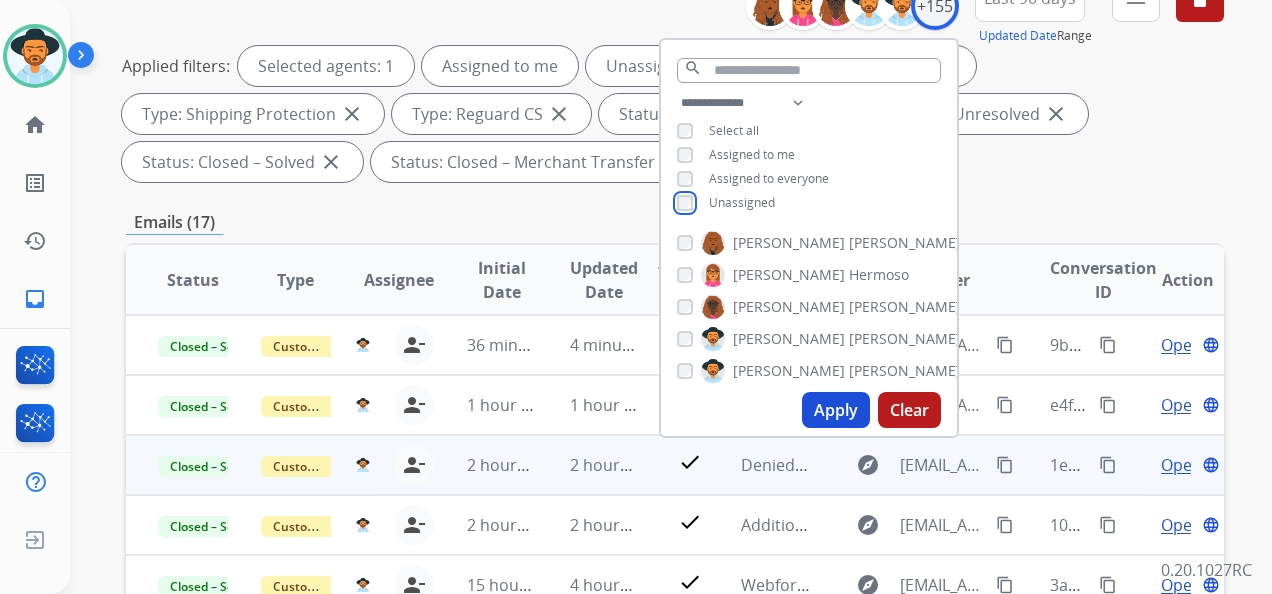 scroll, scrollTop: 300, scrollLeft: 0, axis: vertical 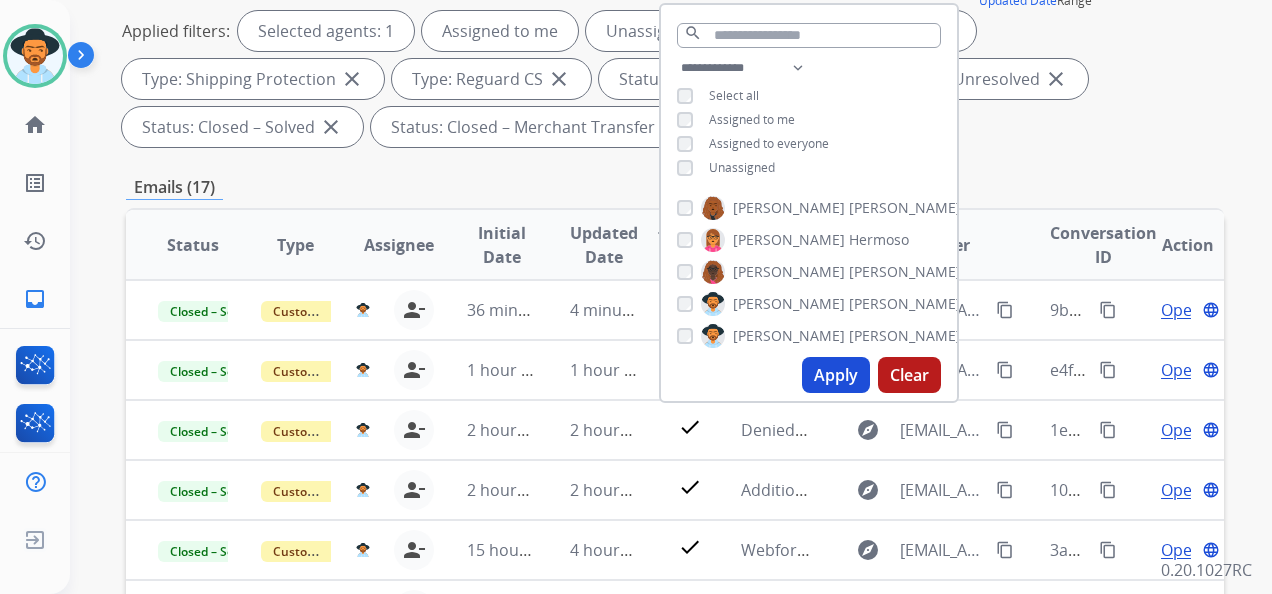 click on "Apply" at bounding box center [836, 375] 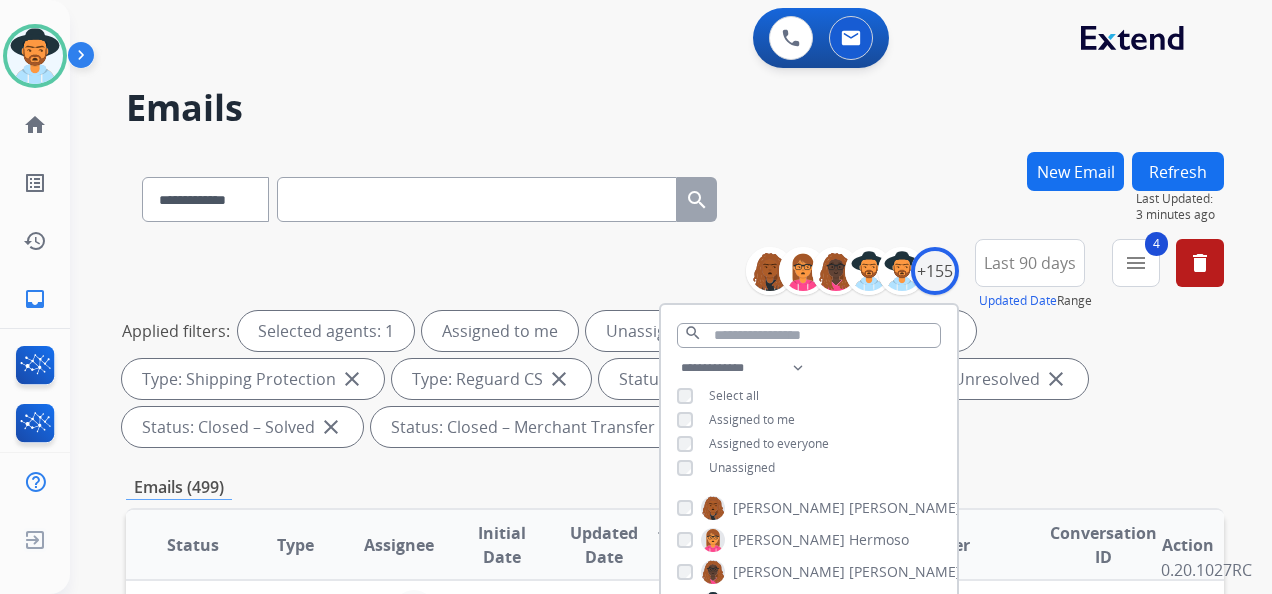 click on "**********" at bounding box center [675, 347] 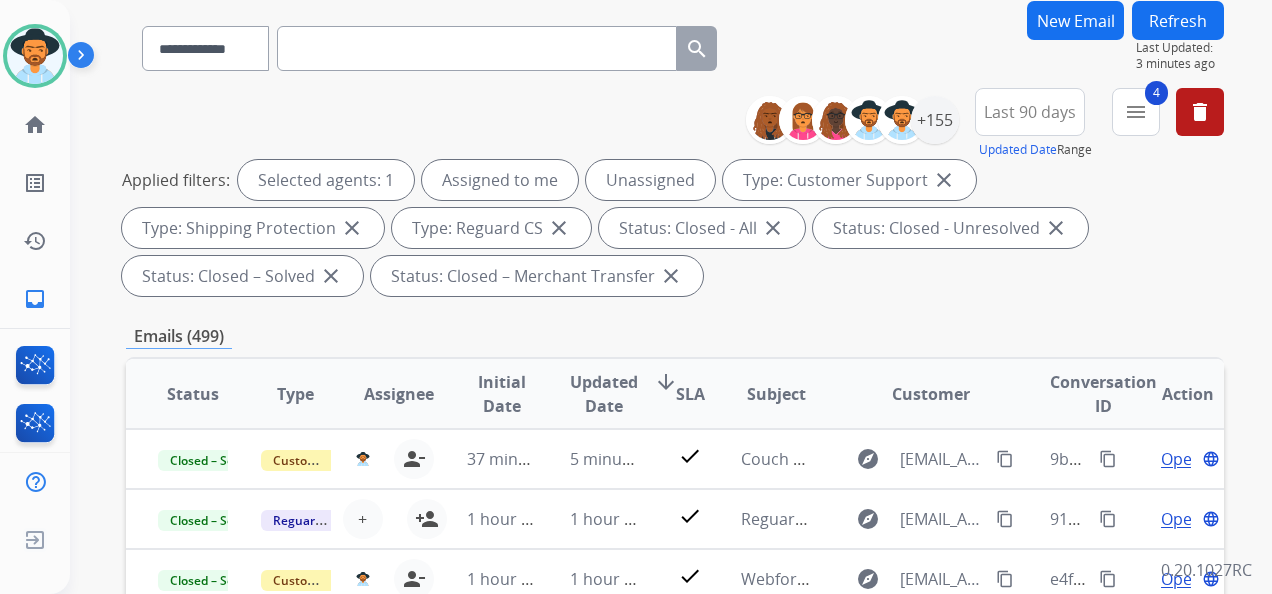 scroll, scrollTop: 300, scrollLeft: 0, axis: vertical 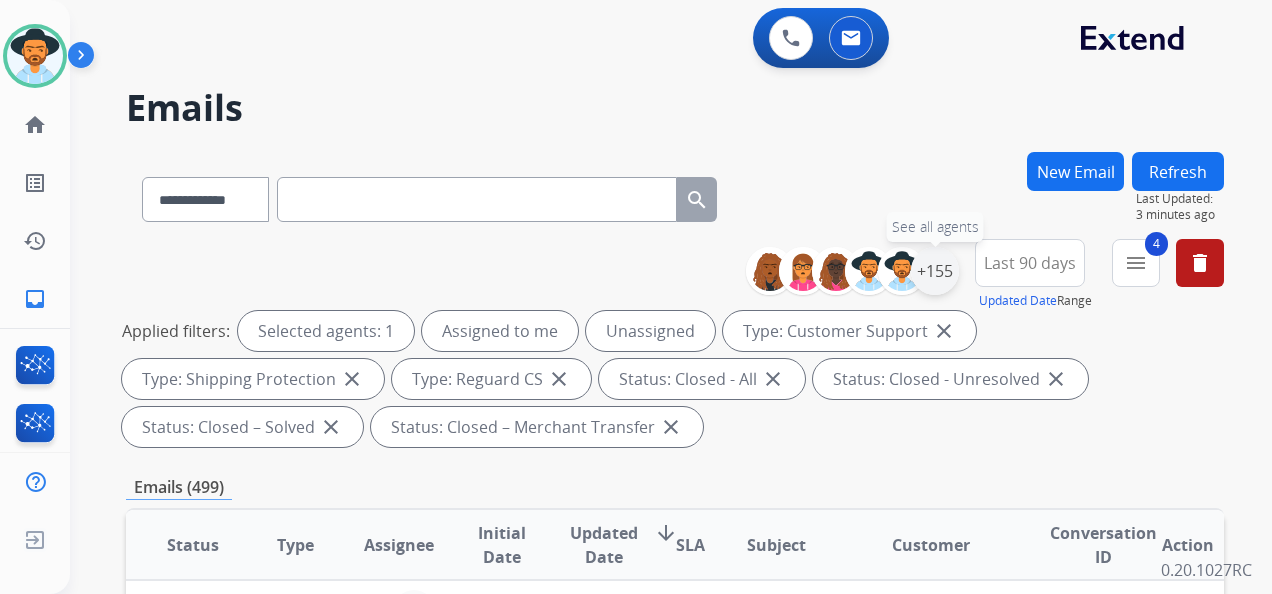 click on "+155" at bounding box center (935, 271) 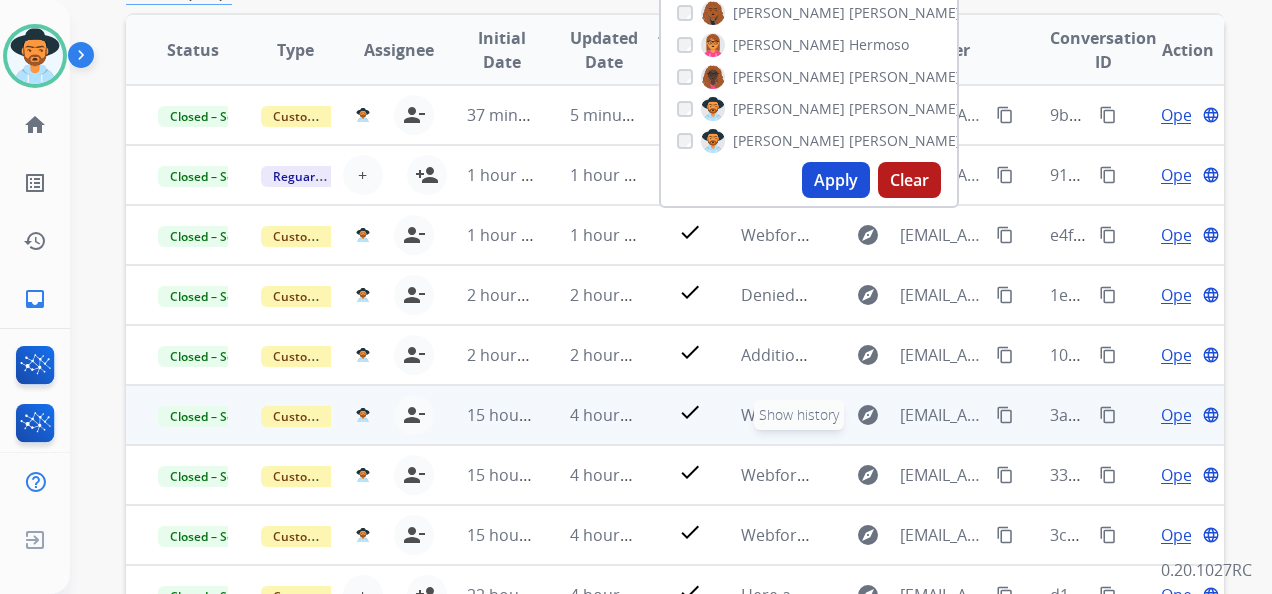 scroll, scrollTop: 500, scrollLeft: 0, axis: vertical 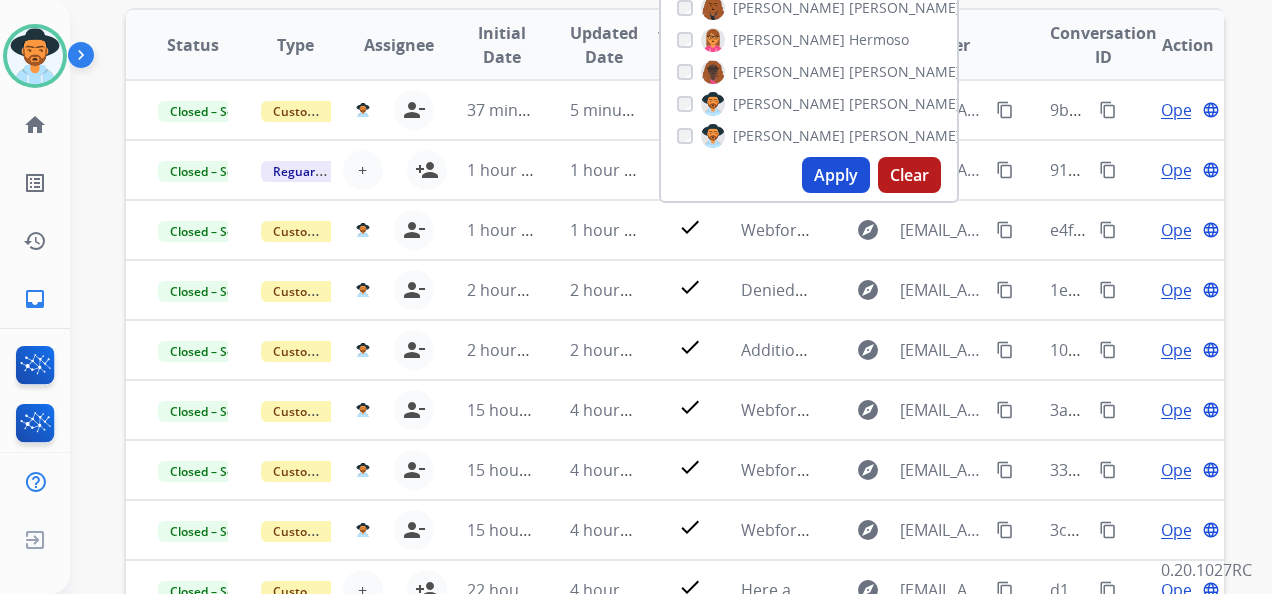 click on "Apply" at bounding box center [836, 175] 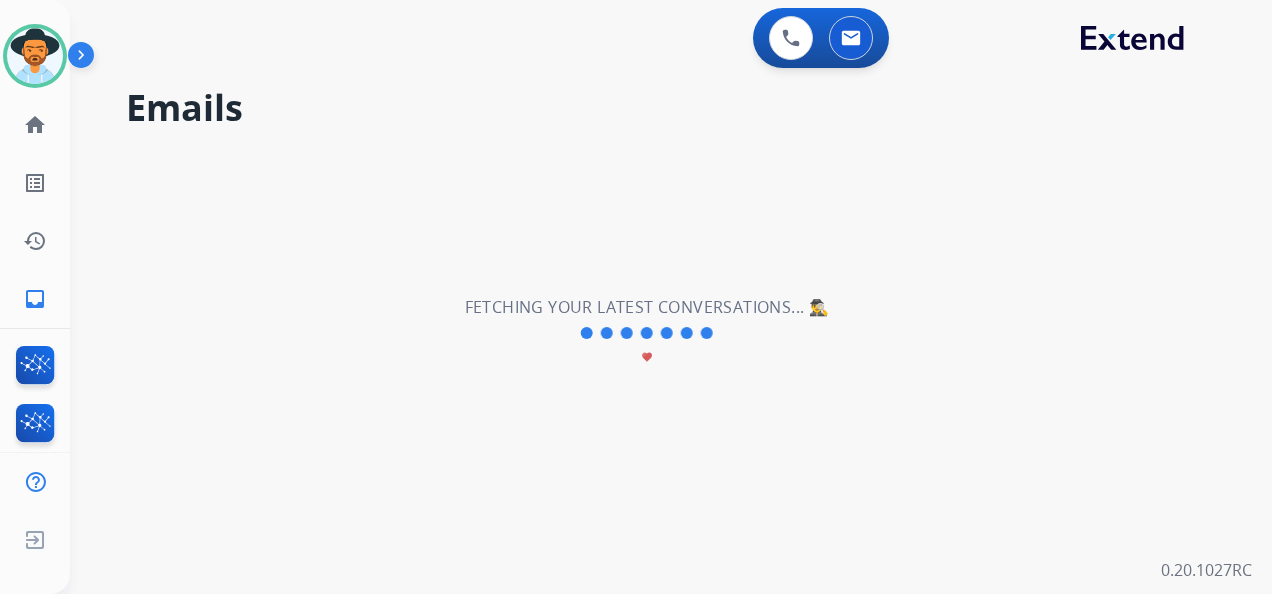scroll, scrollTop: 0, scrollLeft: 0, axis: both 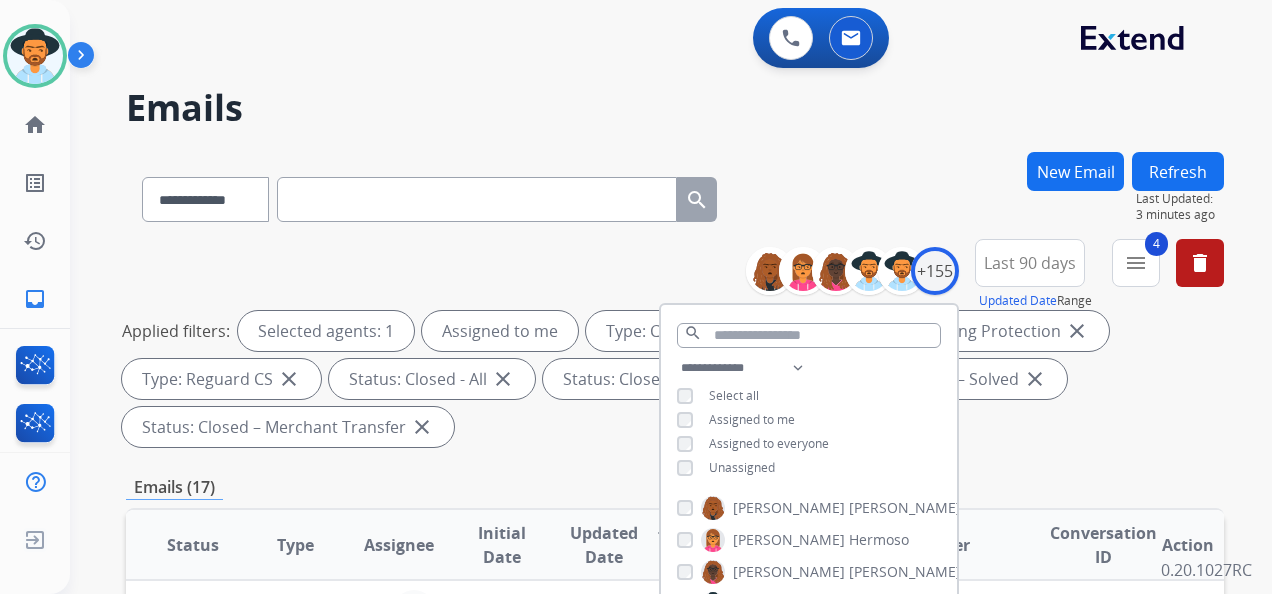 click on "**********" at bounding box center [675, 195] 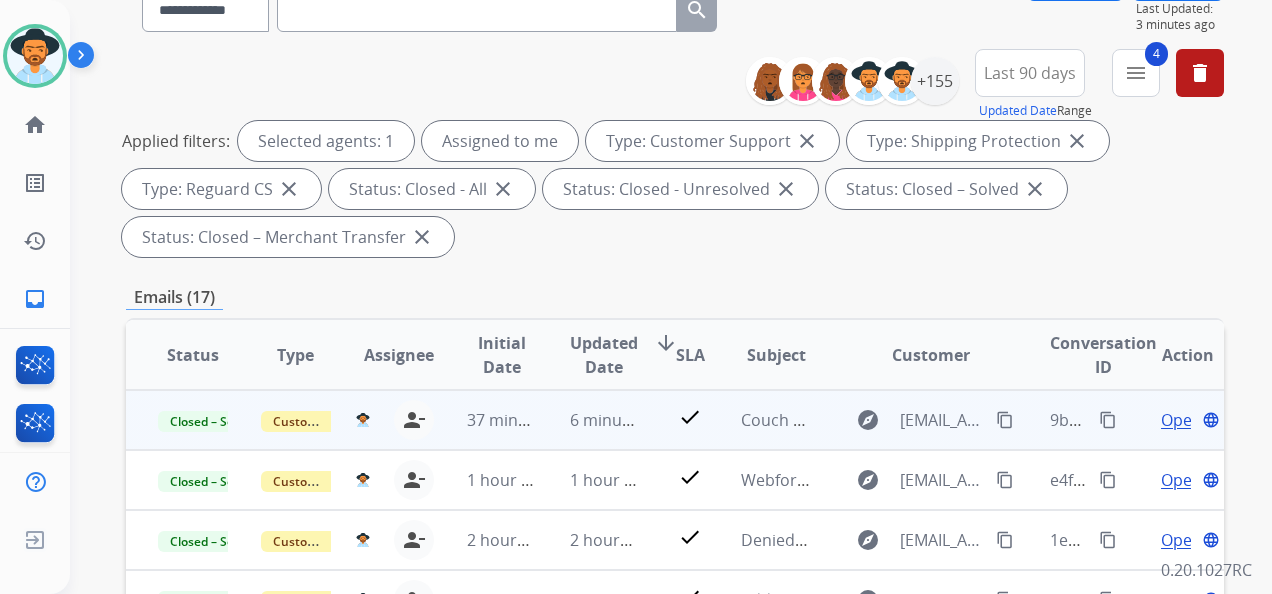 scroll, scrollTop: 300, scrollLeft: 0, axis: vertical 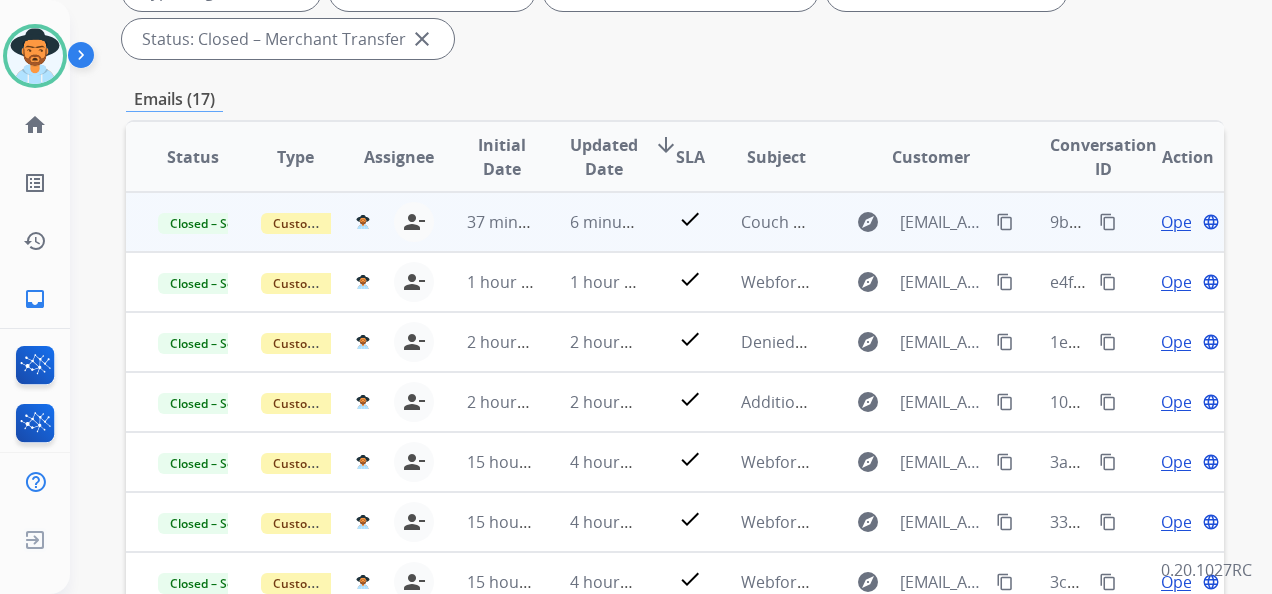 click on "content_copy" at bounding box center [1005, 222] 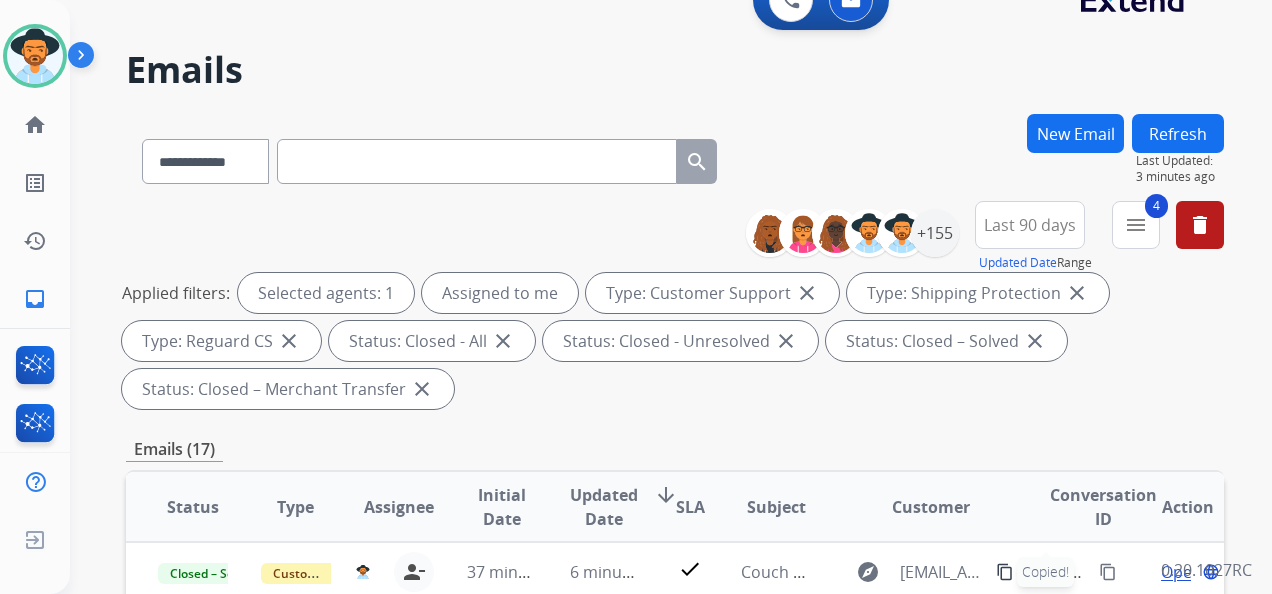 scroll, scrollTop: 0, scrollLeft: 0, axis: both 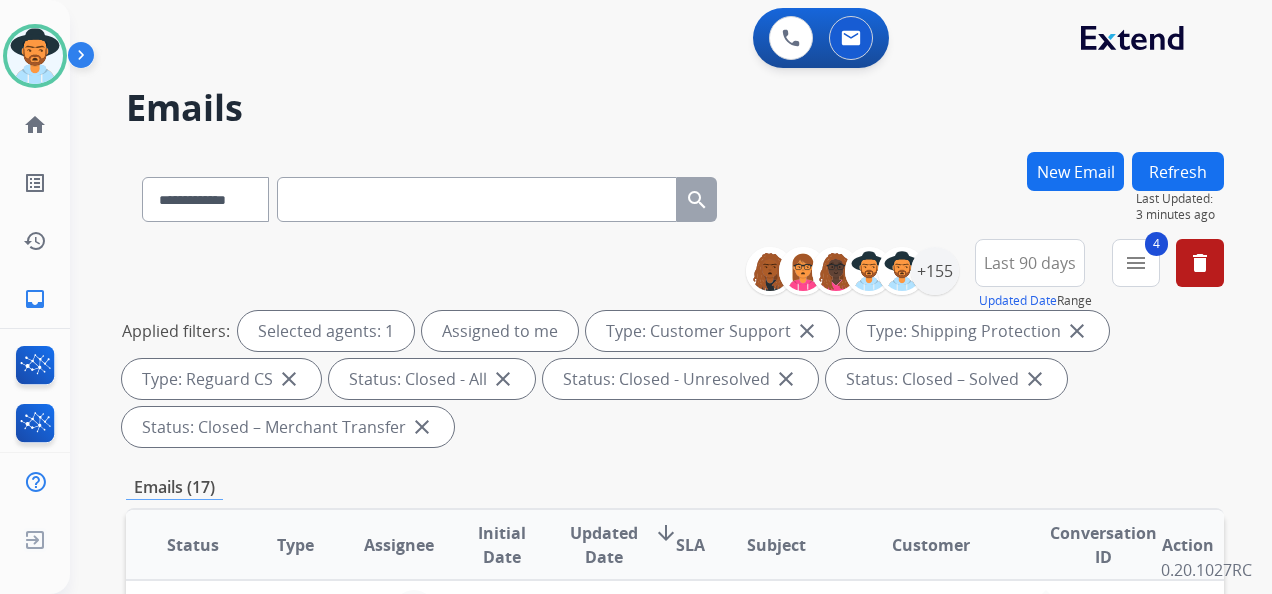click at bounding box center [477, 199] 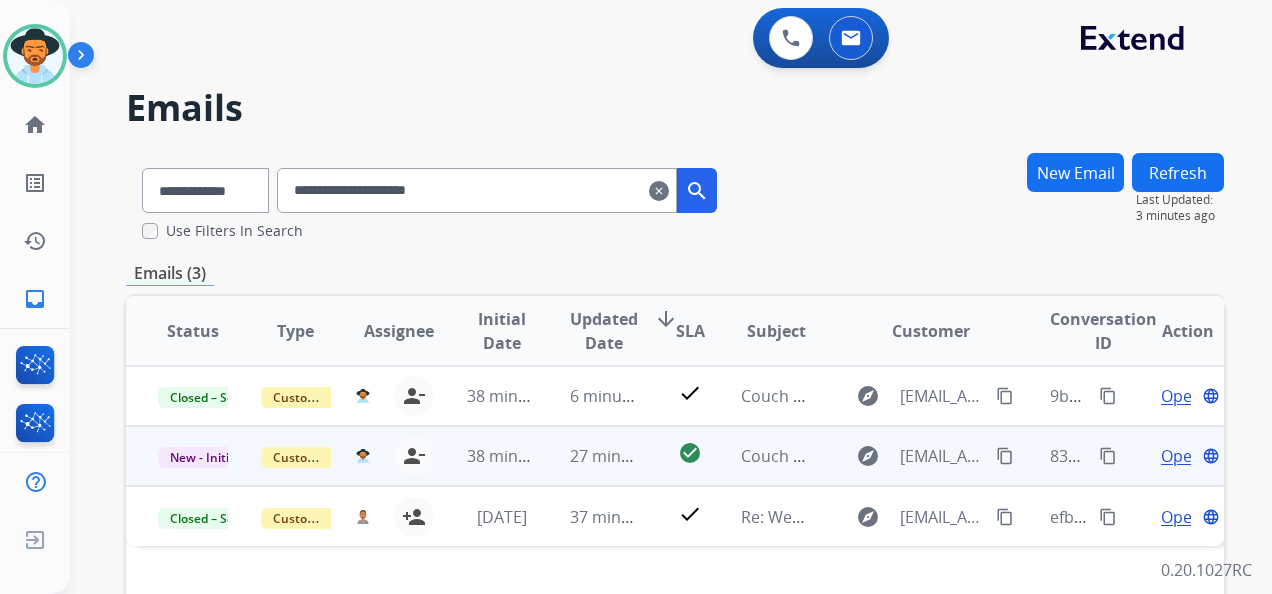 click on "Open" at bounding box center [1181, 456] 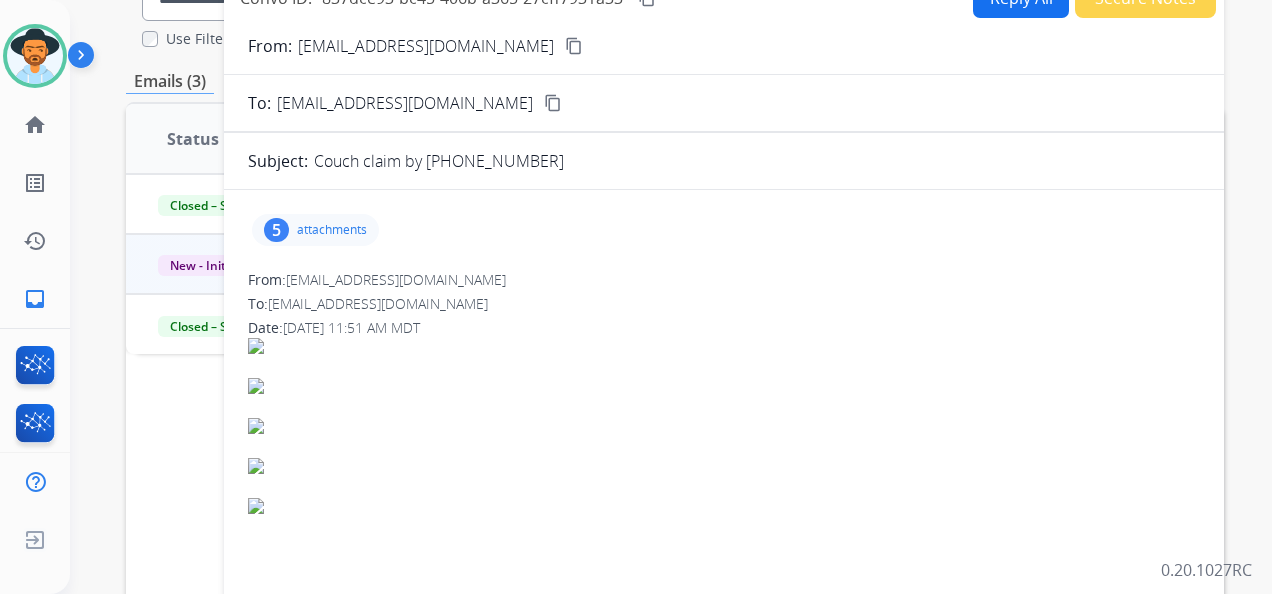 scroll, scrollTop: 200, scrollLeft: 0, axis: vertical 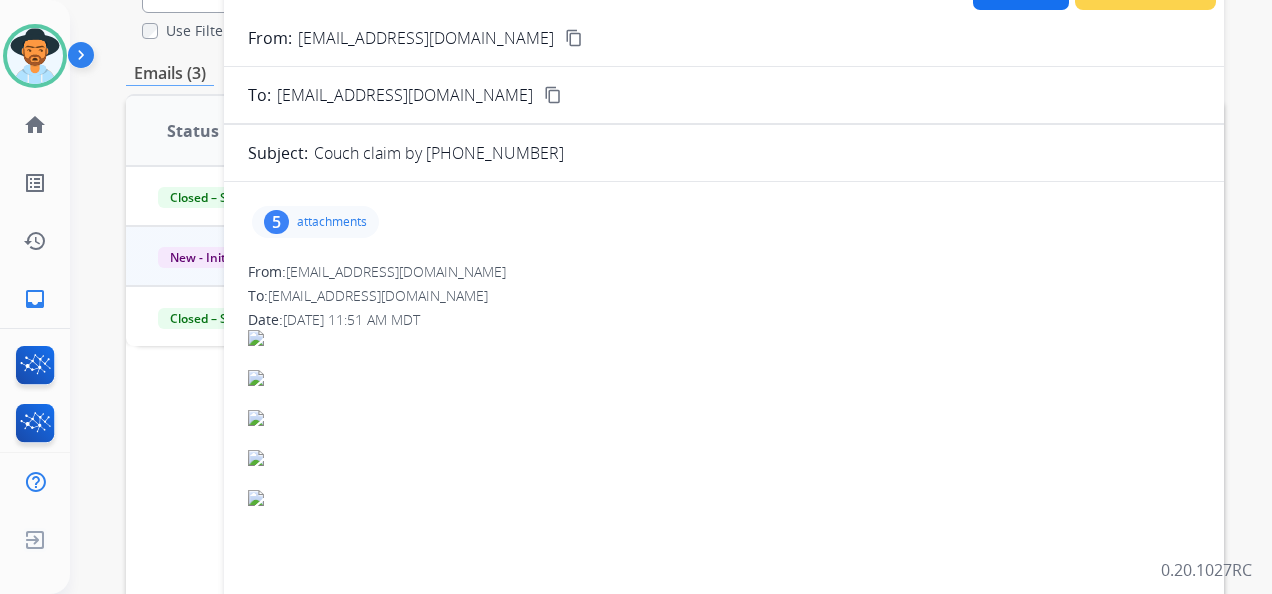 click on "attachments" at bounding box center [332, 222] 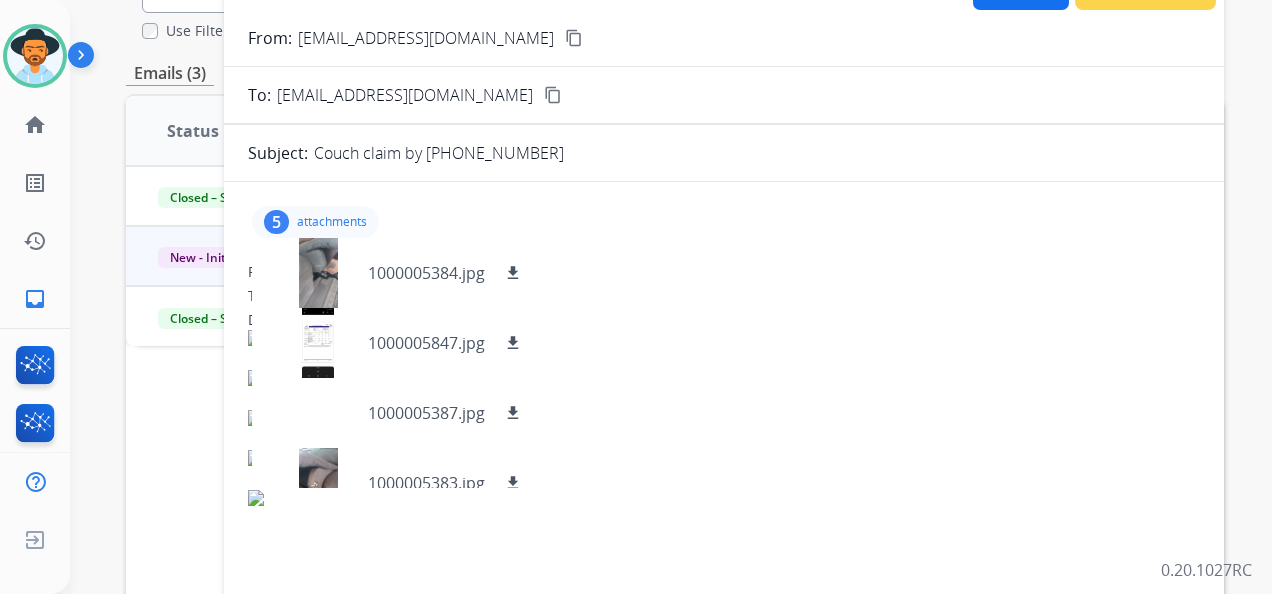 click on "**********" at bounding box center (647, 169) 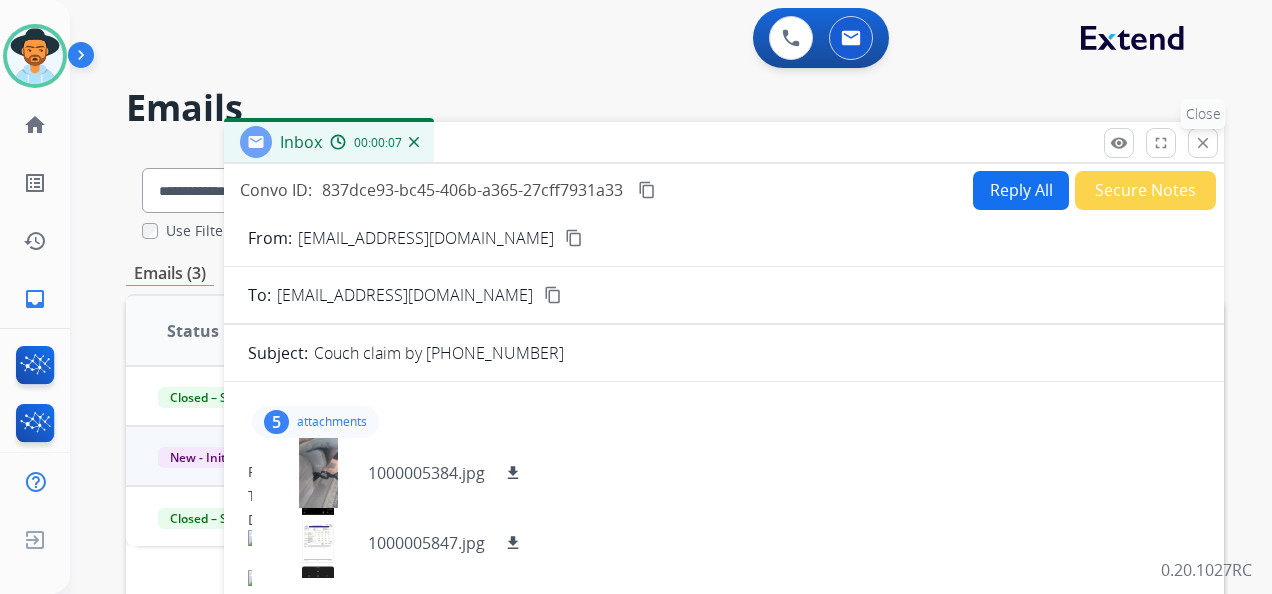 click on "close Close" at bounding box center [1203, 143] 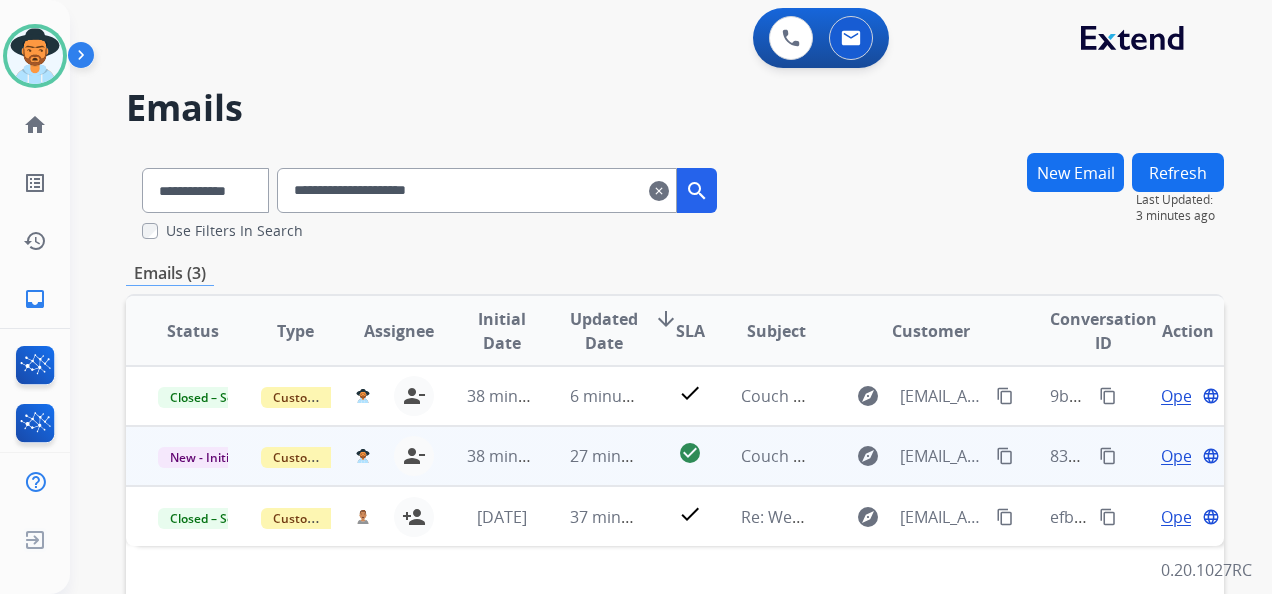 click on "Open" at bounding box center (1181, 456) 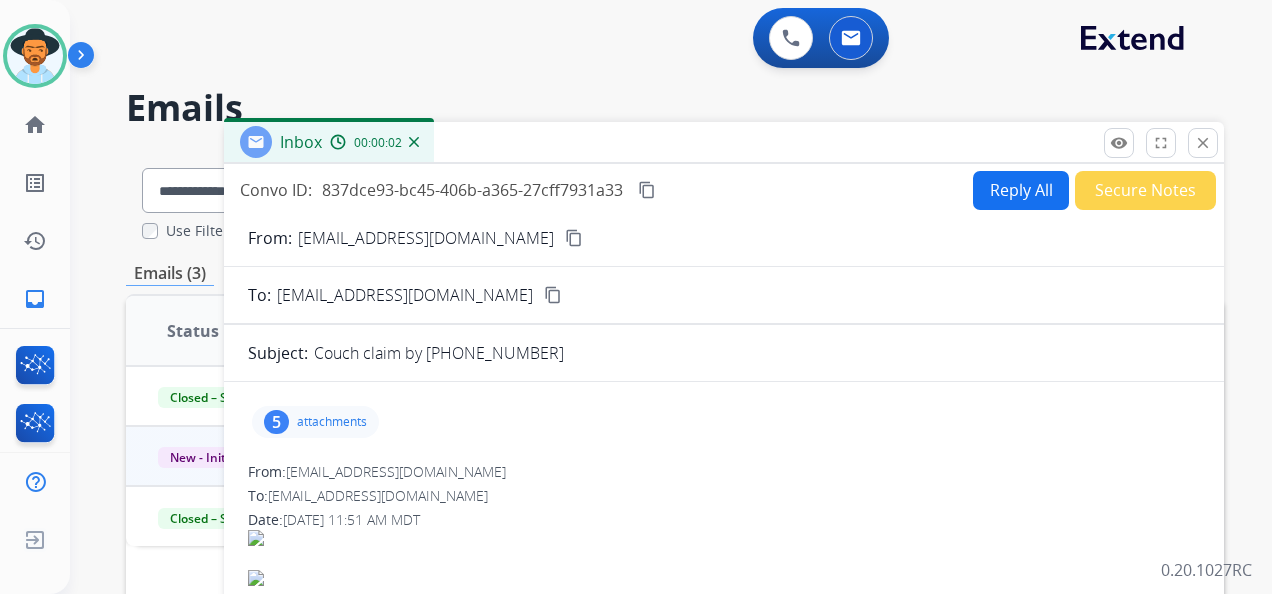click on "attachments" at bounding box center [332, 422] 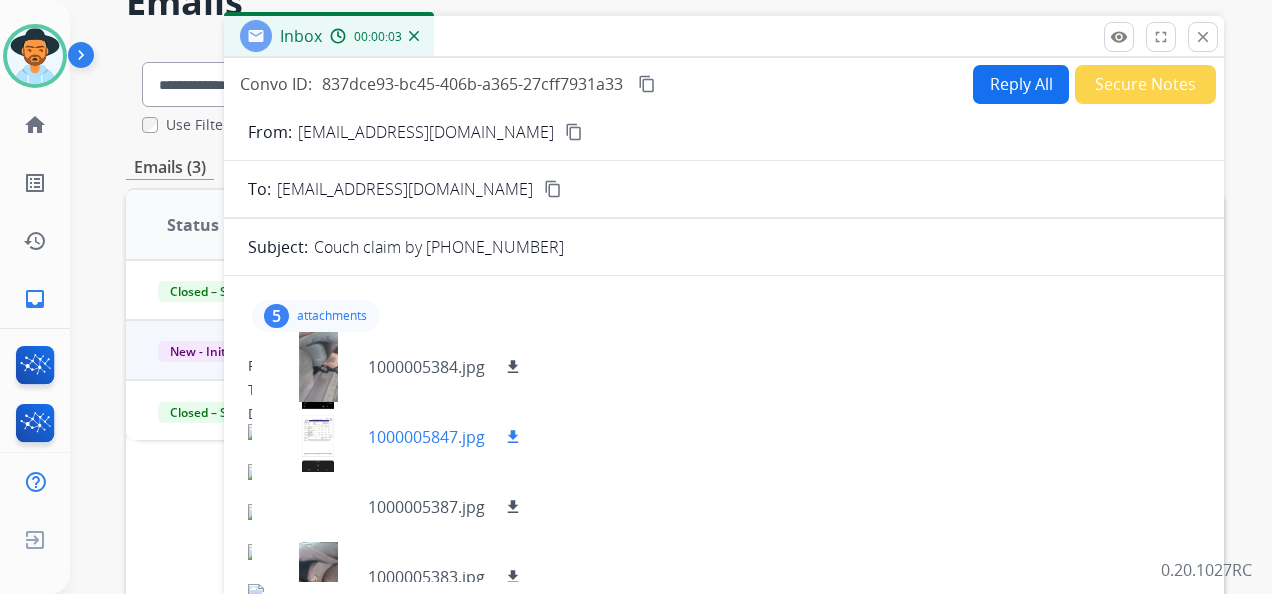 scroll, scrollTop: 200, scrollLeft: 0, axis: vertical 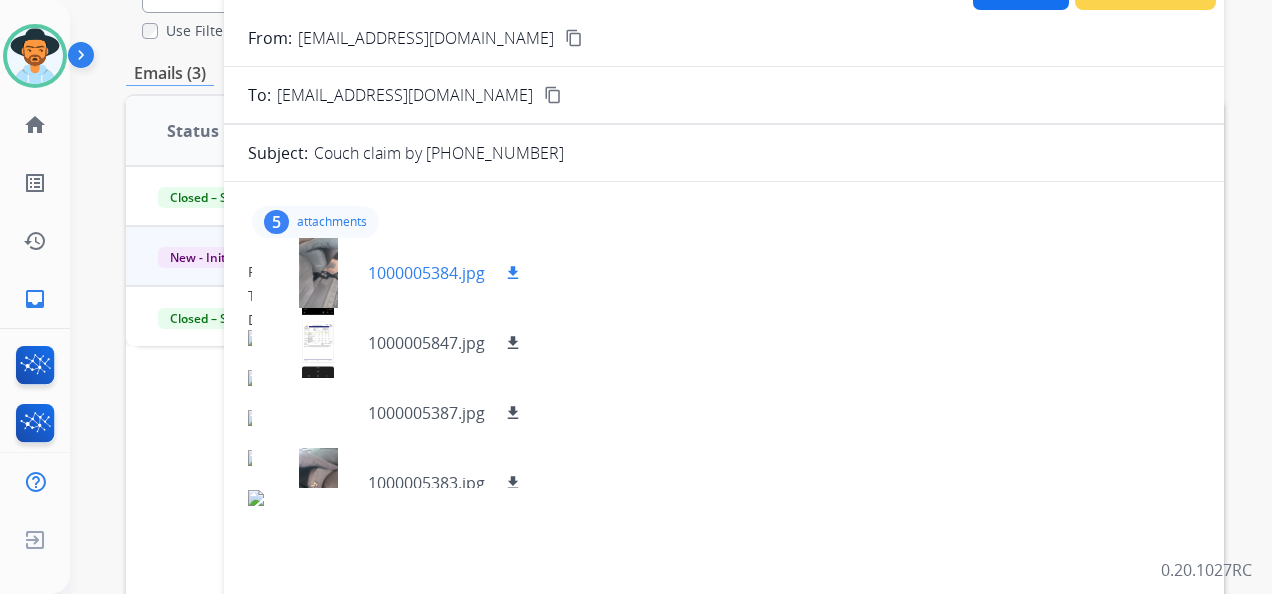 click on "download" at bounding box center [513, 273] 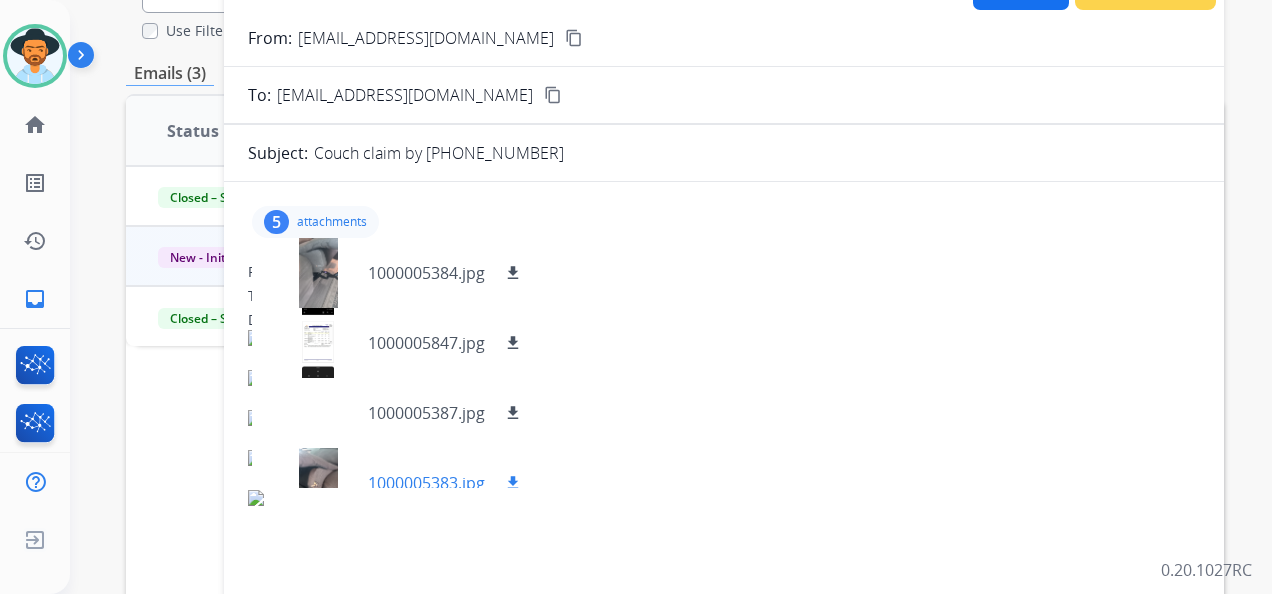click on "download" at bounding box center [513, 483] 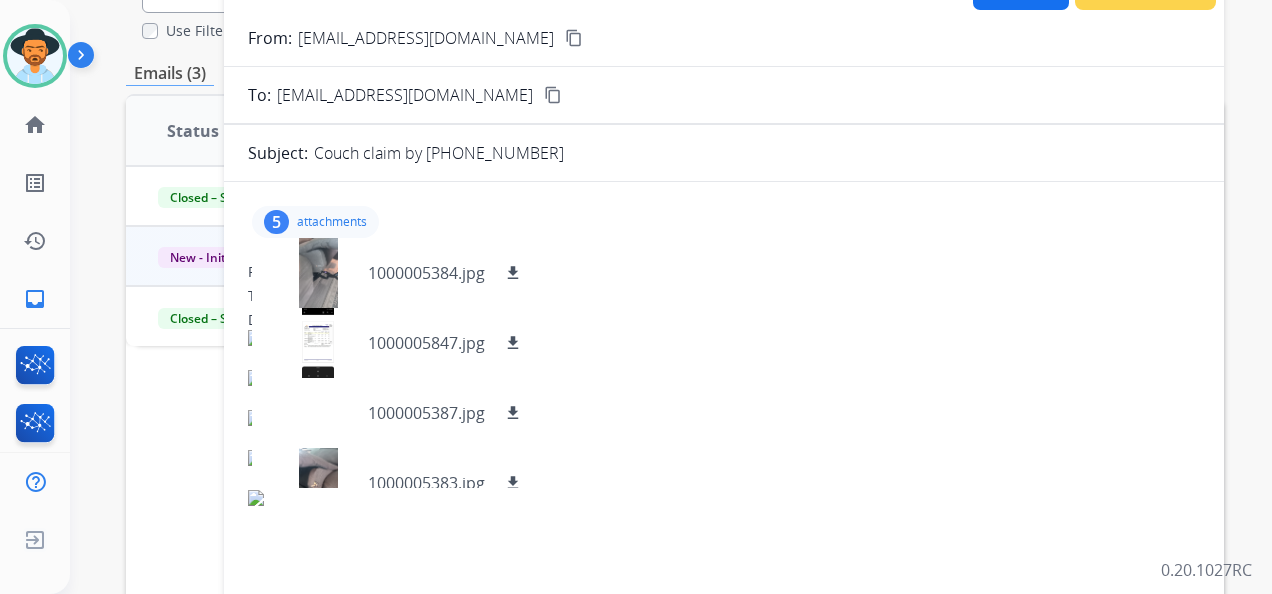 click at bounding box center (724, 442) 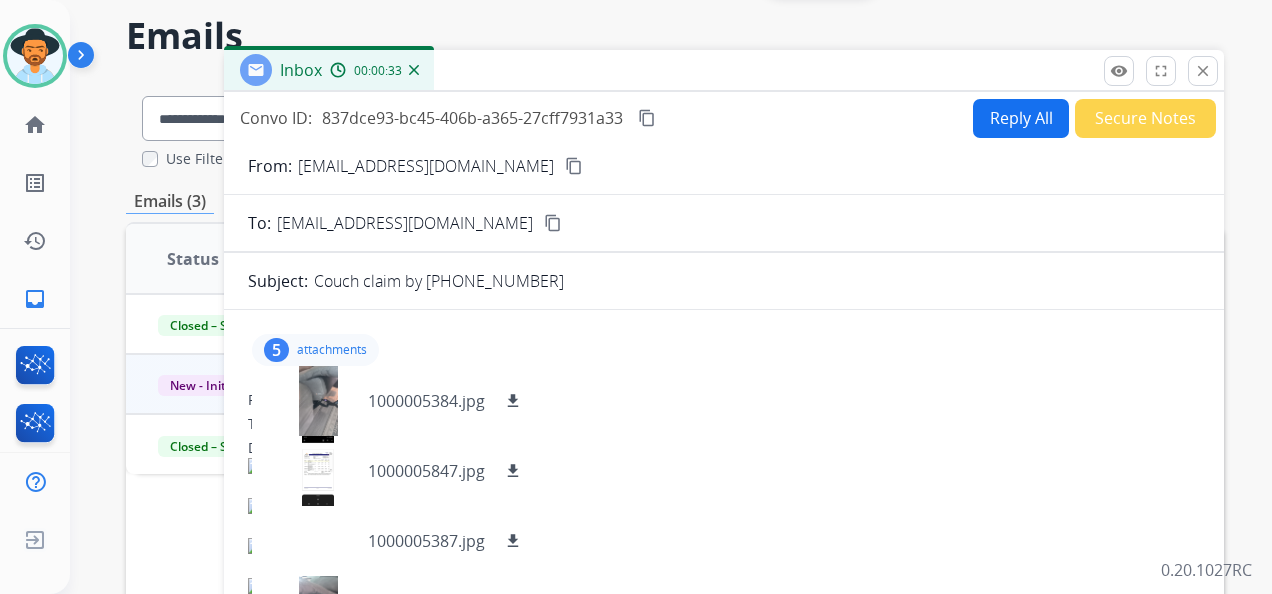 scroll, scrollTop: 0, scrollLeft: 0, axis: both 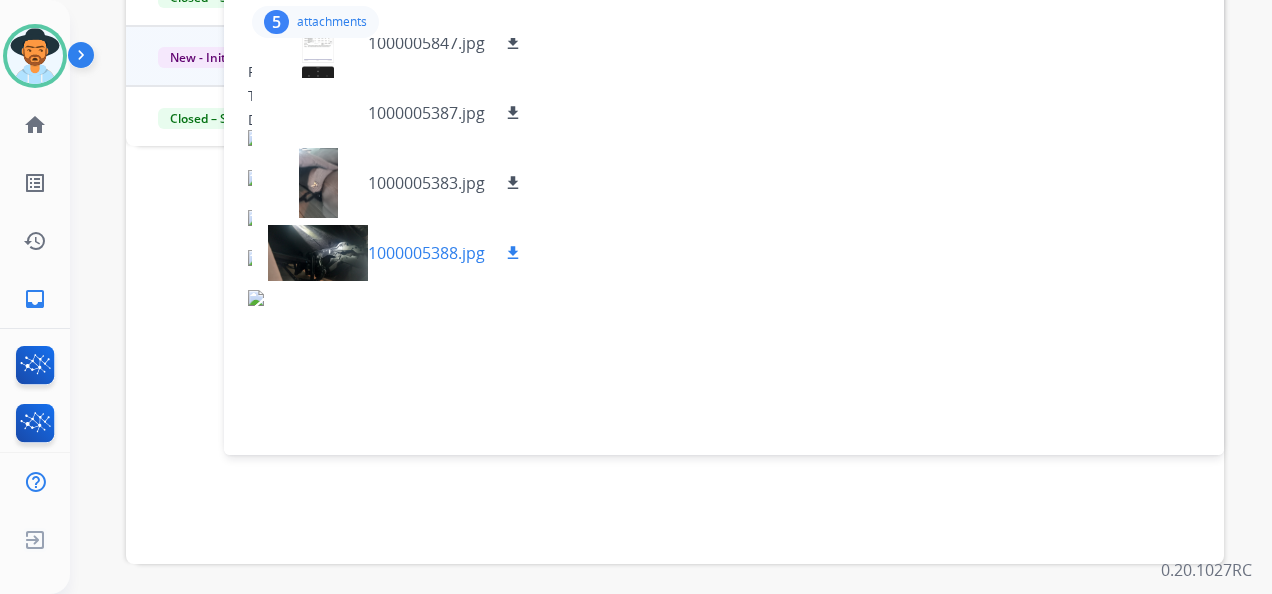 click on "download" at bounding box center (513, 253) 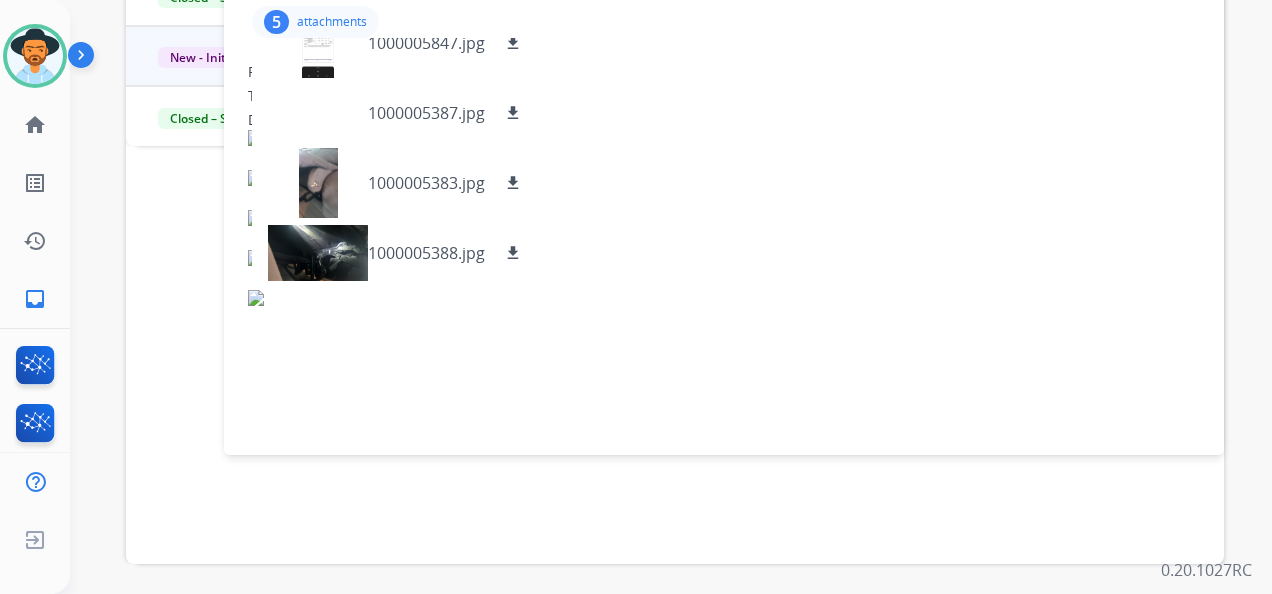 click on "5 attachments  1000005384.jpg  download  1000005847.jpg  download  1000005387.jpg  download  1000005383.jpg  download  1000005388.jpg  download" at bounding box center [724, 22] 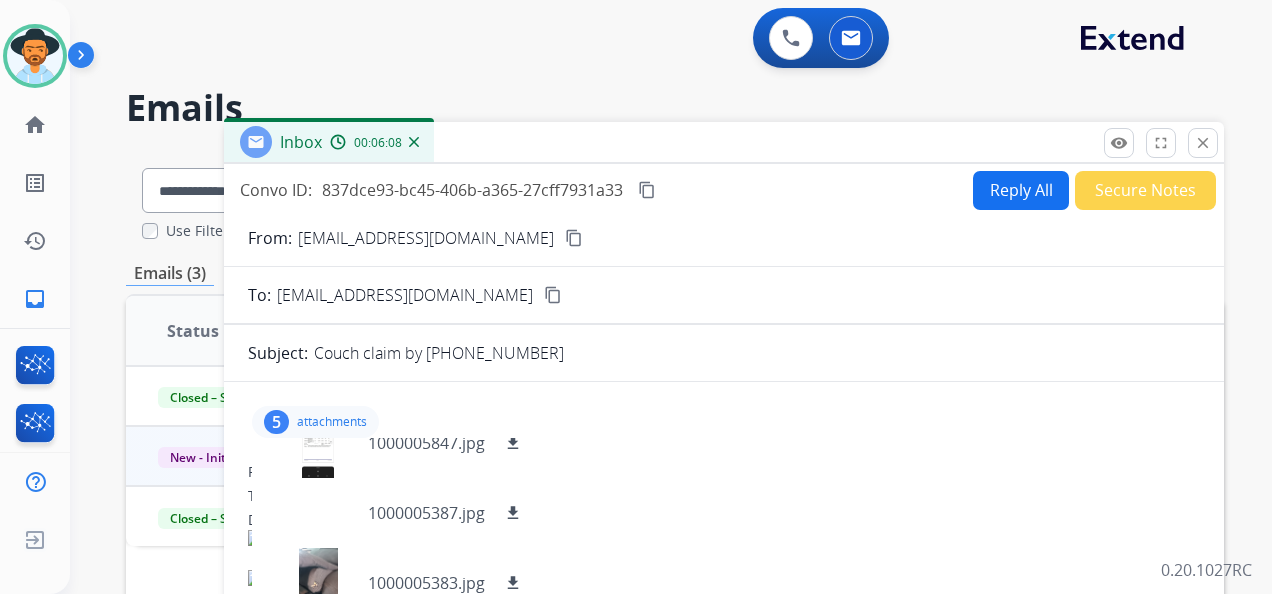 click on "Reply All" at bounding box center (1021, 190) 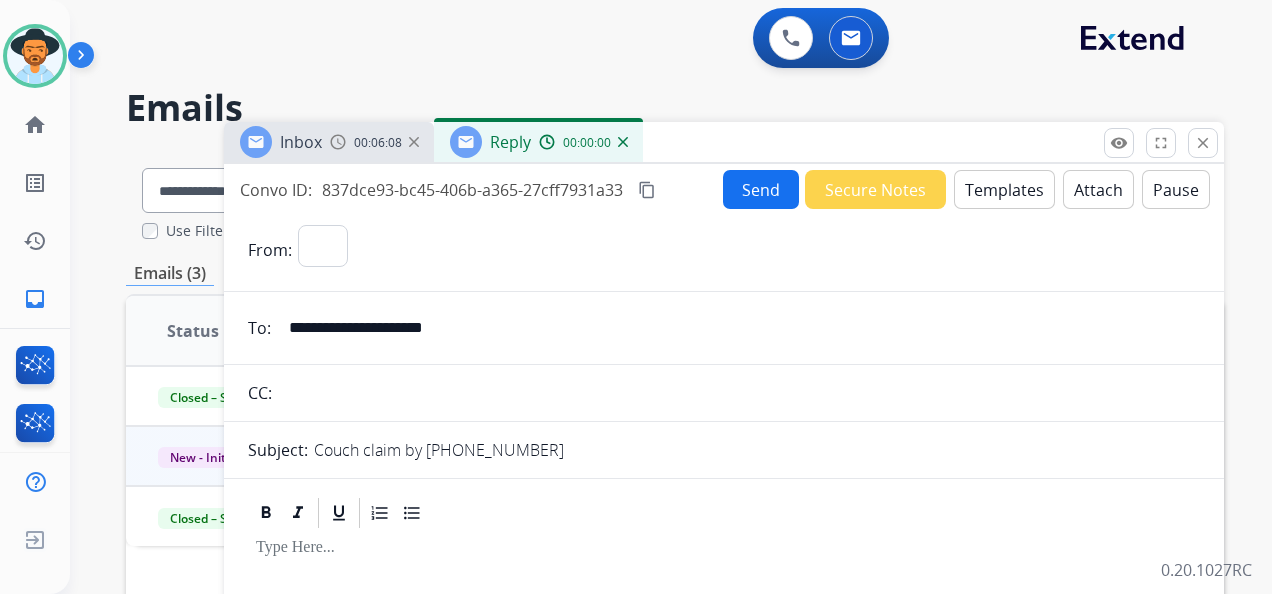 select on "**********" 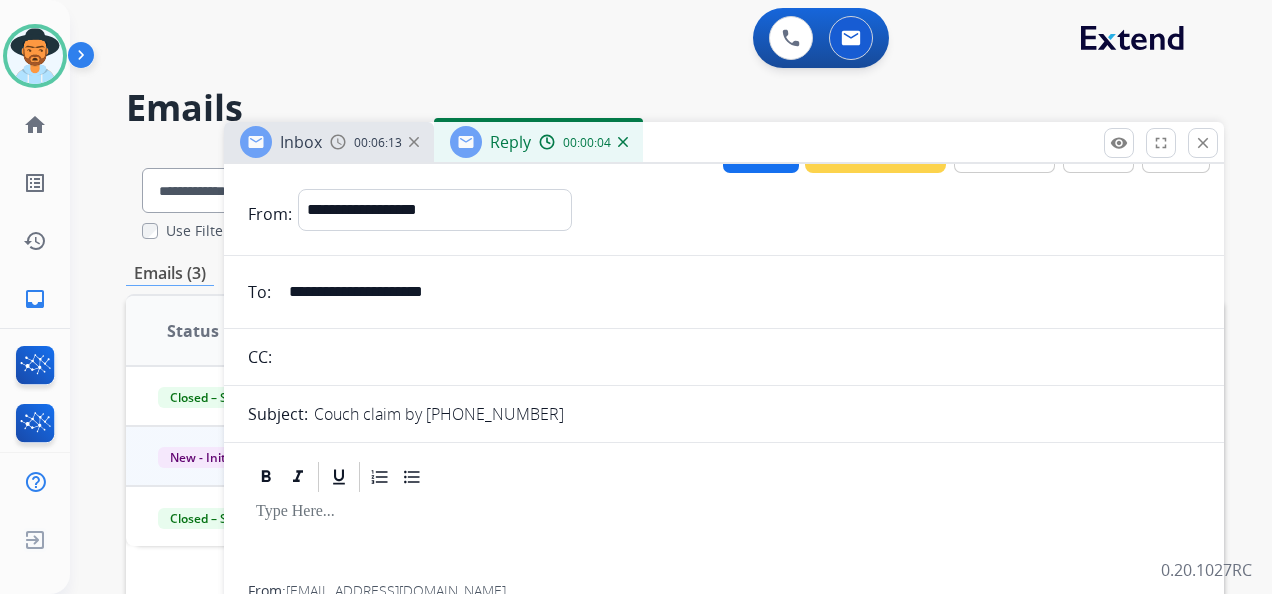 scroll, scrollTop: 0, scrollLeft: 0, axis: both 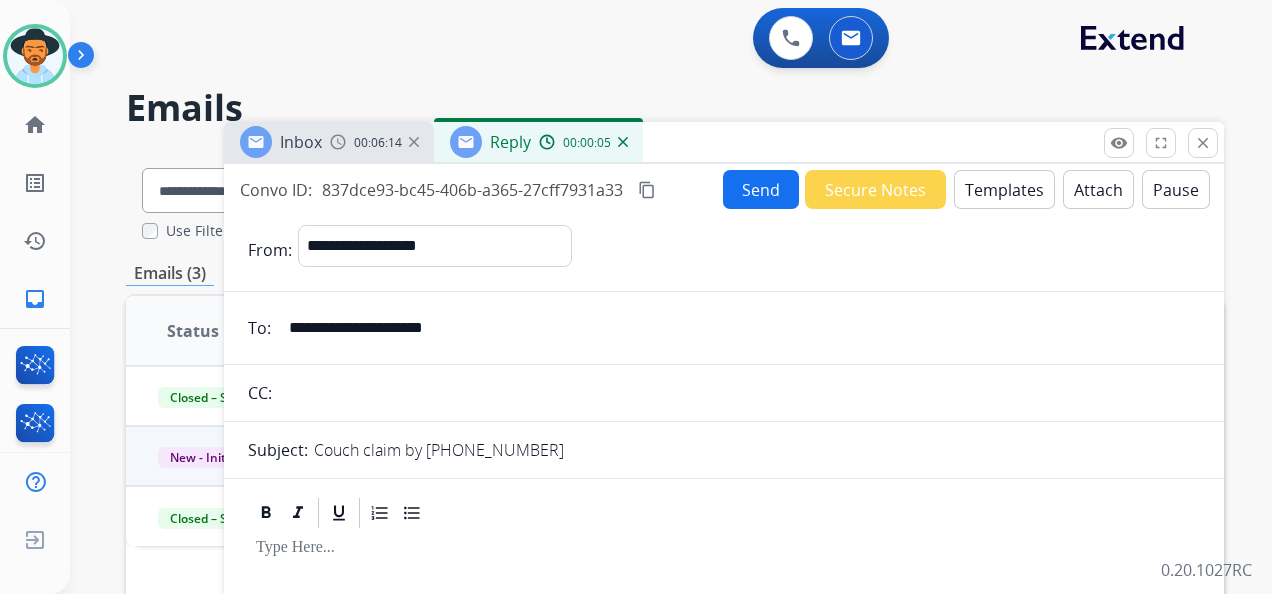 click on "Templates" at bounding box center [1004, 189] 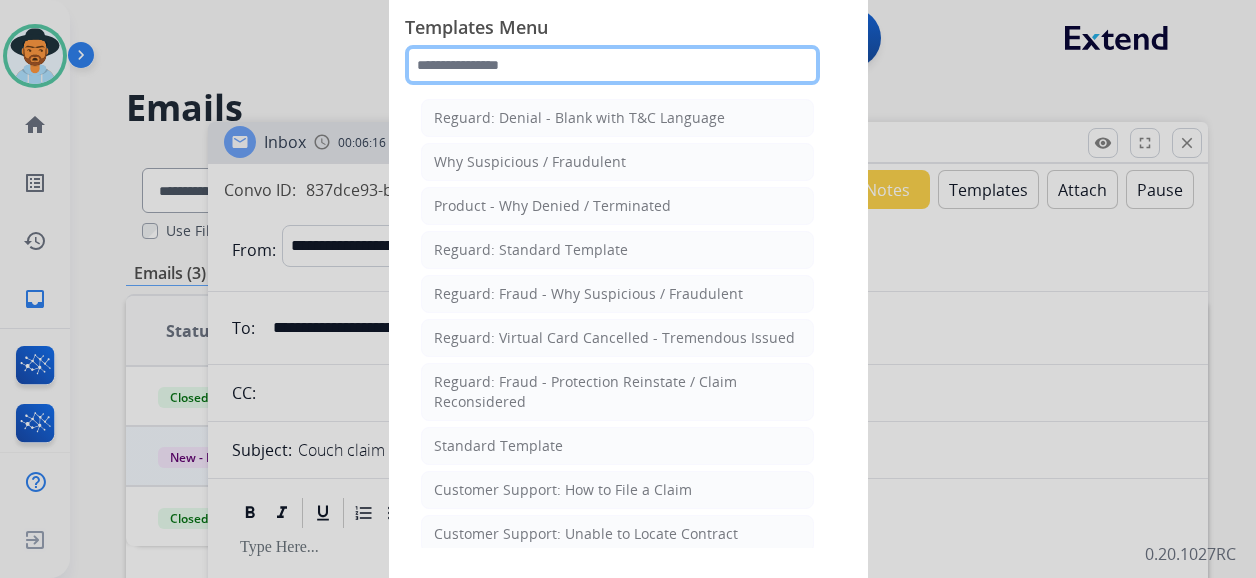 click 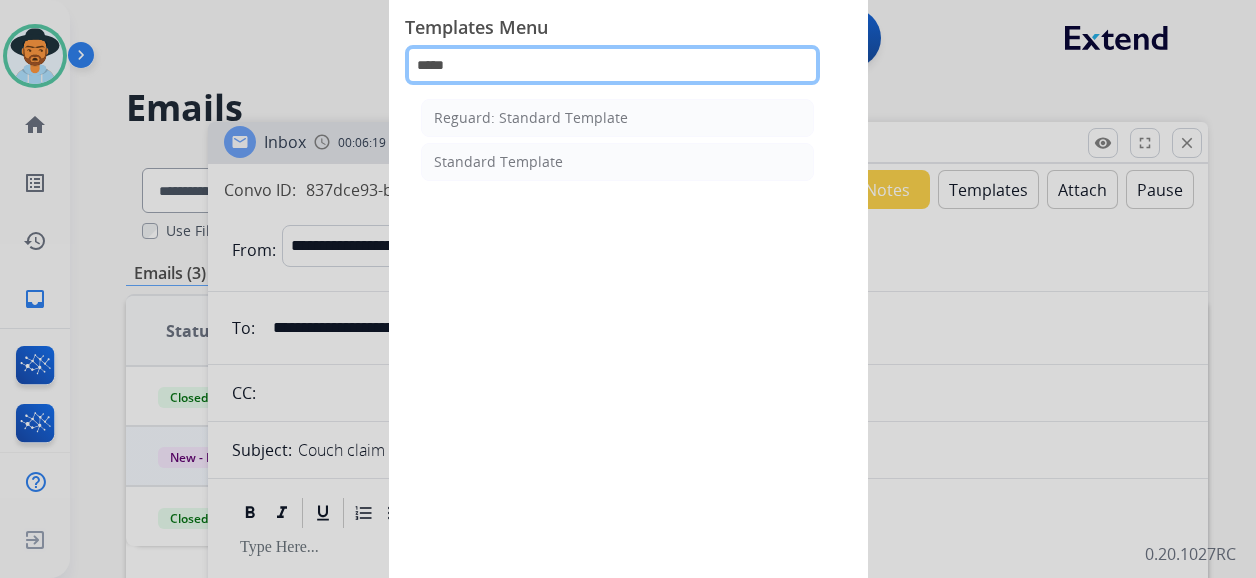 type on "*****" 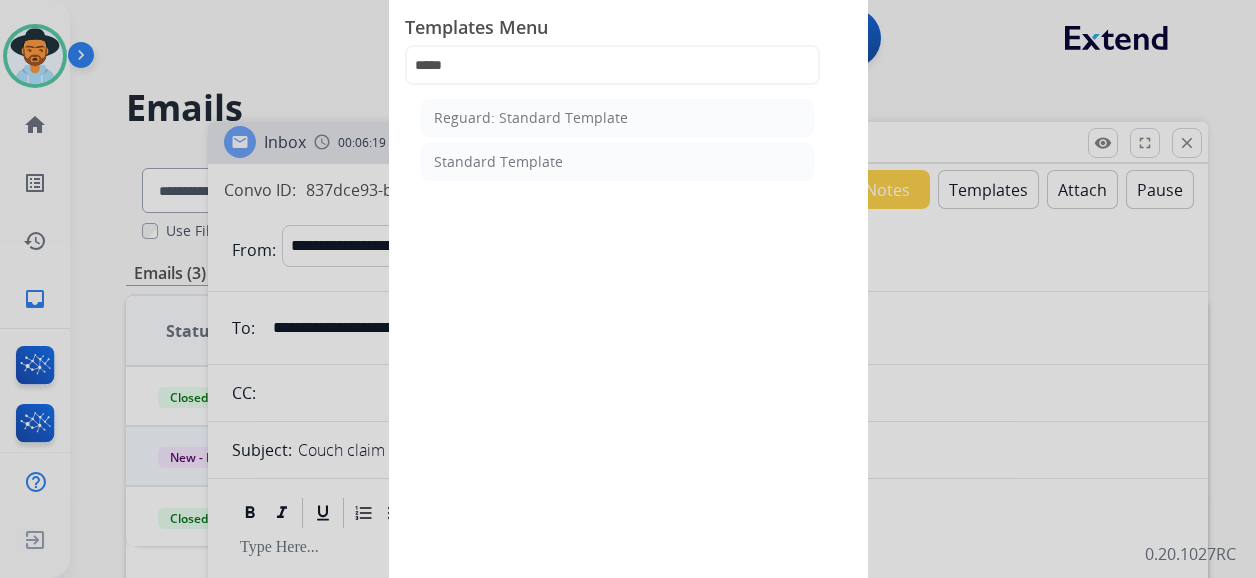 click on "Standard Template" 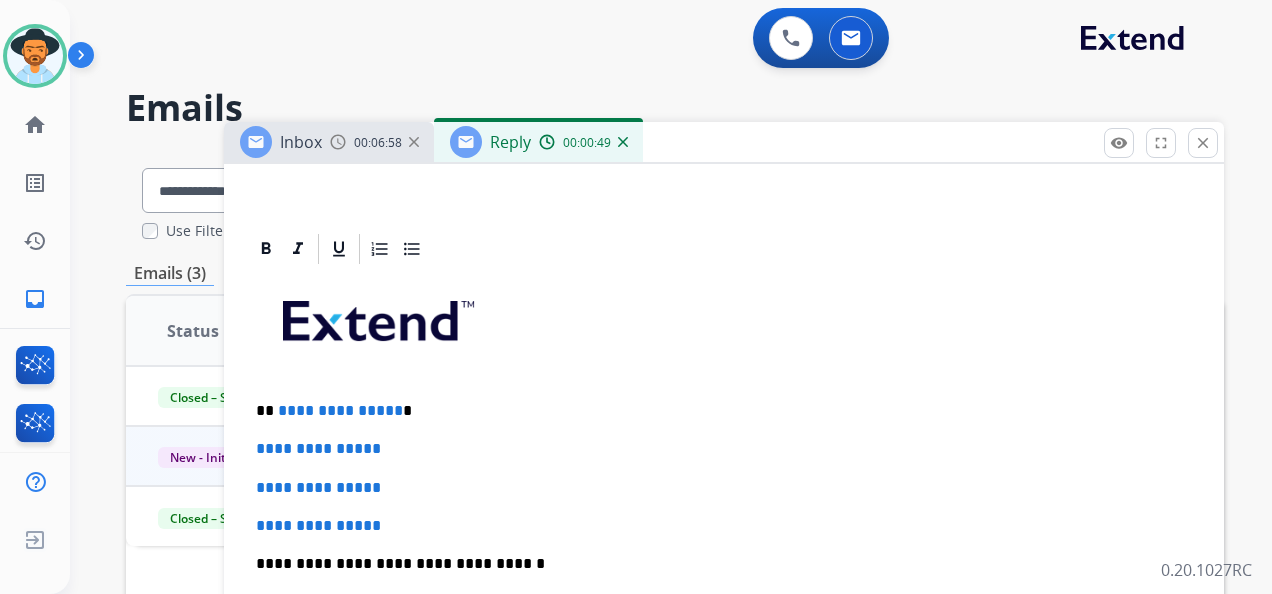 scroll, scrollTop: 400, scrollLeft: 0, axis: vertical 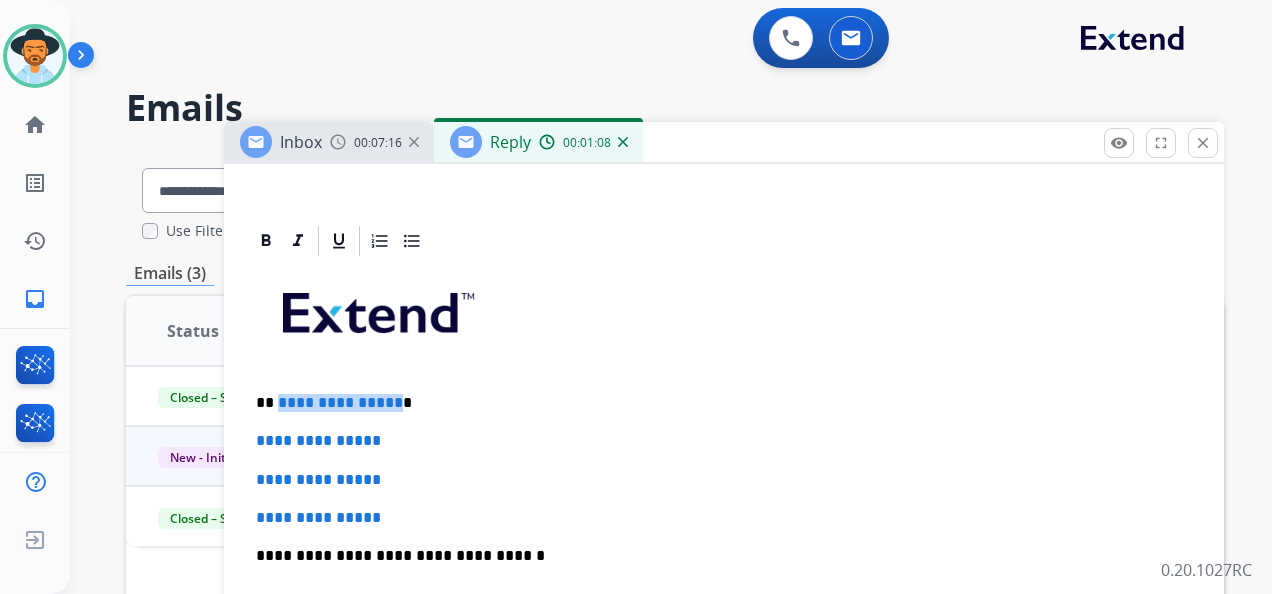 drag, startPoint x: 384, startPoint y: 396, endPoint x: 279, endPoint y: 391, distance: 105.11898 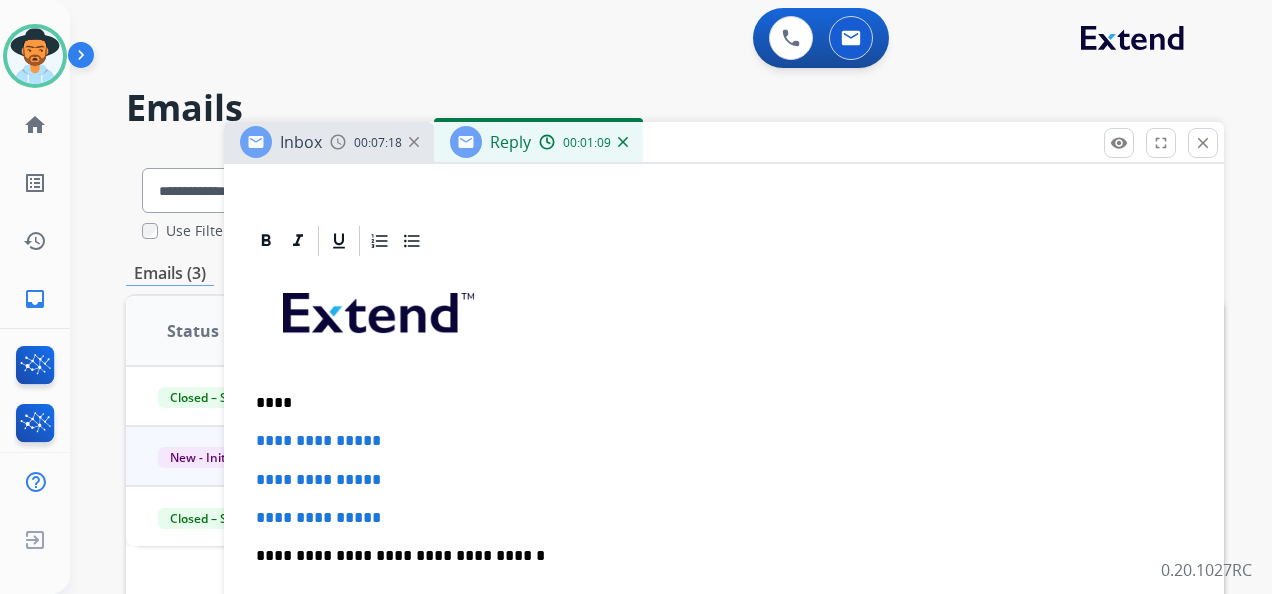 type 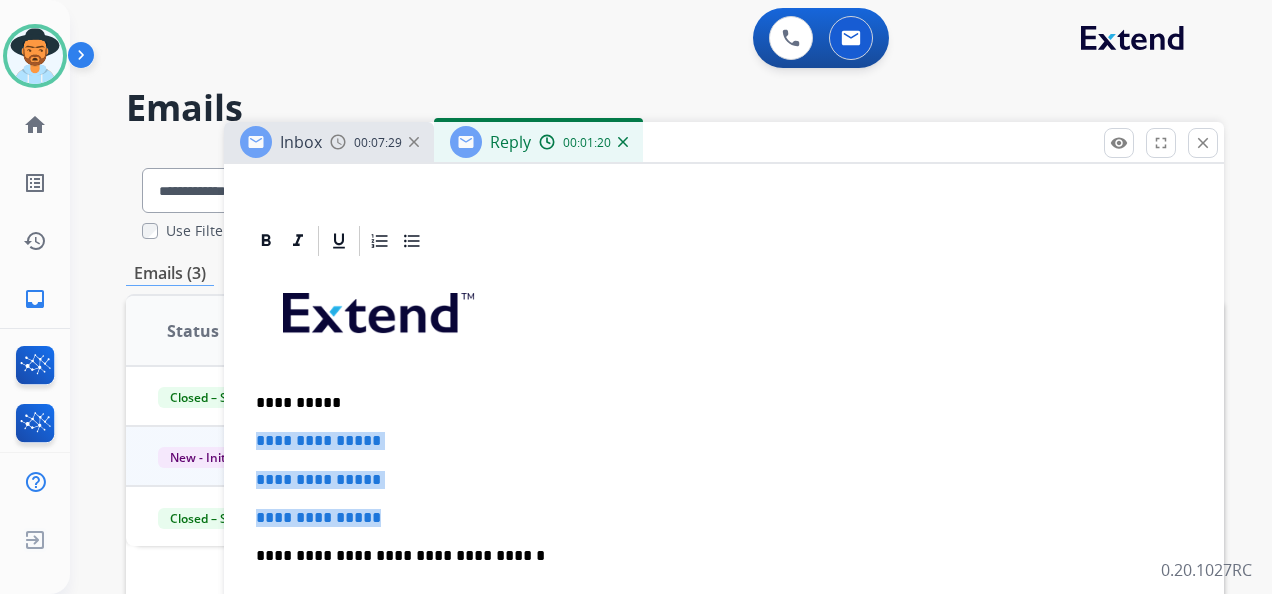 drag, startPoint x: 254, startPoint y: 422, endPoint x: 420, endPoint y: 520, distance: 192.76929 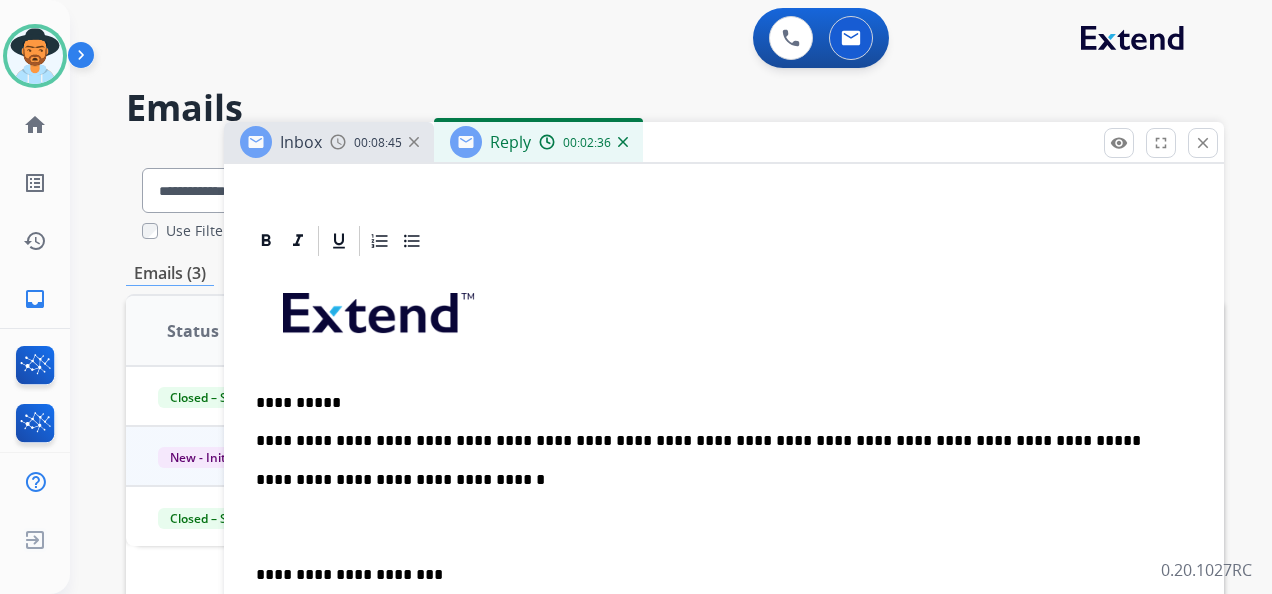 drag, startPoint x: 252, startPoint y: 564, endPoint x: 271, endPoint y: 560, distance: 19.416489 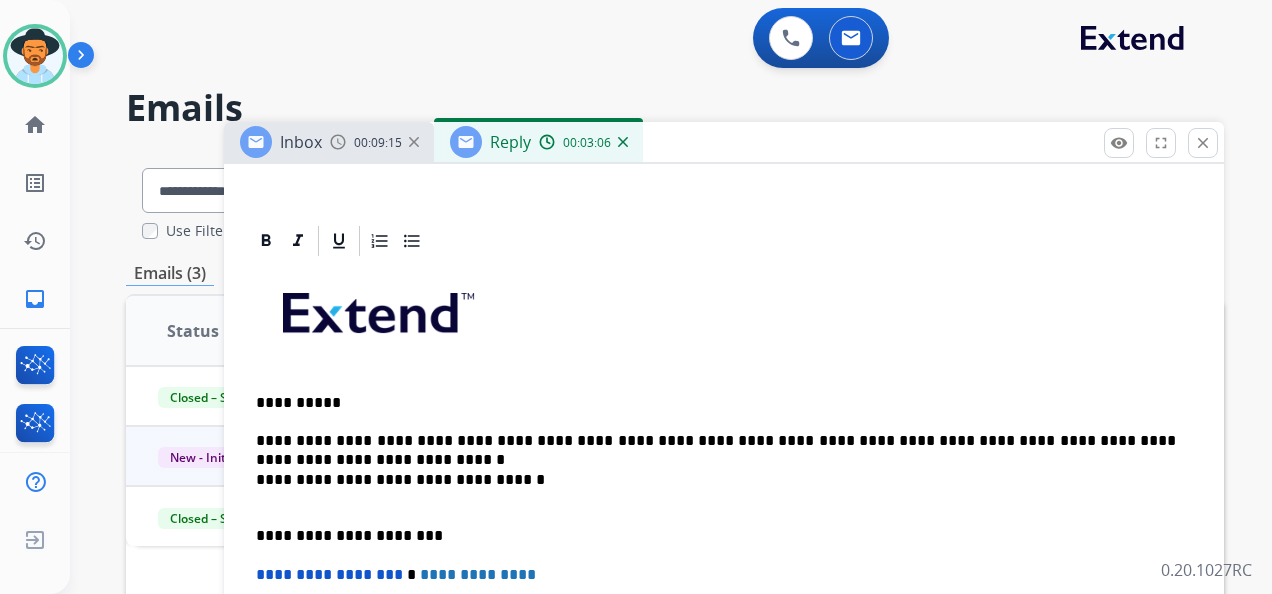 click on "**********" at bounding box center (716, 441) 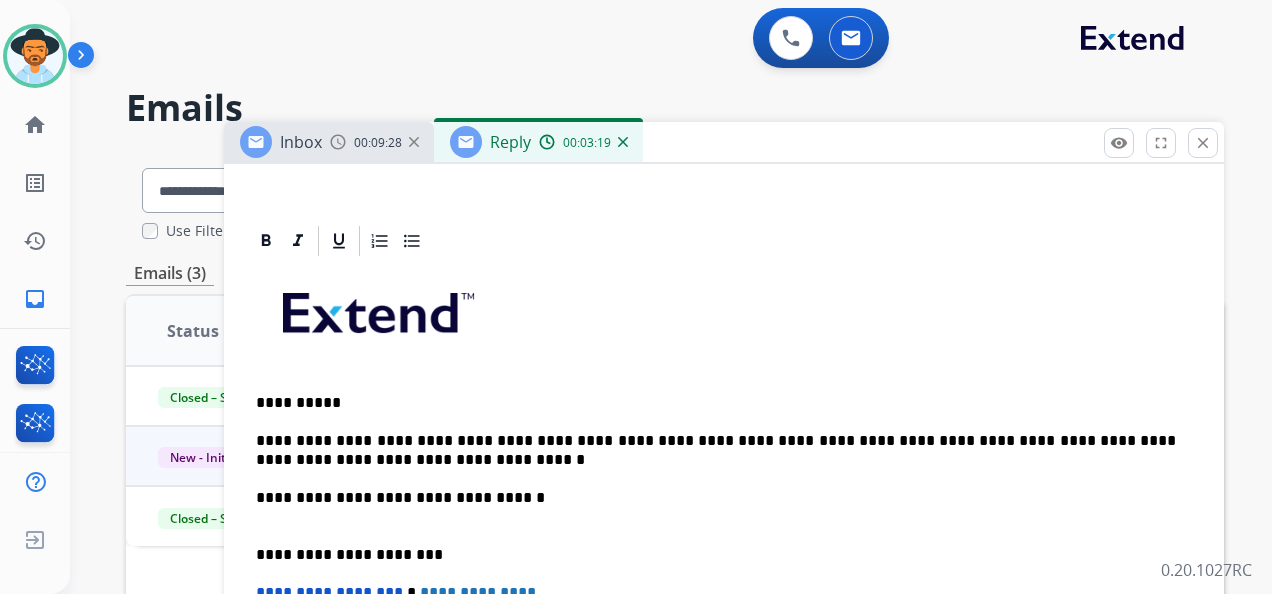 click on "**********" at bounding box center (724, 554) 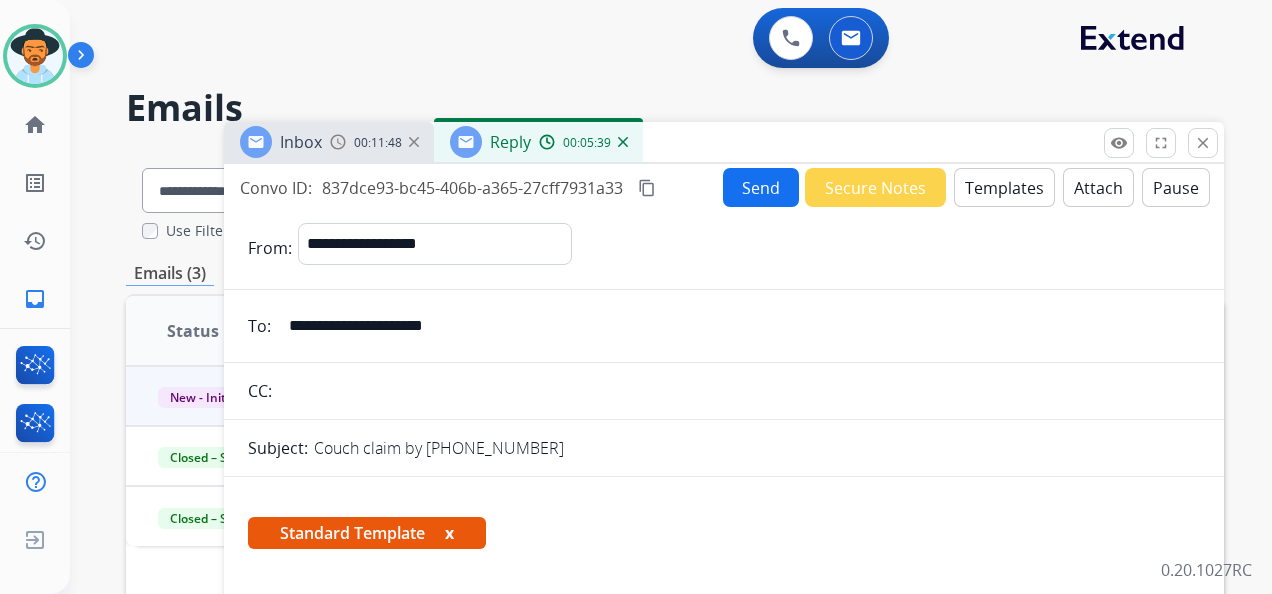 scroll, scrollTop: 0, scrollLeft: 0, axis: both 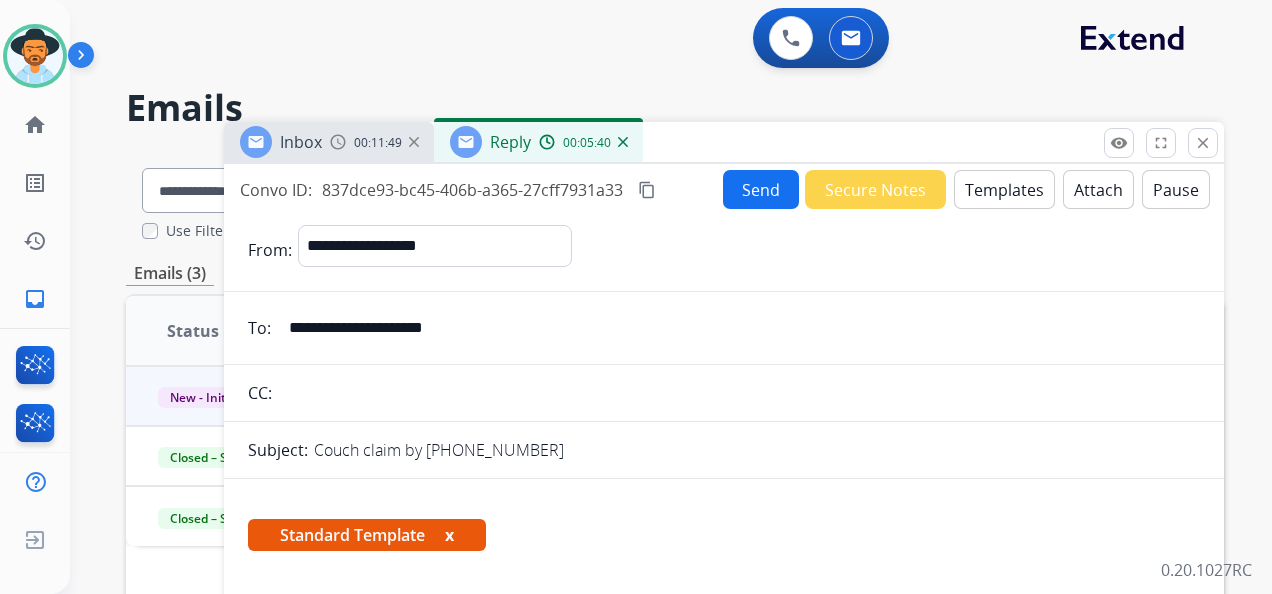 click on "Send" at bounding box center (761, 189) 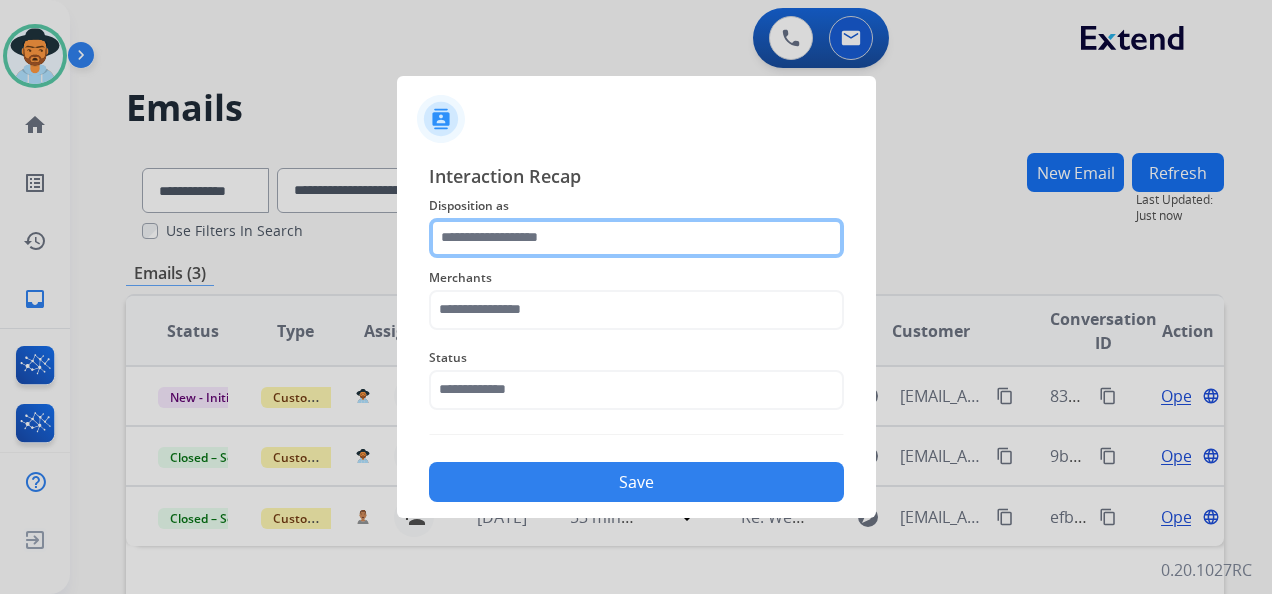 click 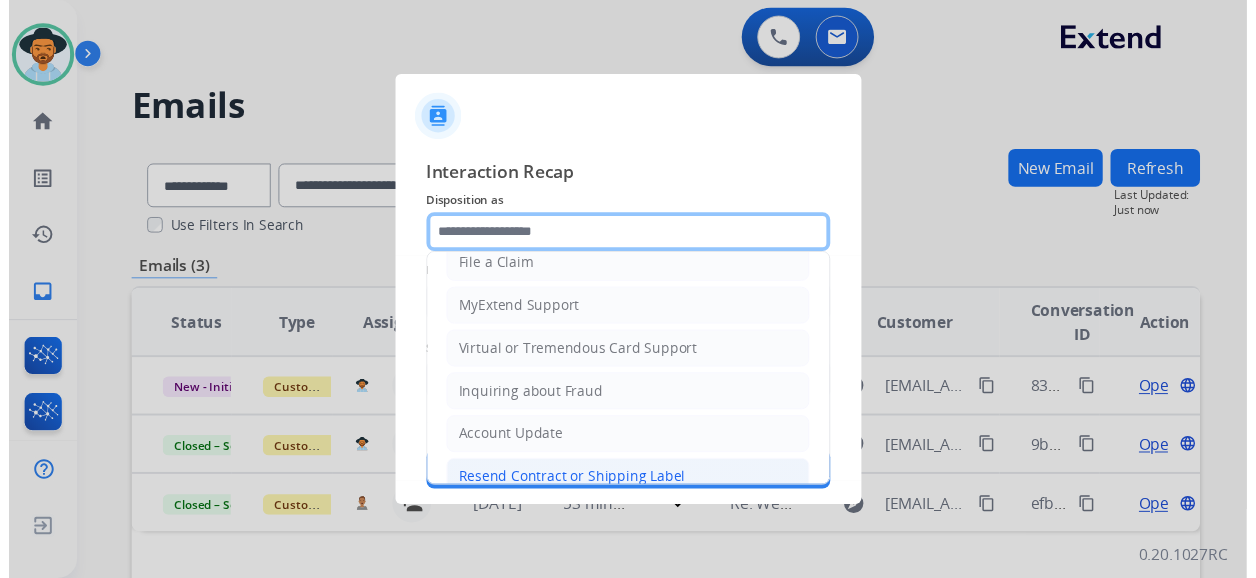 scroll, scrollTop: 303, scrollLeft: 0, axis: vertical 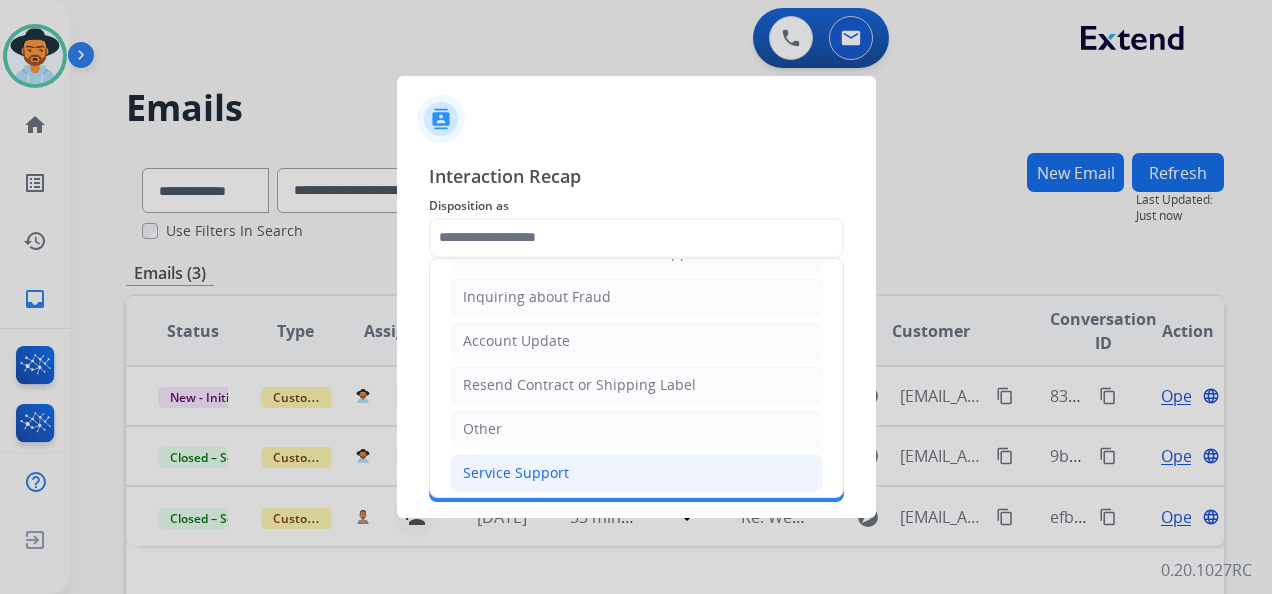 click on "Service Support" 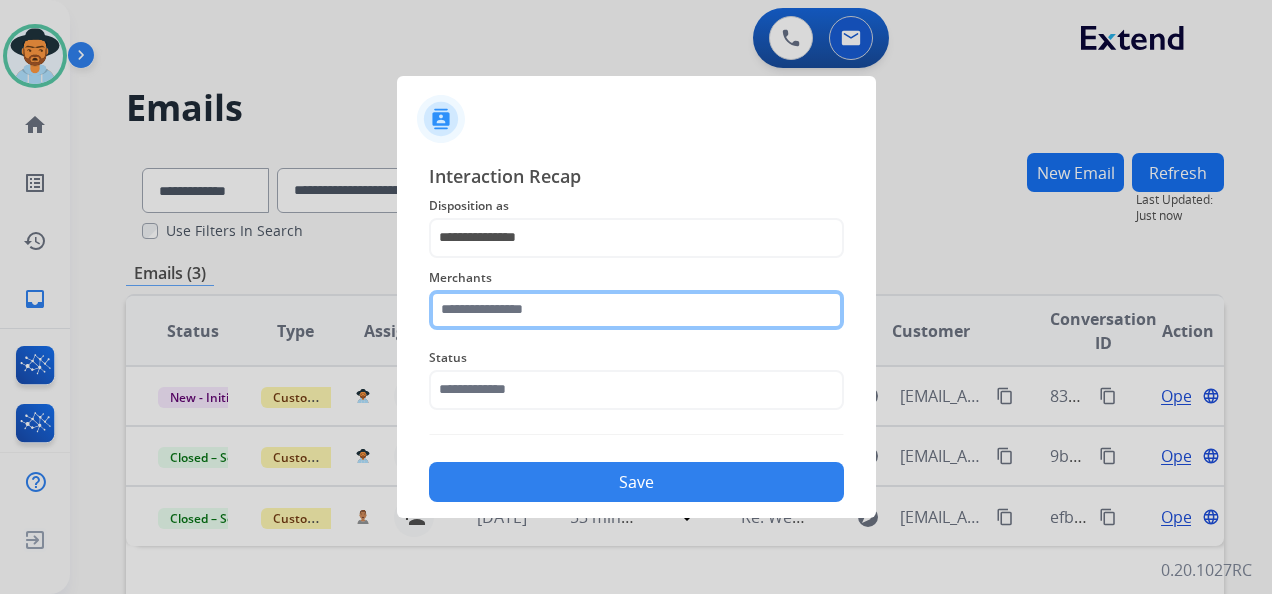 click on "Merchants" 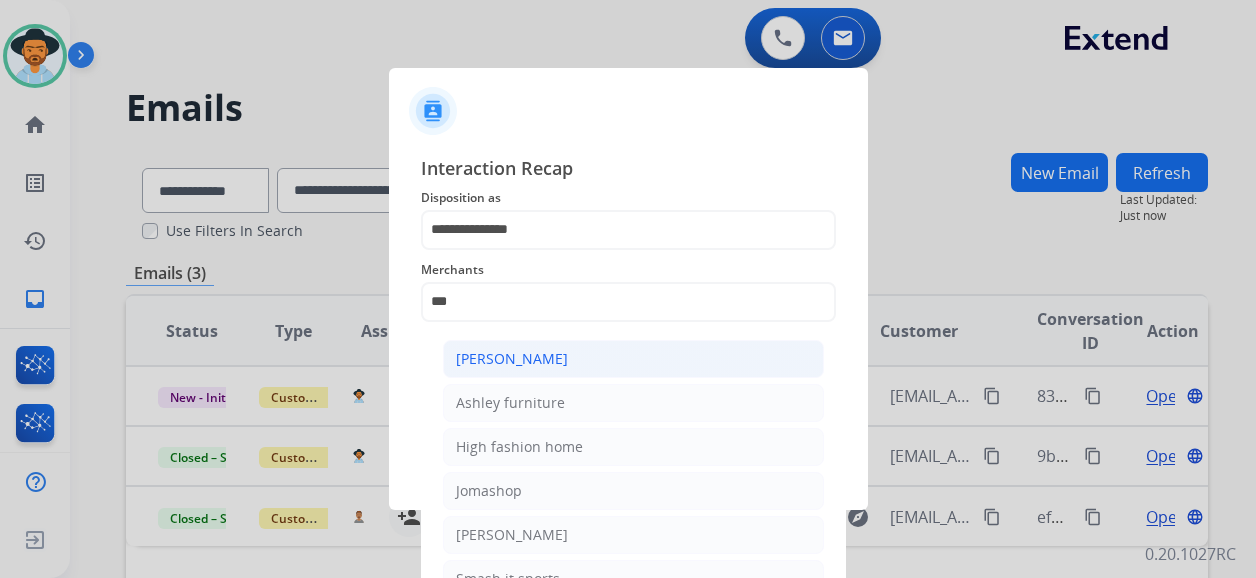 click on "[PERSON_NAME]" 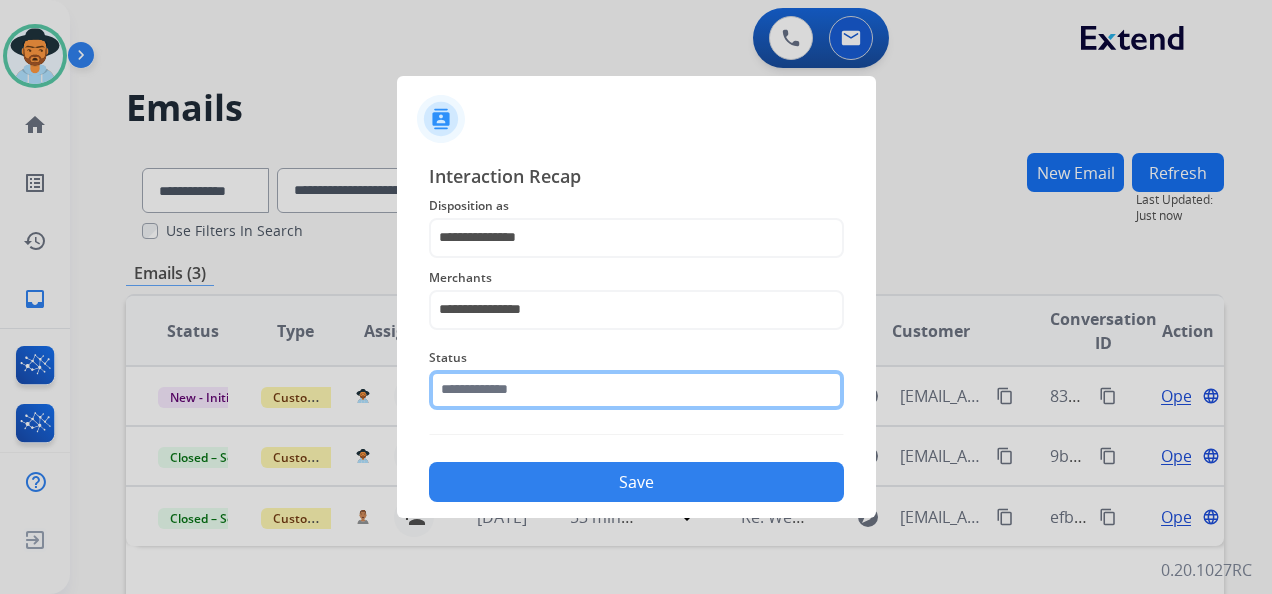 click 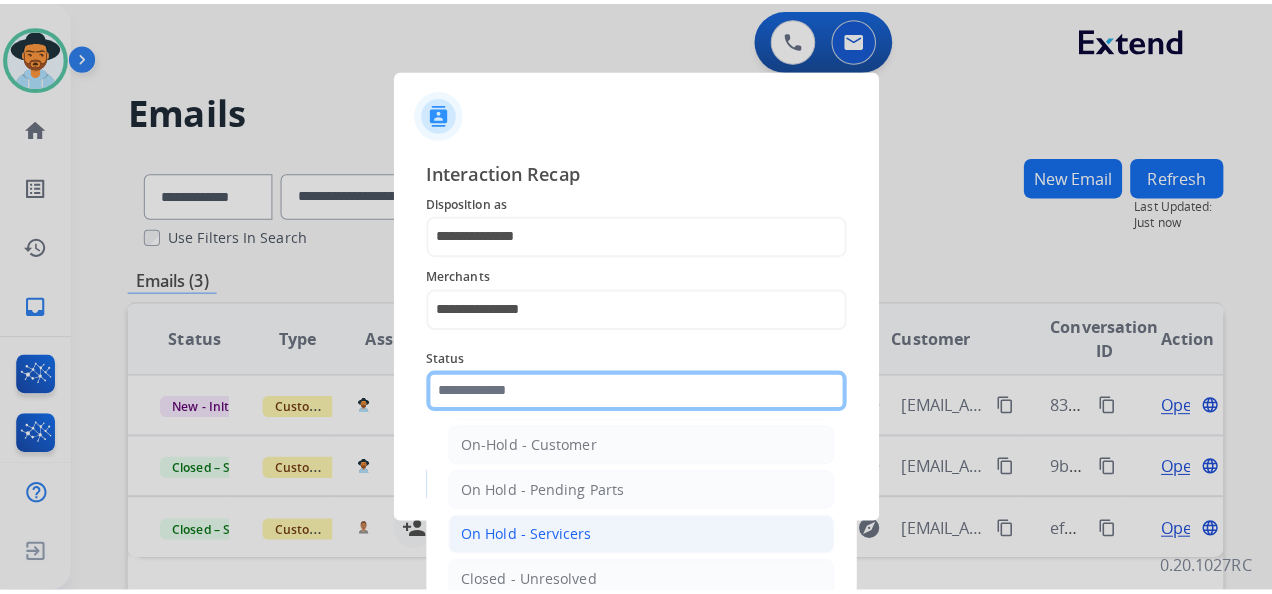 scroll, scrollTop: 114, scrollLeft: 0, axis: vertical 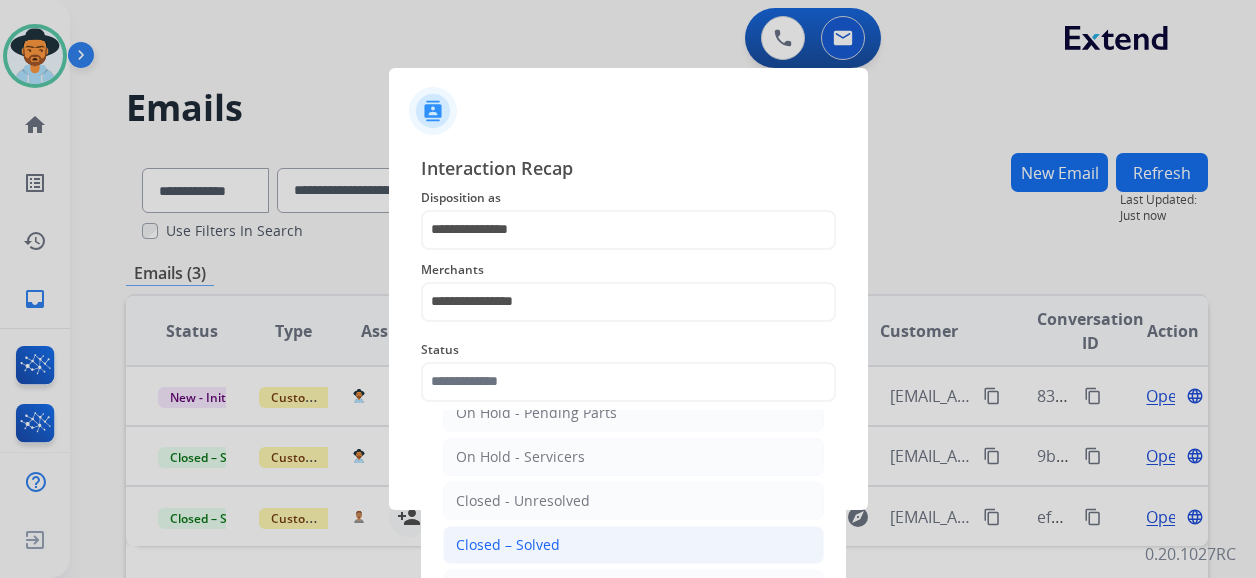 click on "Closed – Solved" 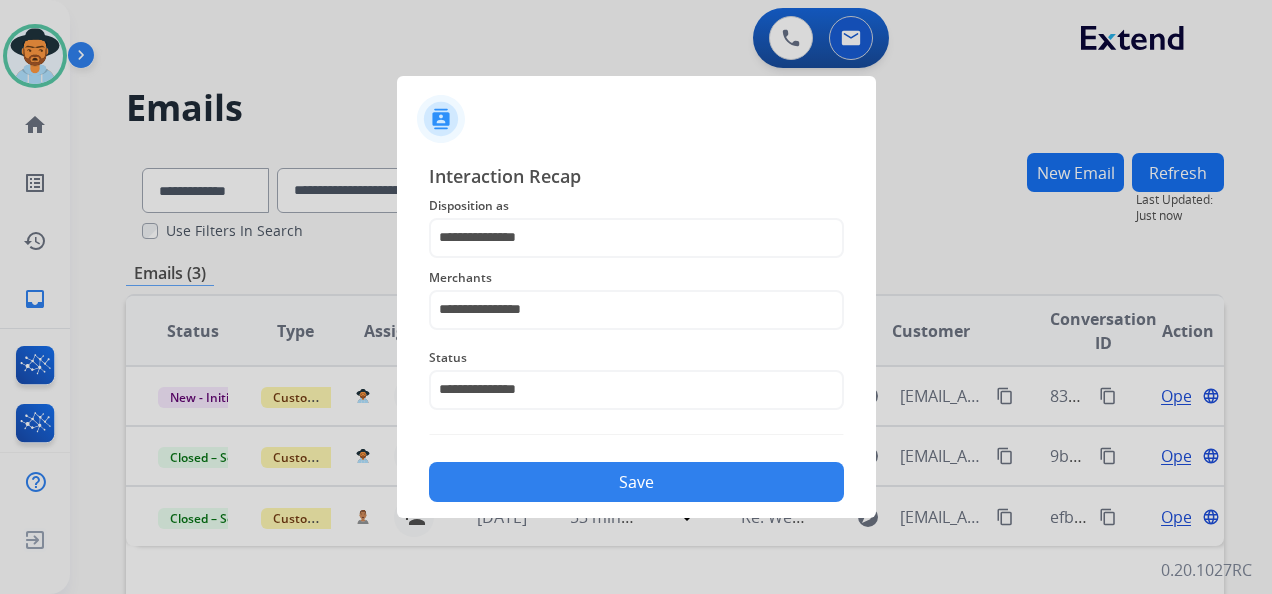 click on "Save" 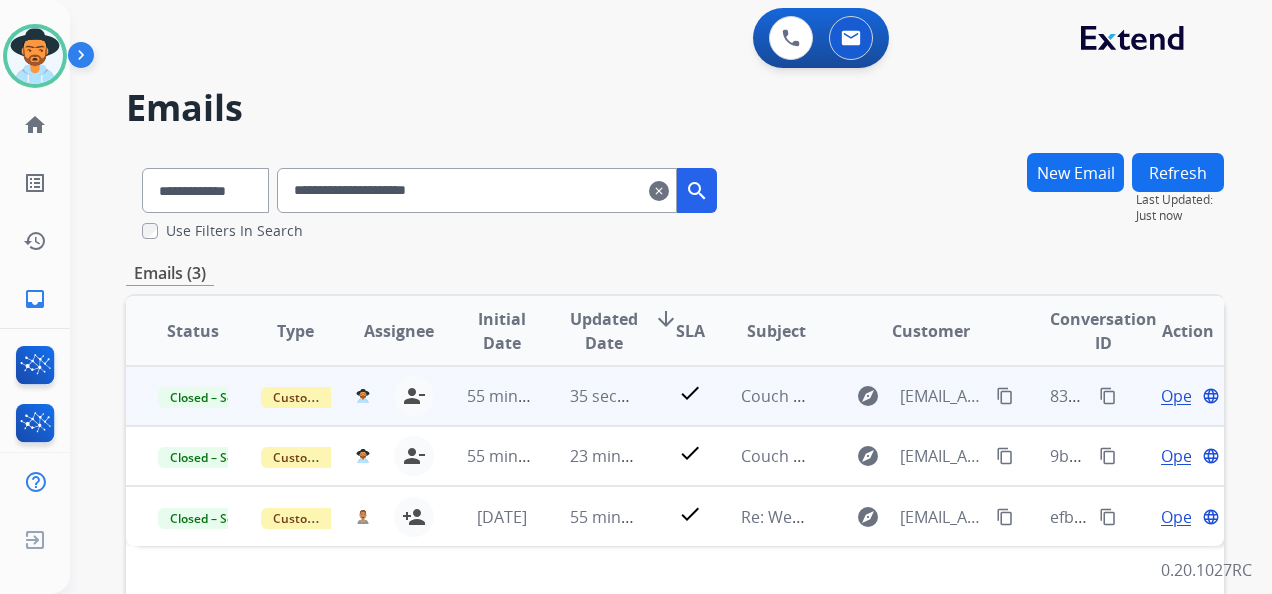 click on "content_copy" at bounding box center [1108, 396] 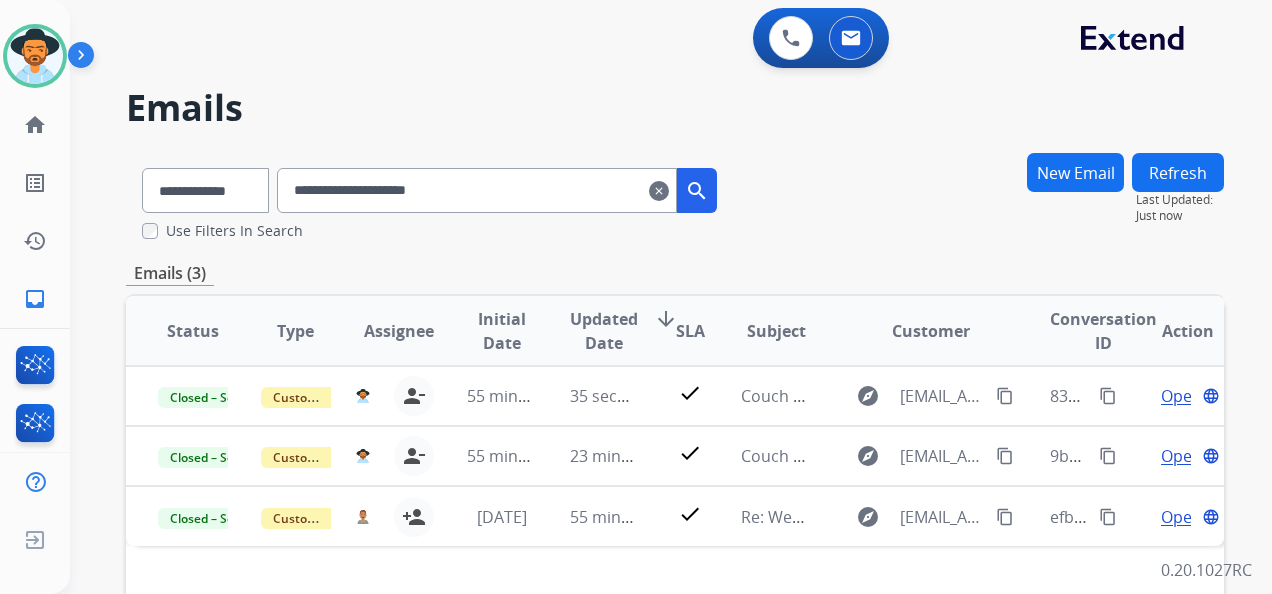 click on "New Email" at bounding box center (1075, 172) 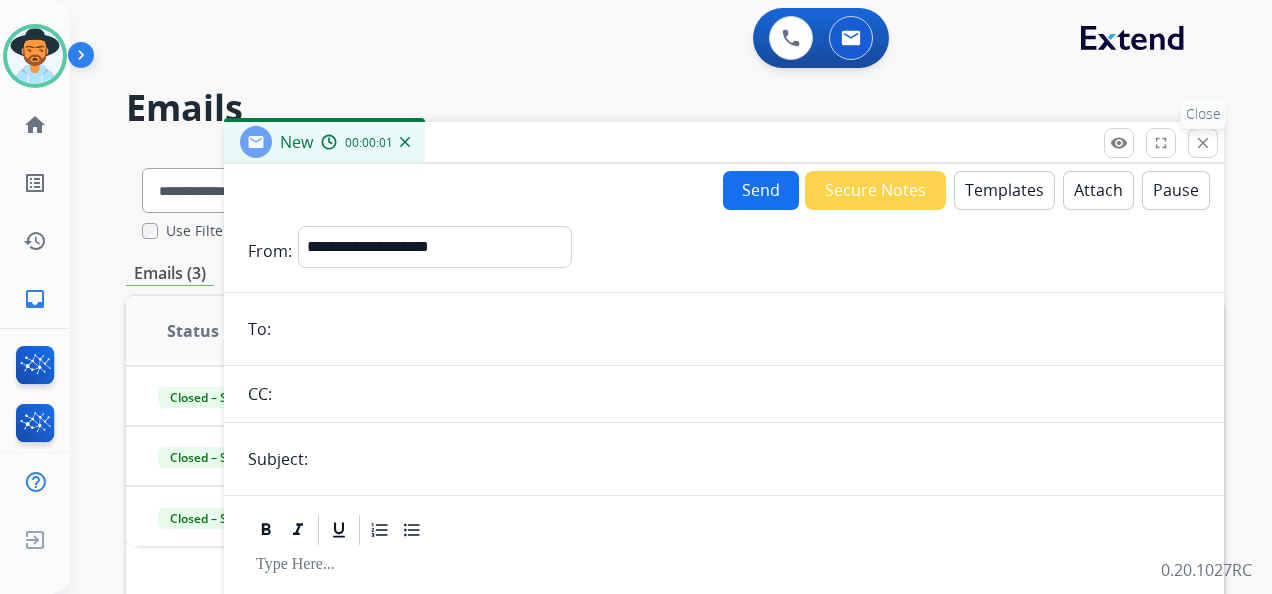 click on "close" at bounding box center (1203, 143) 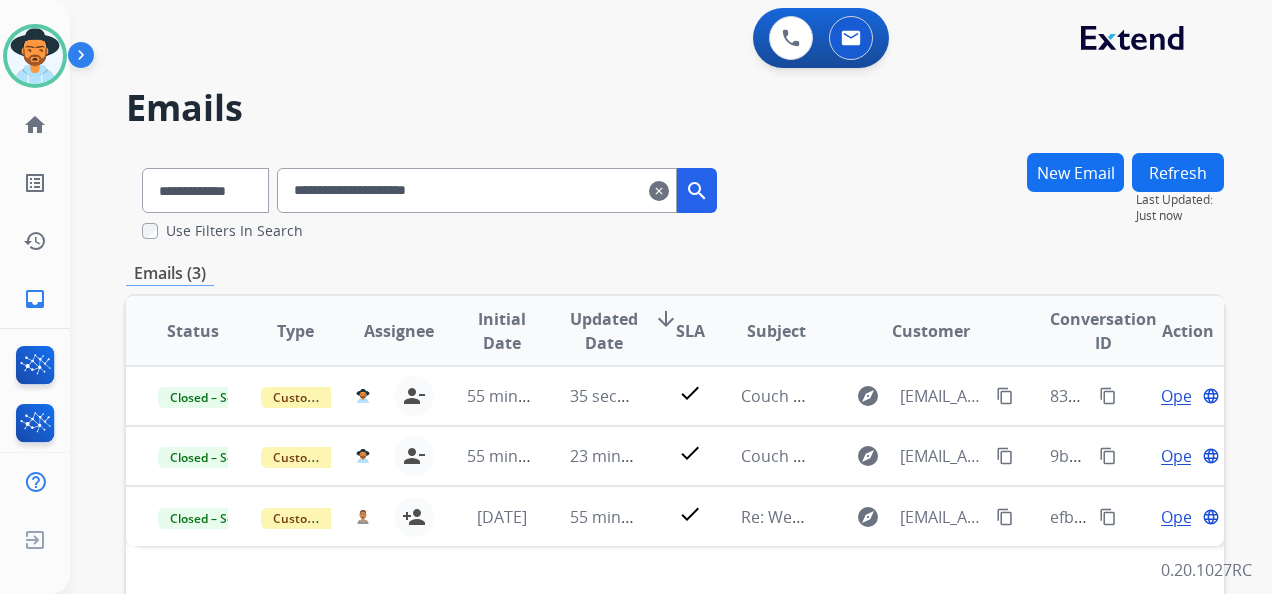 click on "clear" at bounding box center [659, 191] 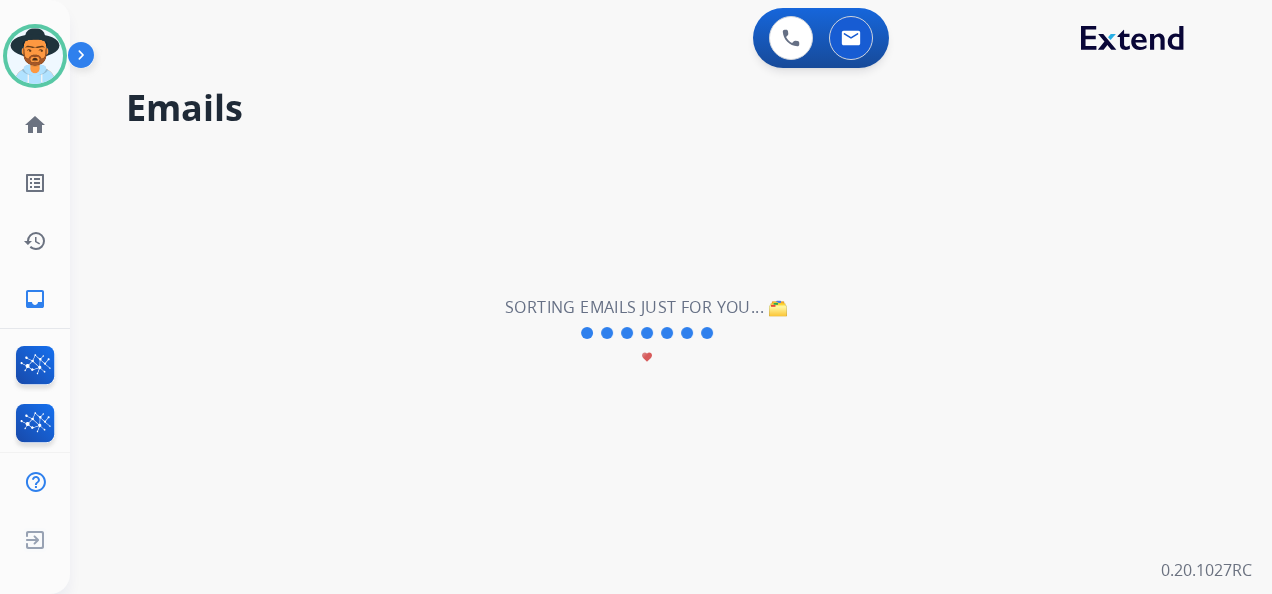 type 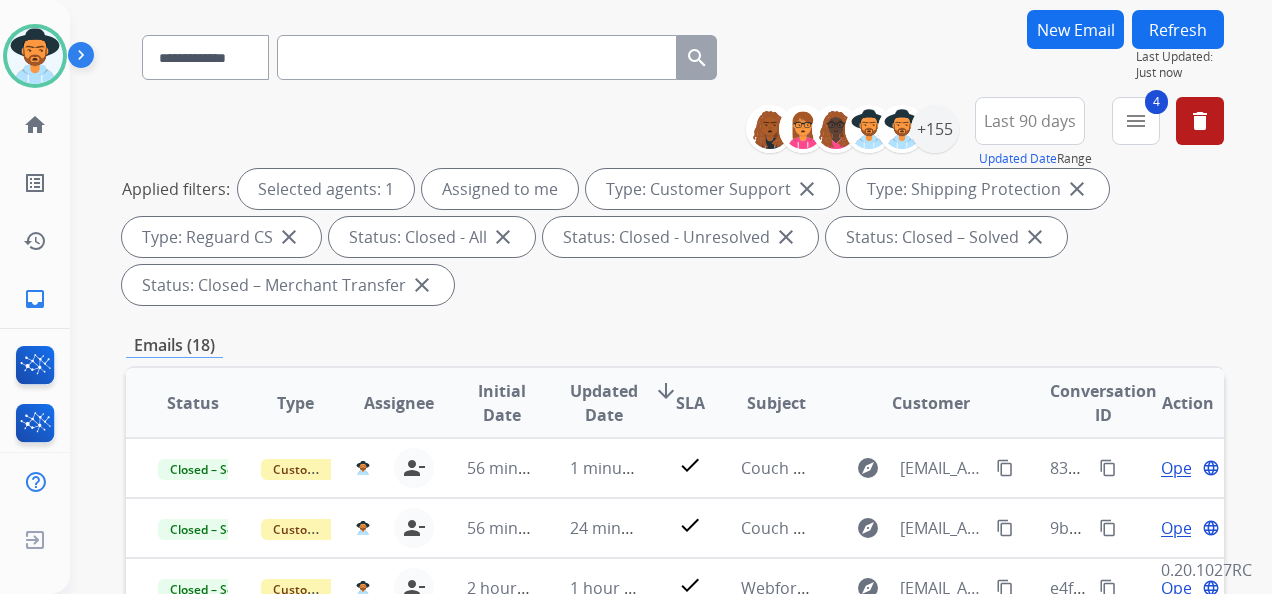 scroll, scrollTop: 0, scrollLeft: 0, axis: both 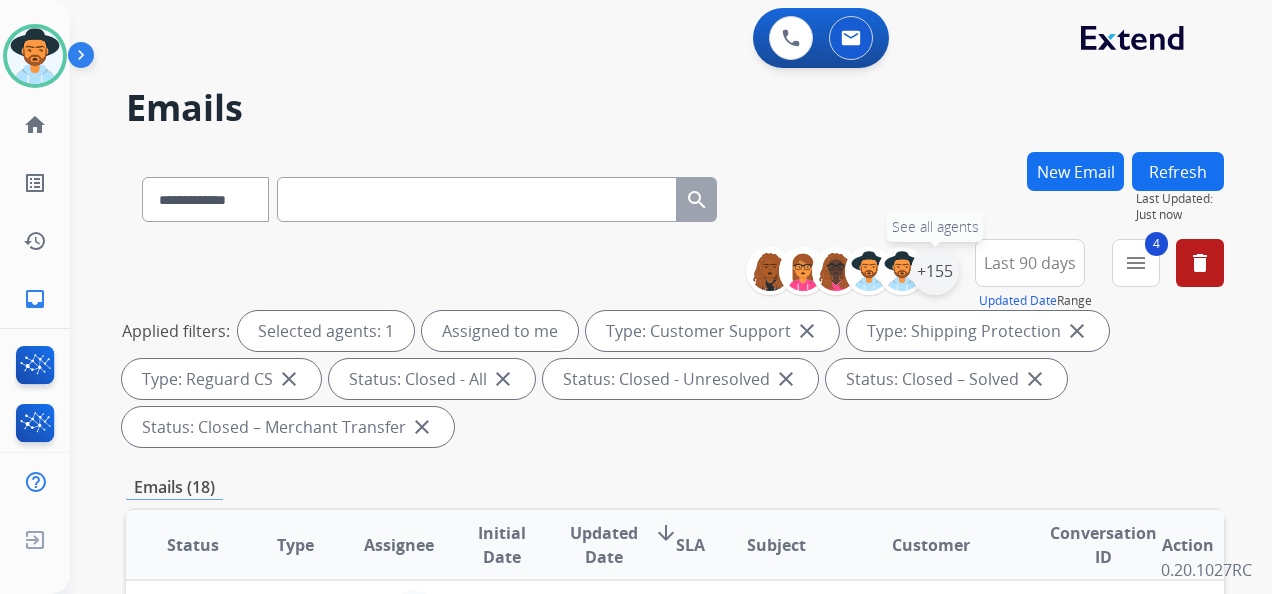 click on "+155" at bounding box center (935, 271) 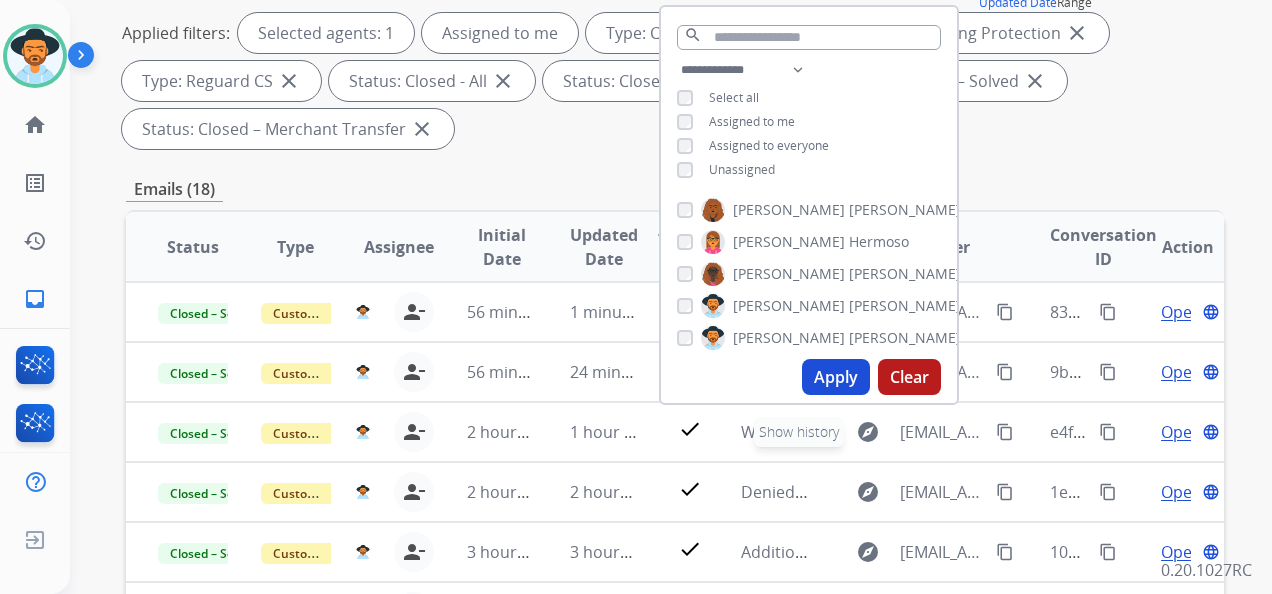 scroll, scrollTop: 300, scrollLeft: 0, axis: vertical 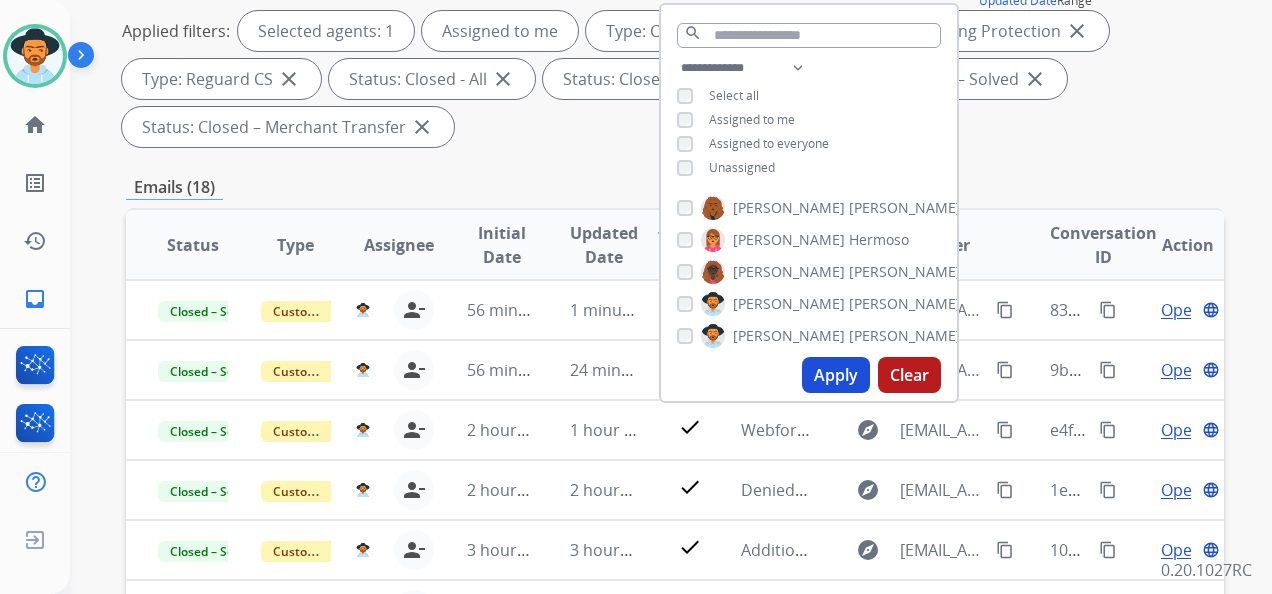 click on "Apply" at bounding box center (836, 375) 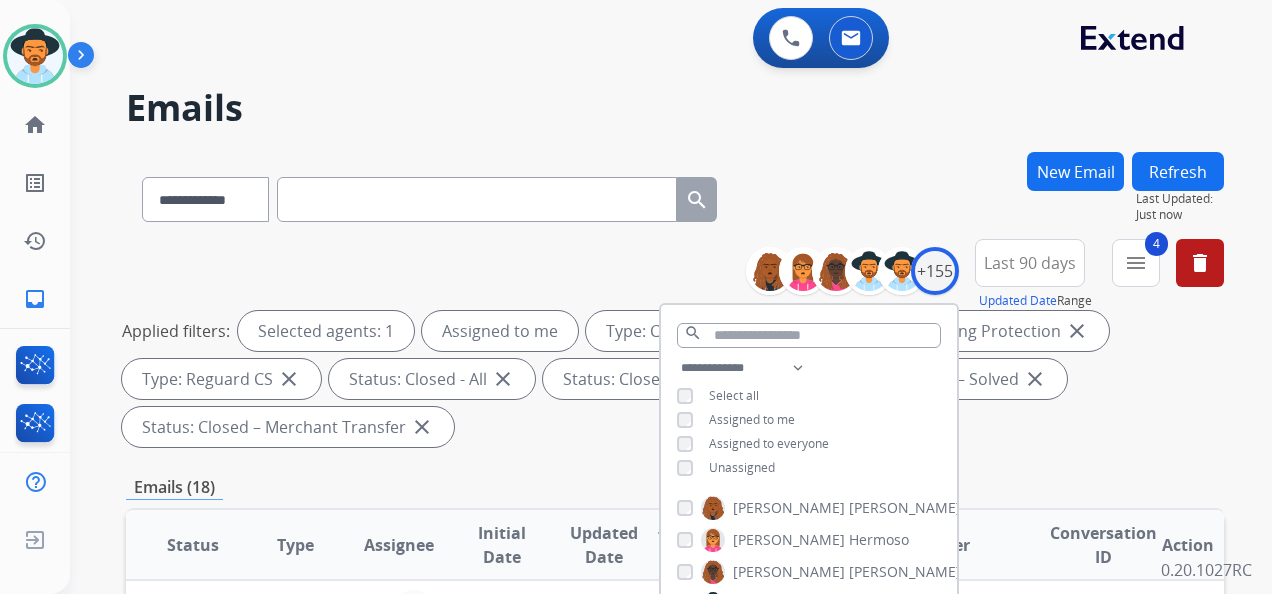click on "Applied filters:  Selected agents: 1  Assigned to me  Type: Customer Support  close  Type: Shipping Protection  close  Type: Reguard CS  close  Status: Closed - All  close  Status: Closed - Unresolved  close  Status: Closed – Solved  close  Status: Closed – Merchant Transfer  close" at bounding box center (671, 379) 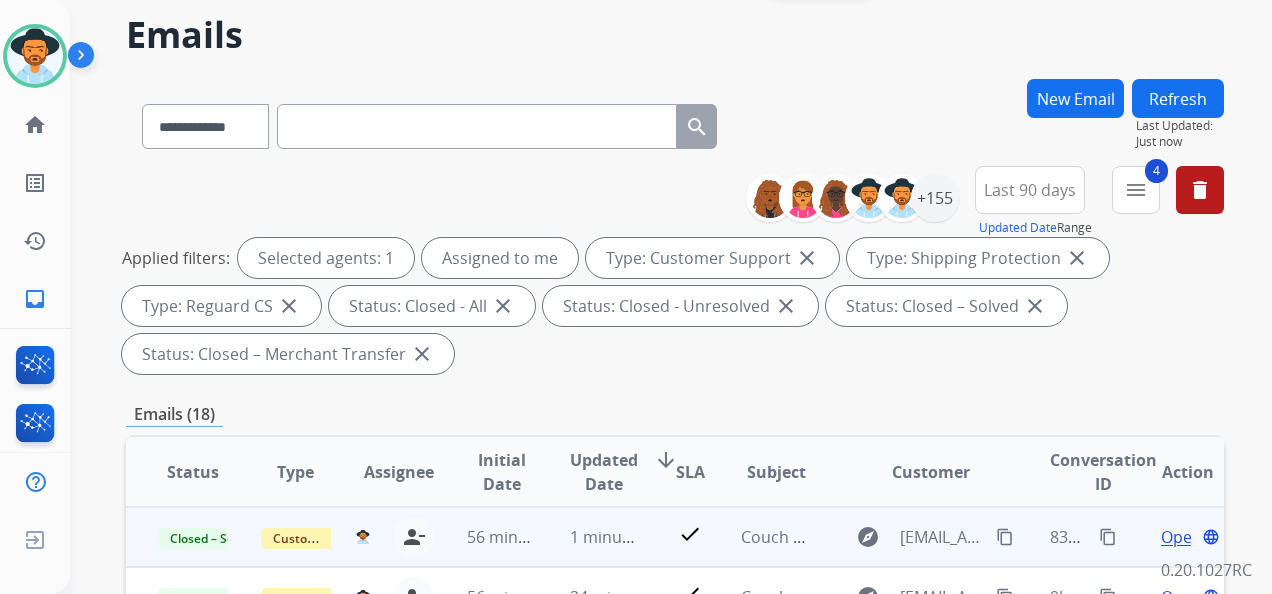 scroll, scrollTop: 200, scrollLeft: 0, axis: vertical 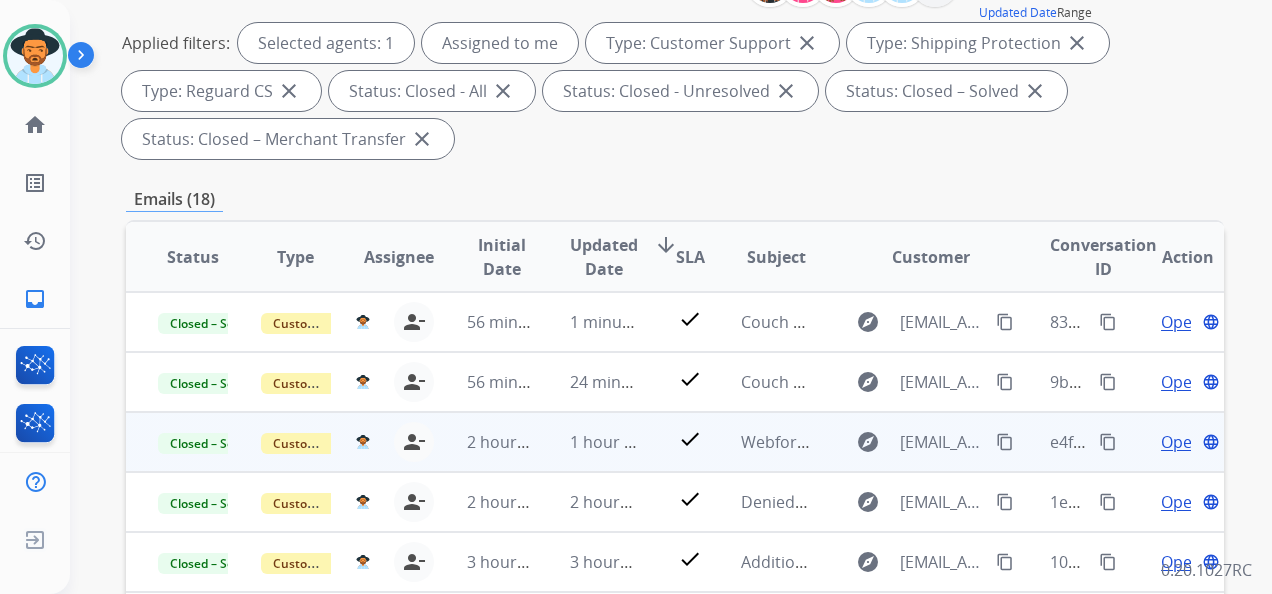 click on "Open" at bounding box center [1181, 442] 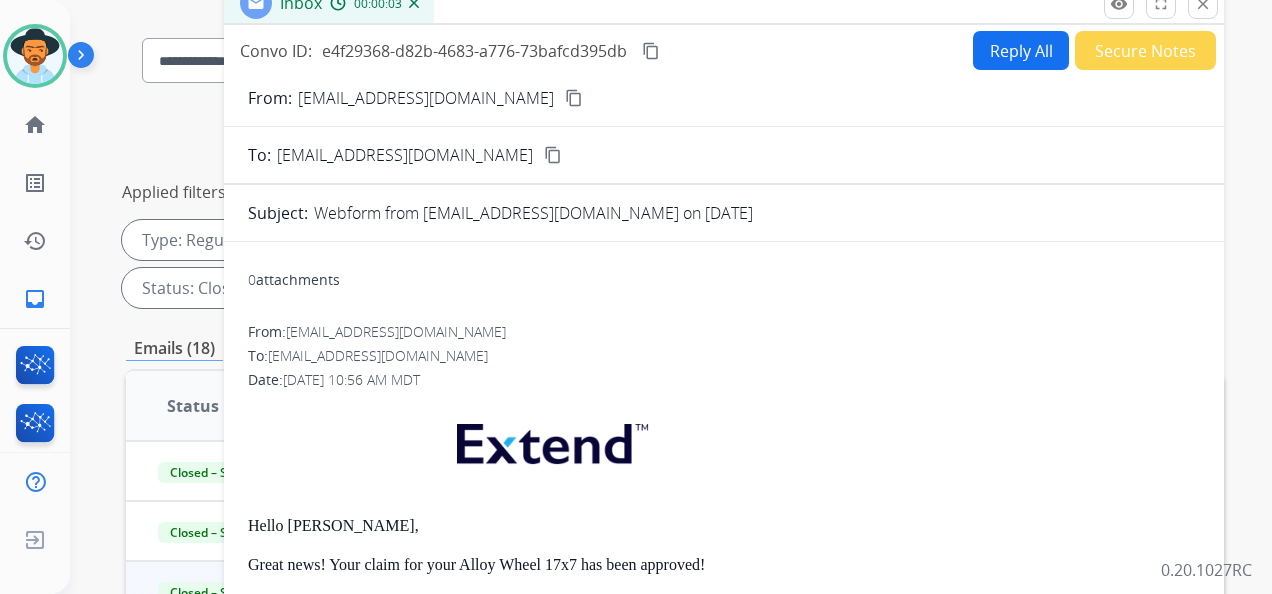 scroll, scrollTop: 0, scrollLeft: 0, axis: both 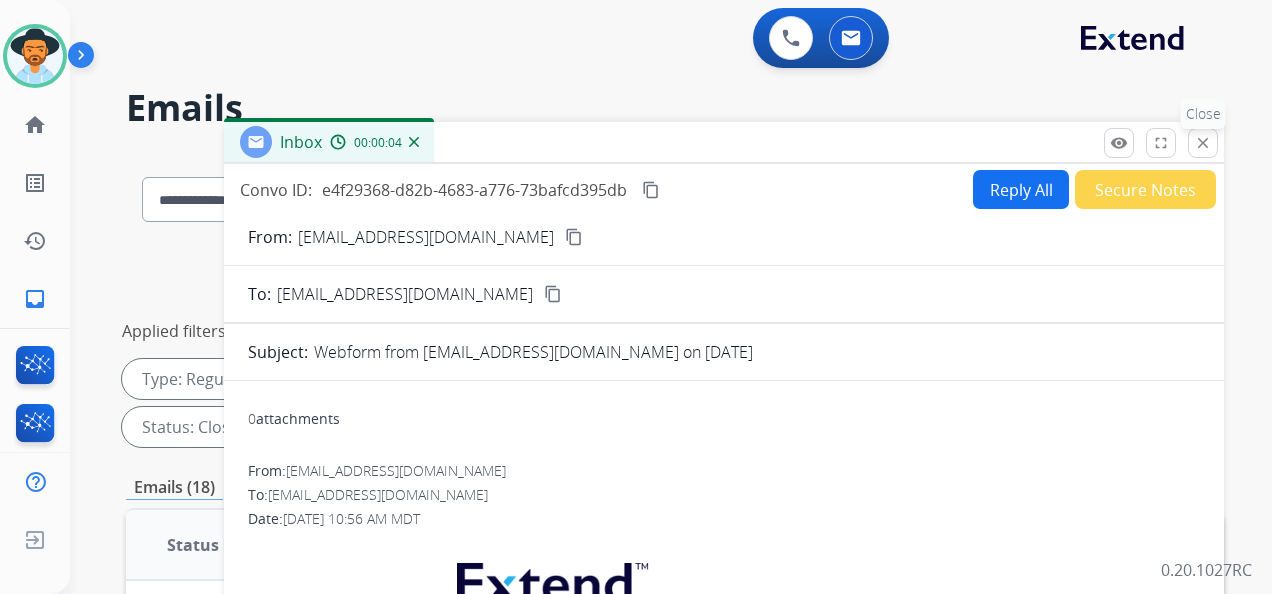 click on "close" at bounding box center [1203, 143] 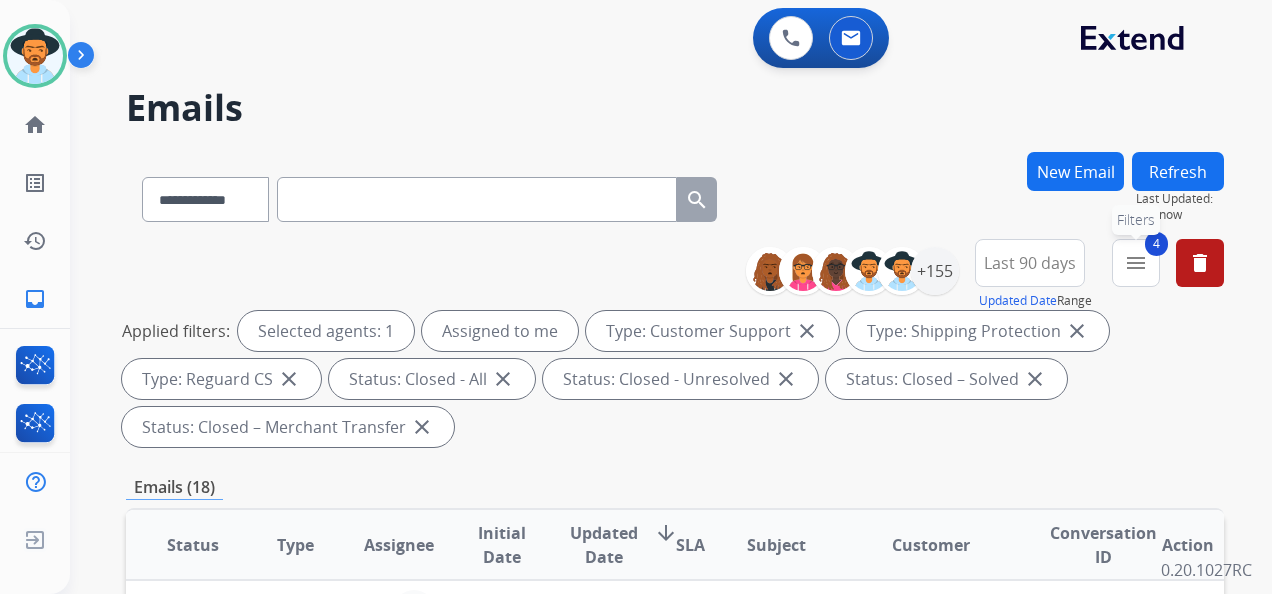 click on "menu" at bounding box center [1136, 263] 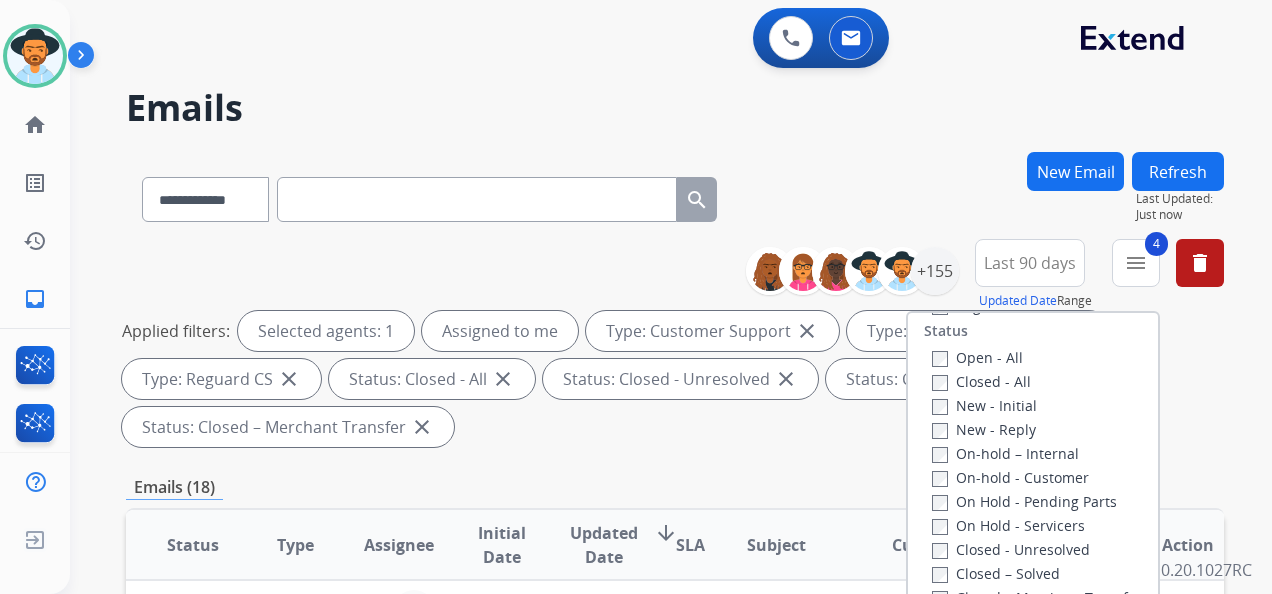 scroll, scrollTop: 228, scrollLeft: 0, axis: vertical 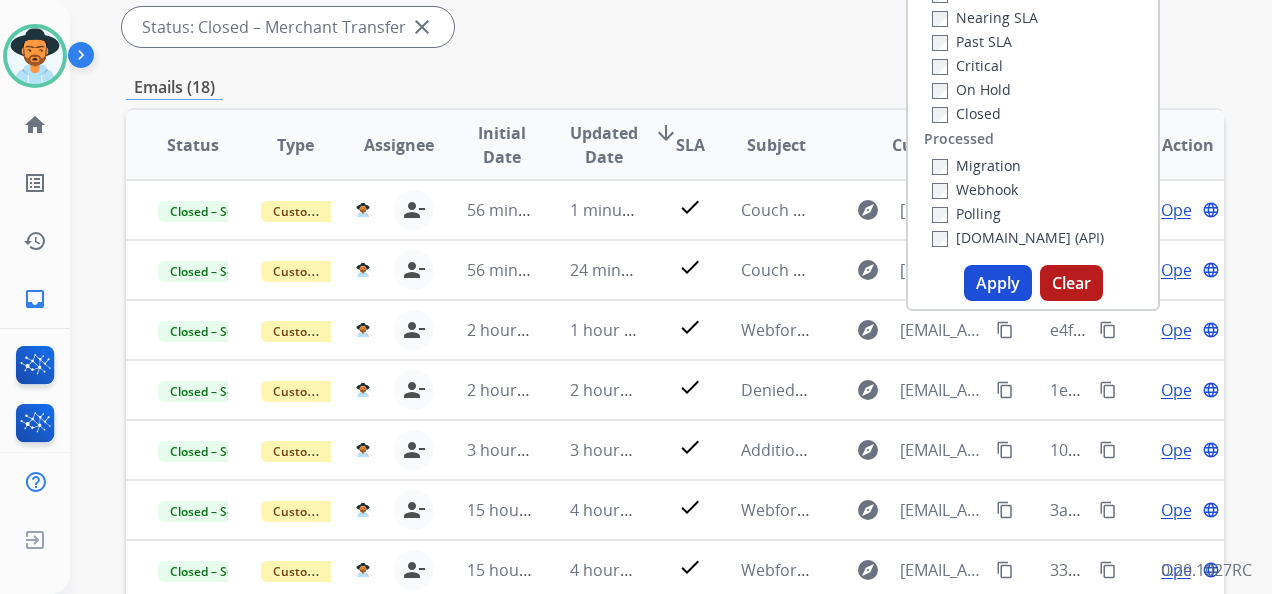 click on "Apply" at bounding box center [998, 283] 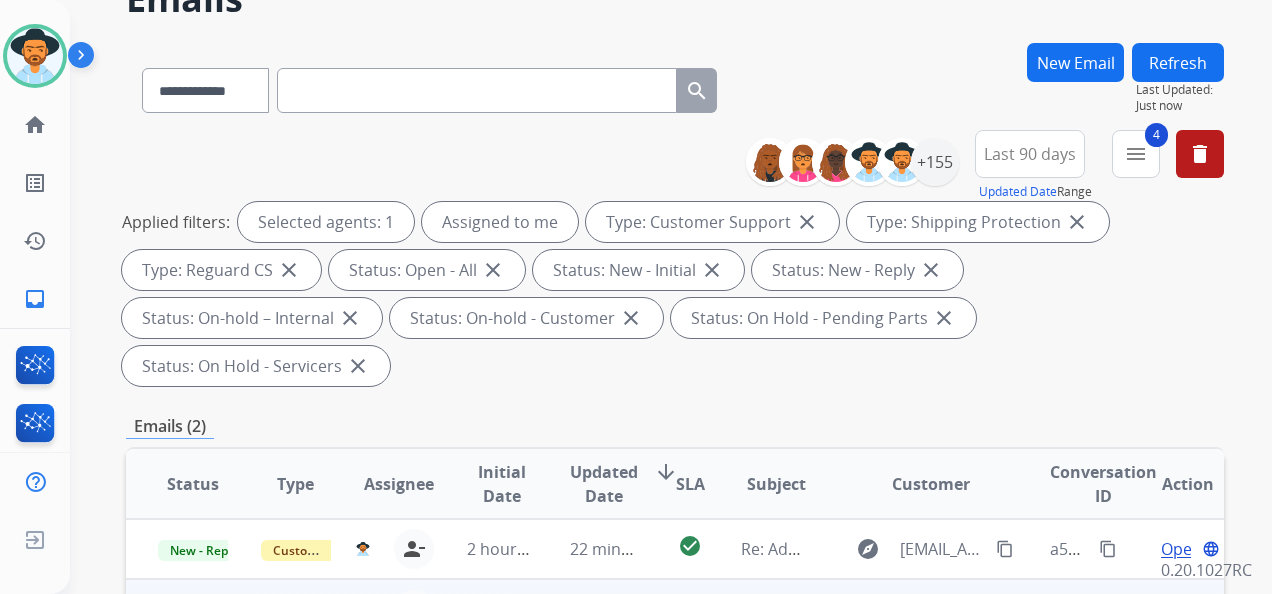 scroll, scrollTop: 300, scrollLeft: 0, axis: vertical 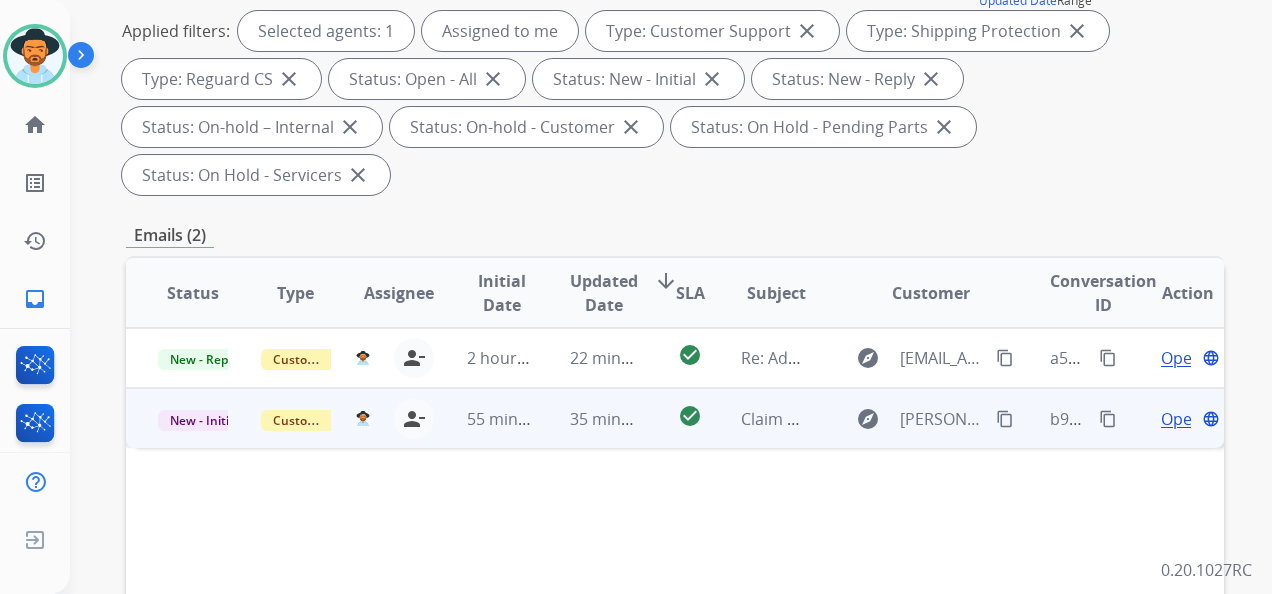 click on "Open" at bounding box center [1181, 419] 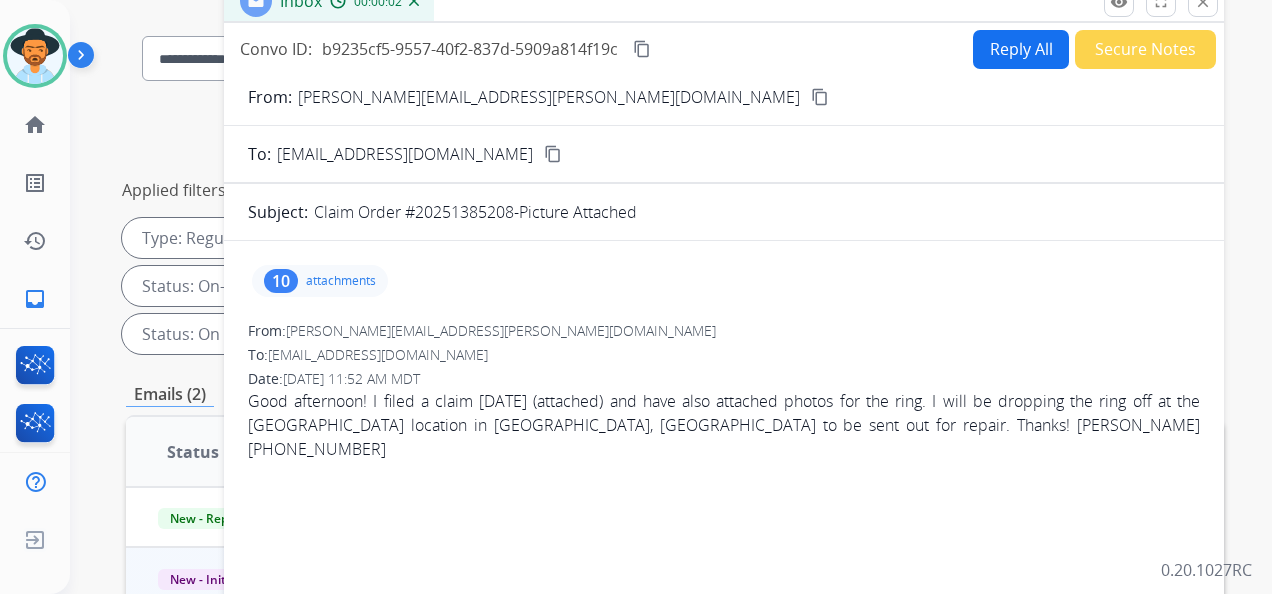 scroll, scrollTop: 100, scrollLeft: 0, axis: vertical 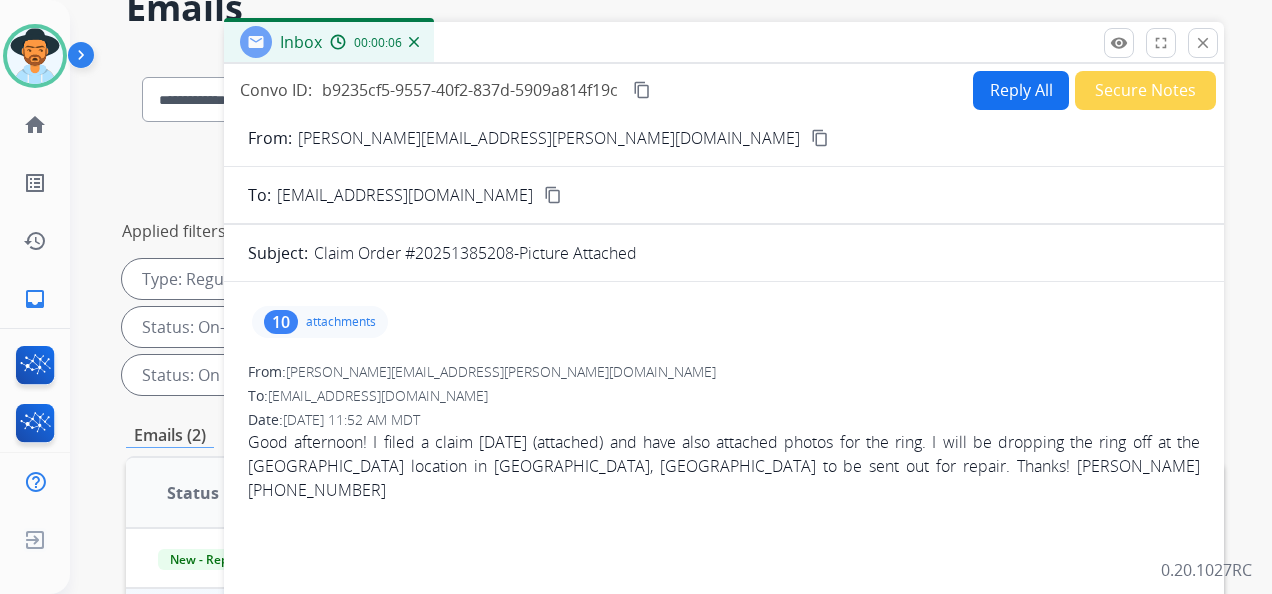 click on "attachments" at bounding box center [341, 322] 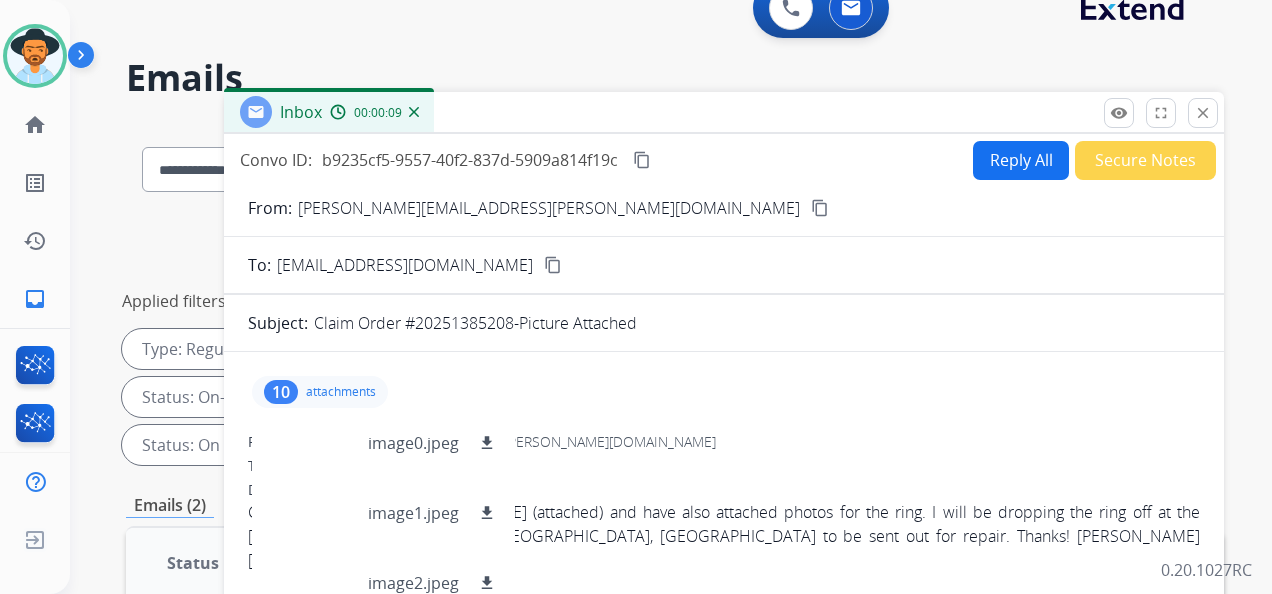 scroll, scrollTop: 0, scrollLeft: 0, axis: both 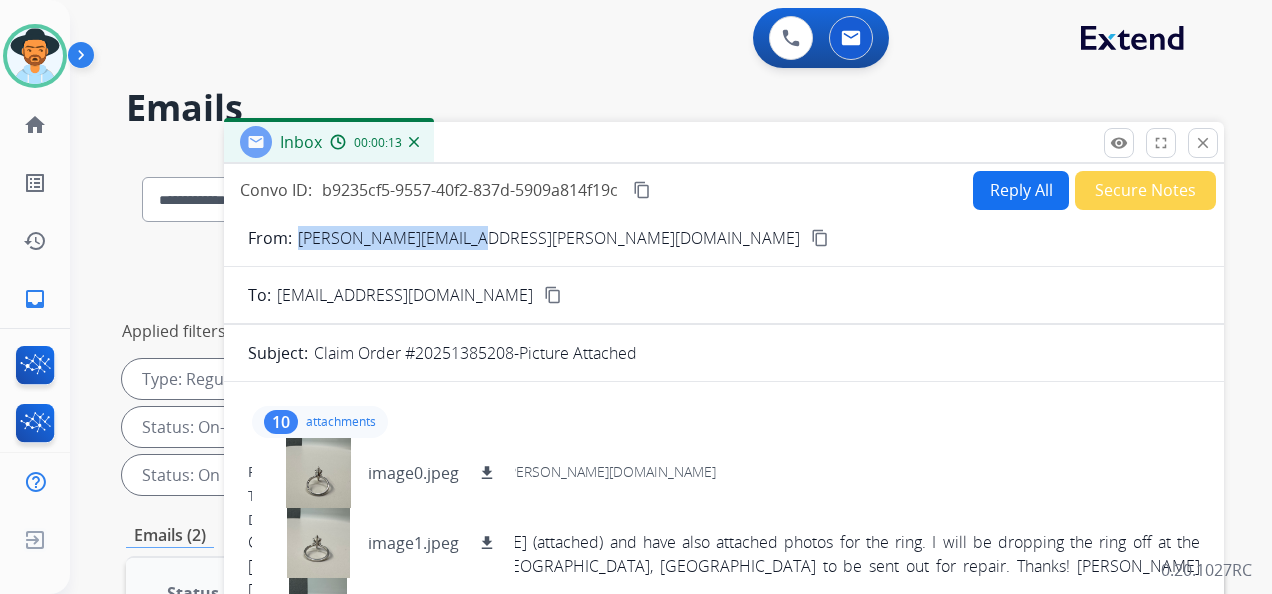 drag, startPoint x: 457, startPoint y: 236, endPoint x: 298, endPoint y: 238, distance: 159.01257 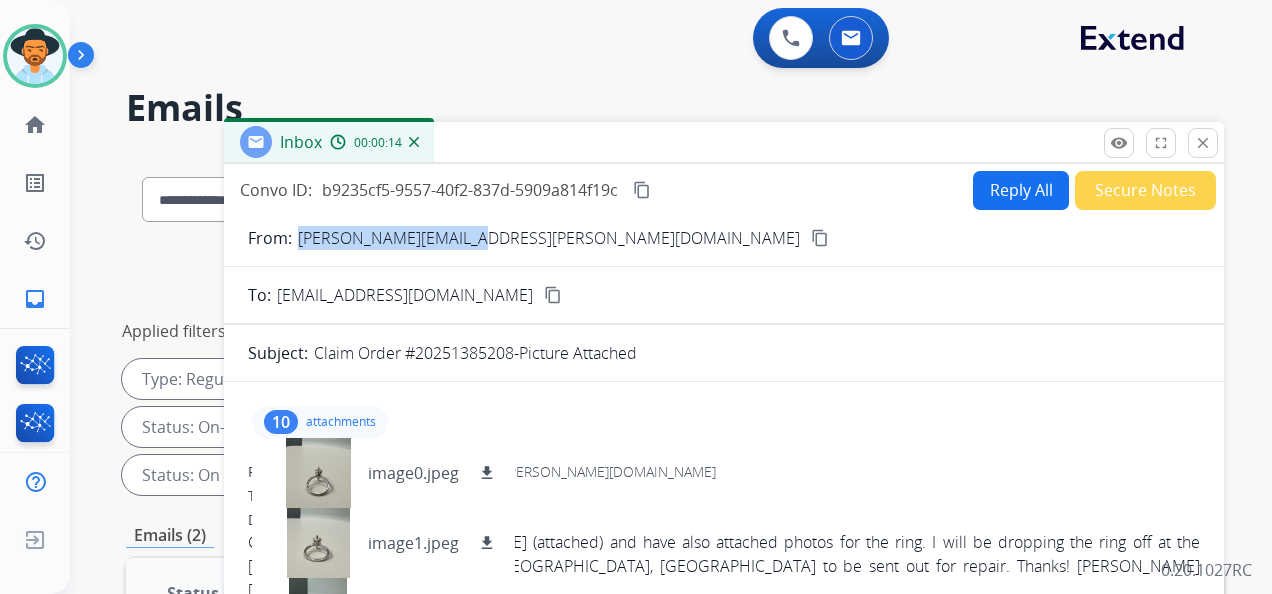 copy on "[PERSON_NAME][EMAIL_ADDRESS][PERSON_NAME][DOMAIN_NAME]" 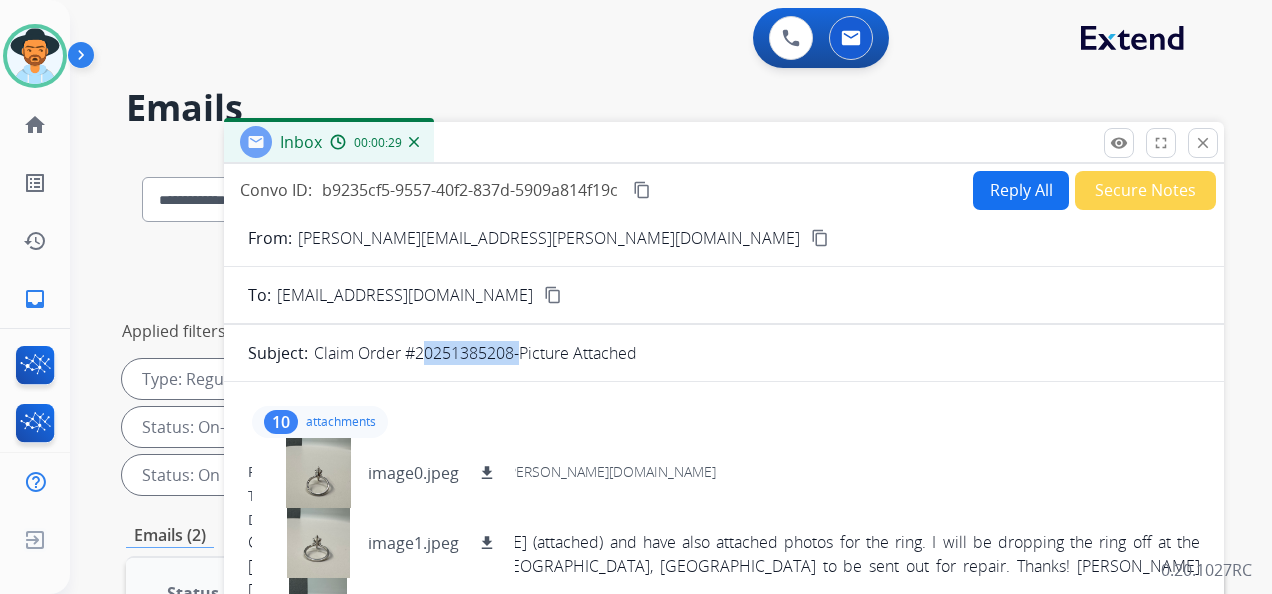 drag, startPoint x: 515, startPoint y: 346, endPoint x: 417, endPoint y: 351, distance: 98.12747 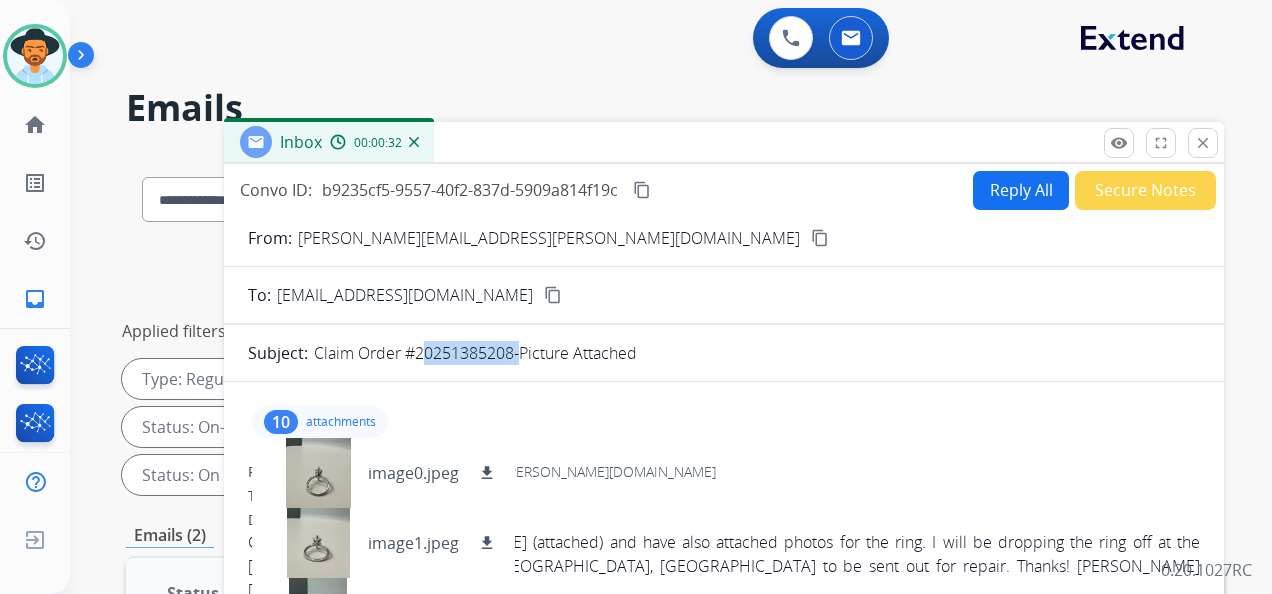 copy on "20251385208" 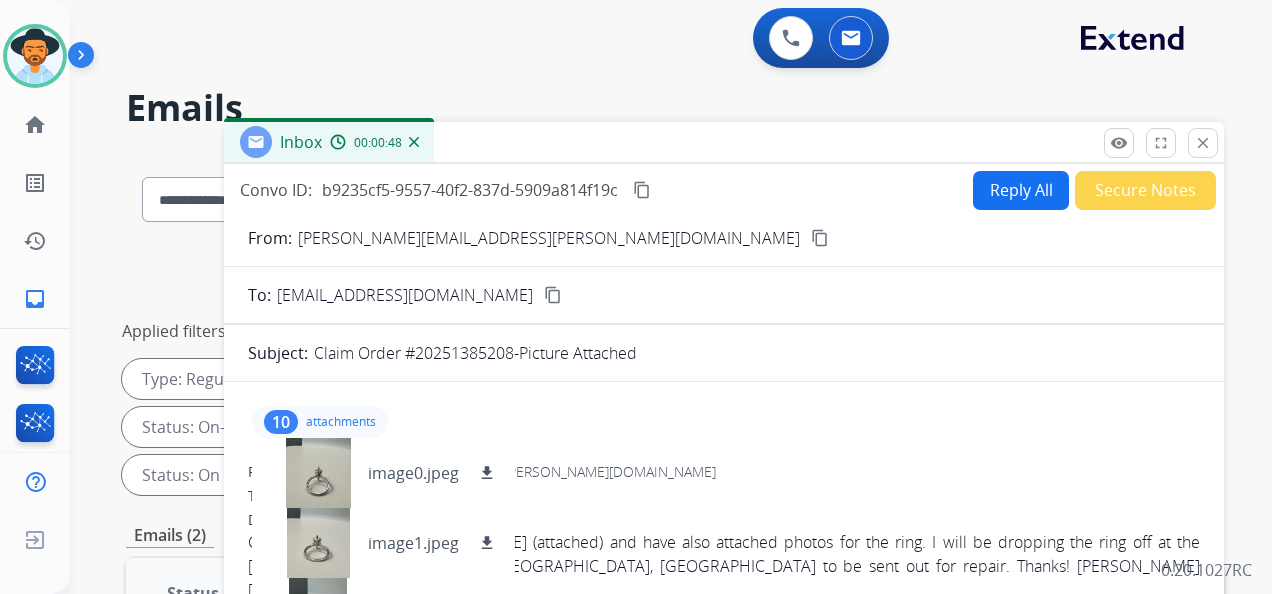 click on "10 attachments  image0.jpeg  download  image1.jpeg  download  image2.jpeg  download  image3.jpeg  download  image4.jpeg  download  image5.jpeg  download  image6.jpeg  download  image7.jpeg  download  image8.jpeg  download  image9.jpeg  download" at bounding box center (724, 422) 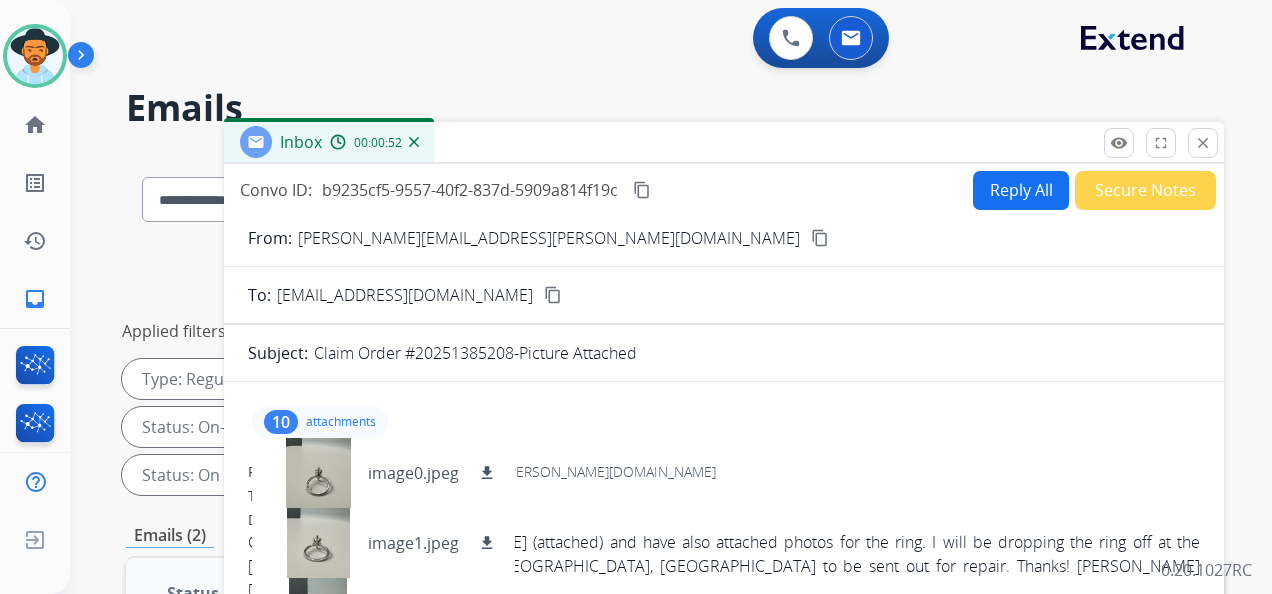 click on "content_copy" at bounding box center (820, 238) 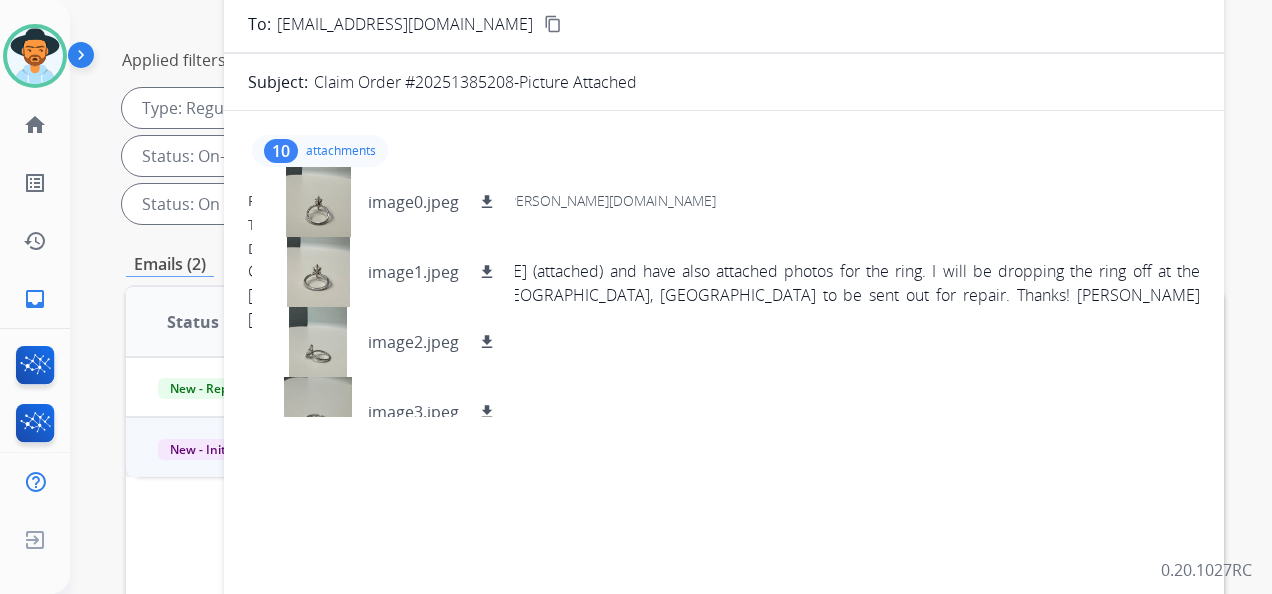 scroll, scrollTop: 300, scrollLeft: 0, axis: vertical 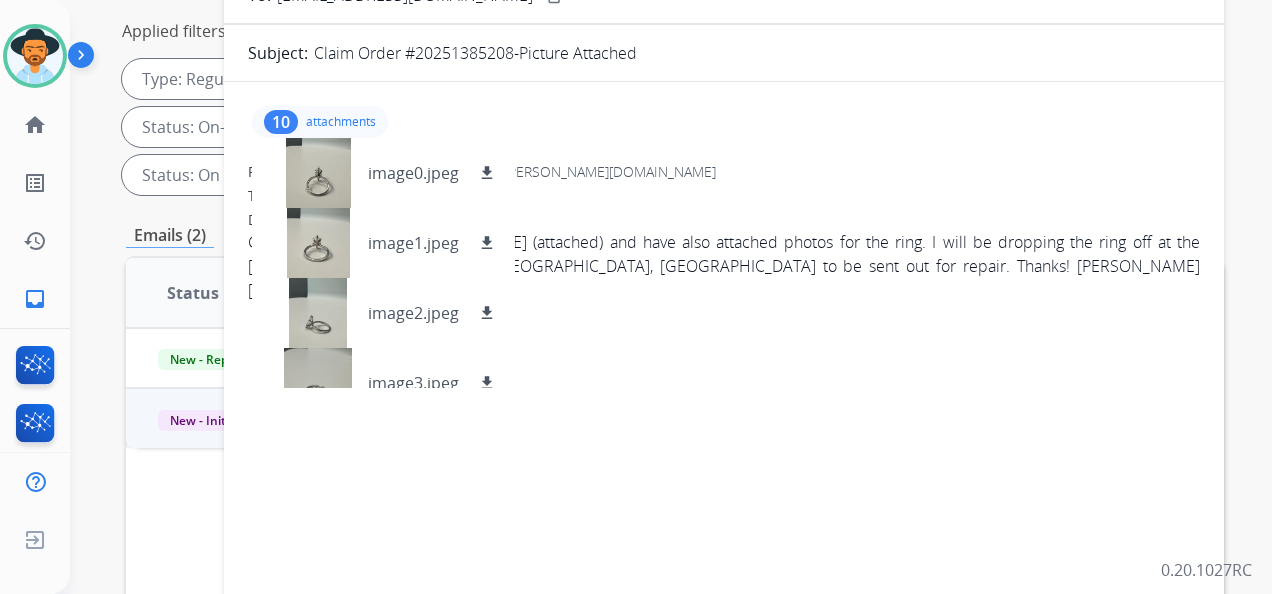 click on "10 attachments  image0.jpeg  download  image1.jpeg  download  image2.jpeg  download  image3.jpeg  download  image4.jpeg  download  image5.jpeg  download  image6.jpeg  download  image7.jpeg  download  image8.jpeg  download  image9.jpeg  download" at bounding box center [724, 122] 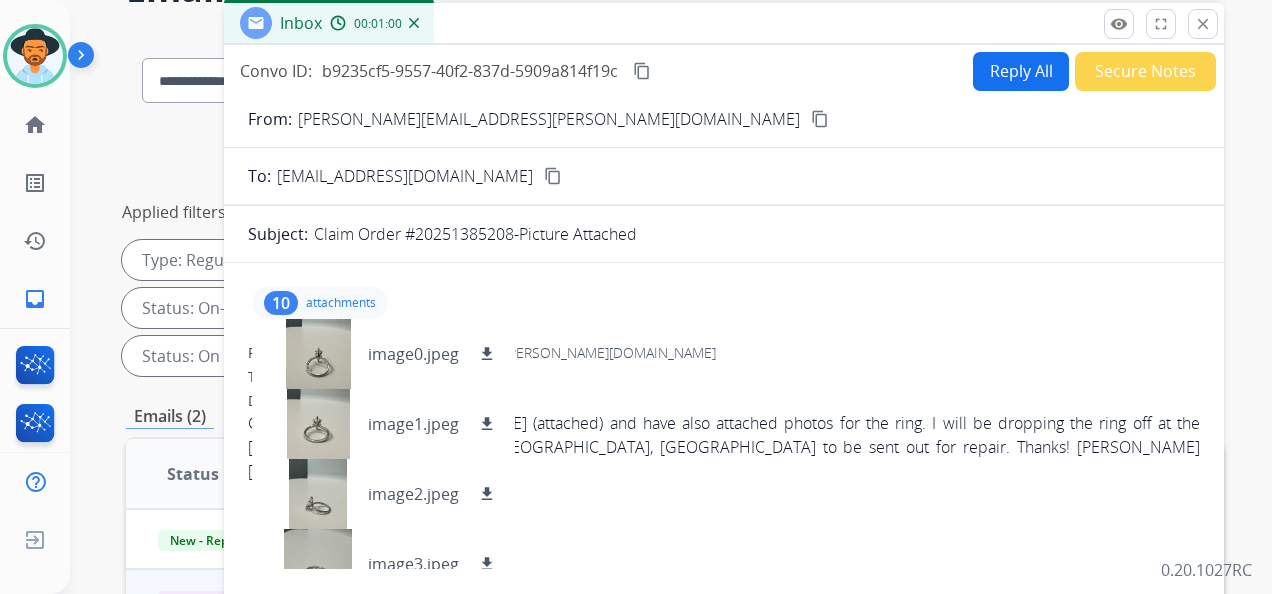 scroll, scrollTop: 100, scrollLeft: 0, axis: vertical 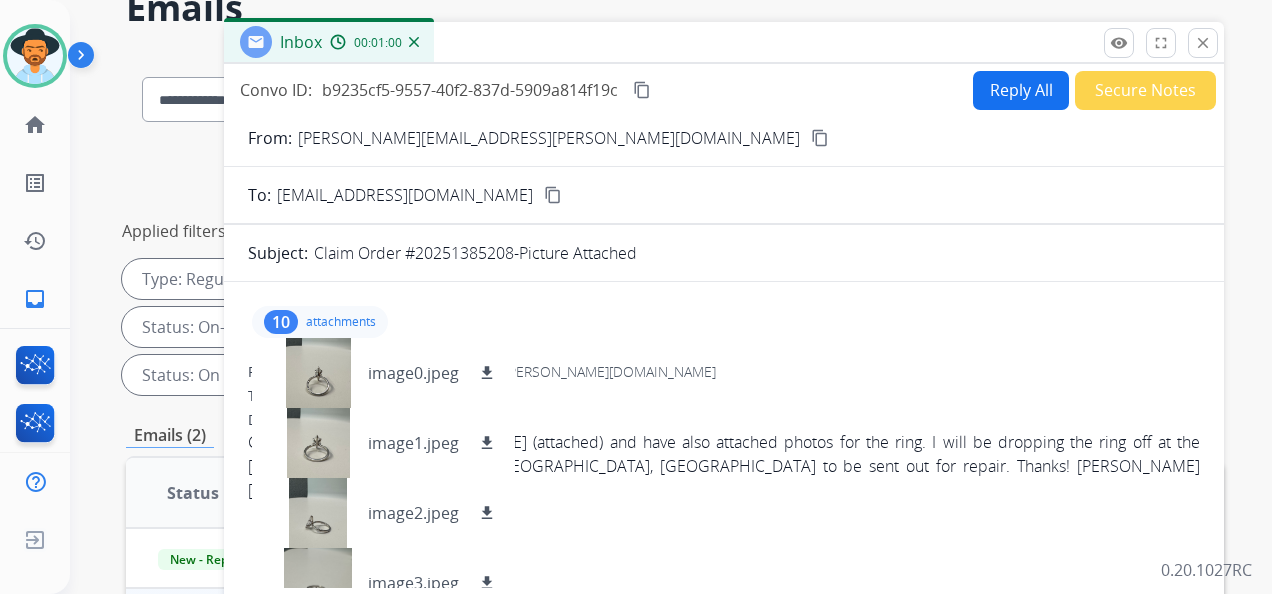 click on "10 attachments  image0.jpeg  download  image1.jpeg  download  image2.jpeg  download  image3.jpeg  download  image4.jpeg  download  image5.jpeg  download  image6.jpeg  download  image7.jpeg  download  image8.jpeg  download  image9.jpeg  download" at bounding box center [724, 322] 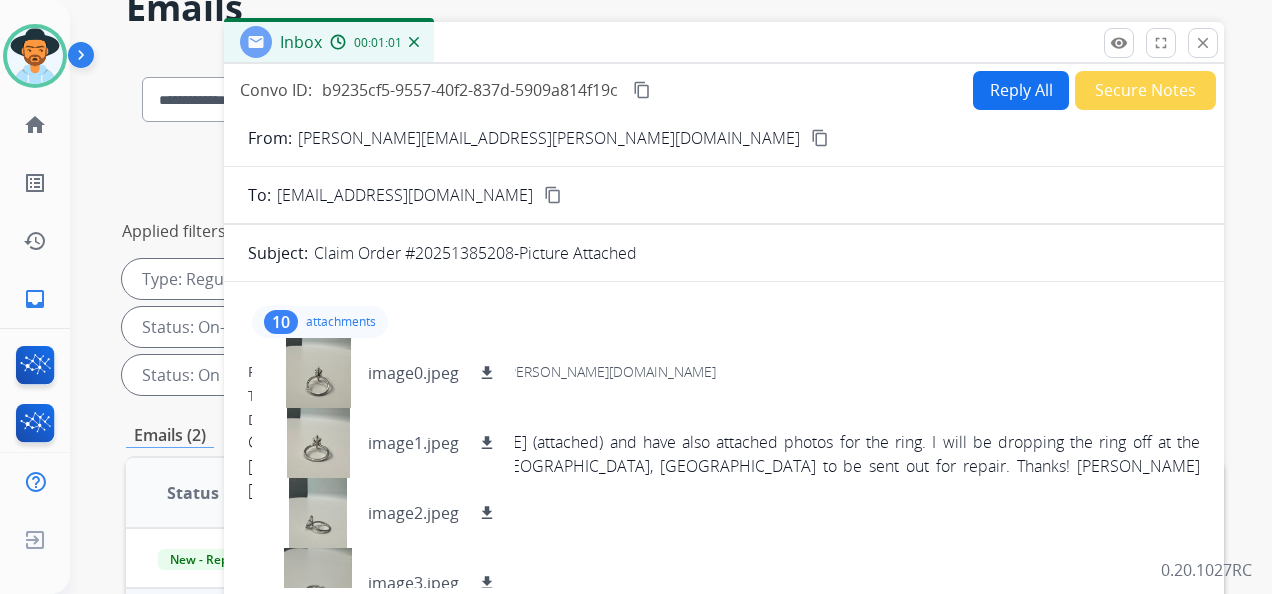 click on "10 attachments  image0.jpeg  download  image1.jpeg  download  image2.jpeg  download  image3.jpeg  download  image4.jpeg  download  image5.jpeg  download  image6.jpeg  download  image7.jpeg  download  image8.jpeg  download  image9.jpeg  download" at bounding box center (320, 322) 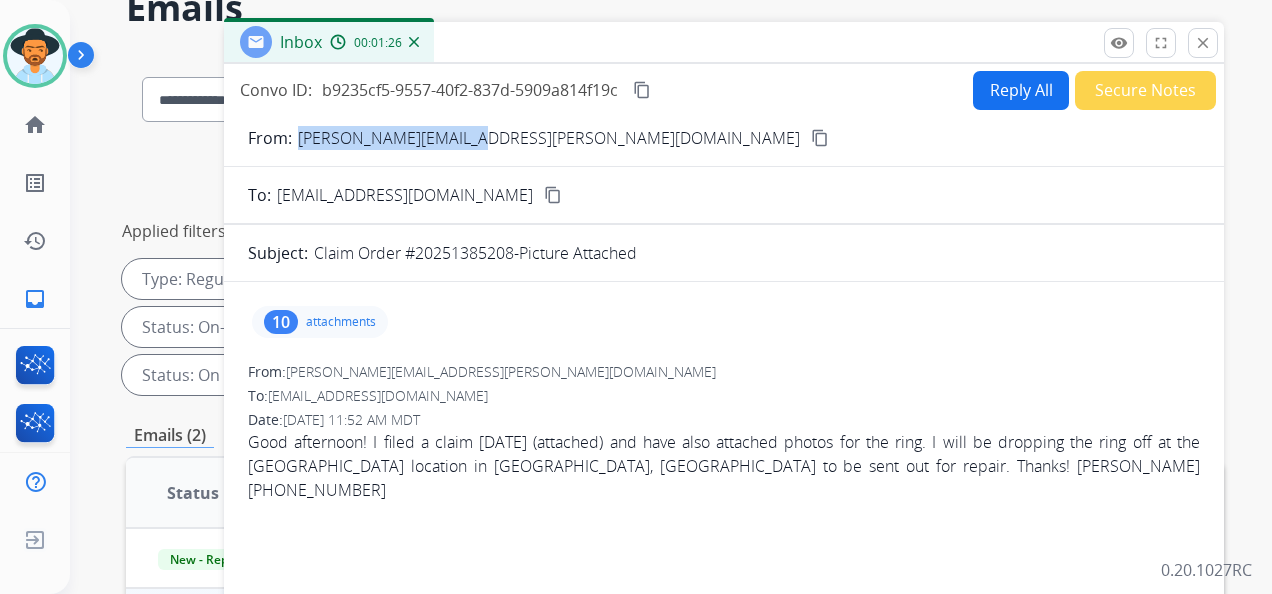 drag, startPoint x: 456, startPoint y: 136, endPoint x: 298, endPoint y: 144, distance: 158.20241 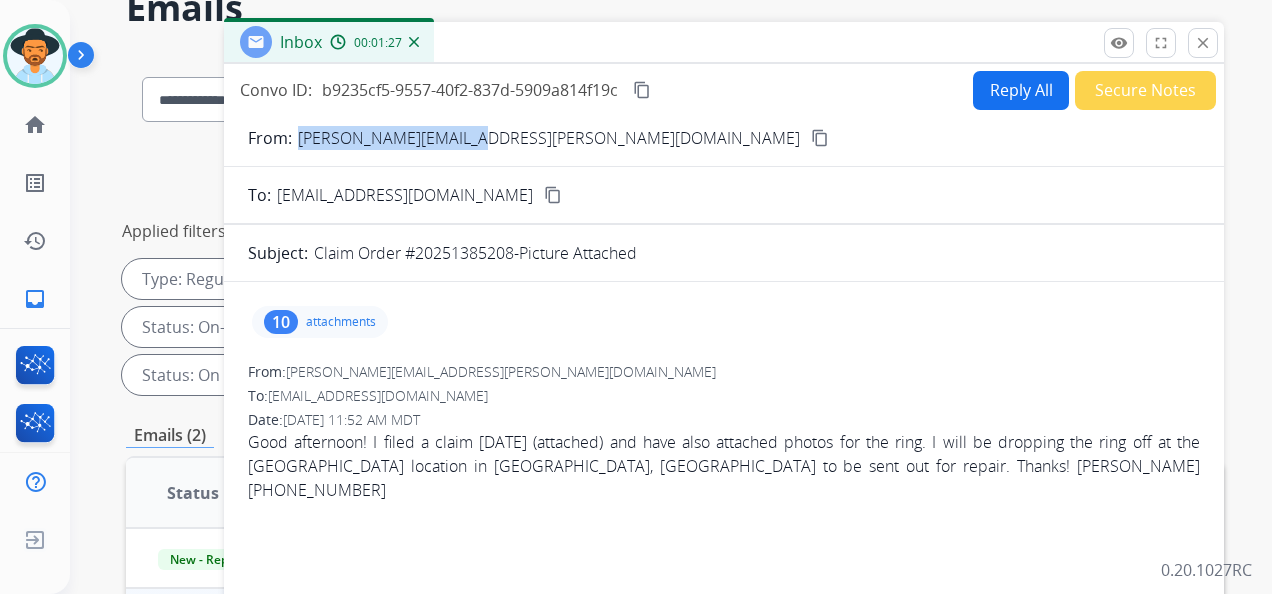 copy on "[PERSON_NAME][EMAIL_ADDRESS][PERSON_NAME][DOMAIN_NAME]" 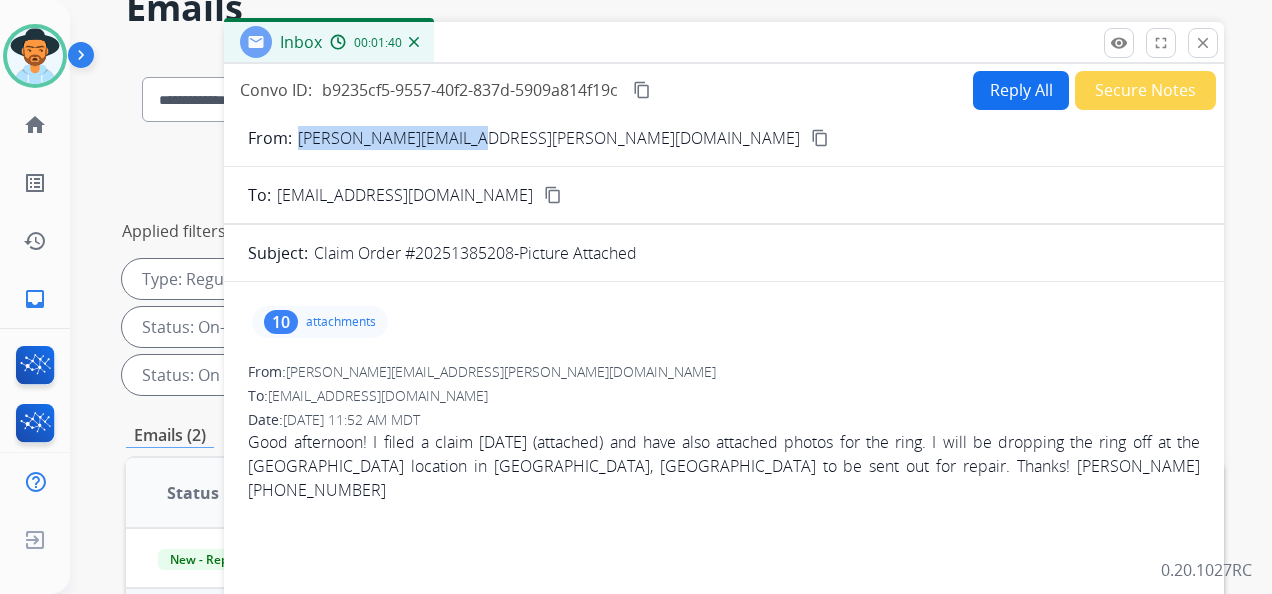 click on "Secure Notes" at bounding box center (1145, 90) 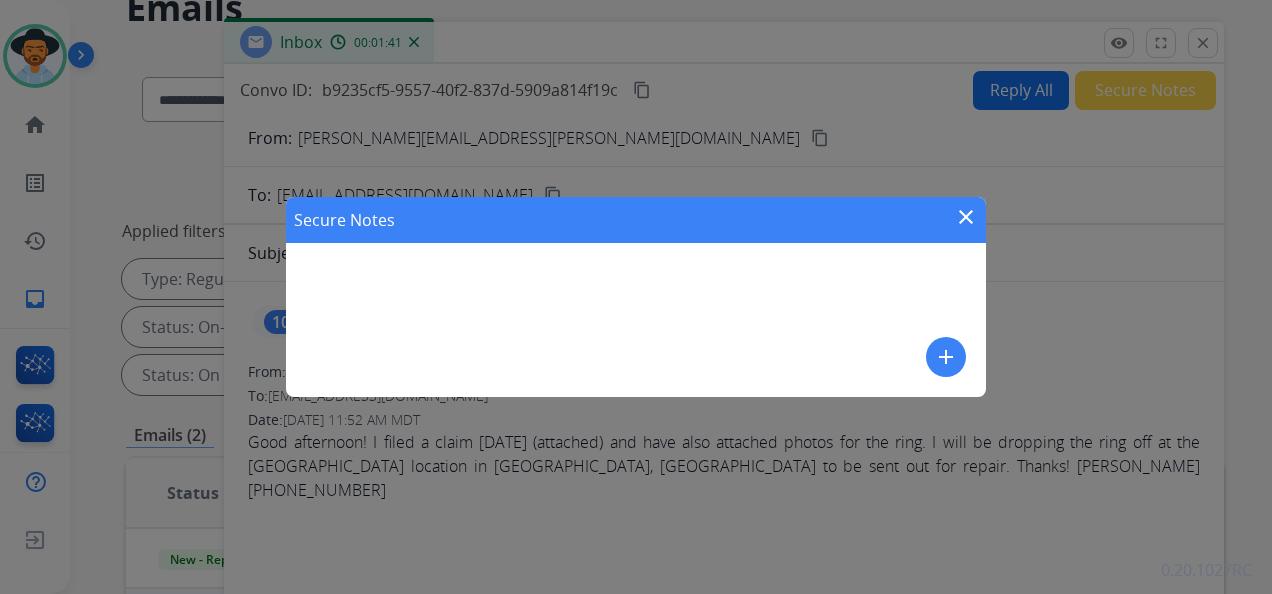 click on "Secure Notes close add" at bounding box center [636, 297] 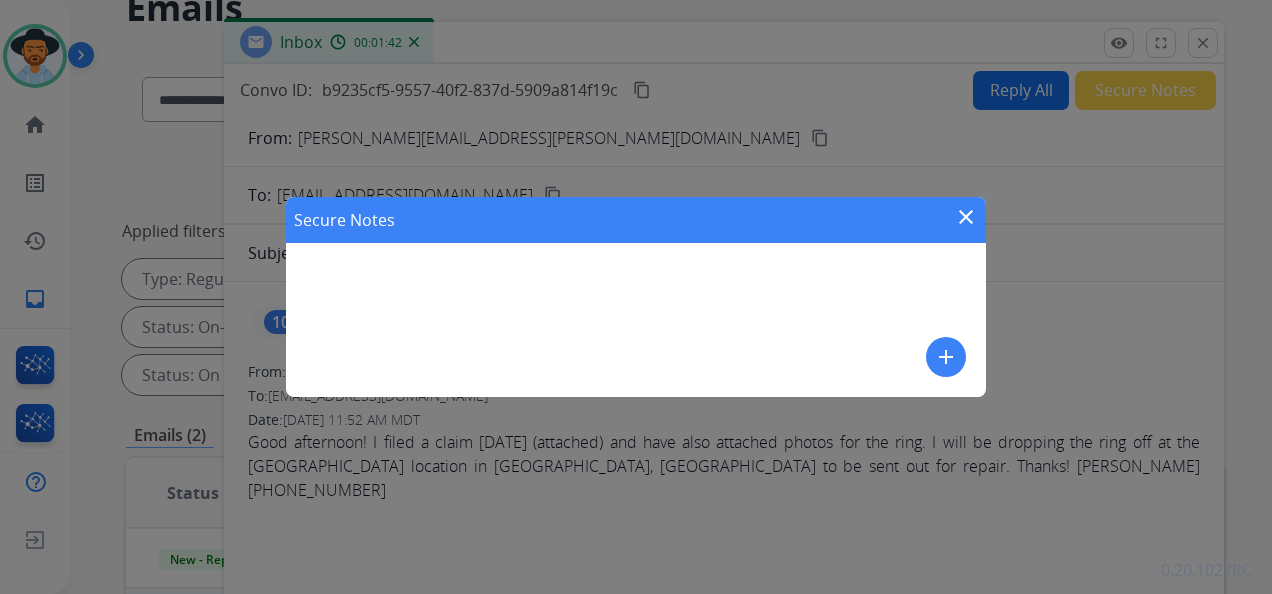 click on "add" at bounding box center [946, 357] 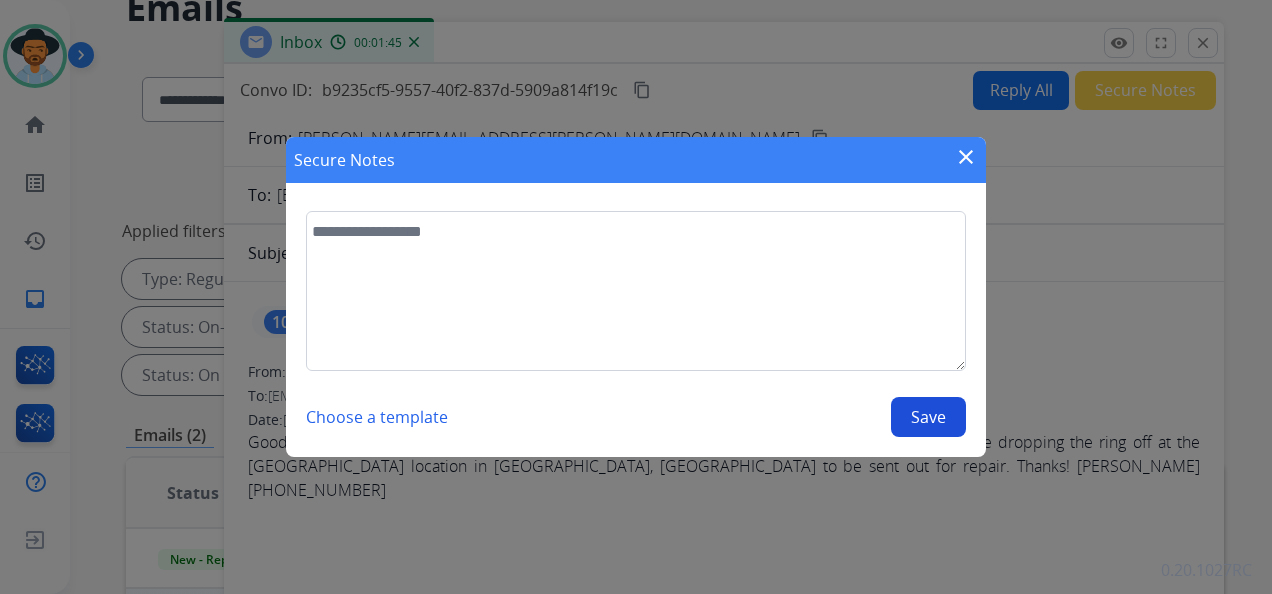 click on "close" at bounding box center (966, 157) 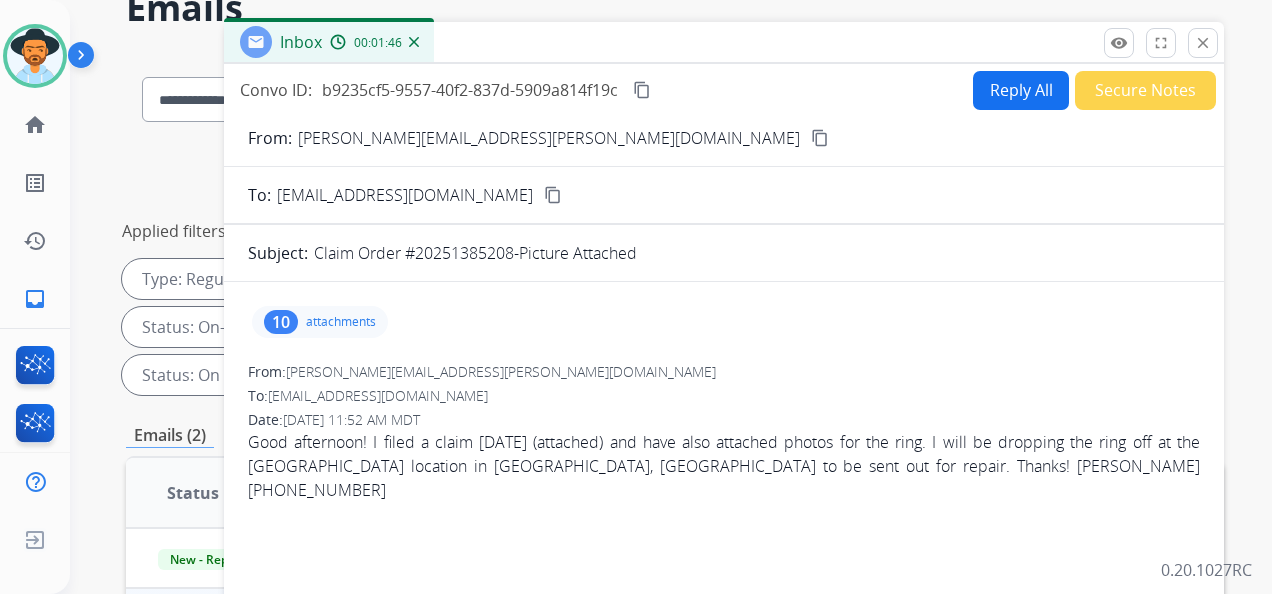 click on "content_copy" at bounding box center (642, 90) 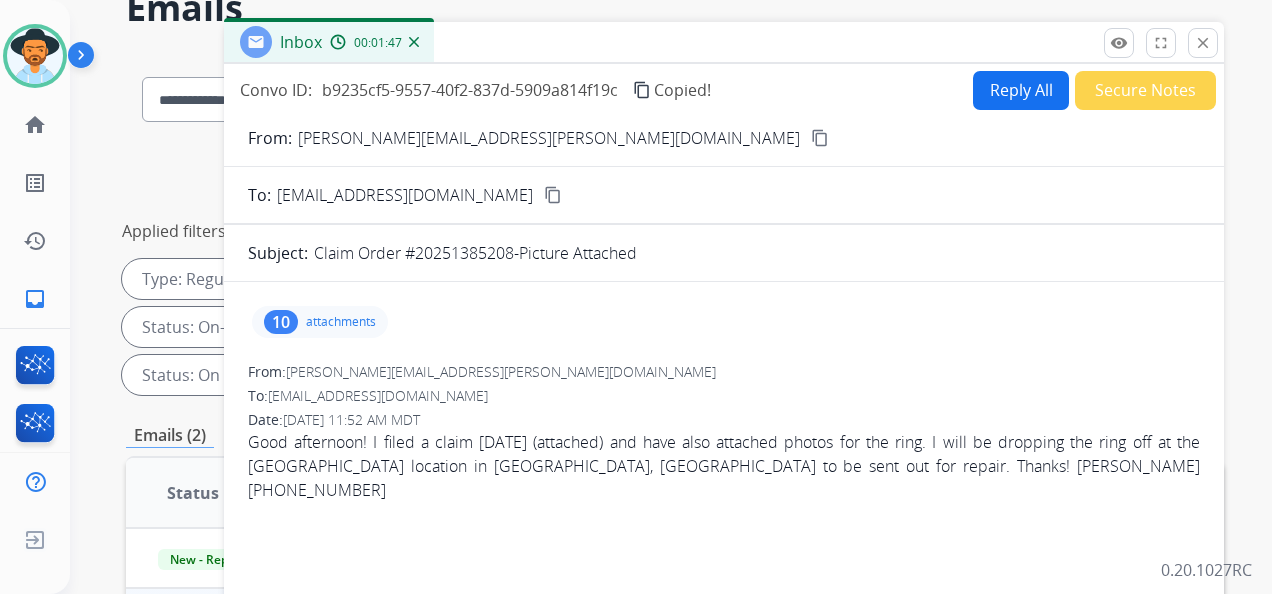 click on "Secure Notes" at bounding box center (1145, 90) 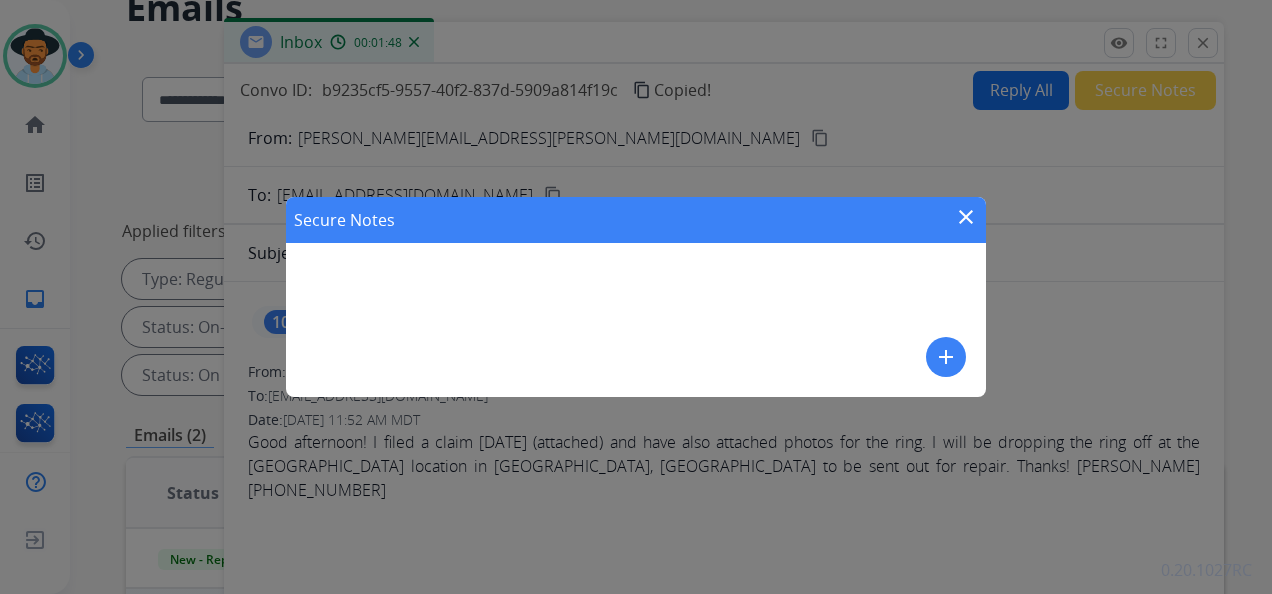 click on "add" at bounding box center (946, 357) 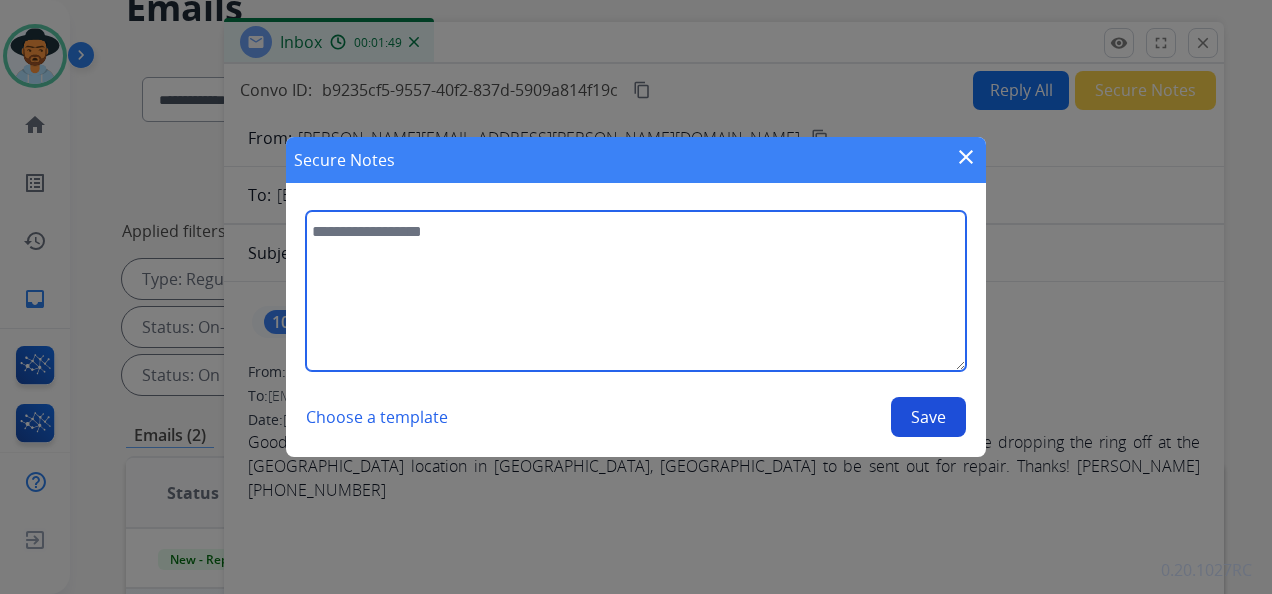 click at bounding box center (636, 291) 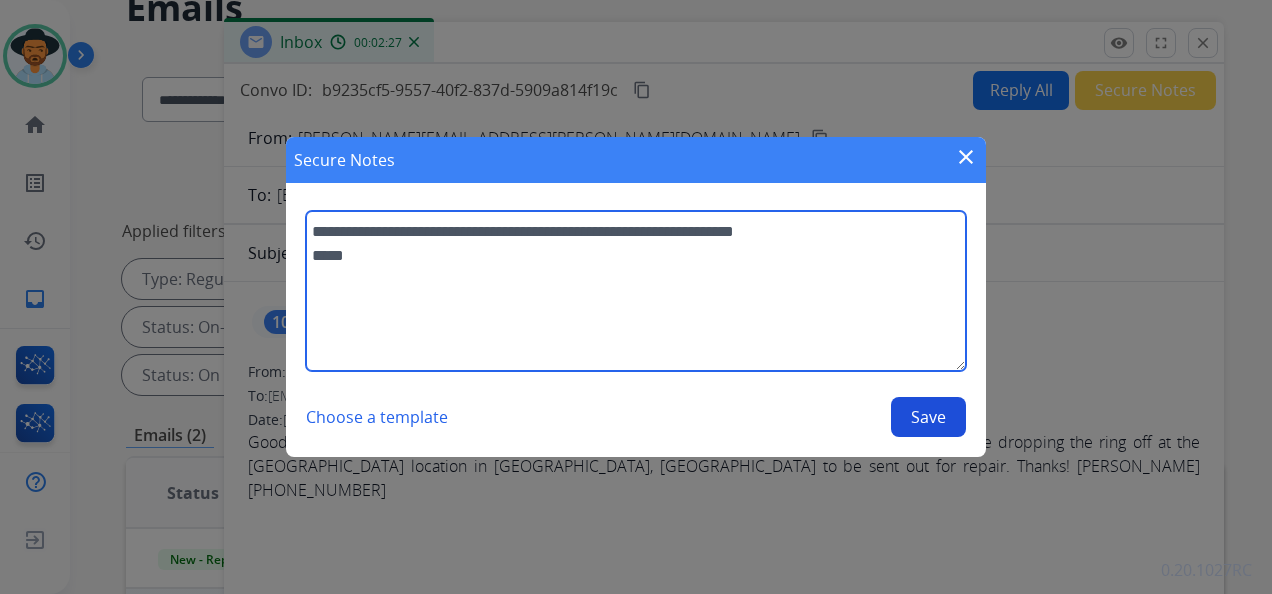 paste on "**********" 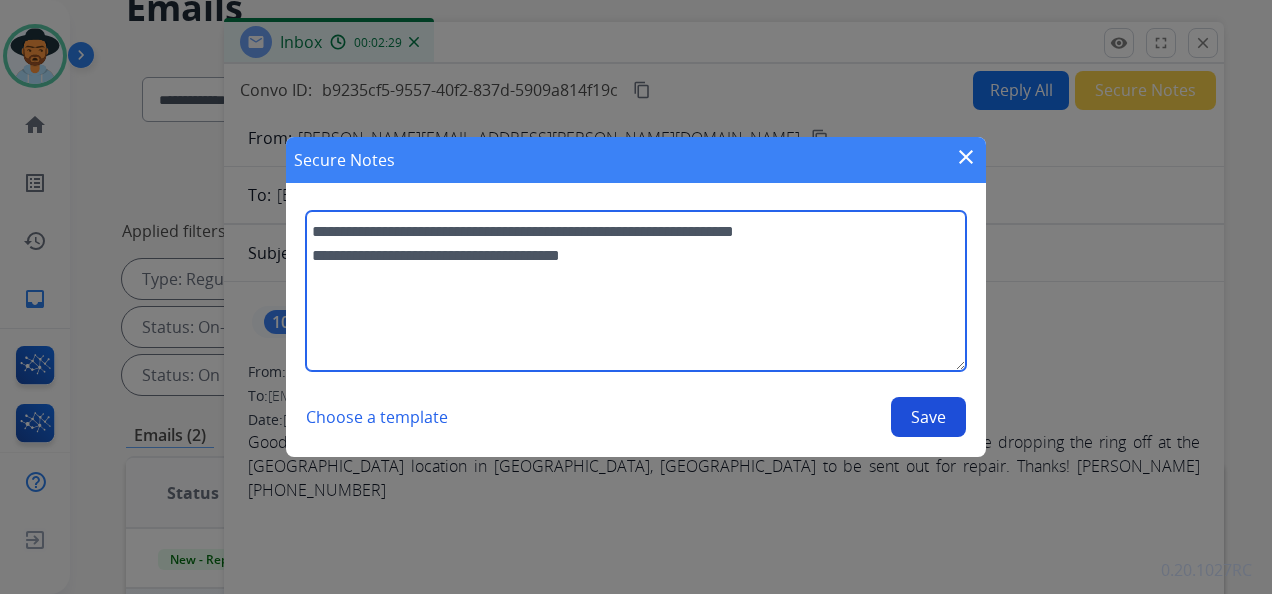 type on "**********" 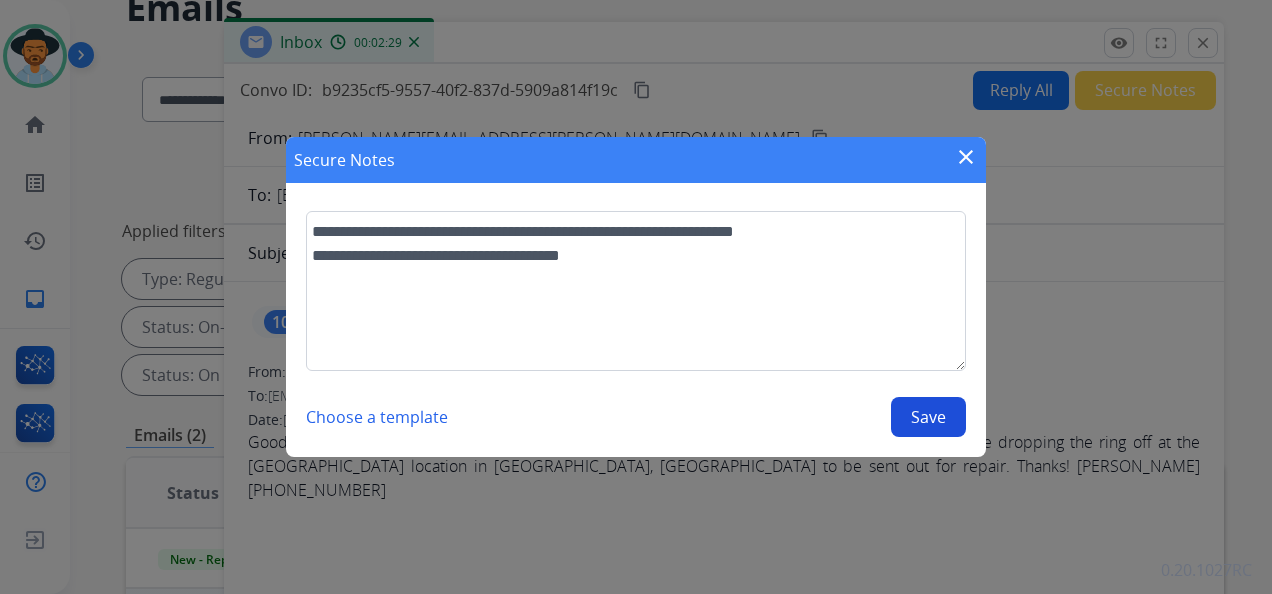 click on "Save" at bounding box center (928, 417) 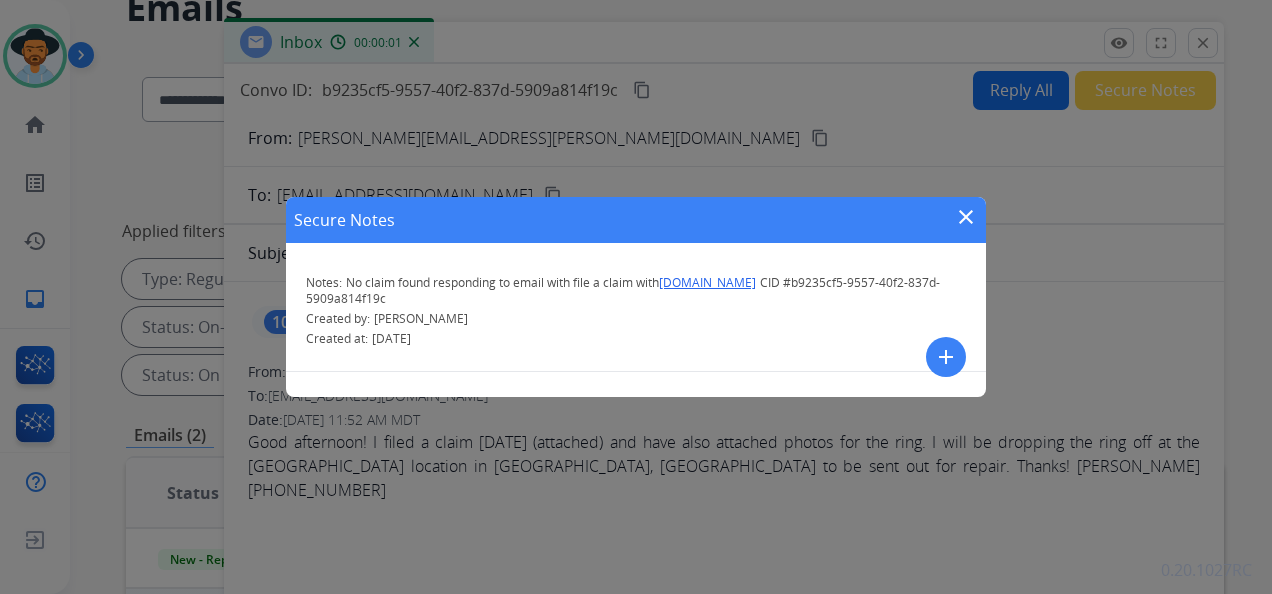 click on "close" at bounding box center [966, 217] 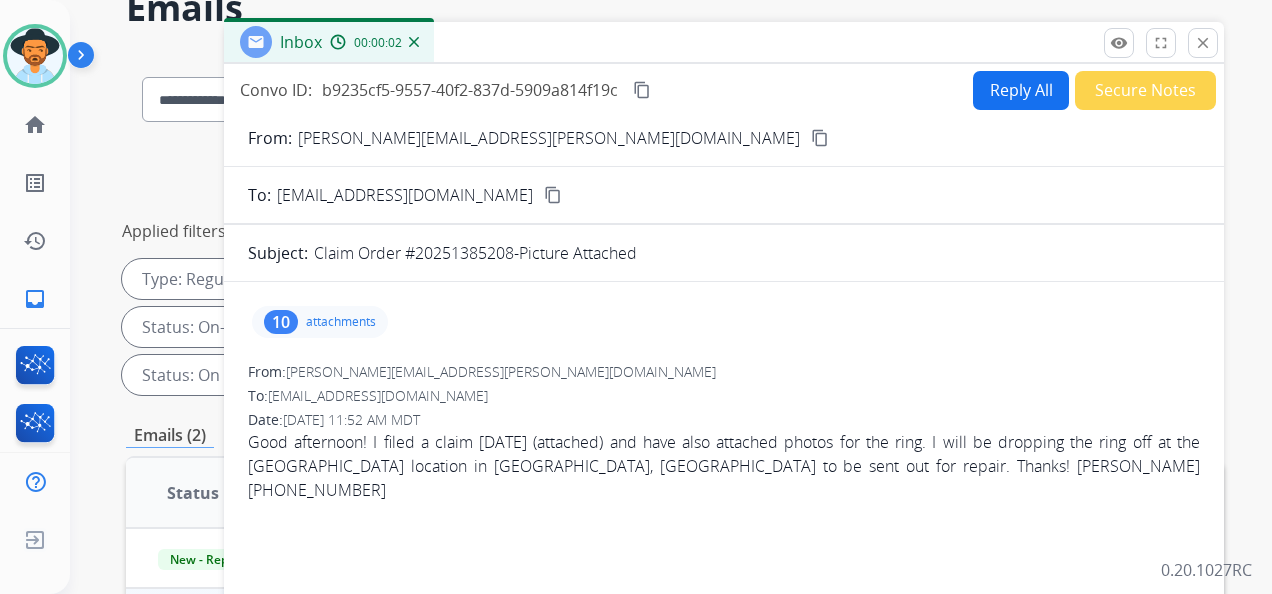 scroll, scrollTop: 0, scrollLeft: 0, axis: both 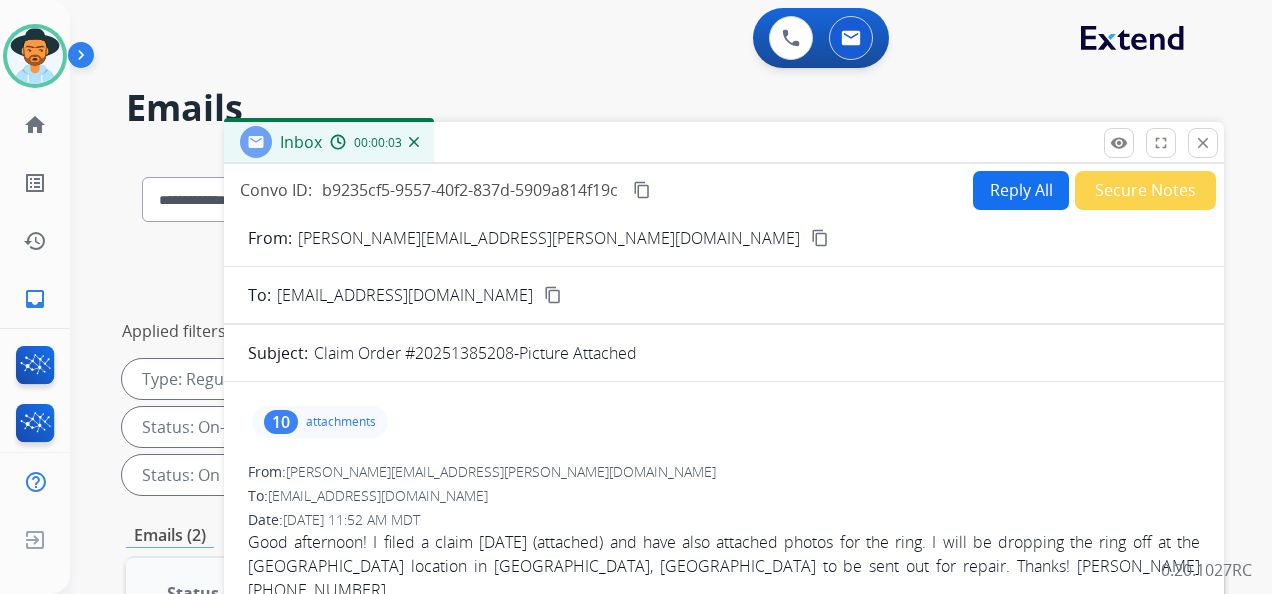click on "Reply All" at bounding box center [1021, 190] 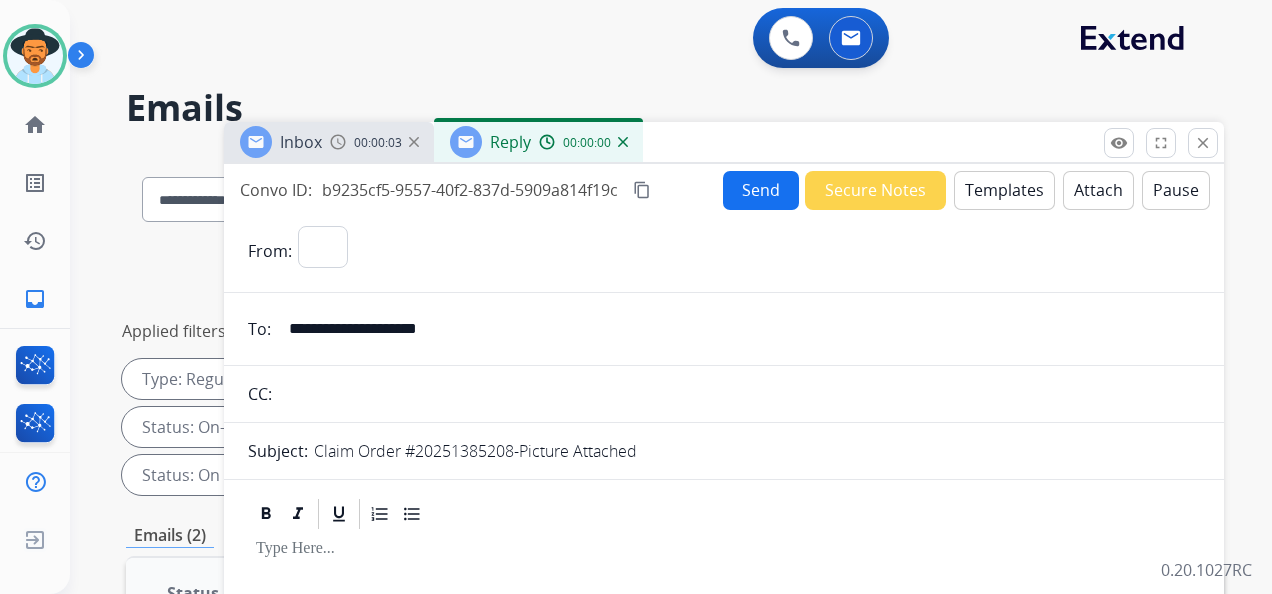 select on "**********" 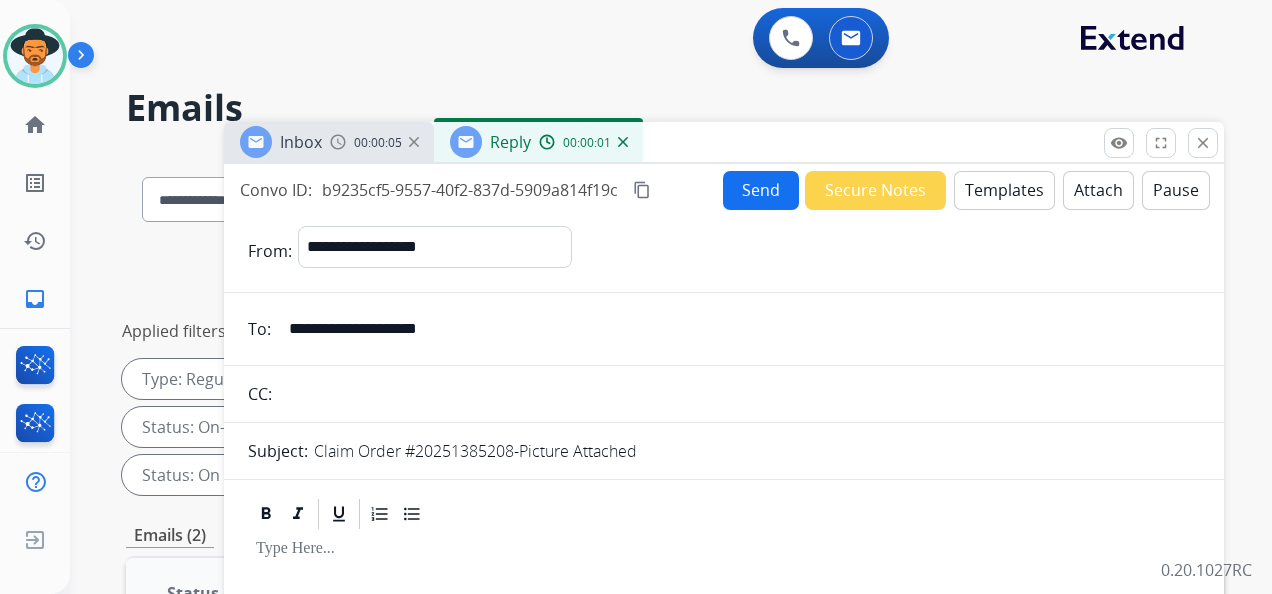 click on "Templates" at bounding box center [1004, 190] 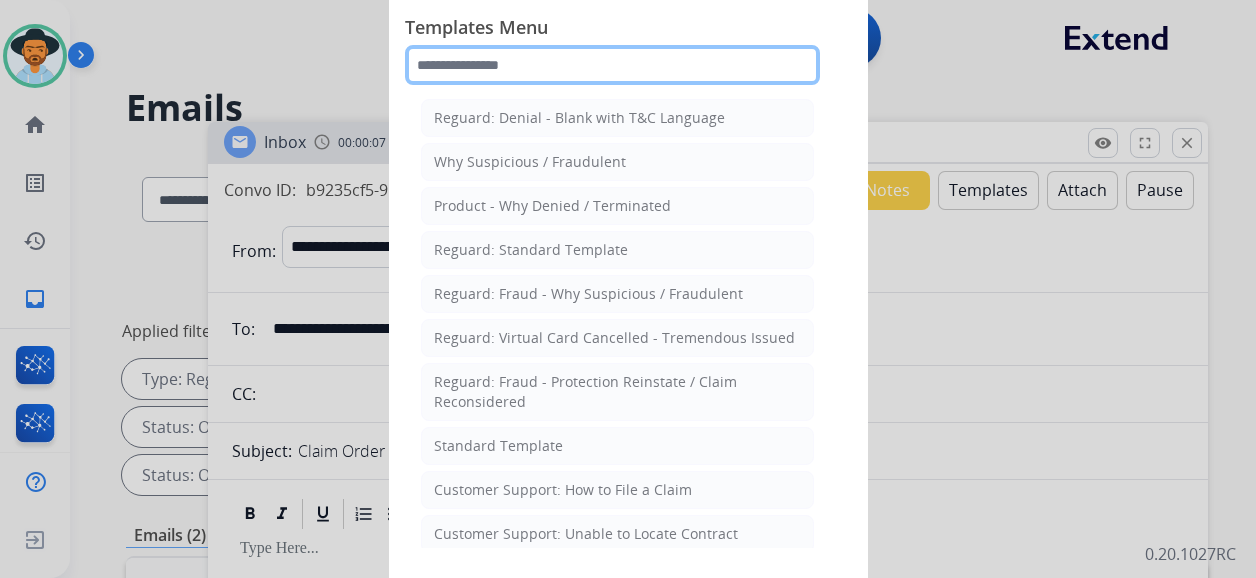 click 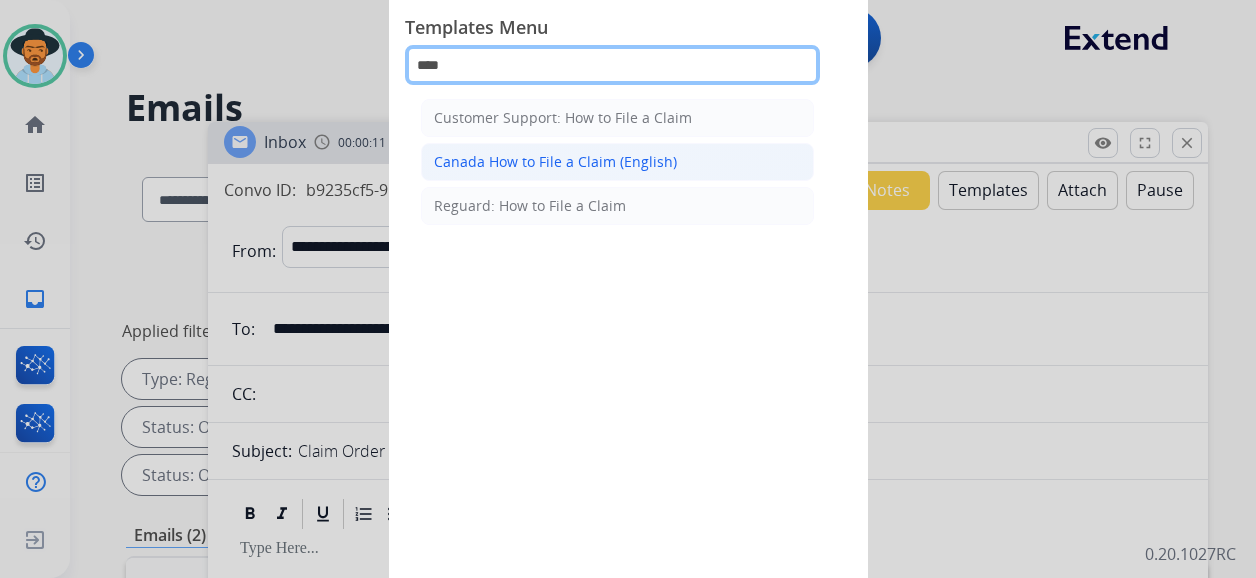 type on "****" 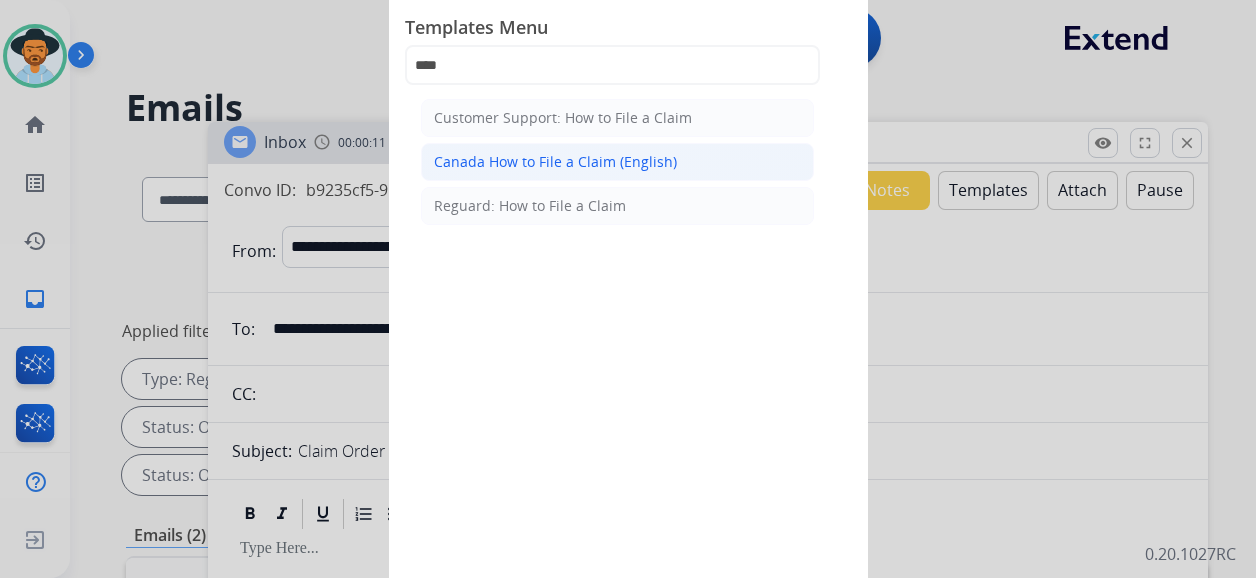 click on "Canada How to File a Claim (English)" 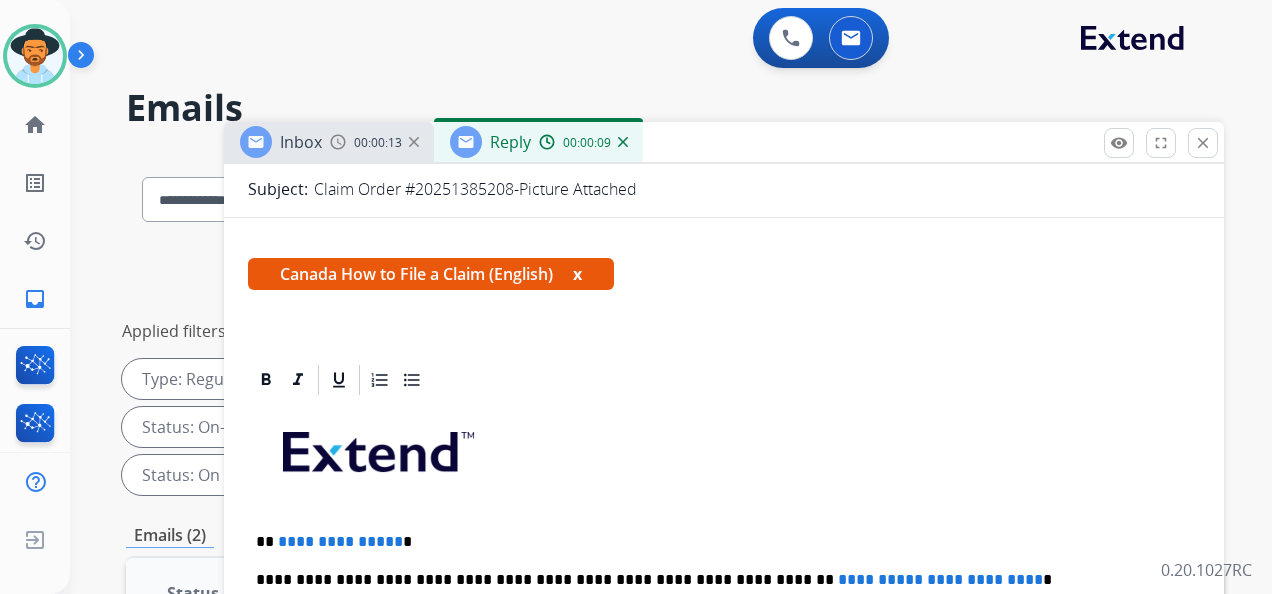scroll, scrollTop: 400, scrollLeft: 0, axis: vertical 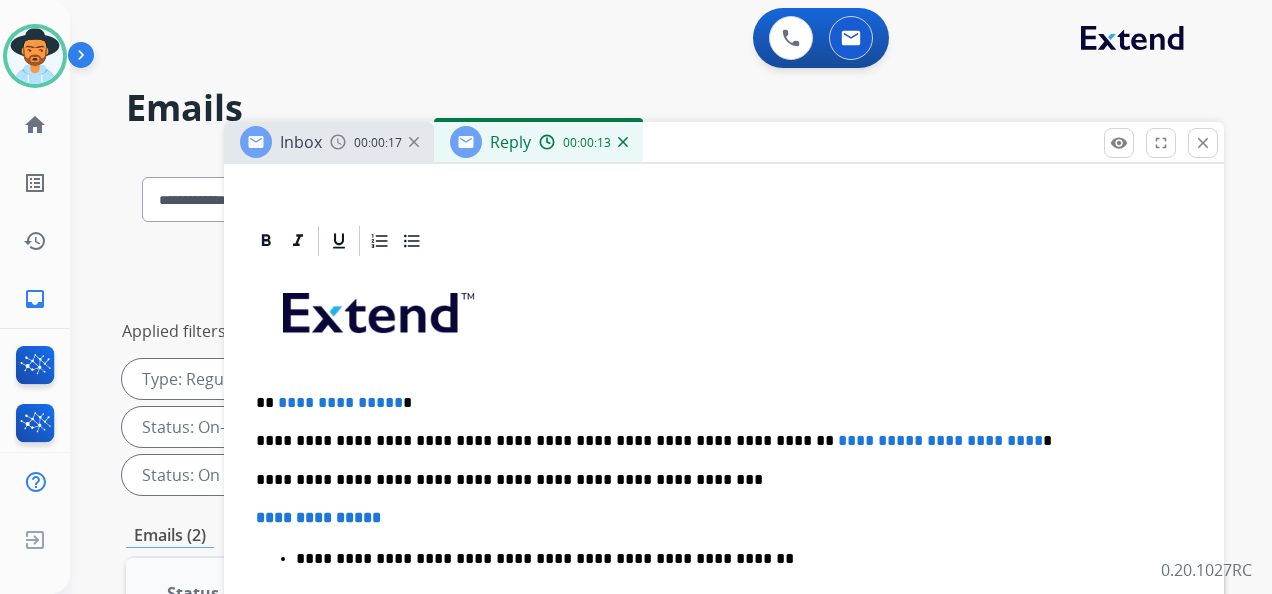 click on "**********" at bounding box center (340, 402) 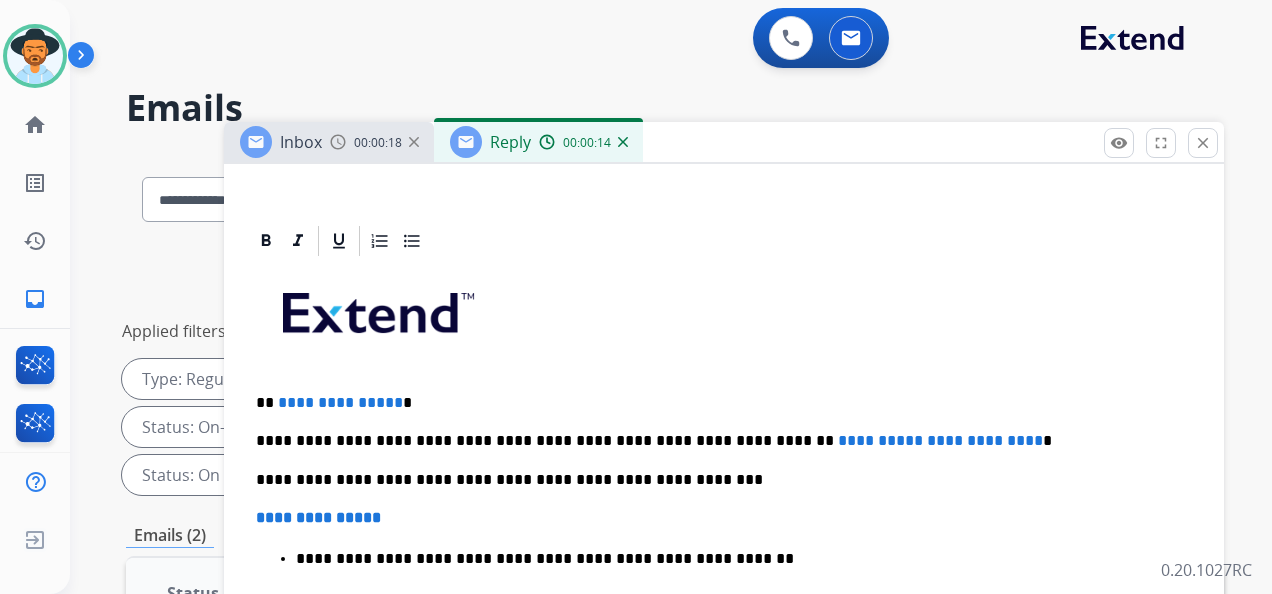 type 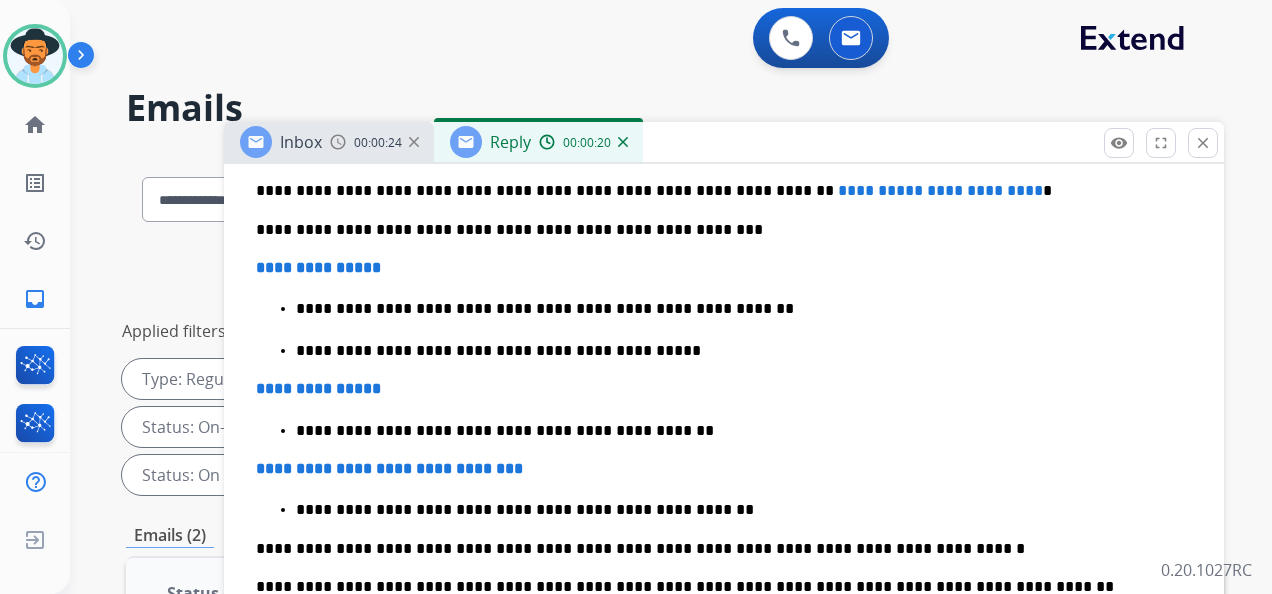 scroll, scrollTop: 705, scrollLeft: 0, axis: vertical 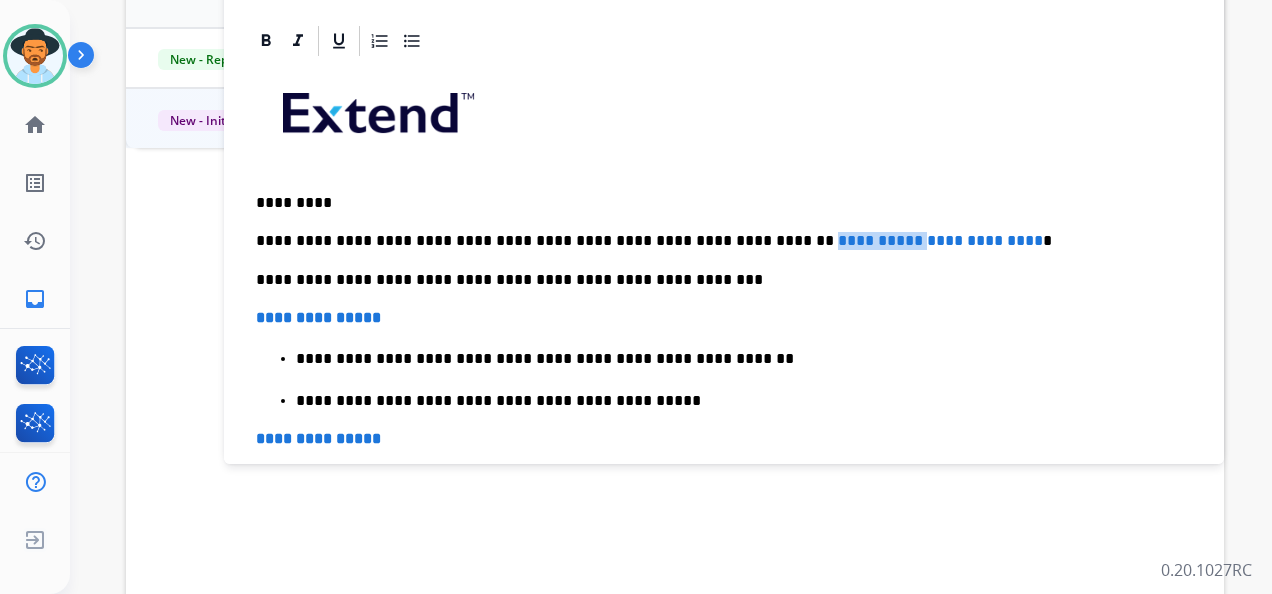 drag, startPoint x: 726, startPoint y: 234, endPoint x: 832, endPoint y: 240, distance: 106.16968 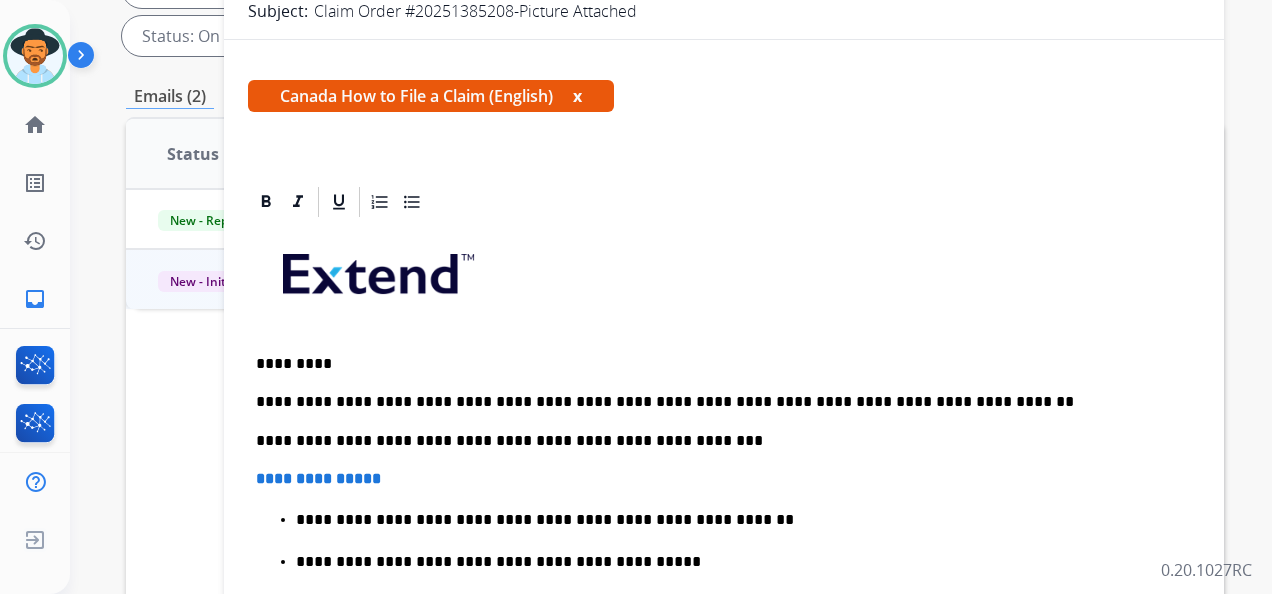 scroll, scrollTop: 100, scrollLeft: 0, axis: vertical 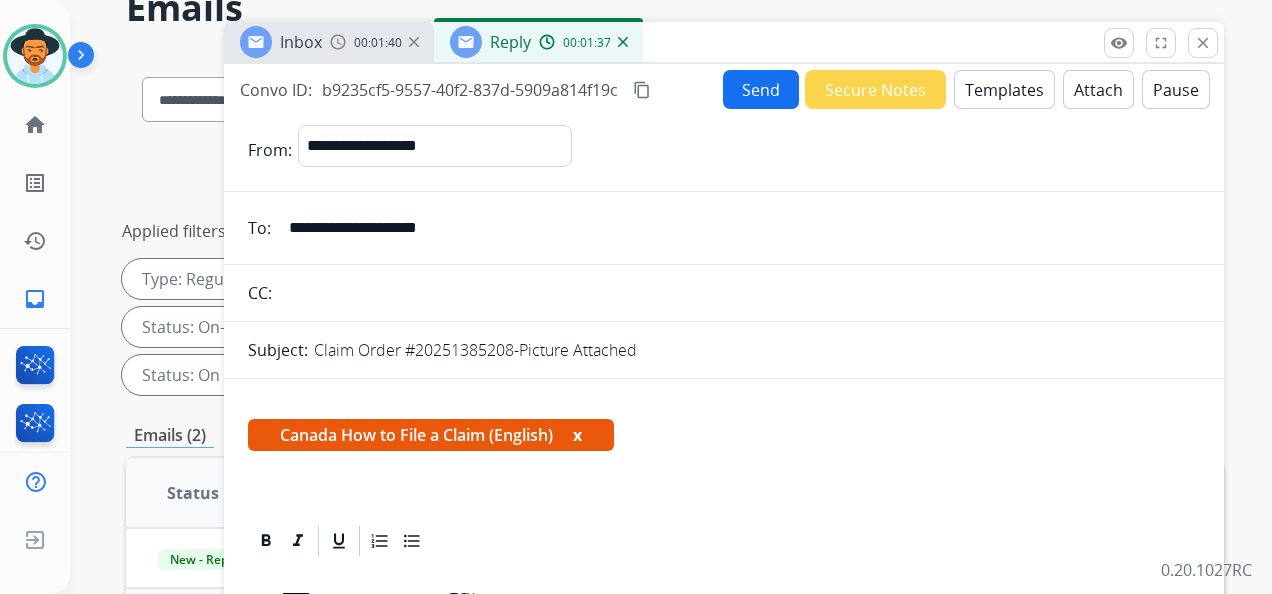 click on "x" at bounding box center (577, 435) 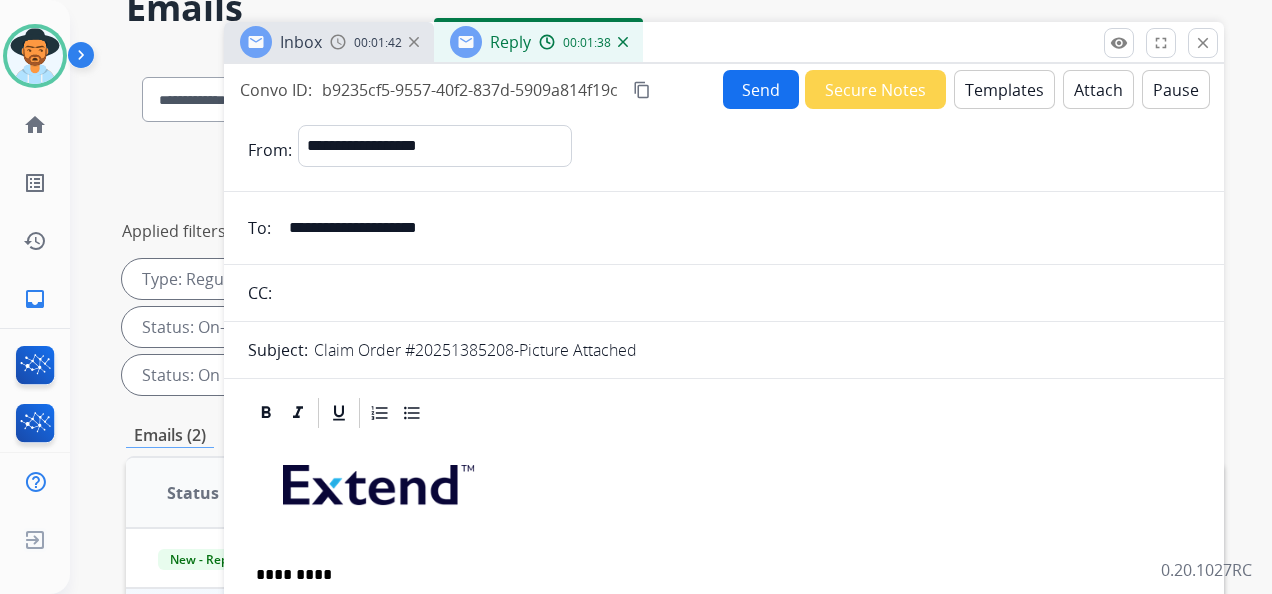 click on "Templates" at bounding box center (1004, 89) 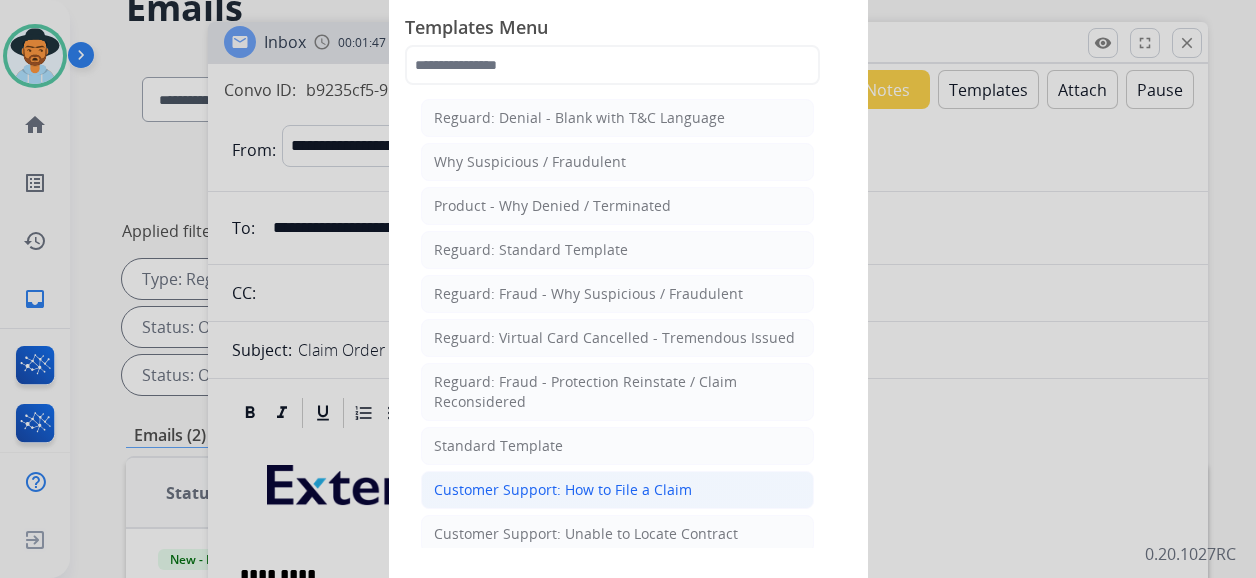 click on "Customer Support: How to File a Claim" 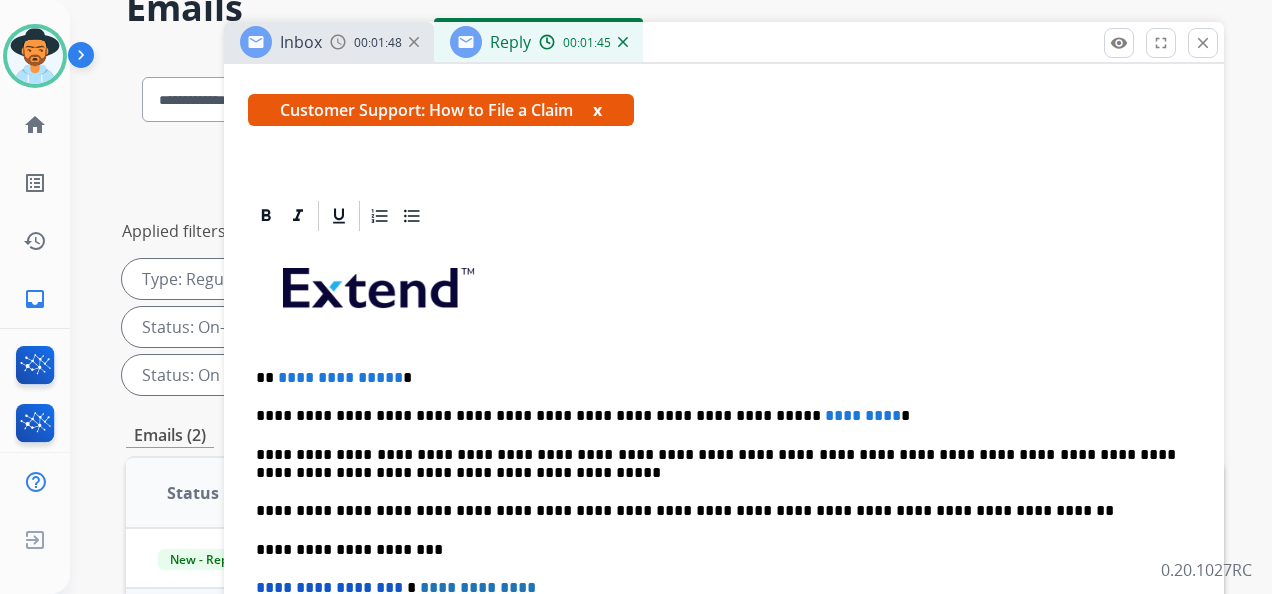 scroll, scrollTop: 346, scrollLeft: 0, axis: vertical 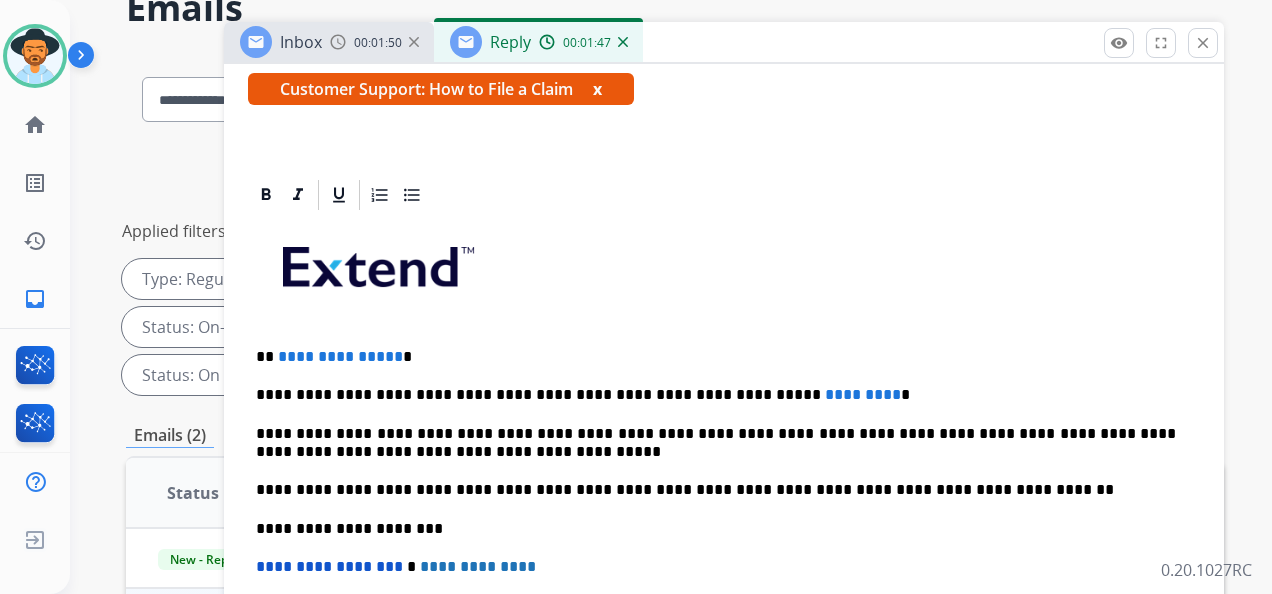 click on "**********" at bounding box center (340, 356) 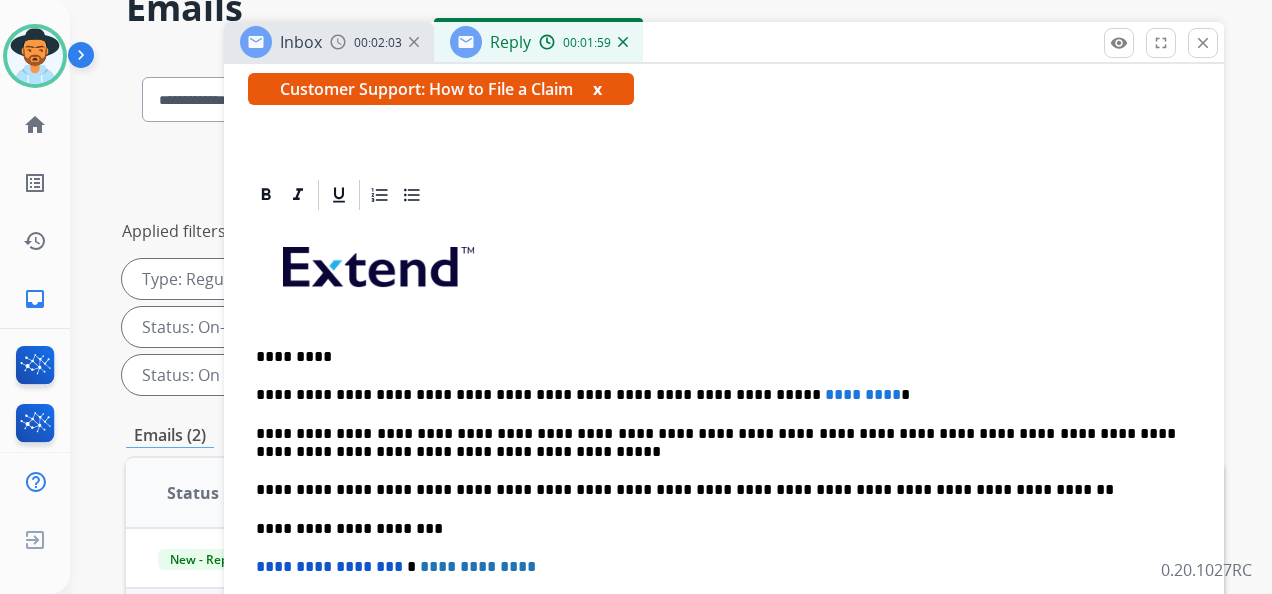 click on "*********" at bounding box center [863, 394] 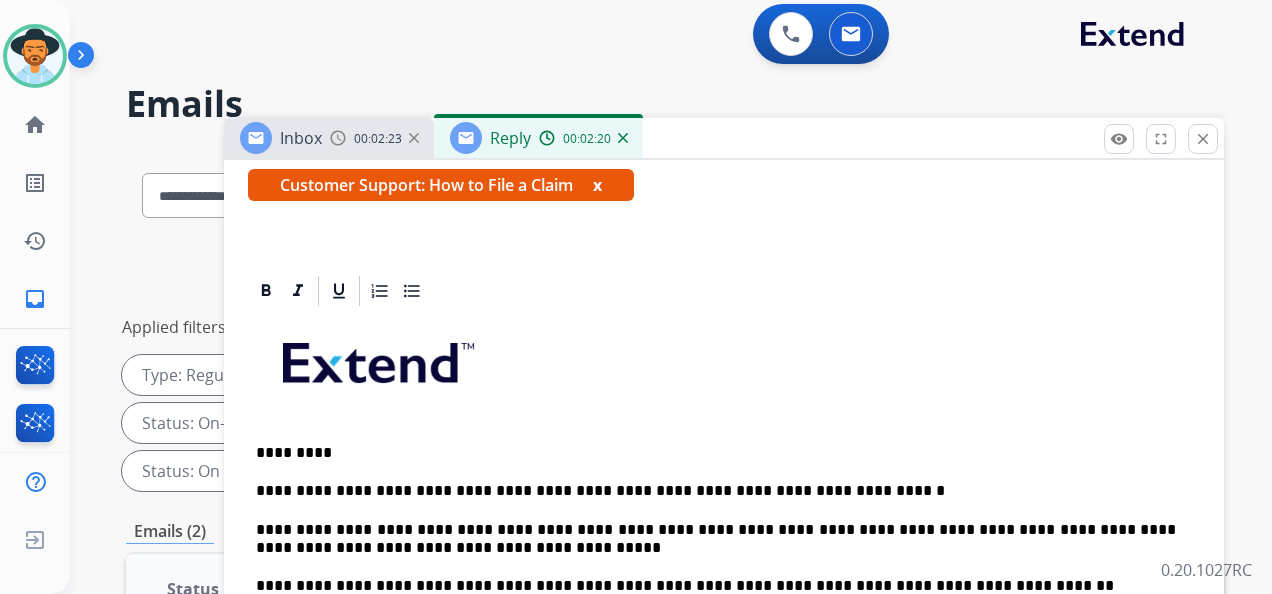 scroll, scrollTop: 0, scrollLeft: 0, axis: both 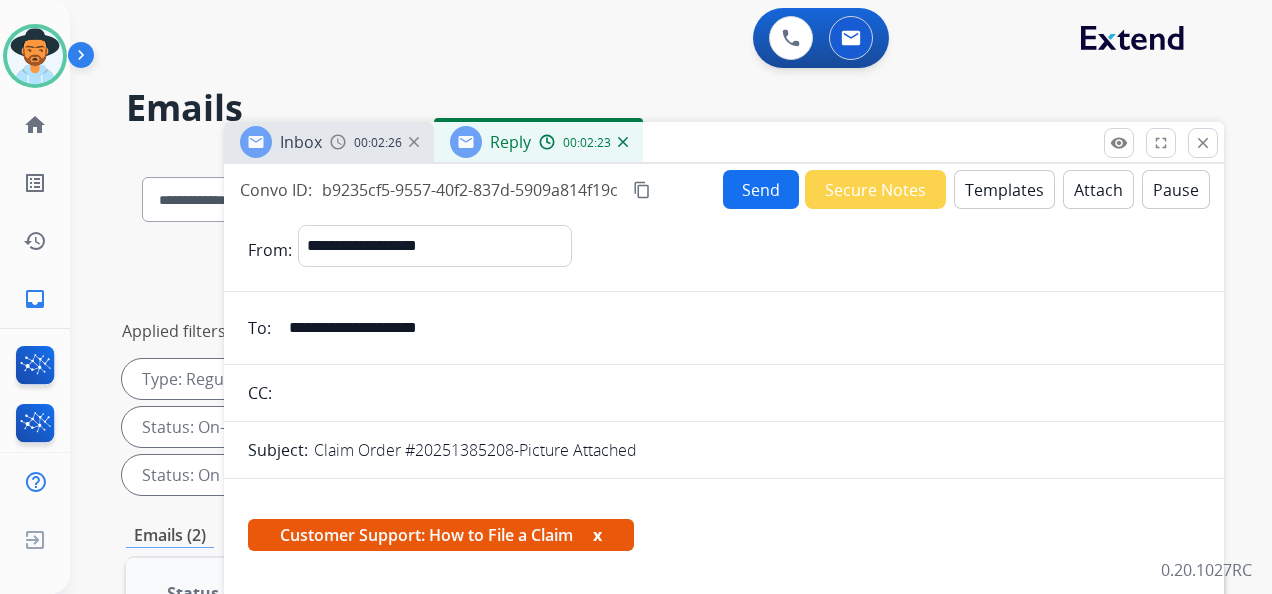click on "Secure Notes" at bounding box center [875, 189] 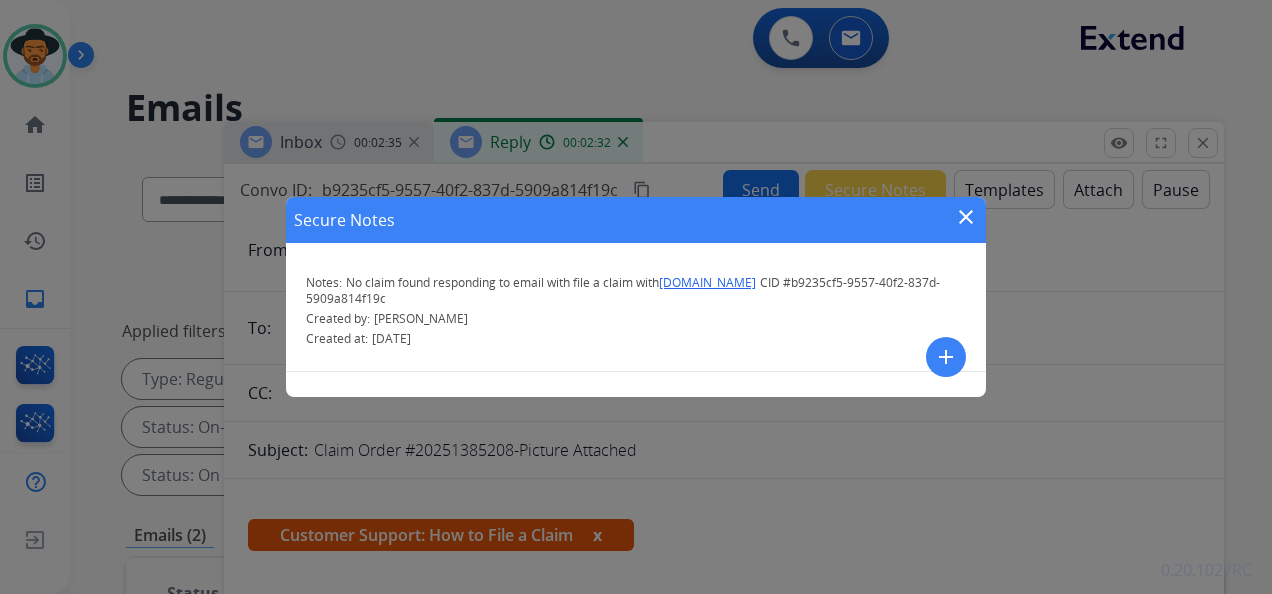 click on "close" at bounding box center [966, 217] 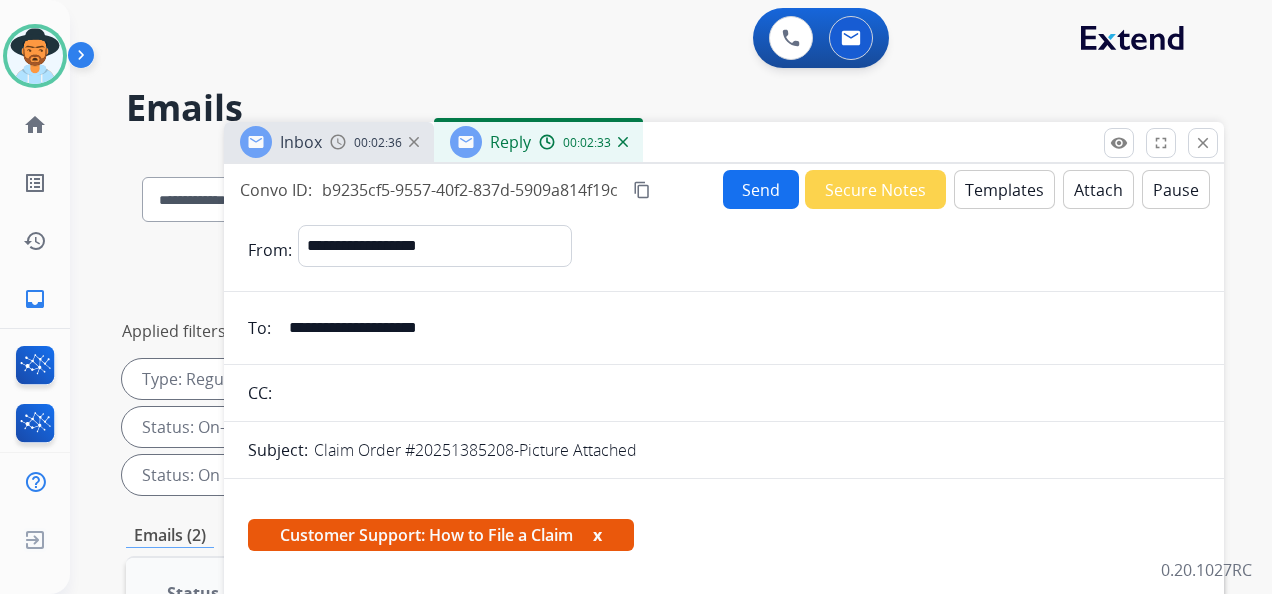 click on "Send" at bounding box center (761, 189) 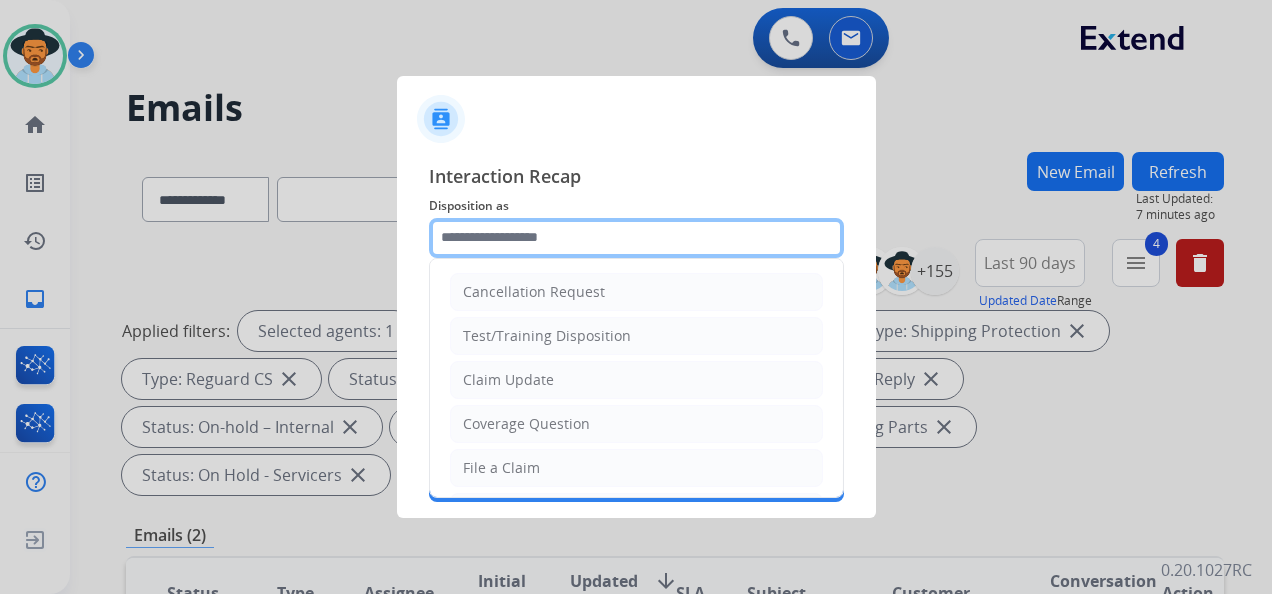 click 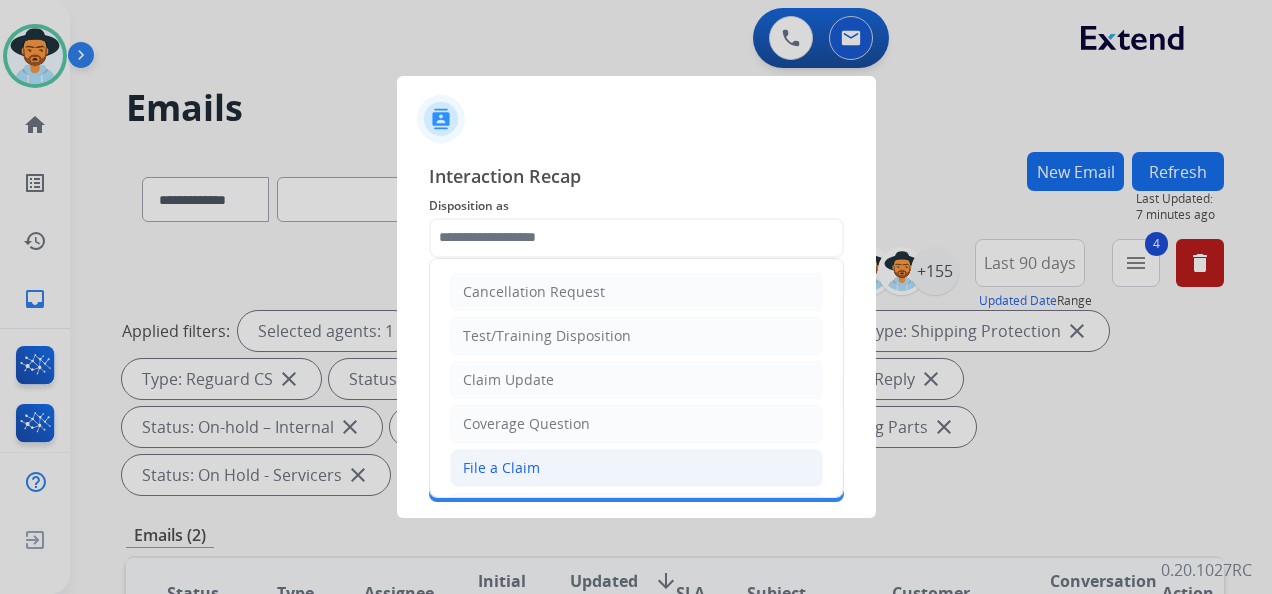 click on "File a Claim" 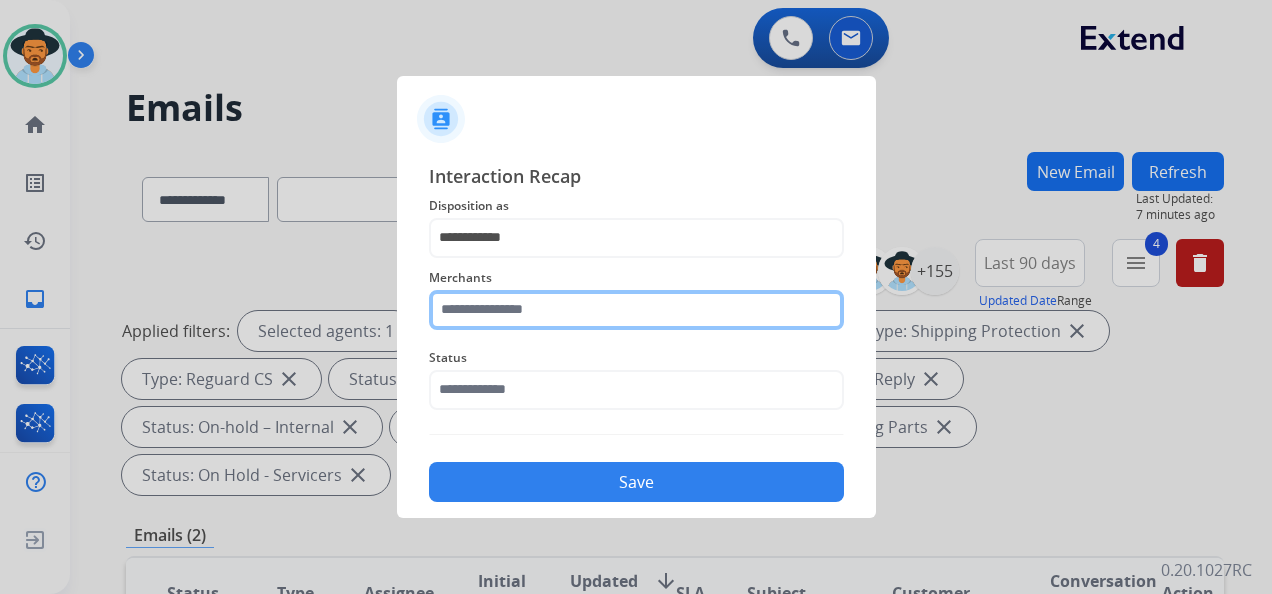 click 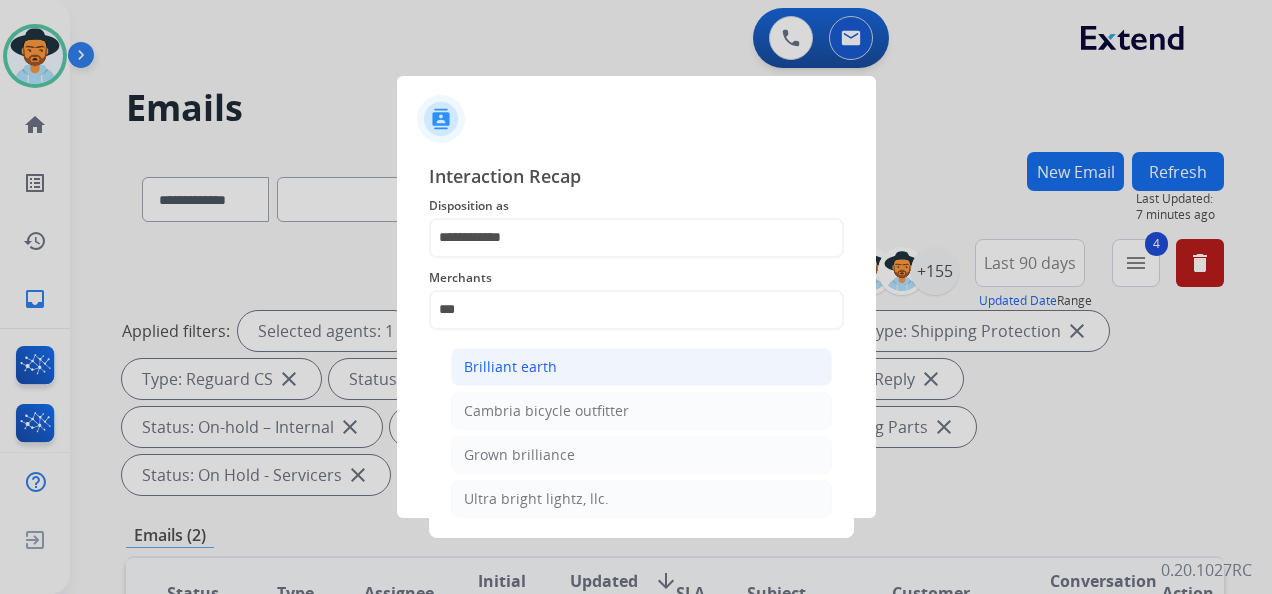 click on "Brilliant earth" 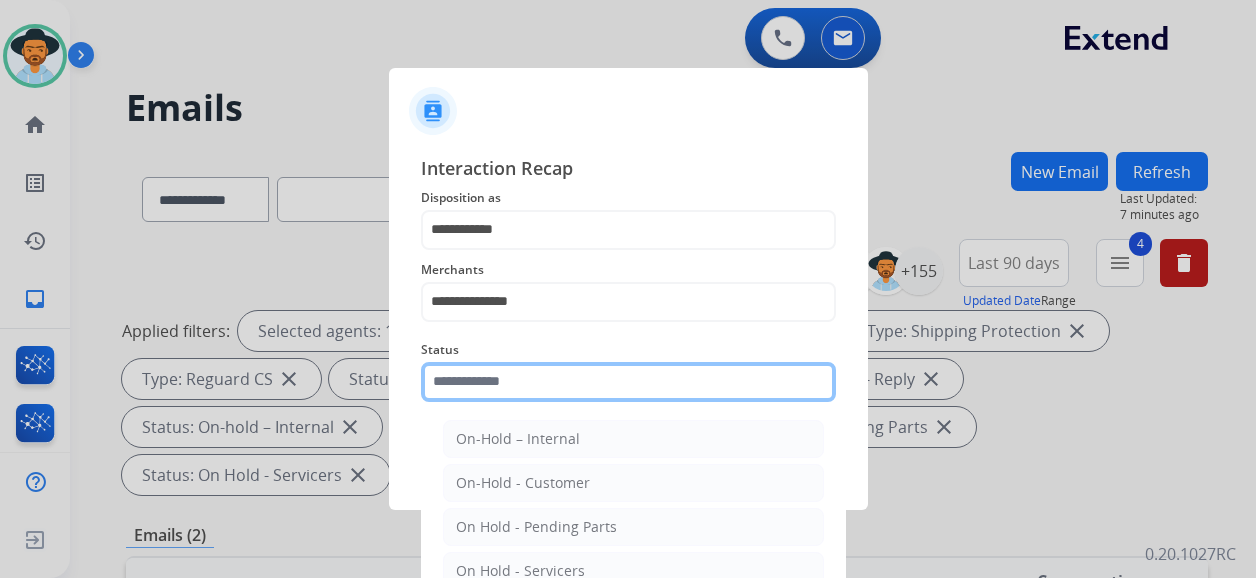 click 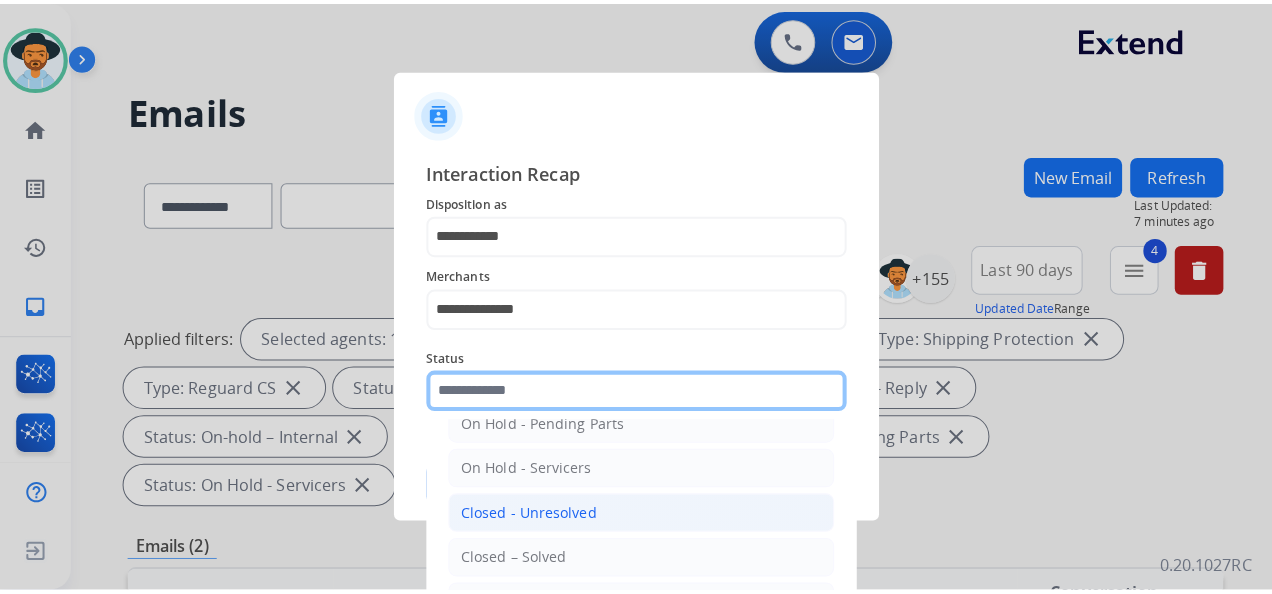 scroll, scrollTop: 114, scrollLeft: 0, axis: vertical 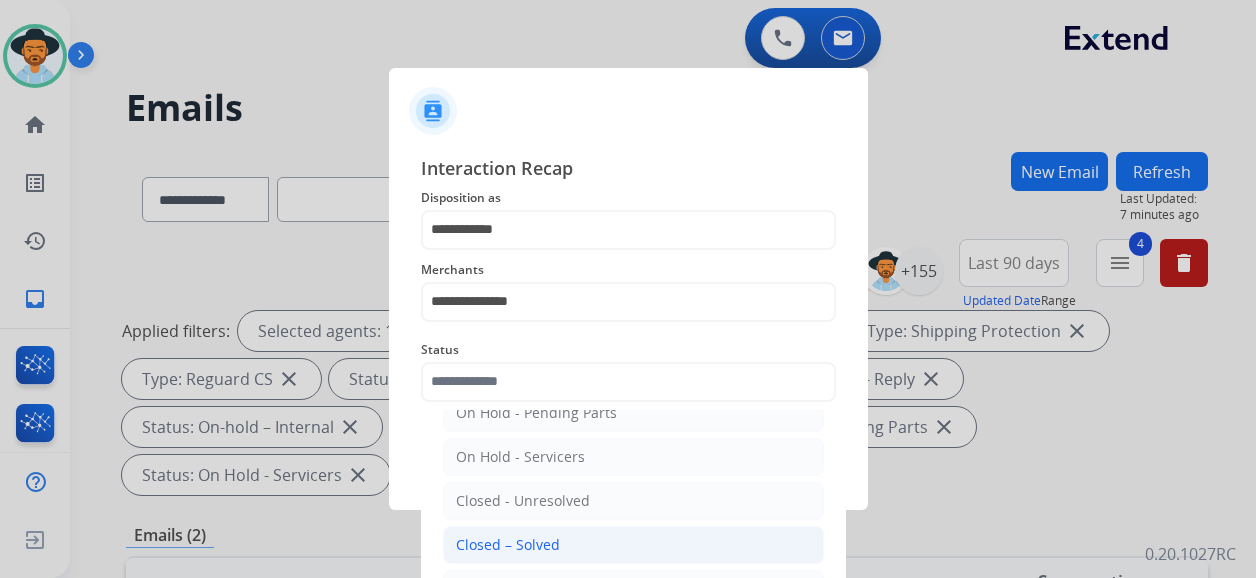 click on "Closed – Solved" 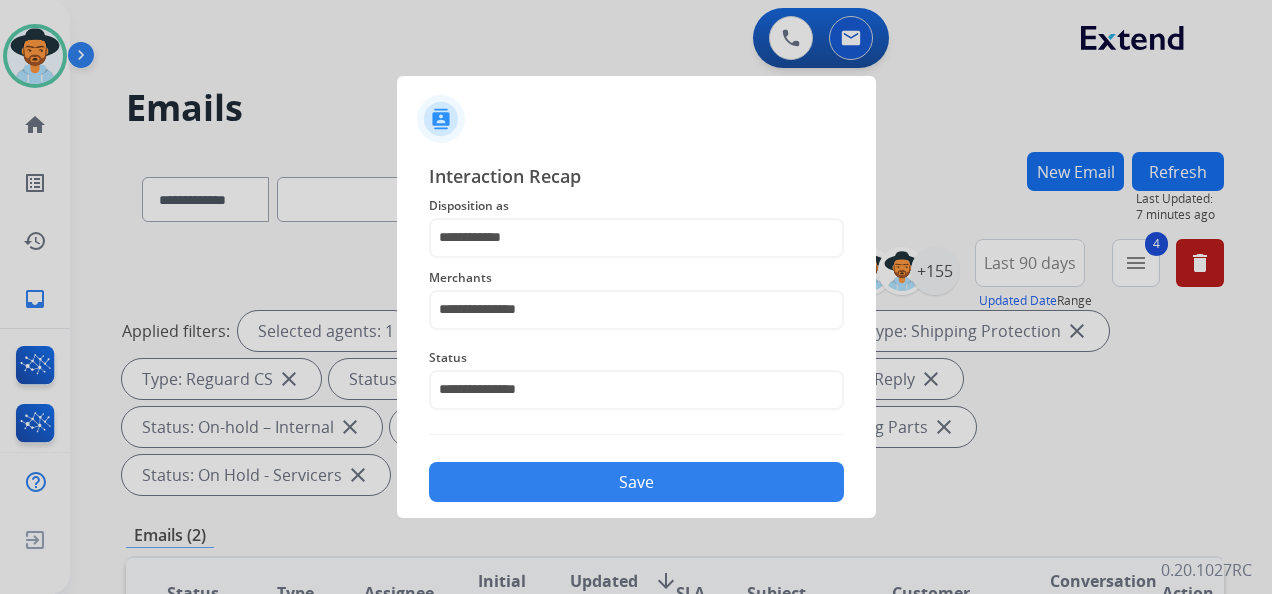 click on "Save" 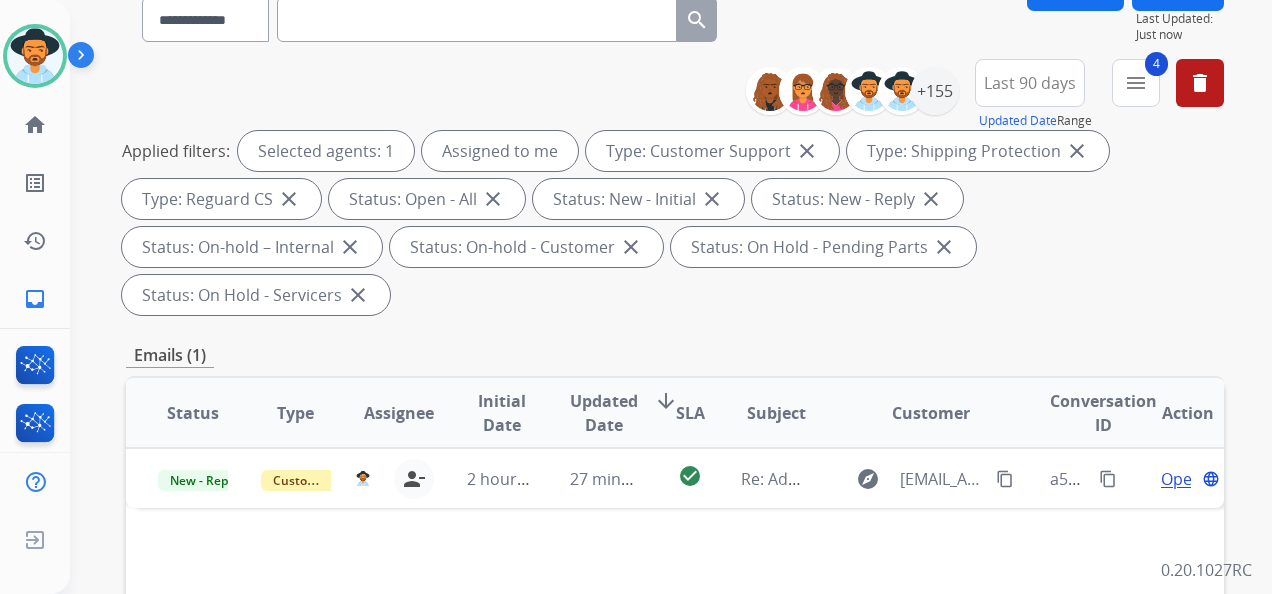 scroll, scrollTop: 400, scrollLeft: 0, axis: vertical 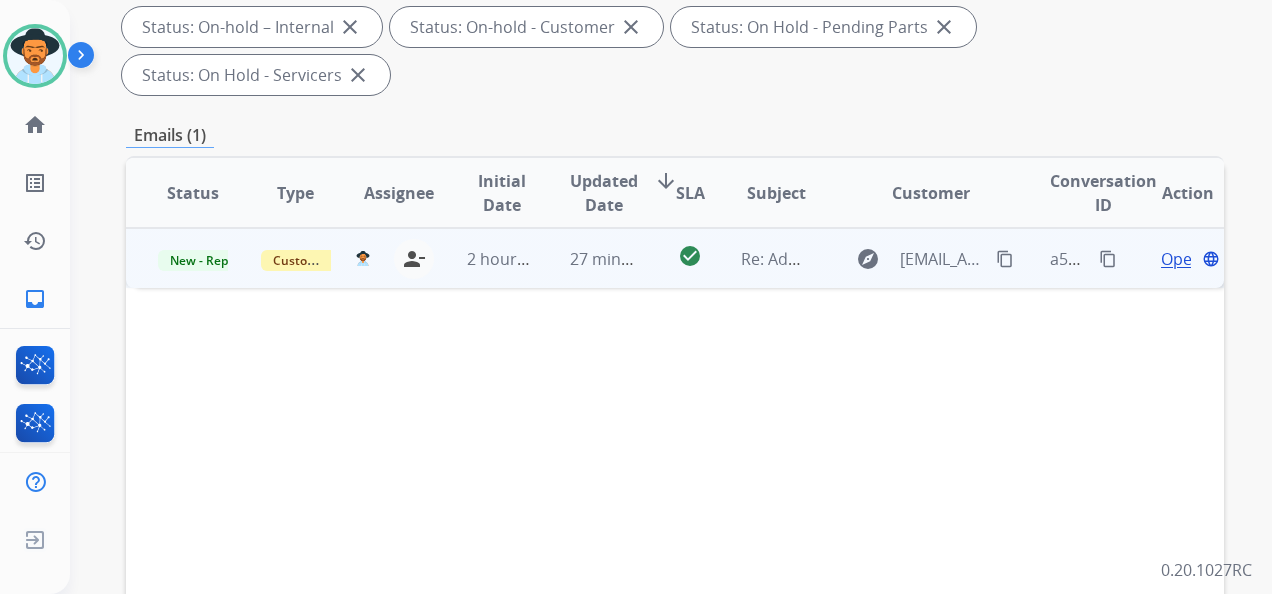 click on "Open" at bounding box center (1181, 259) 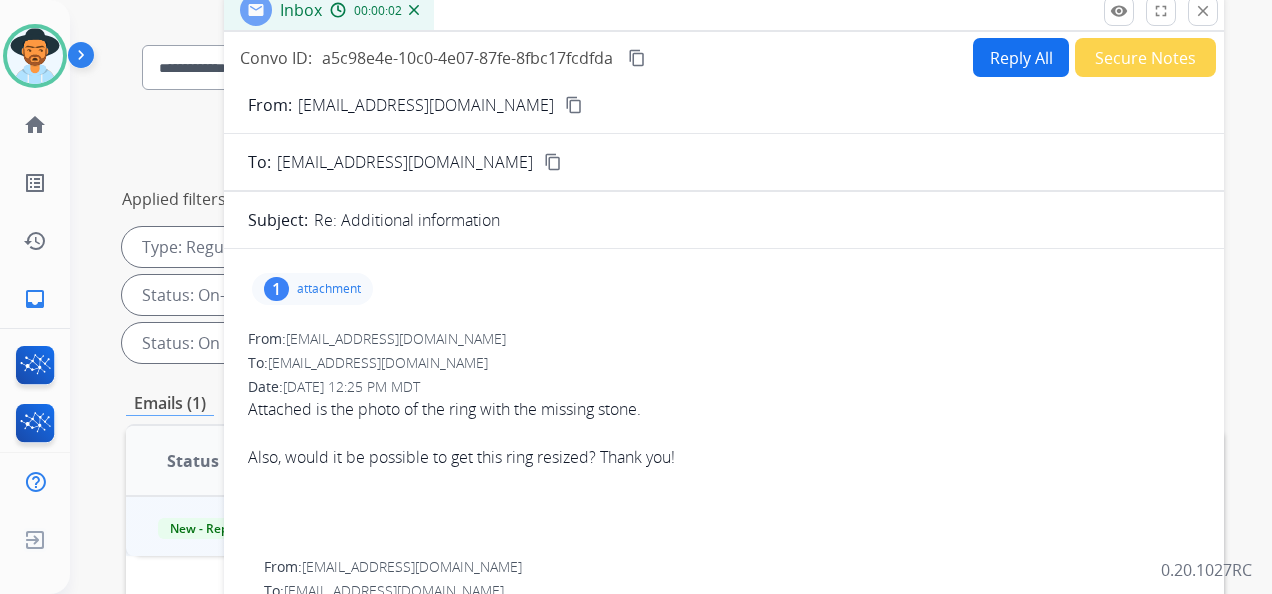 scroll, scrollTop: 100, scrollLeft: 0, axis: vertical 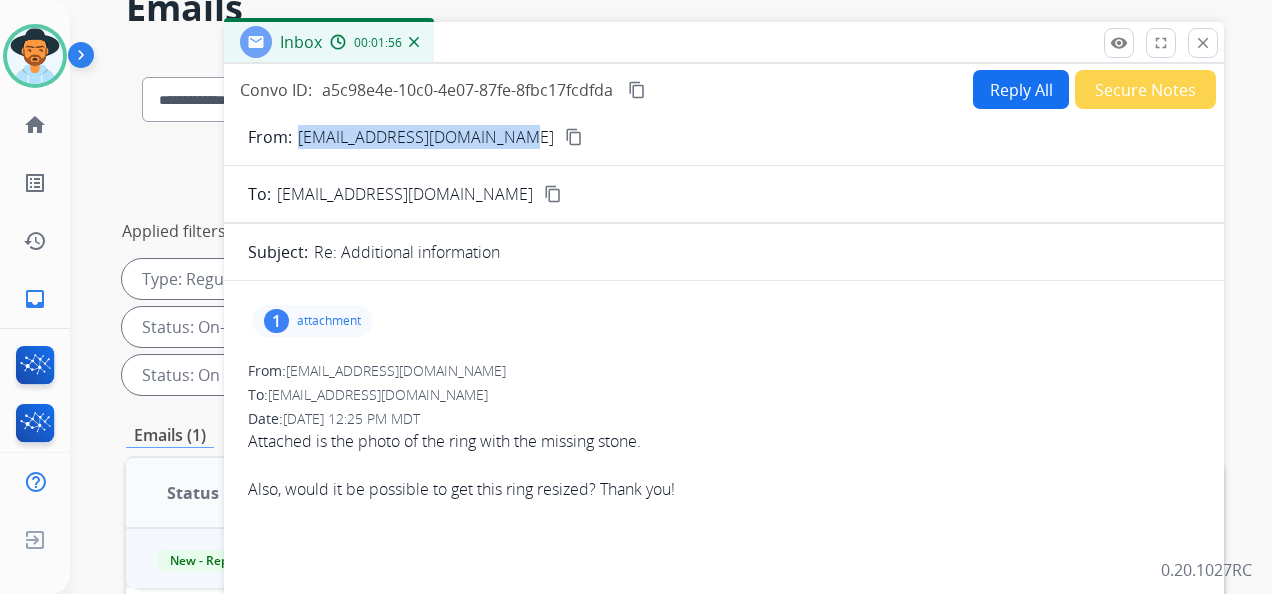 drag, startPoint x: 506, startPoint y: 136, endPoint x: 300, endPoint y: 132, distance: 206.03883 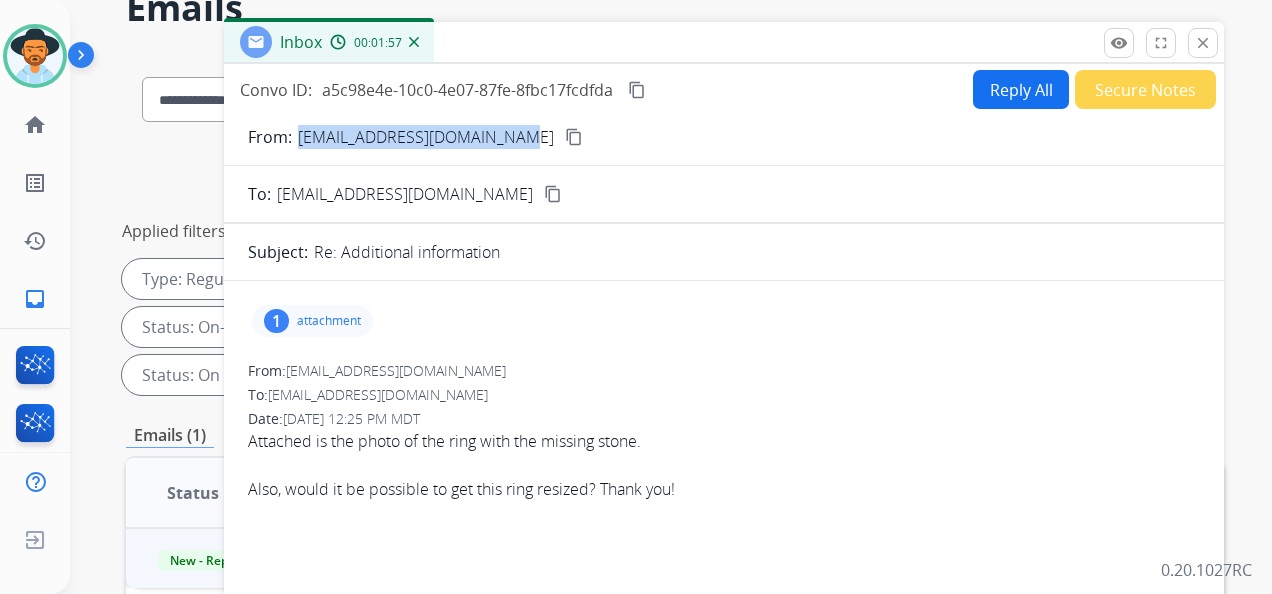 copy on "[EMAIL_ADDRESS][DOMAIN_NAME]" 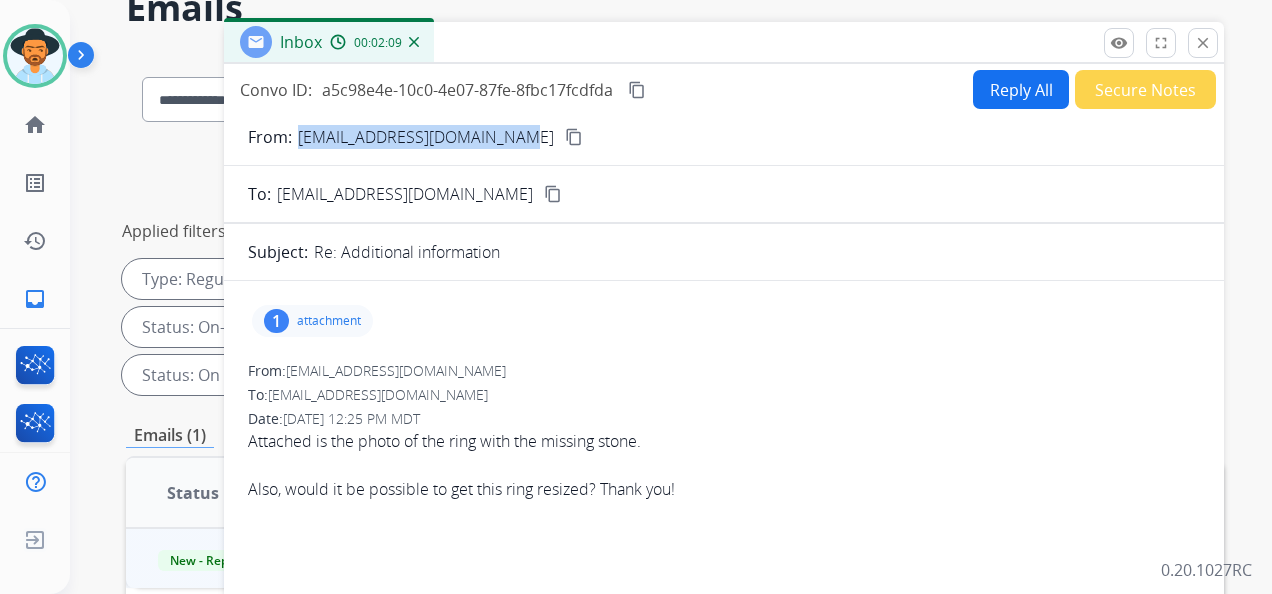 click on "Secure Notes" at bounding box center [1145, 89] 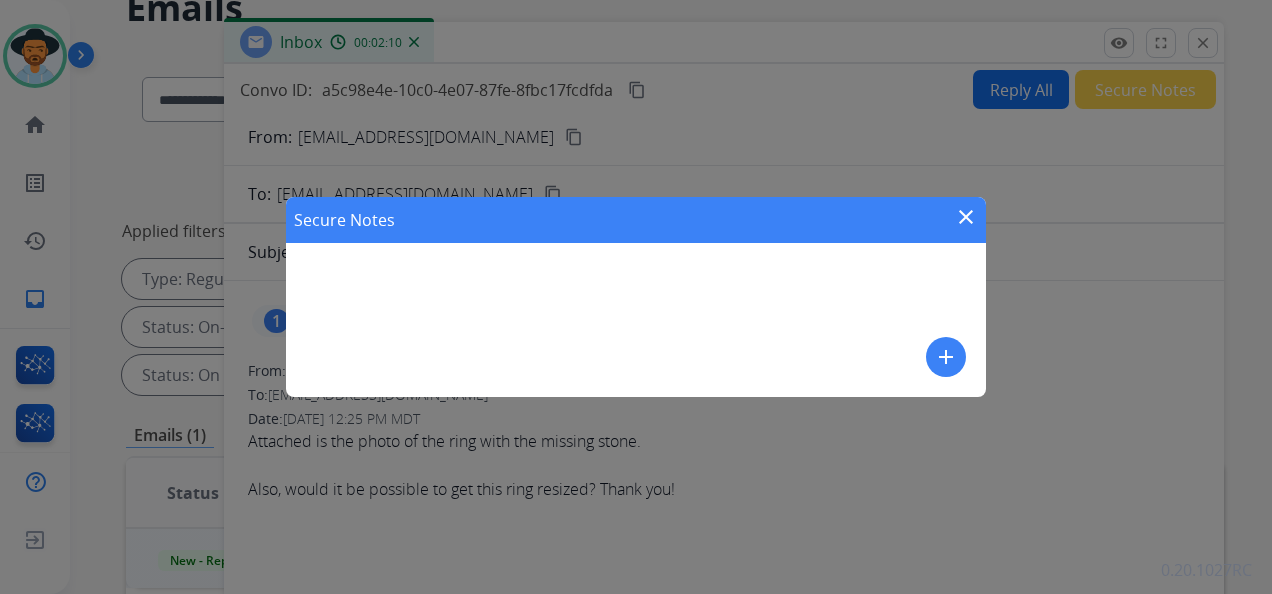 click on "Secure Notes close add" at bounding box center [636, 297] 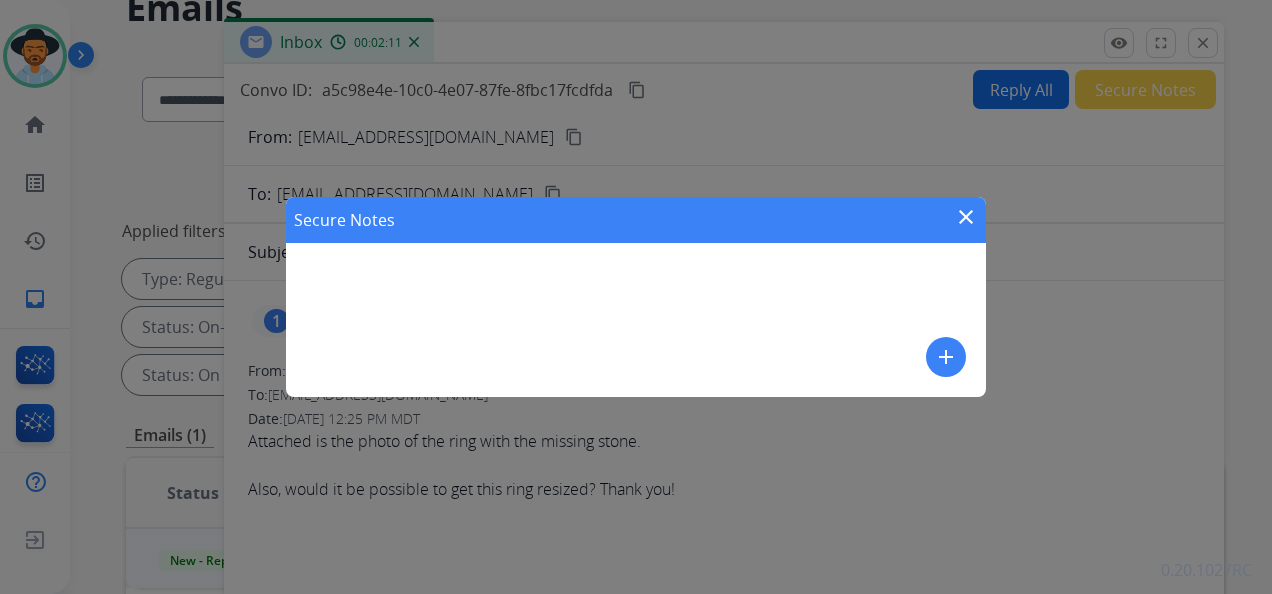 click on "Secure Notes close add" at bounding box center [636, 297] 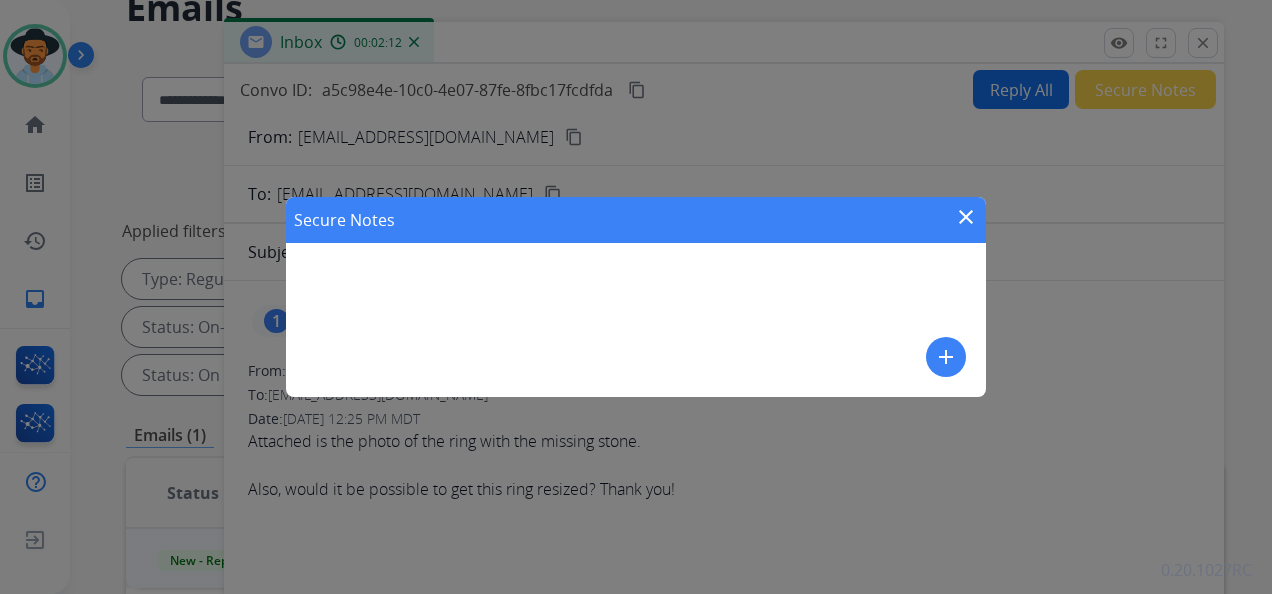 click on "add" at bounding box center [946, 357] 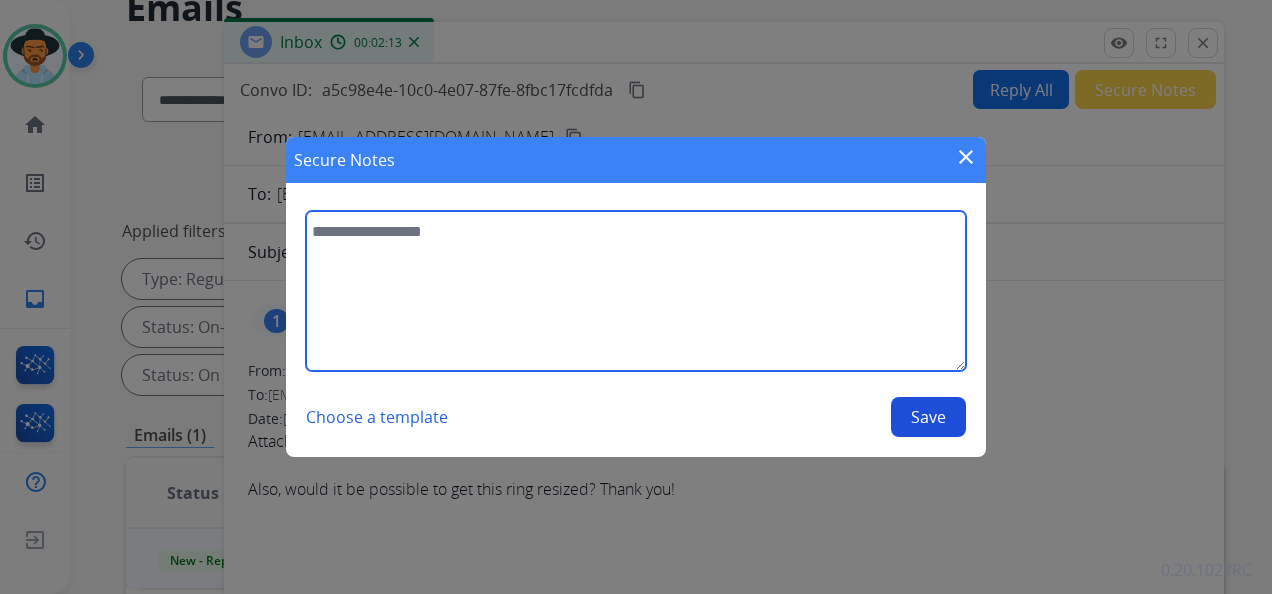 click at bounding box center (636, 291) 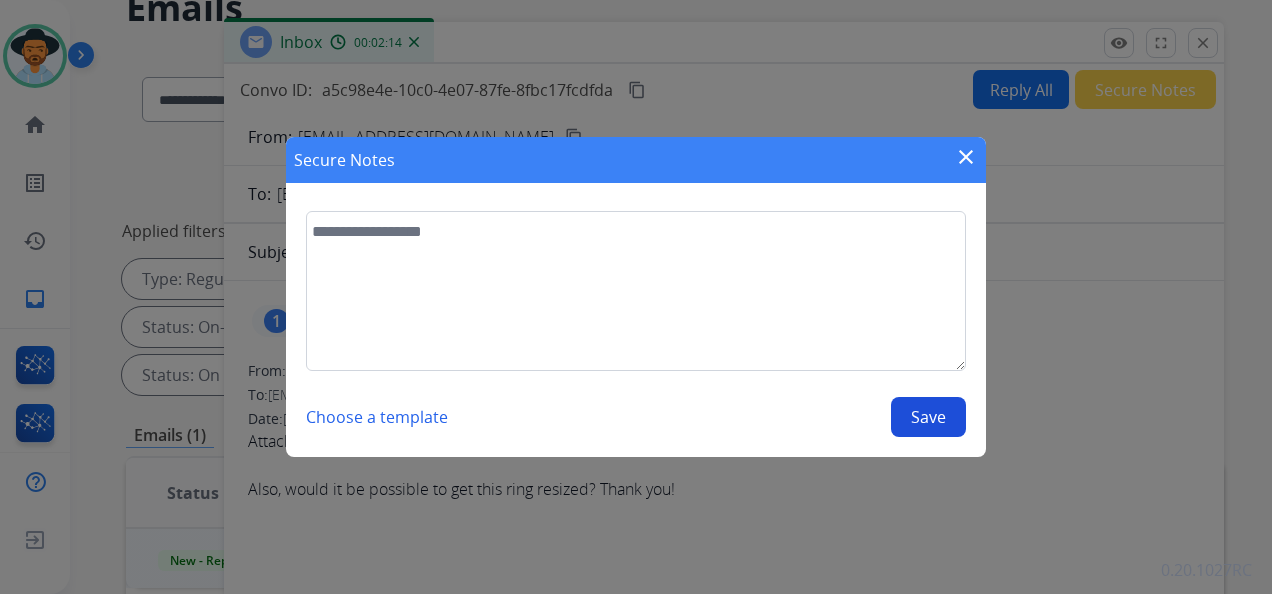 click on "close" at bounding box center (966, 157) 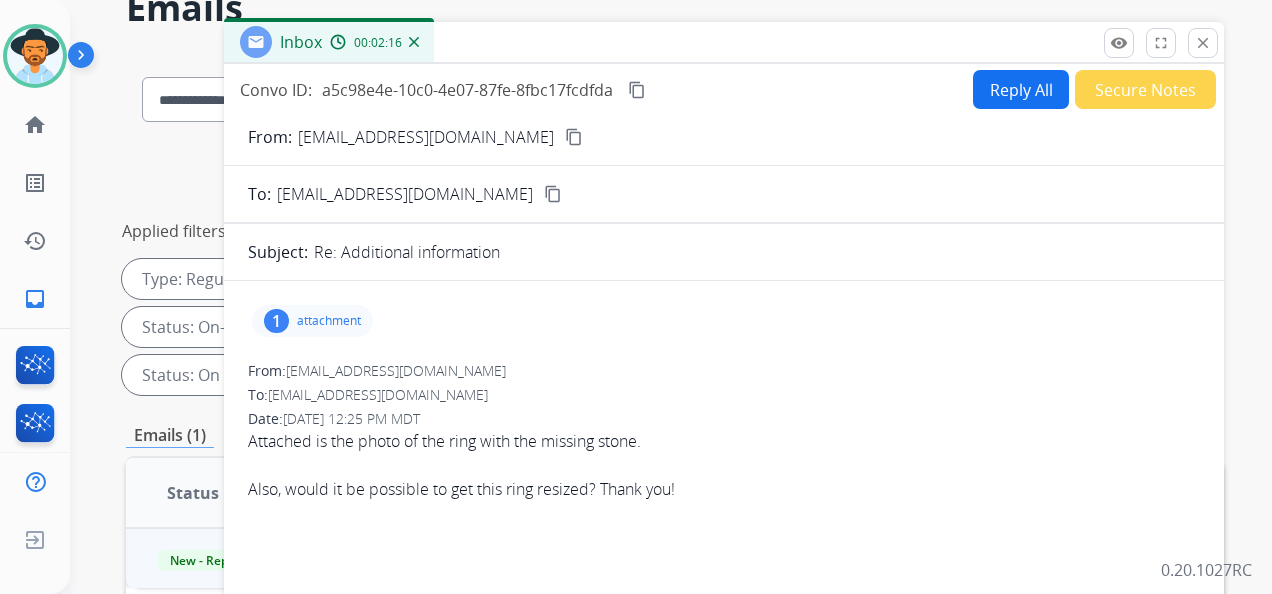 click on "content_copy" at bounding box center (637, 90) 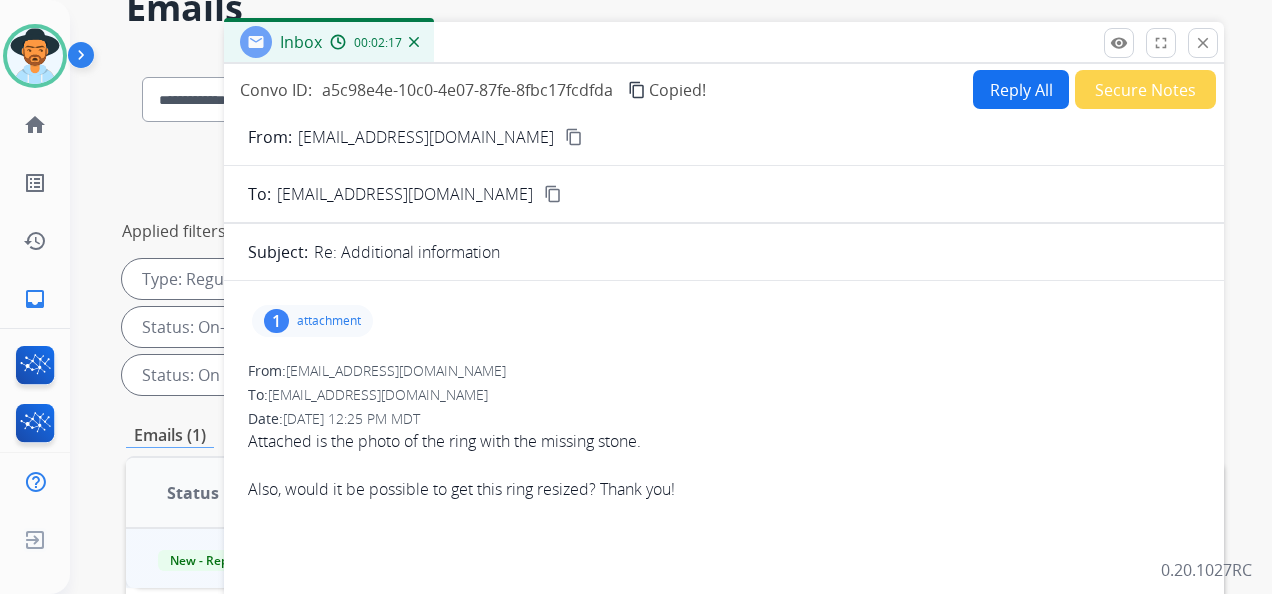 click on "Secure Notes" at bounding box center (1145, 89) 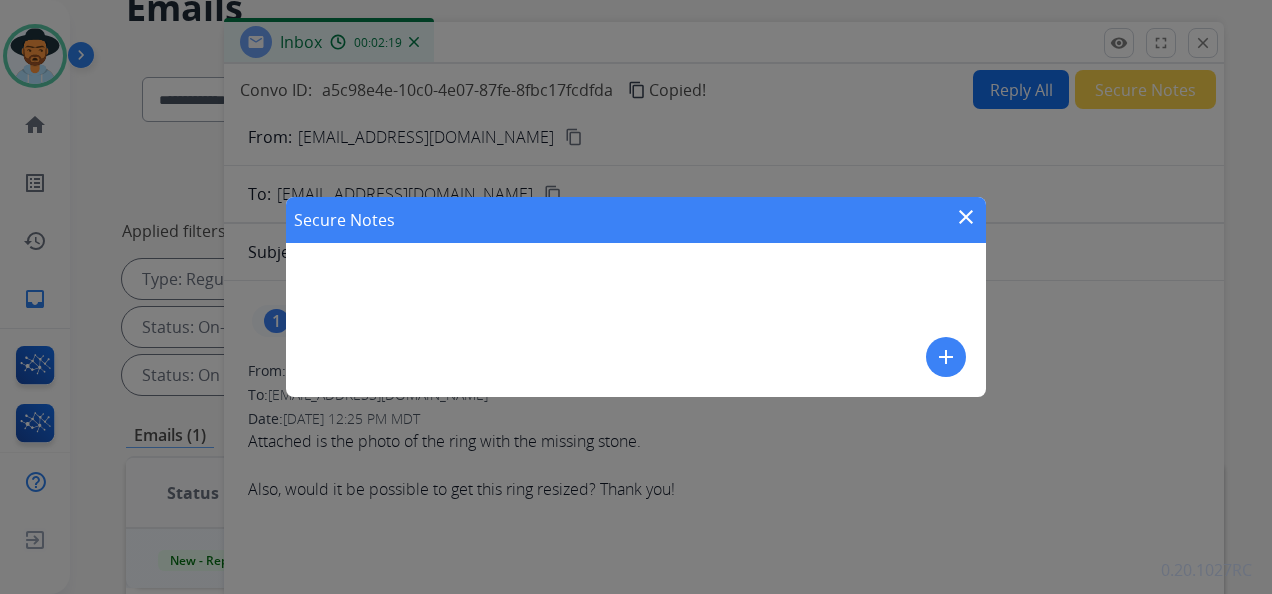click on "add" at bounding box center (946, 357) 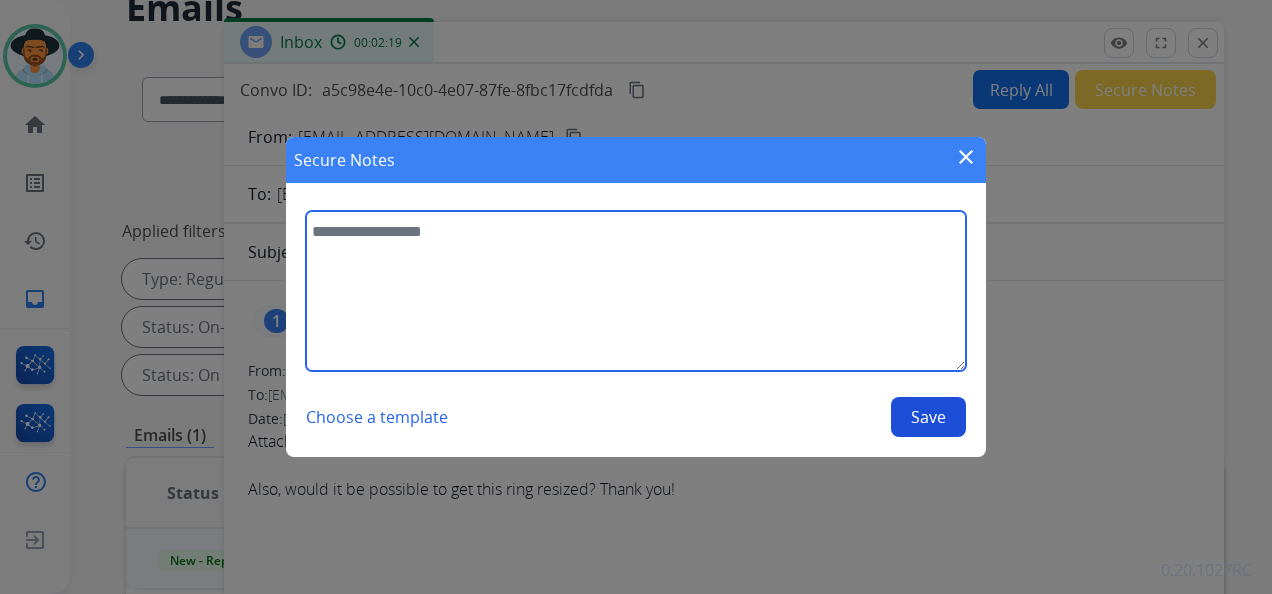 click at bounding box center (636, 291) 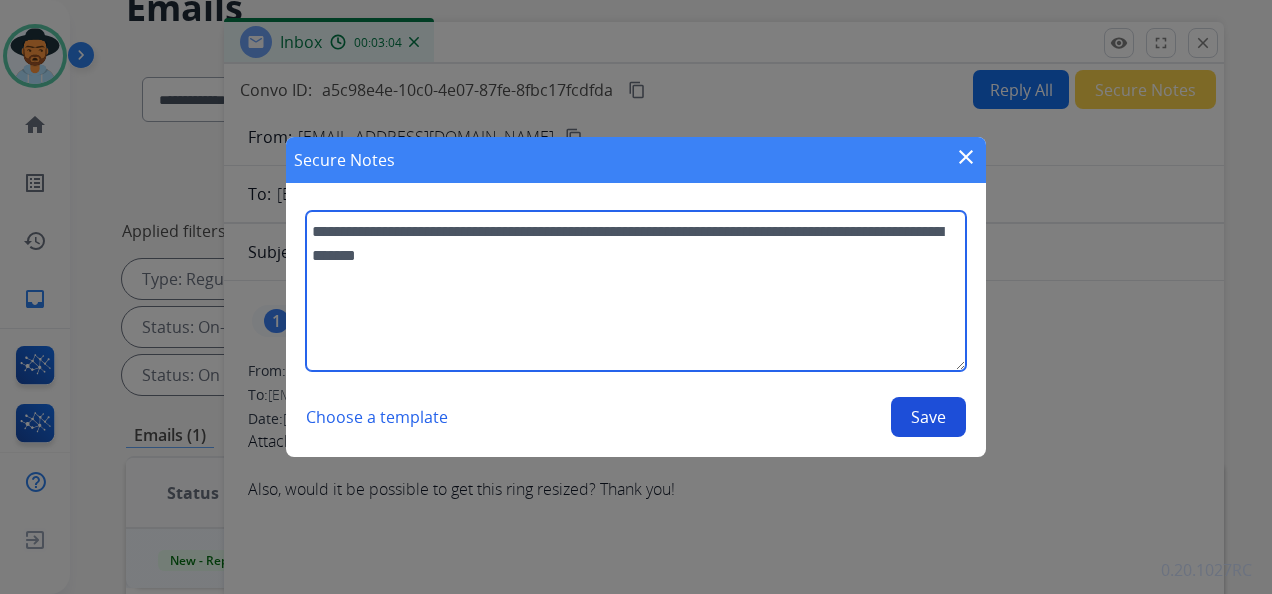 paste on "**********" 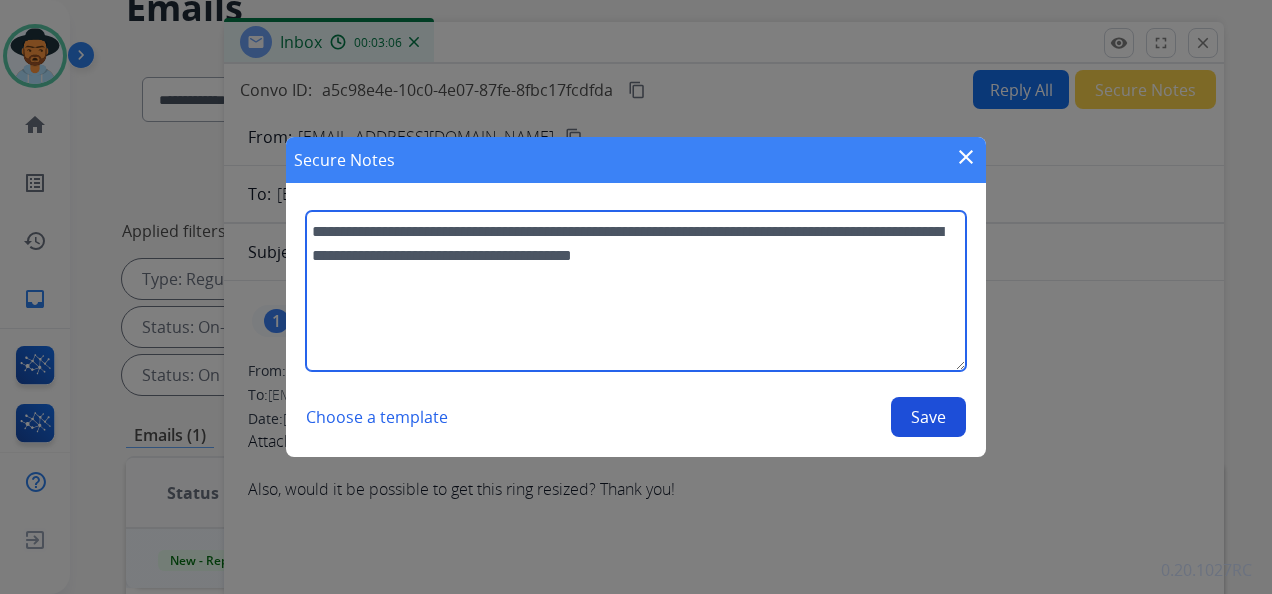 click on "**********" at bounding box center [636, 291] 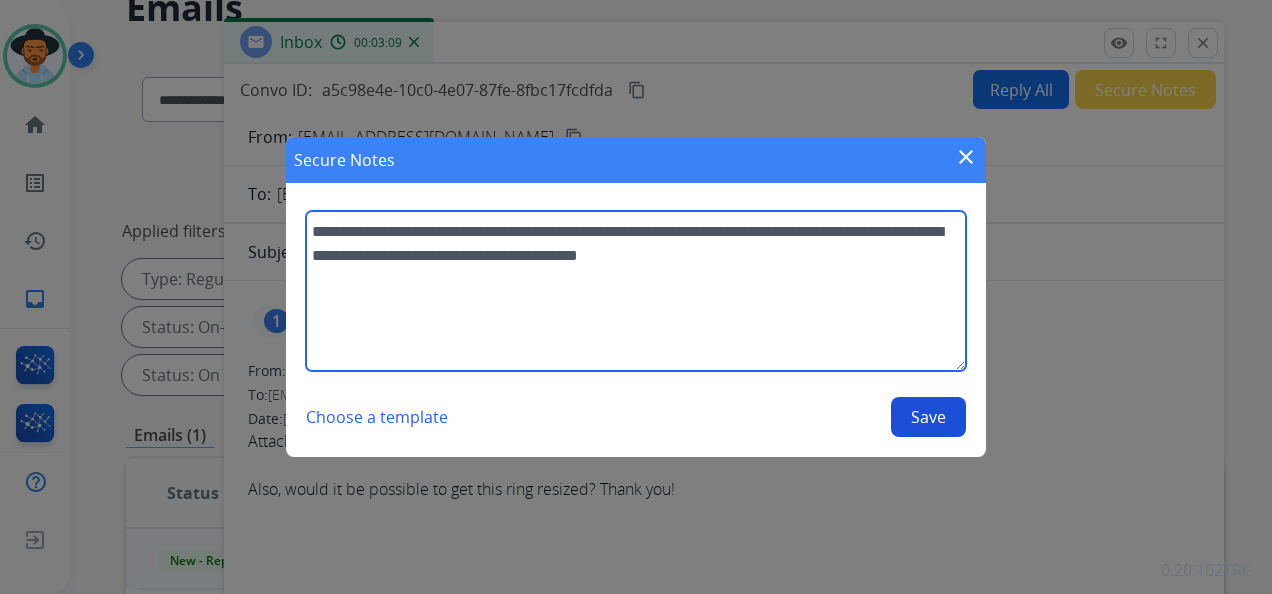 click on "**********" at bounding box center (636, 291) 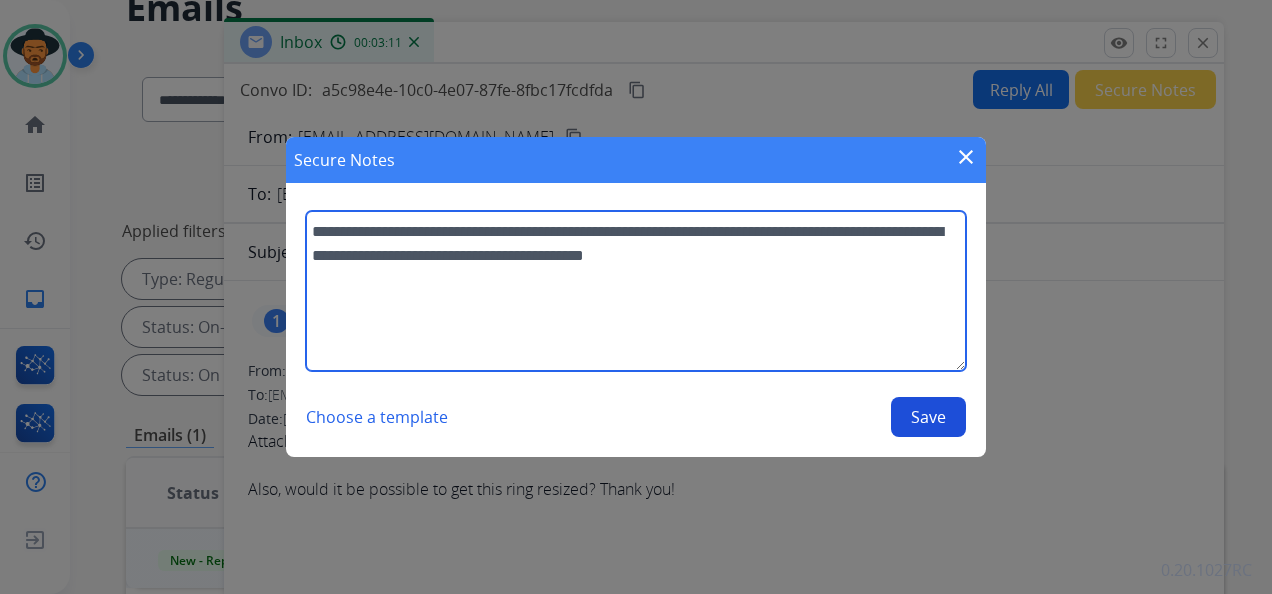 type on "**********" 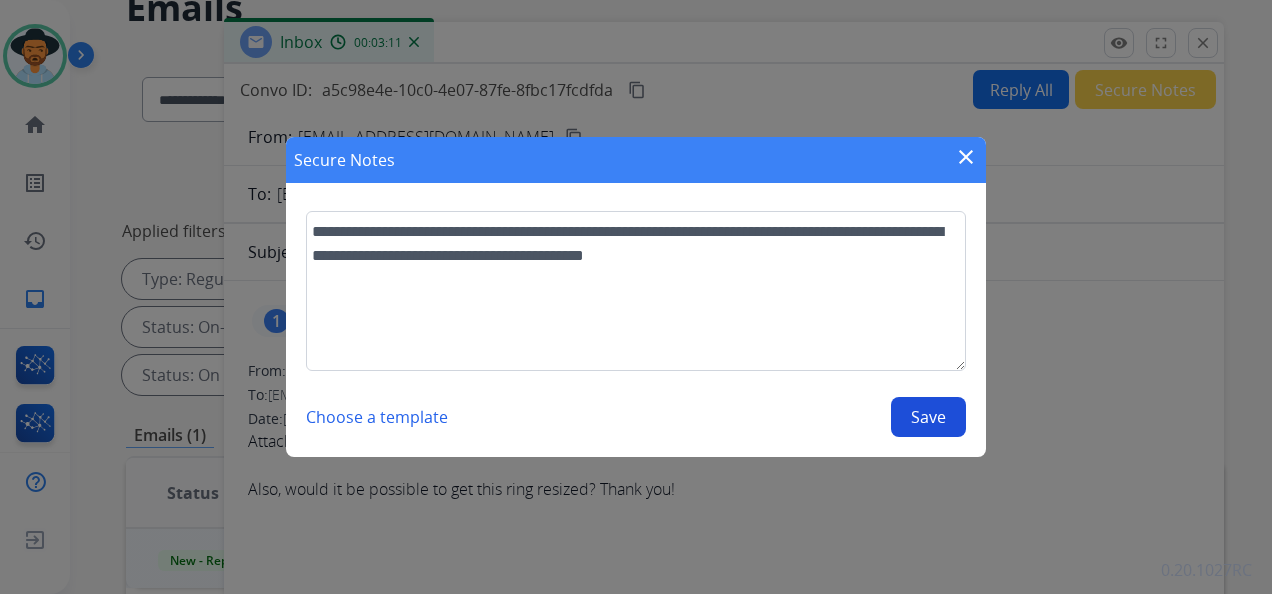 click on "Save" at bounding box center [928, 417] 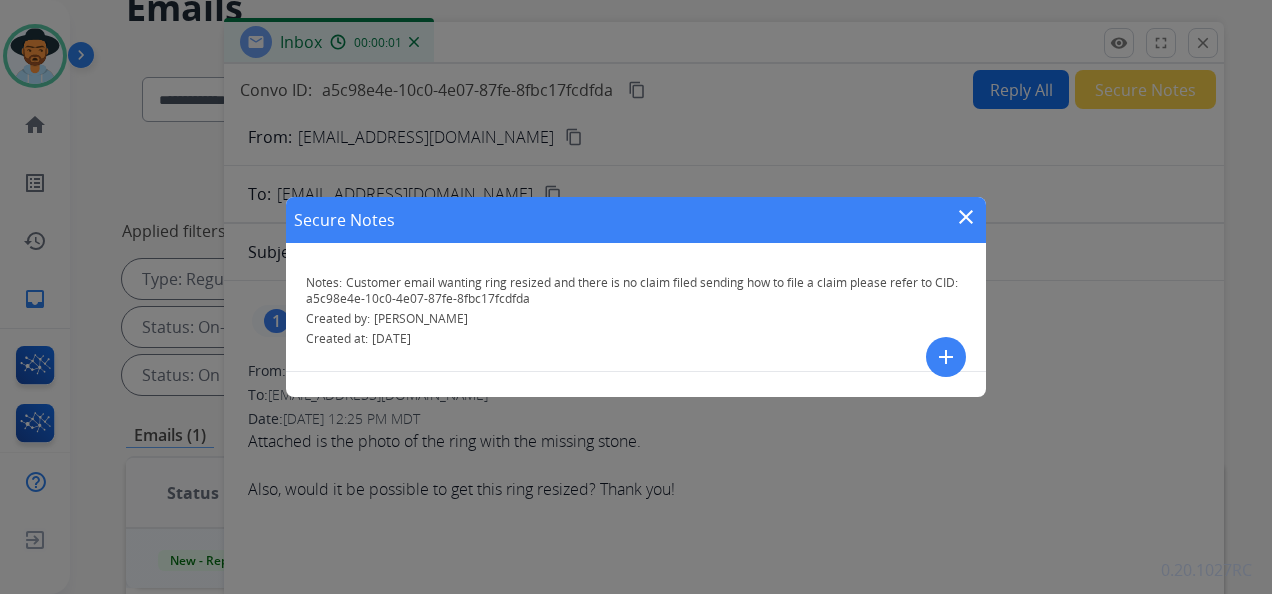 click on "close" at bounding box center (966, 217) 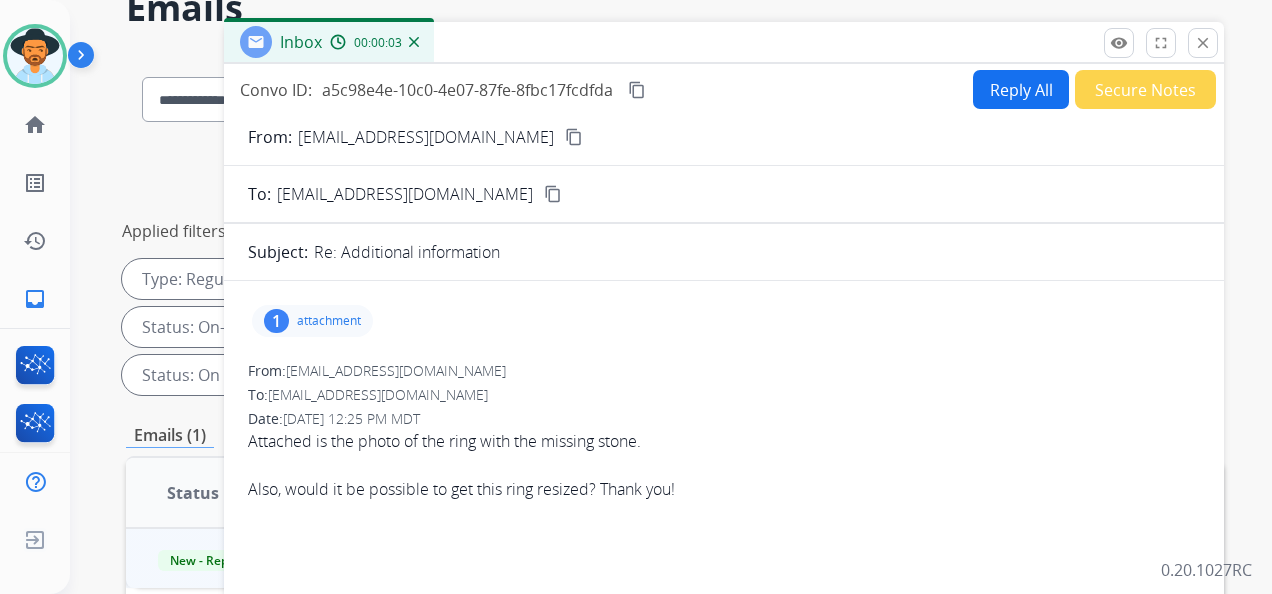 click on "Reply All" at bounding box center (1021, 89) 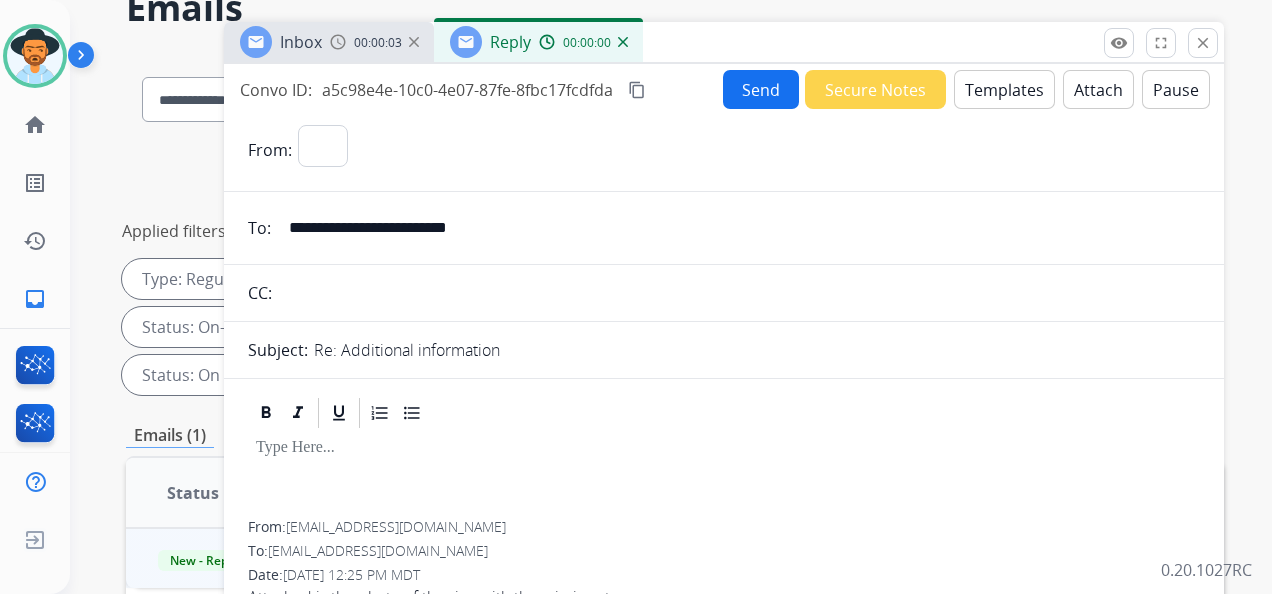 select on "**********" 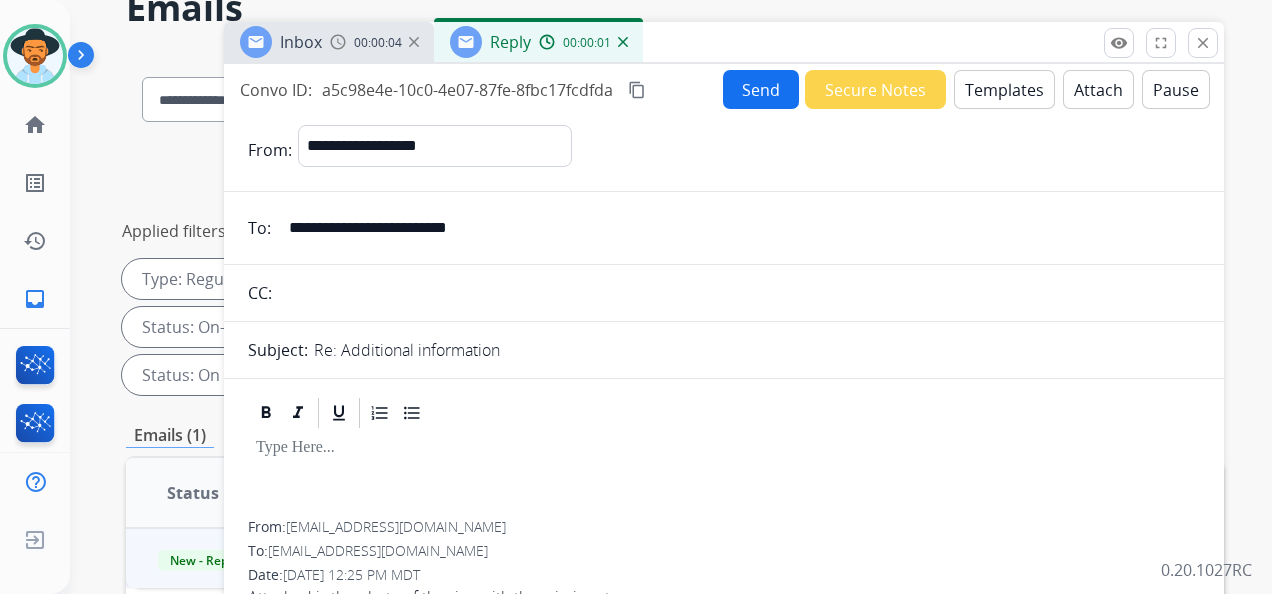 click on "Templates" at bounding box center (1004, 89) 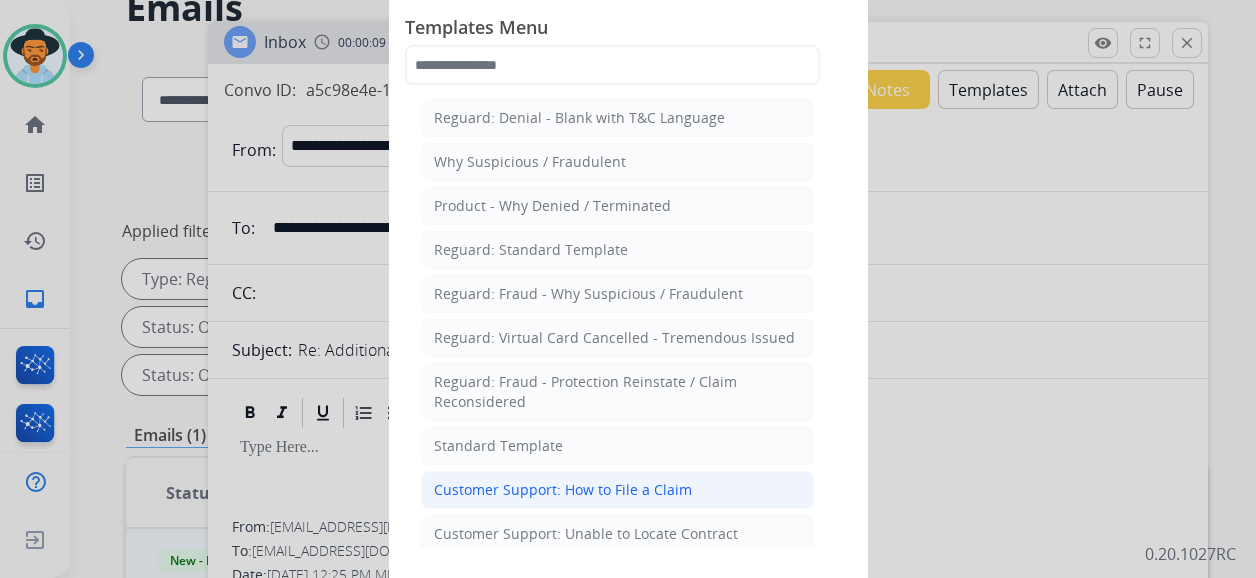 click on "Customer Support: How to File a Claim" 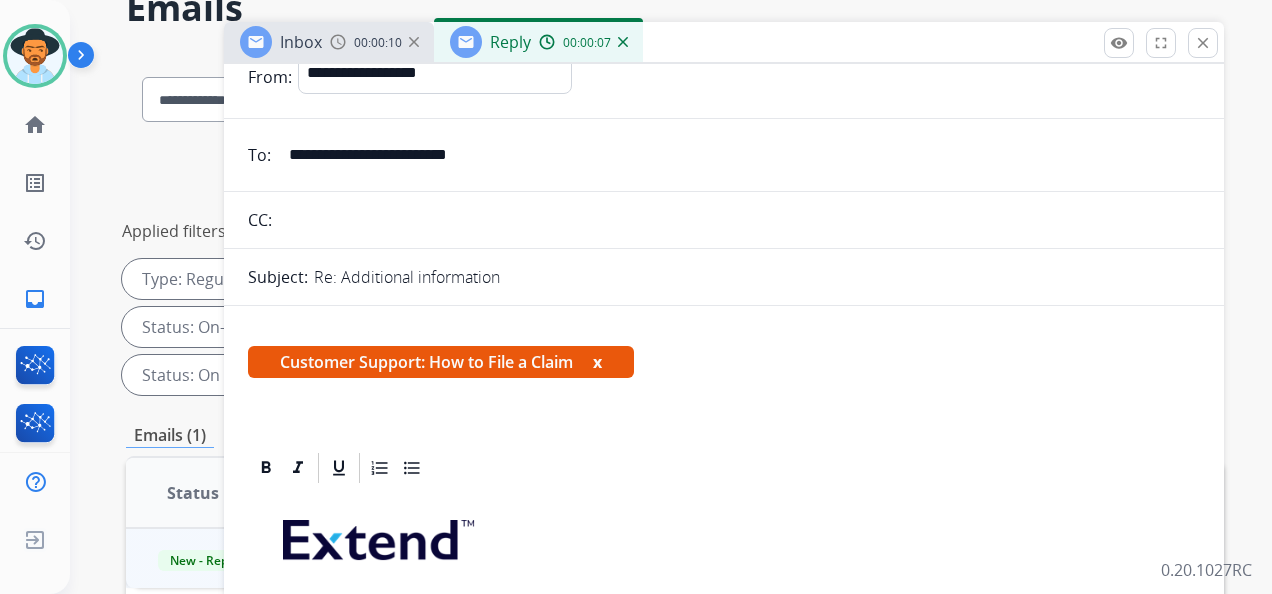 scroll, scrollTop: 300, scrollLeft: 0, axis: vertical 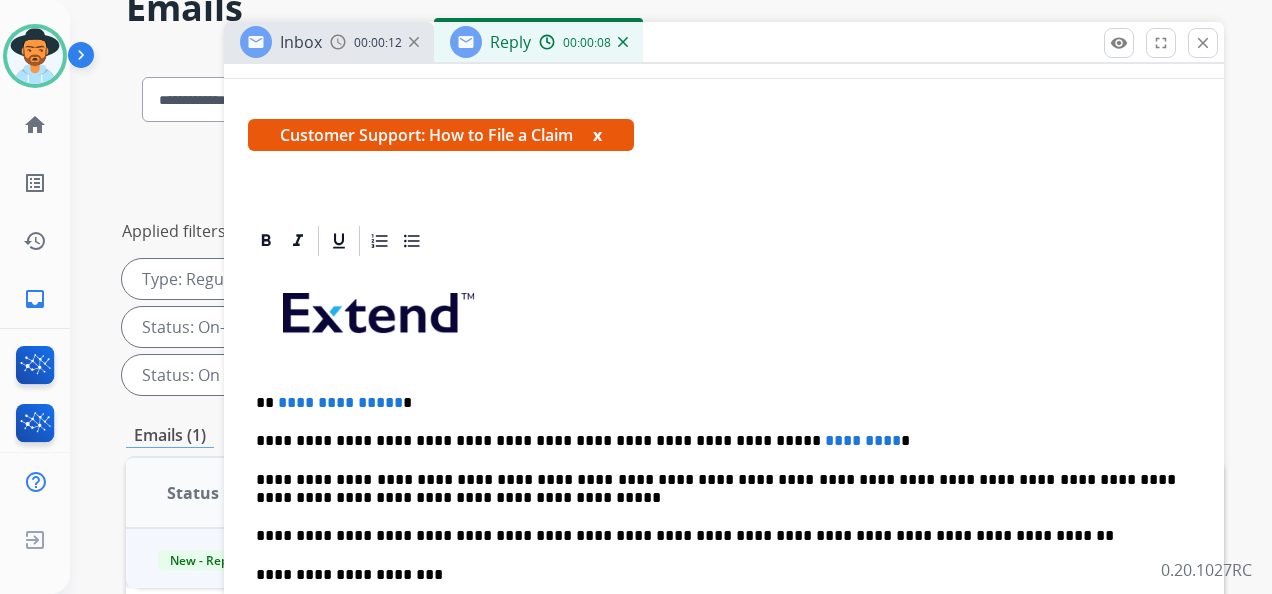 click on "**********" at bounding box center [716, 403] 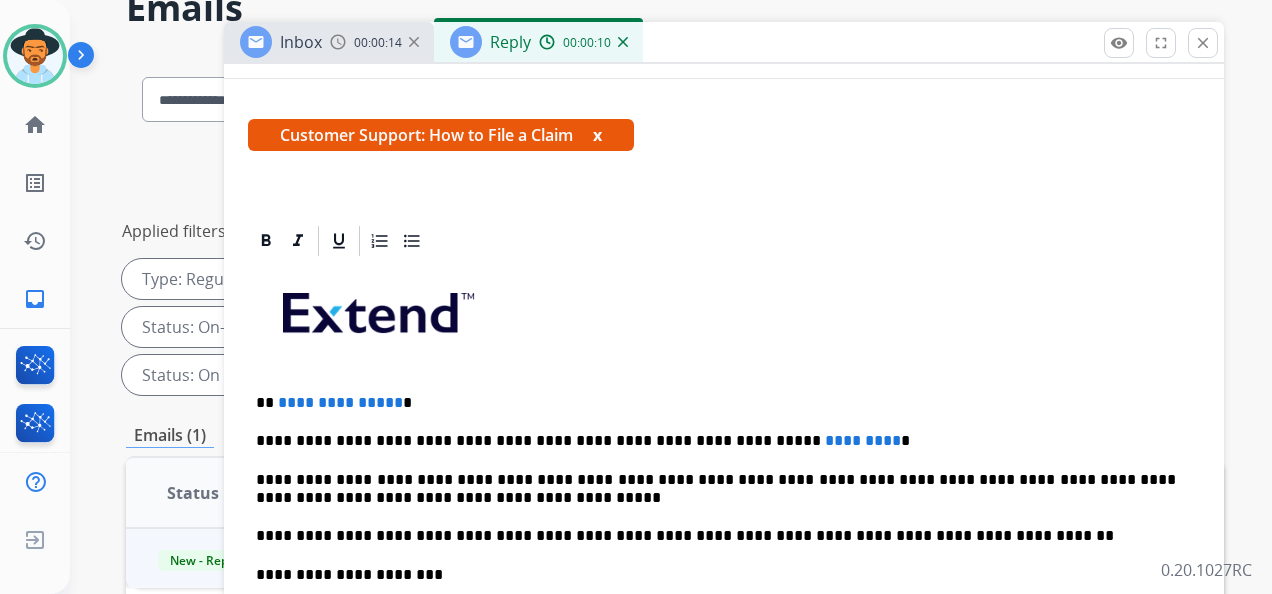 type 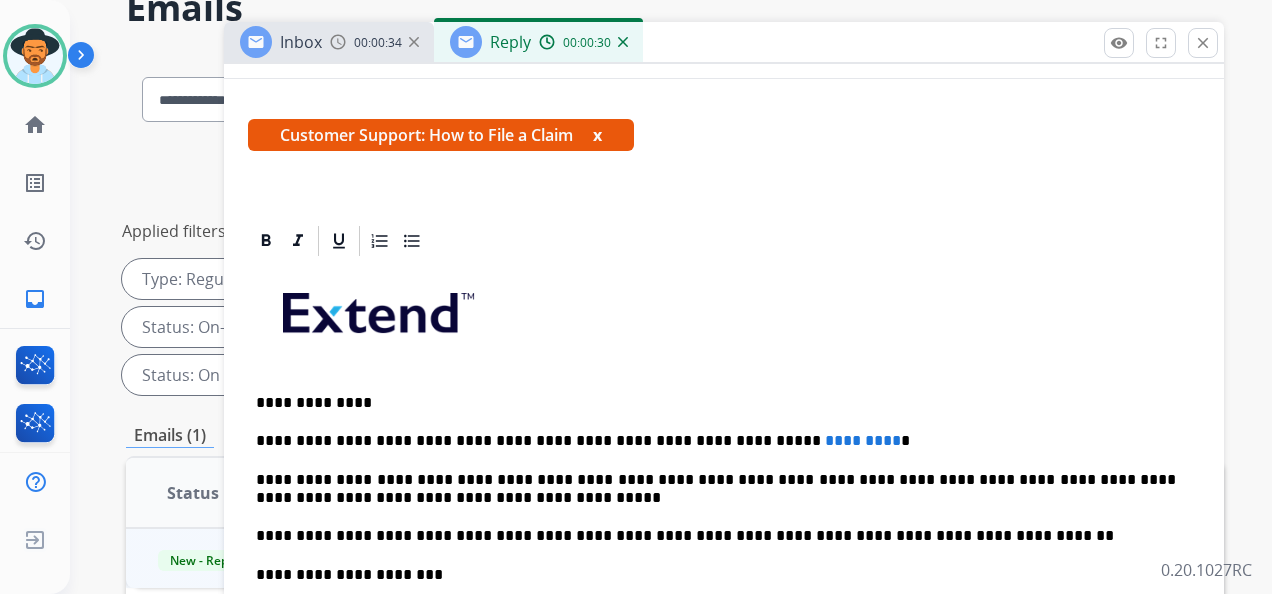 click on "*********" at bounding box center [863, 440] 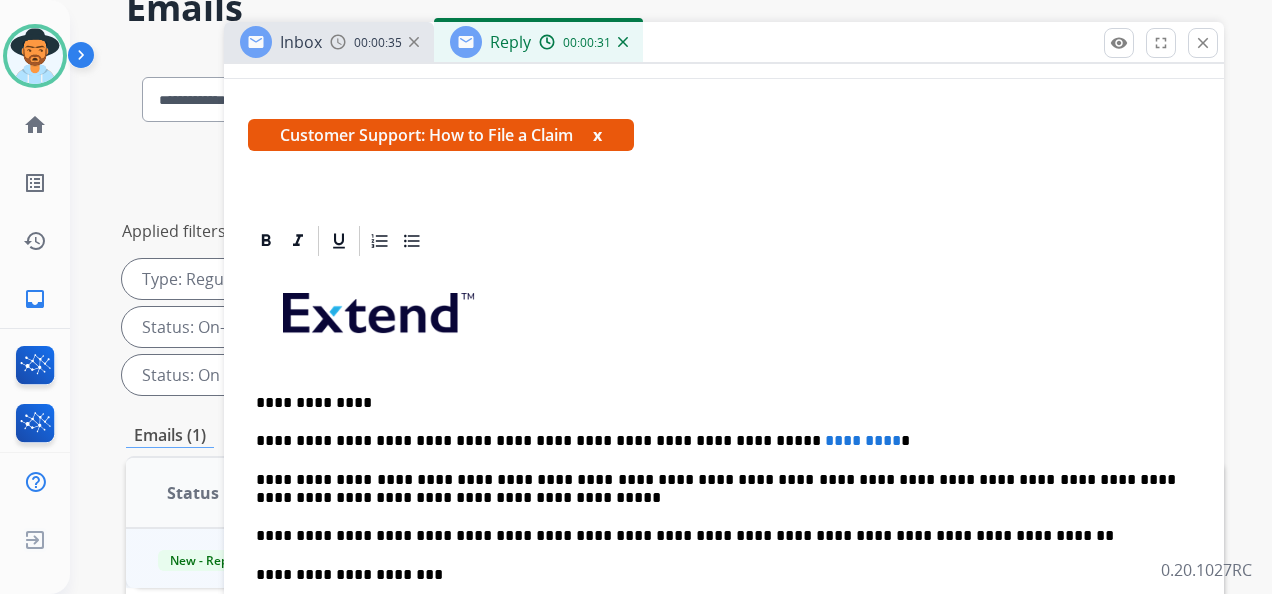 click on "*********" at bounding box center [863, 440] 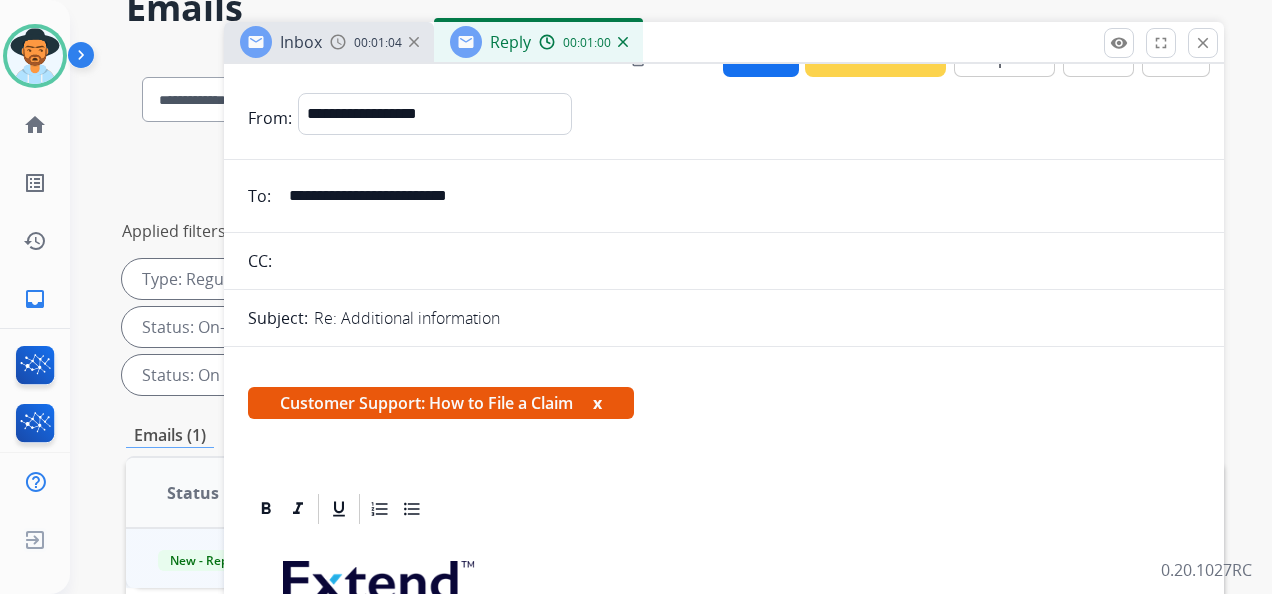 scroll, scrollTop: 0, scrollLeft: 0, axis: both 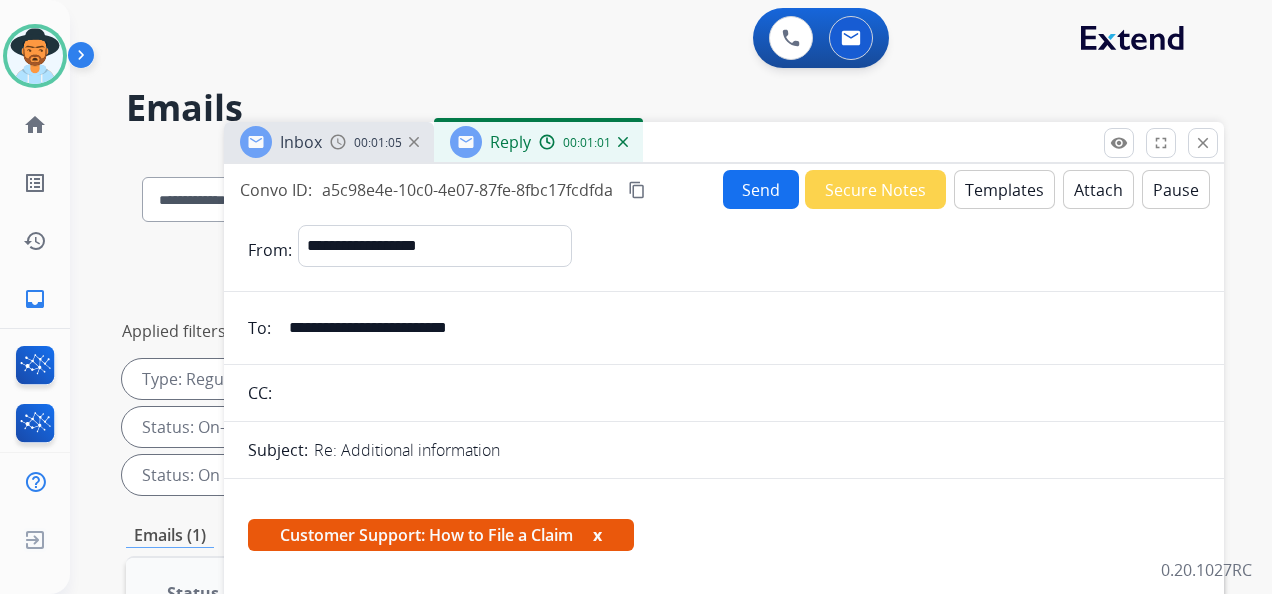 click on "Send" at bounding box center [761, 189] 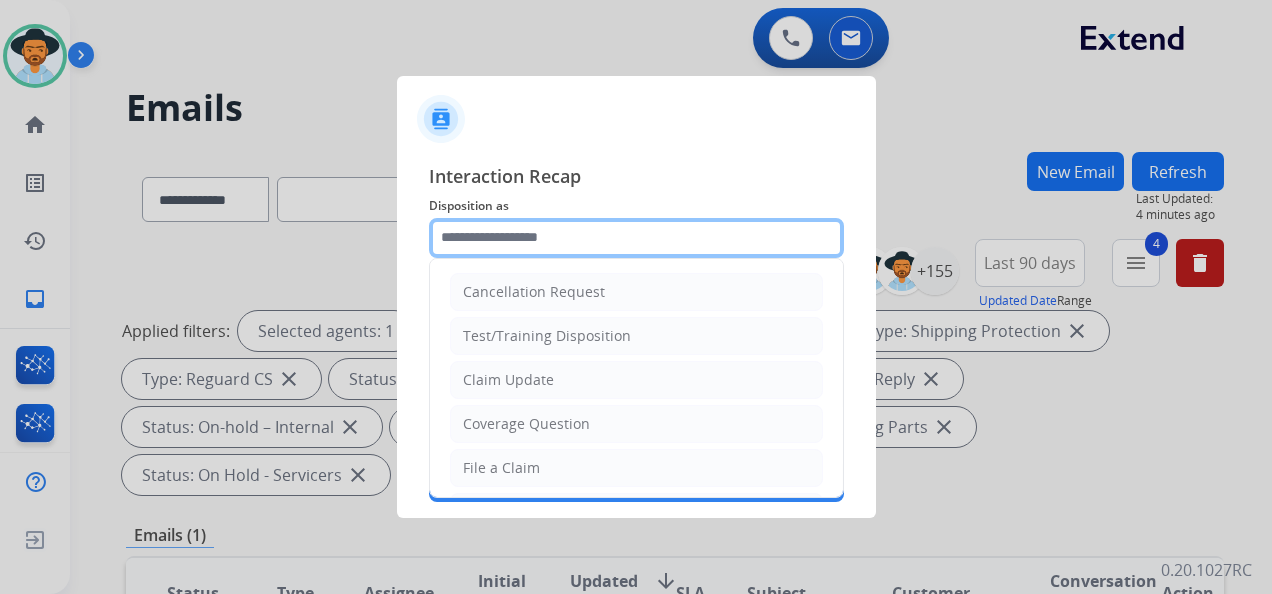 click 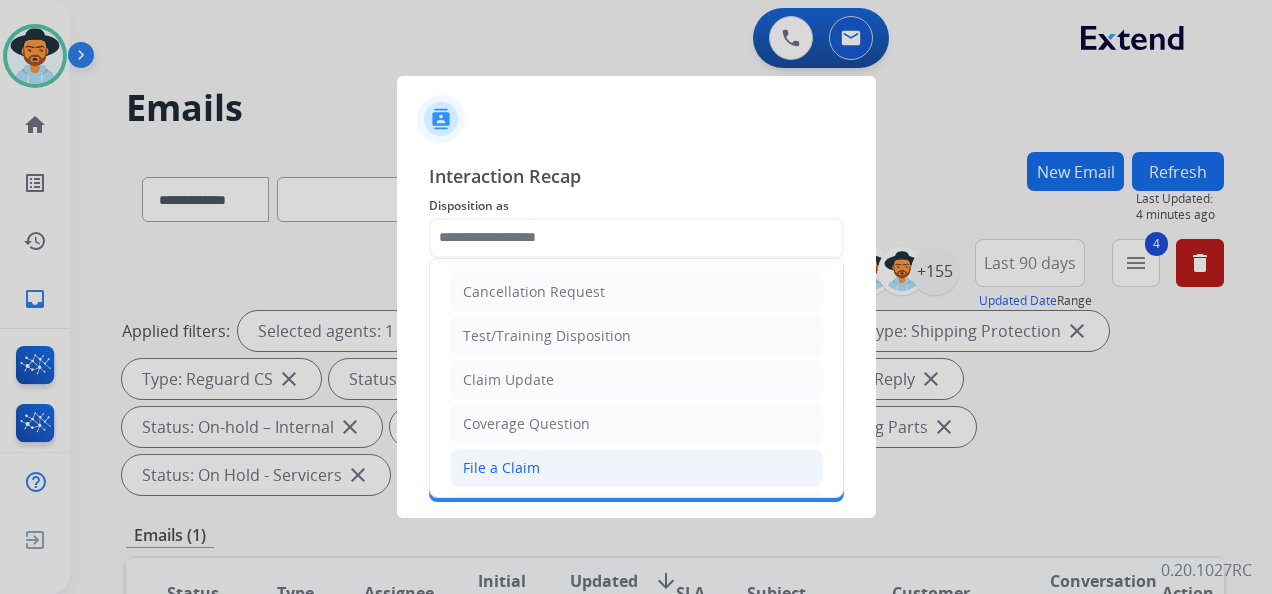 click on "File a Claim" 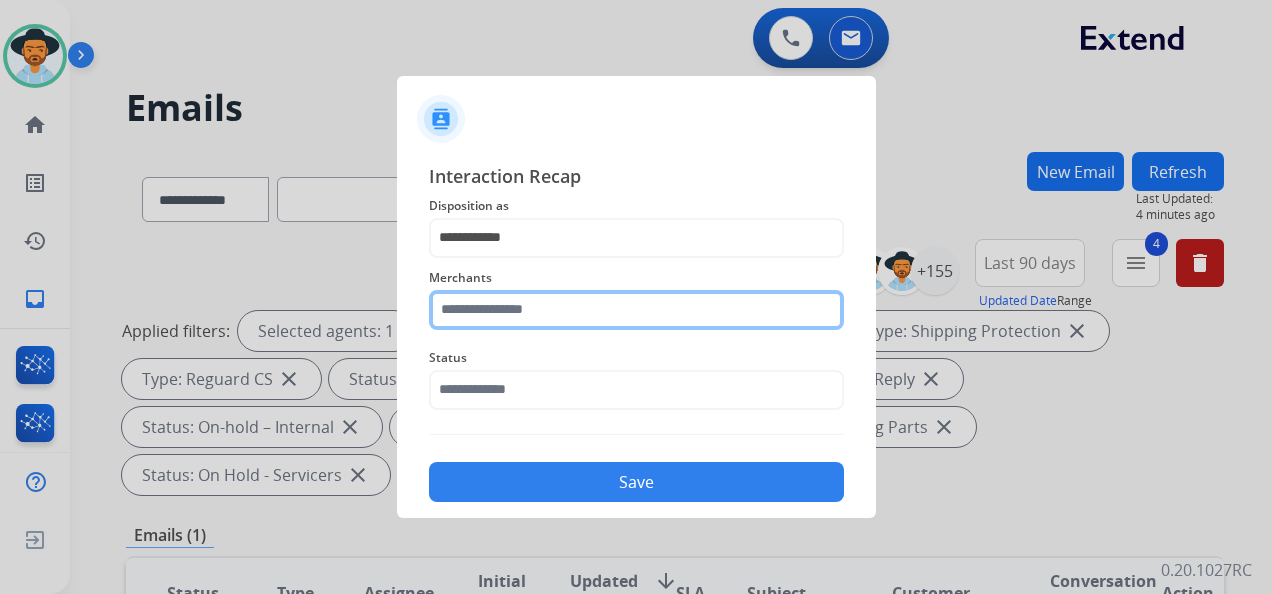 click 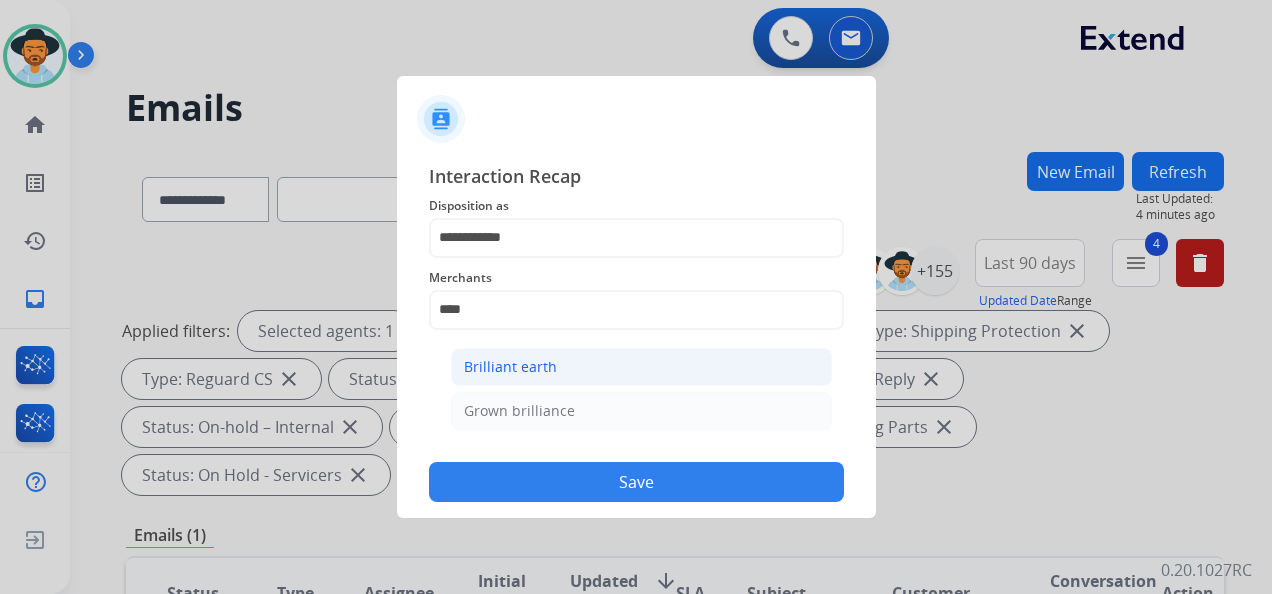 click on "Brilliant earth" 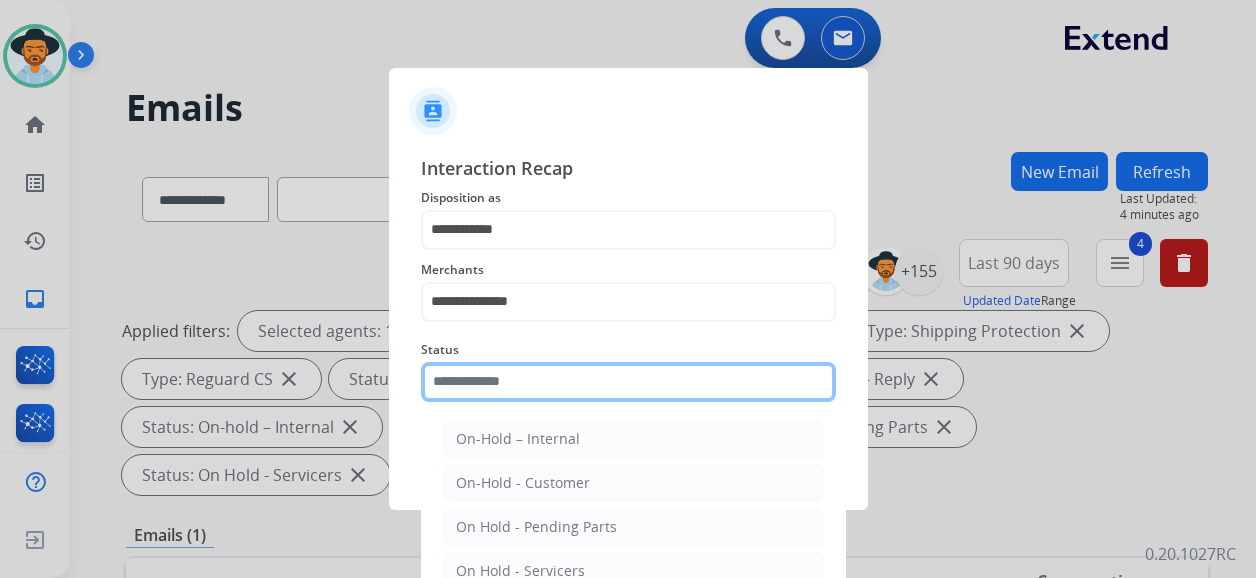 click 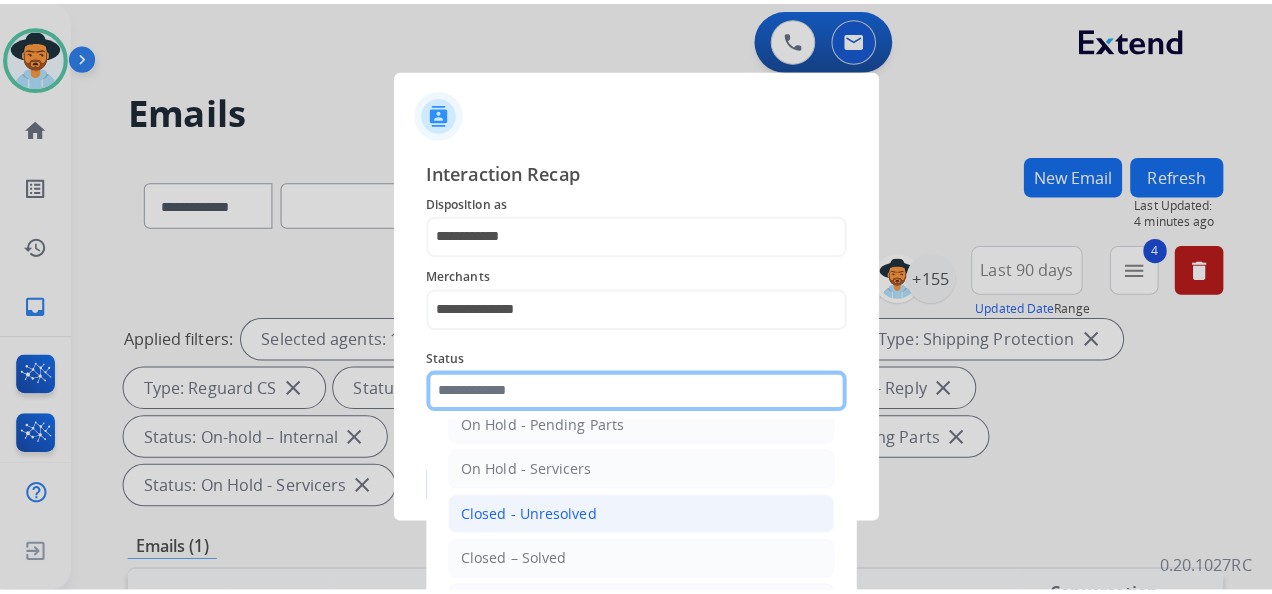 scroll, scrollTop: 114, scrollLeft: 0, axis: vertical 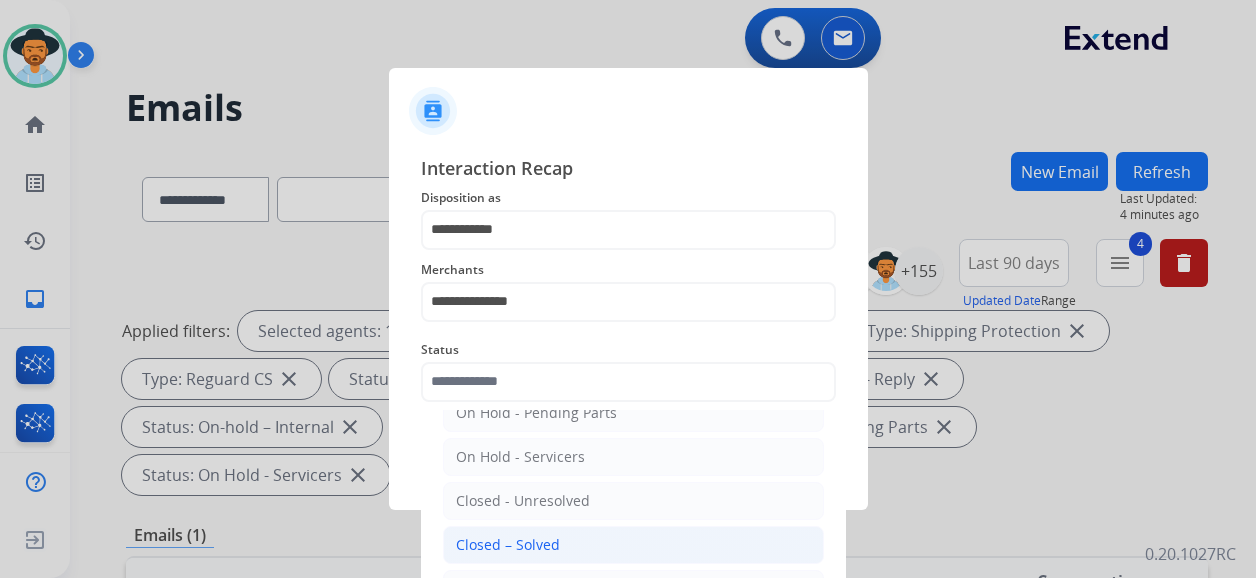 click on "Closed – Solved" 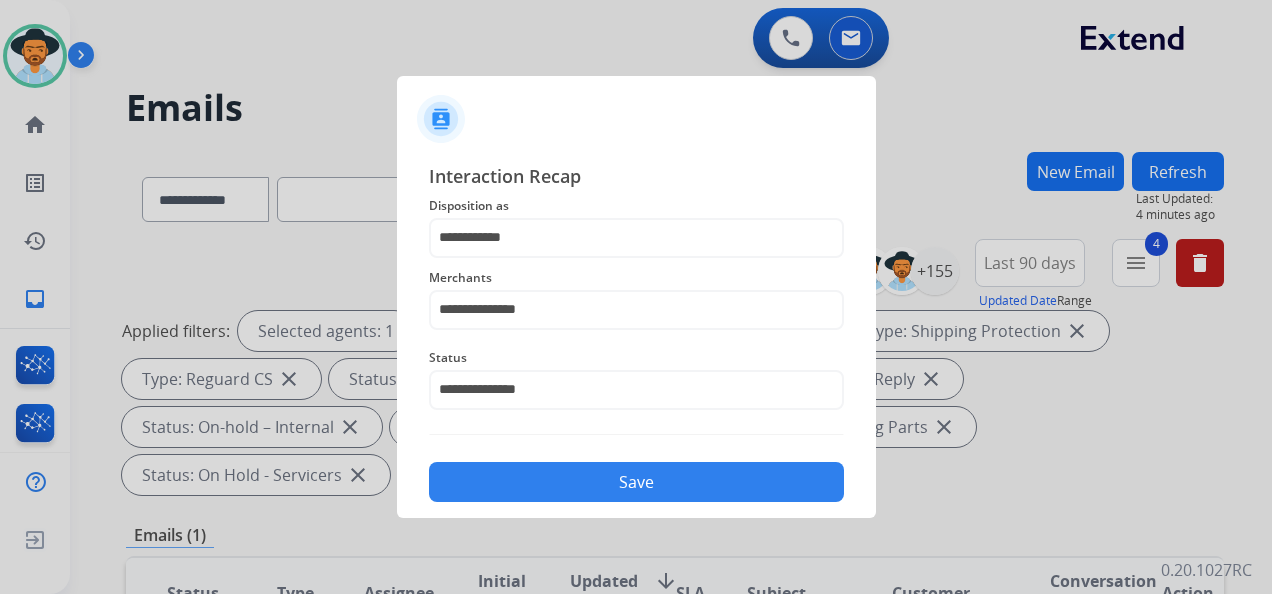click on "Save" 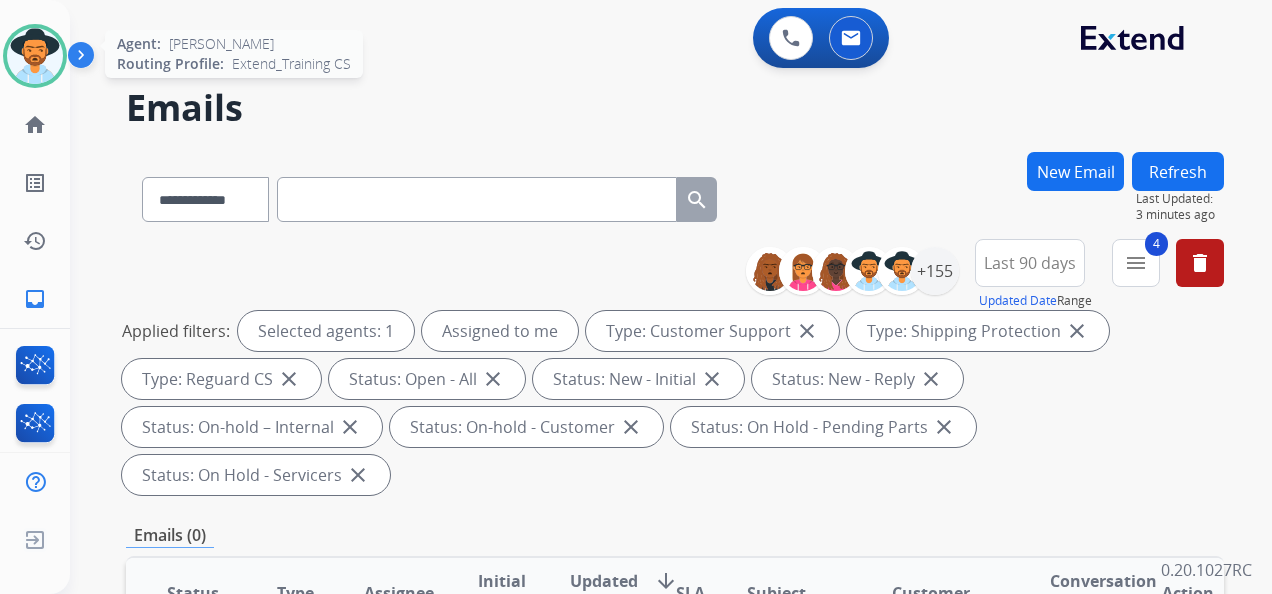 click at bounding box center [35, 56] 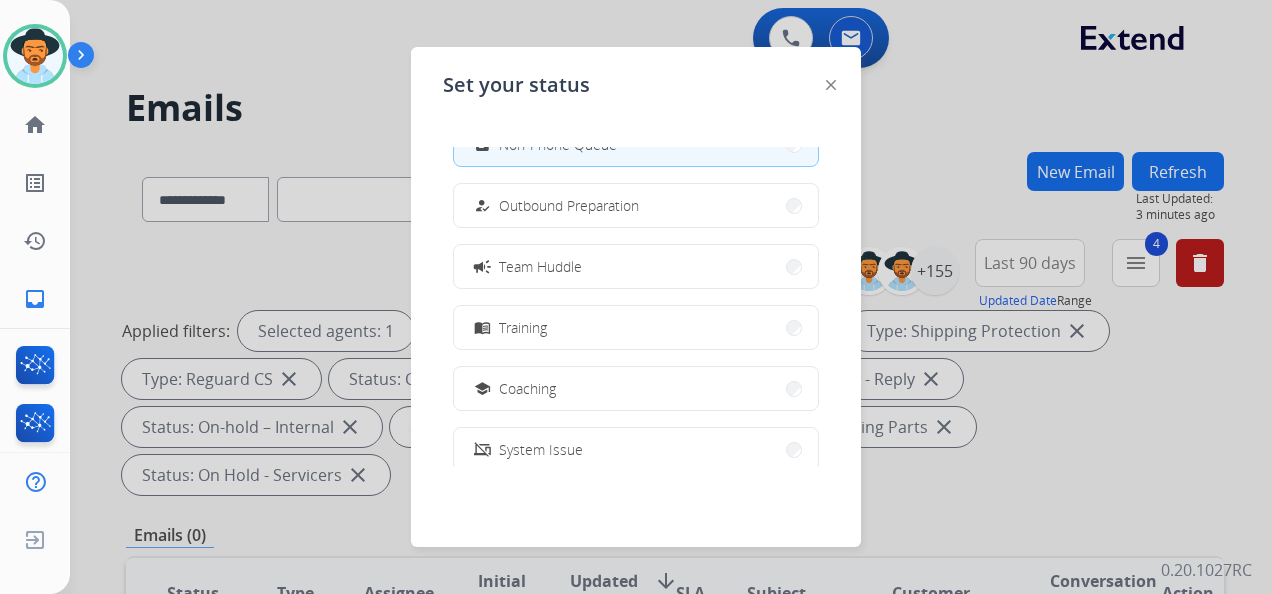 scroll, scrollTop: 376, scrollLeft: 0, axis: vertical 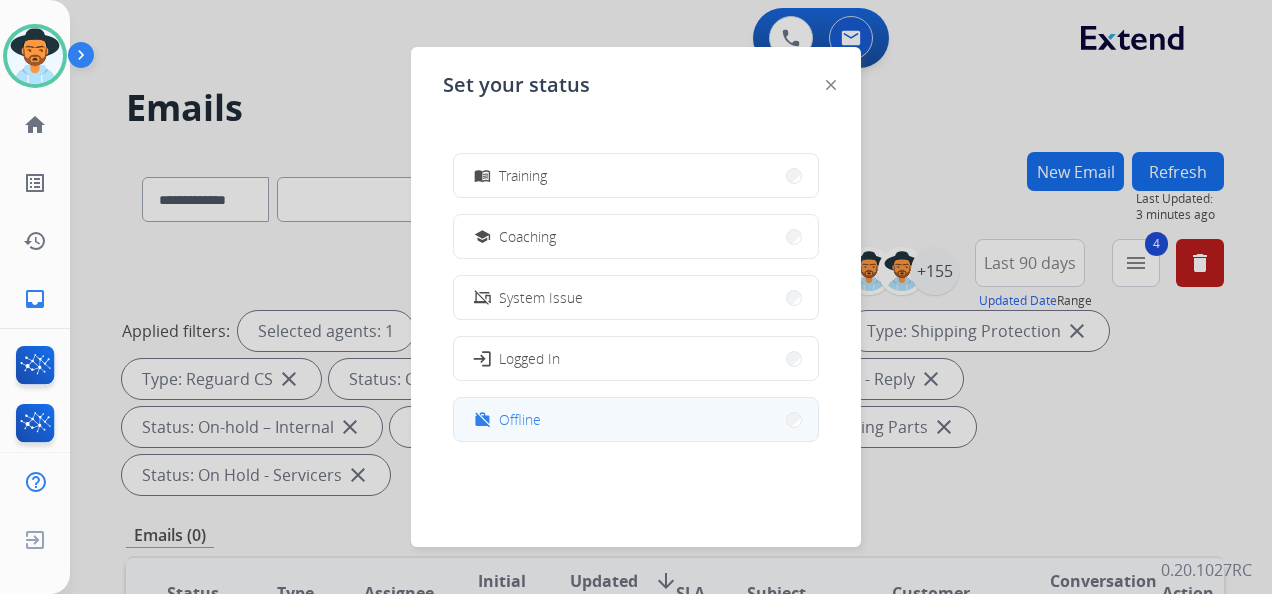 click on "Offline" at bounding box center (520, 419) 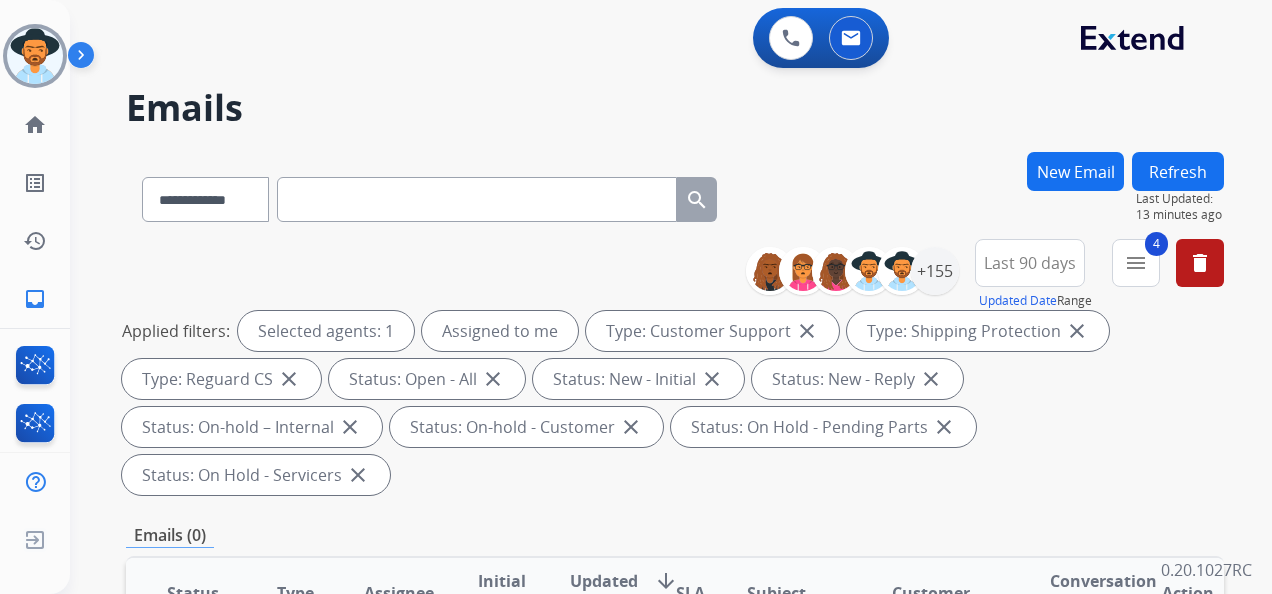 scroll, scrollTop: 100, scrollLeft: 0, axis: vertical 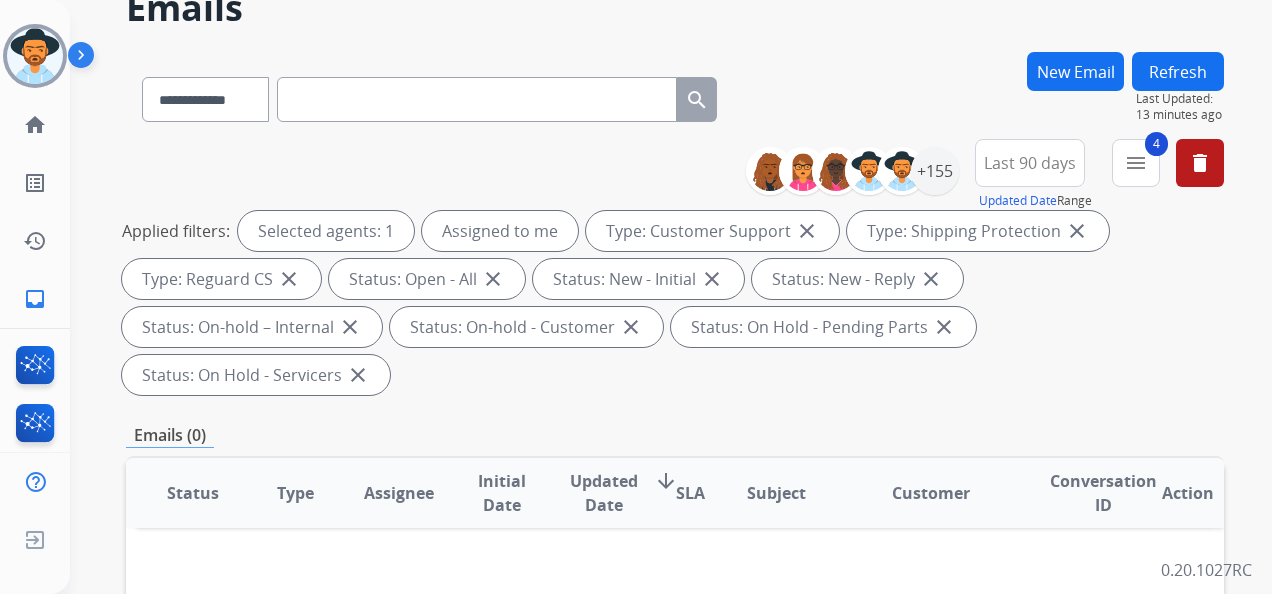 click on "Emails" at bounding box center [675, 8] 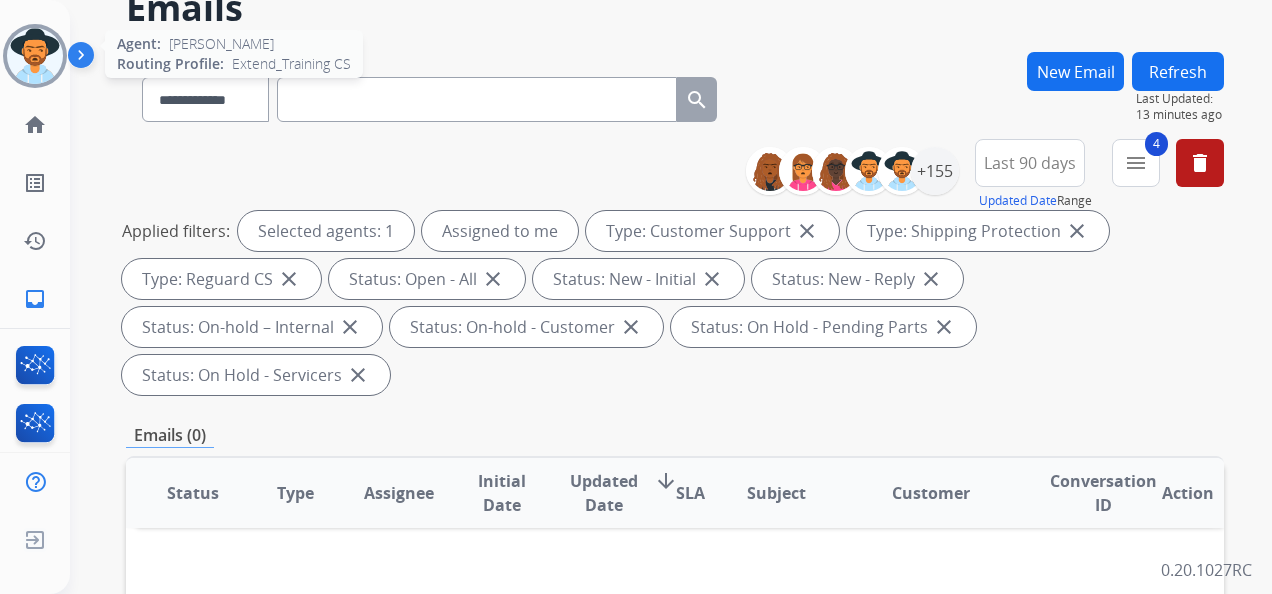 click at bounding box center (35, 56) 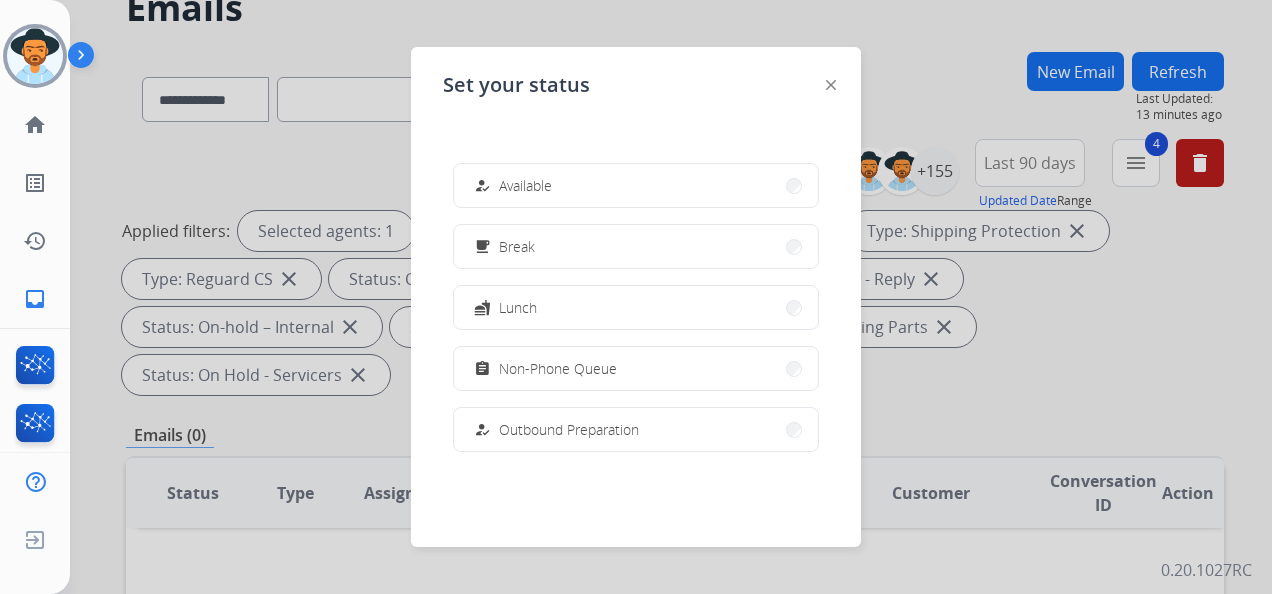click on "Non-Phone Queue" at bounding box center [558, 368] 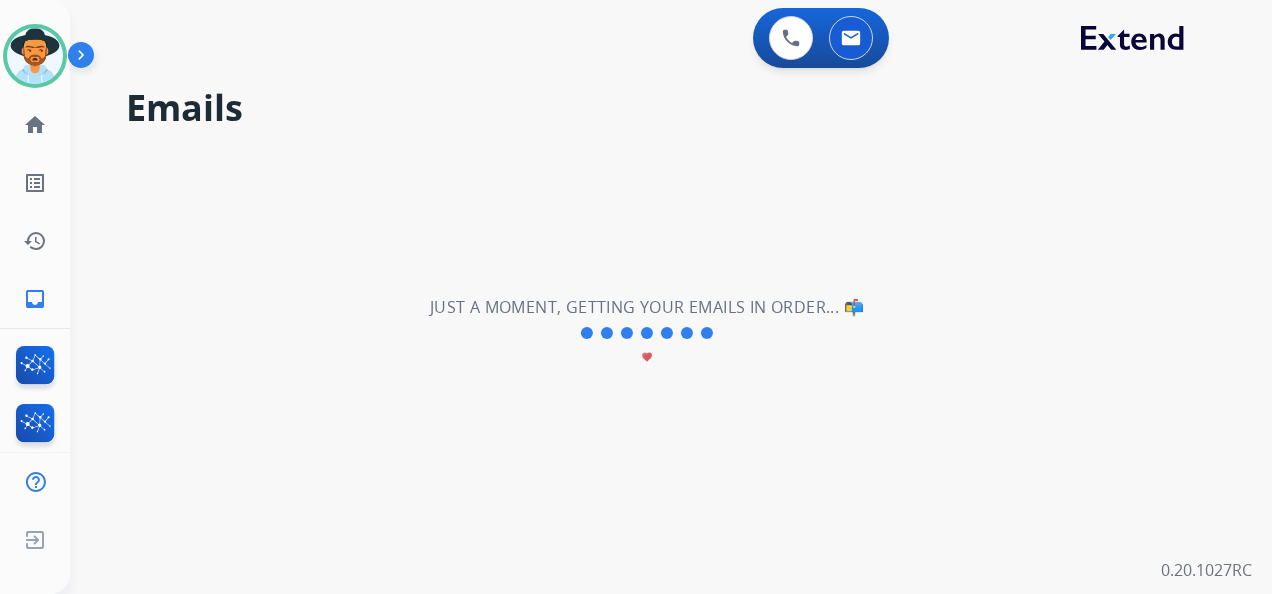 scroll, scrollTop: 0, scrollLeft: 0, axis: both 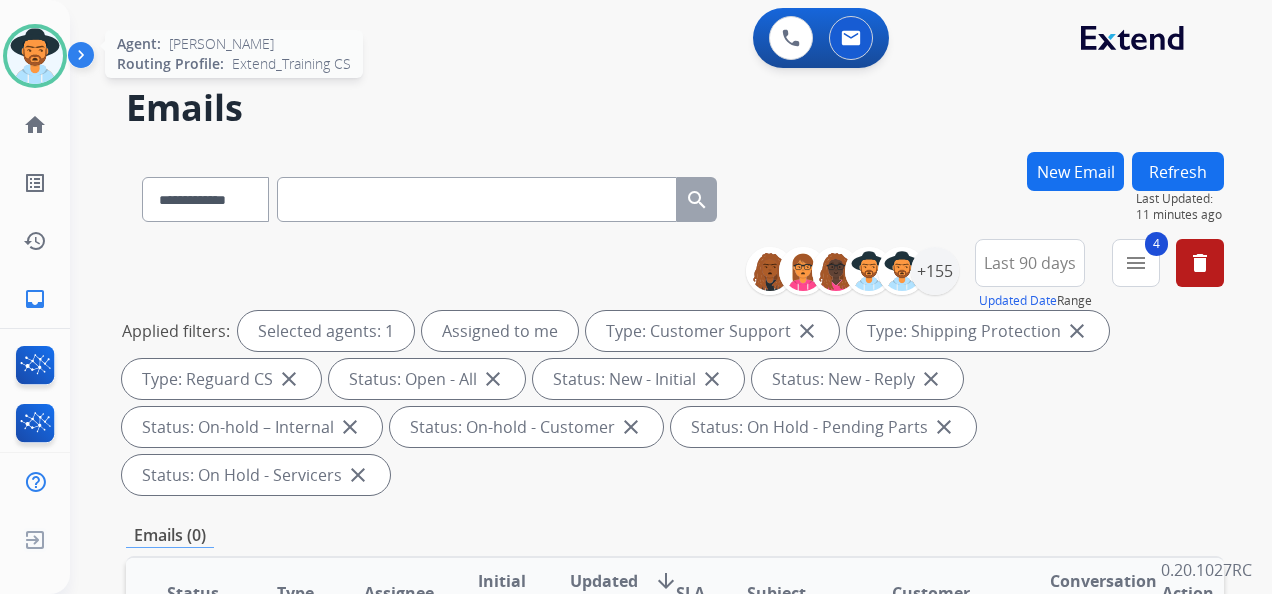 click at bounding box center [35, 56] 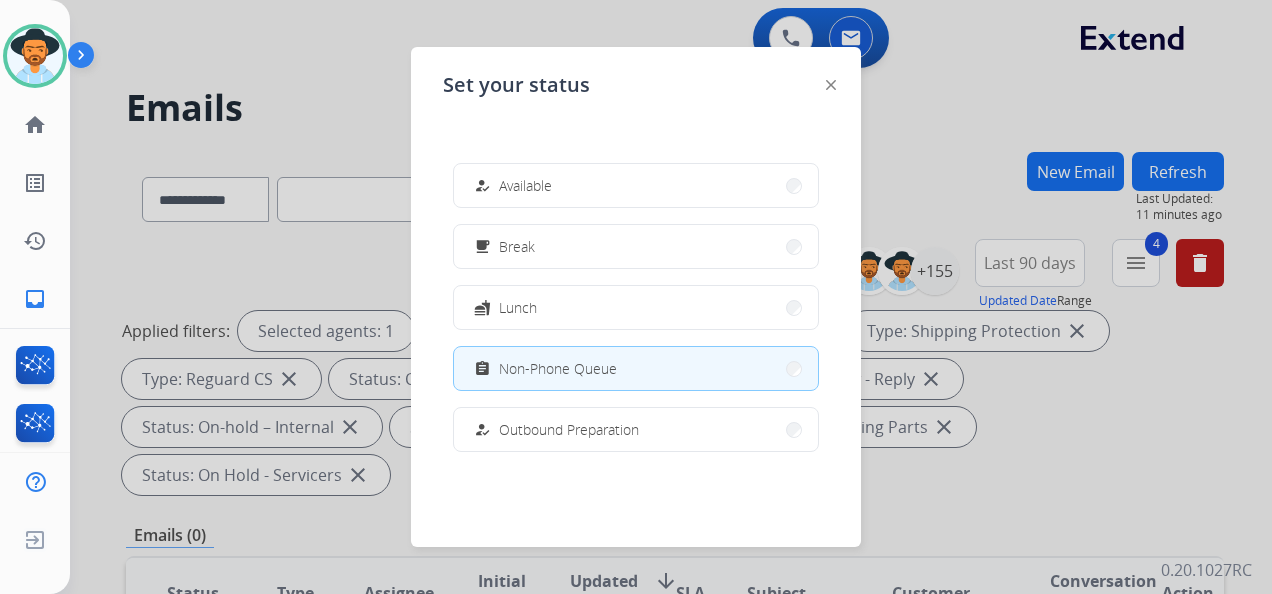 click at bounding box center (636, 297) 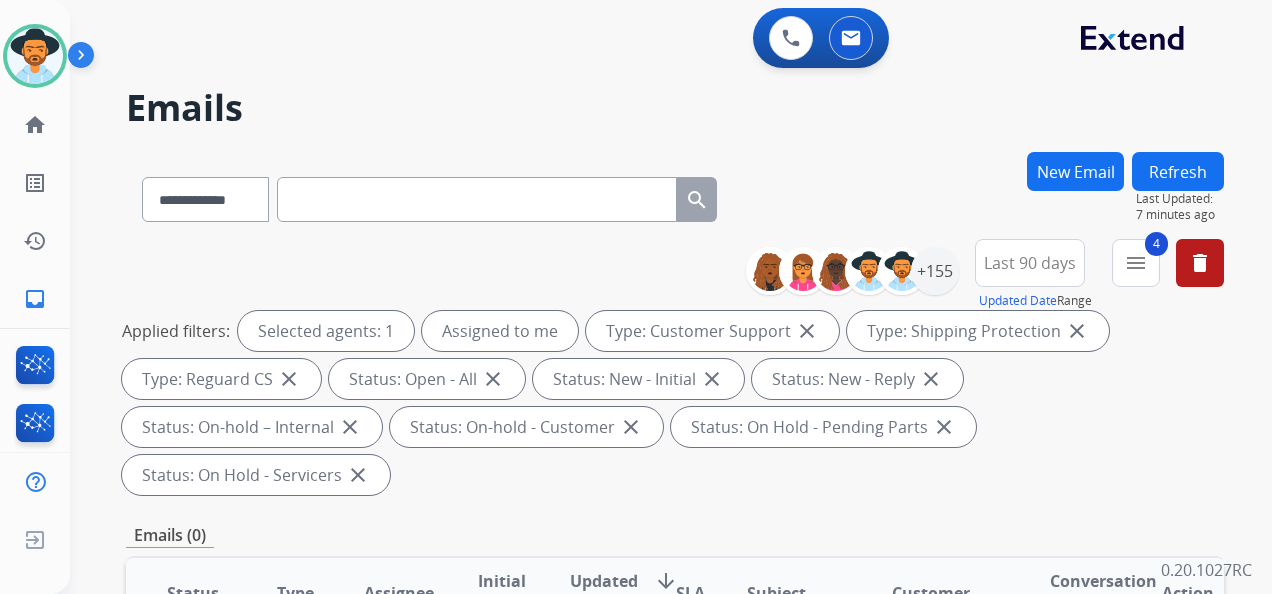 click on "New Email" at bounding box center [1075, 171] 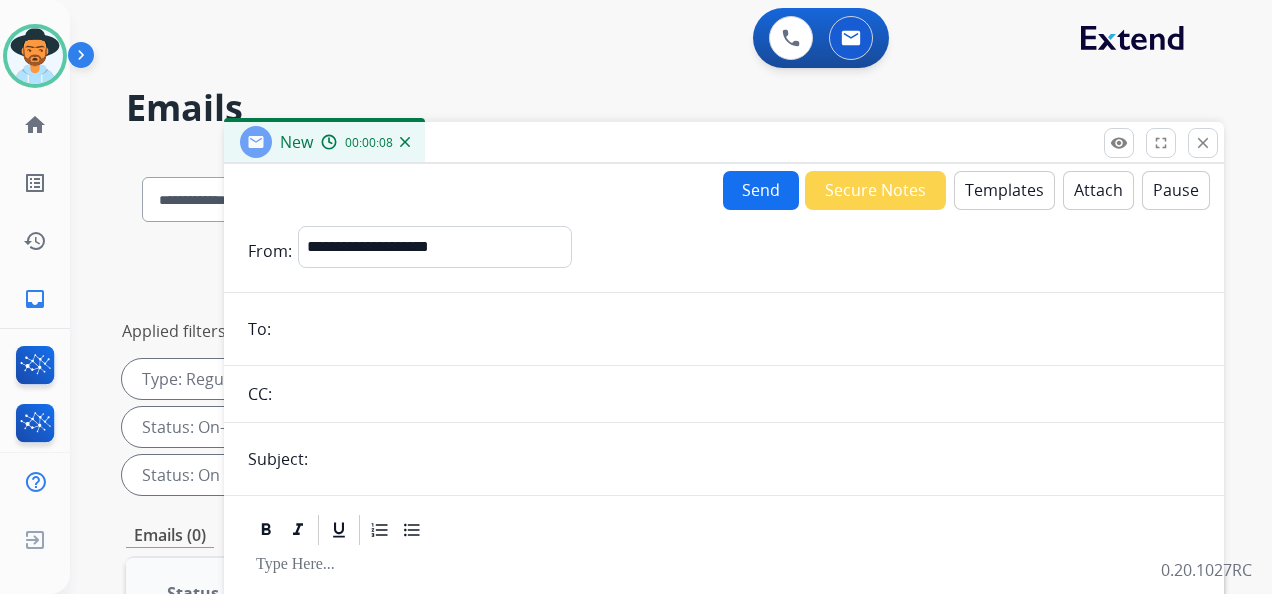click at bounding box center (738, 329) 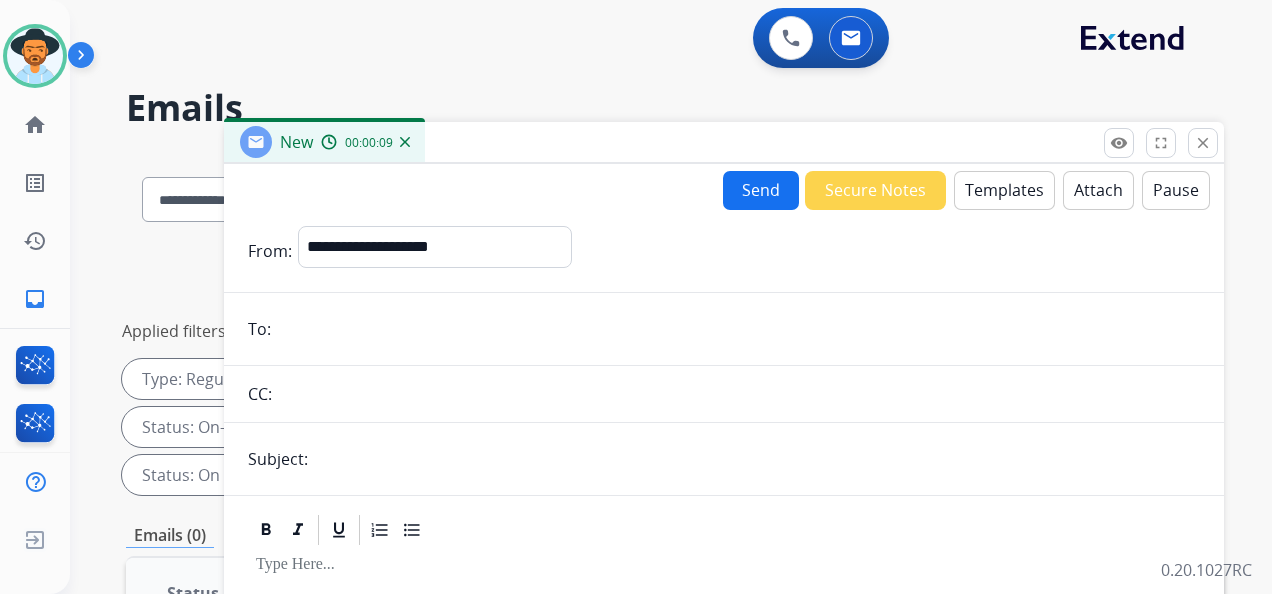 paste on "**********" 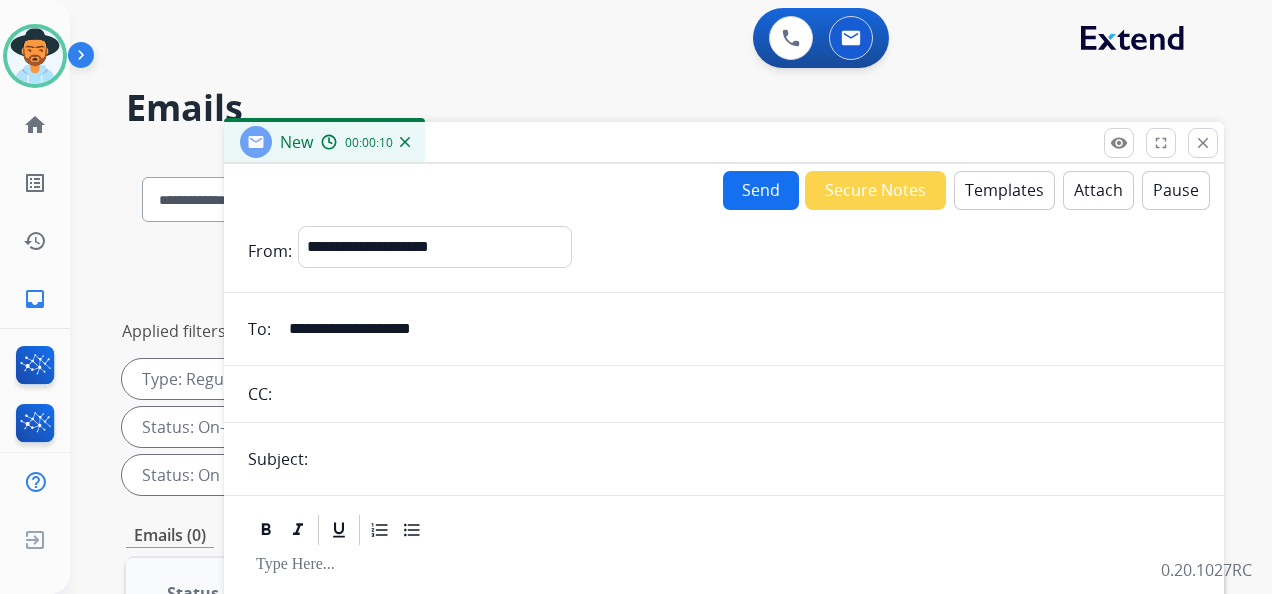 type on "**********" 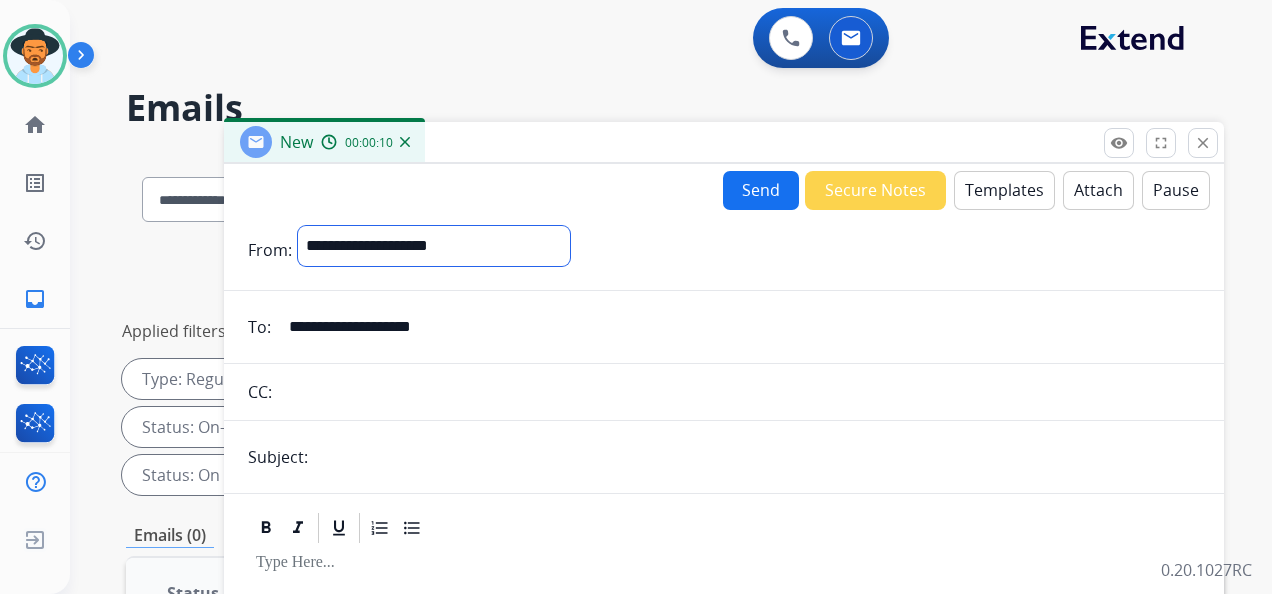 click on "**********" at bounding box center (434, 246) 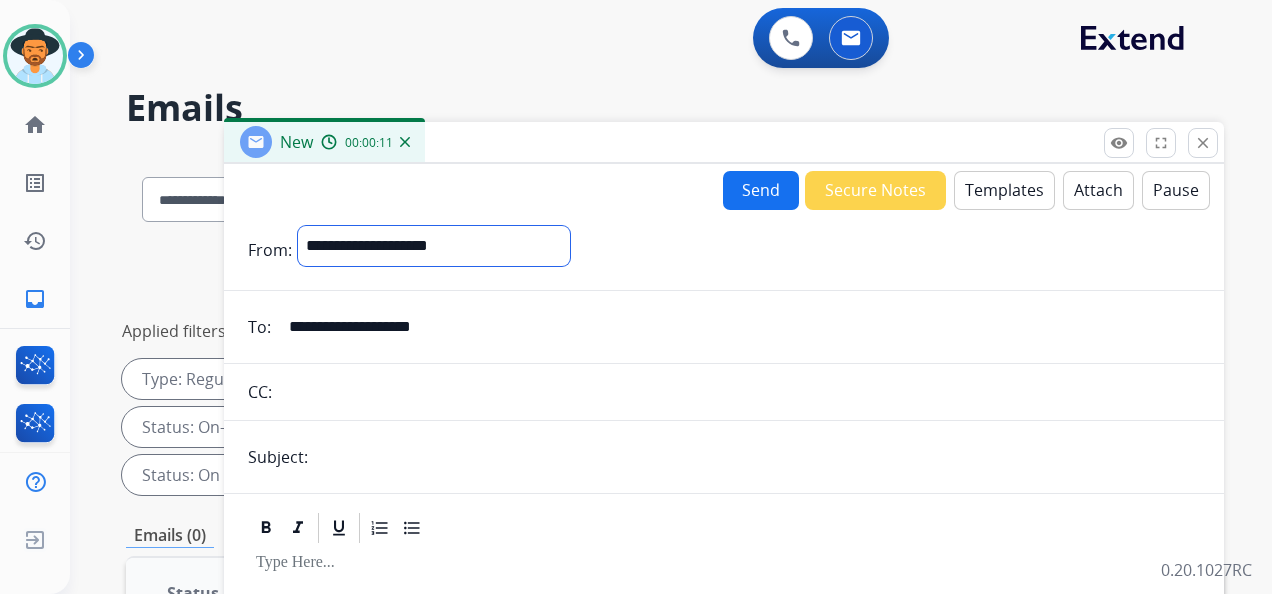 select on "**********" 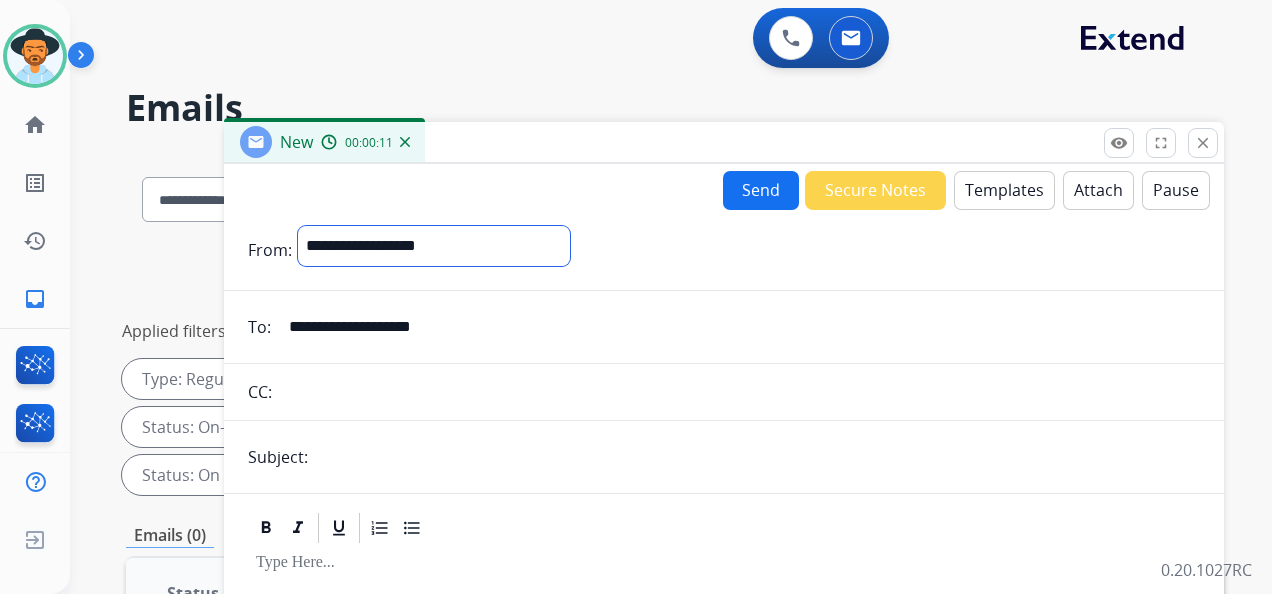 click on "**********" at bounding box center (434, 246) 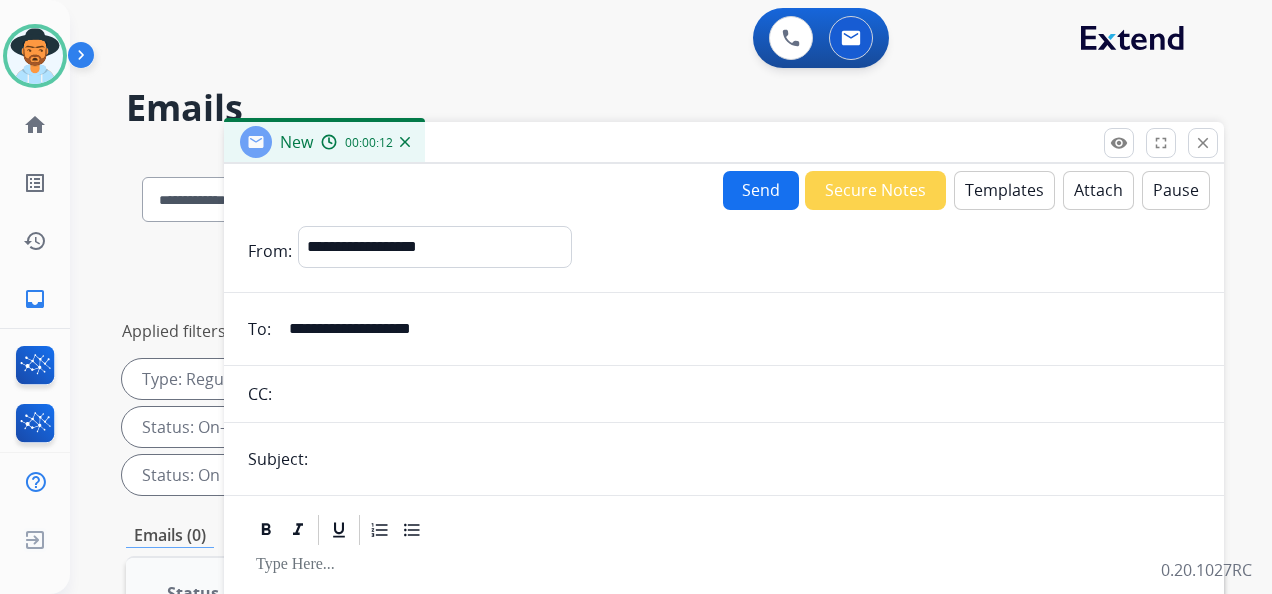 click at bounding box center (757, 459) 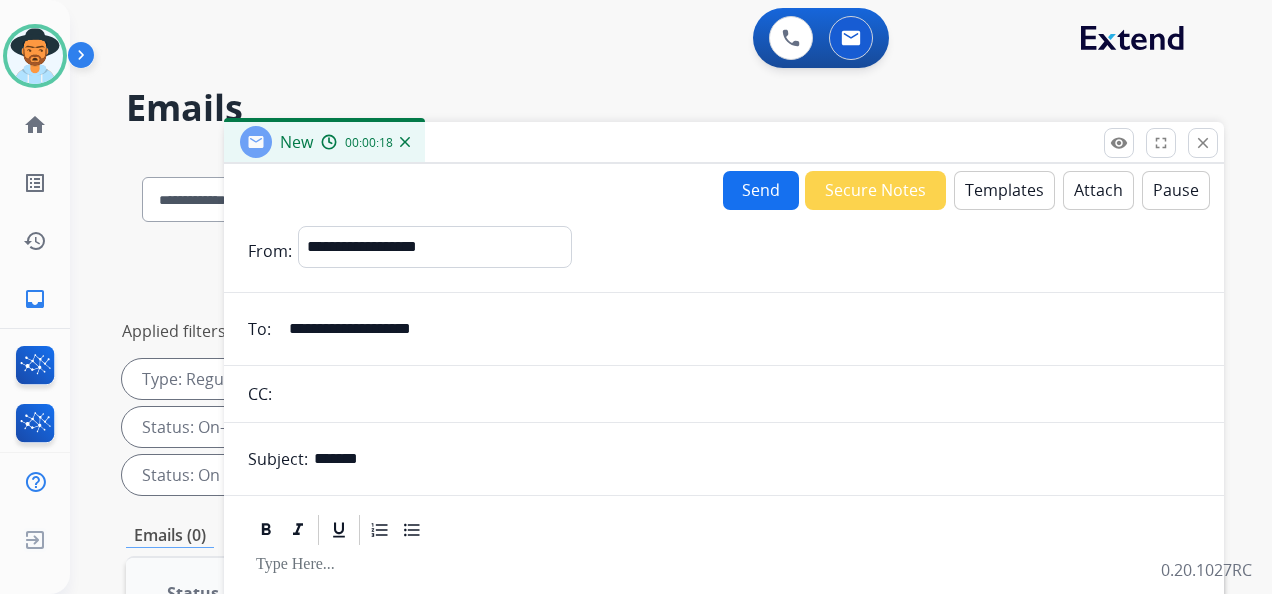 type on "**********" 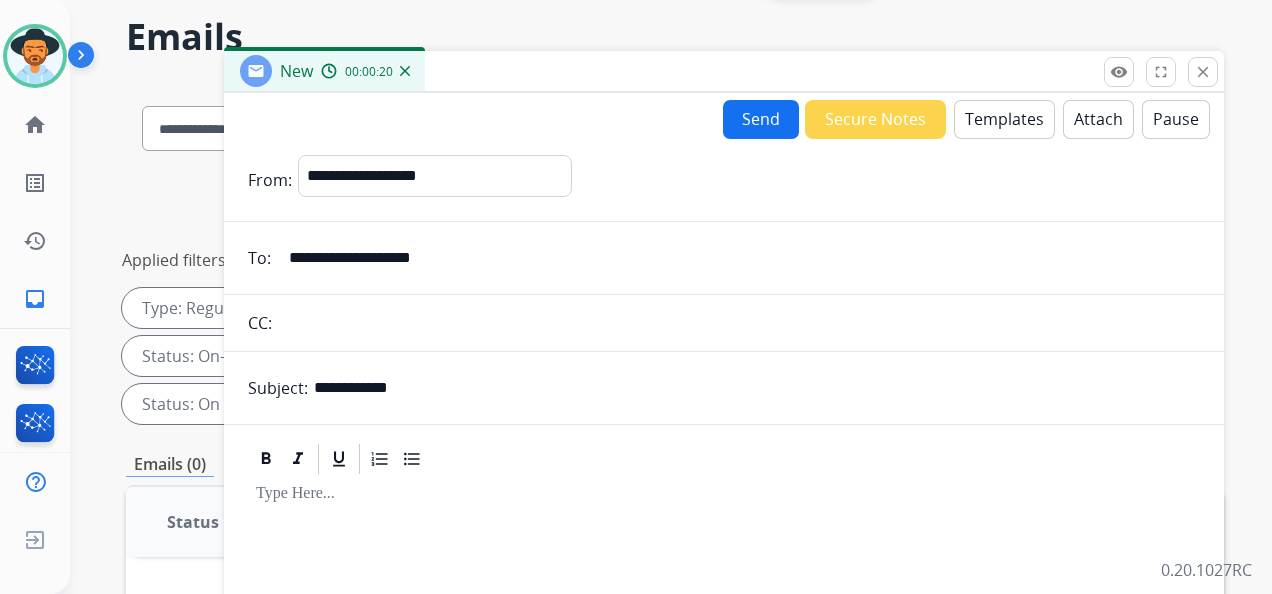 scroll, scrollTop: 0, scrollLeft: 0, axis: both 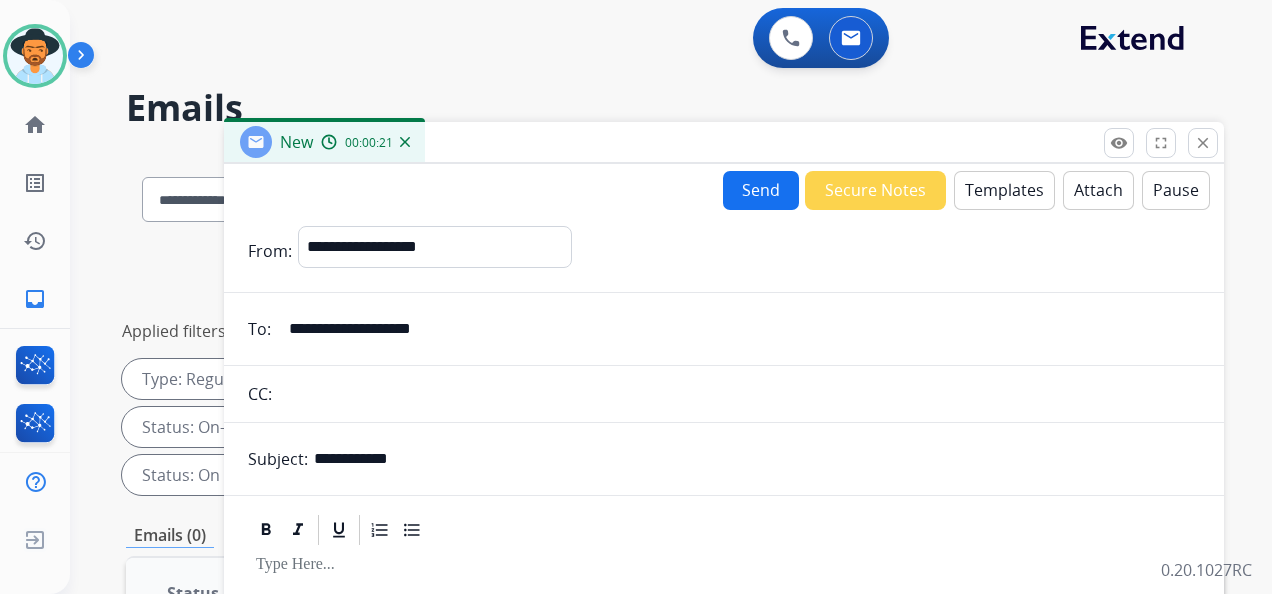 click on "Templates" at bounding box center [1004, 190] 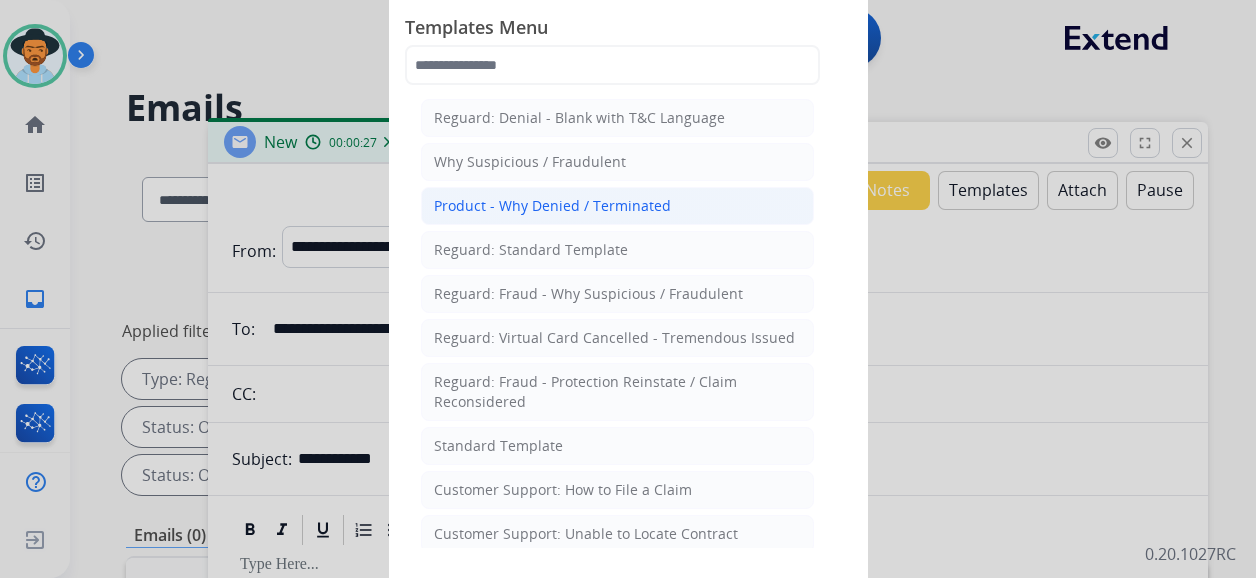 click on "Product - Why Denied / Terminated" 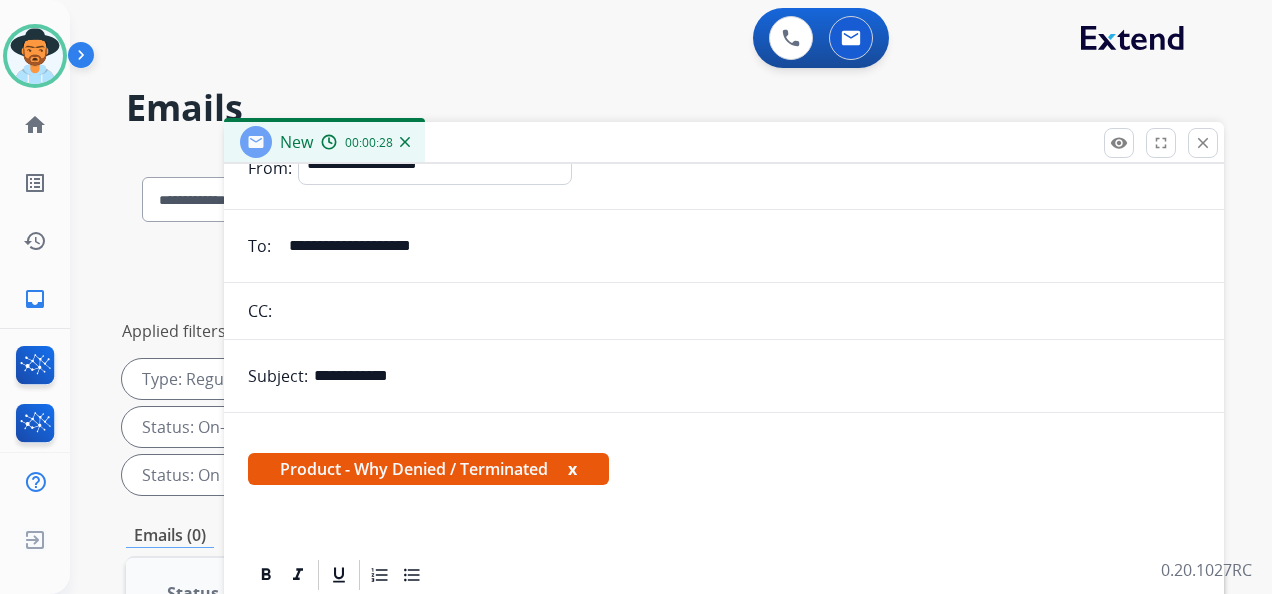 scroll, scrollTop: 190, scrollLeft: 0, axis: vertical 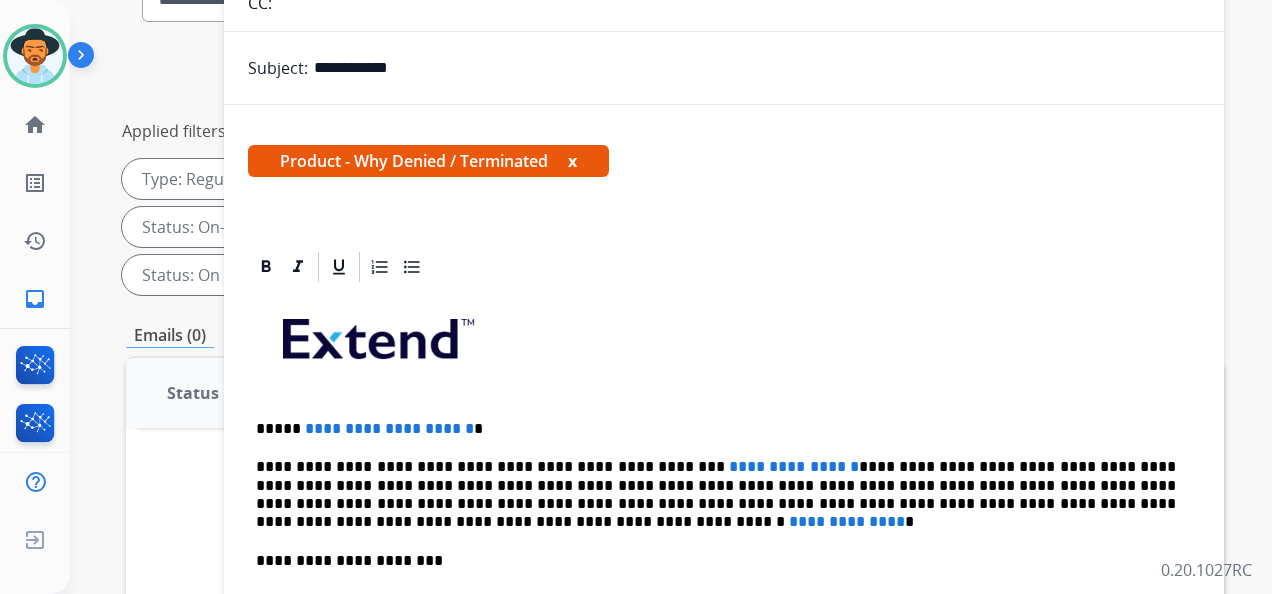 click on "x" at bounding box center (572, 161) 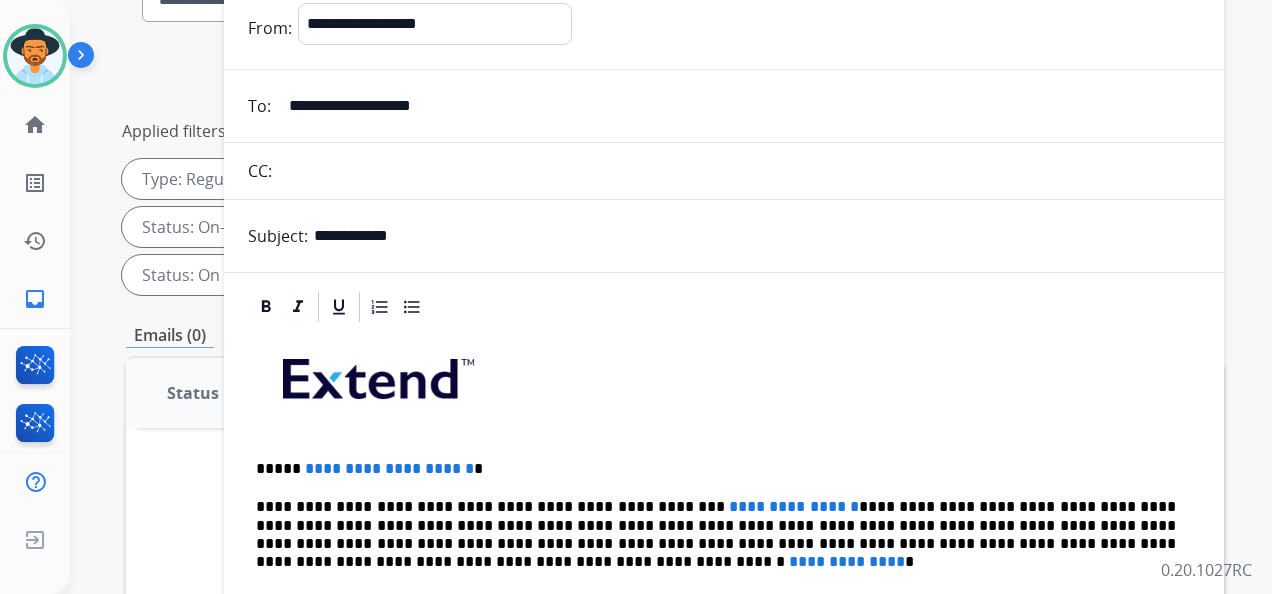 scroll, scrollTop: 0, scrollLeft: 0, axis: both 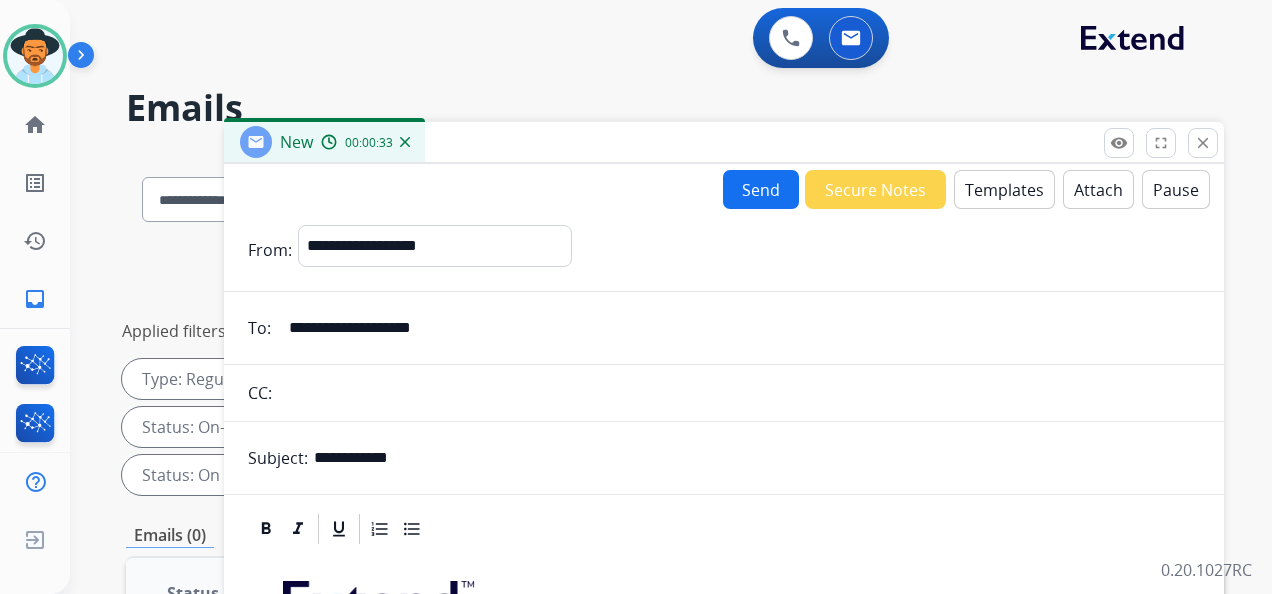 click on "Templates" at bounding box center (1004, 189) 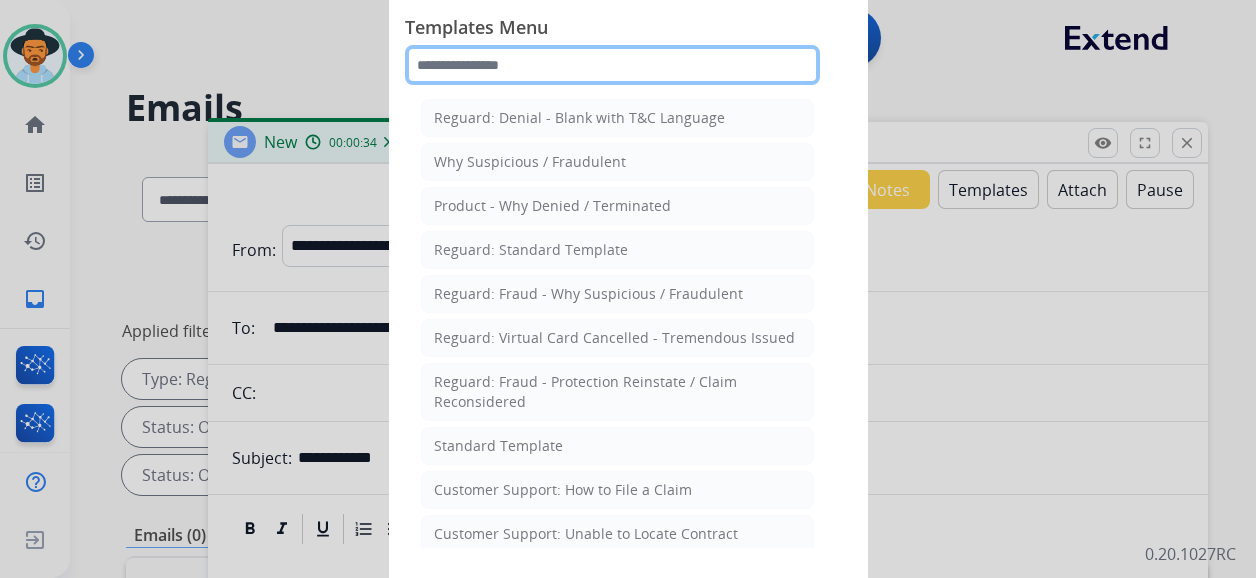 click 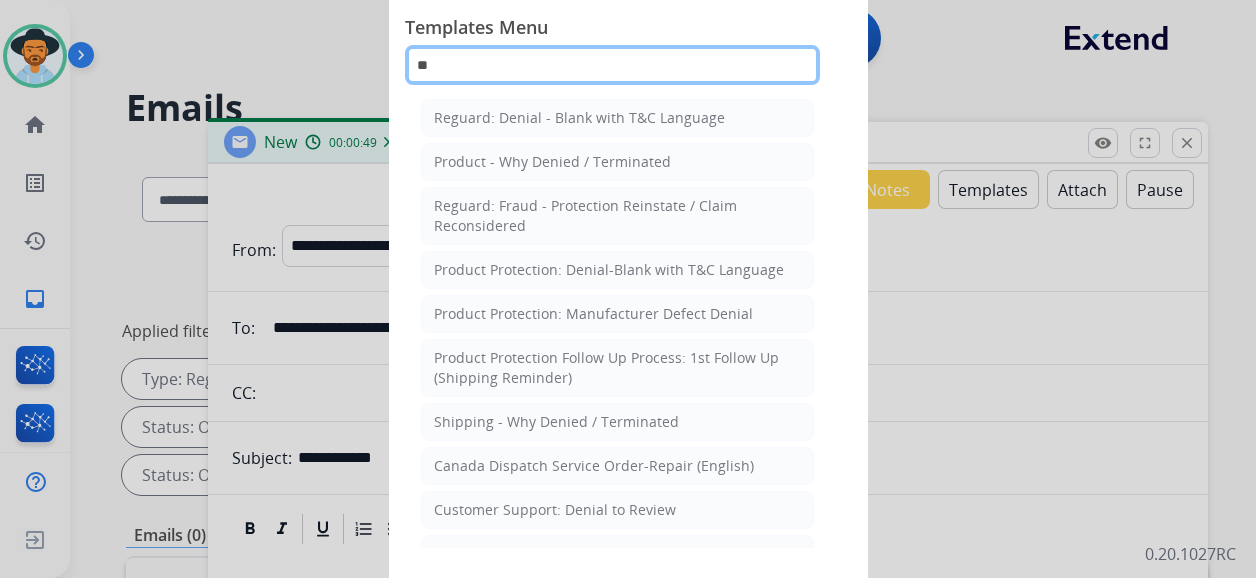 type on "*" 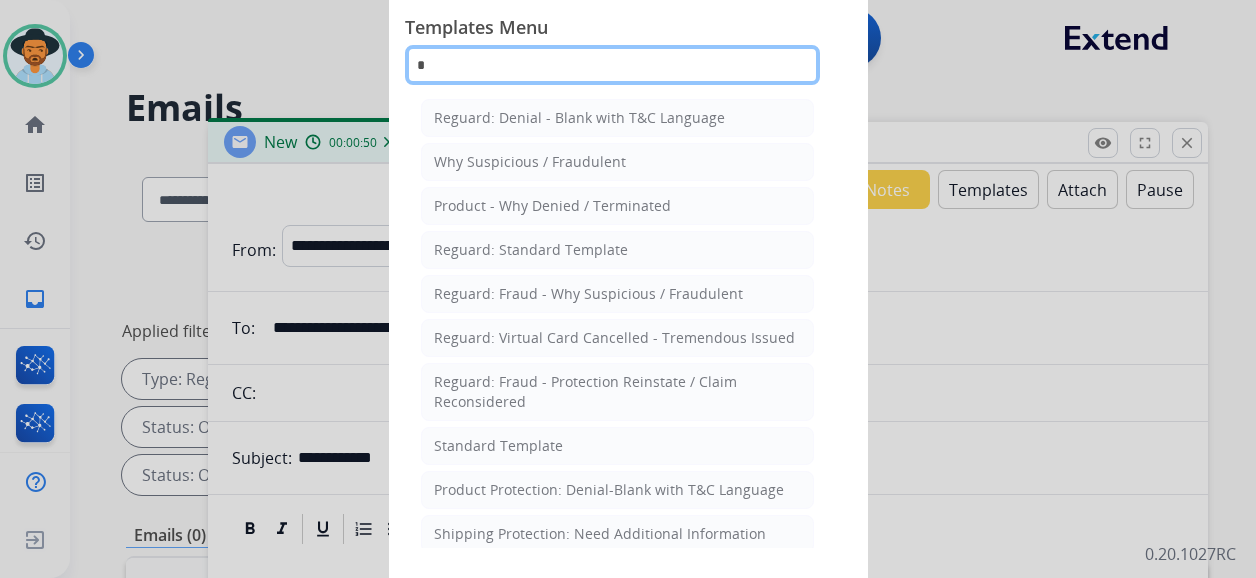 type 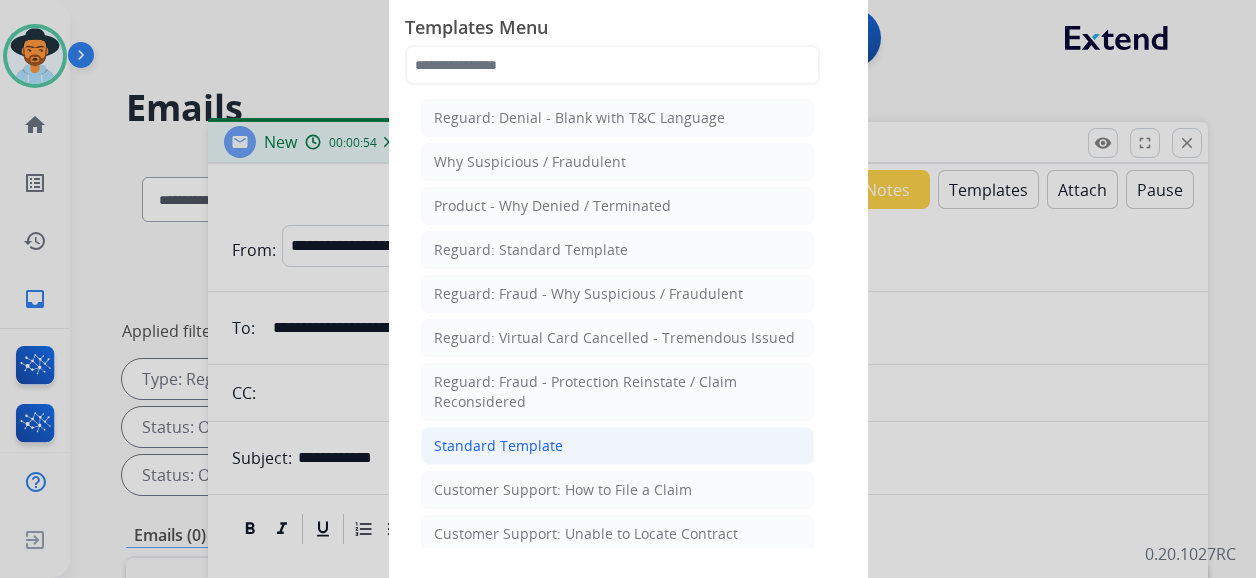 click on "Standard Template" 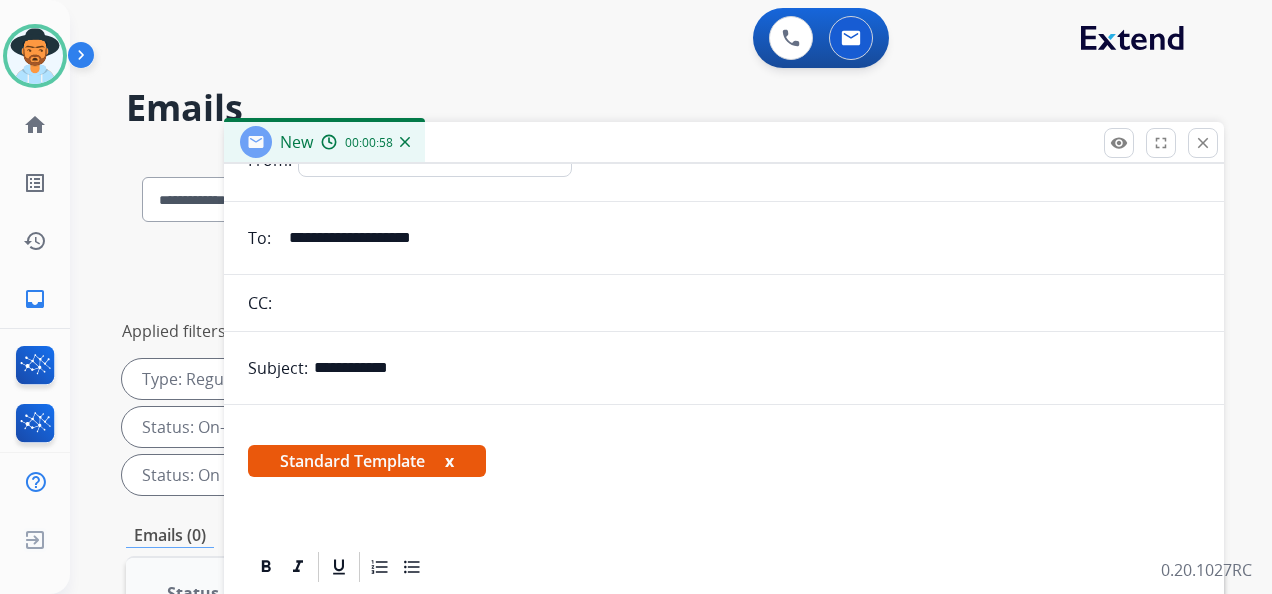 scroll, scrollTop: 306, scrollLeft: 0, axis: vertical 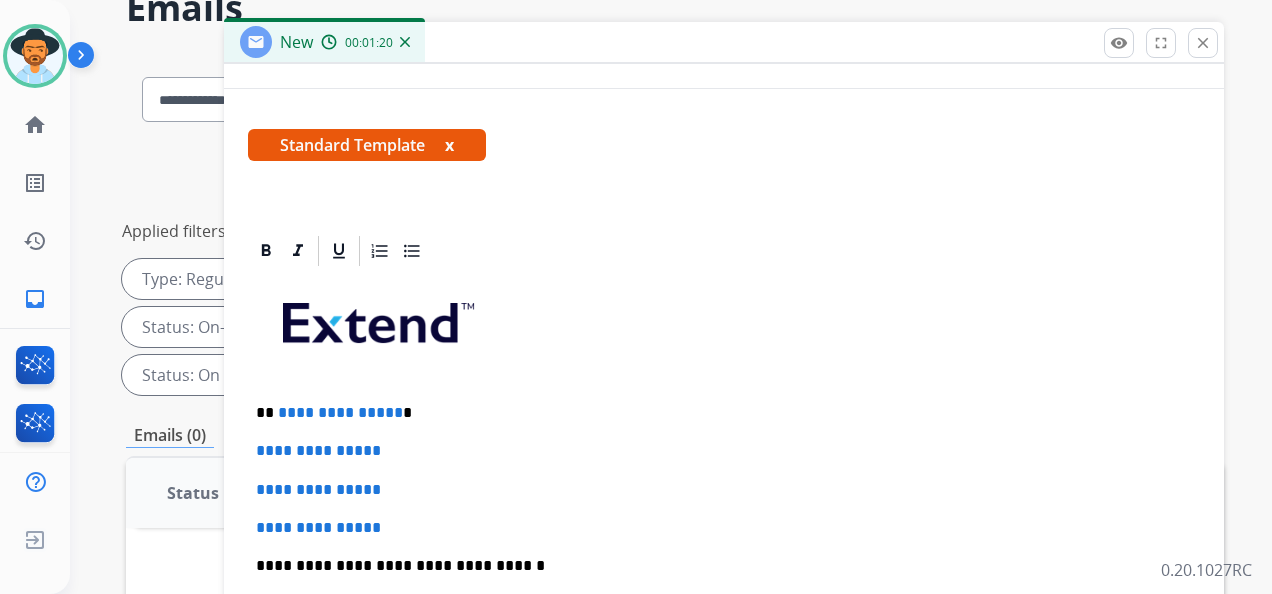 click on "**********" at bounding box center [340, 412] 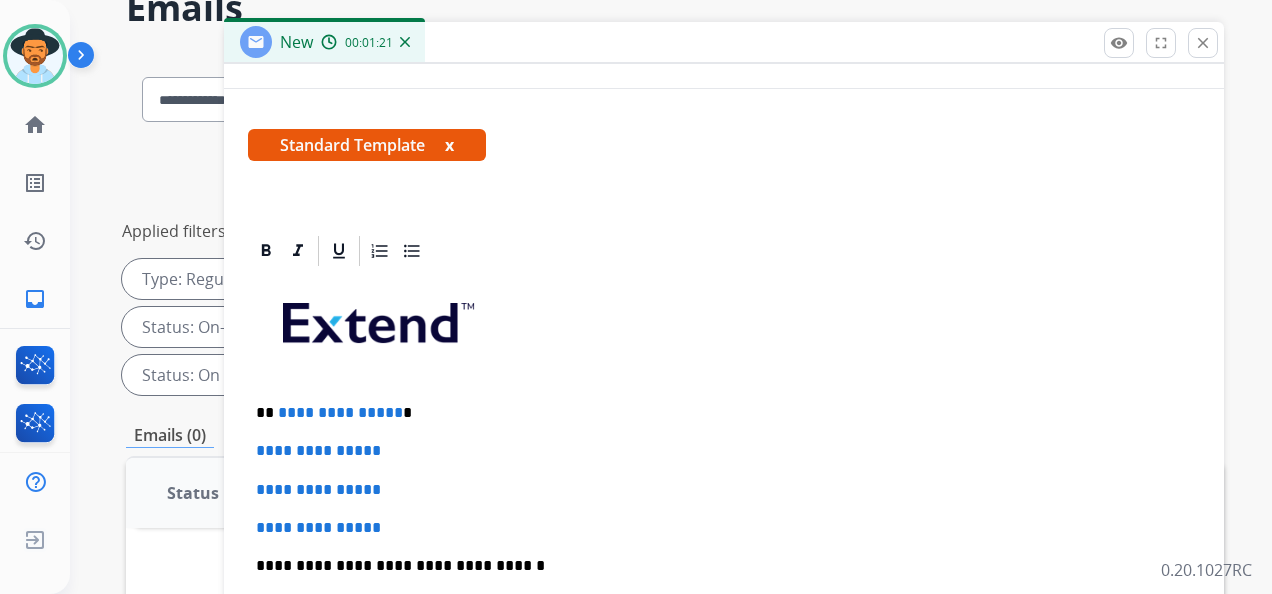 type 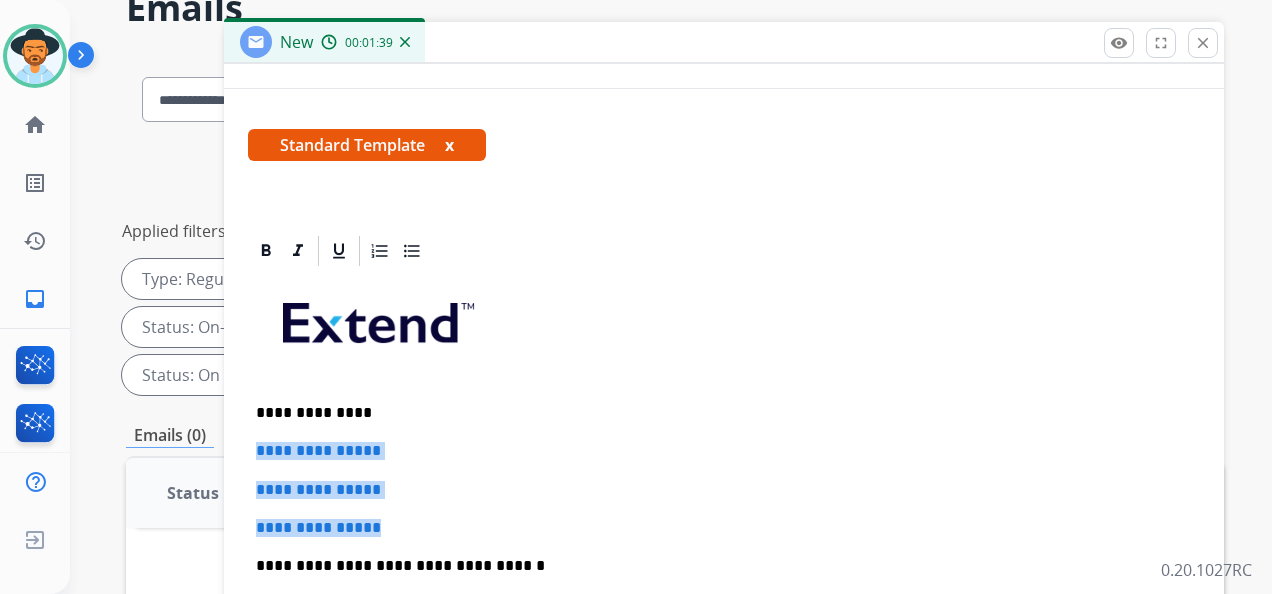 drag, startPoint x: 252, startPoint y: 443, endPoint x: 426, endPoint y: 524, distance: 191.92967 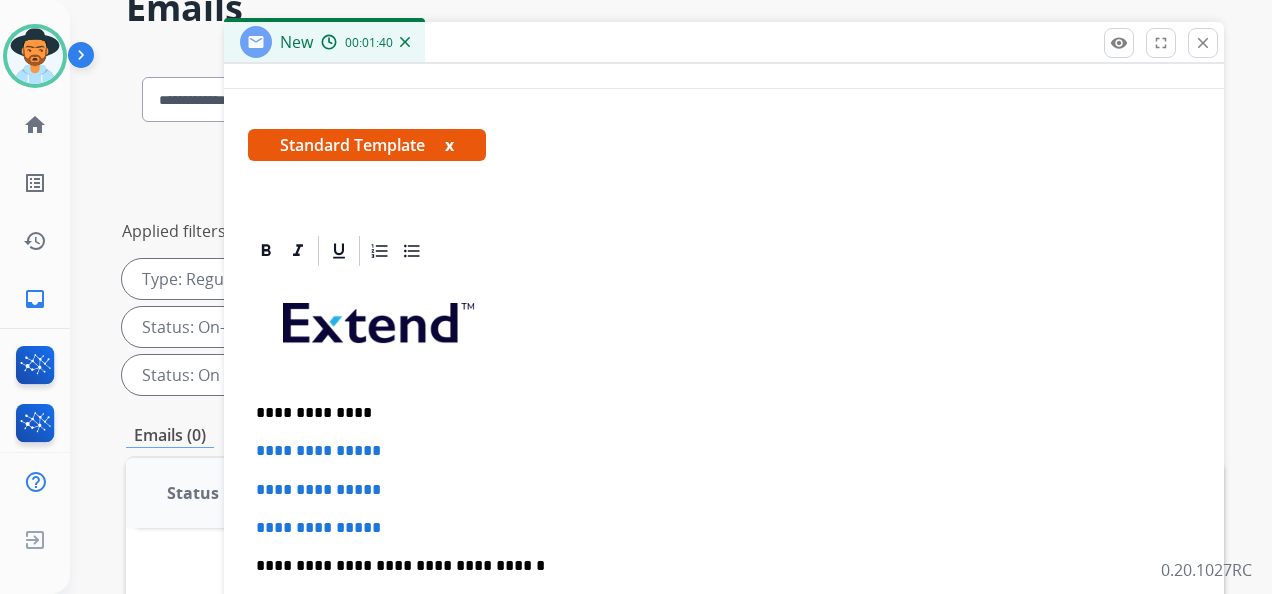 scroll, scrollTop: 230, scrollLeft: 0, axis: vertical 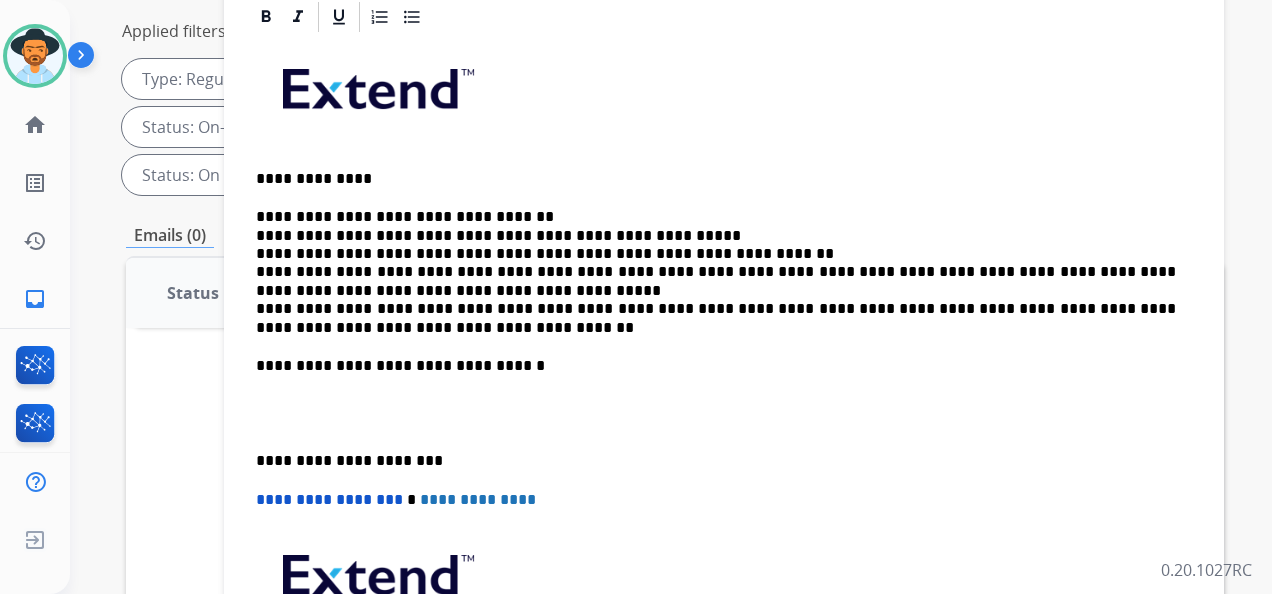 click on "**********" at bounding box center (724, 376) 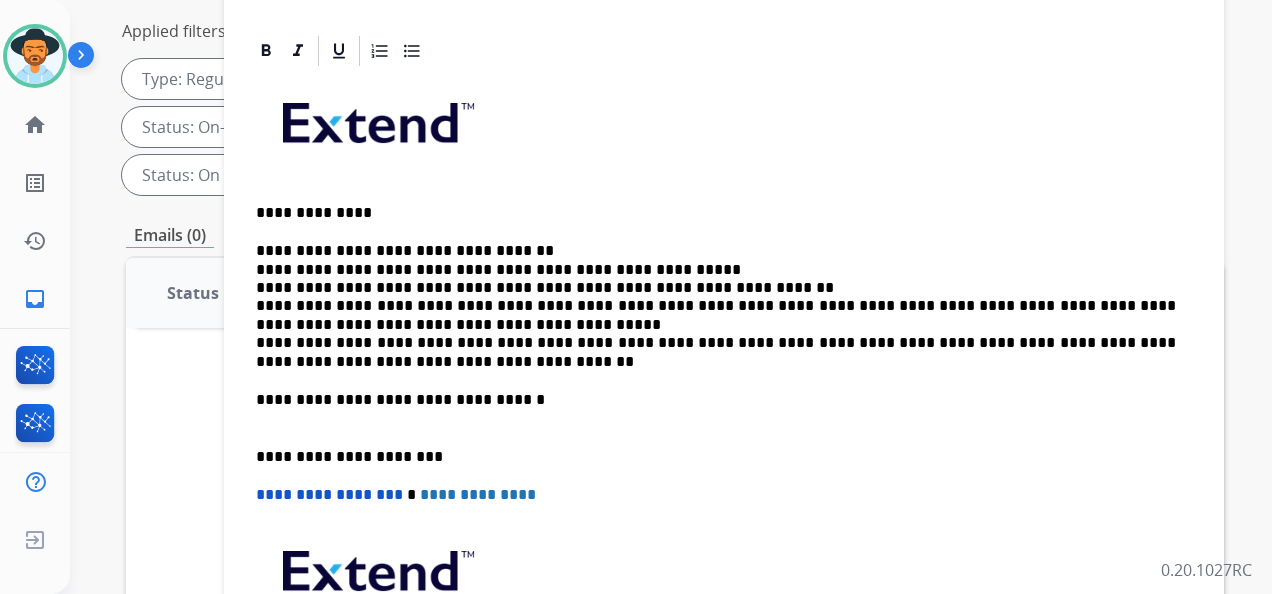 scroll, scrollTop: 302, scrollLeft: 0, axis: vertical 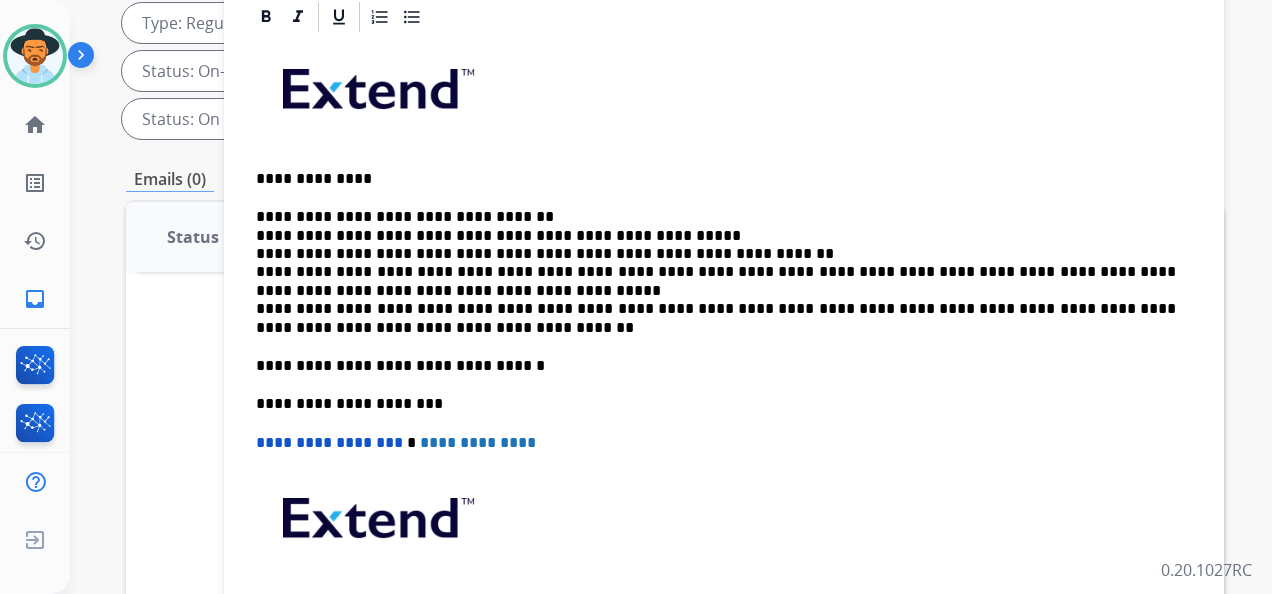 click on "**********" at bounding box center (724, 367) 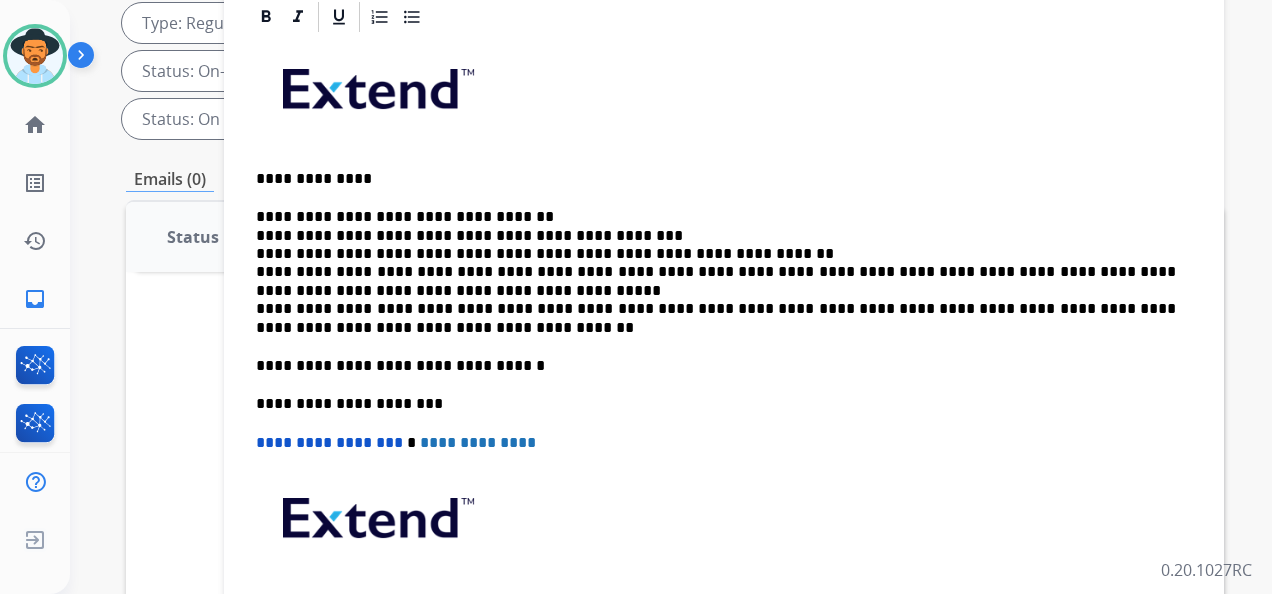 click on "**********" at bounding box center [724, 367] 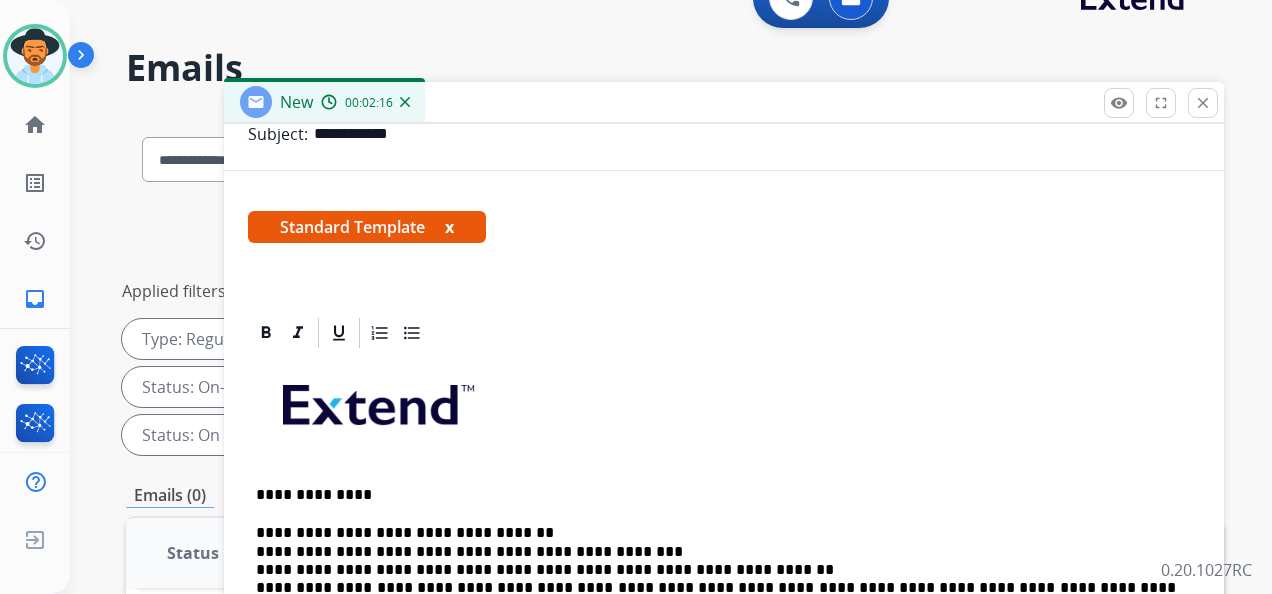 scroll, scrollTop: 36, scrollLeft: 0, axis: vertical 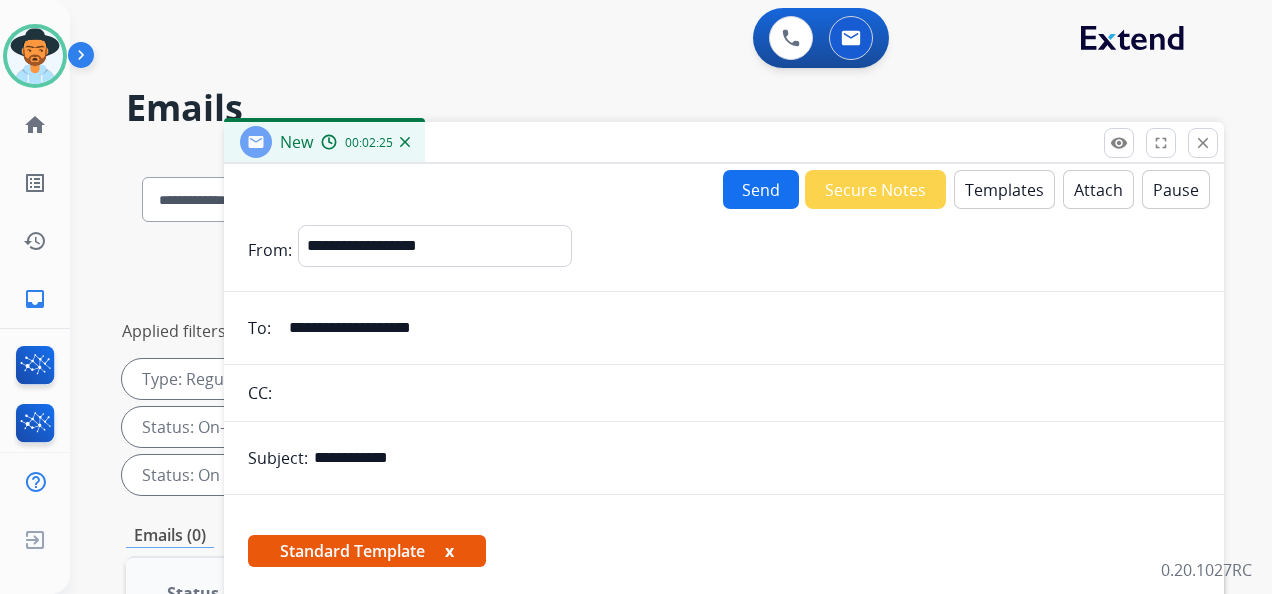 click on "Send" at bounding box center [761, 189] 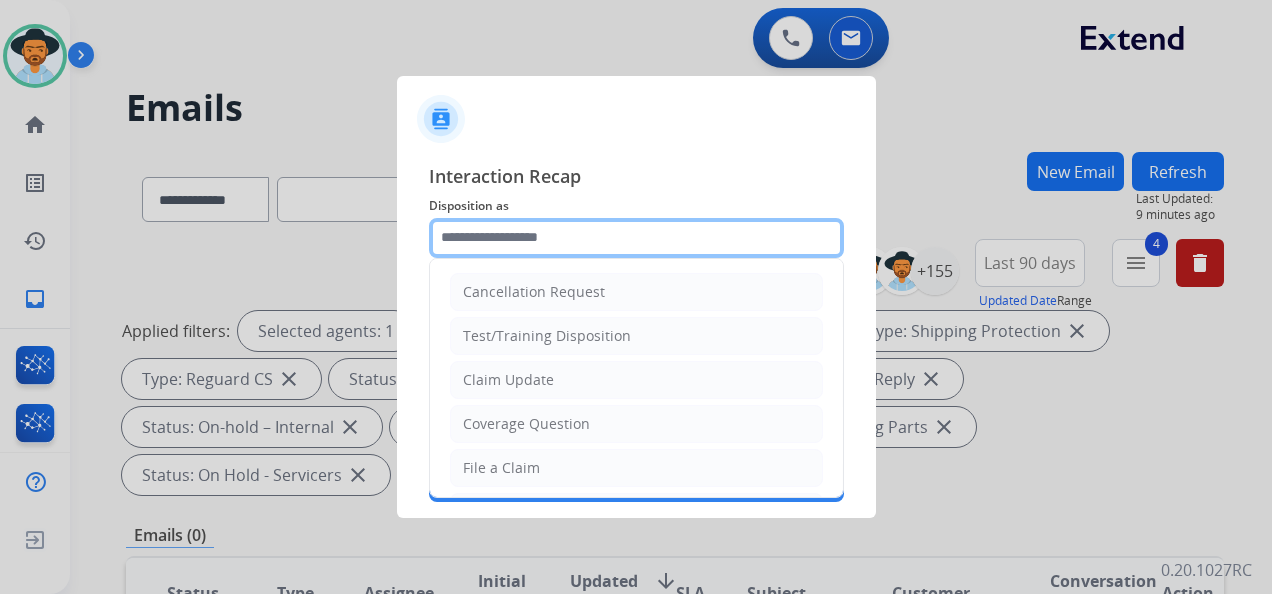 click 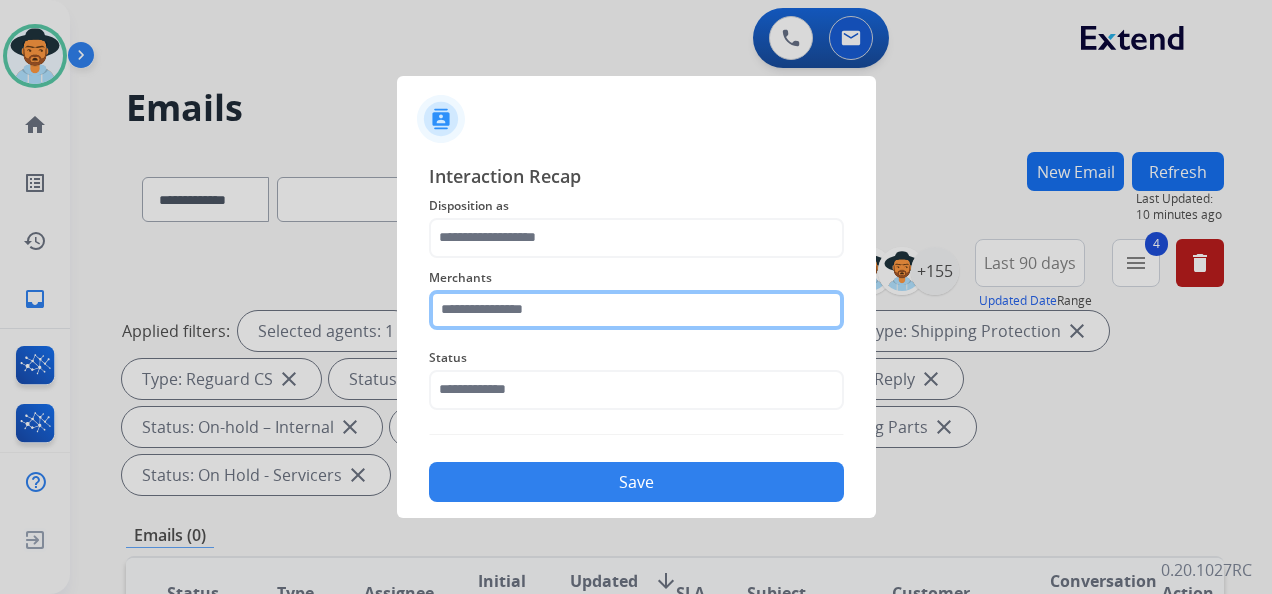 click 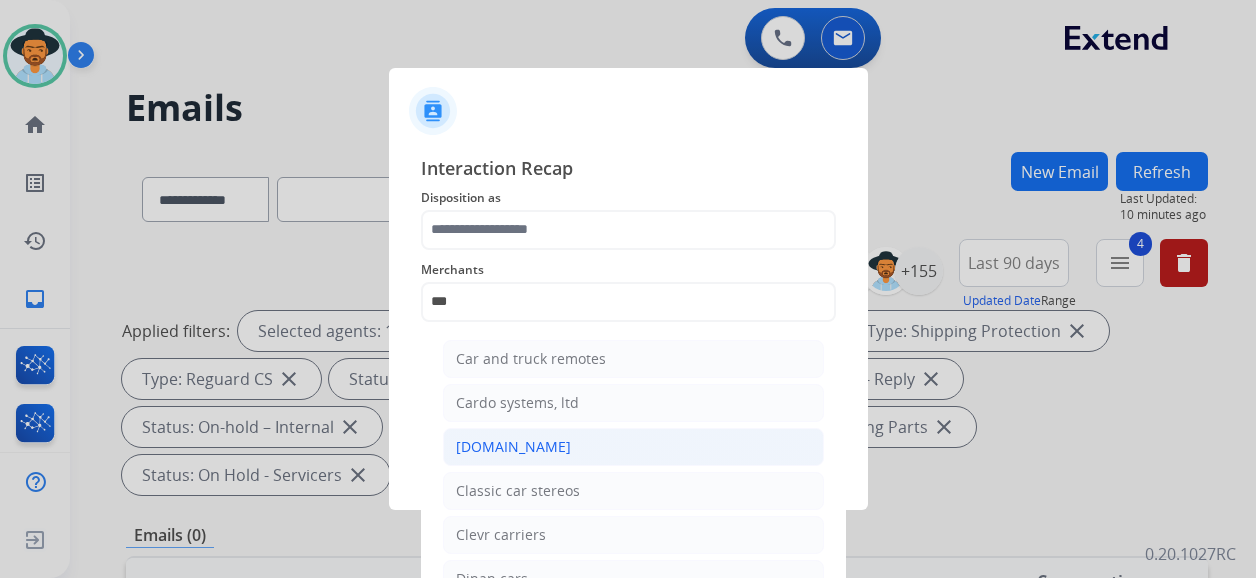 click on "[DOMAIN_NAME]" 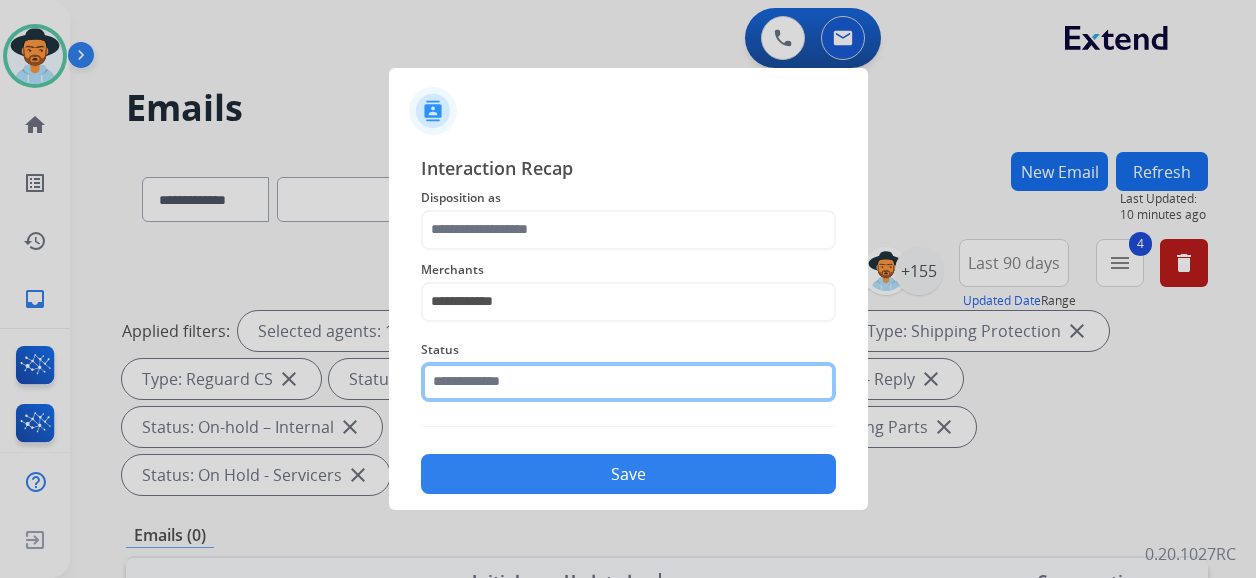 drag, startPoint x: 690, startPoint y: 372, endPoint x: 693, endPoint y: 382, distance: 10.440307 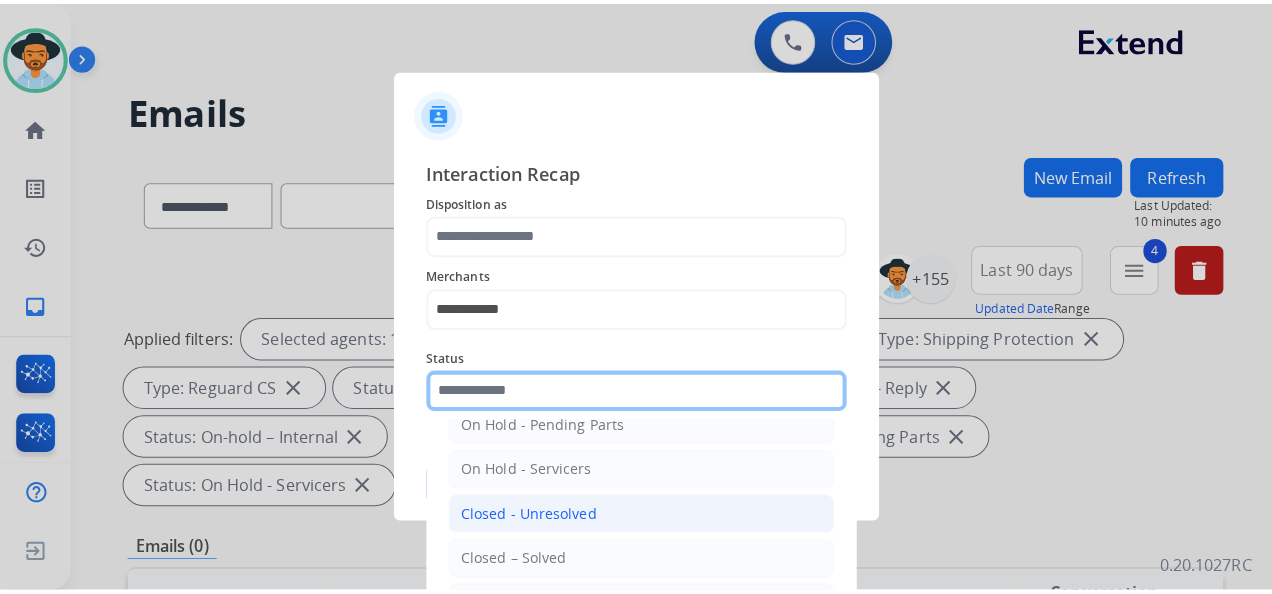 scroll, scrollTop: 114, scrollLeft: 0, axis: vertical 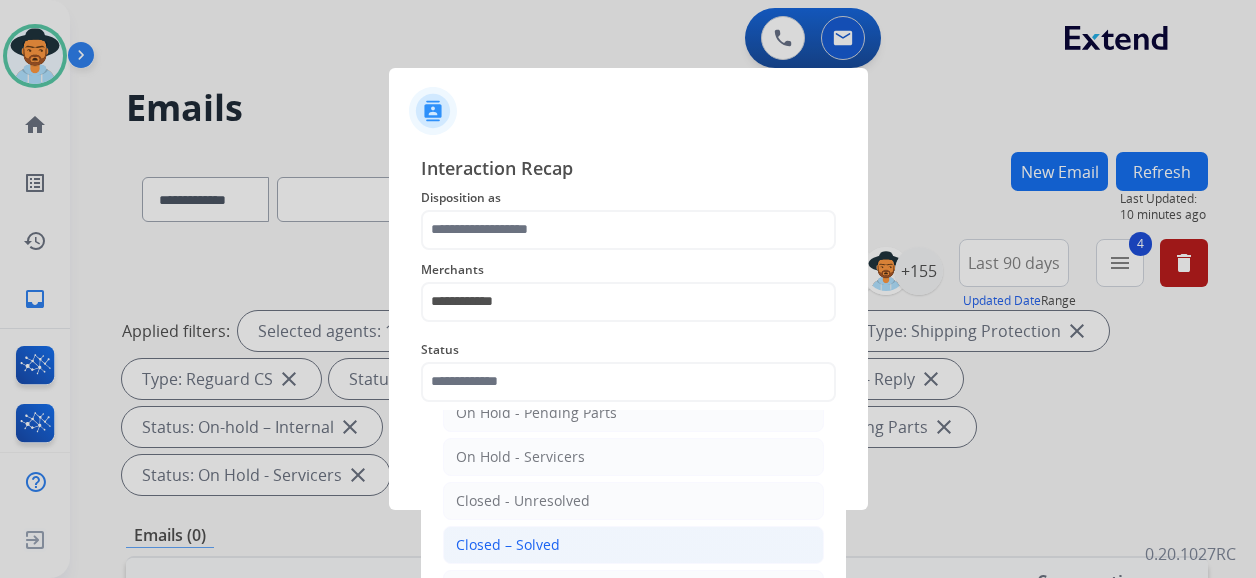 click on "Closed – Solved" 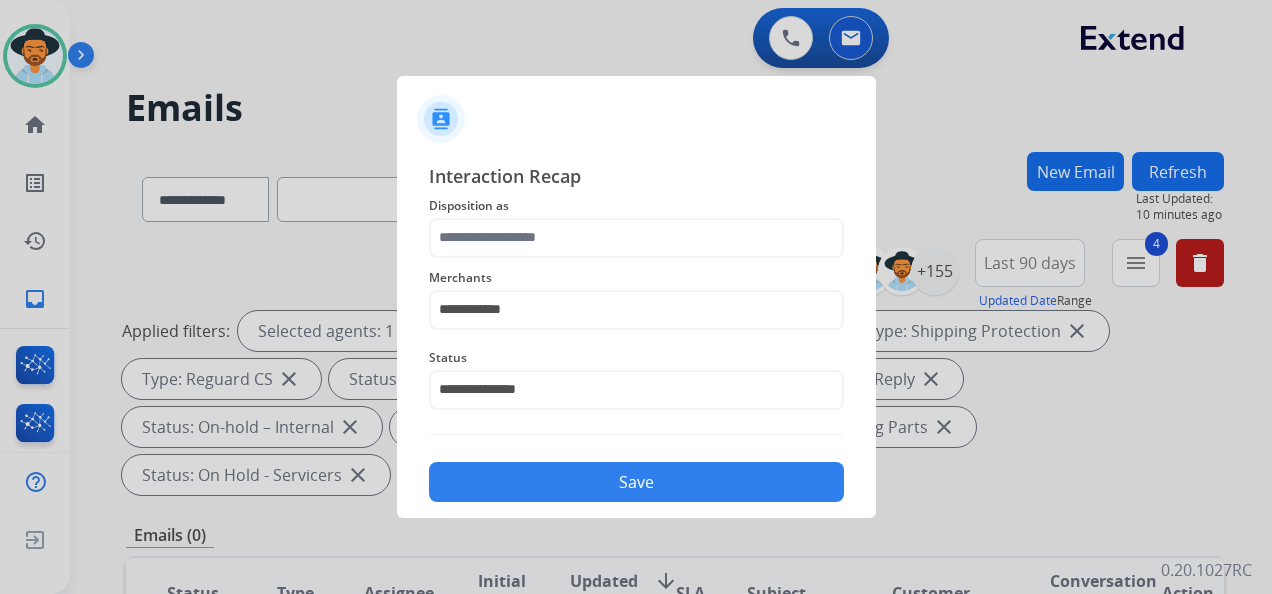 click on "Save" 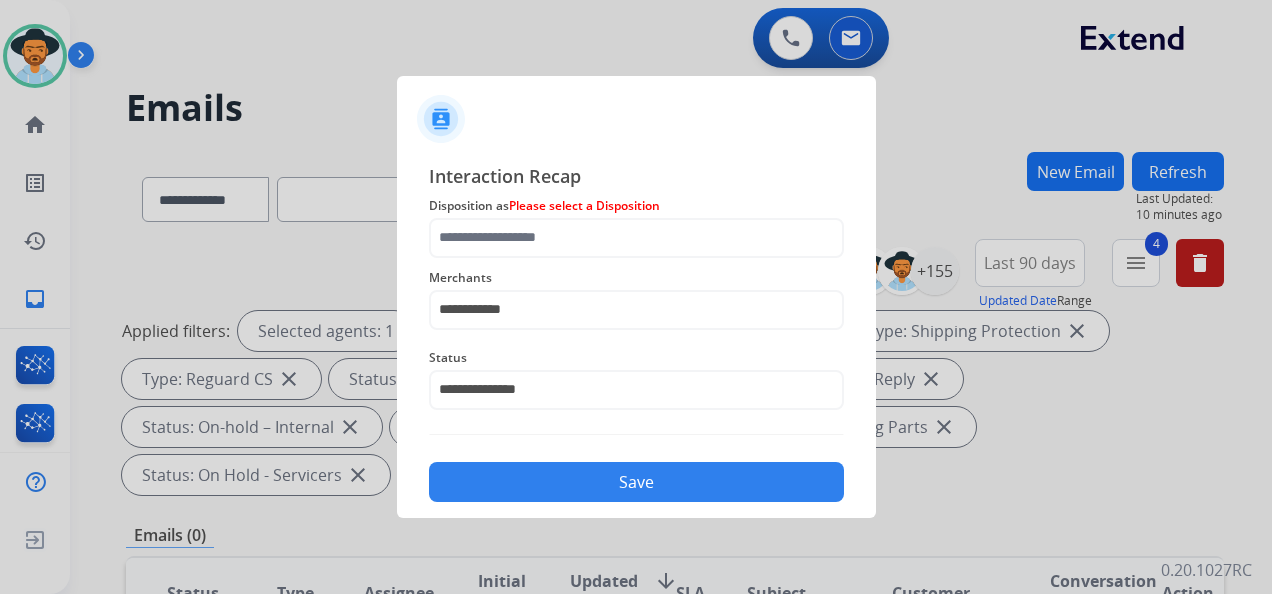 click on "Save" 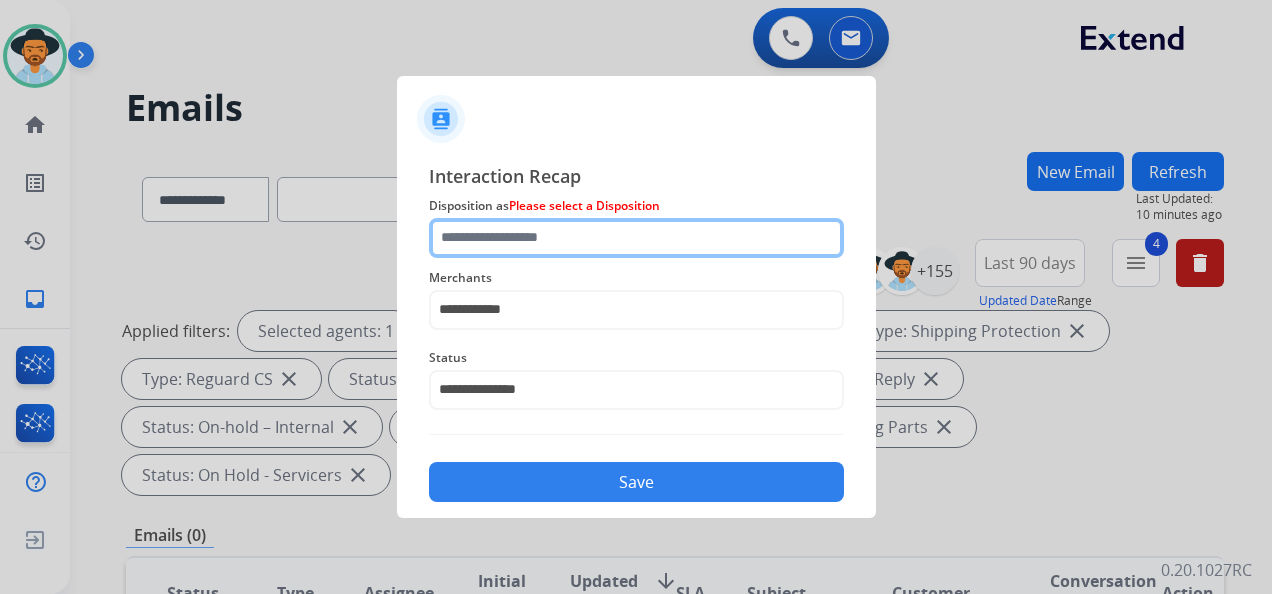 click 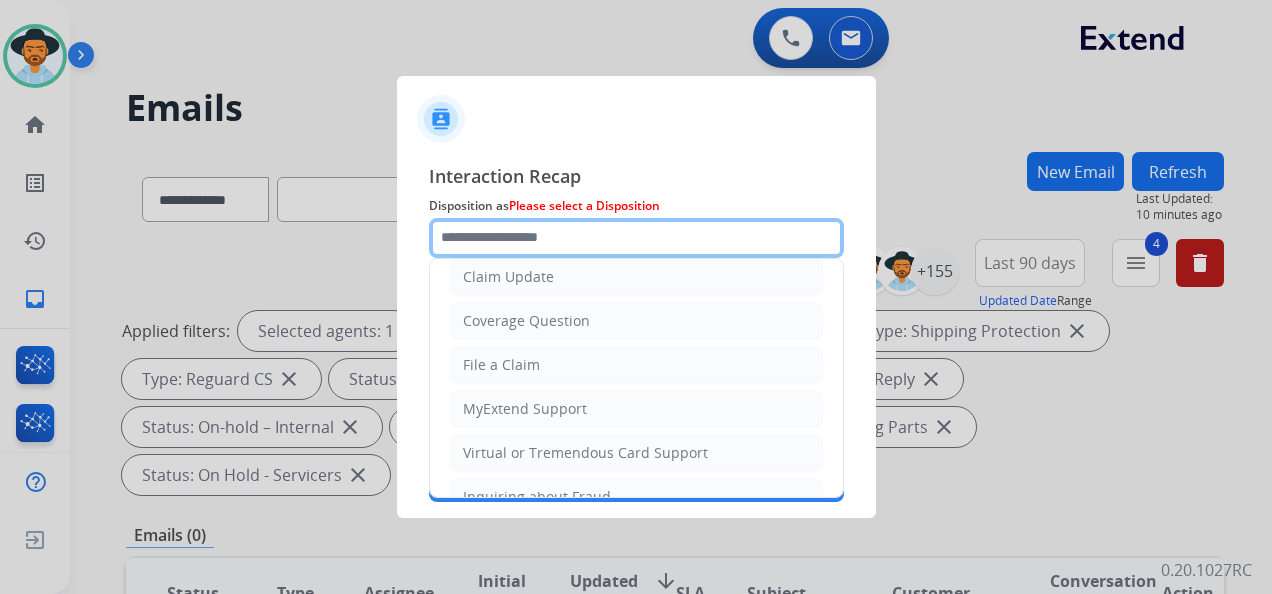 scroll, scrollTop: 3, scrollLeft: 0, axis: vertical 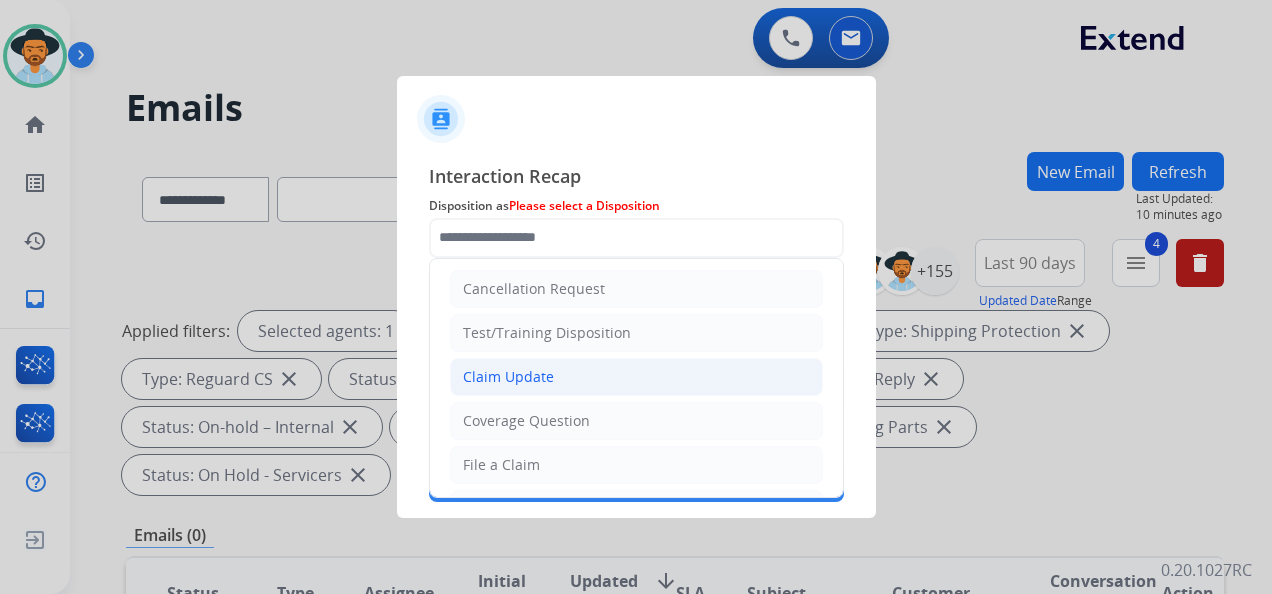 click on "Claim Update" 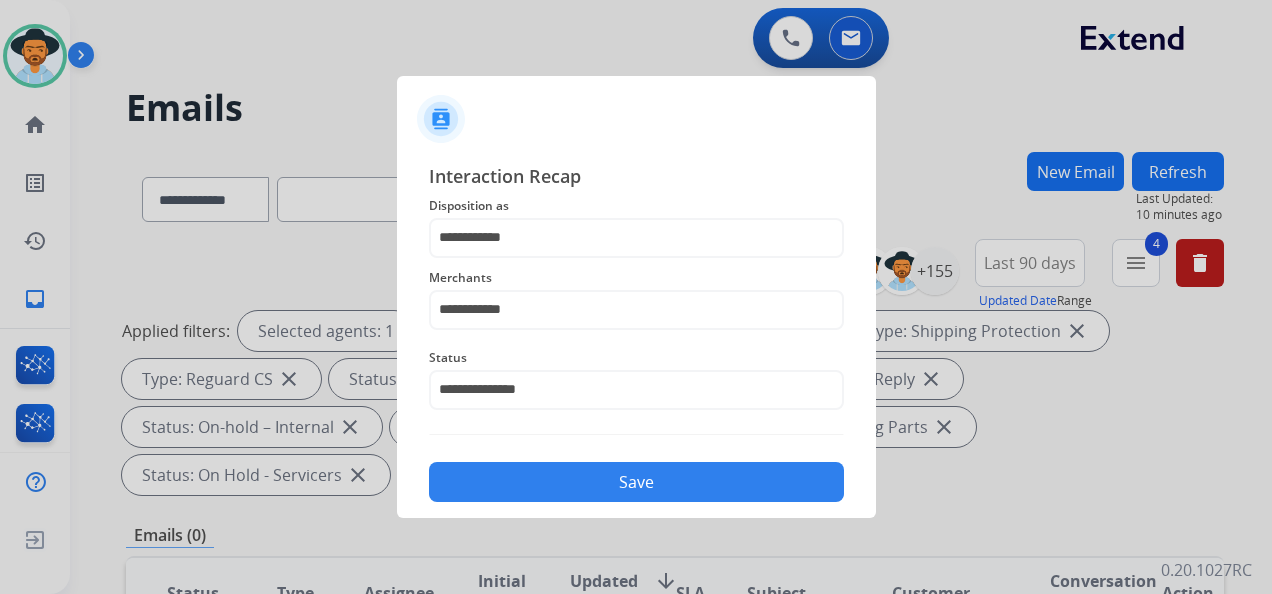 click on "Save" 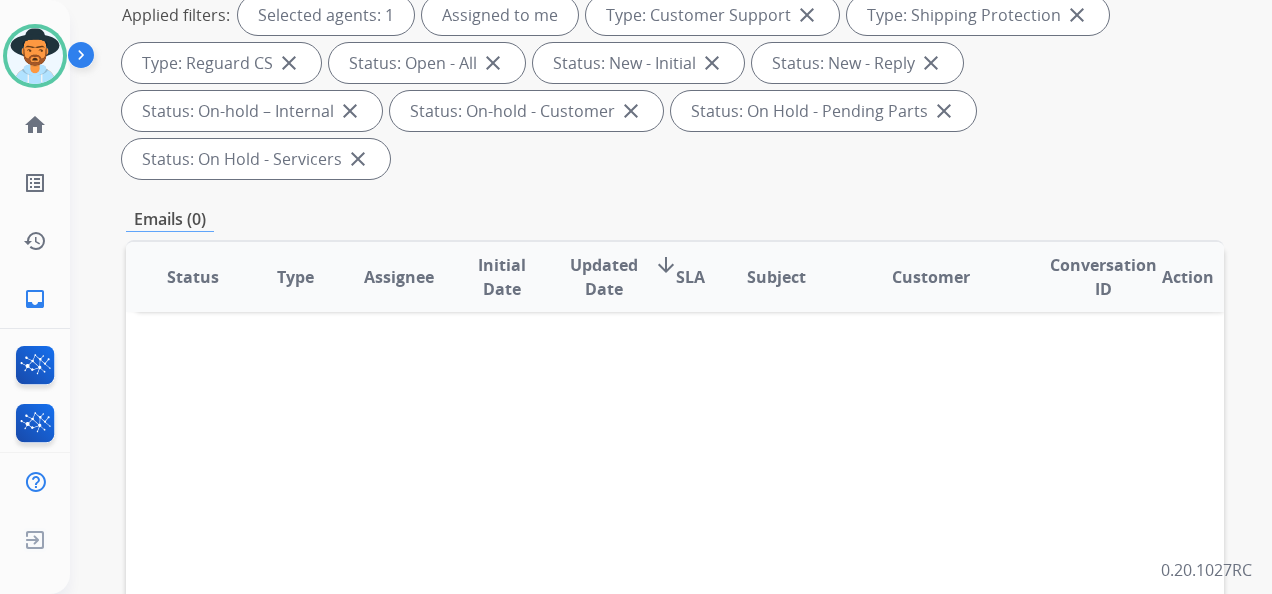 scroll, scrollTop: 0, scrollLeft: 0, axis: both 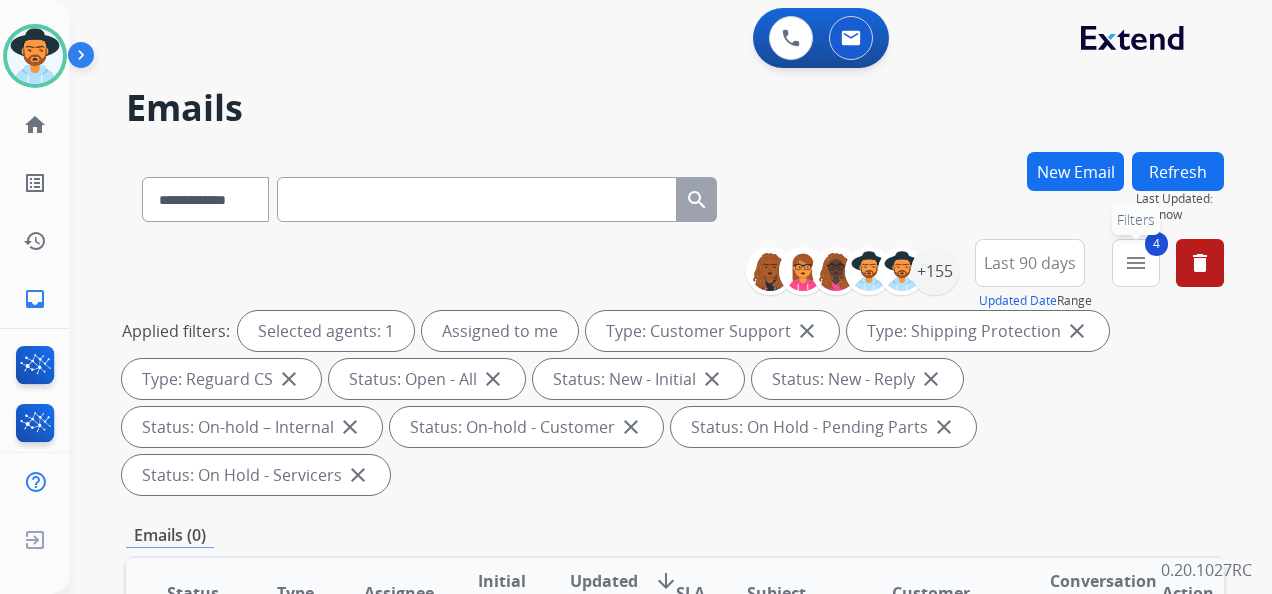 click on "4 menu  Filters" at bounding box center [1136, 263] 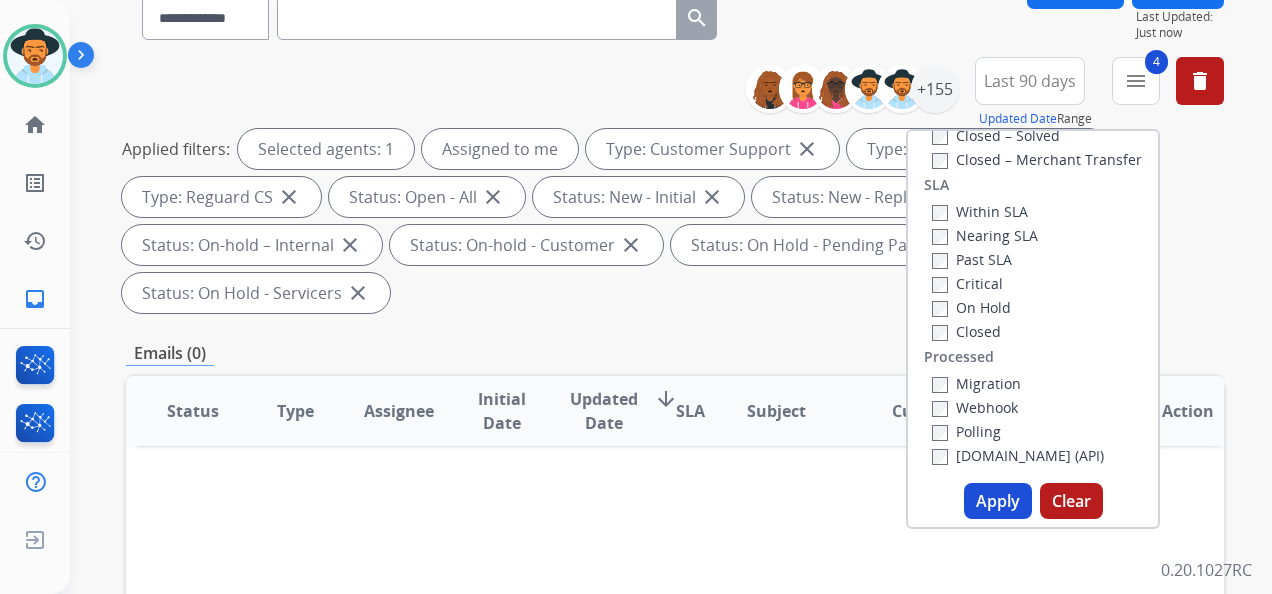 scroll, scrollTop: 200, scrollLeft: 0, axis: vertical 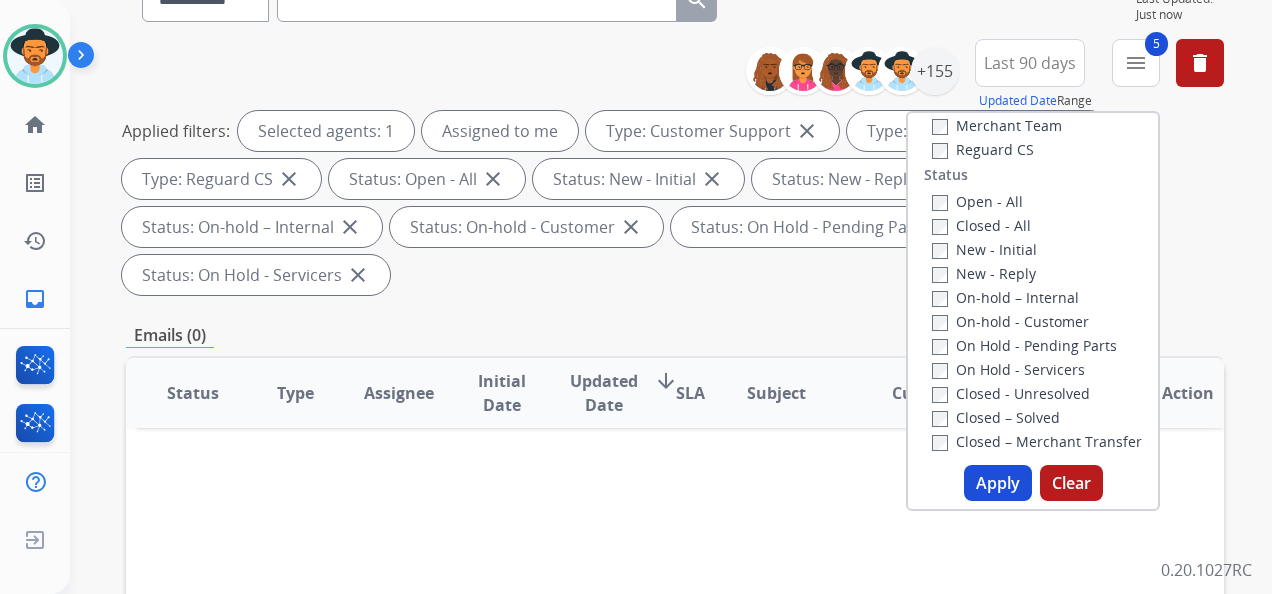 click on "Apply" at bounding box center (998, 483) 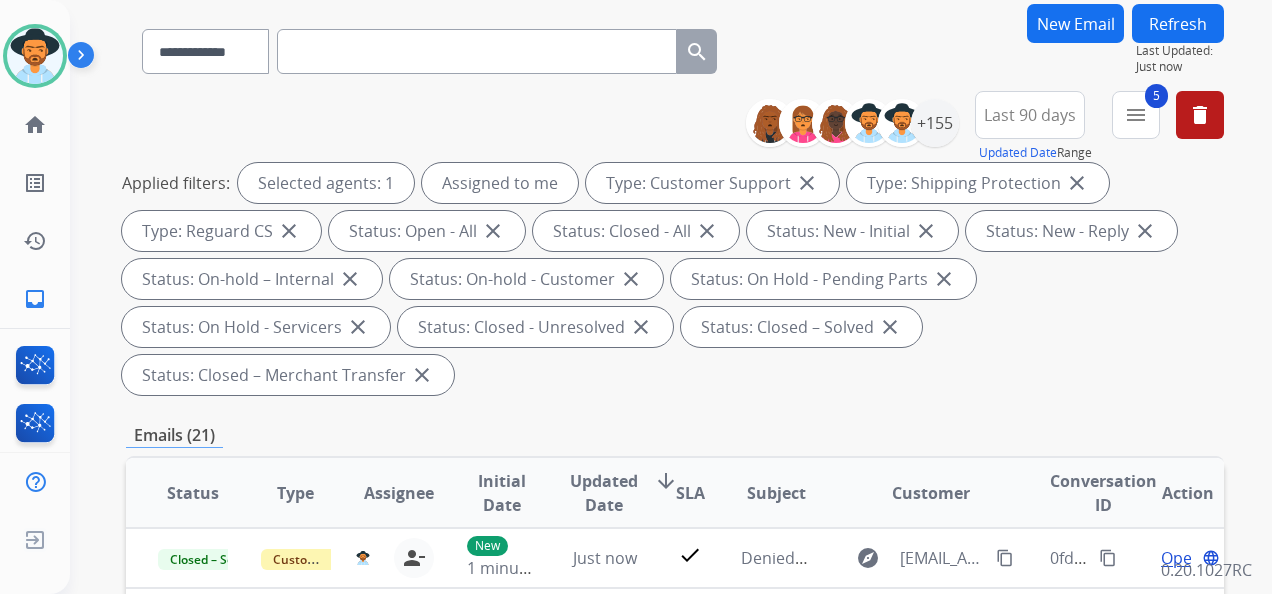 scroll, scrollTop: 400, scrollLeft: 0, axis: vertical 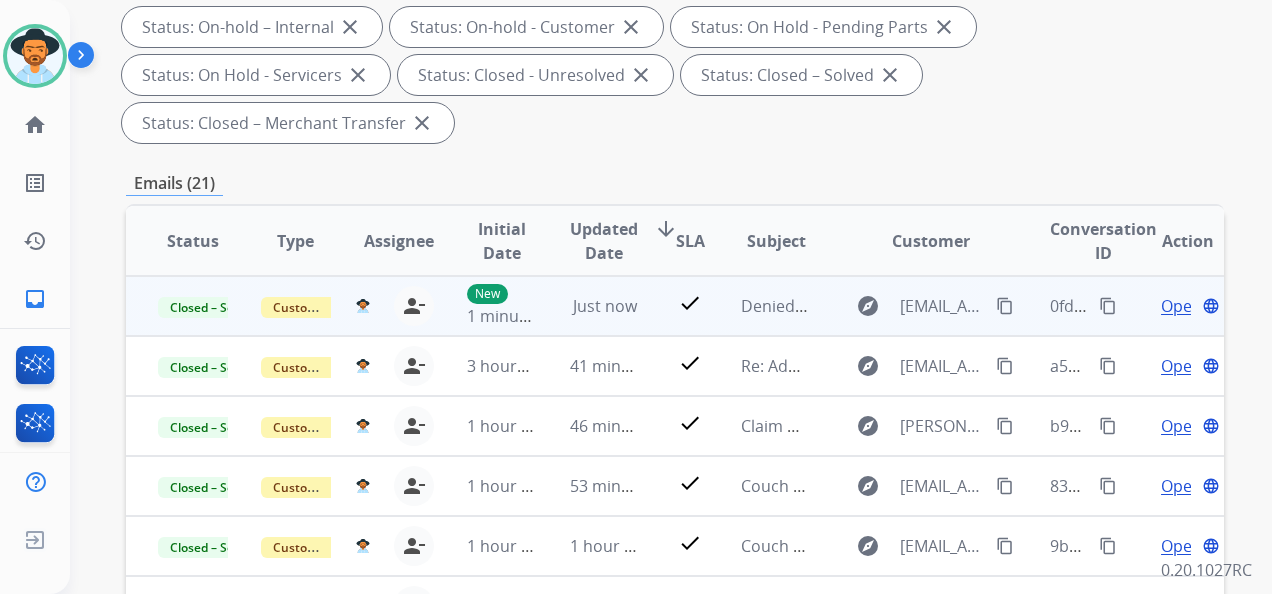 click on "content_copy" at bounding box center [1108, 306] 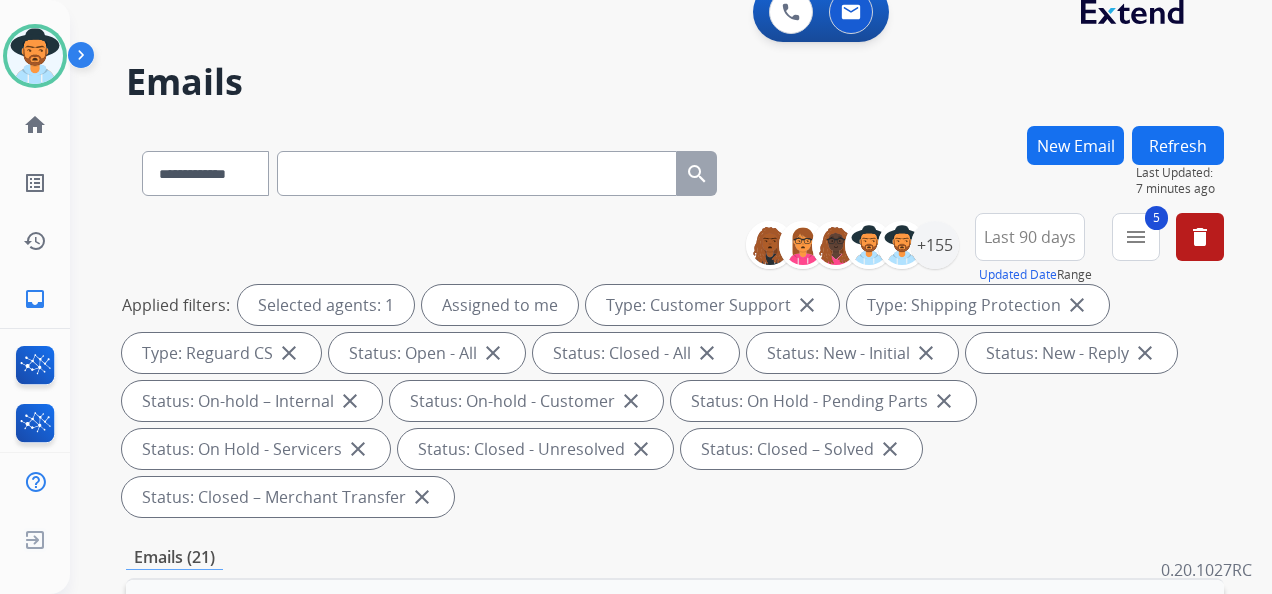 scroll, scrollTop: 0, scrollLeft: 0, axis: both 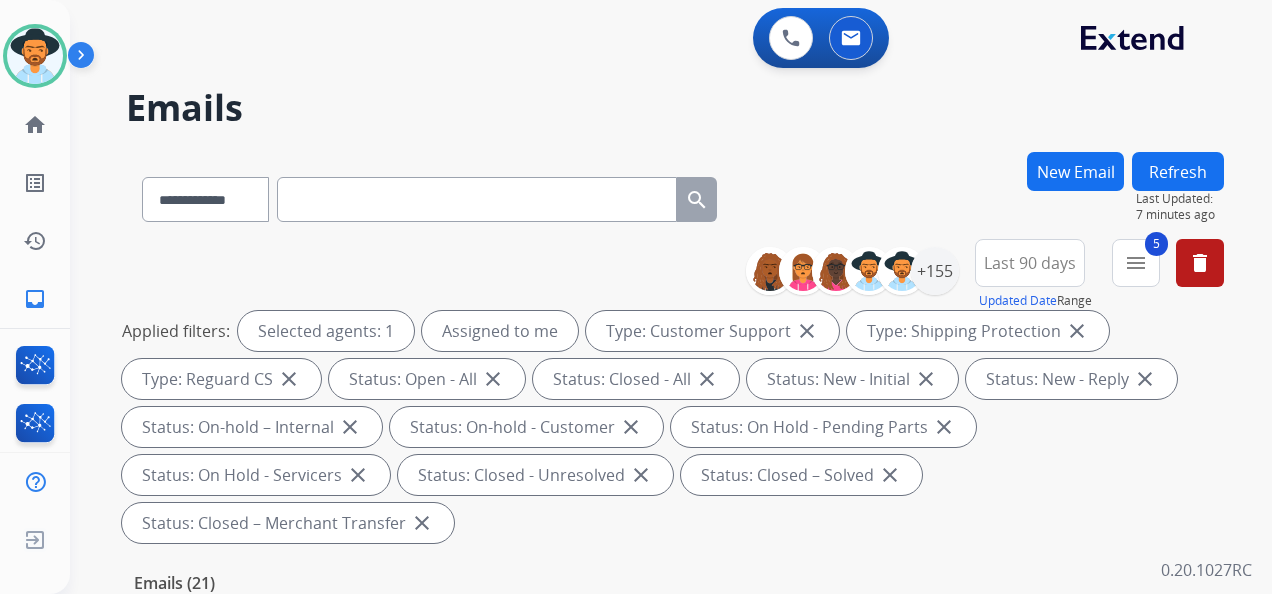click on "New Email" at bounding box center [1075, 171] 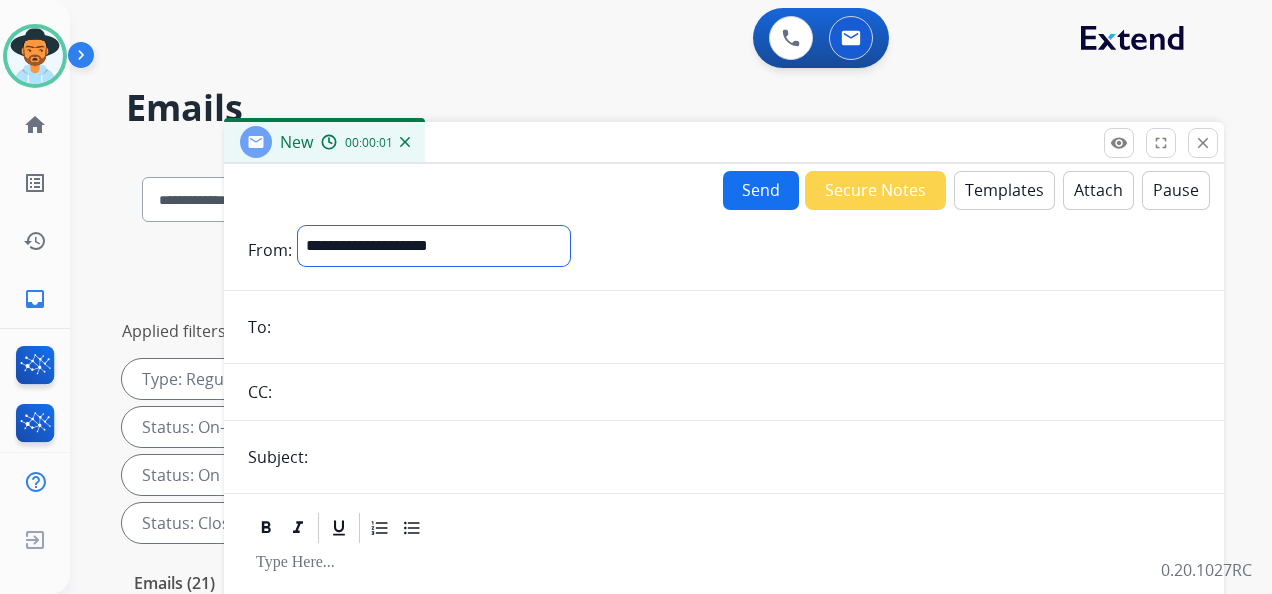 click on "**********" at bounding box center (434, 246) 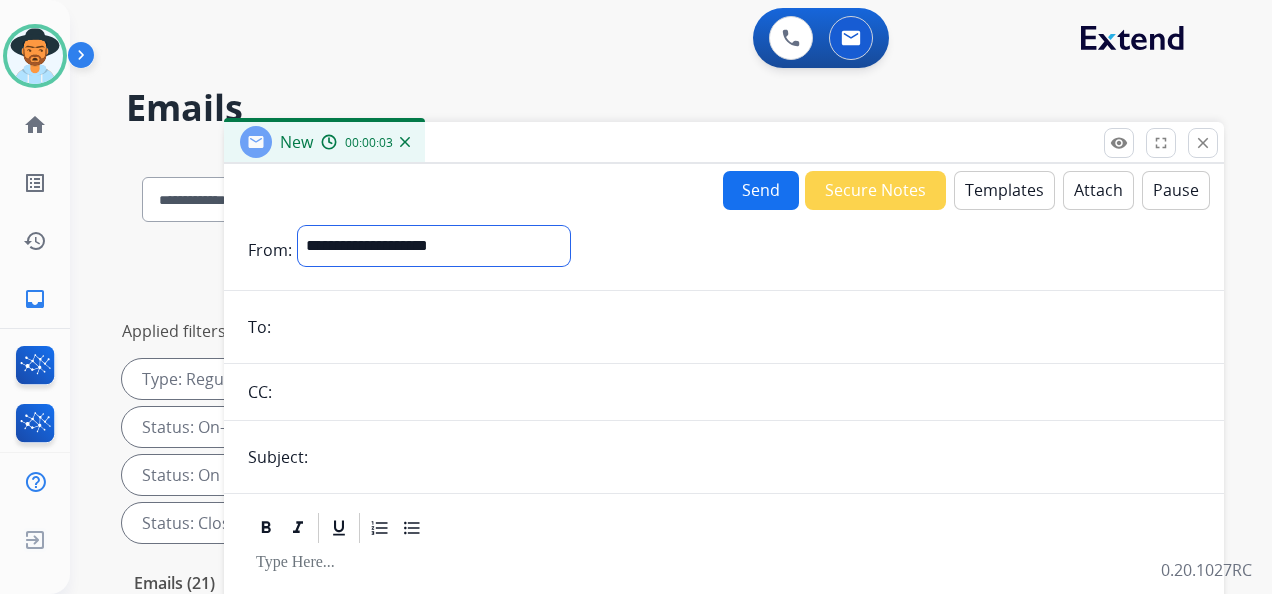 select on "**********" 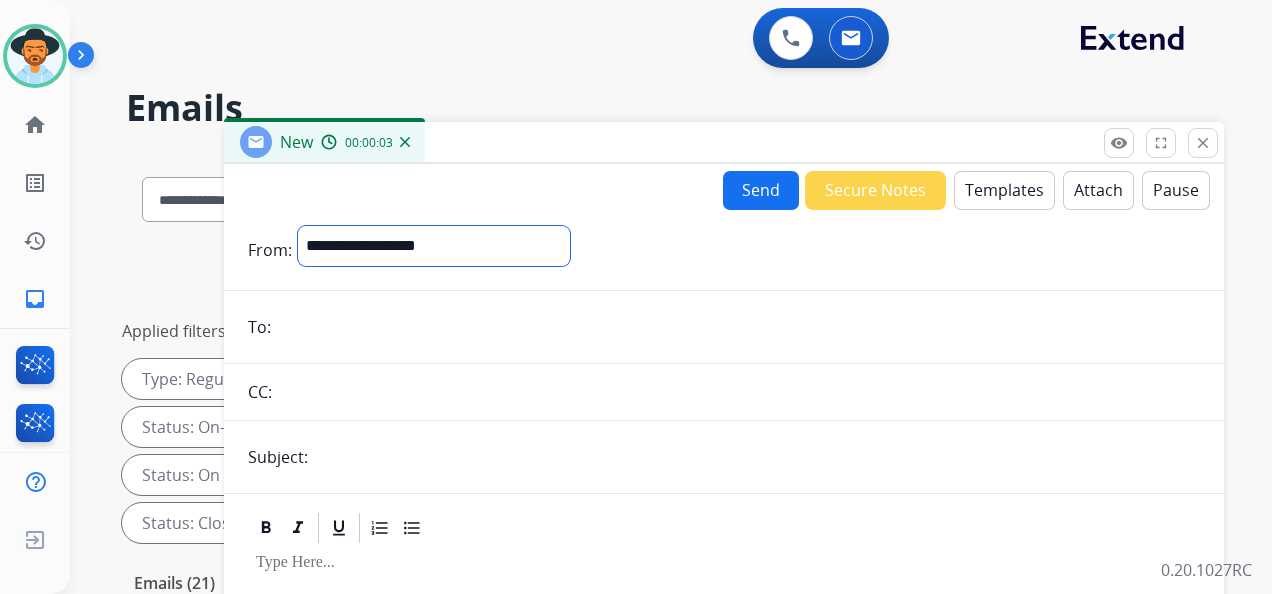 click on "**********" at bounding box center (434, 246) 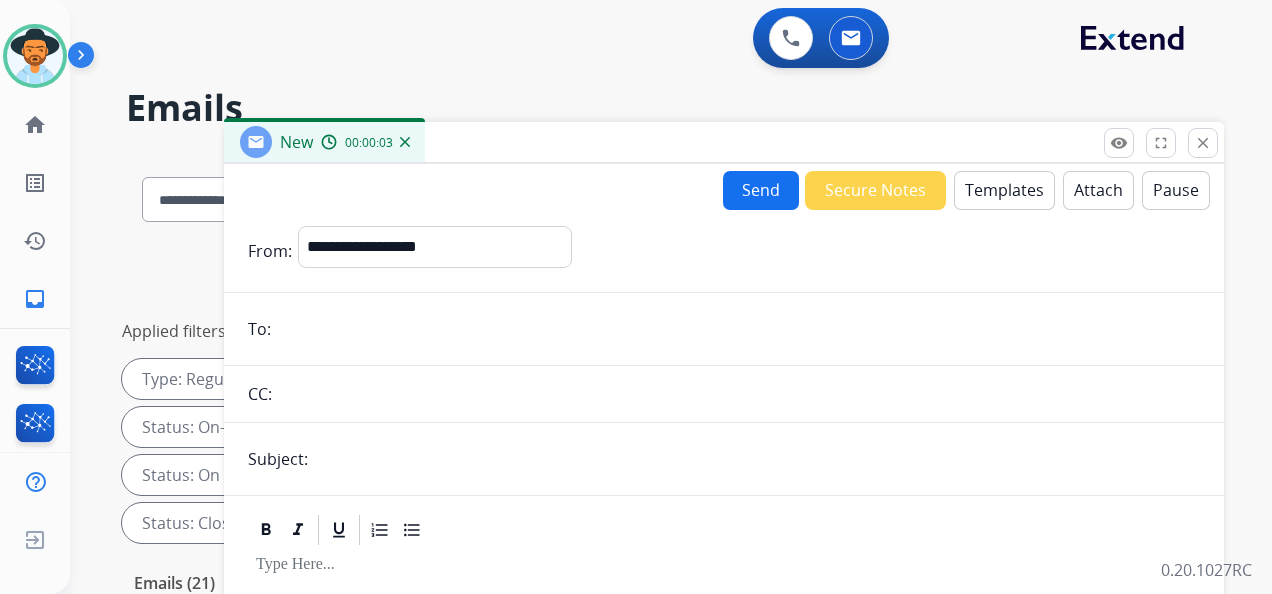click at bounding box center [738, 329] 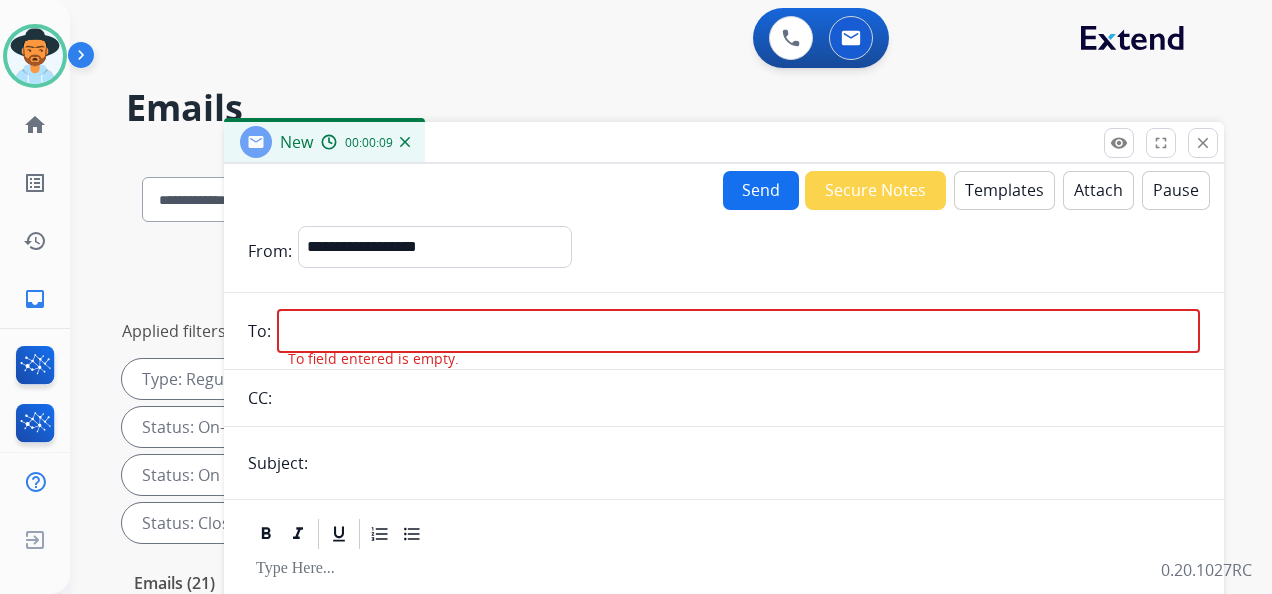 click at bounding box center [738, 331] 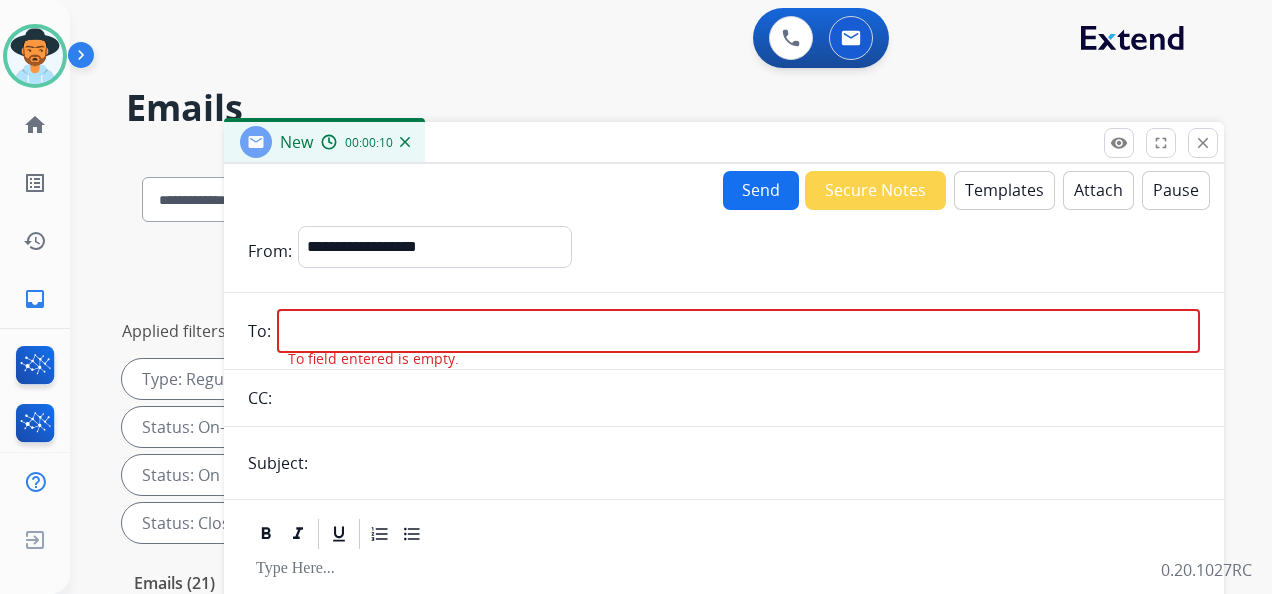 paste on "**********" 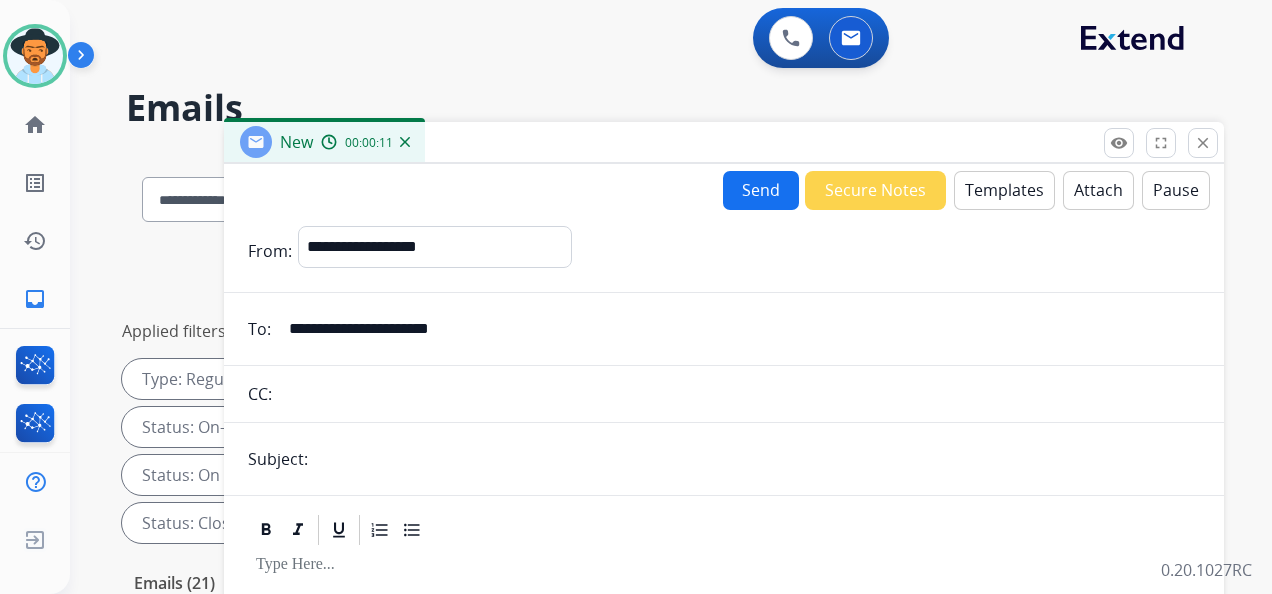 type on "**********" 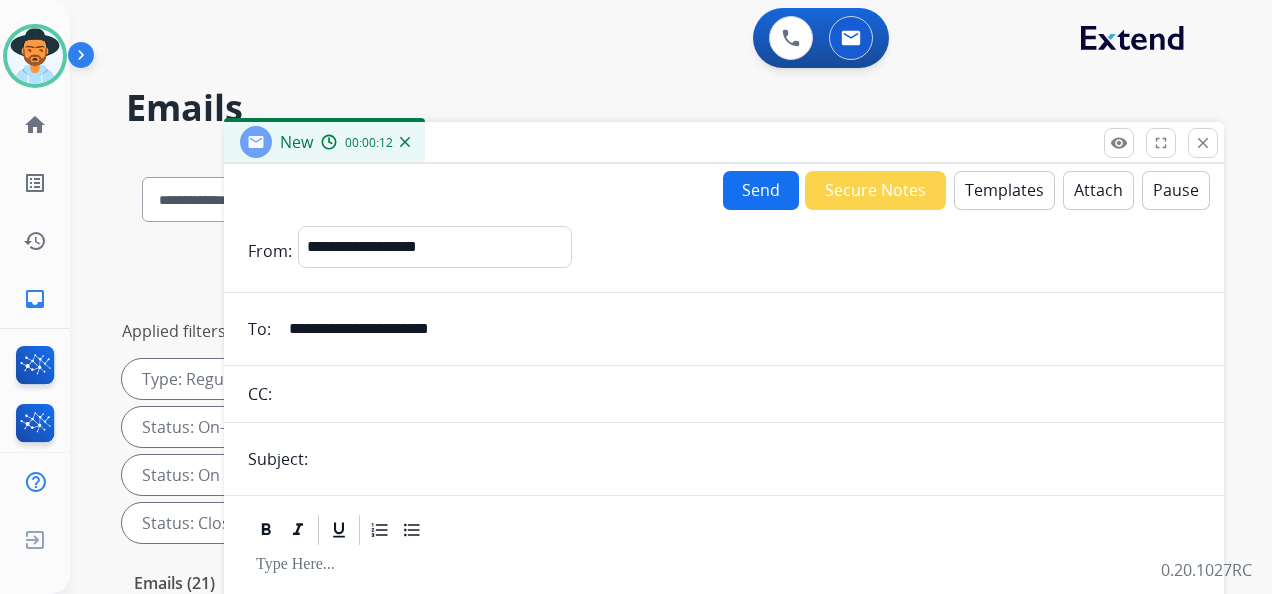 type on "*" 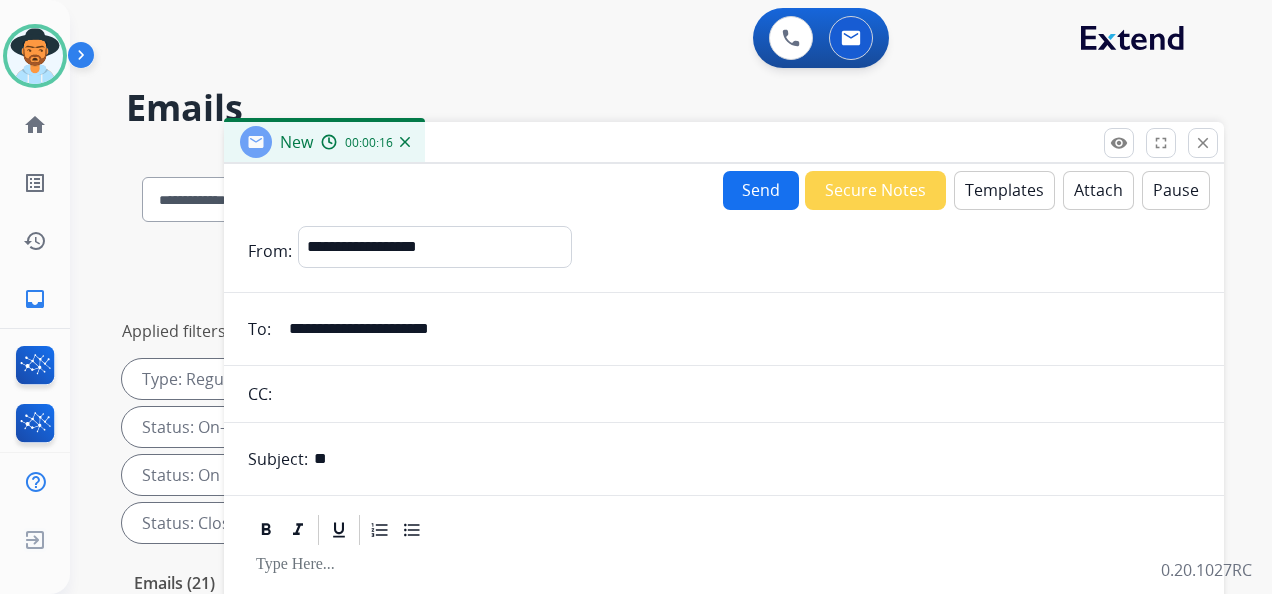type on "**********" 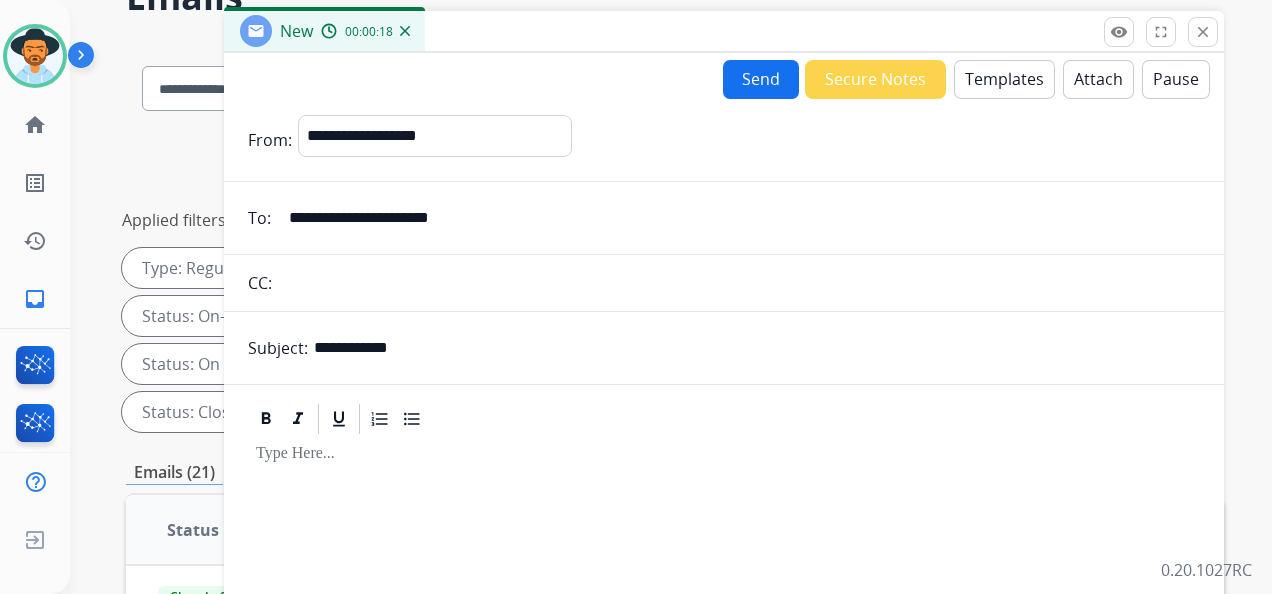 scroll, scrollTop: 100, scrollLeft: 0, axis: vertical 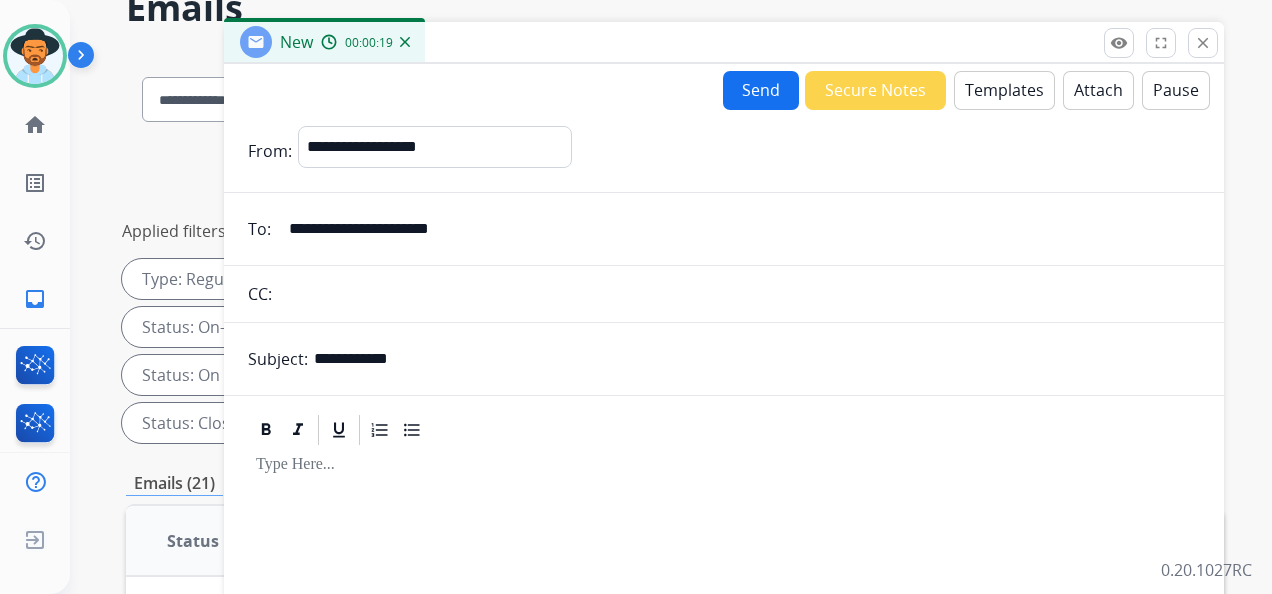 click on "Templates" at bounding box center [1004, 90] 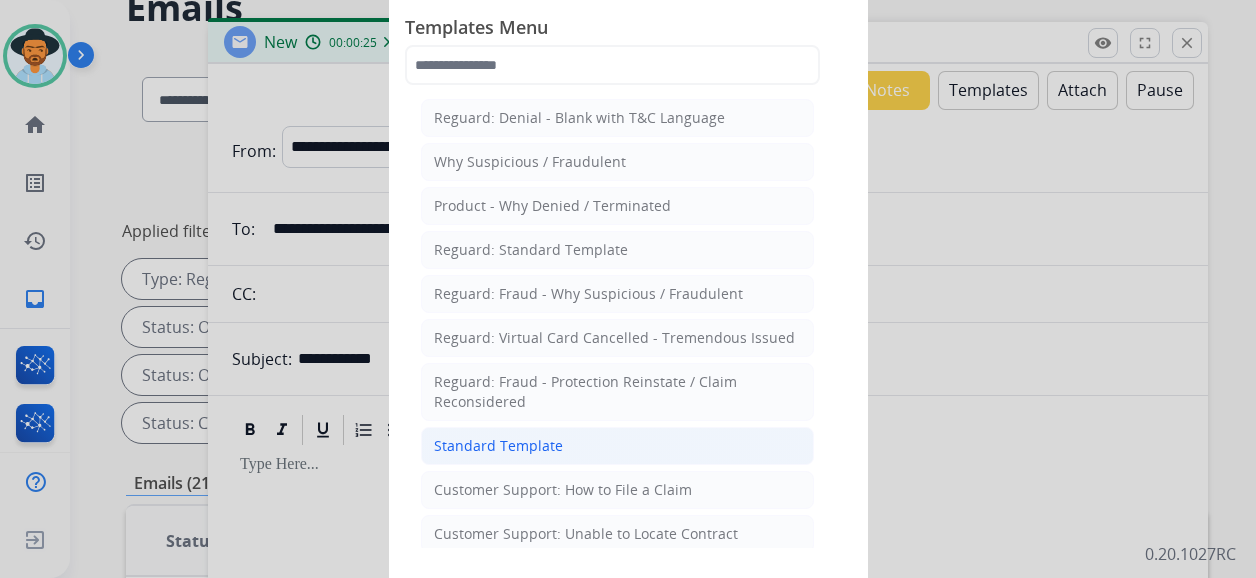 click on "Standard Template" 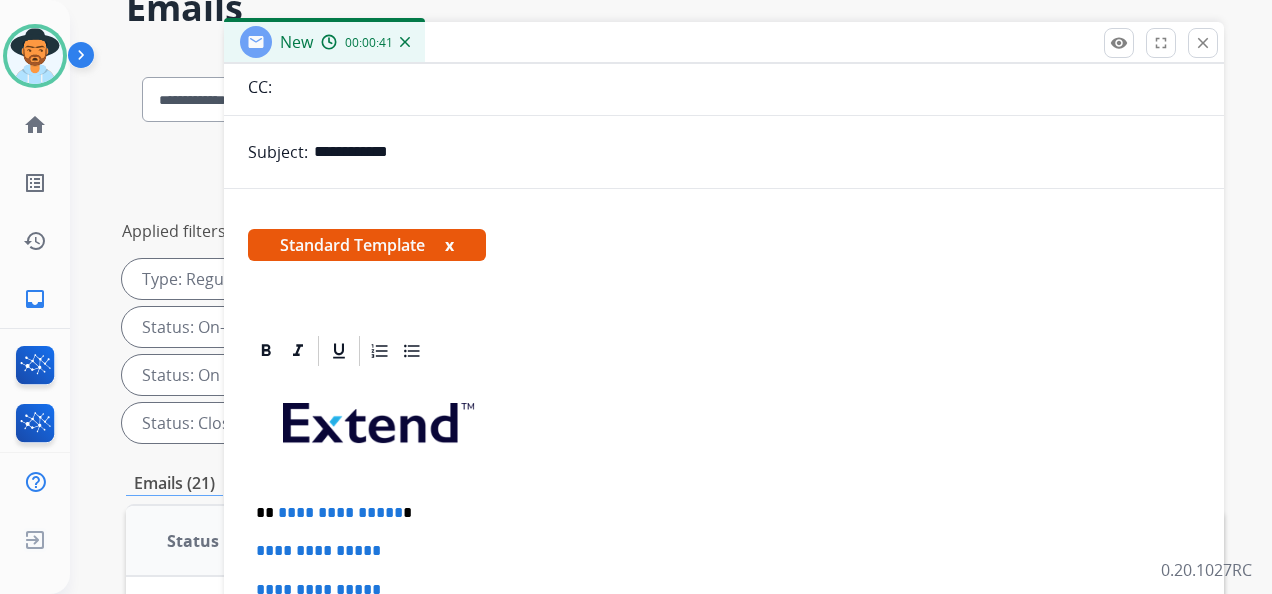 scroll, scrollTop: 268, scrollLeft: 0, axis: vertical 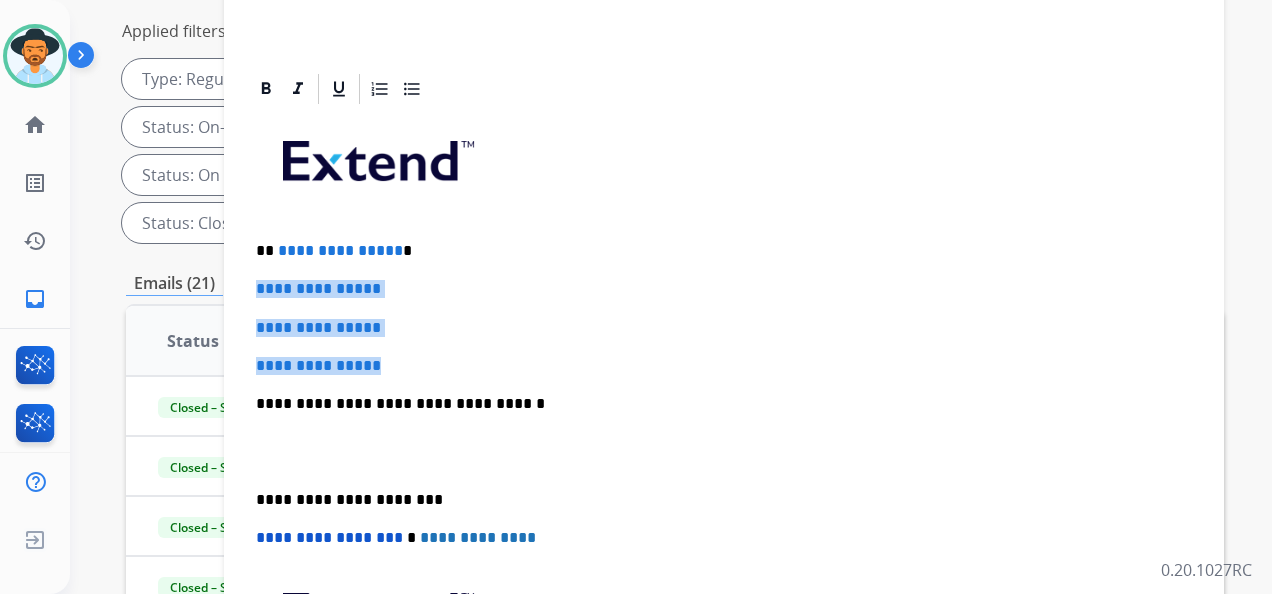 drag, startPoint x: 250, startPoint y: 288, endPoint x: 430, endPoint y: 356, distance: 192.41621 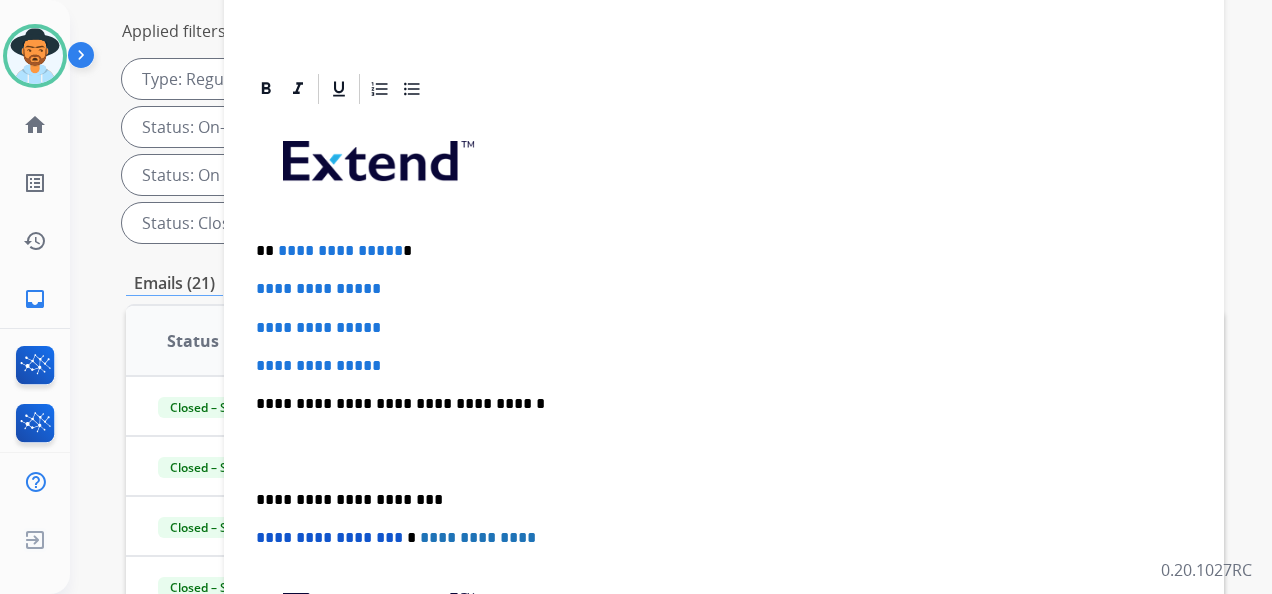 scroll, scrollTop: 191, scrollLeft: 0, axis: vertical 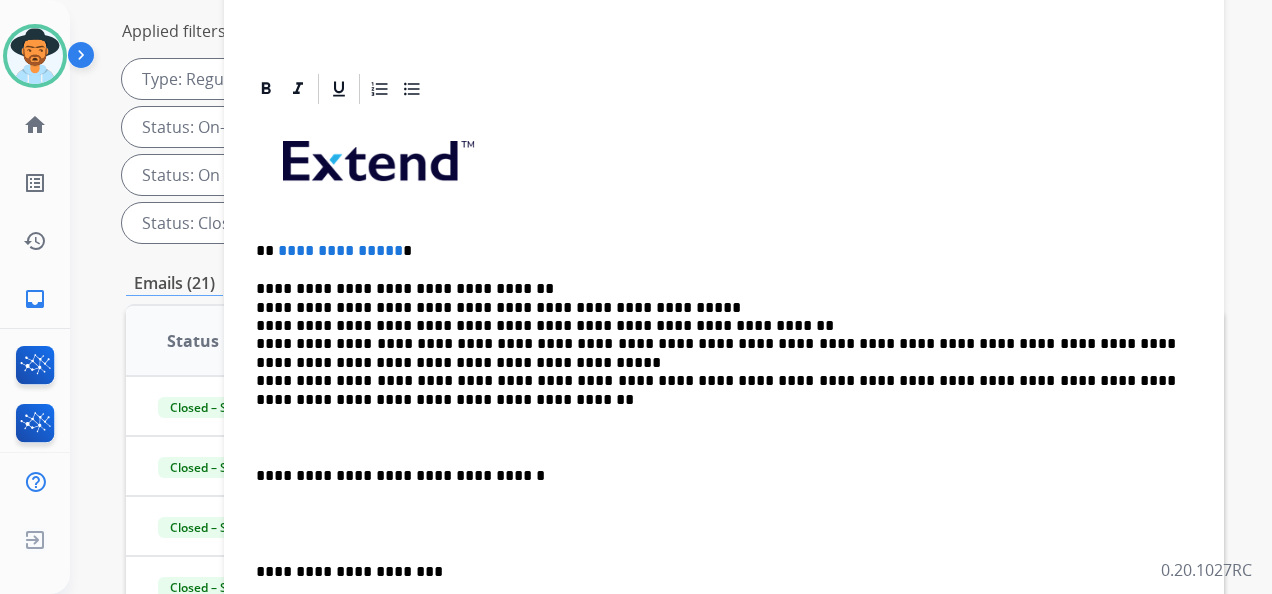 click on "**********" at bounding box center [716, 344] 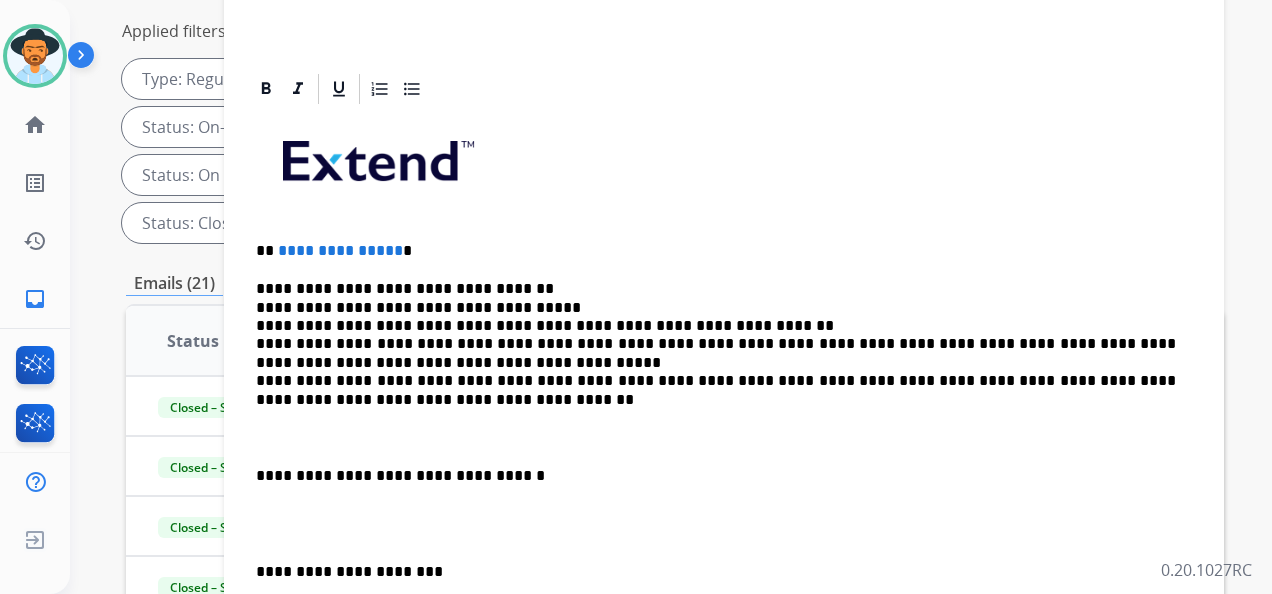 click on "**********" at bounding box center [340, 250] 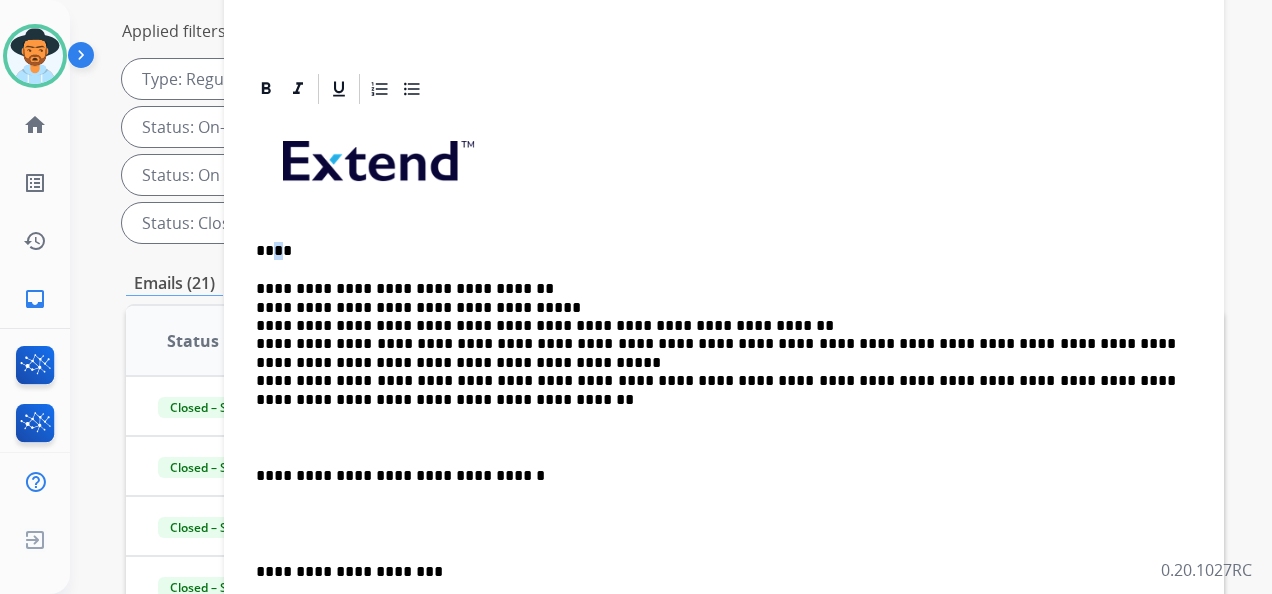 click on "****" at bounding box center [716, 251] 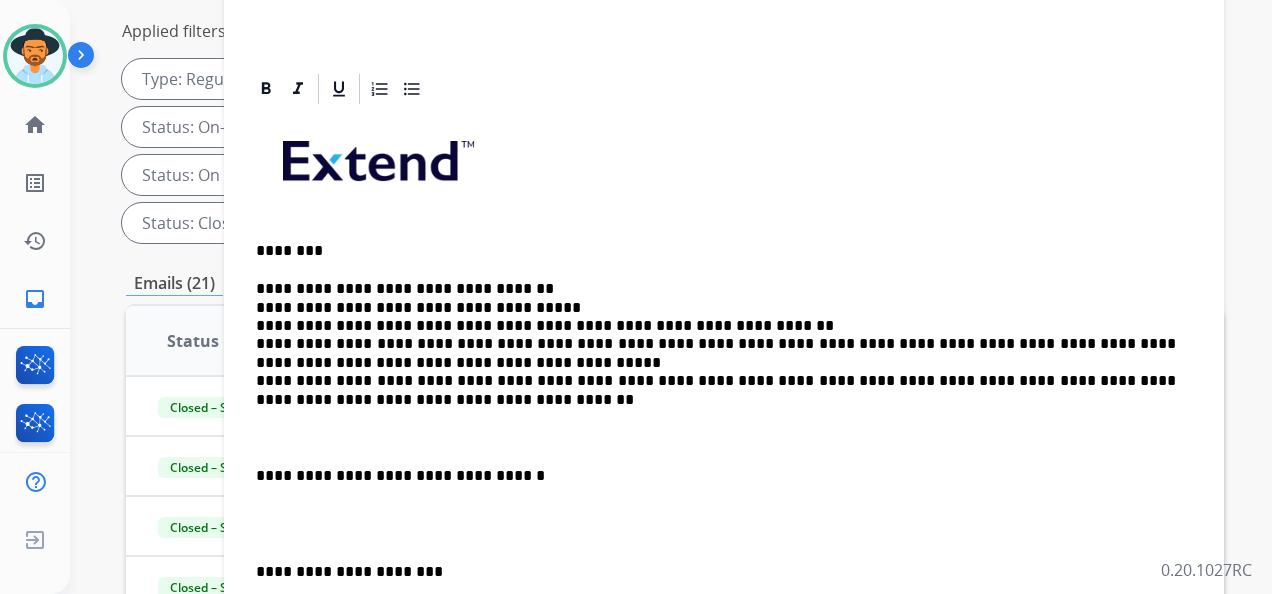 scroll, scrollTop: 340, scrollLeft: 0, axis: vertical 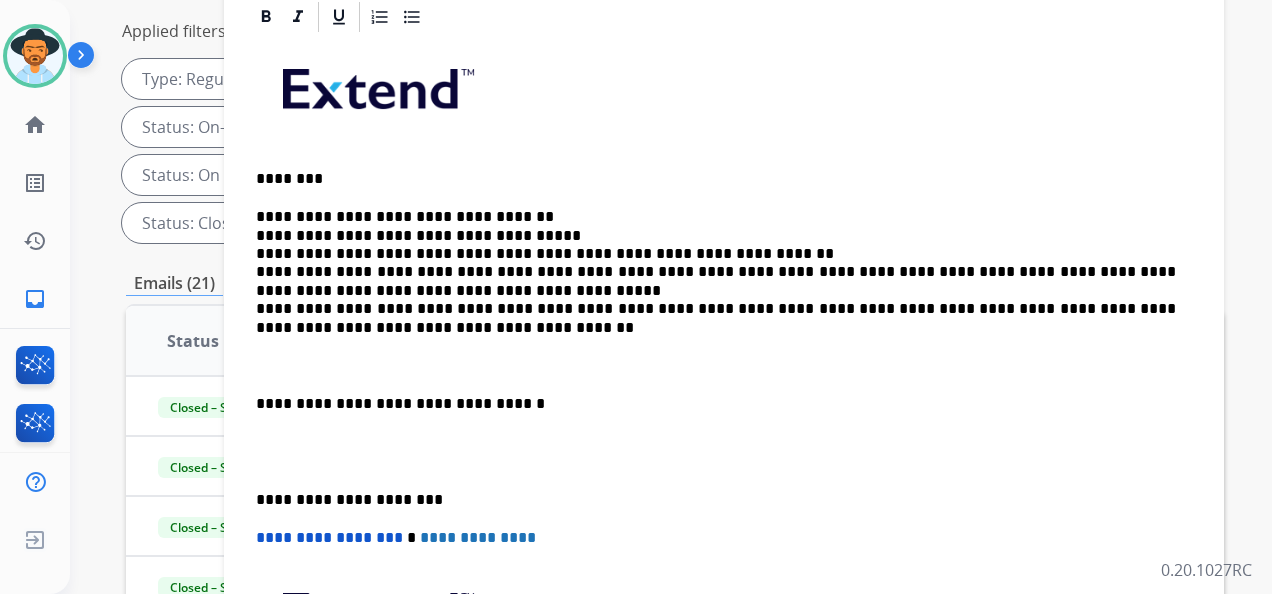 drag, startPoint x: 254, startPoint y: 495, endPoint x: 280, endPoint y: 500, distance: 26.476404 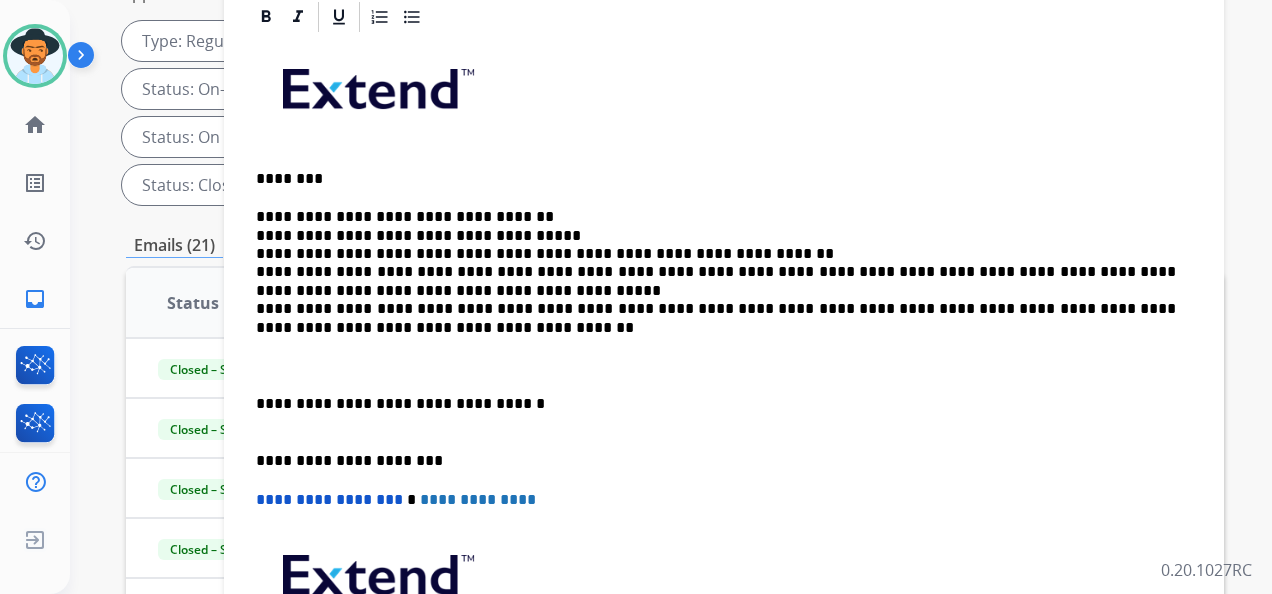scroll, scrollTop: 283, scrollLeft: 0, axis: vertical 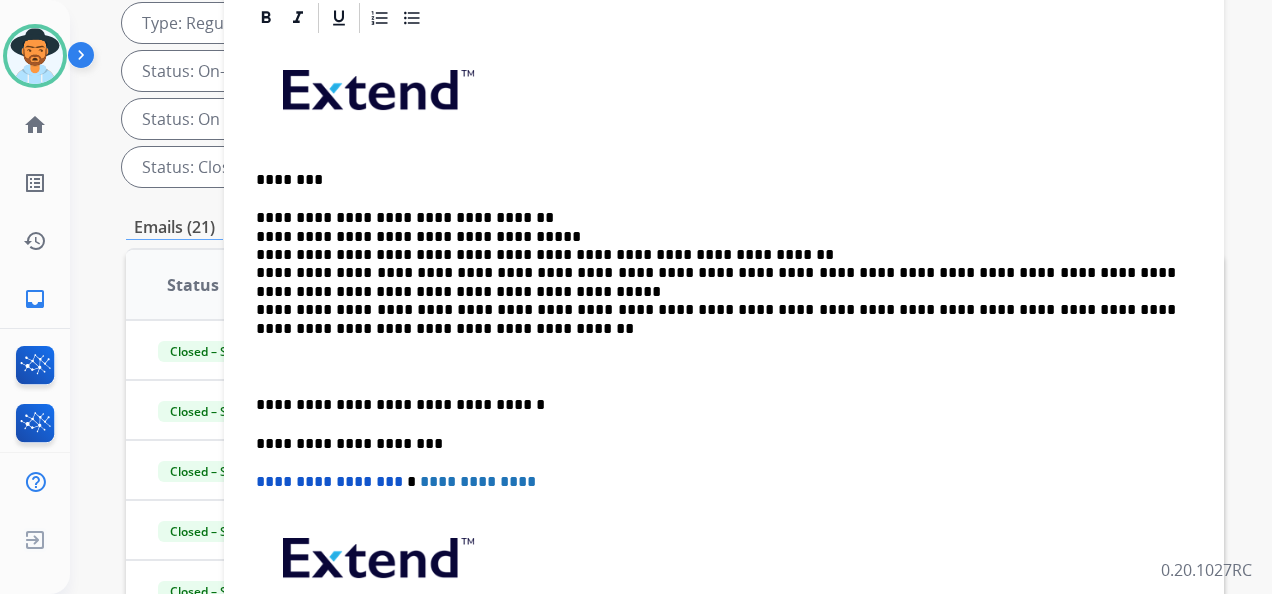 drag, startPoint x: 253, startPoint y: 397, endPoint x: 267, endPoint y: 398, distance: 14.035668 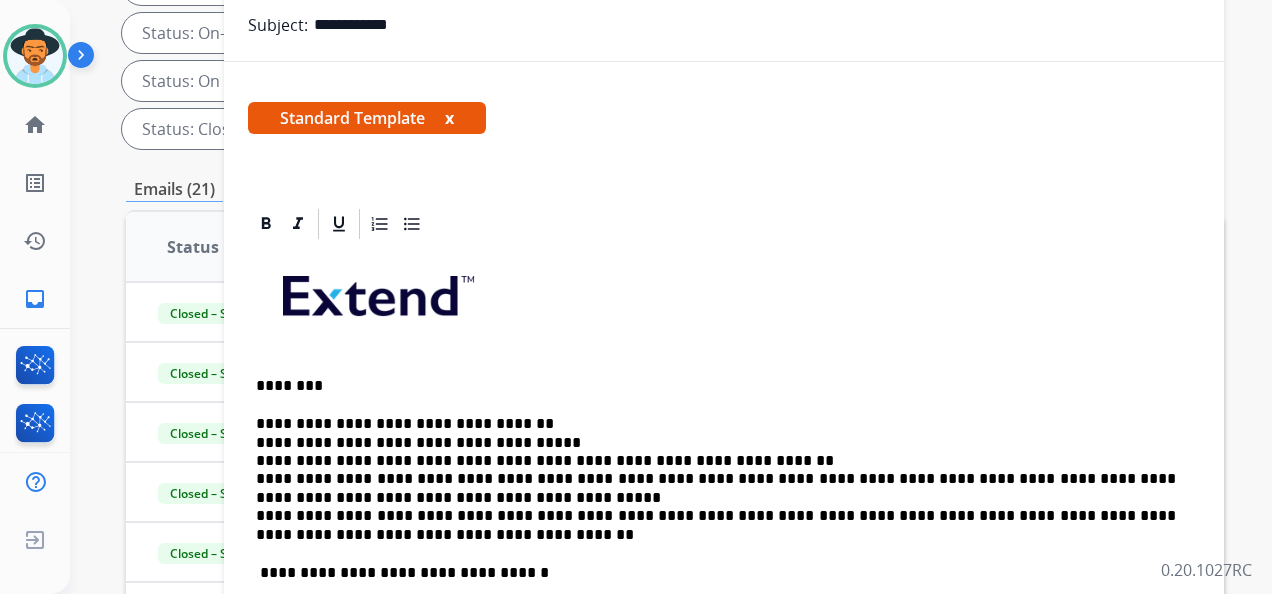 scroll, scrollTop: 0, scrollLeft: 0, axis: both 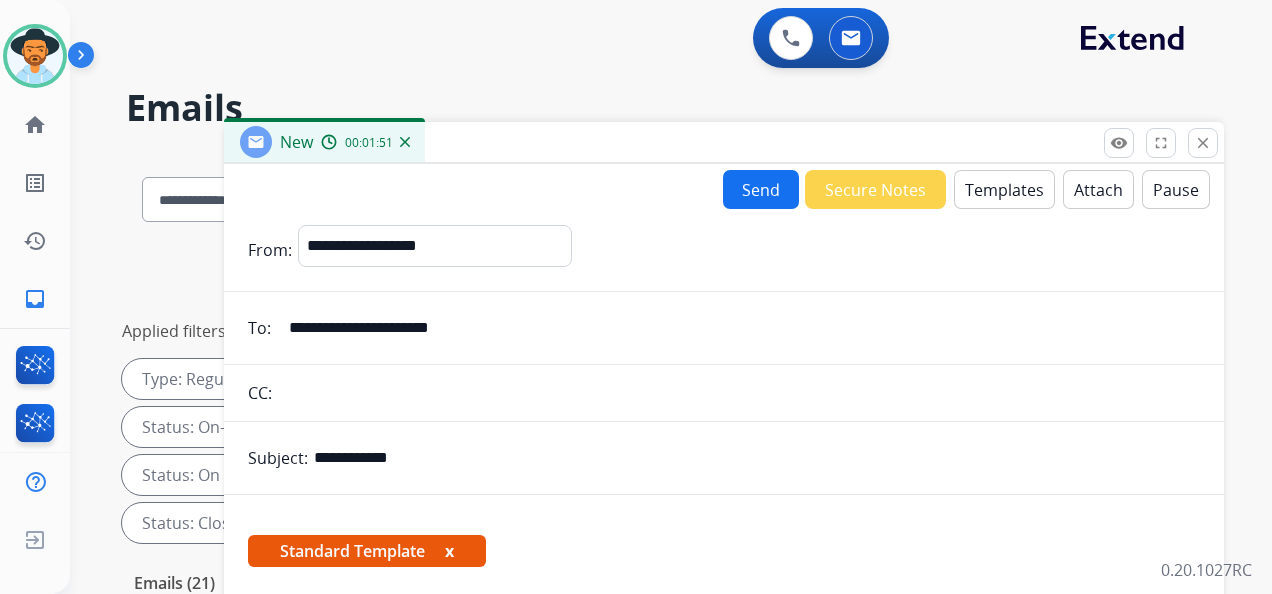 click on "Send" at bounding box center (761, 189) 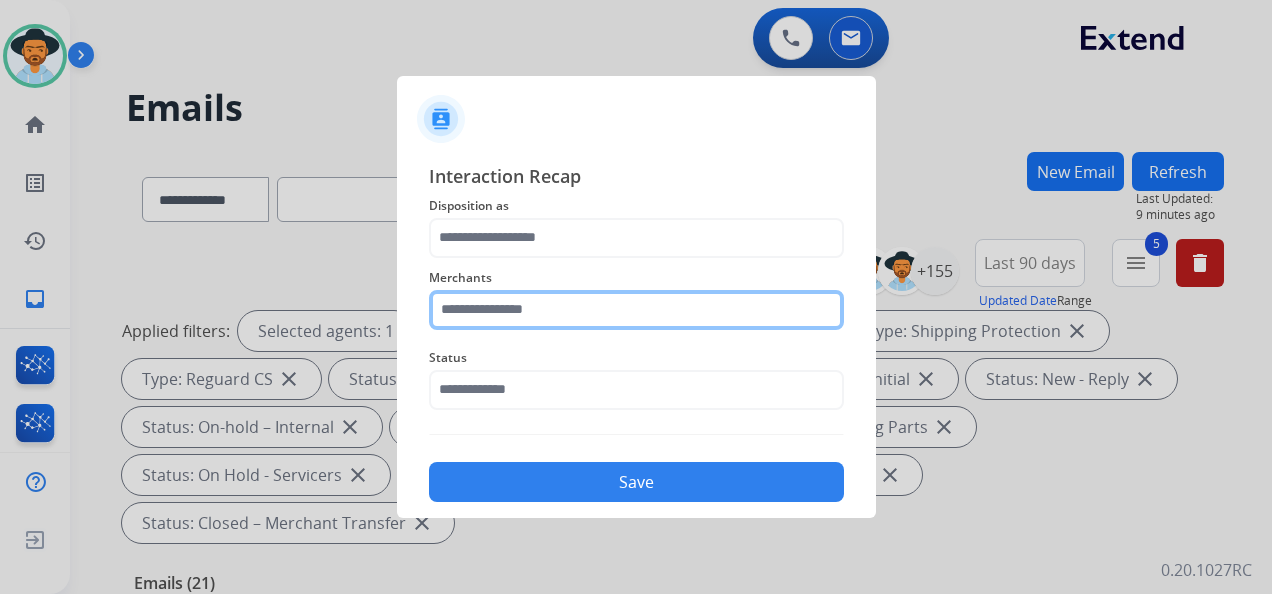 click 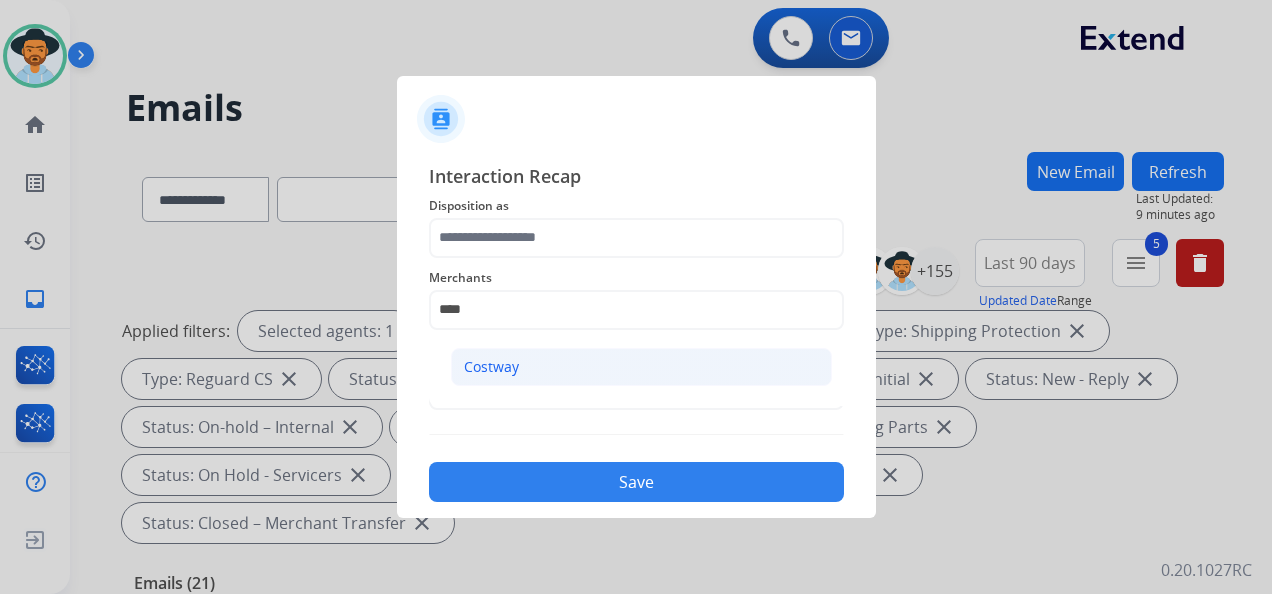 click on "Costway" 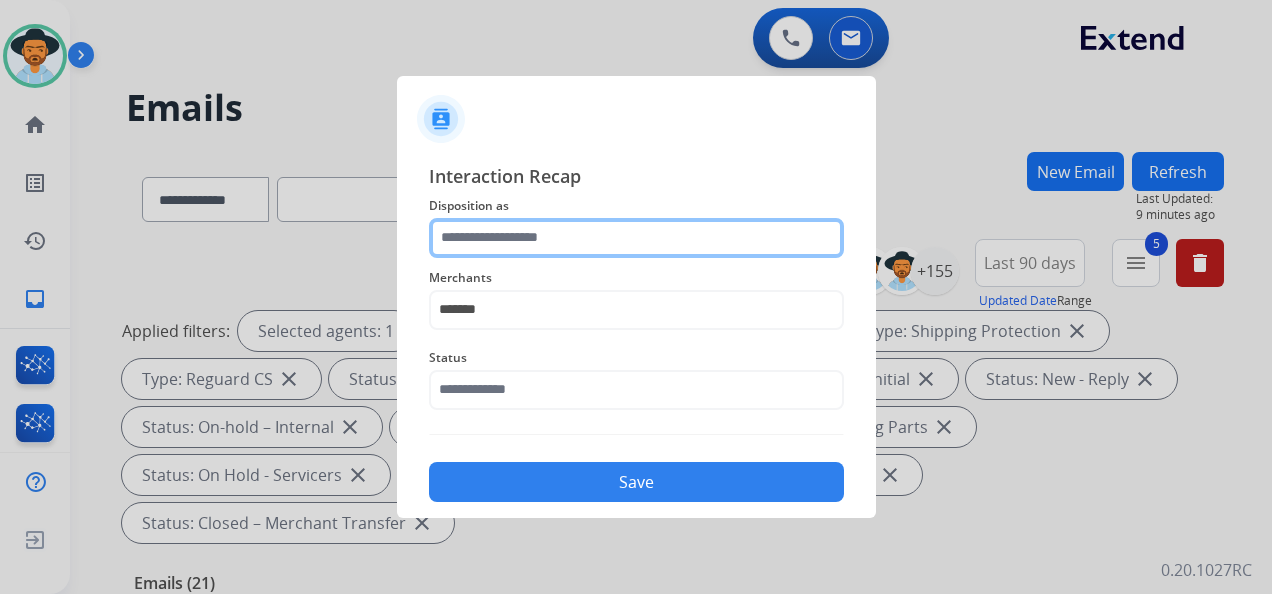 click 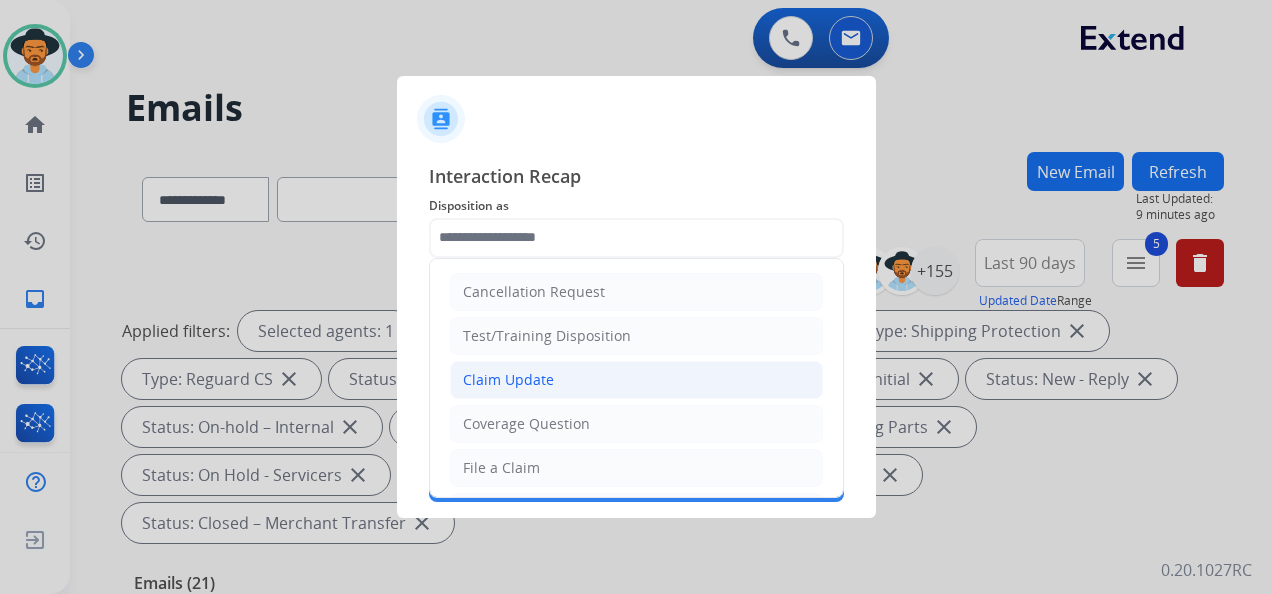 click on "Claim Update" 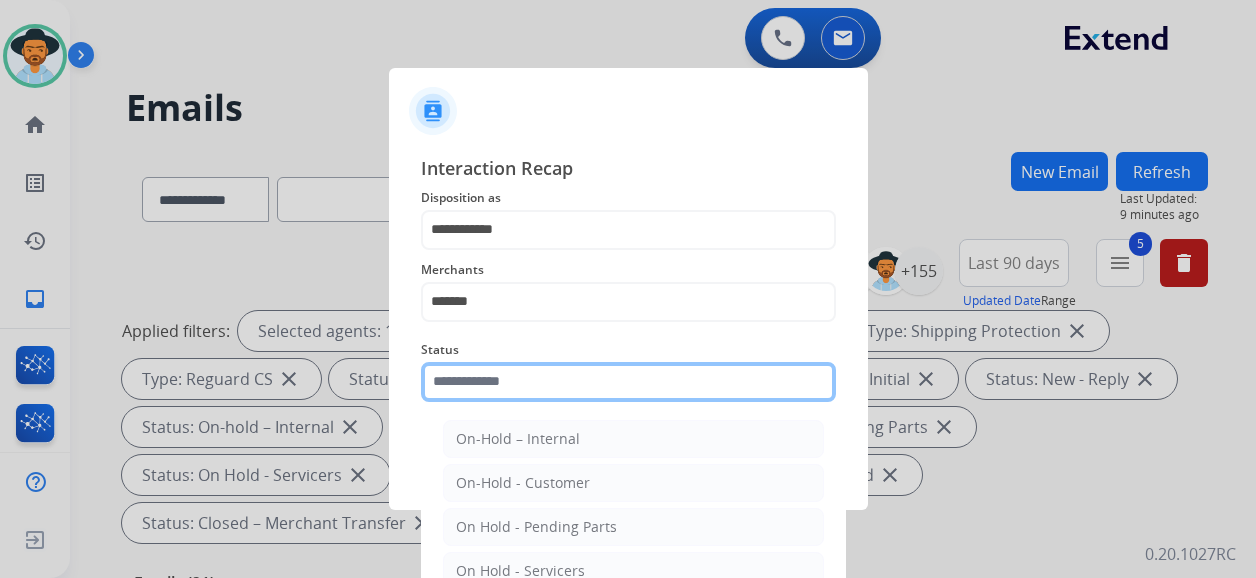 click 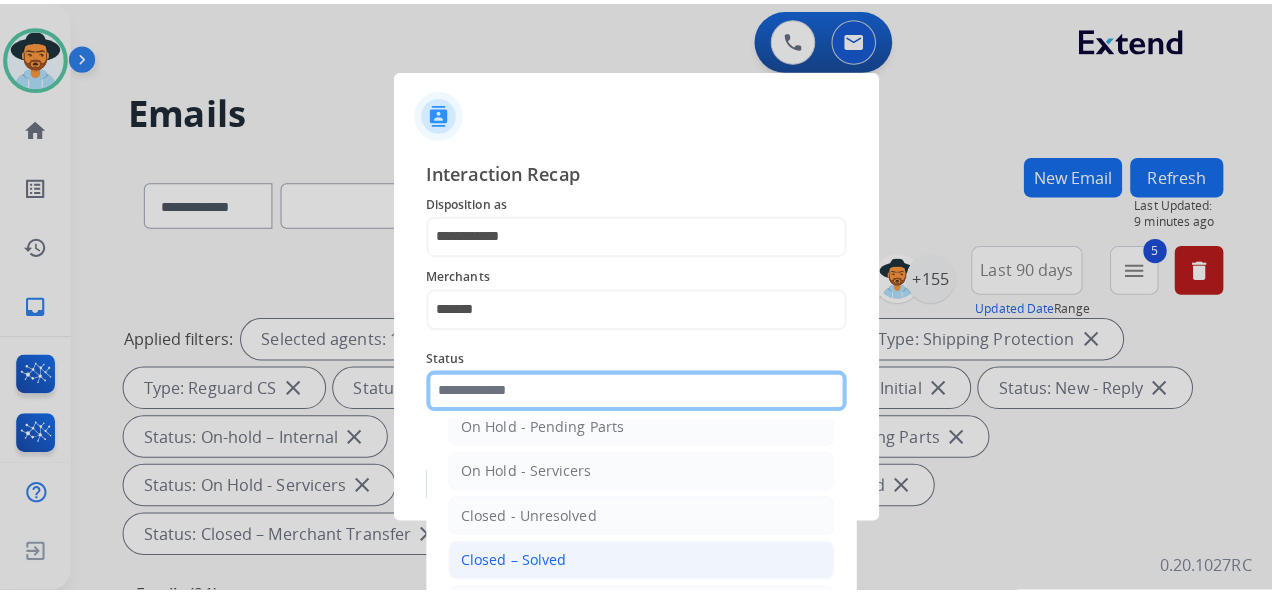 scroll, scrollTop: 114, scrollLeft: 0, axis: vertical 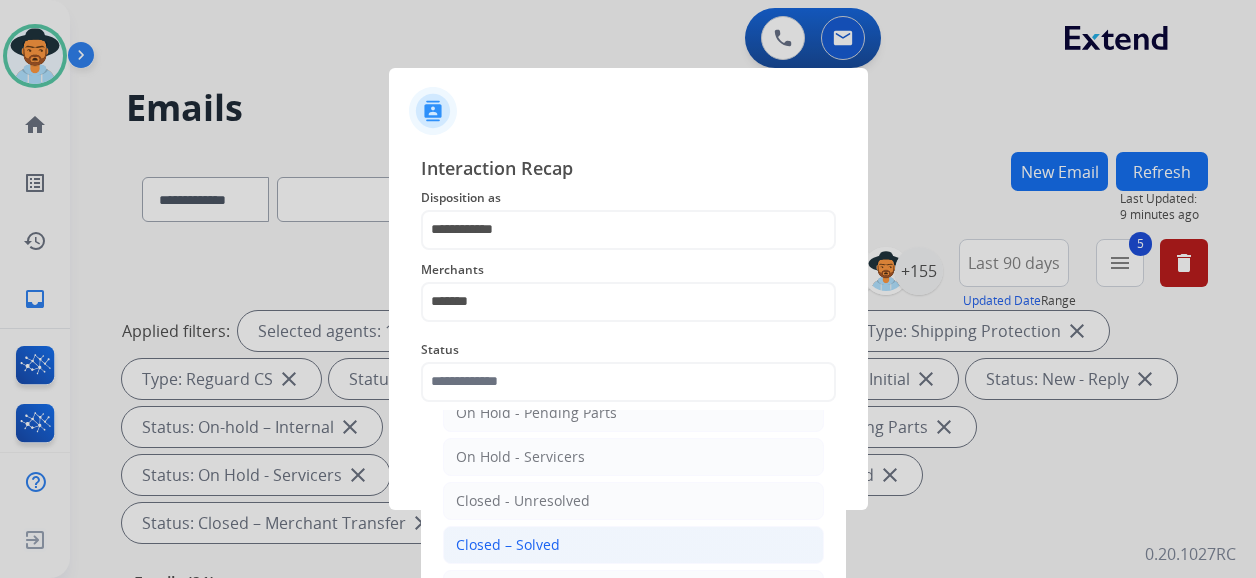 click on "Closed – Solved" 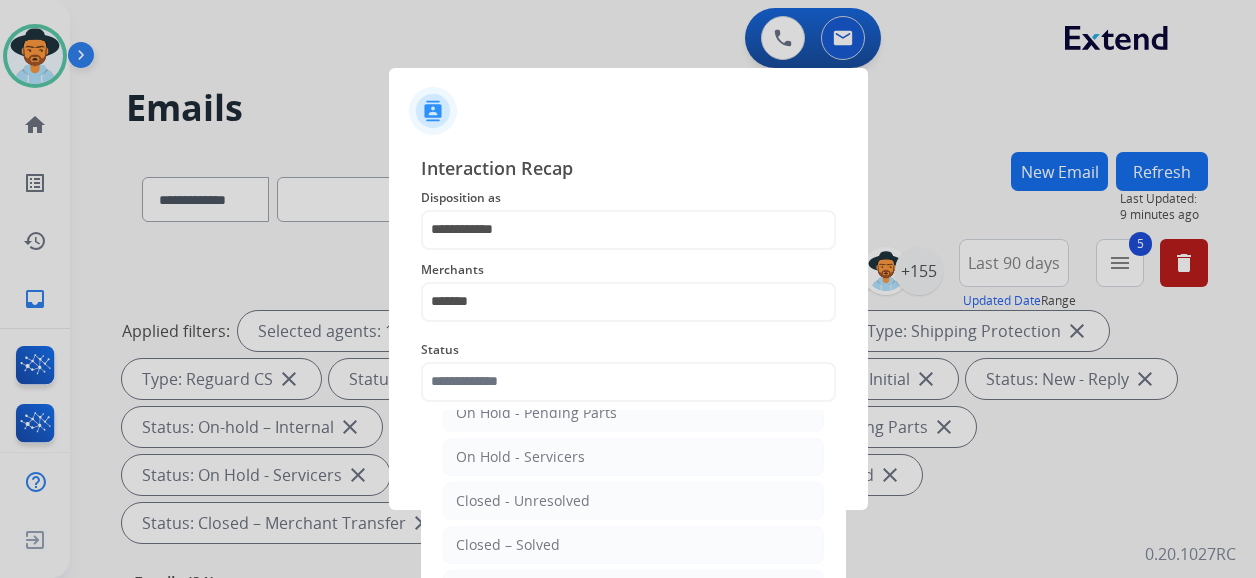 type on "**********" 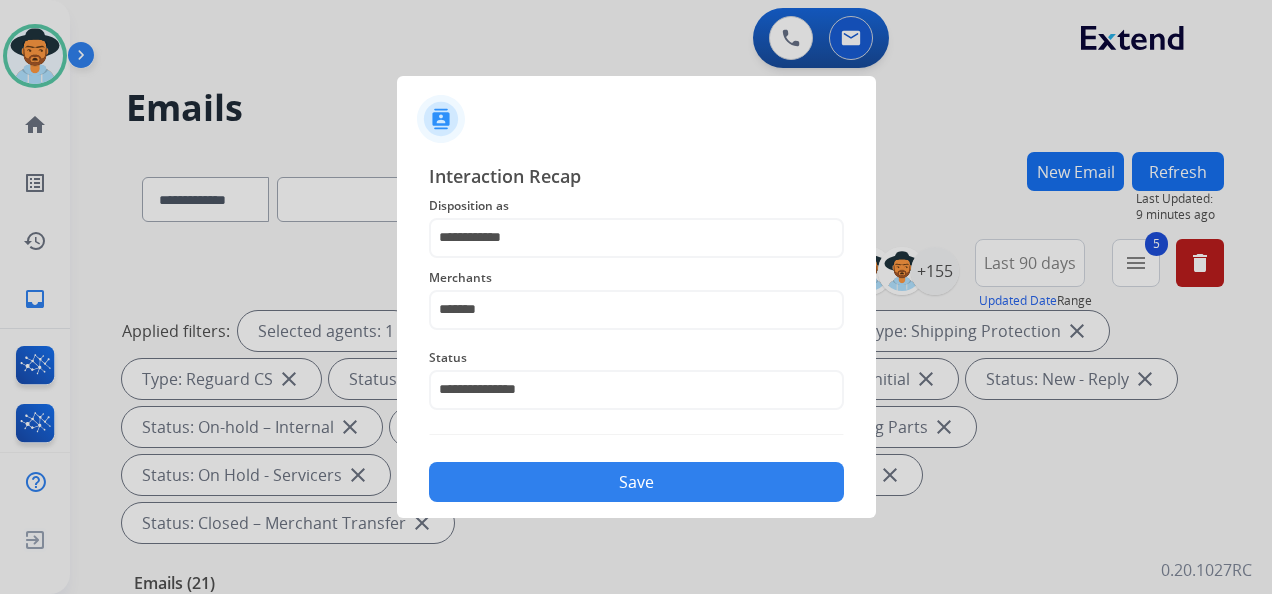 click on "Save" 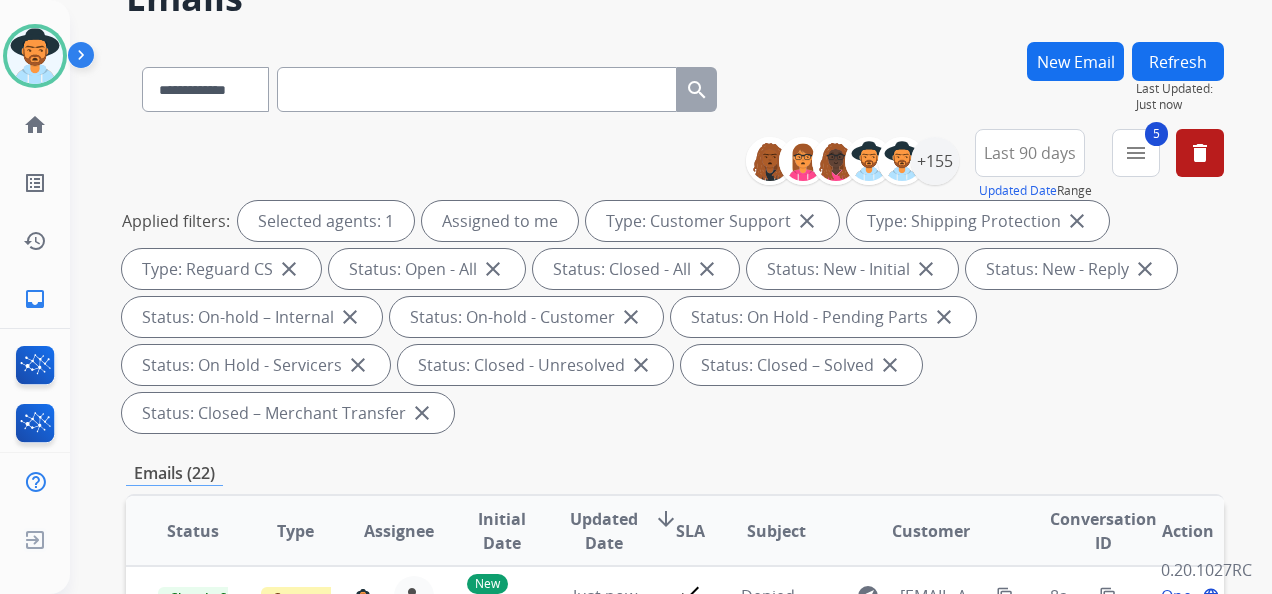 scroll, scrollTop: 400, scrollLeft: 0, axis: vertical 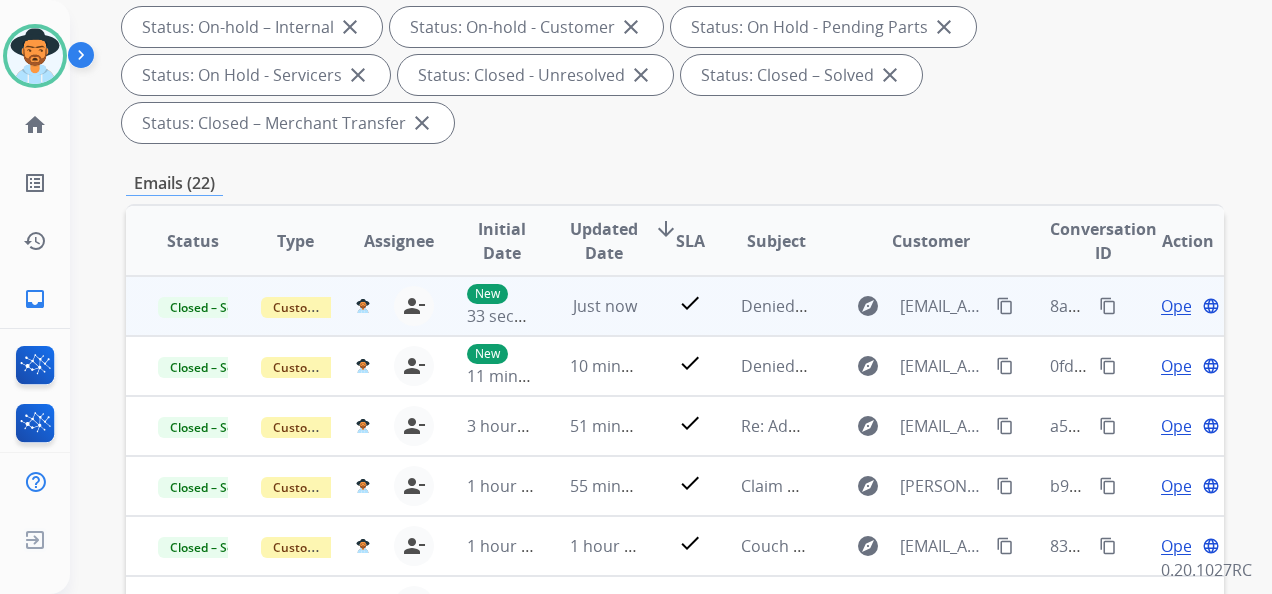 click on "content_copy" at bounding box center (1108, 306) 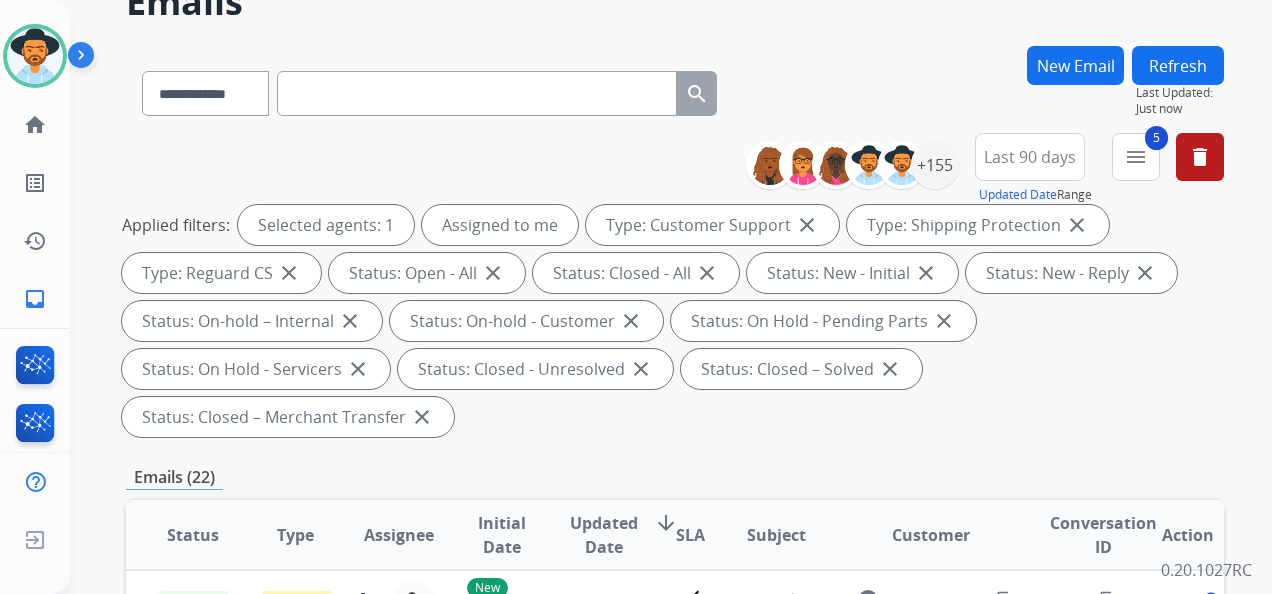scroll, scrollTop: 100, scrollLeft: 0, axis: vertical 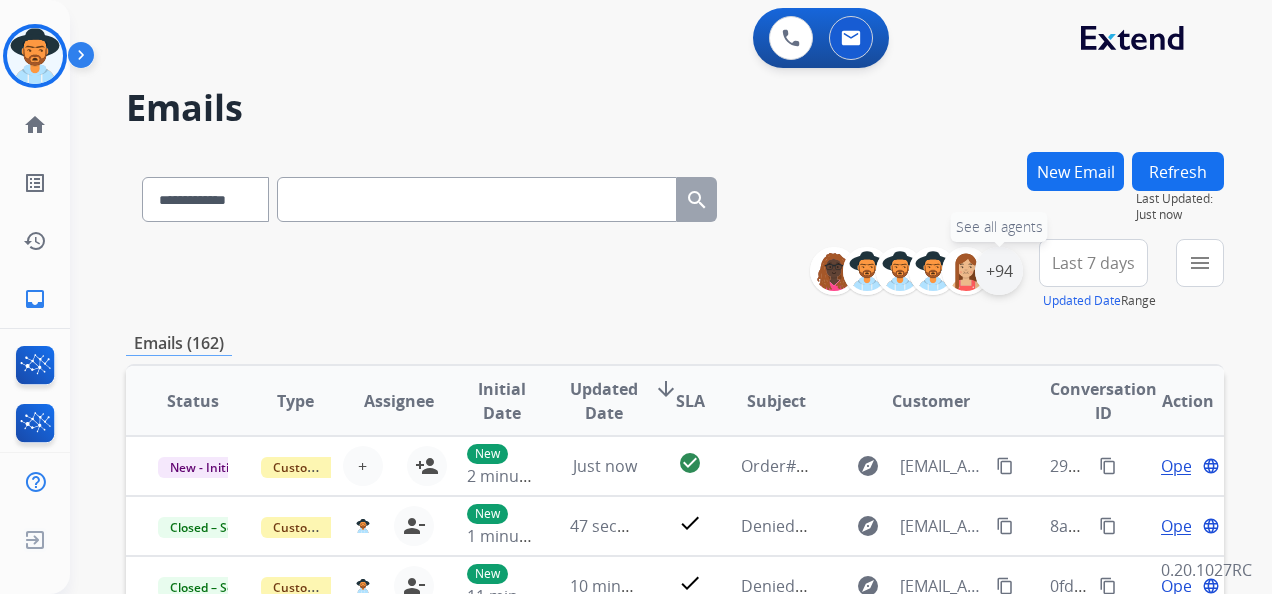 click on "+94" at bounding box center [999, 271] 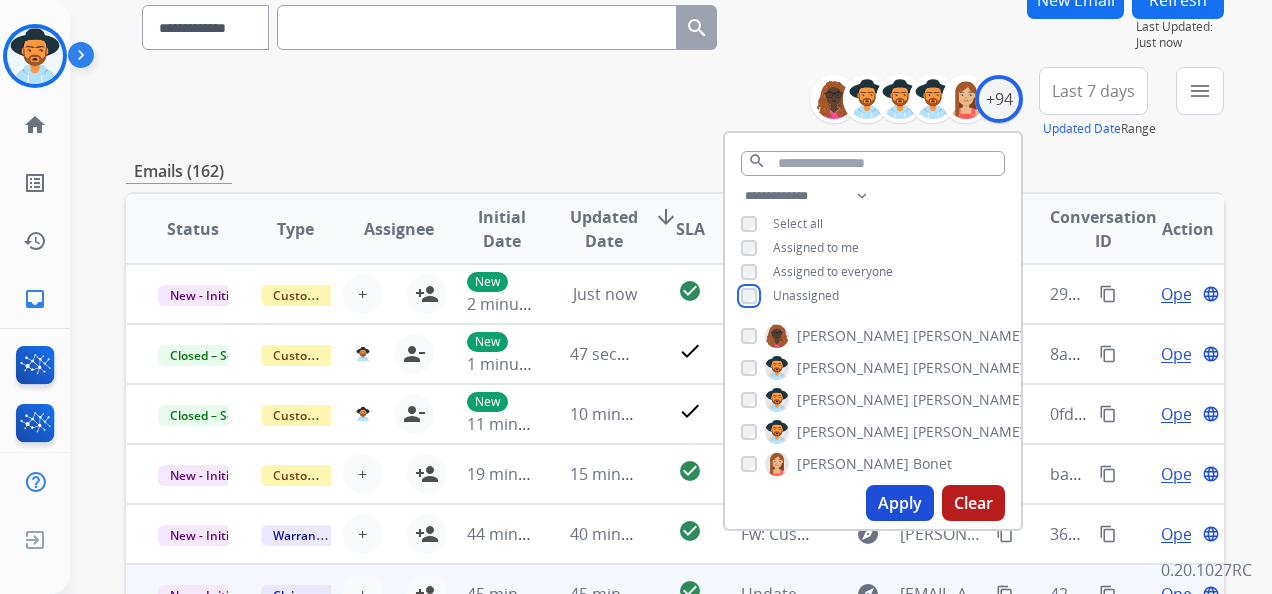 scroll, scrollTop: 300, scrollLeft: 0, axis: vertical 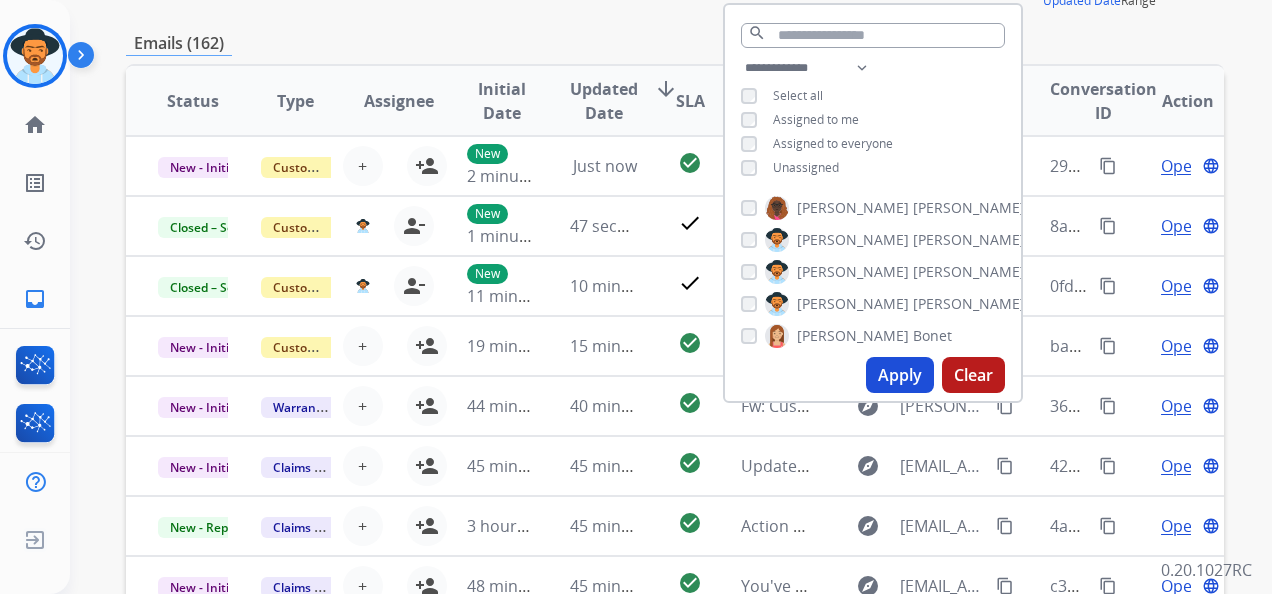 click on "Apply" at bounding box center [900, 375] 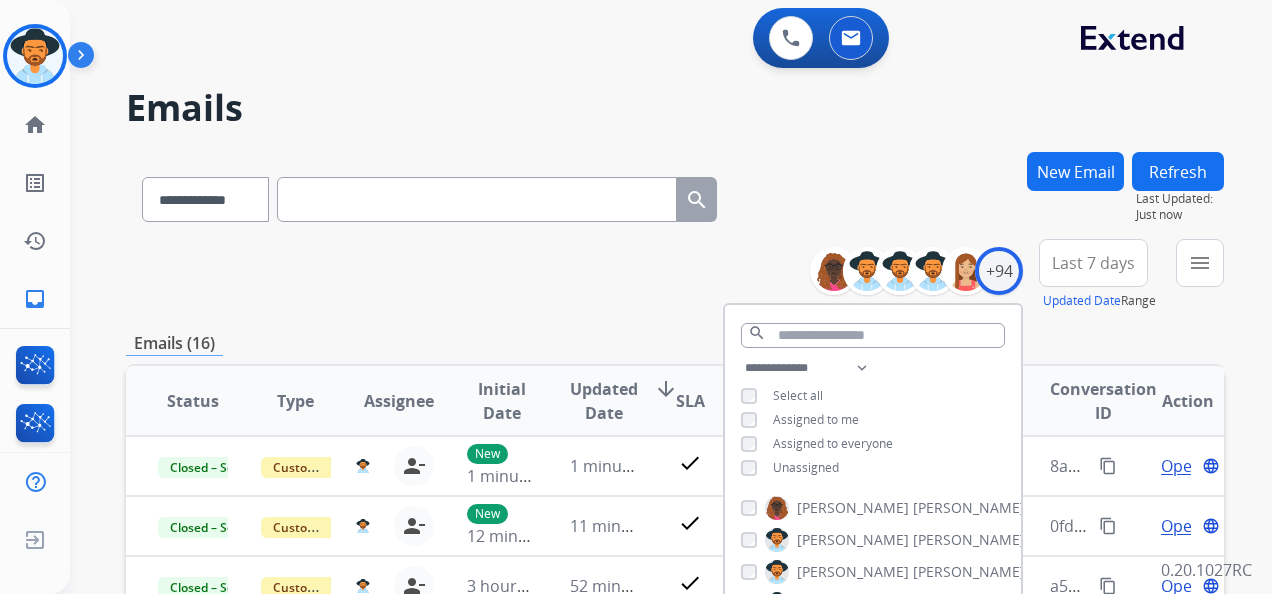 click on "**********" at bounding box center (675, 275) 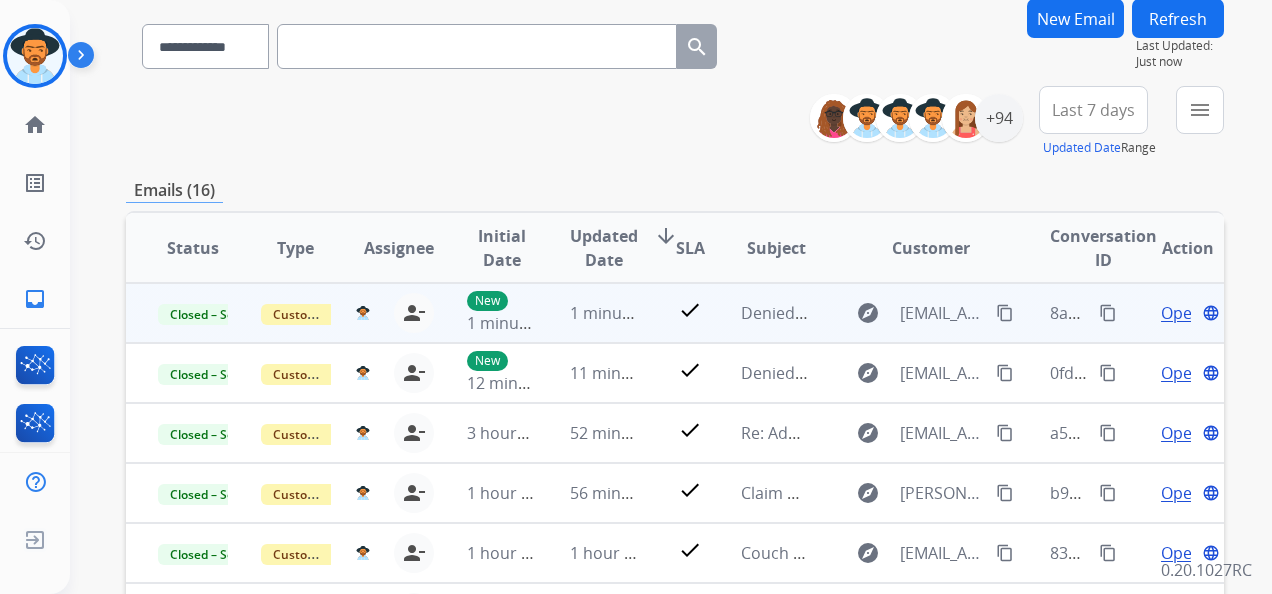 scroll, scrollTop: 200, scrollLeft: 0, axis: vertical 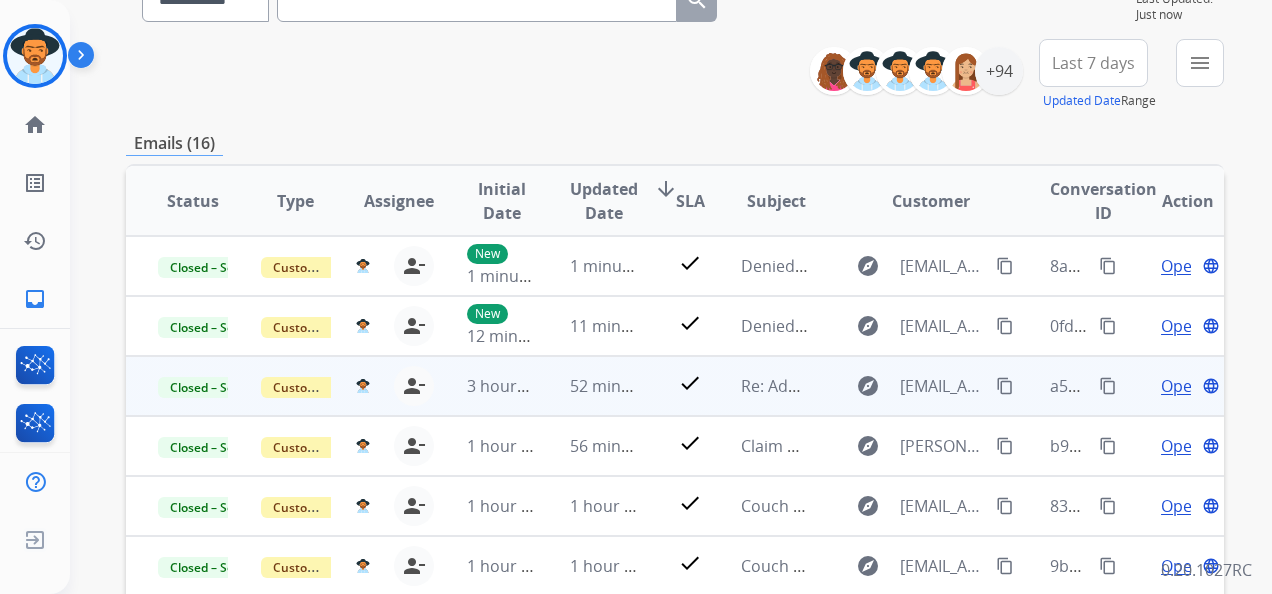 click on "Open" at bounding box center (1181, 386) 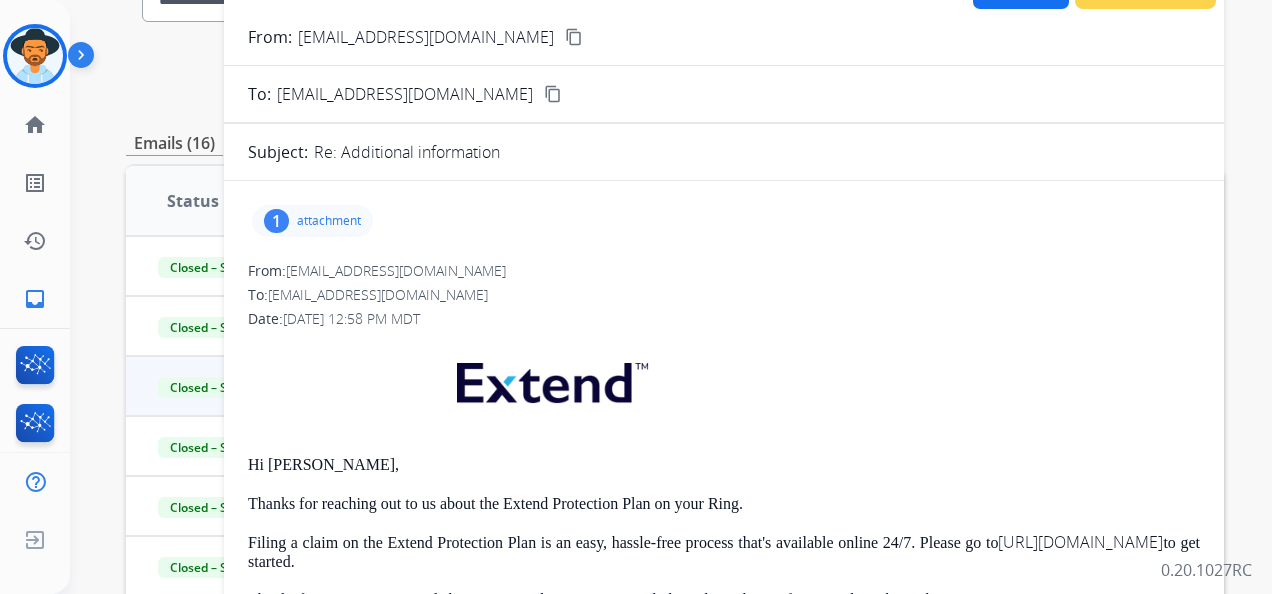 click on "1 attachment  From:  [EMAIL_ADDRESS][DOMAIN_NAME]   To:  [EMAIL_ADDRESS][DOMAIN_NAME]  Date:  [DATE] 12:58 PM MDT Hi [PERSON_NAME], Thanks for reaching out to us about the Extend Protection Plan on your Ring. Filing a claim on the Extend Protection Plan is an easy, hassle-free process that's available online 24/7. Please go to  [URL][DOMAIN_NAME]  to get started. Thanks for contacting Extend about your product coverage, and please let us know if you need anything else. Extend Customer support [EMAIL_ADDRESS][DOMAIN_NAME] | [DOMAIN_NAME] If you have any questions or need further assistance, reply to this email or give us a call at [PHONE_NUMBER] [DATE]-[DATE] 9:00AM - 8:00PM EST or Saturdays and Sundays 9:00AM - 2:00PM EST.  From:  [EMAIL_ADDRESS][DOMAIN_NAME]   To:  [EMAIL_ADDRESS][DOMAIN_NAME]  Date:  [DATE] 12:25 PM MDT Attached is the photo of the ring with the missing stone.  Also, would it be possible to get this ring resized? Thank you!    From:  [EMAIL_ADDRESS][DOMAIN_NAME]   To:  [EMAIL_ADDRESS][DOMAIN_NAME]  Date:" at bounding box center [724, 990] 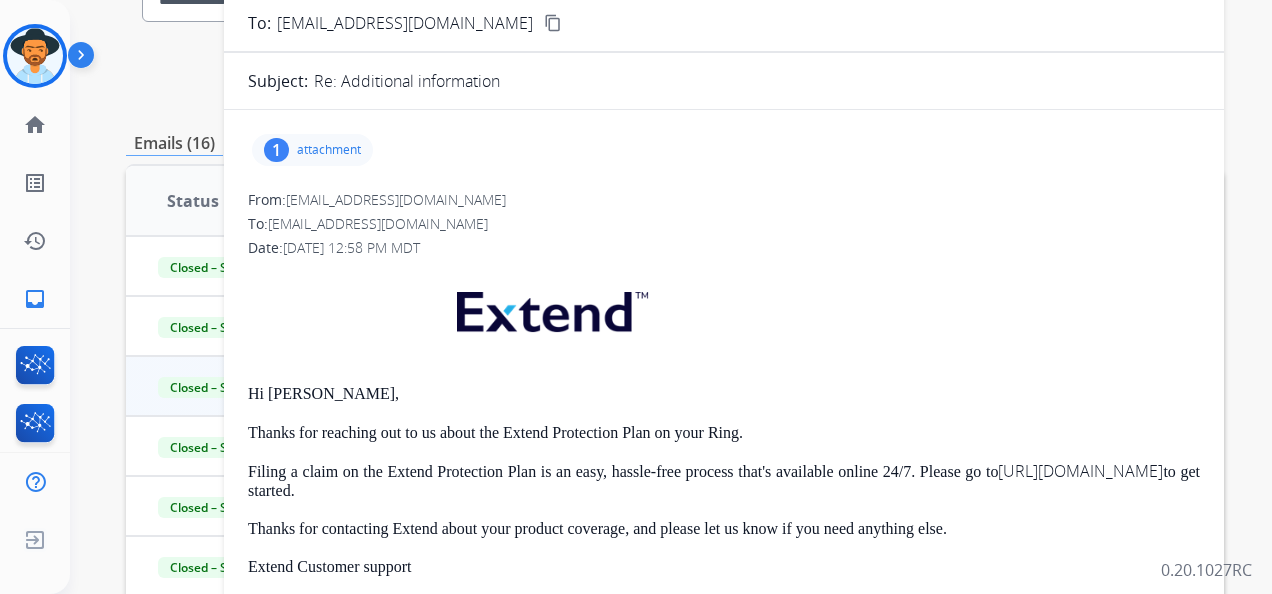 scroll, scrollTop: 0, scrollLeft: 0, axis: both 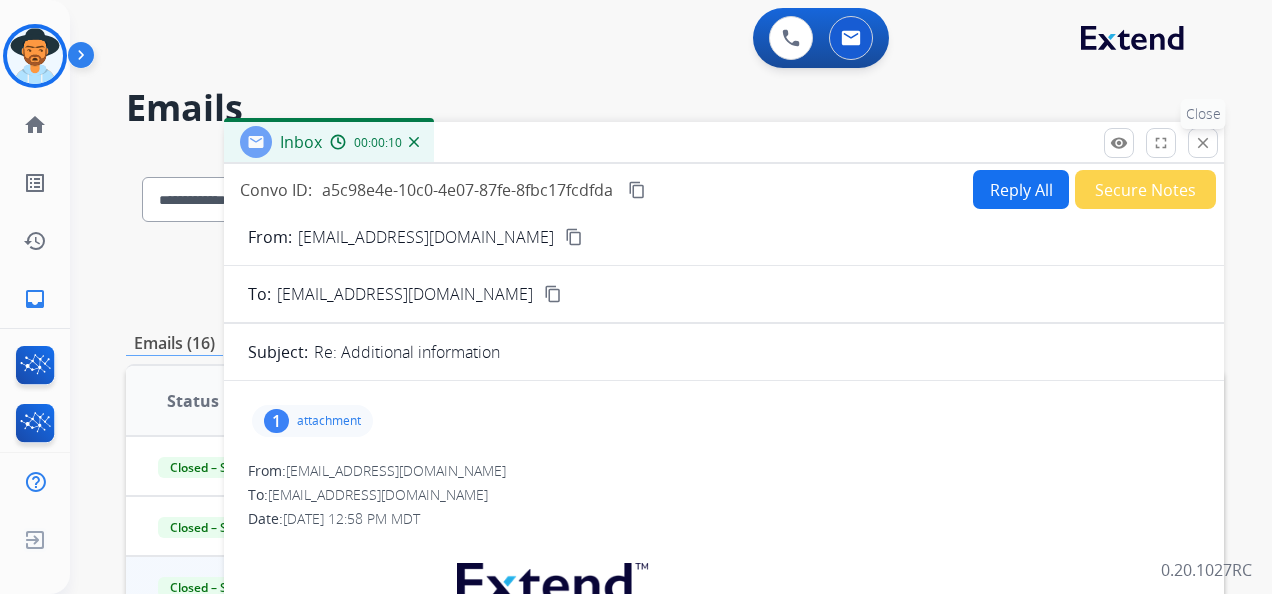 click on "close" at bounding box center (1203, 143) 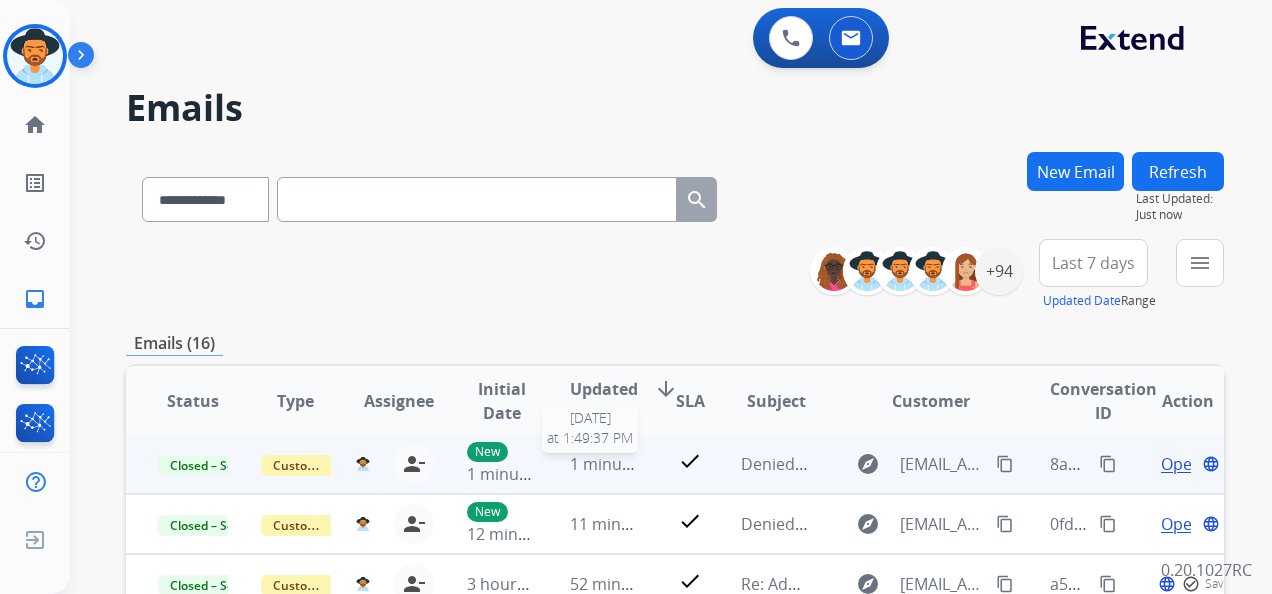 scroll, scrollTop: 18, scrollLeft: 0, axis: vertical 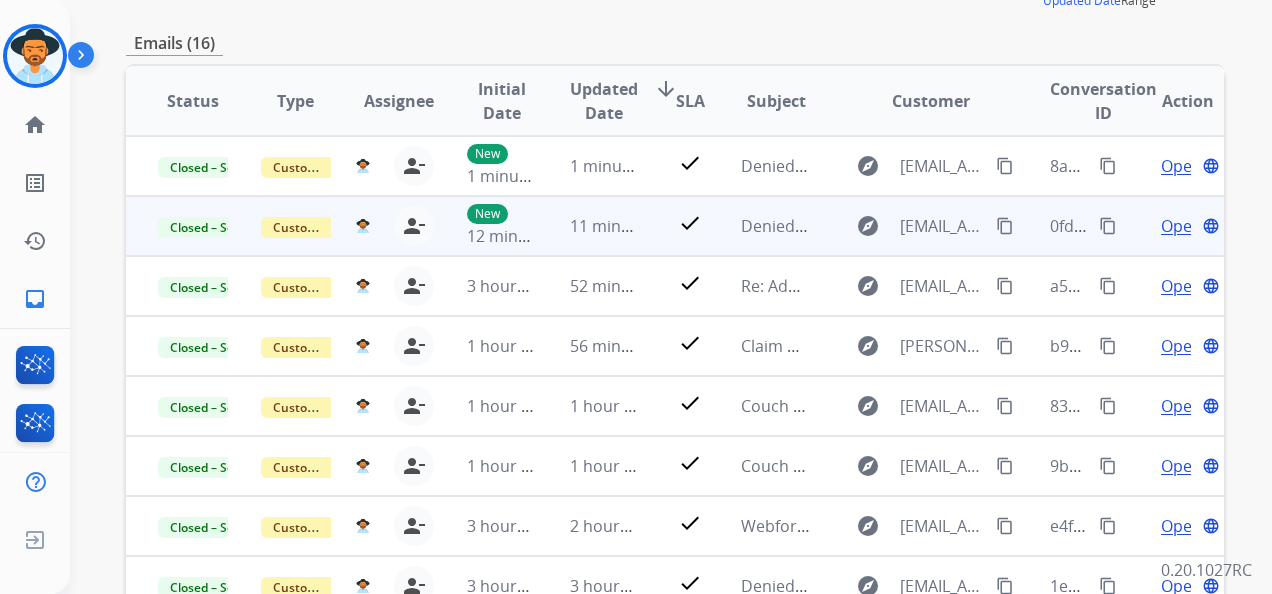 click on "Open" at bounding box center (1181, 226) 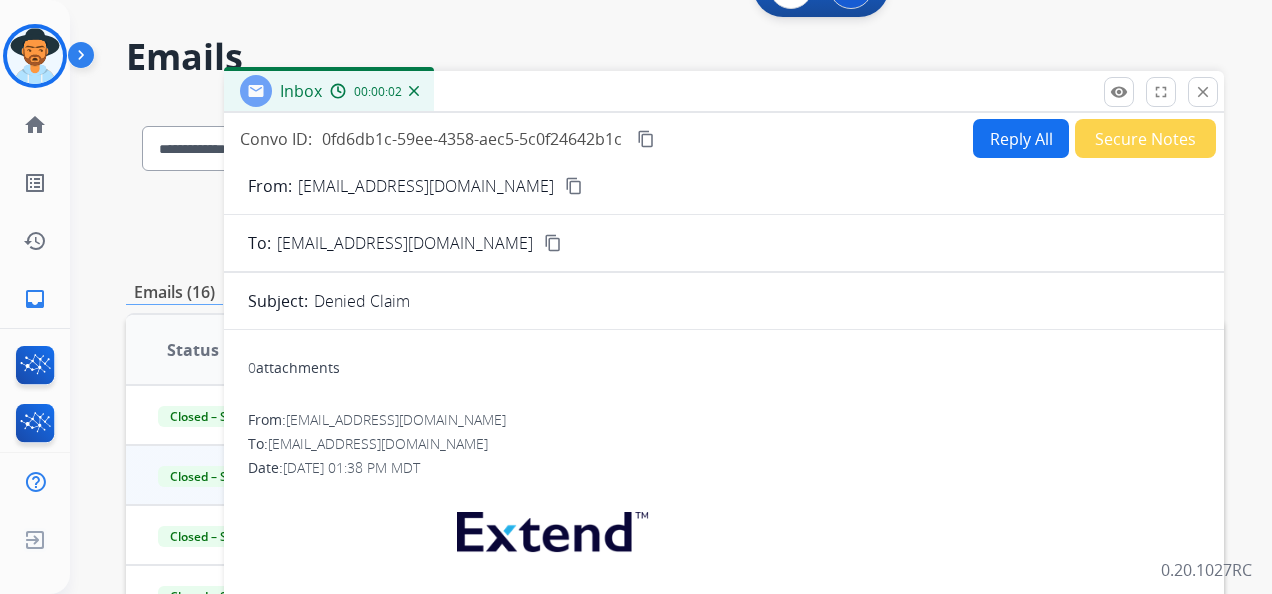 scroll, scrollTop: 0, scrollLeft: 0, axis: both 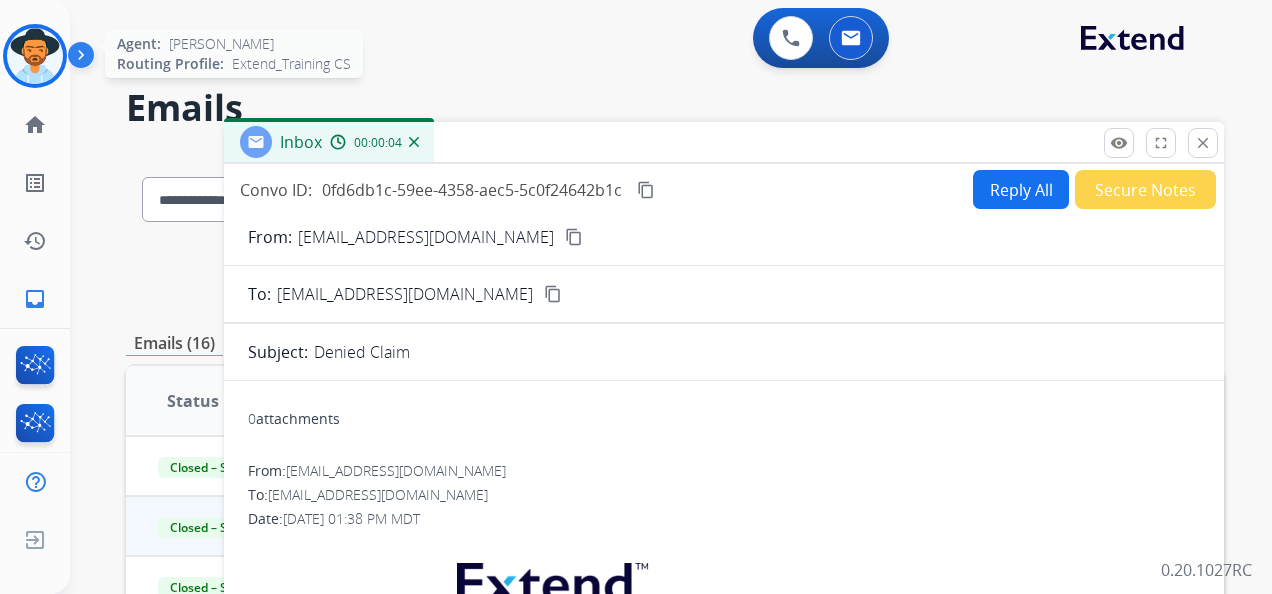 click at bounding box center [35, 56] 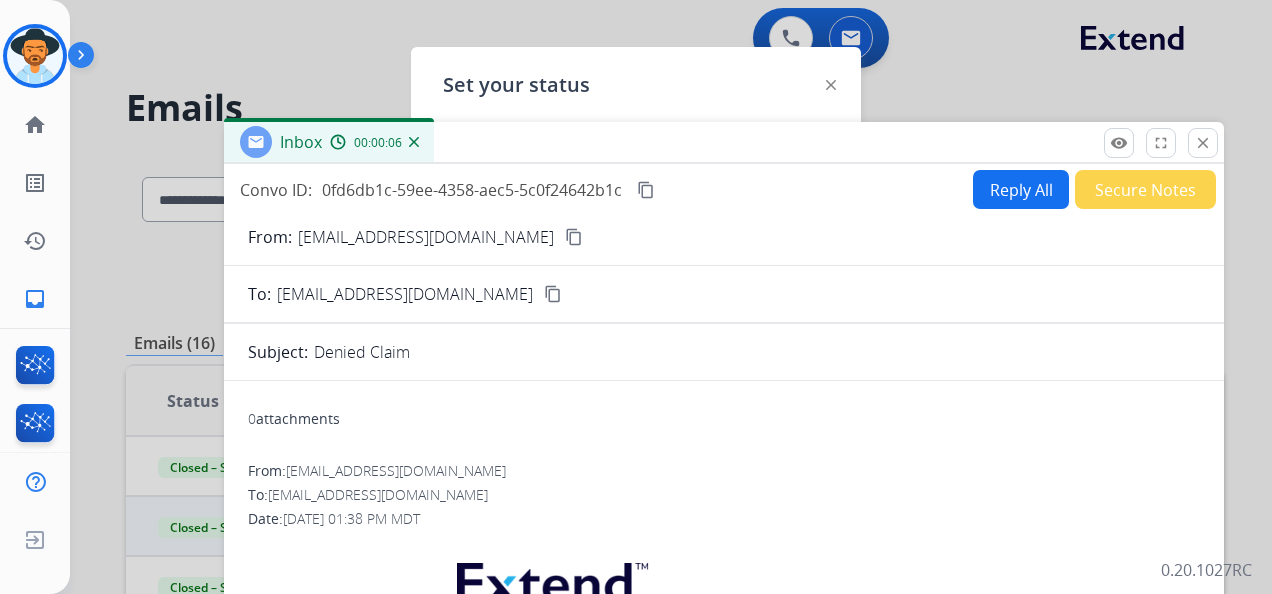 click on "close" at bounding box center (1203, 143) 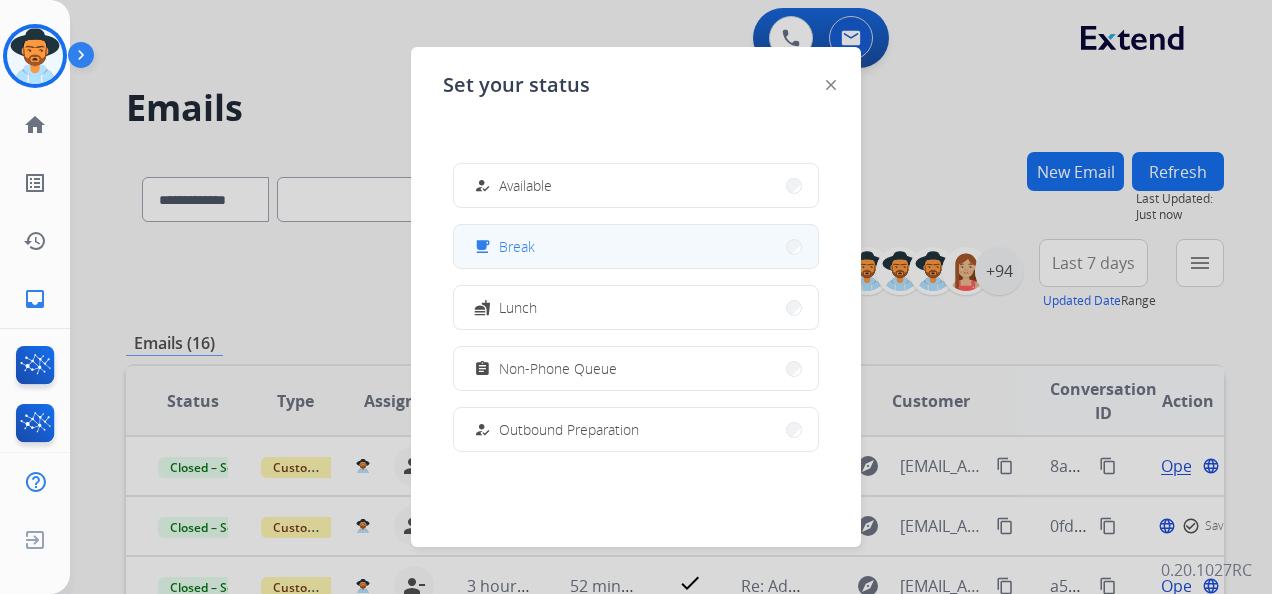 click on "free_breakfast Break" at bounding box center (636, 246) 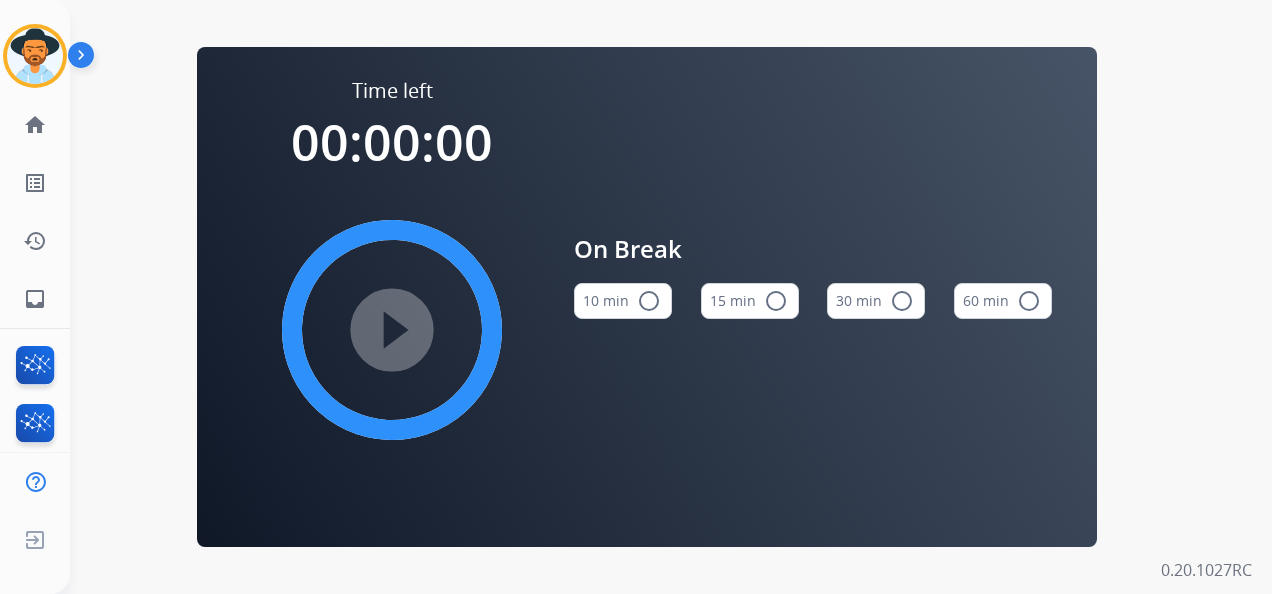 click on "radio_button_unchecked" at bounding box center [776, 301] 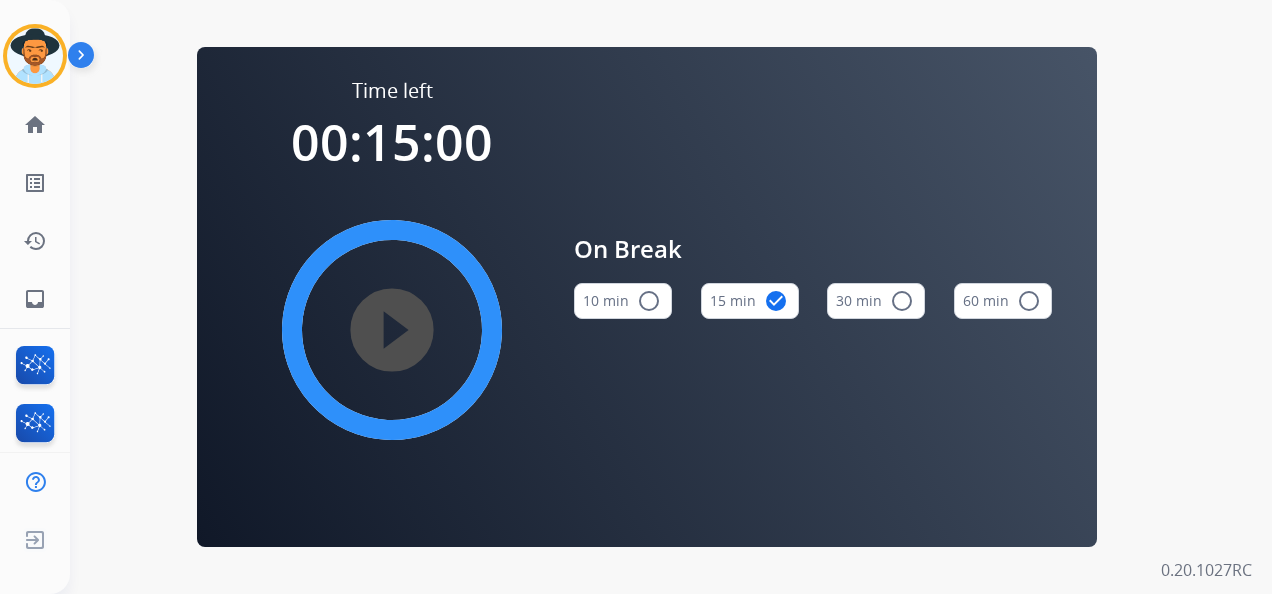 type 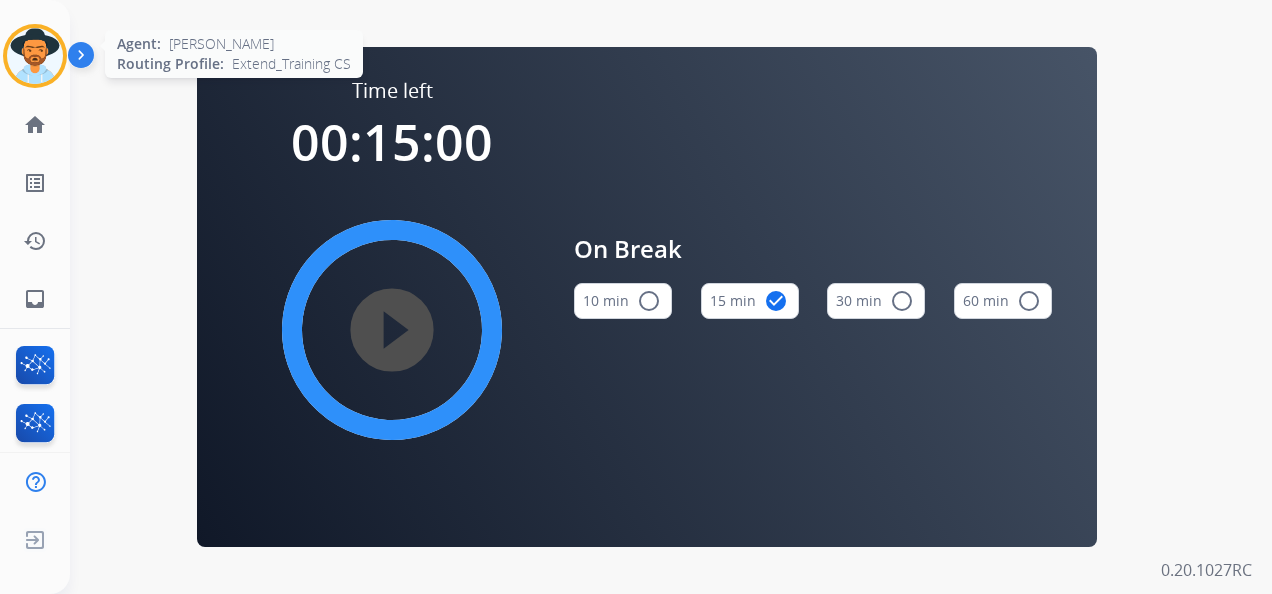 click at bounding box center [35, 56] 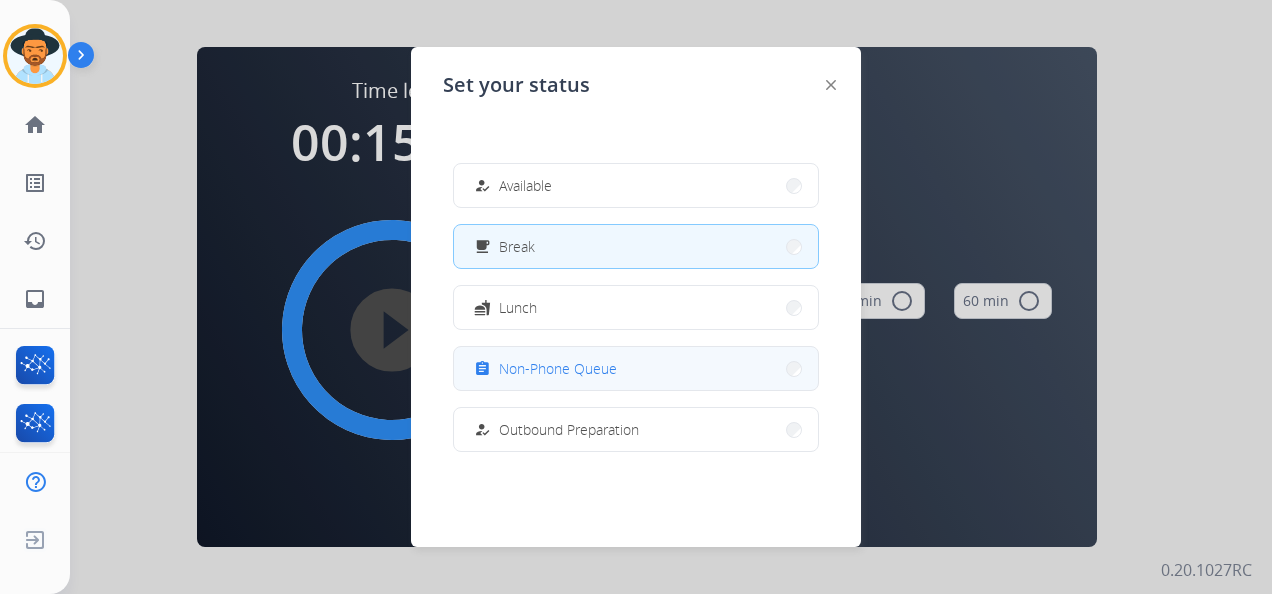 scroll, scrollTop: 100, scrollLeft: 0, axis: vertical 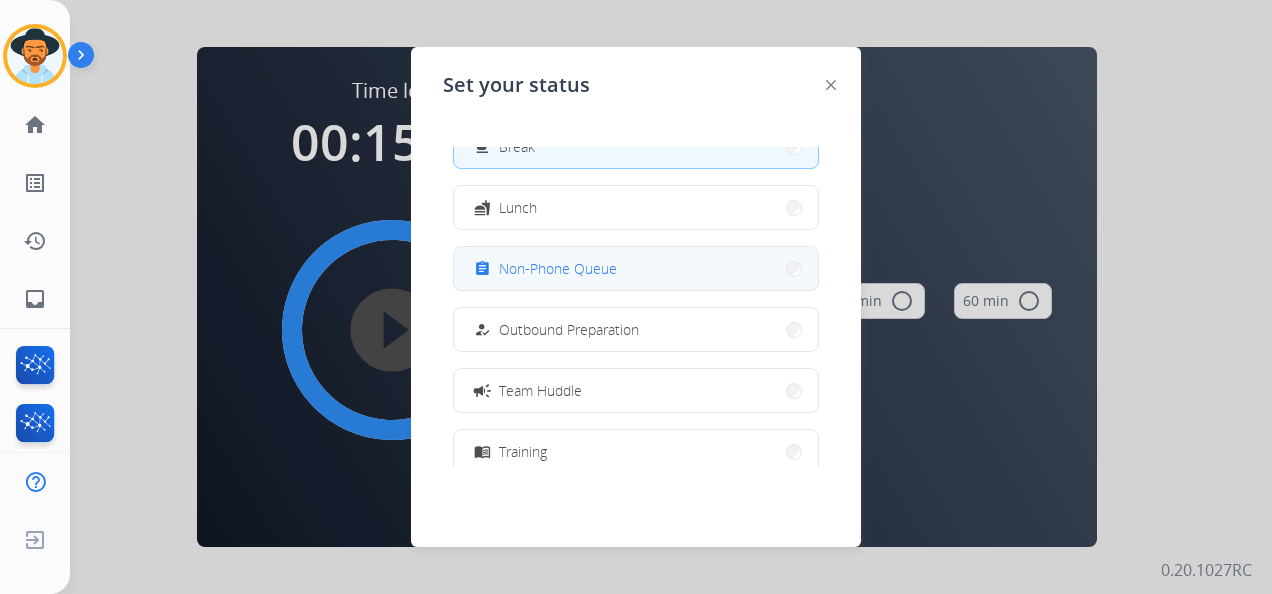 click on "Non-Phone Queue" at bounding box center (558, 268) 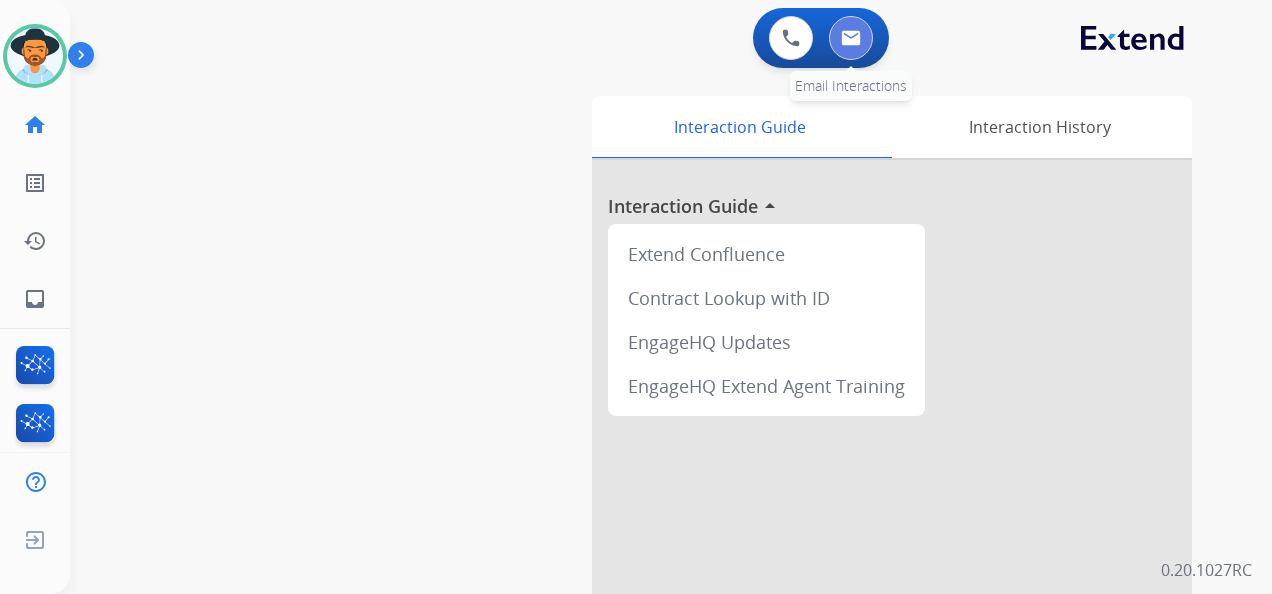 click at bounding box center [851, 38] 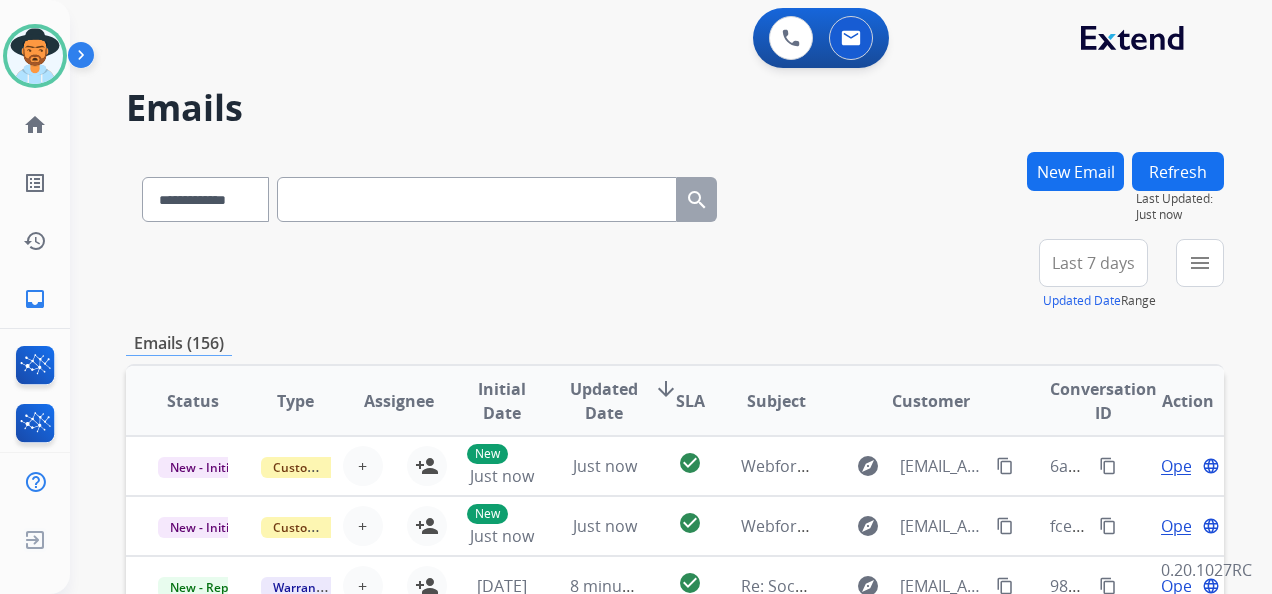 click on "Last 7 days" at bounding box center (1093, 263) 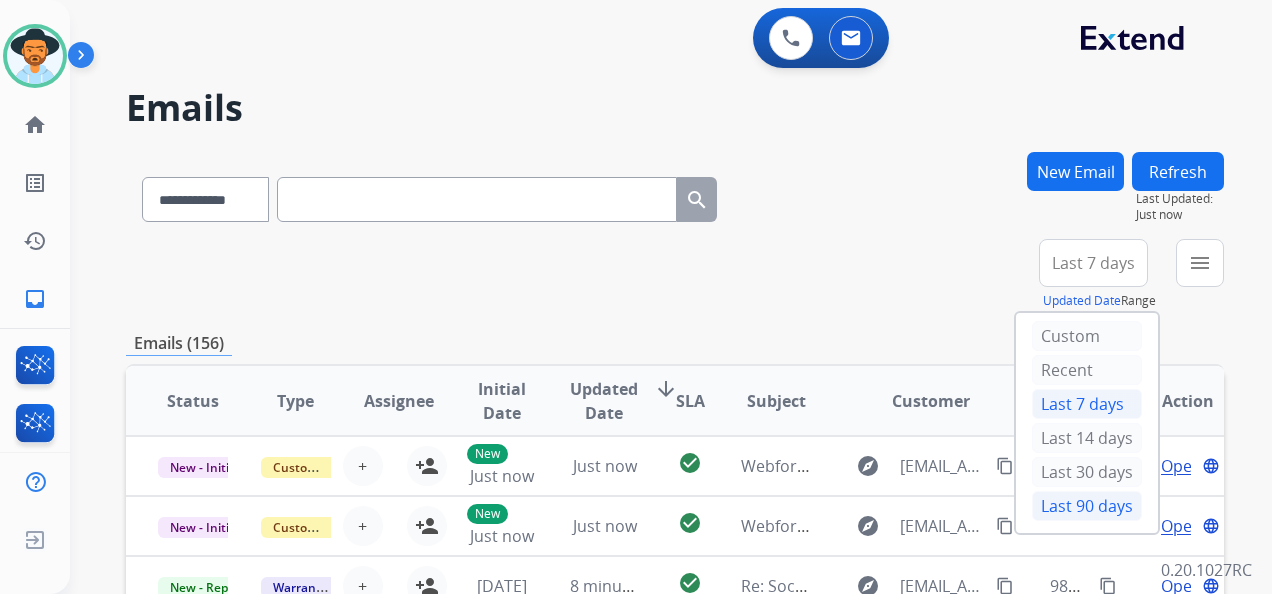 click on "Last 90 days" at bounding box center (1087, 506) 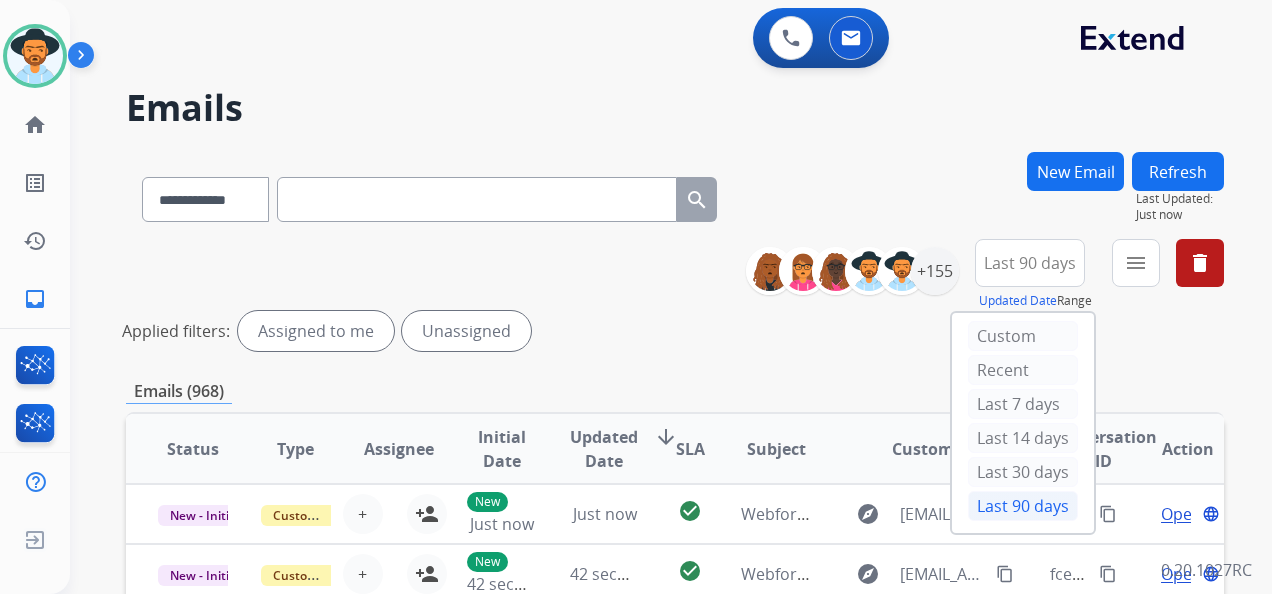 click on "**********" at bounding box center [675, 669] 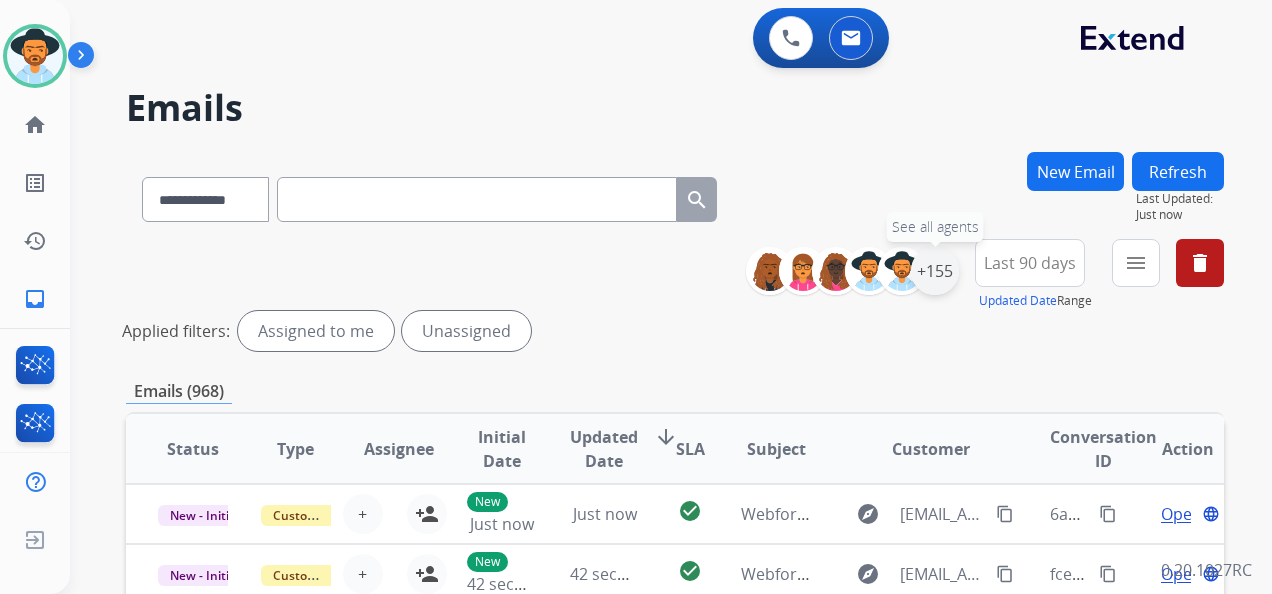 click on "+155" at bounding box center (935, 271) 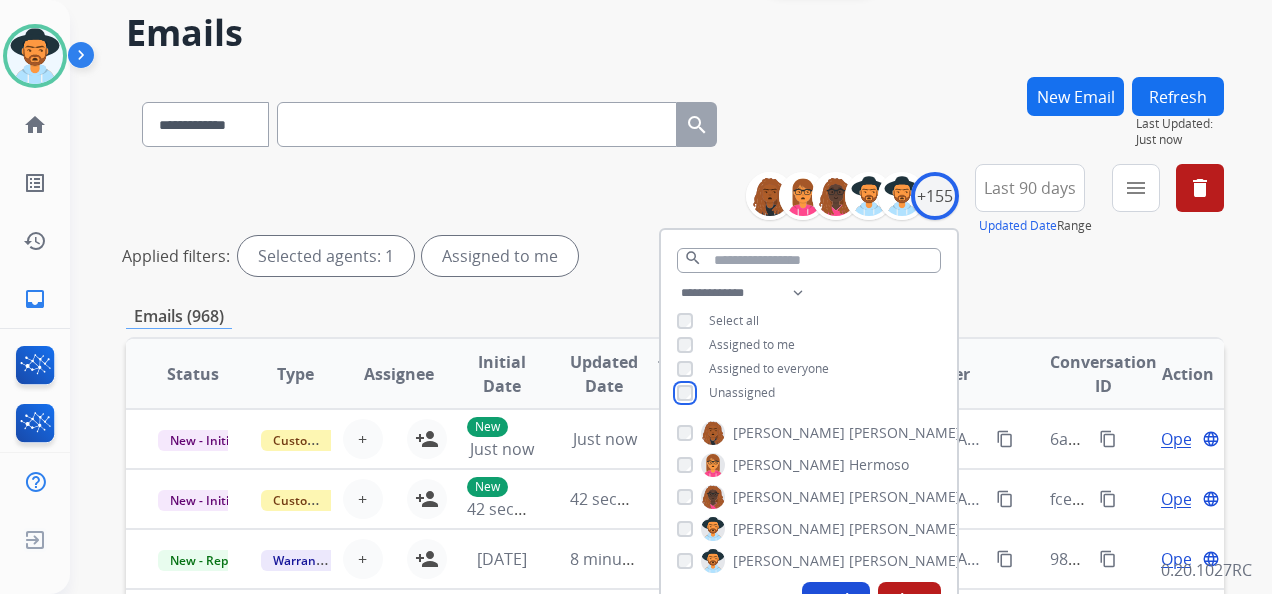 scroll, scrollTop: 400, scrollLeft: 0, axis: vertical 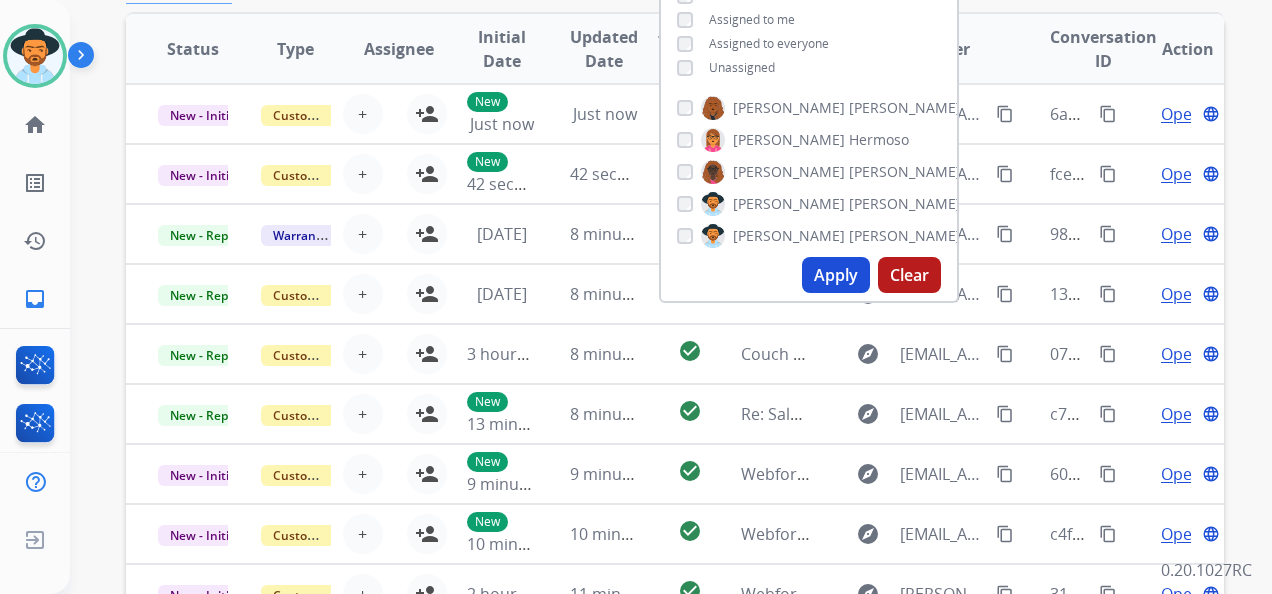 click on "Apply" at bounding box center [836, 275] 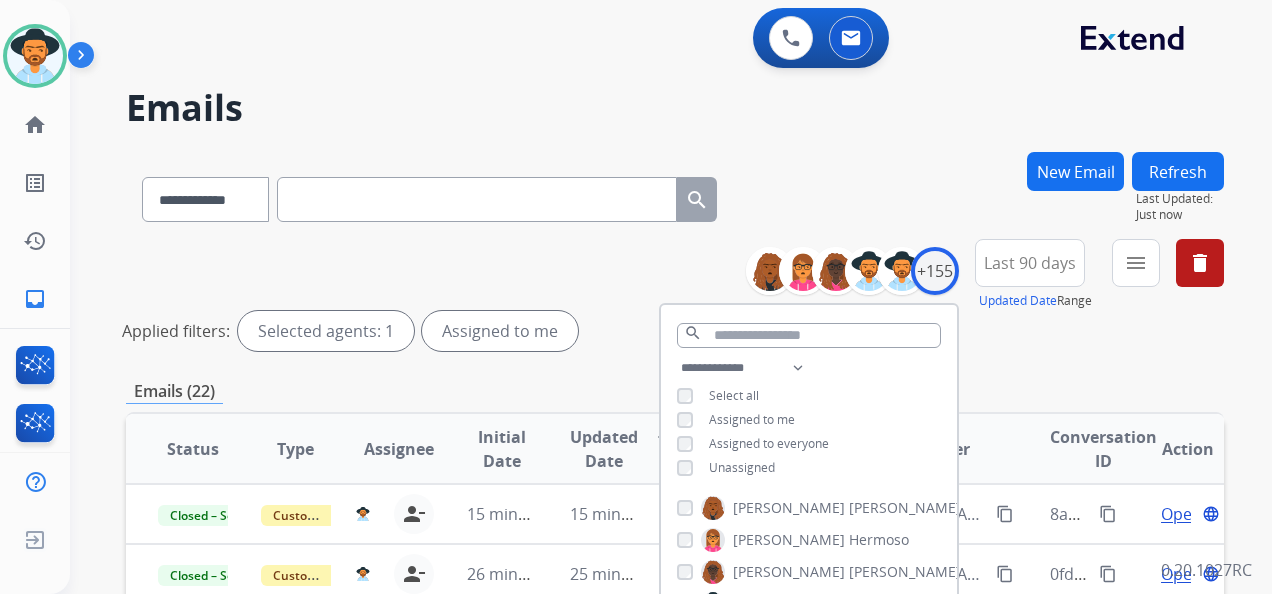 drag, startPoint x: 664, startPoint y: 273, endPoint x: 663, endPoint y: 263, distance: 10.049875 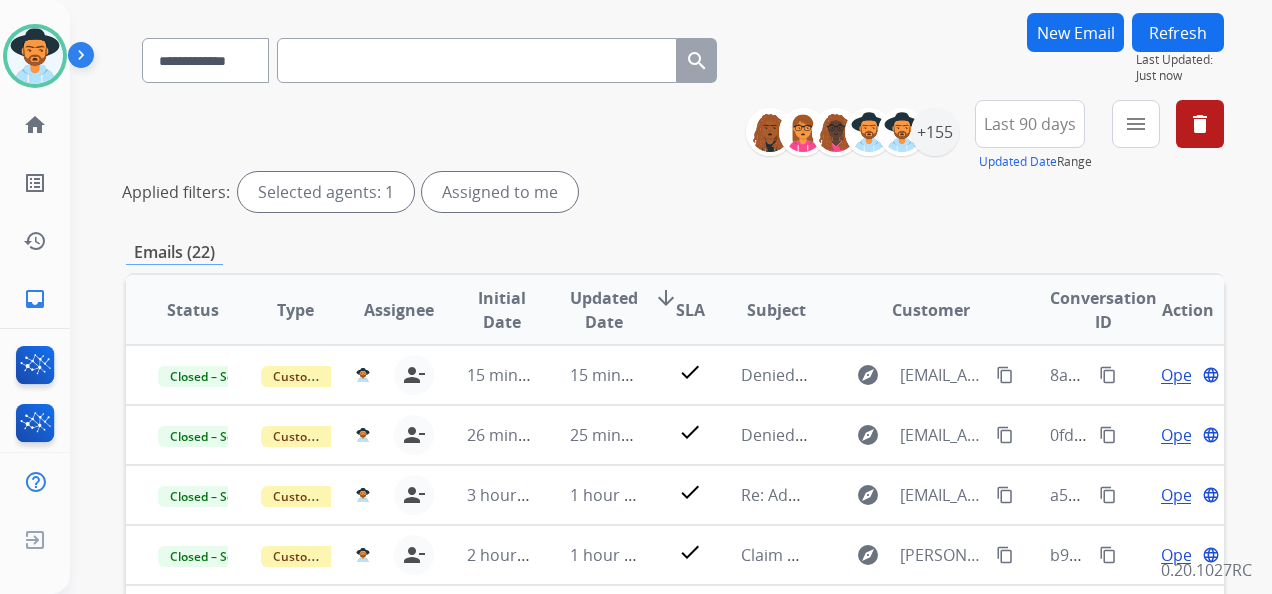 scroll, scrollTop: 200, scrollLeft: 0, axis: vertical 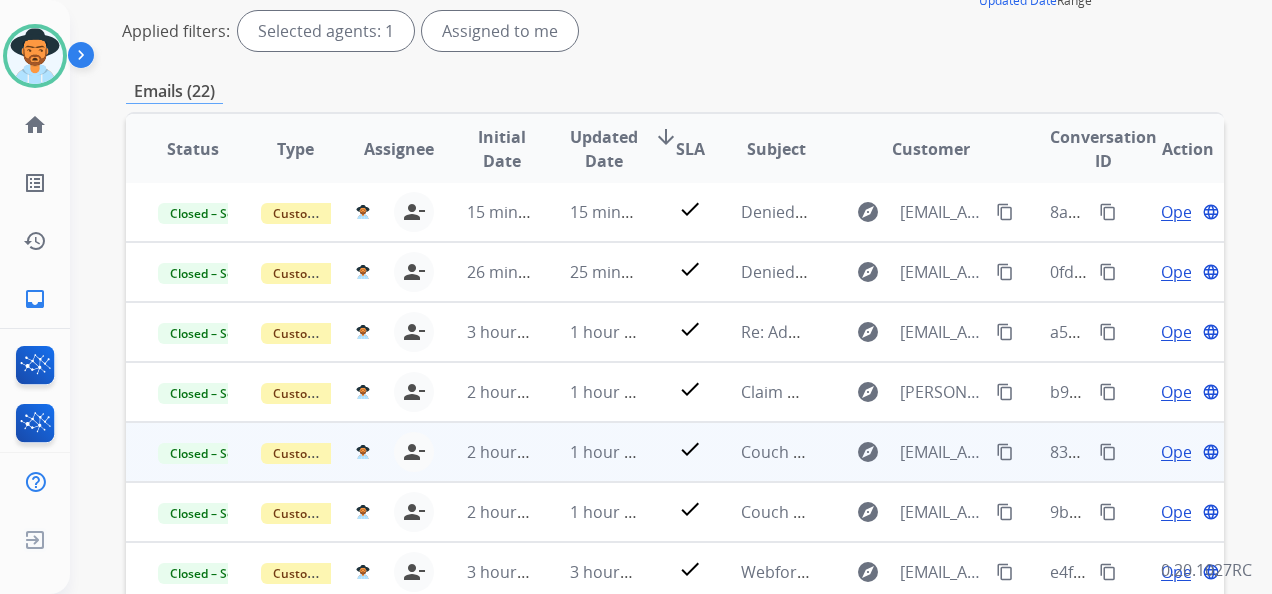 click on "Open" at bounding box center (1181, 452) 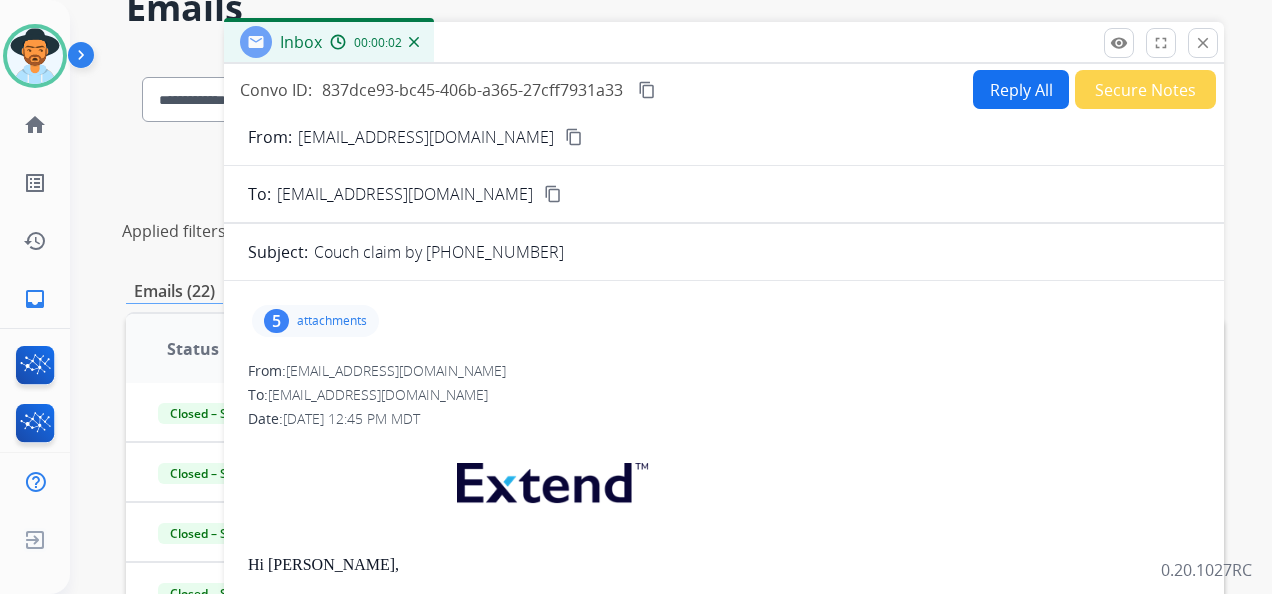 scroll, scrollTop: 100, scrollLeft: 0, axis: vertical 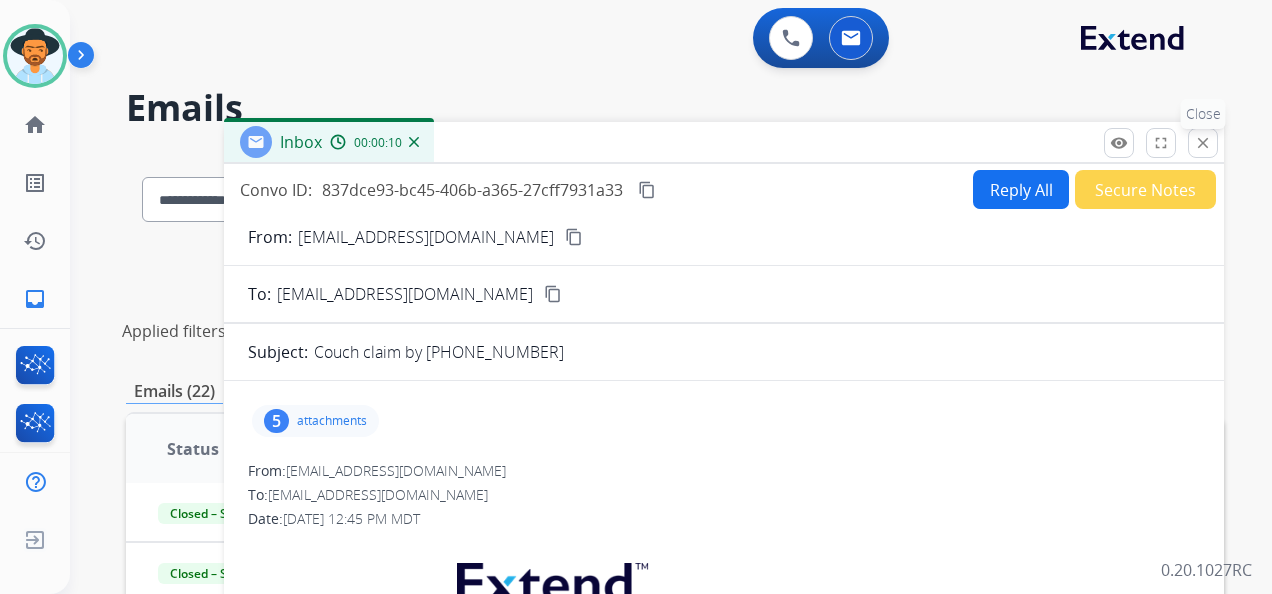 click on "close" at bounding box center (1203, 143) 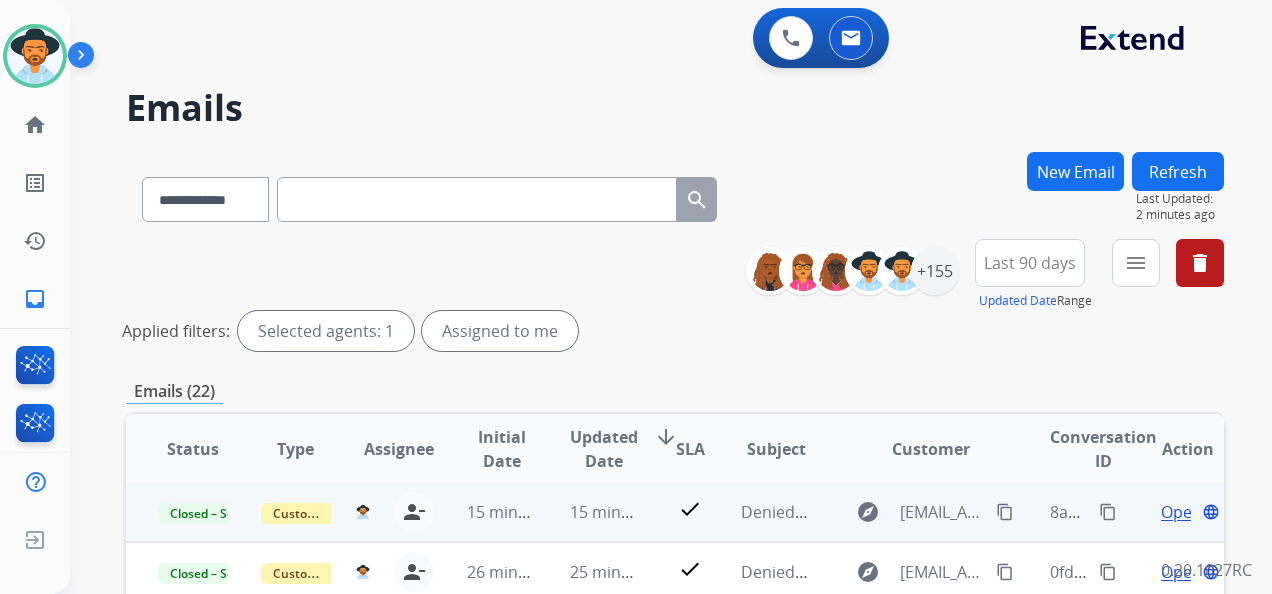scroll, scrollTop: 2, scrollLeft: 0, axis: vertical 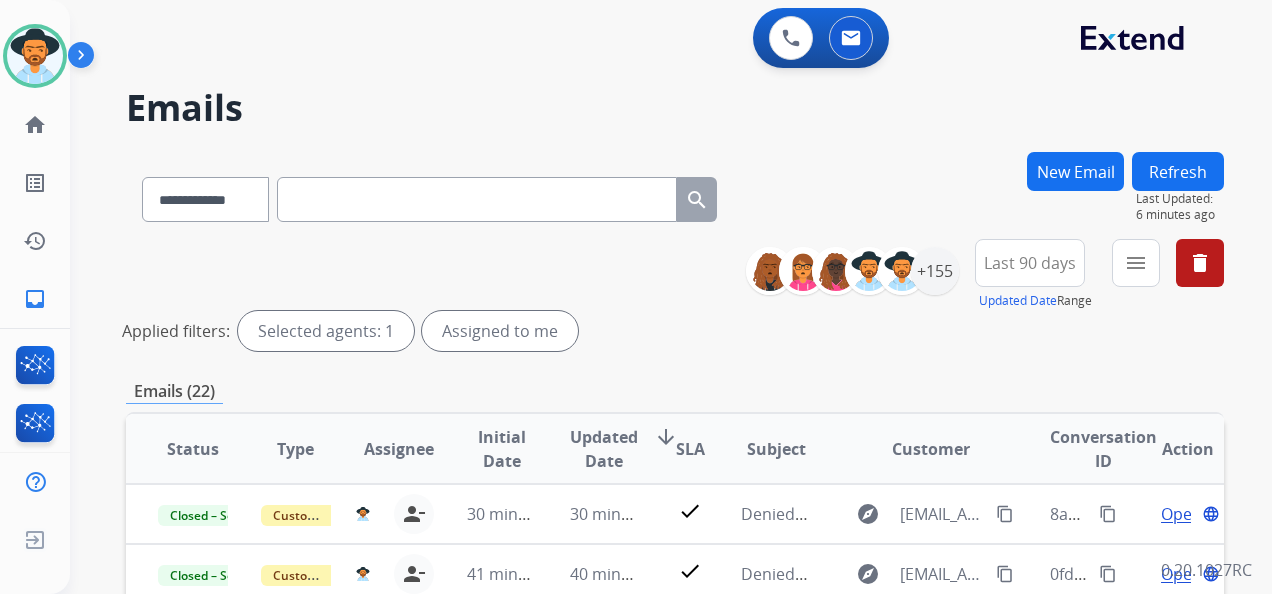 click on "New Email" at bounding box center [1075, 171] 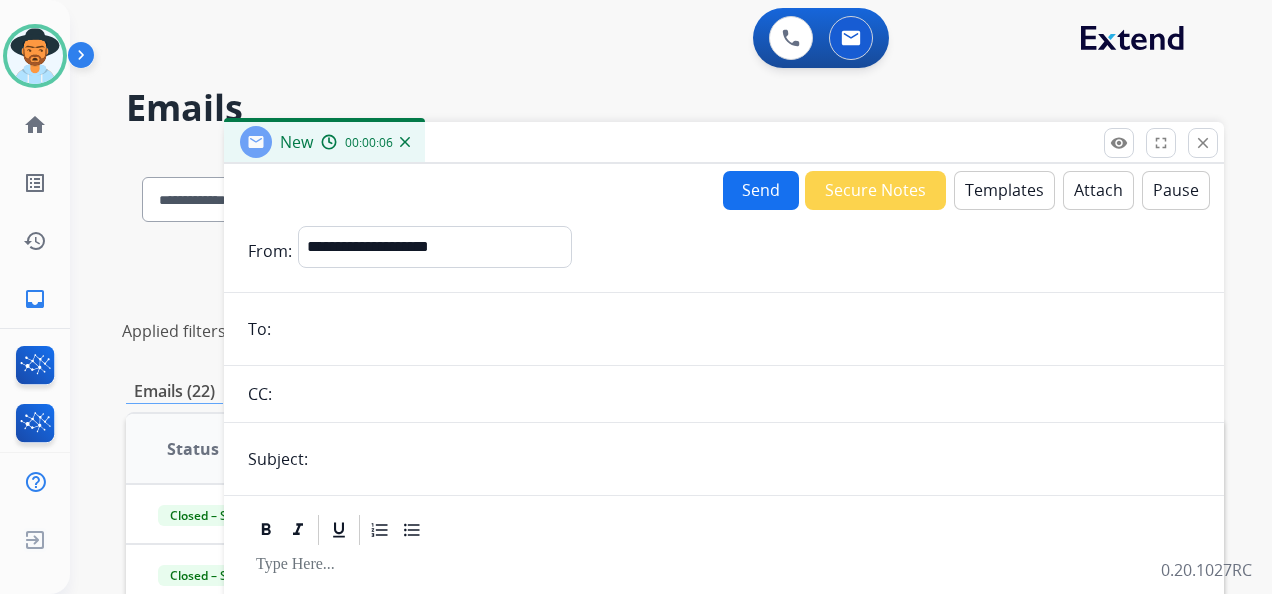 drag, startPoint x: 295, startPoint y: 360, endPoint x: 301, endPoint y: 347, distance: 14.3178215 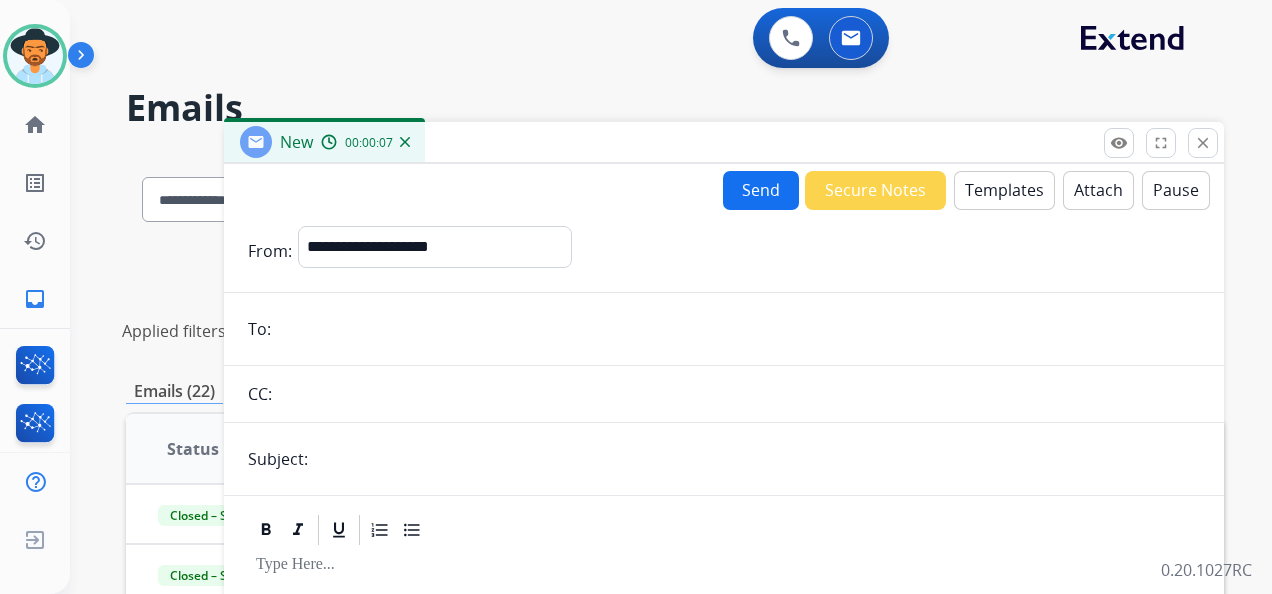 paste on "**********" 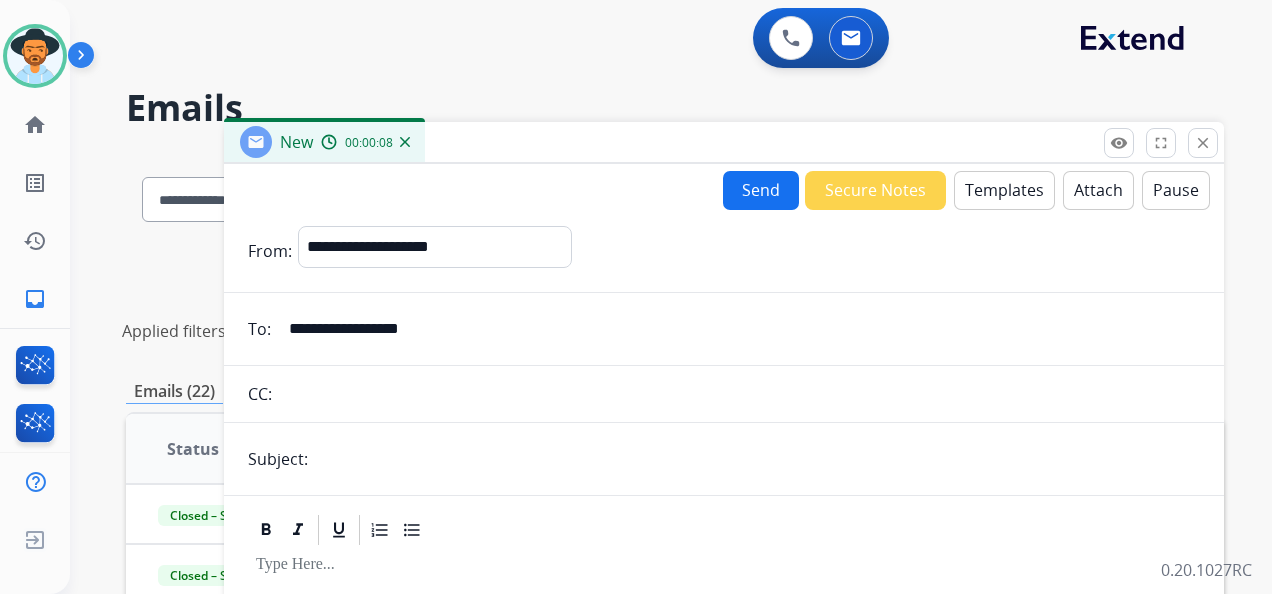 type on "**********" 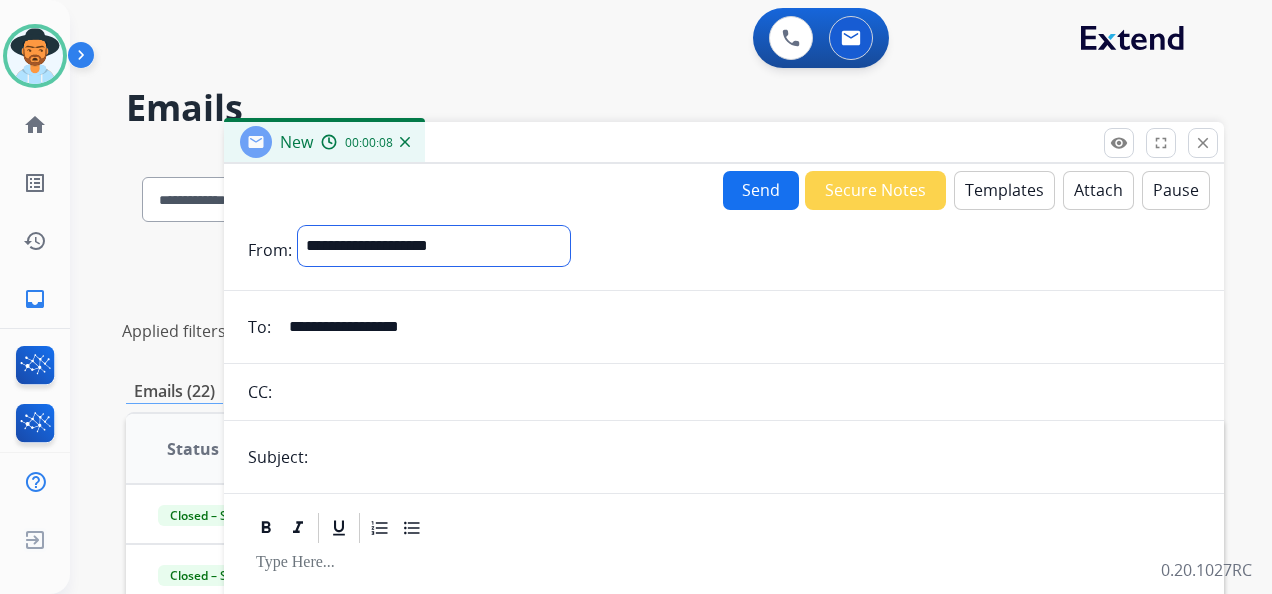 click on "**********" at bounding box center (434, 246) 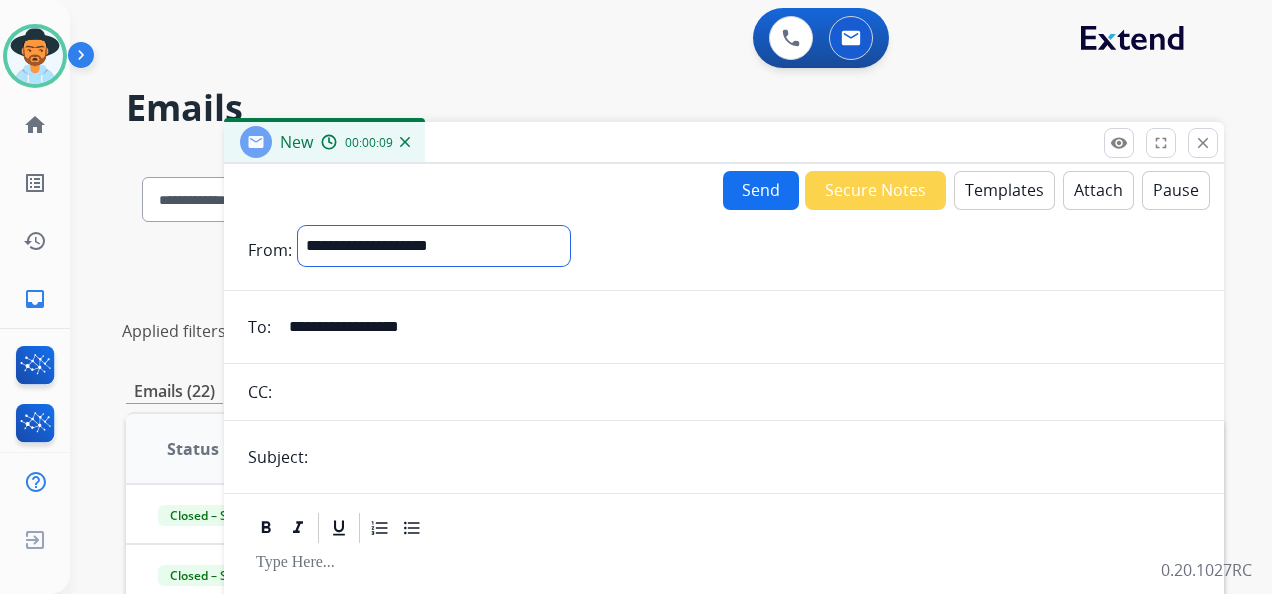 select on "**********" 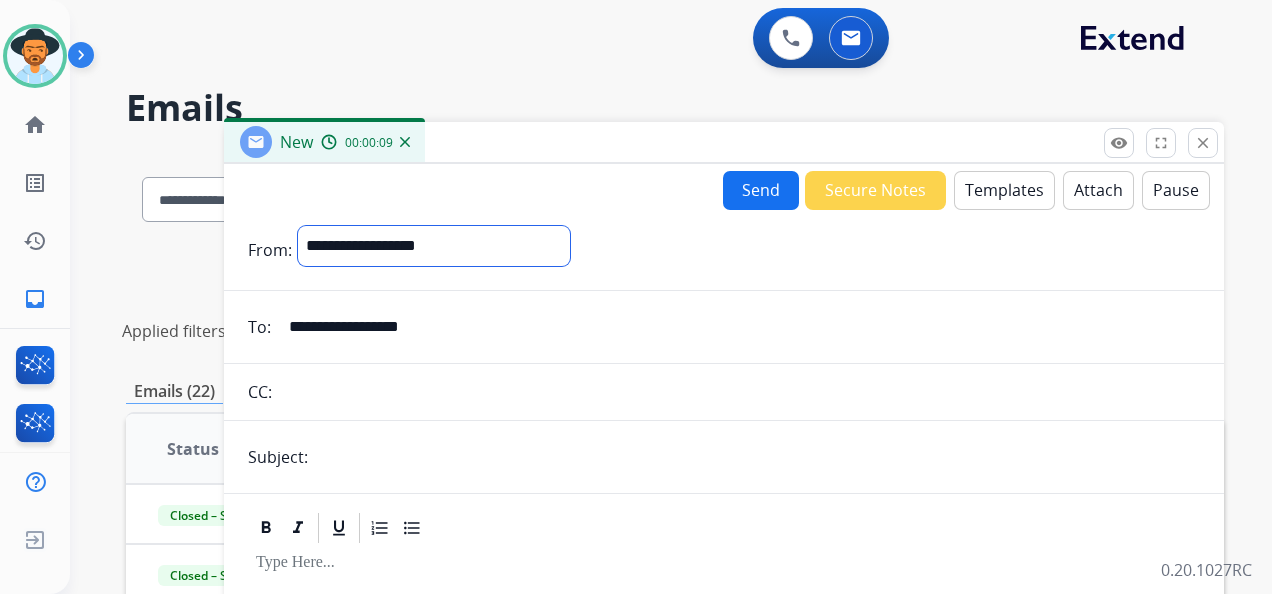 click on "**********" at bounding box center [434, 246] 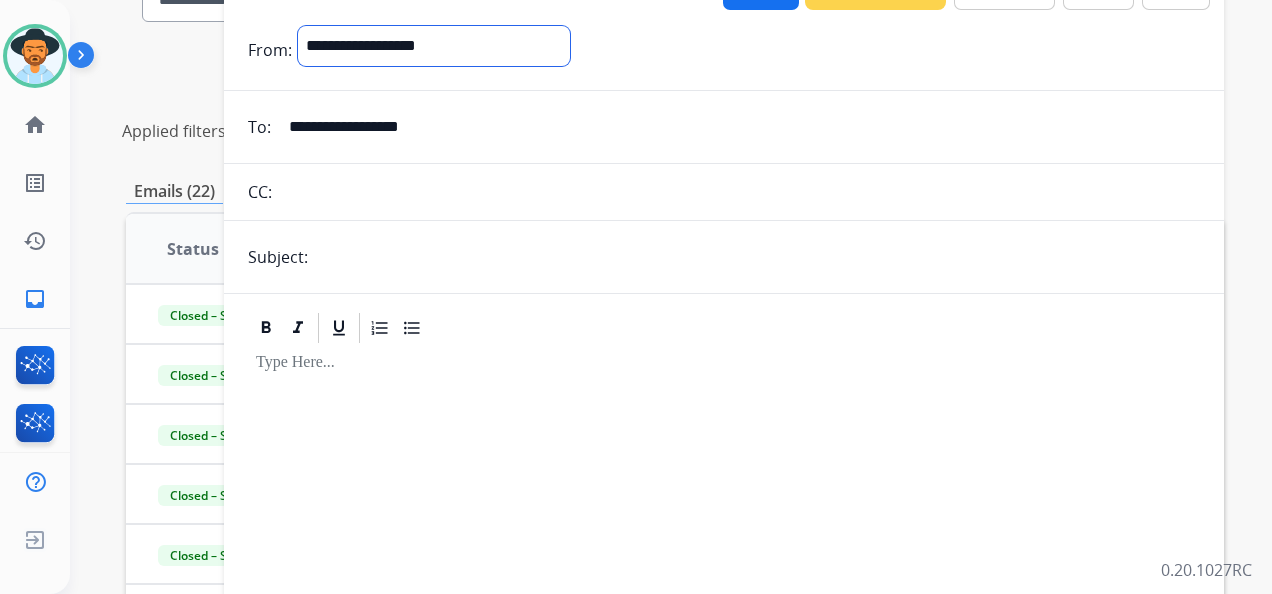 scroll, scrollTop: 300, scrollLeft: 0, axis: vertical 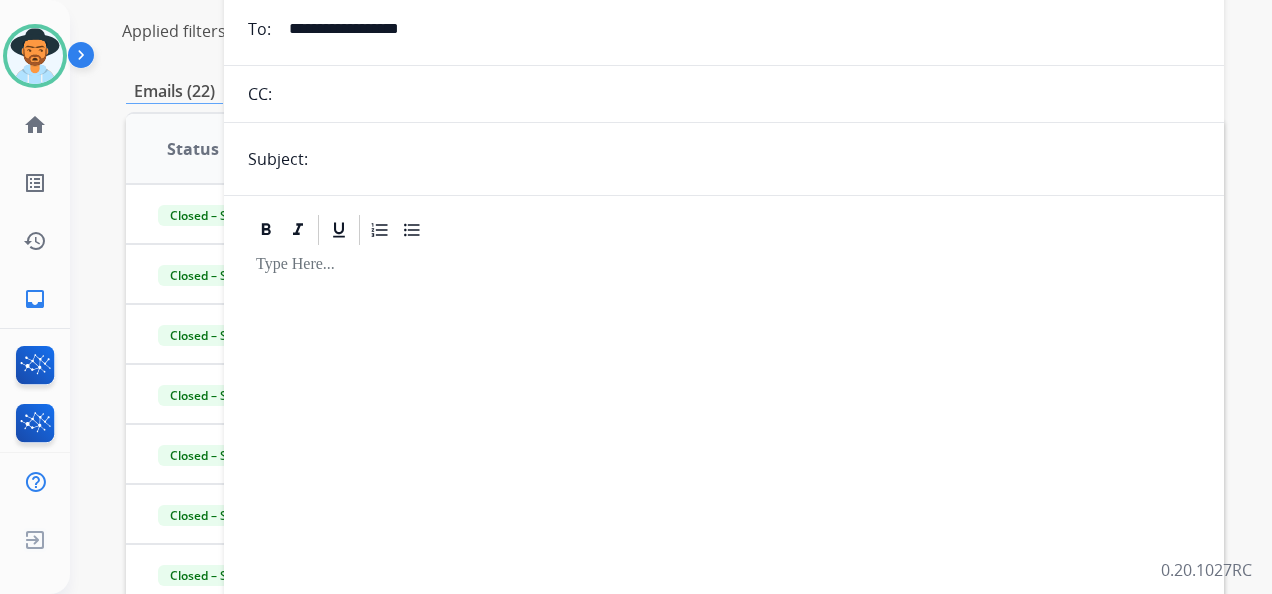 click at bounding box center (757, 159) 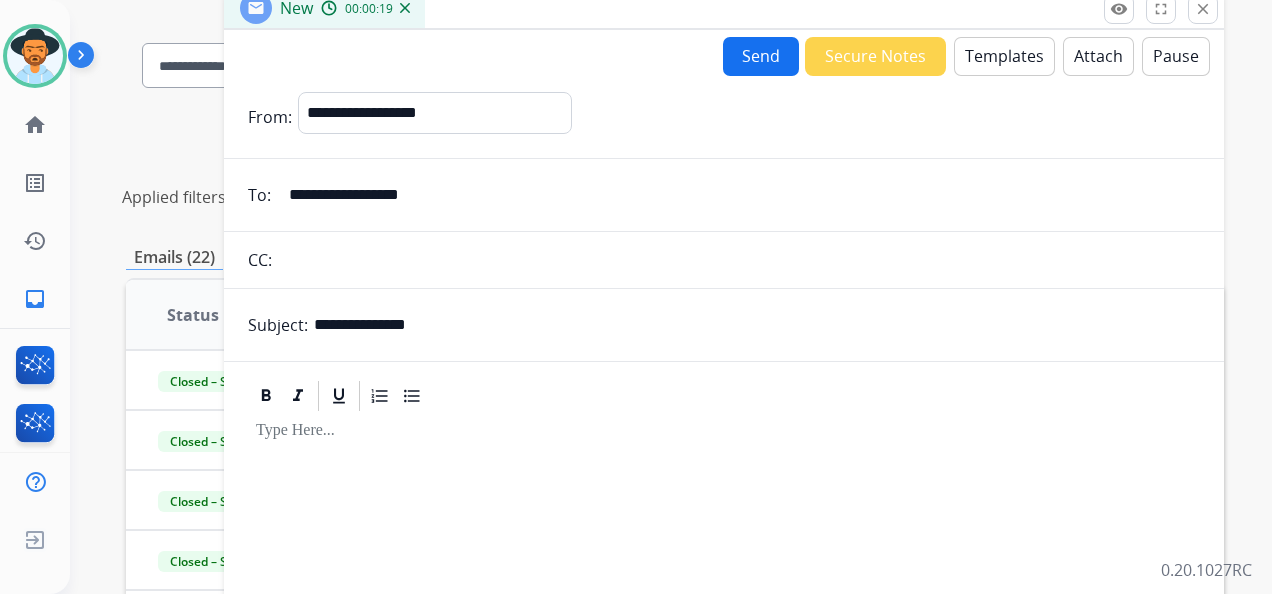scroll, scrollTop: 0, scrollLeft: 0, axis: both 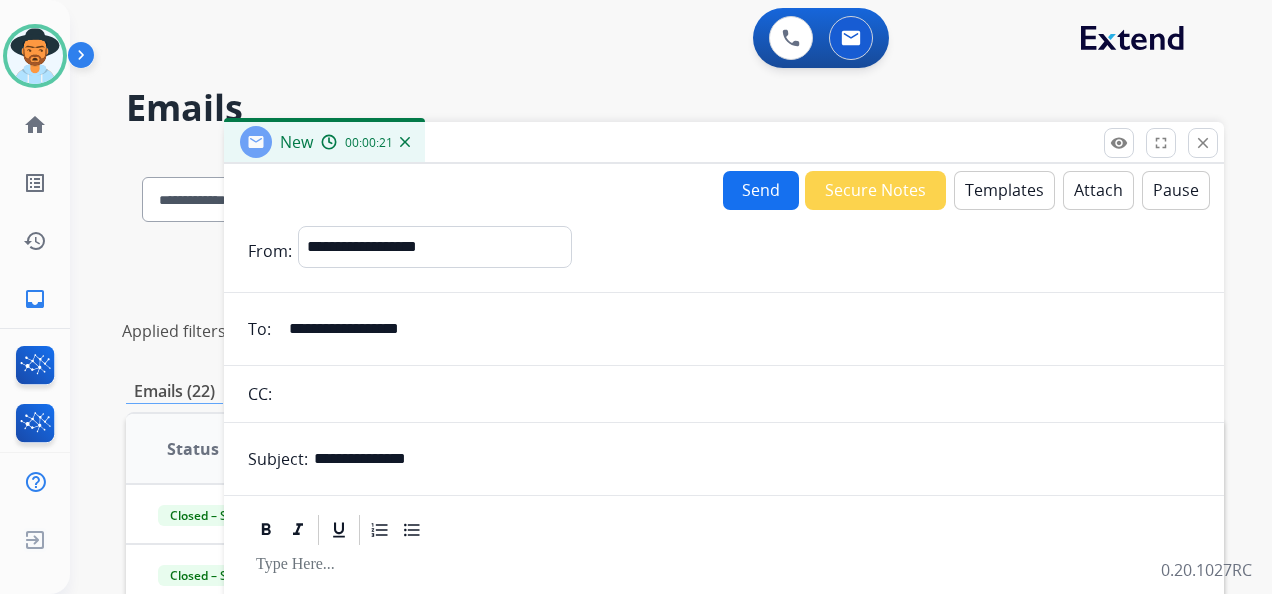 type on "**********" 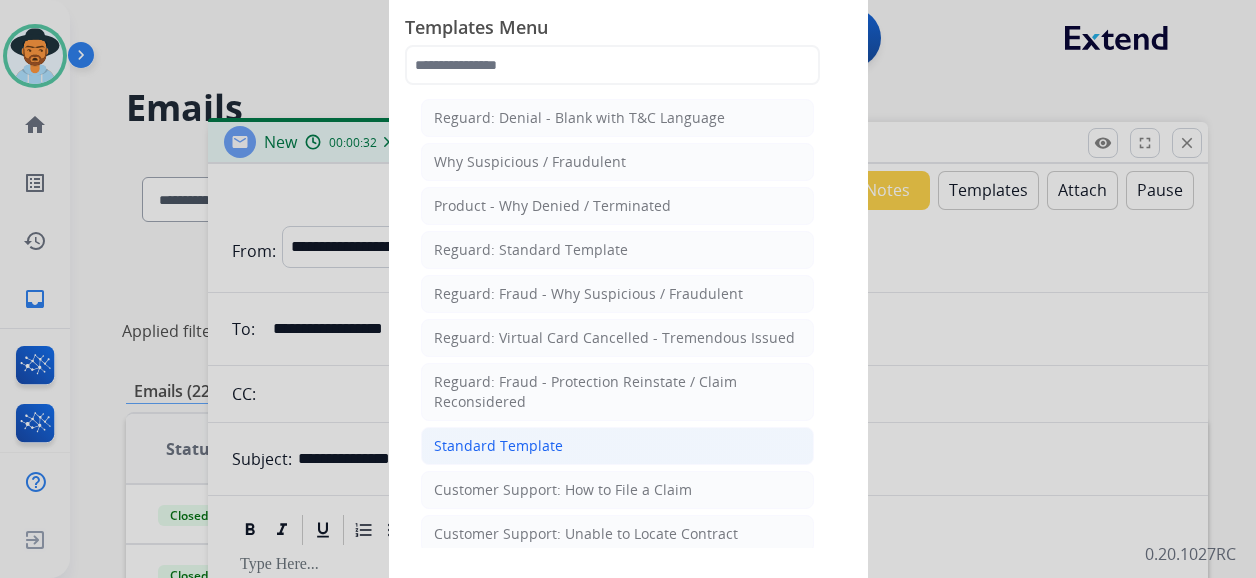 click on "Standard Template" 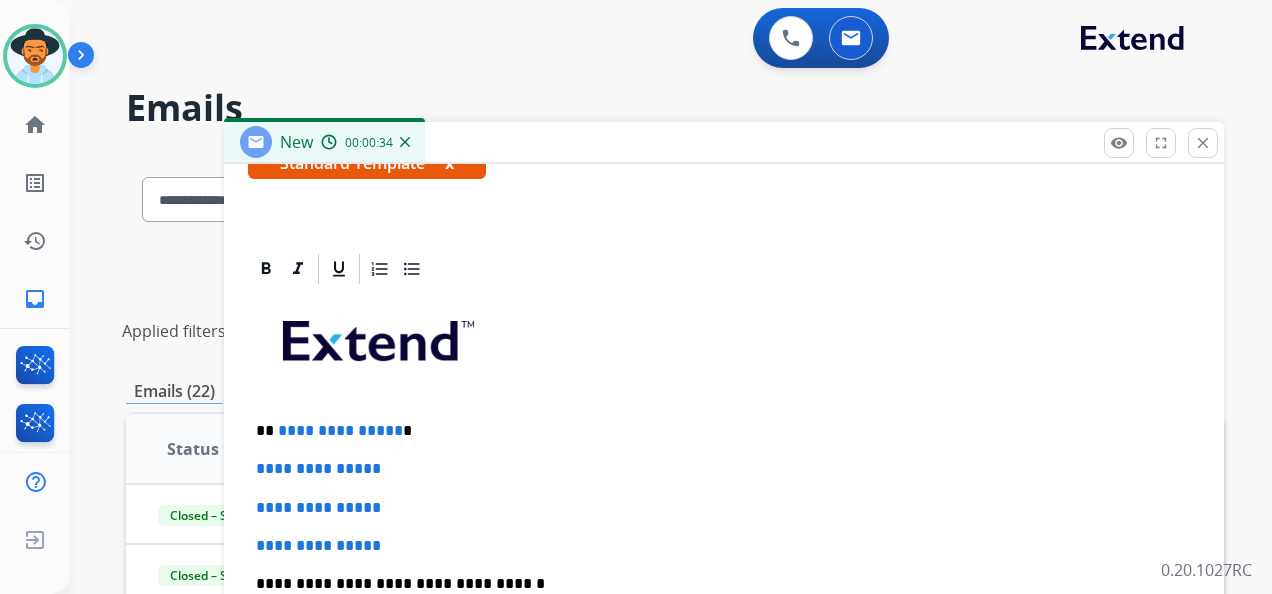 scroll, scrollTop: 422, scrollLeft: 0, axis: vertical 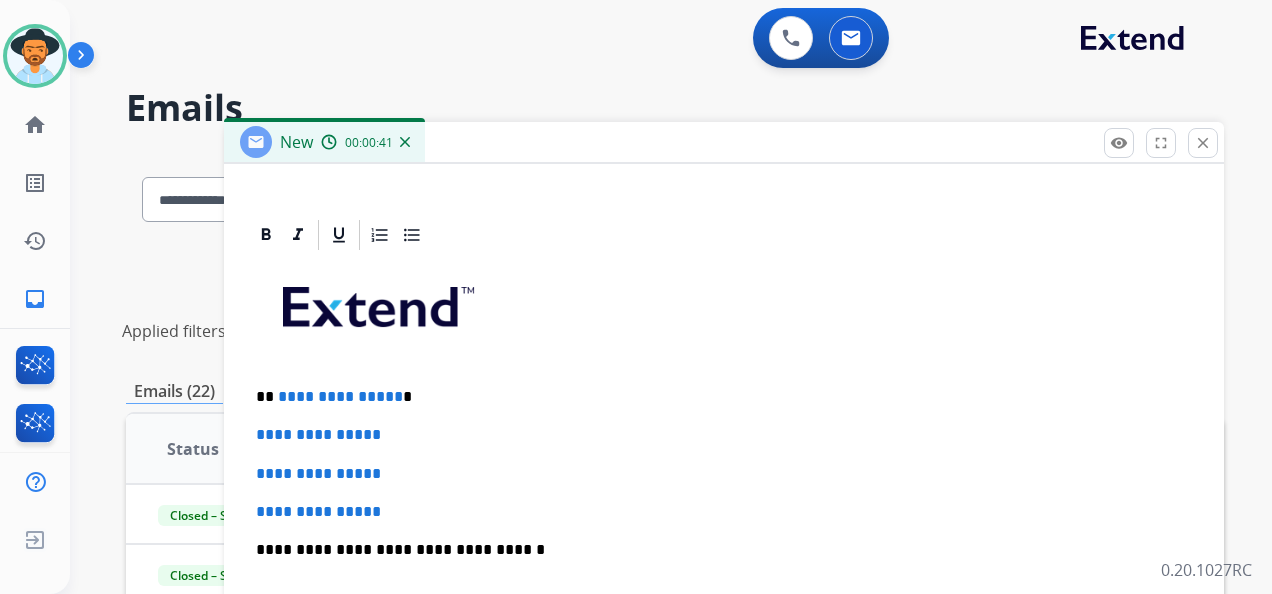 drag, startPoint x: 391, startPoint y: 392, endPoint x: 468, endPoint y: 415, distance: 80.36168 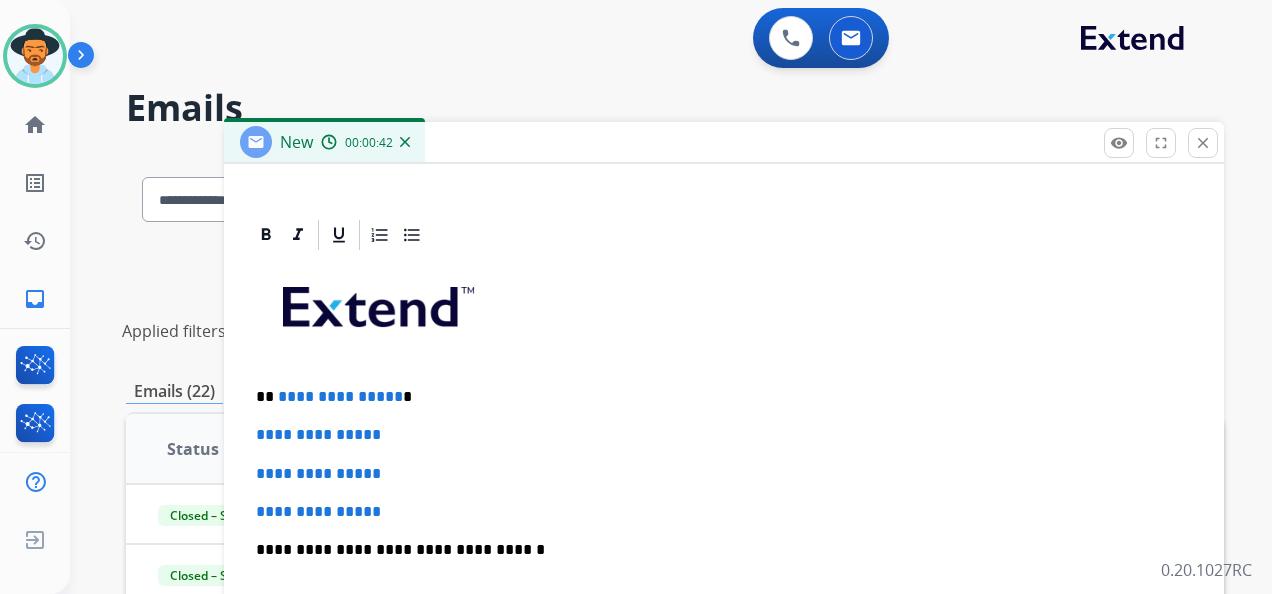 type 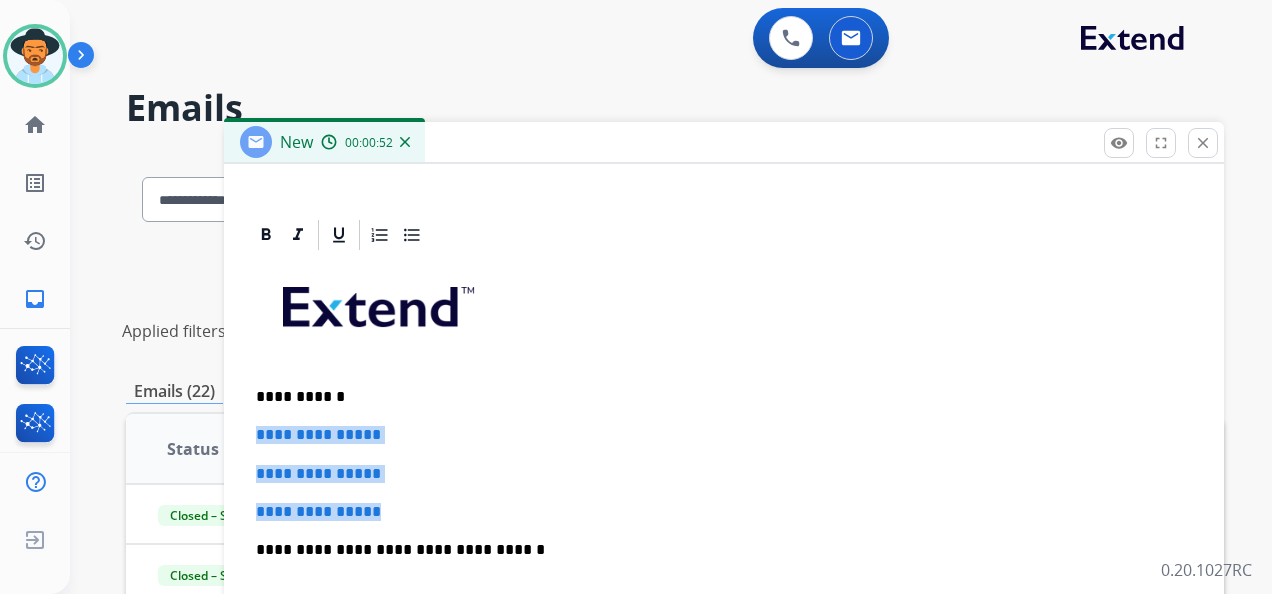 drag, startPoint x: 258, startPoint y: 422, endPoint x: 403, endPoint y: 510, distance: 169.61427 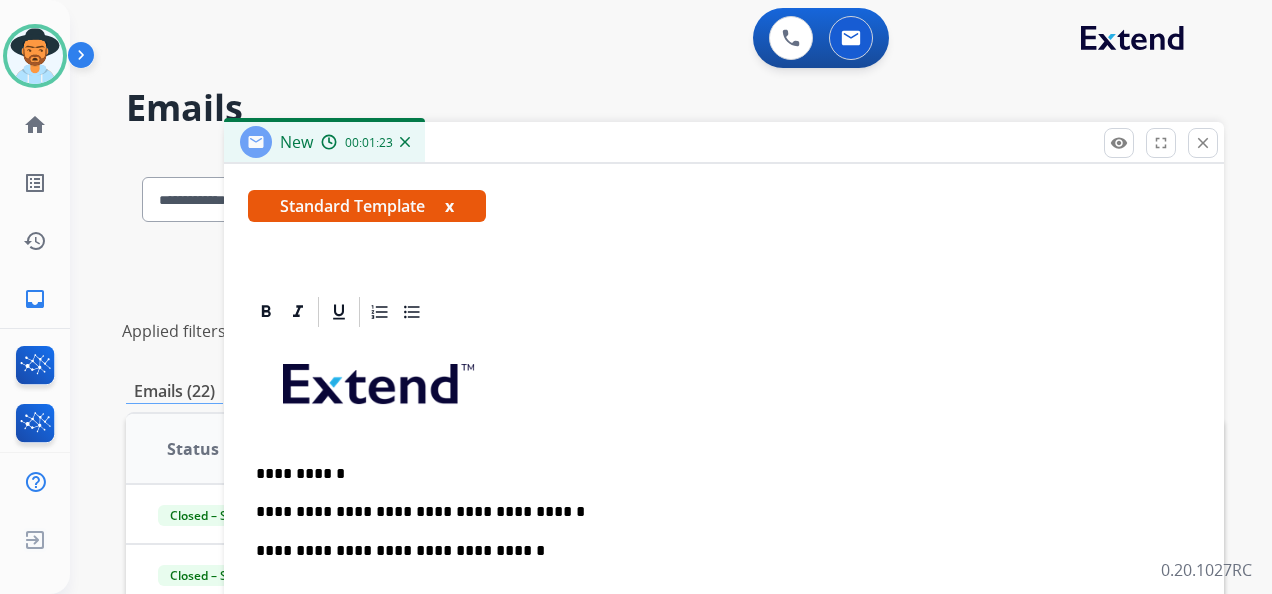 scroll, scrollTop: 384, scrollLeft: 0, axis: vertical 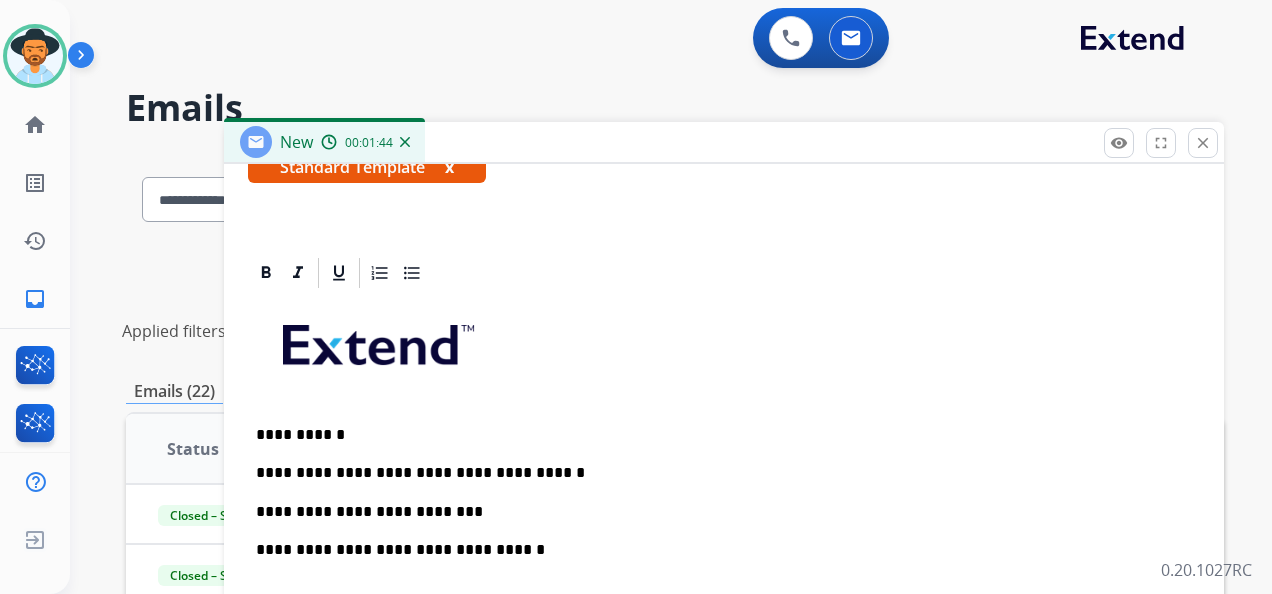 click on "**********" at bounding box center (716, 512) 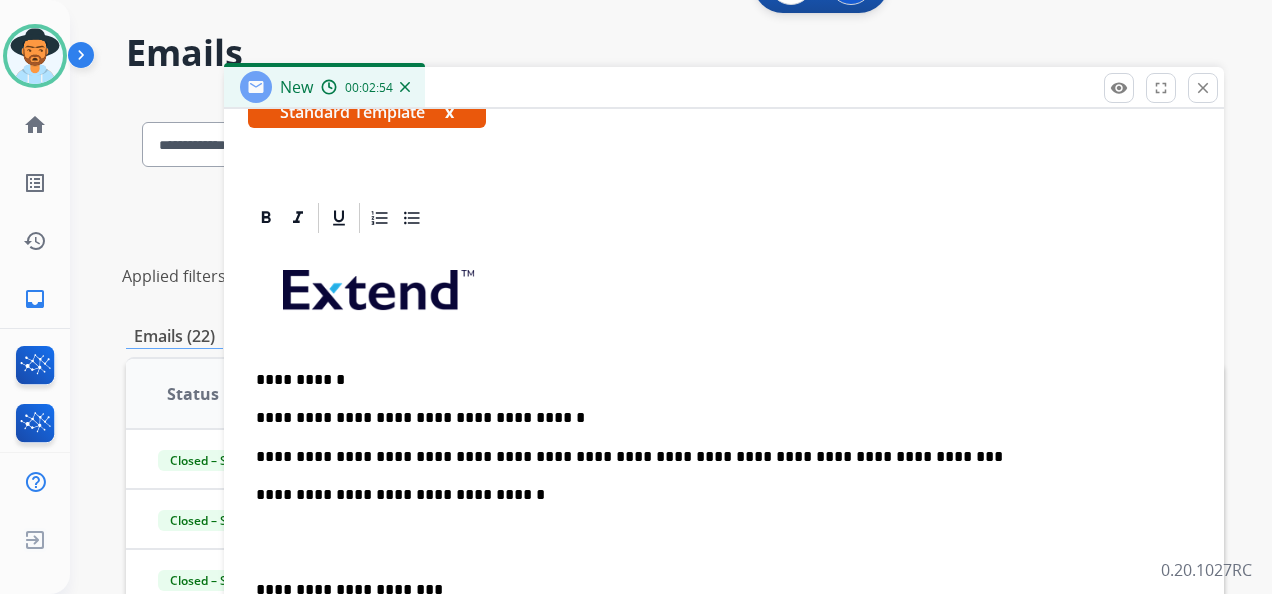 scroll, scrollTop: 100, scrollLeft: 0, axis: vertical 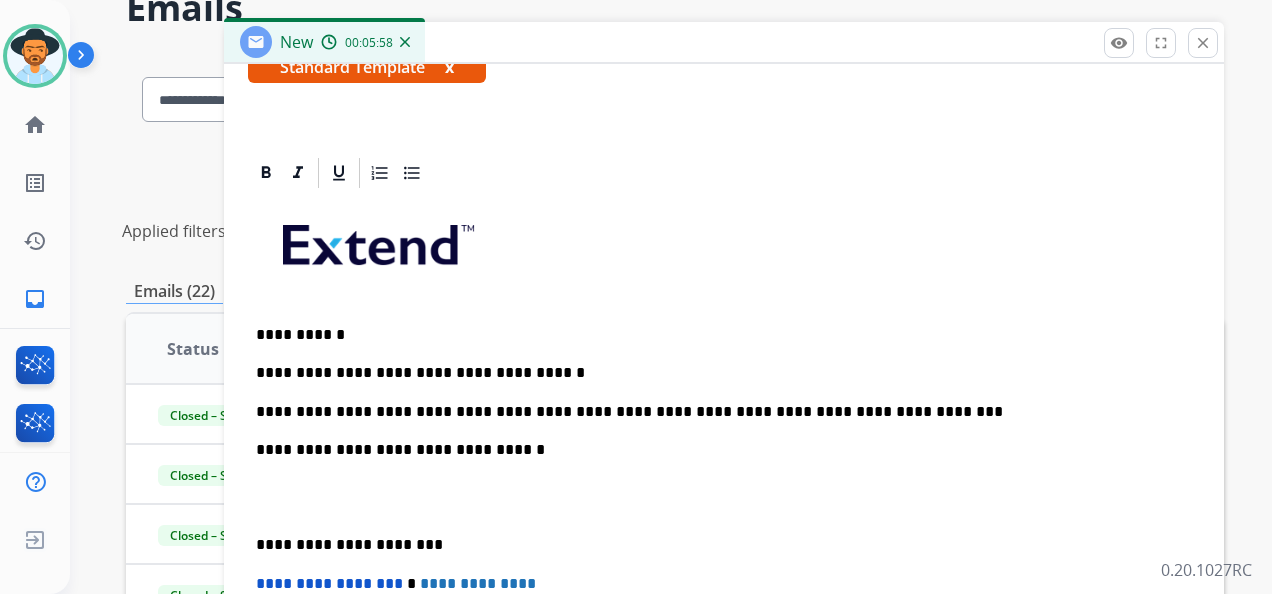 click on "**********" at bounding box center [724, 516] 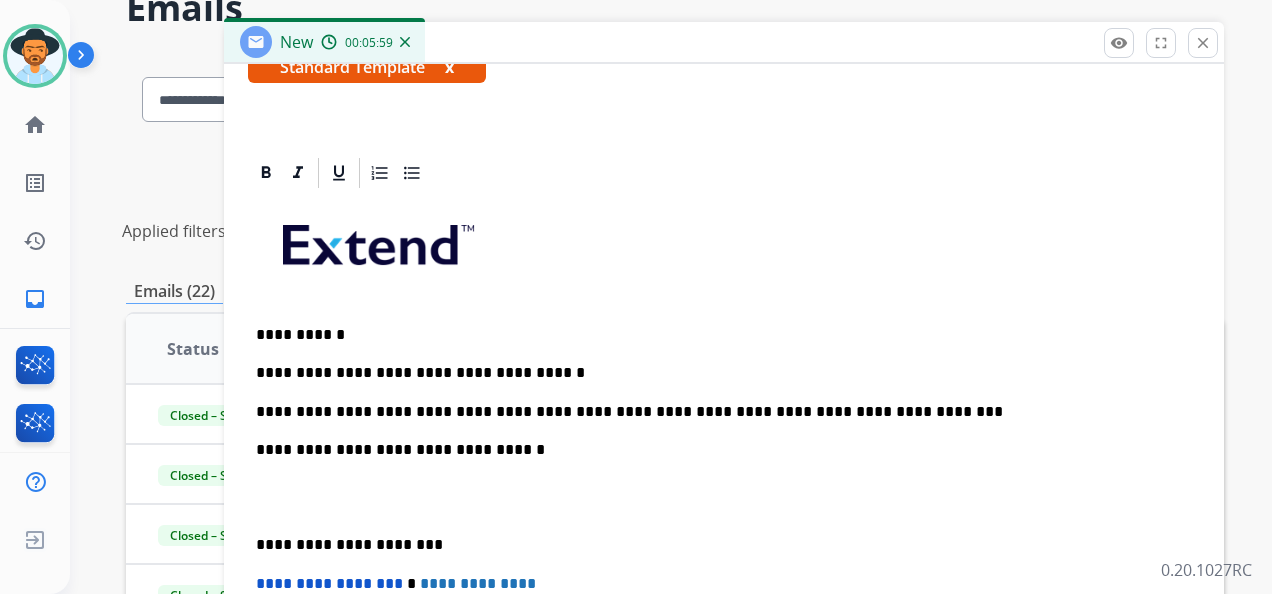 scroll, scrollTop: 345, scrollLeft: 0, axis: vertical 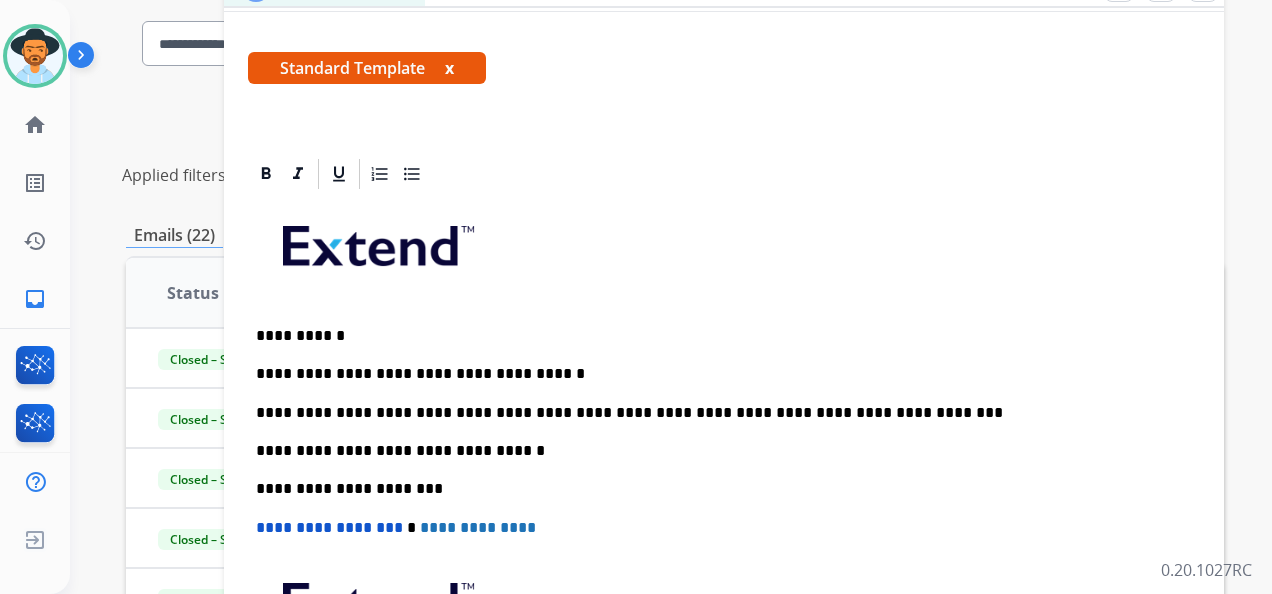 drag, startPoint x: 460, startPoint y: 405, endPoint x: 478, endPoint y: 450, distance: 48.466484 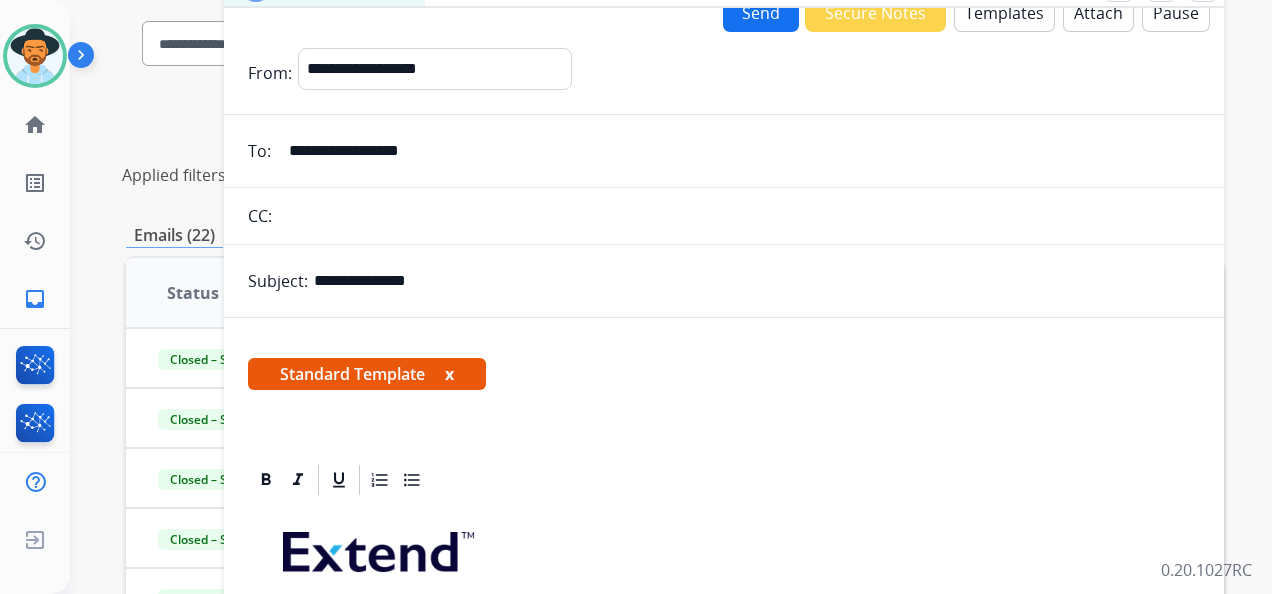 scroll, scrollTop: 0, scrollLeft: 0, axis: both 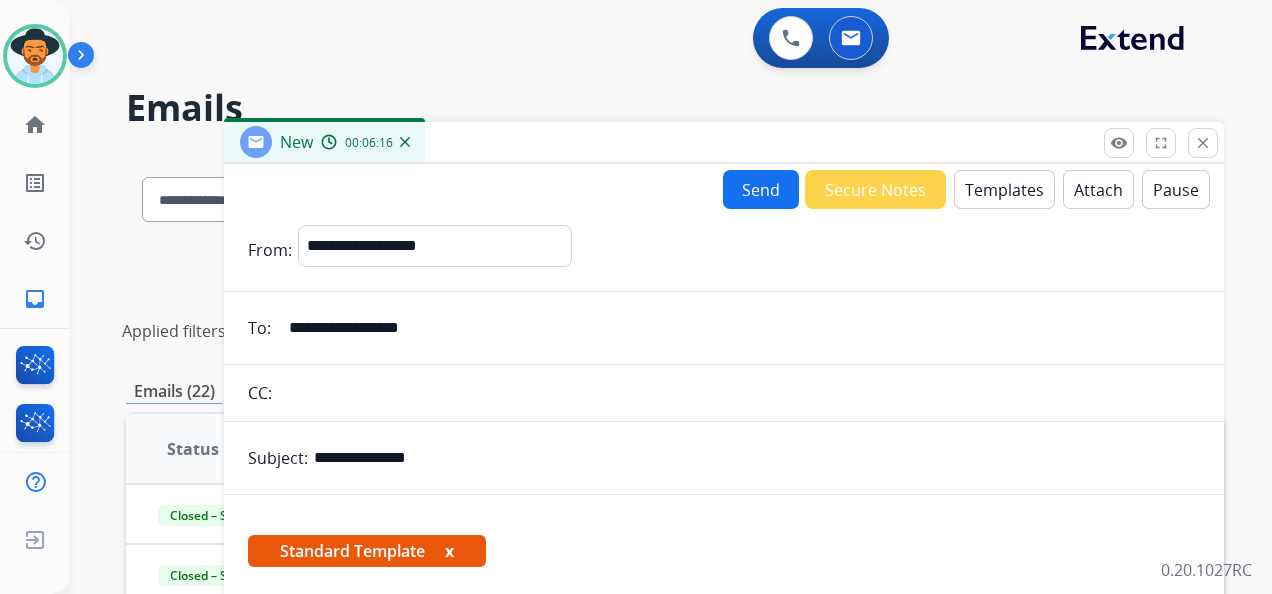 click on "Send" at bounding box center (761, 189) 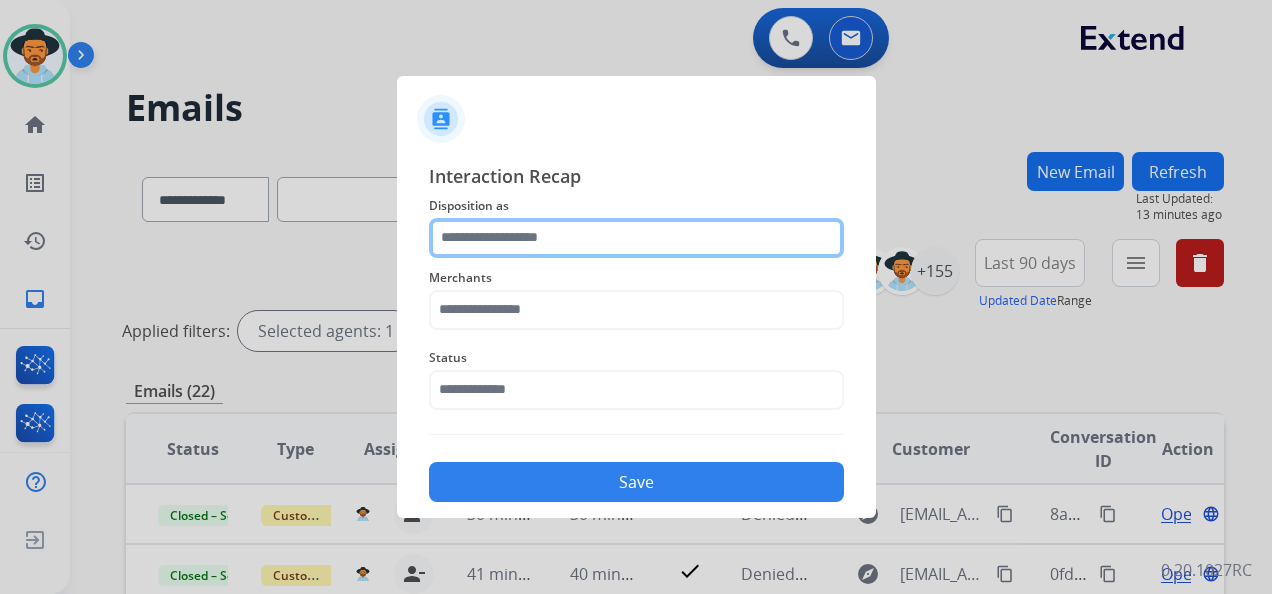 click 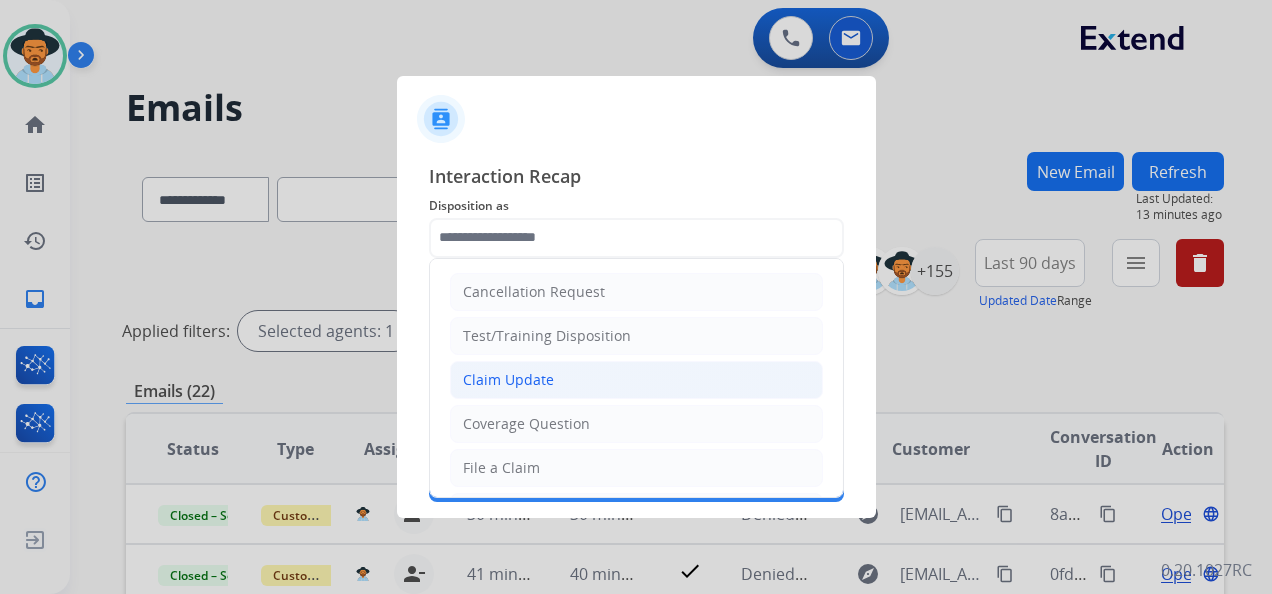 click on "Claim Update" 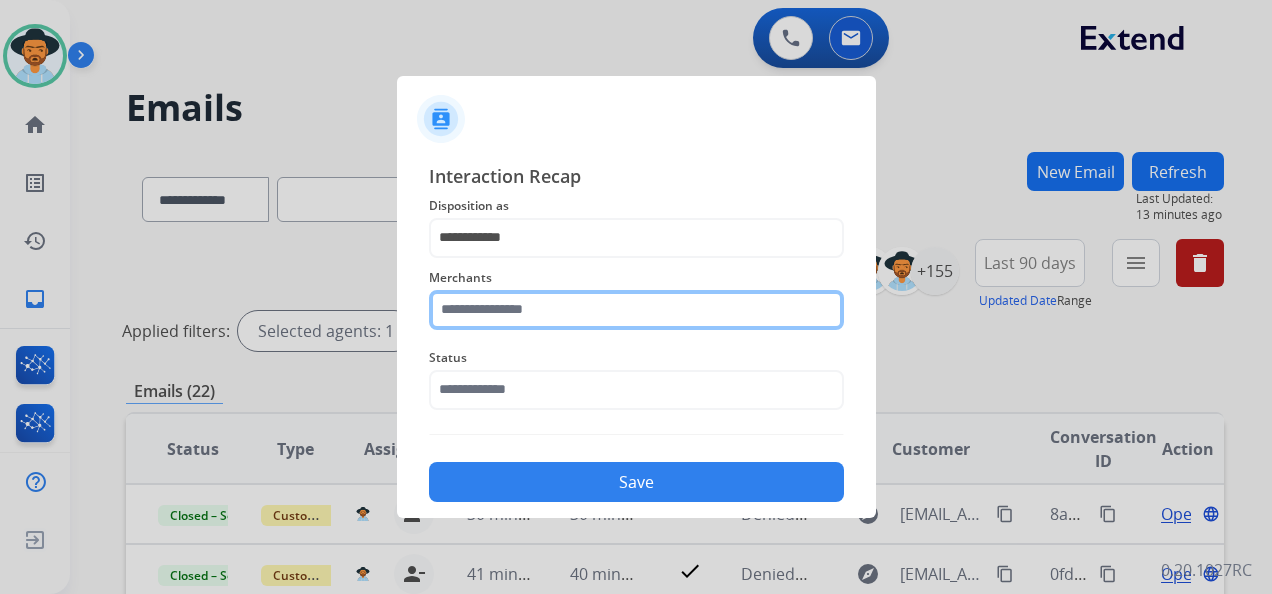 click 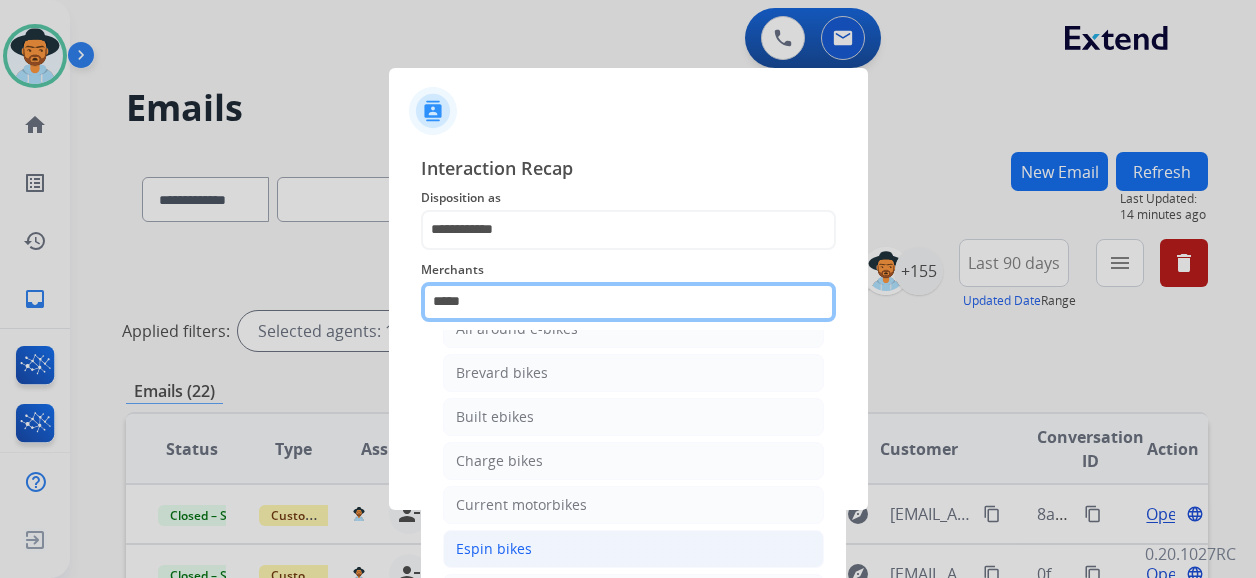 scroll, scrollTop: 0, scrollLeft: 0, axis: both 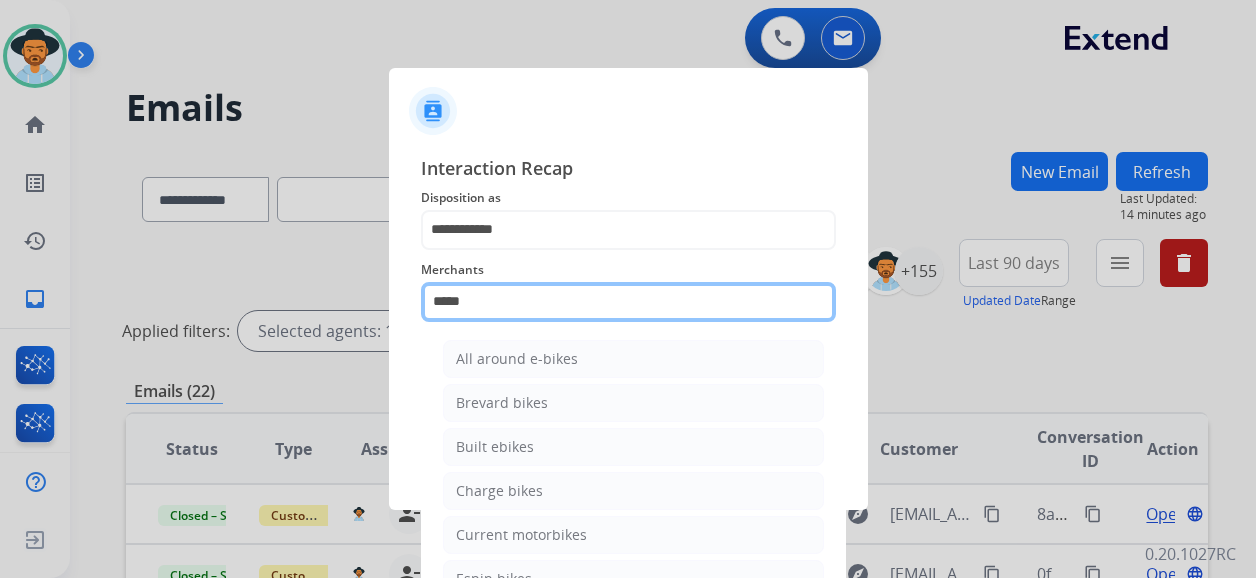 click on "*****" 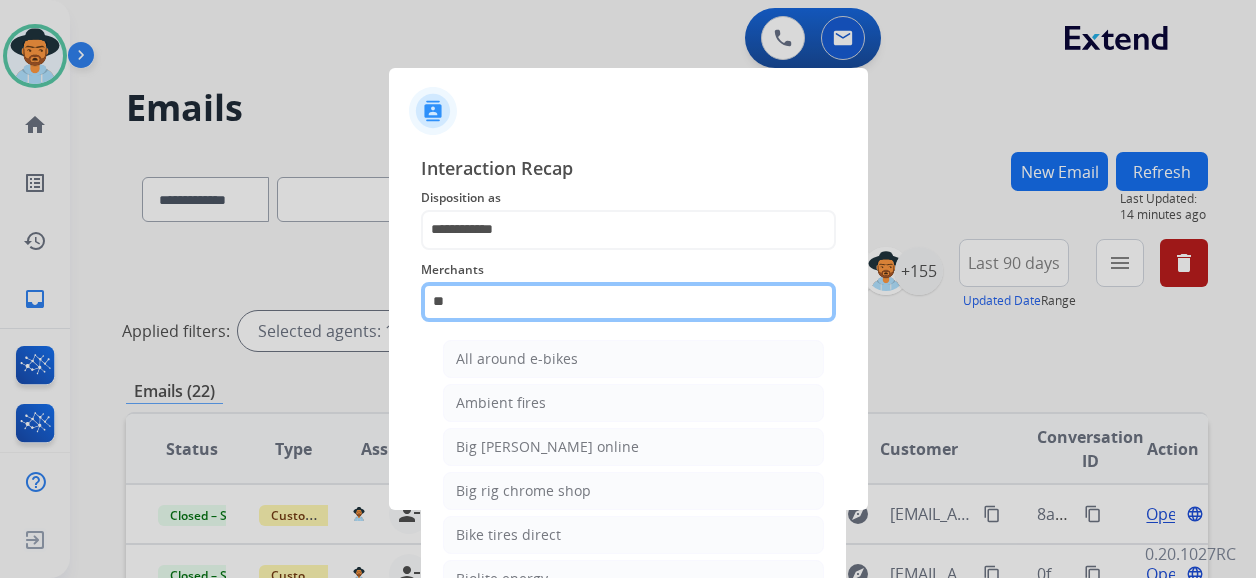 type on "*" 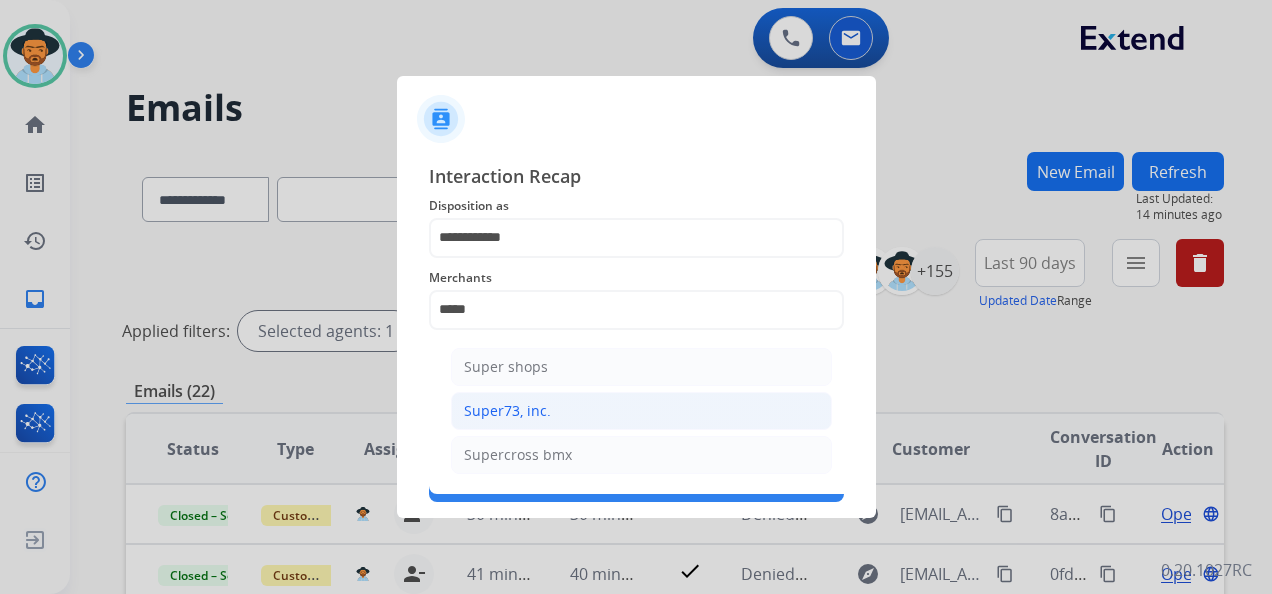 click on "Super73, inc." 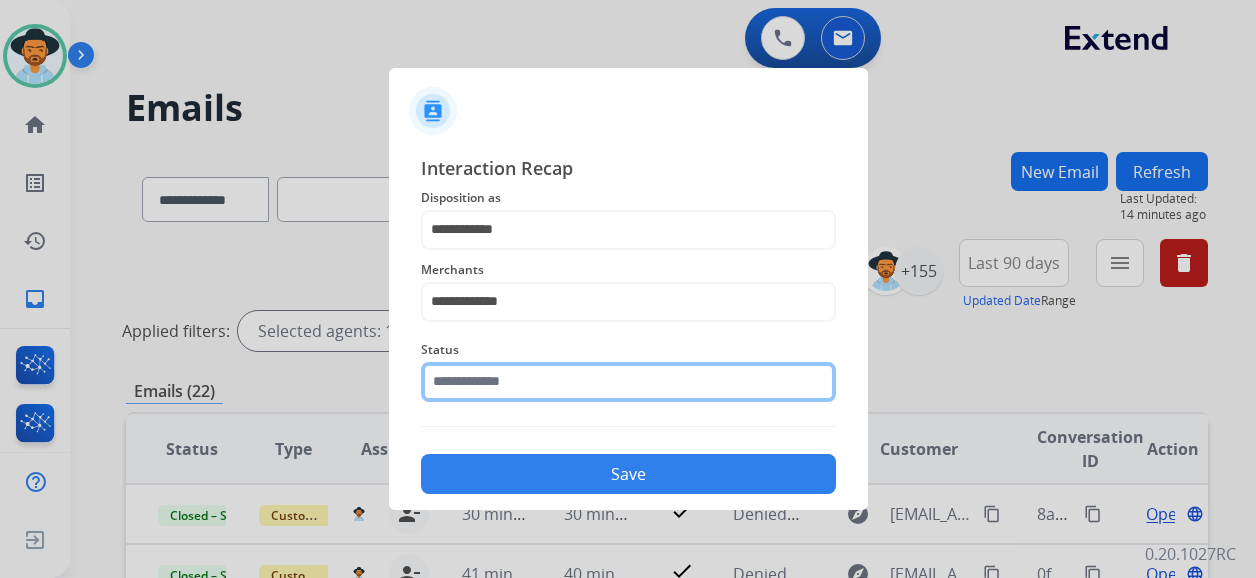 click 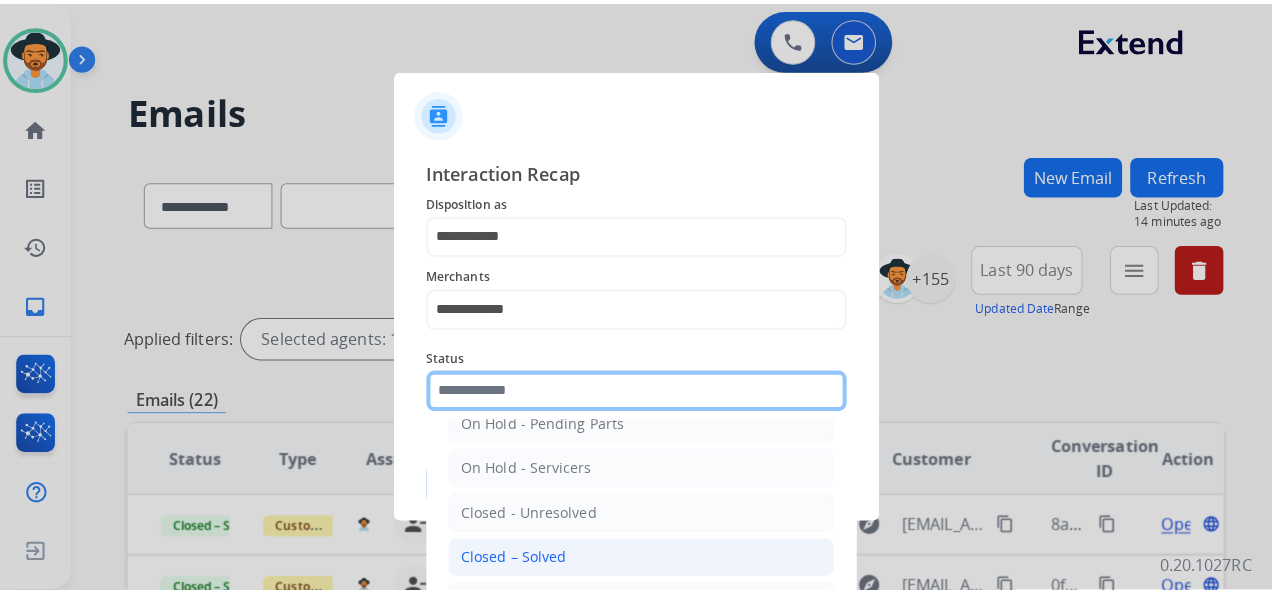 scroll, scrollTop: 114, scrollLeft: 0, axis: vertical 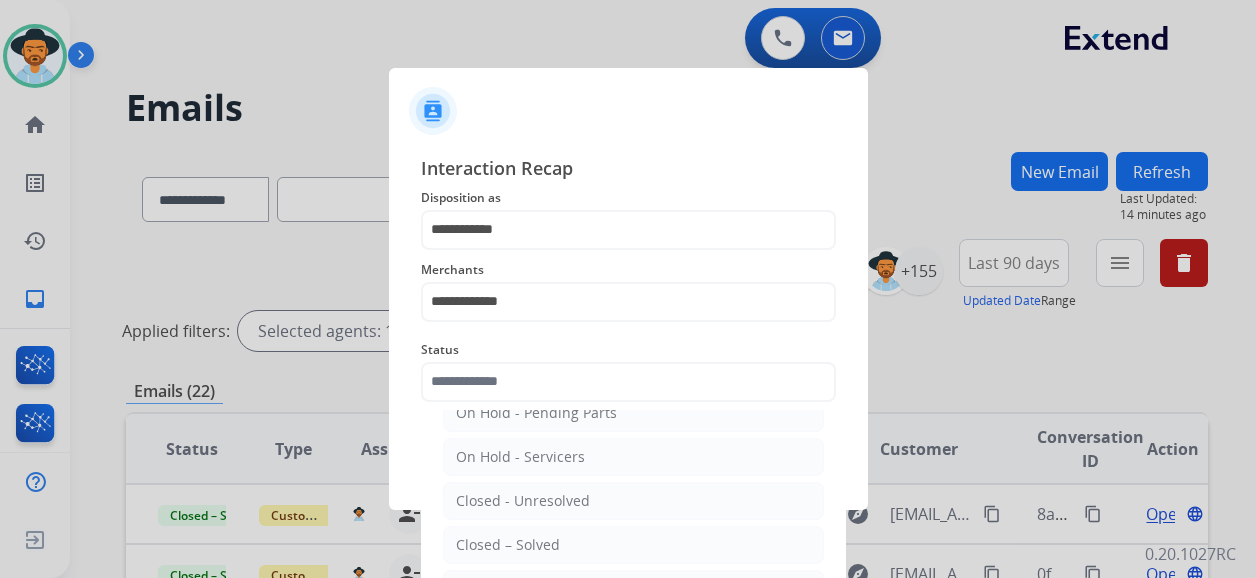 click on "Closed – Solved" 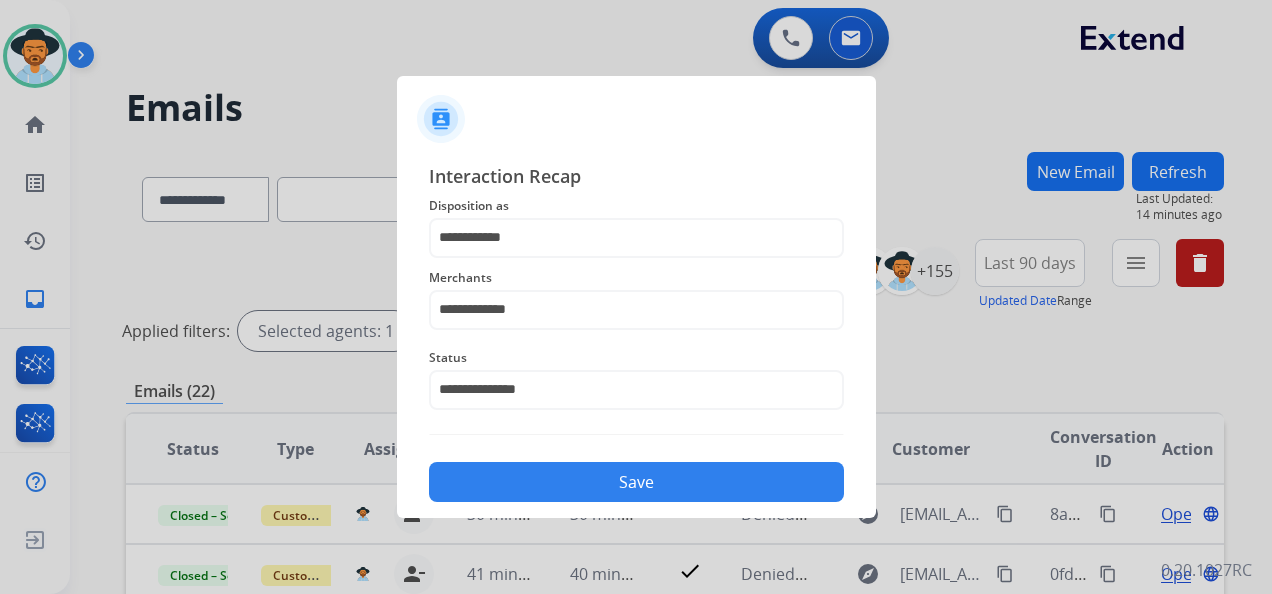 click on "Save" 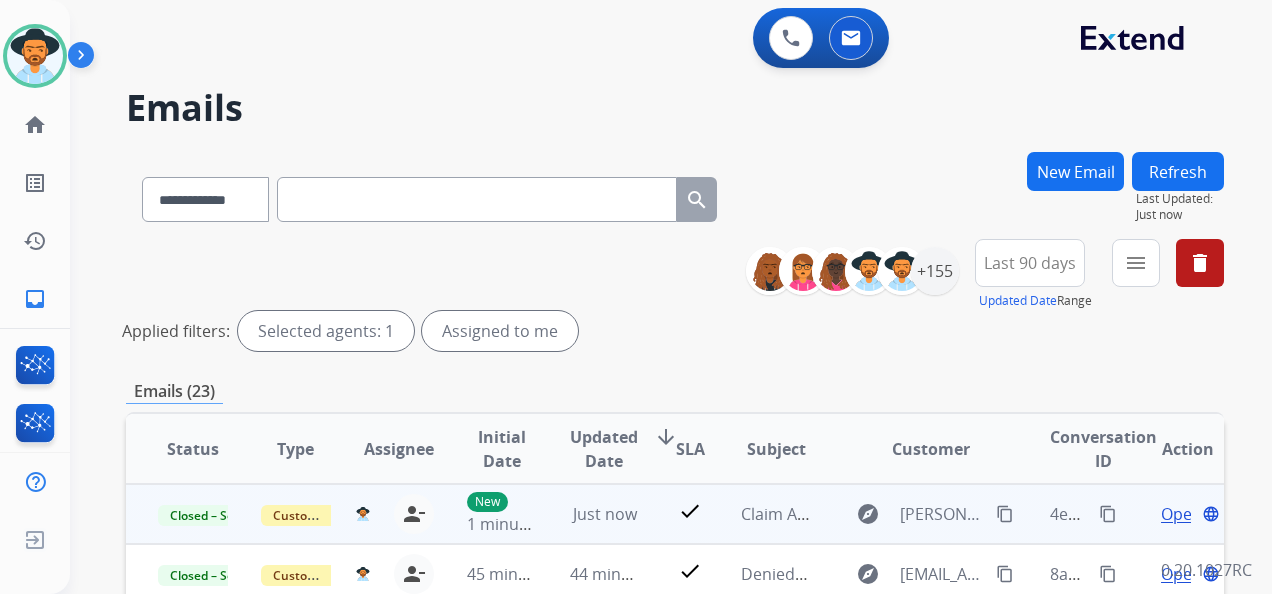 click on "content_copy" at bounding box center (1108, 514) 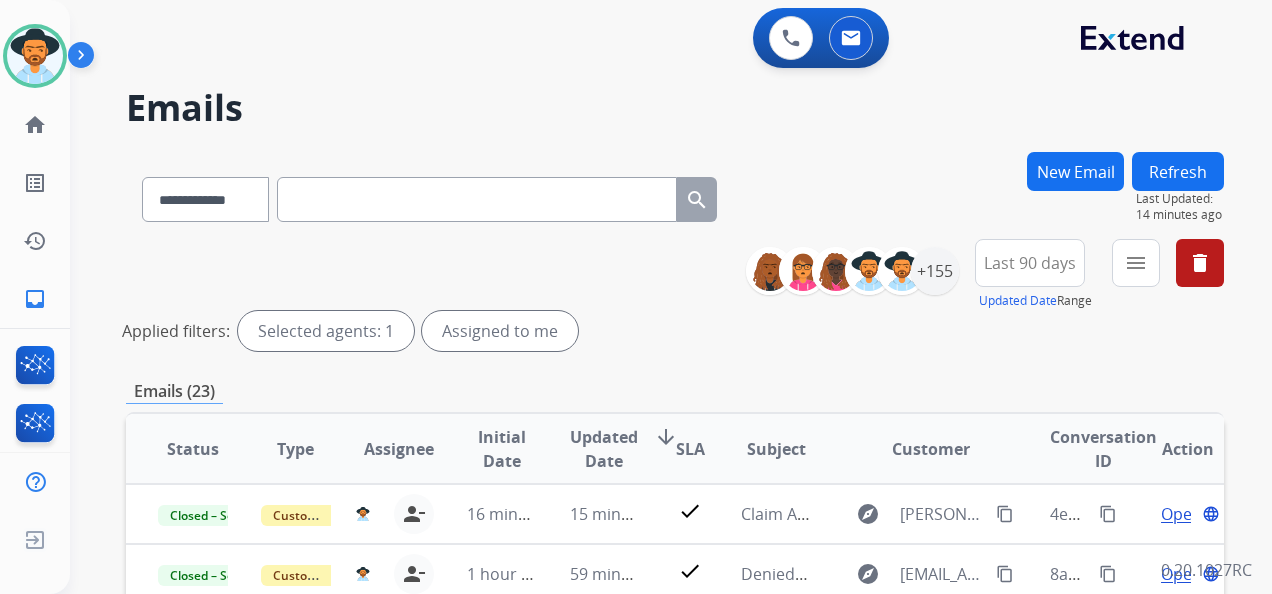 click on "New Email" at bounding box center [1075, 171] 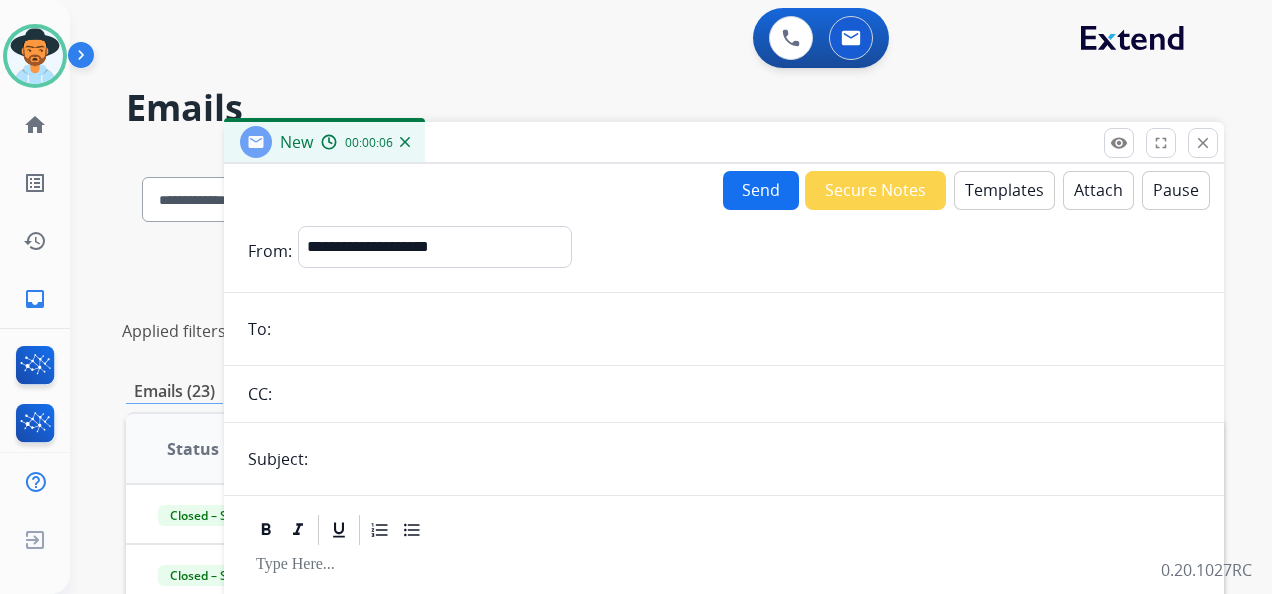 click on "**********" at bounding box center (724, 575) 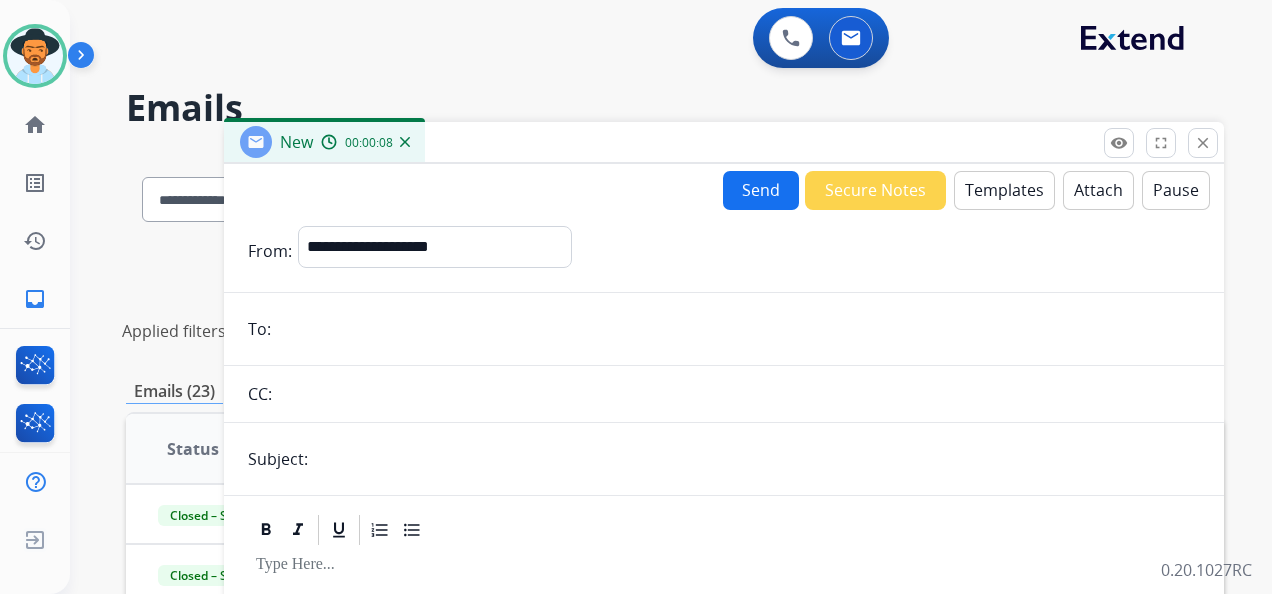 click at bounding box center [738, 329] 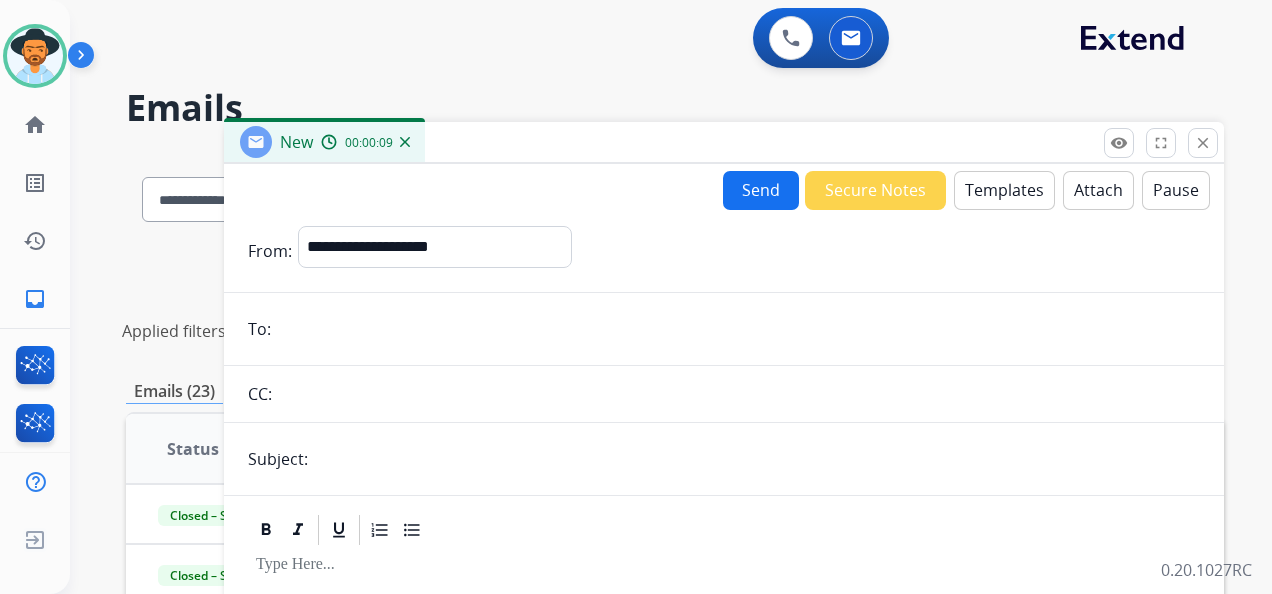 paste on "**********" 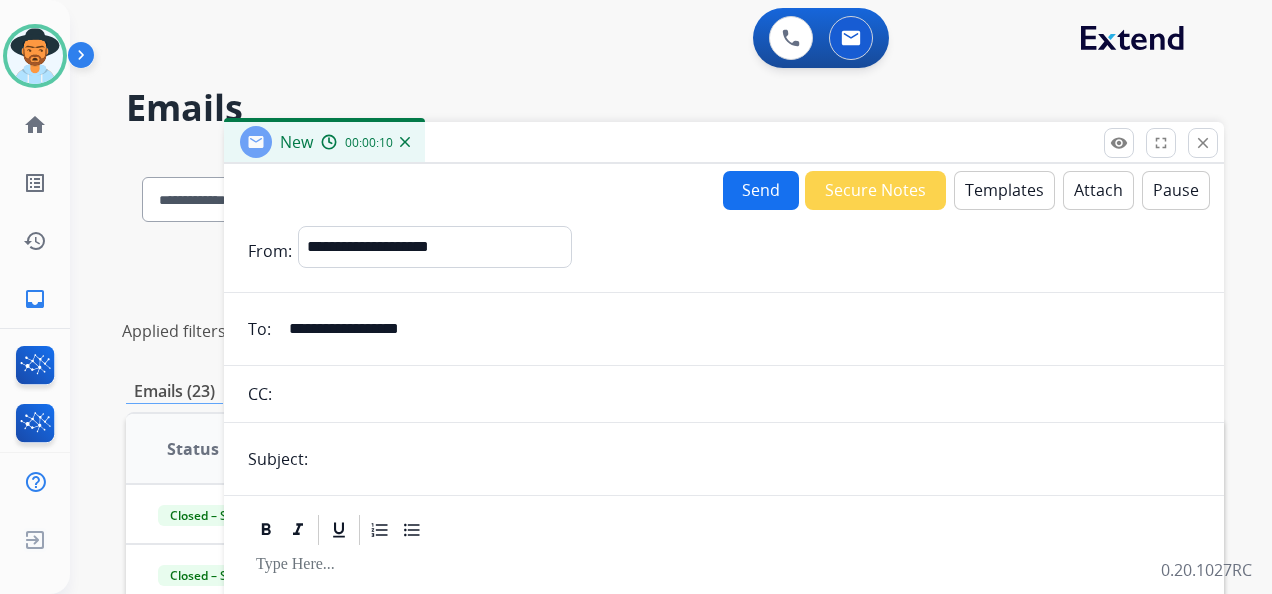 type on "**********" 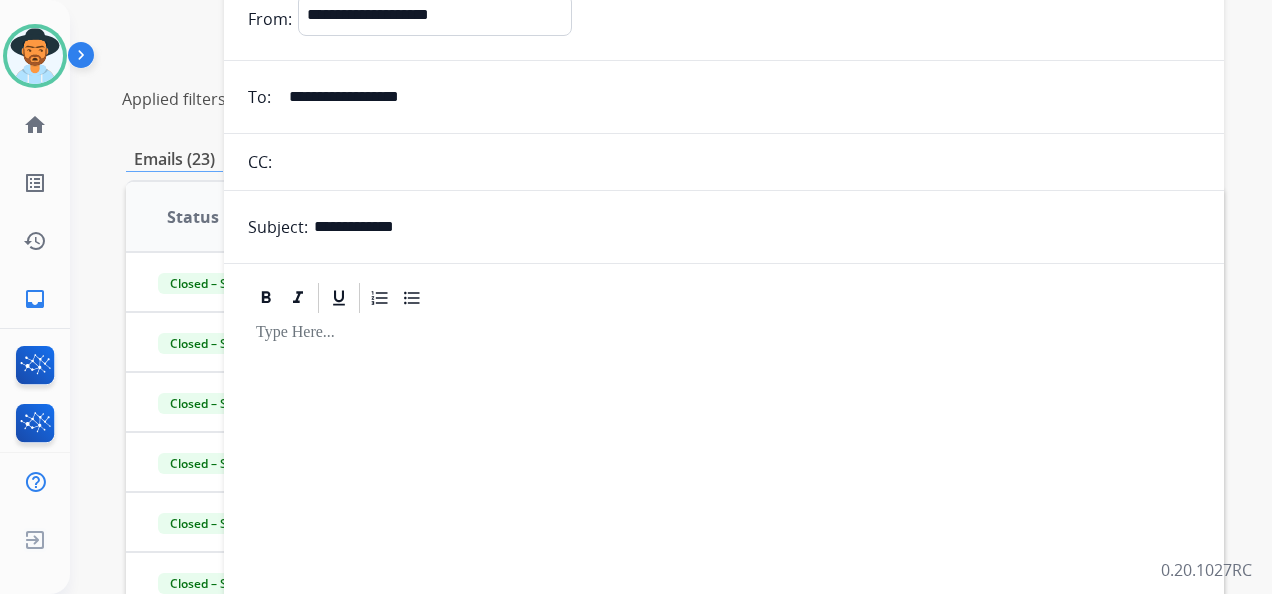 scroll, scrollTop: 0, scrollLeft: 0, axis: both 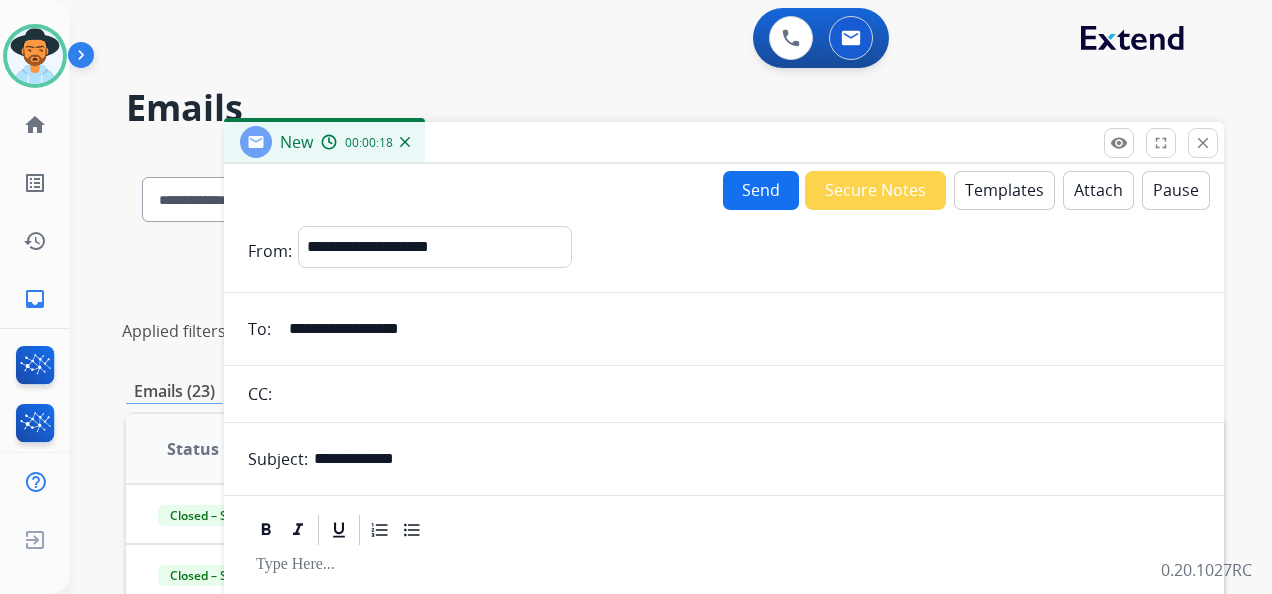 type on "**********" 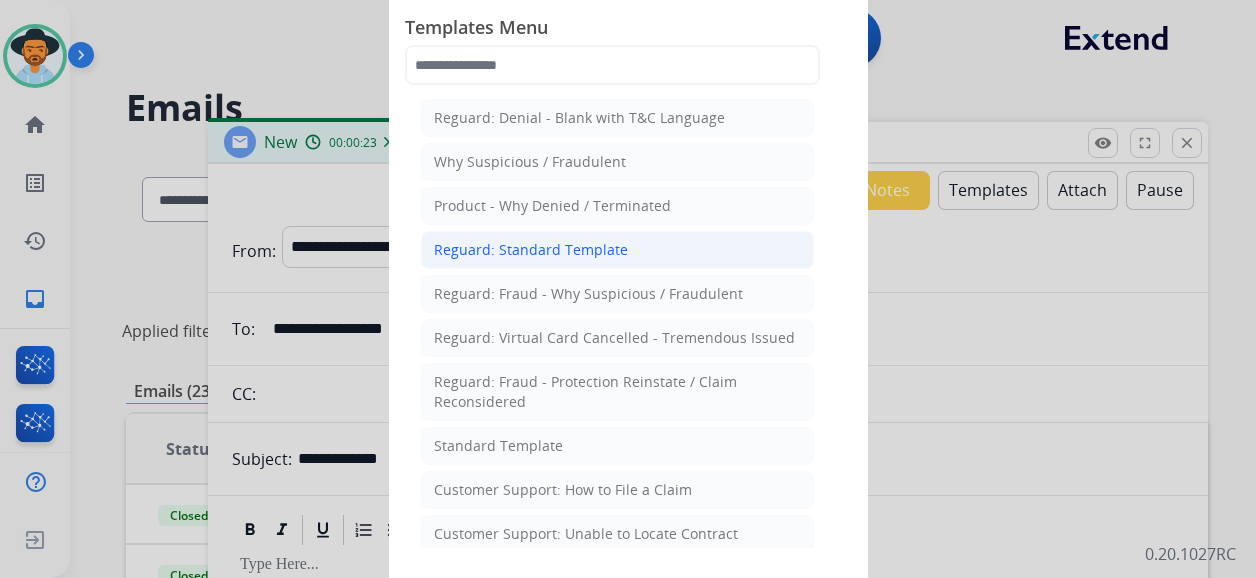 click on "Reguard: Standard Template" 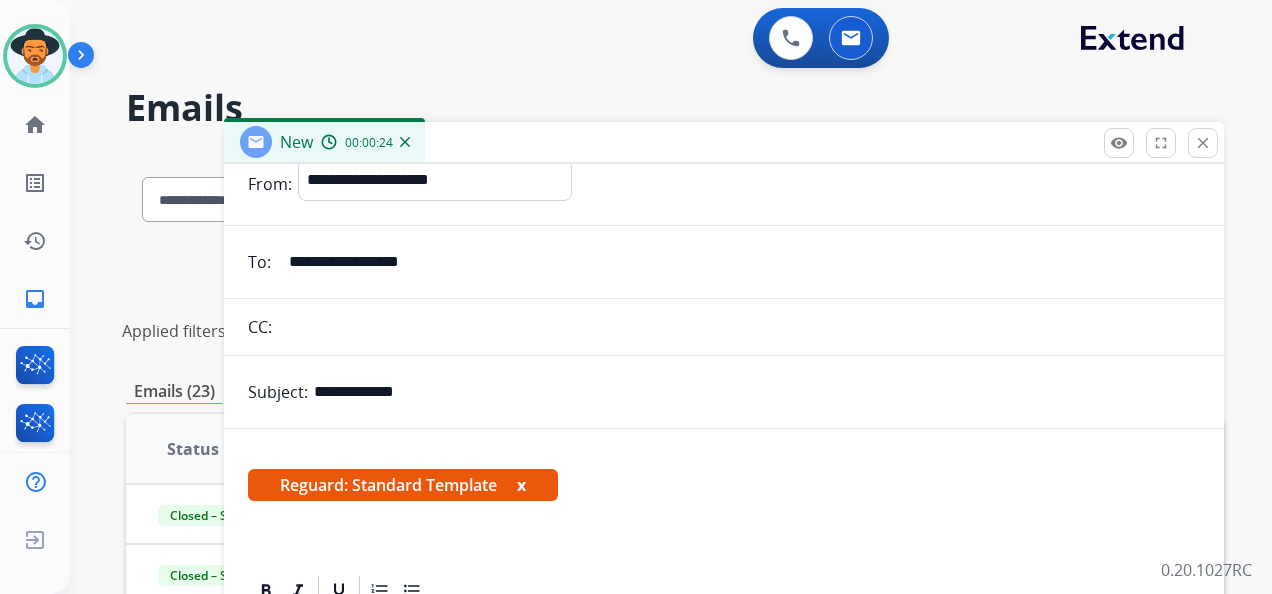 scroll, scrollTop: 130, scrollLeft: 0, axis: vertical 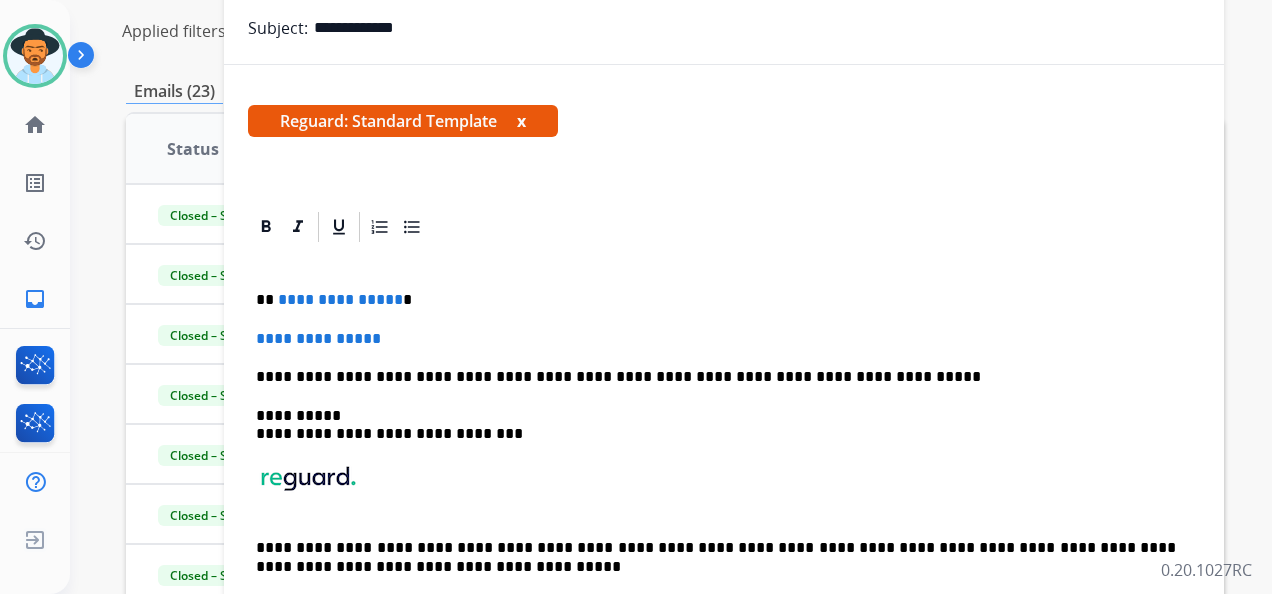 click on "**********" at bounding box center [716, 300] 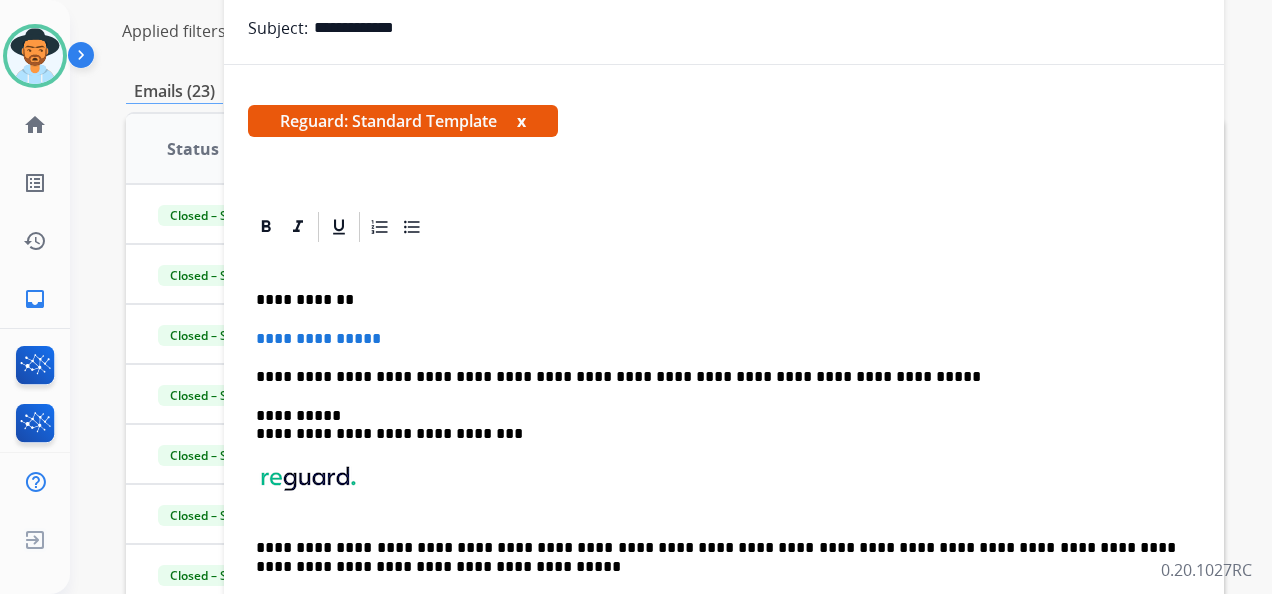 click on "**********" at bounding box center (724, 339) 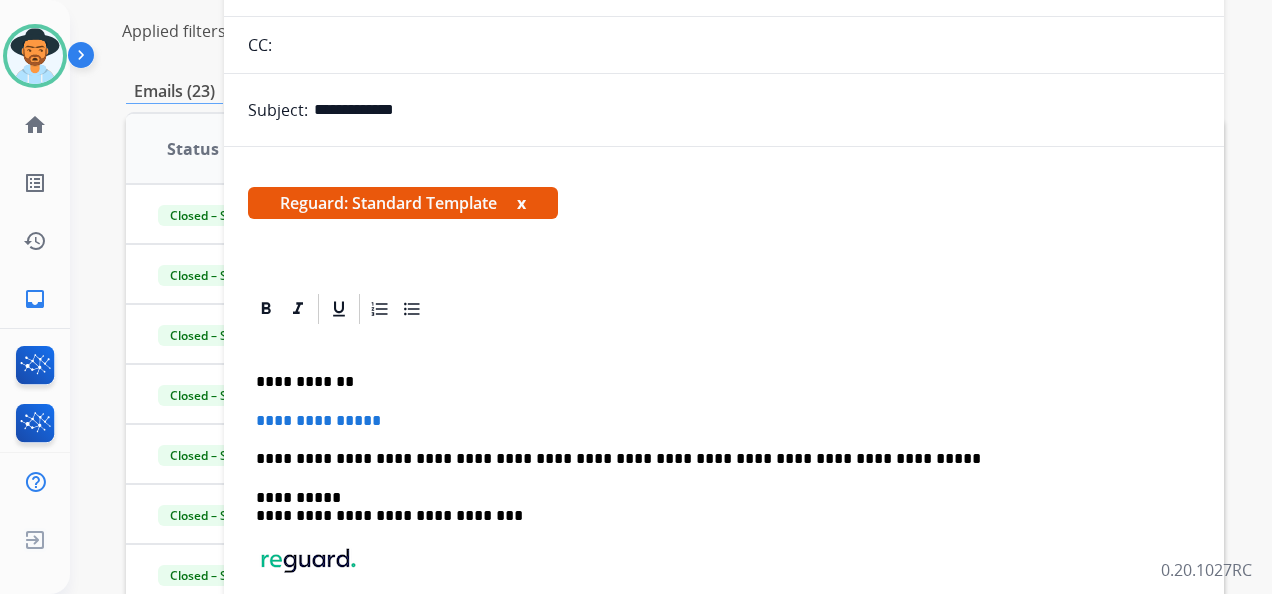scroll, scrollTop: 0, scrollLeft: 0, axis: both 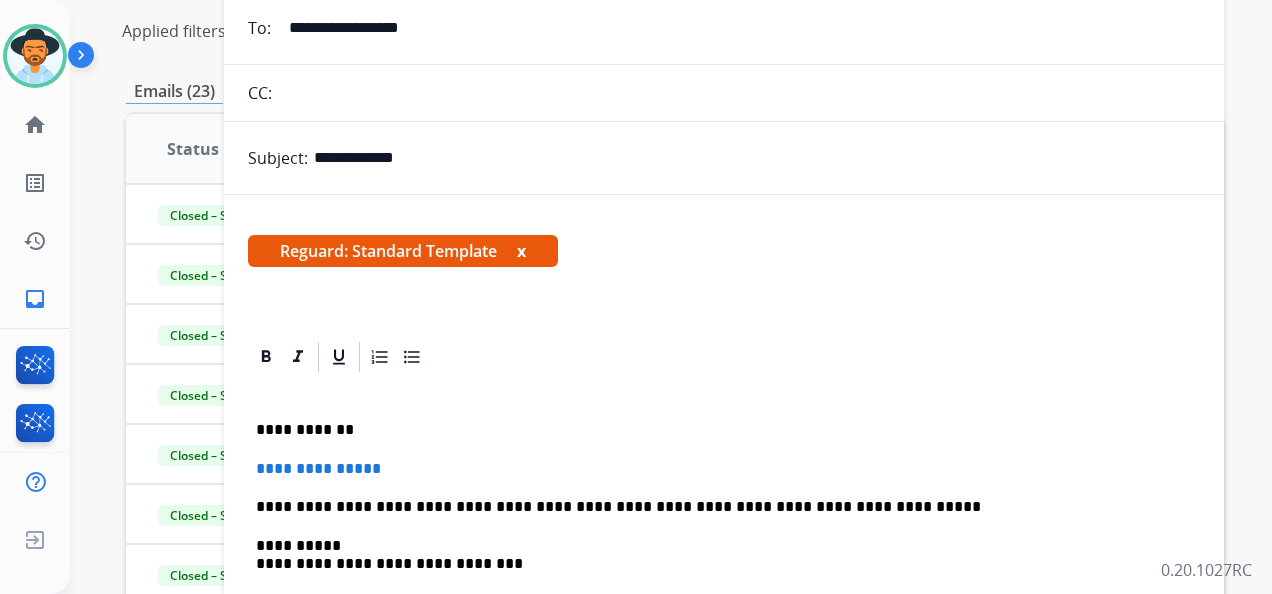 click on "x" at bounding box center (521, 251) 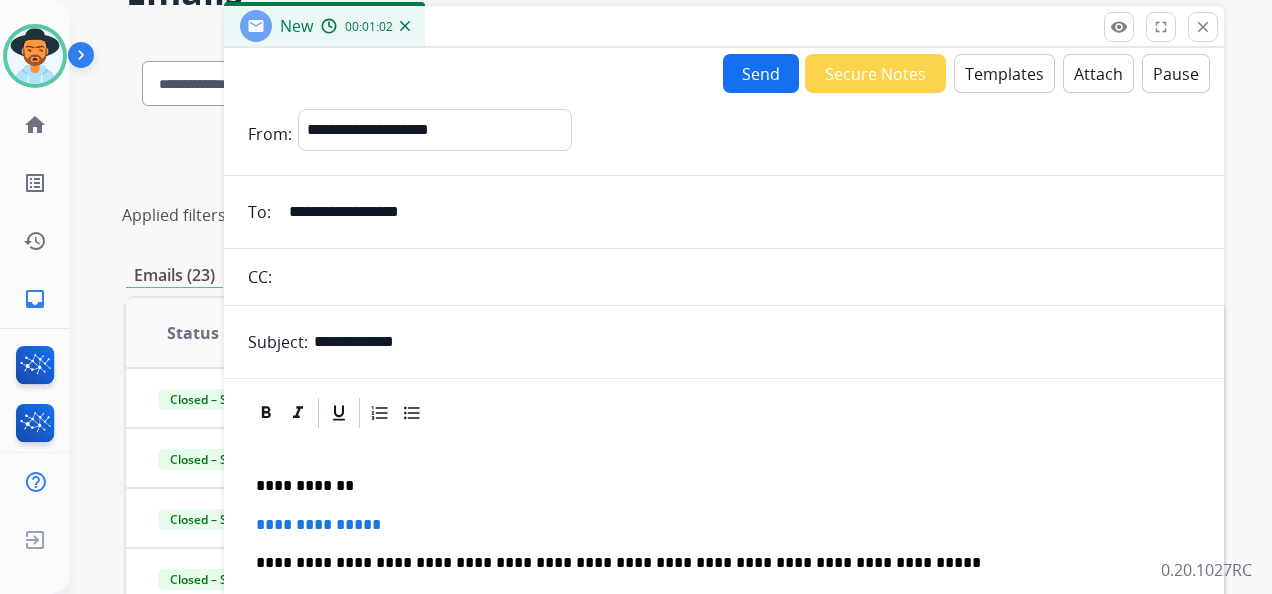 scroll, scrollTop: 0, scrollLeft: 0, axis: both 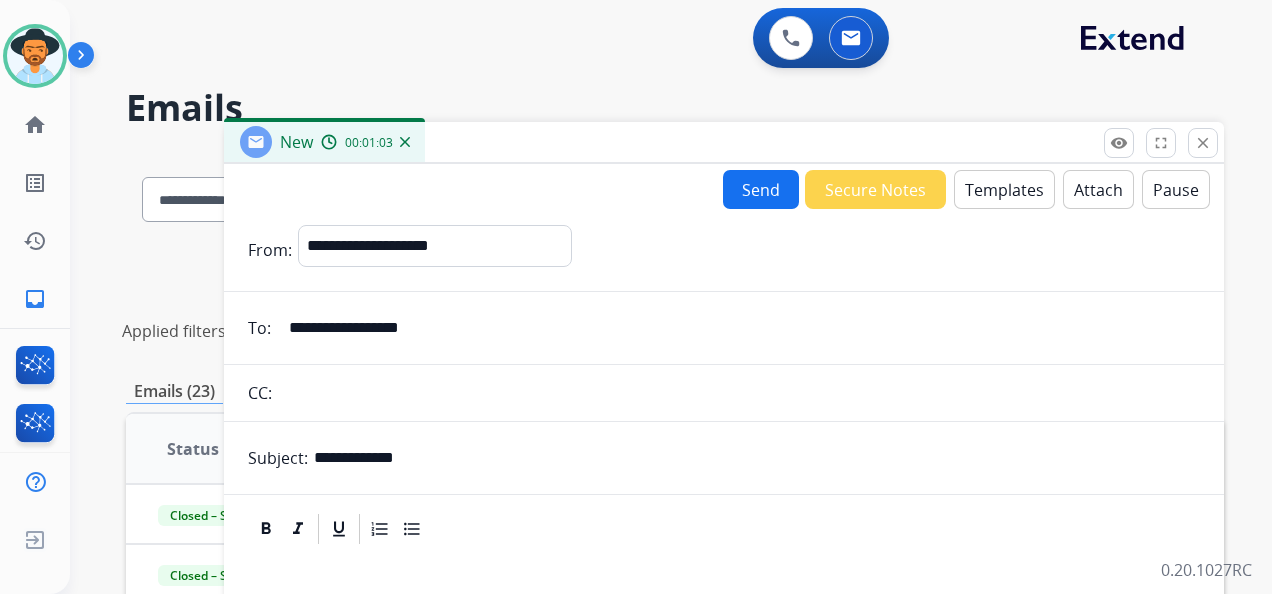 click on "Templates" at bounding box center (1004, 189) 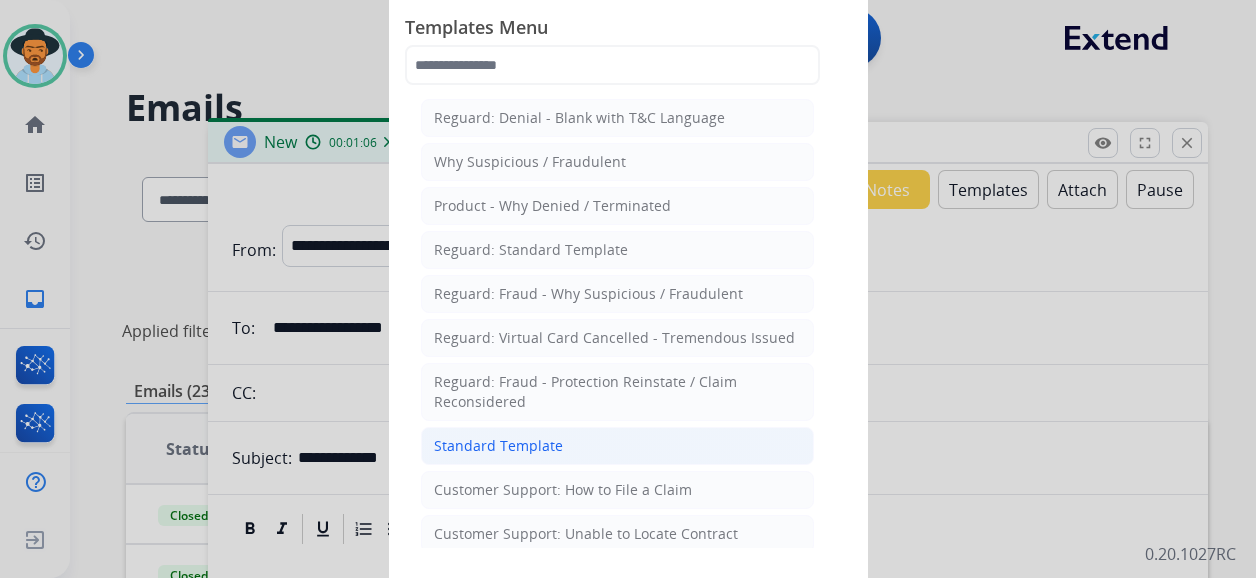 click on "Standard Template" 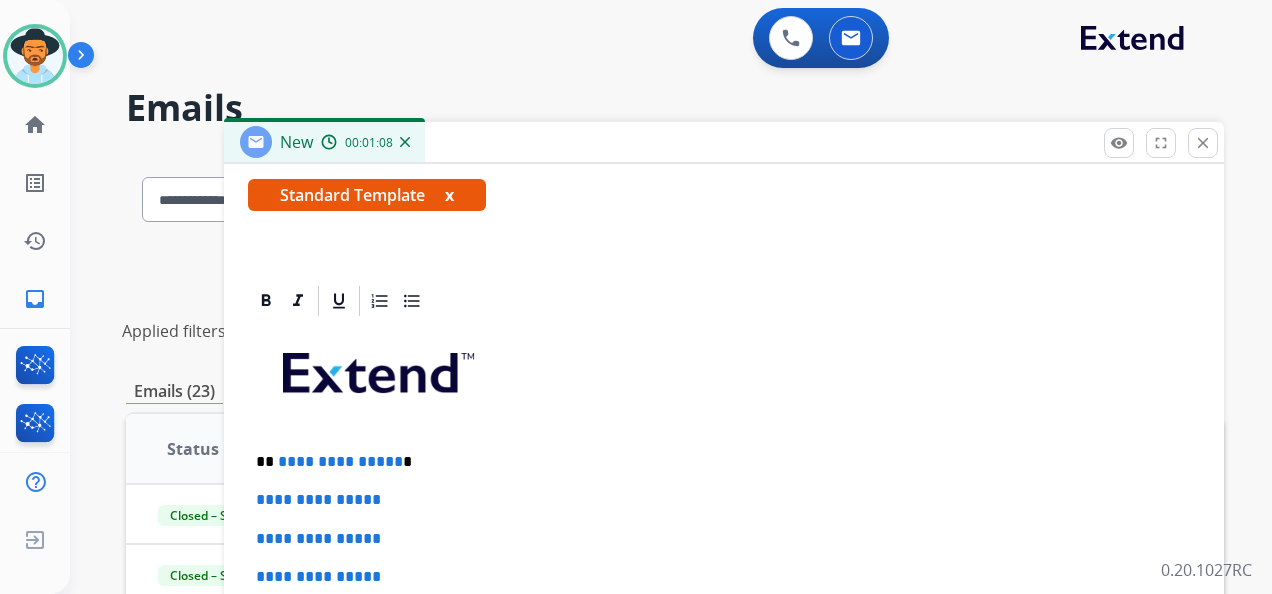scroll, scrollTop: 400, scrollLeft: 0, axis: vertical 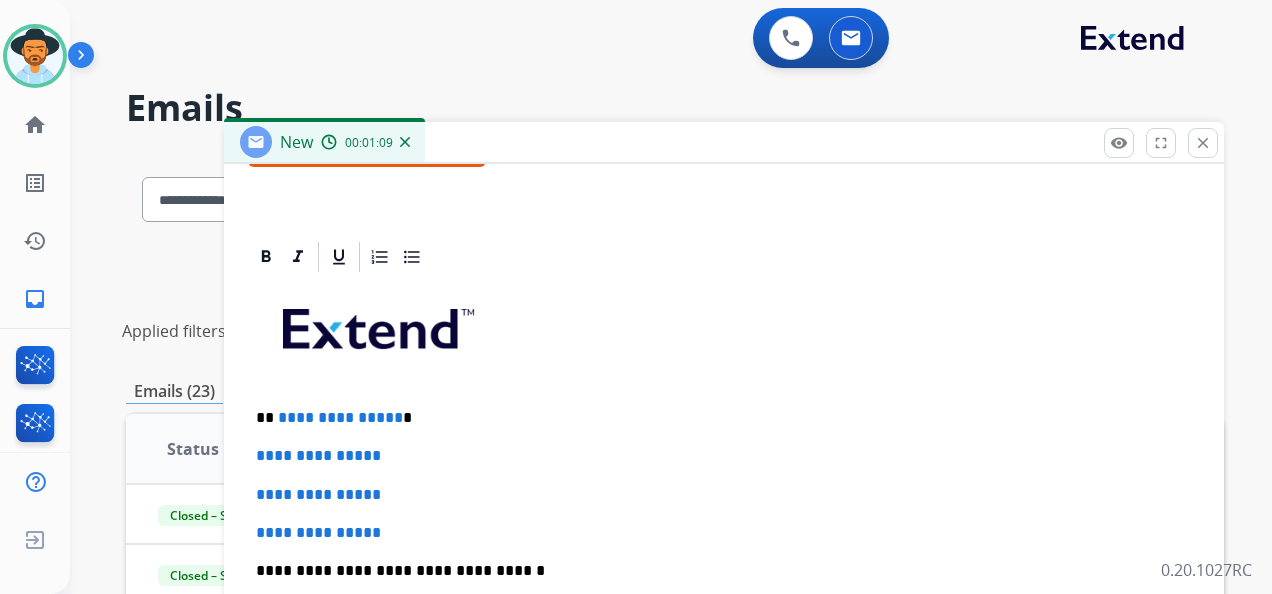 click on "**********" at bounding box center [340, 417] 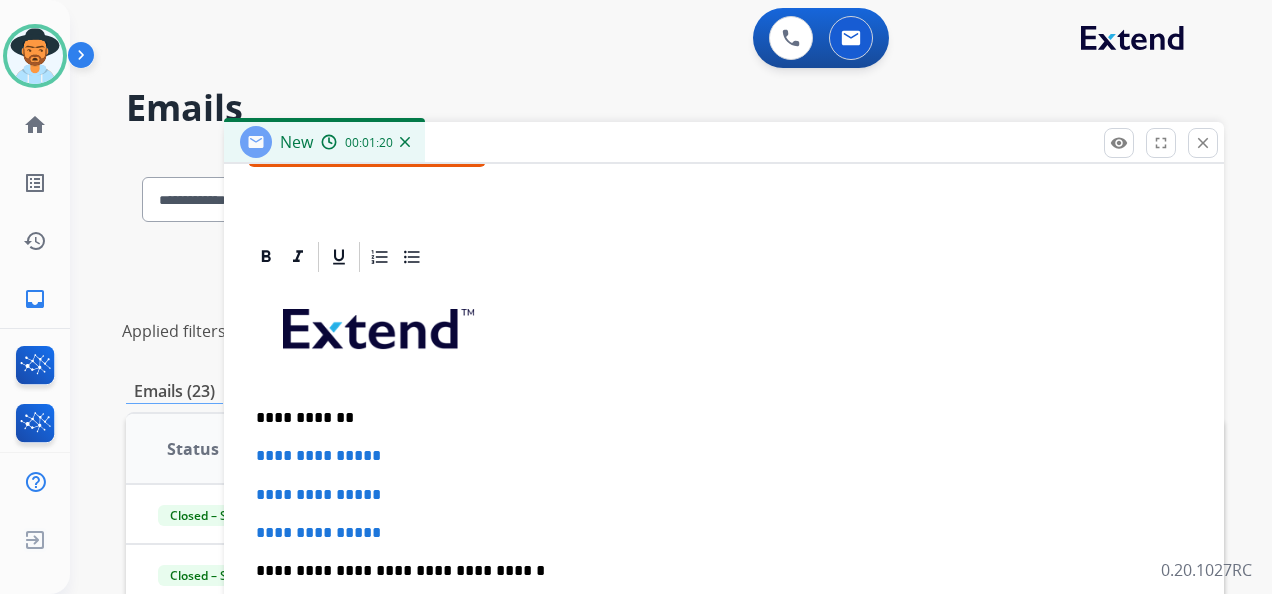 click on "**********" at bounding box center [724, 618] 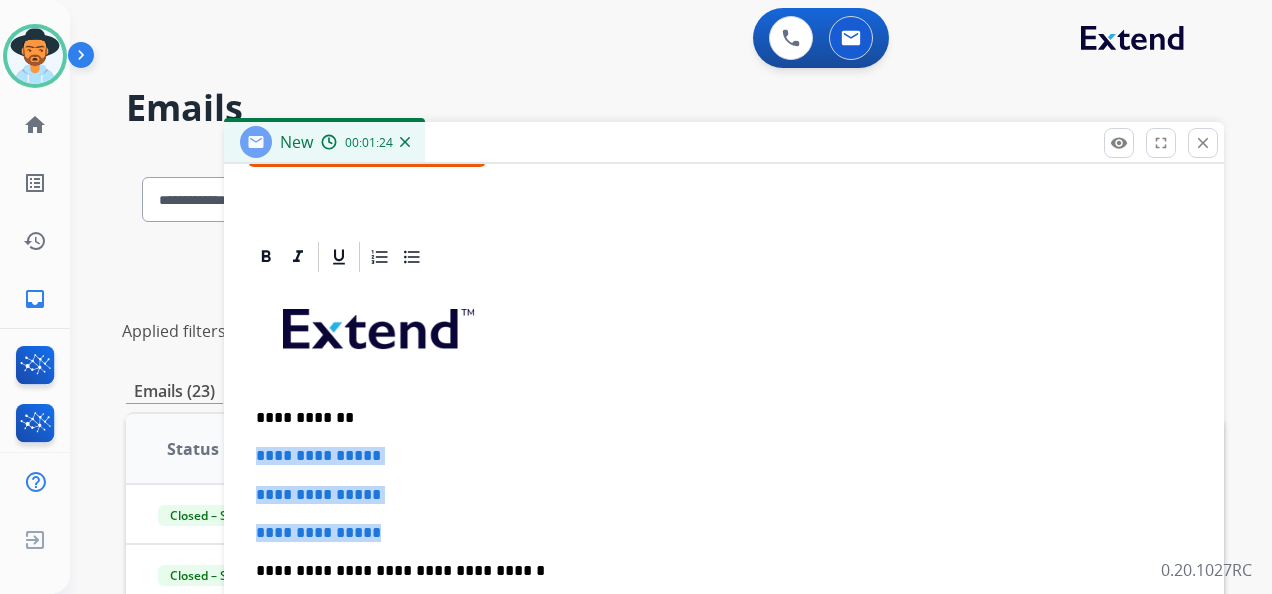 drag, startPoint x: 255, startPoint y: 453, endPoint x: 406, endPoint y: 522, distance: 166.01807 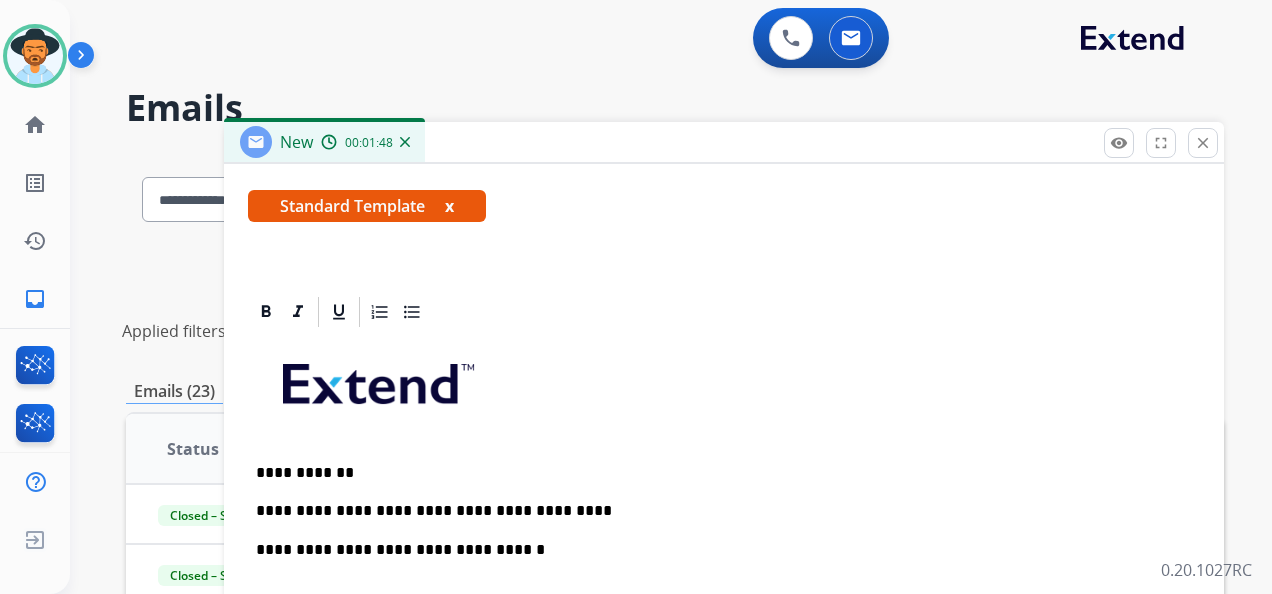 scroll, scrollTop: 384, scrollLeft: 0, axis: vertical 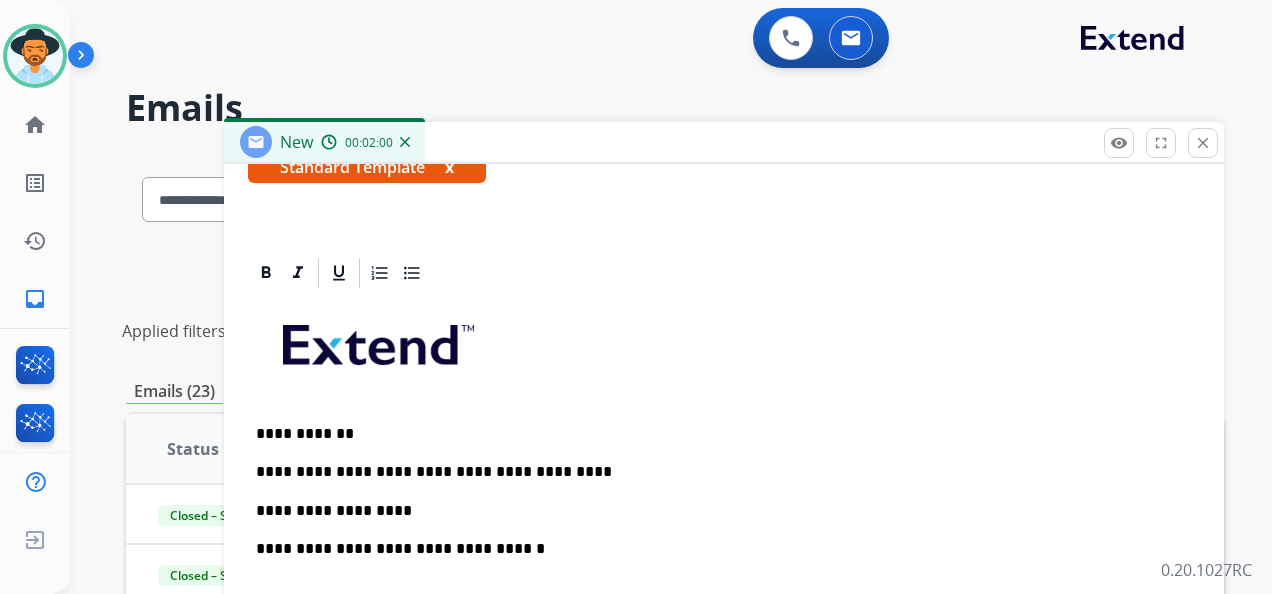 drag, startPoint x: 356, startPoint y: 505, endPoint x: 612, endPoint y: 447, distance: 262.4881 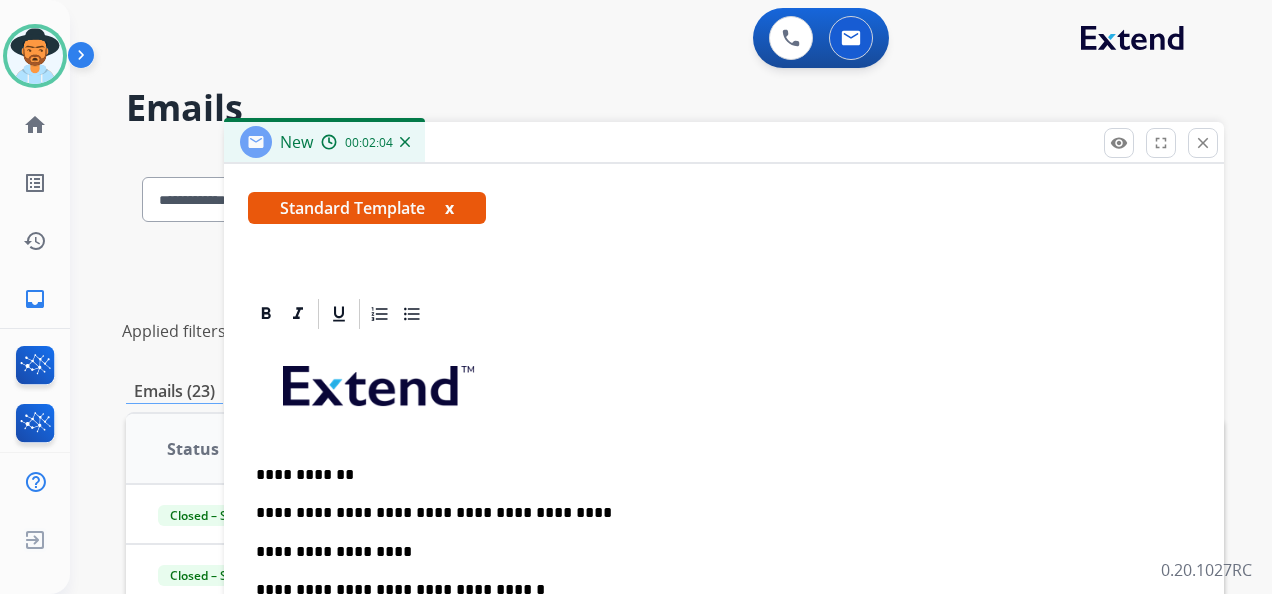 scroll, scrollTop: 384, scrollLeft: 0, axis: vertical 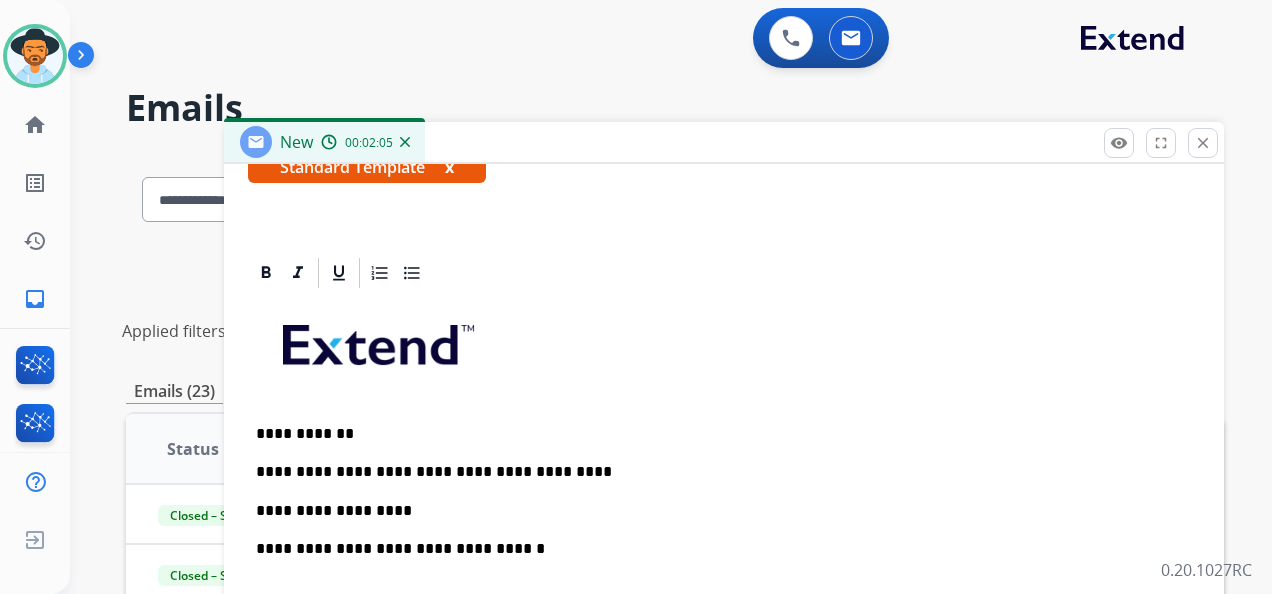 click on "**********" at bounding box center [716, 511] 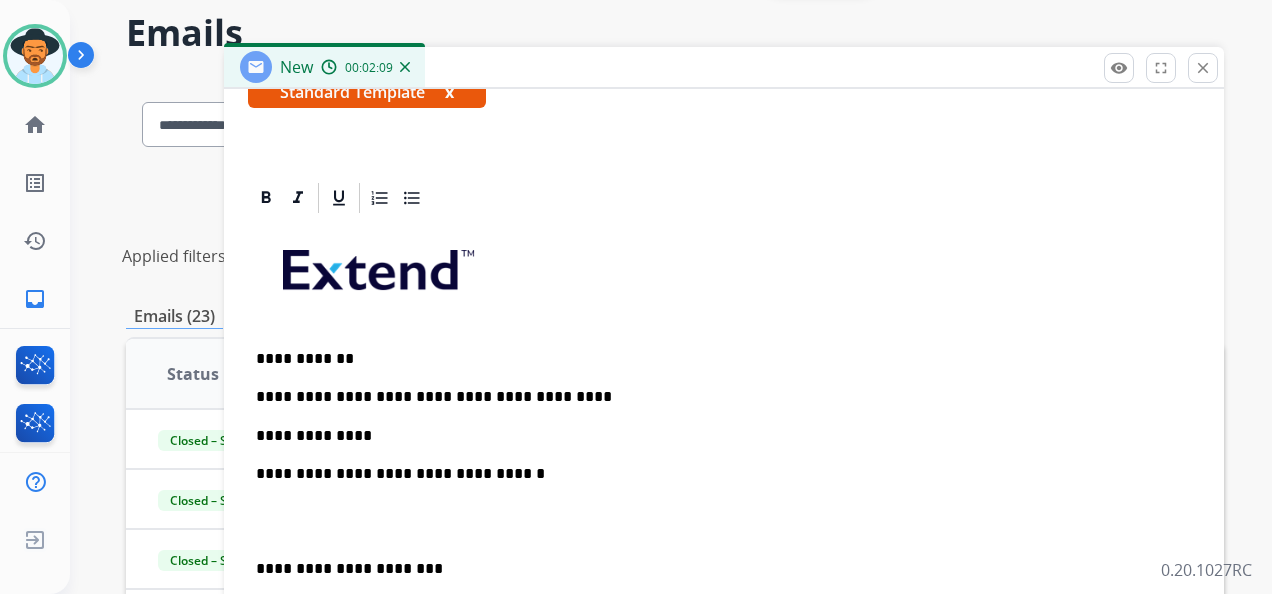 scroll, scrollTop: 0, scrollLeft: 0, axis: both 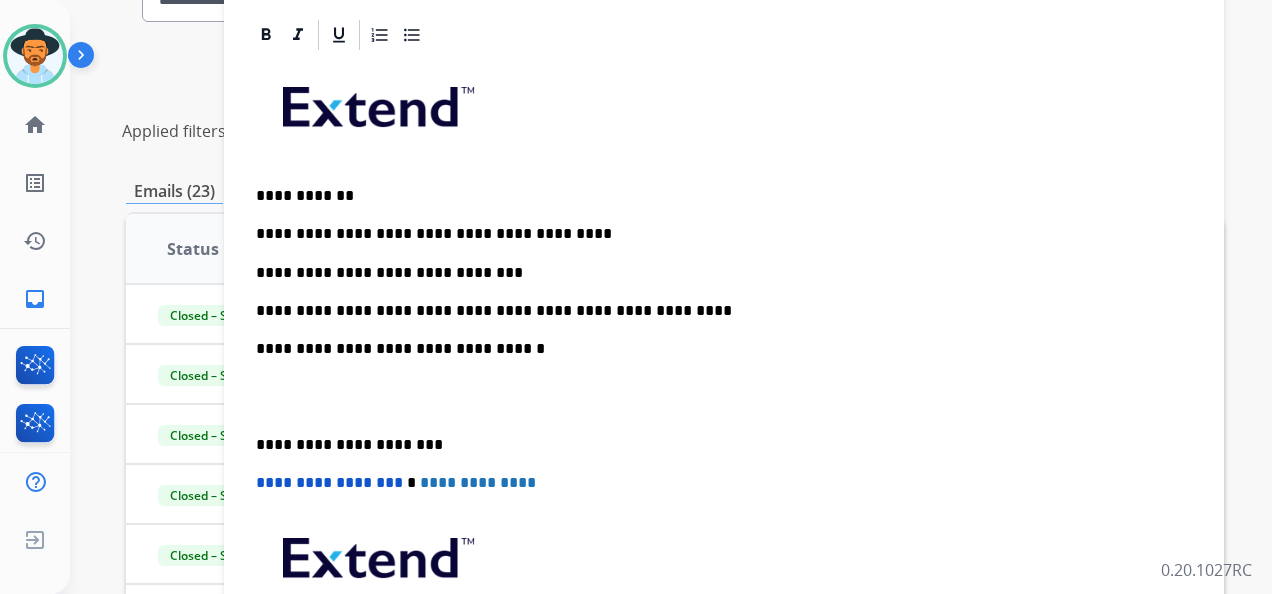 drag, startPoint x: 251, startPoint y: 440, endPoint x: 295, endPoint y: 449, distance: 44.911022 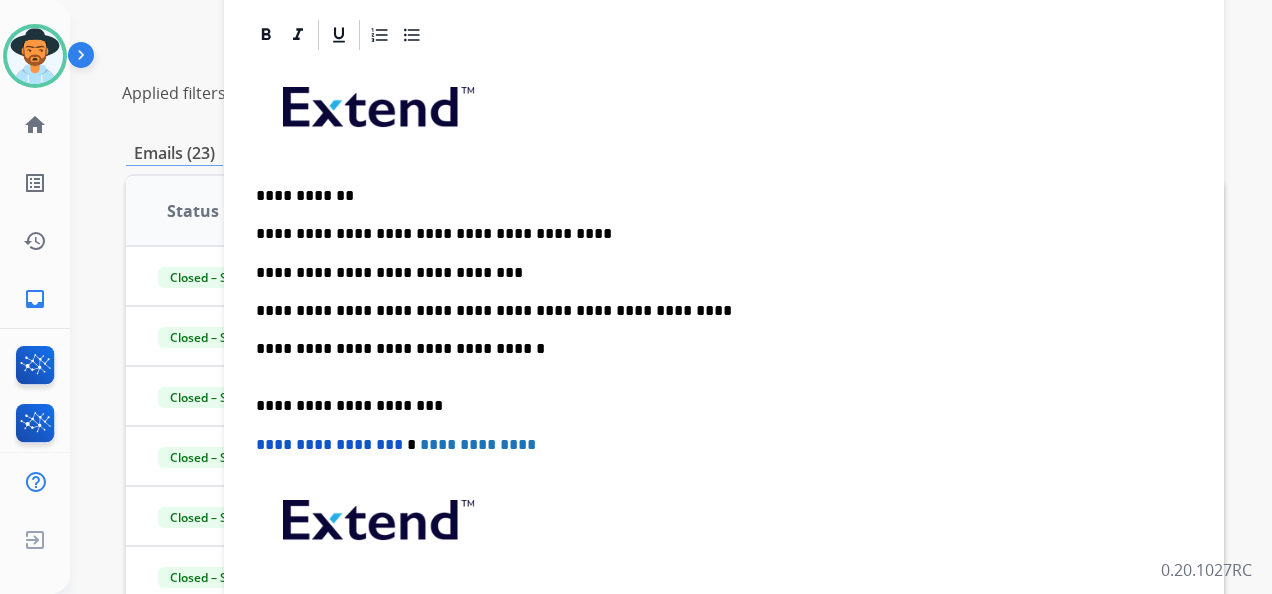 scroll, scrollTop: 365, scrollLeft: 0, axis: vertical 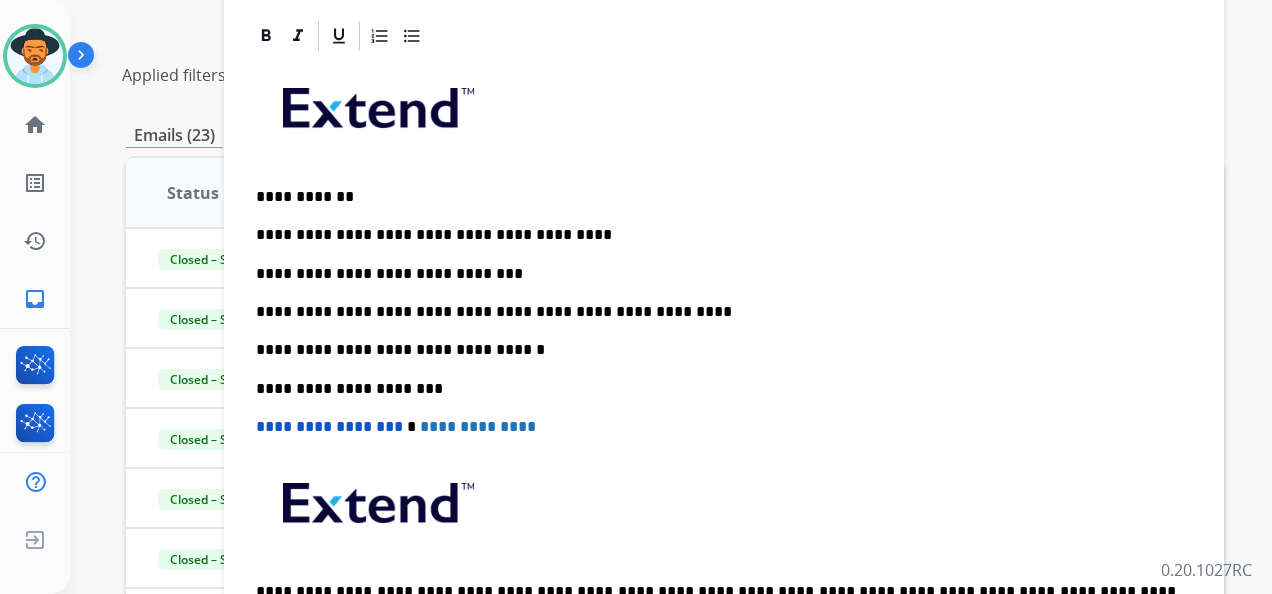 click on "**********" at bounding box center (716, 312) 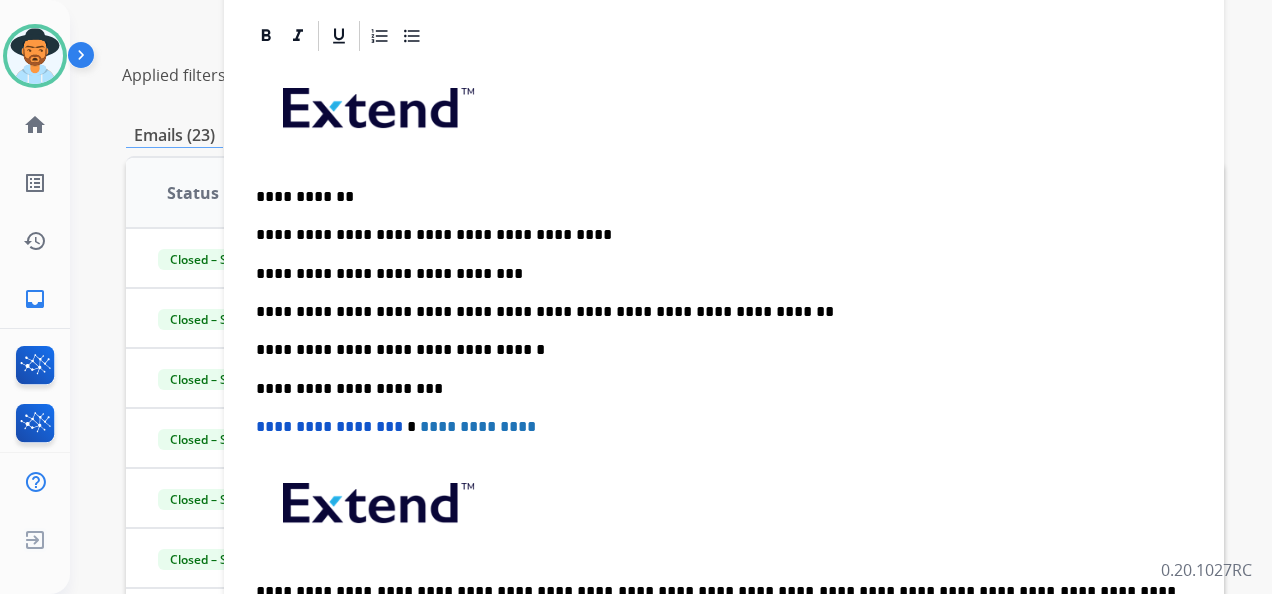click on "**********" at bounding box center (724, 369) 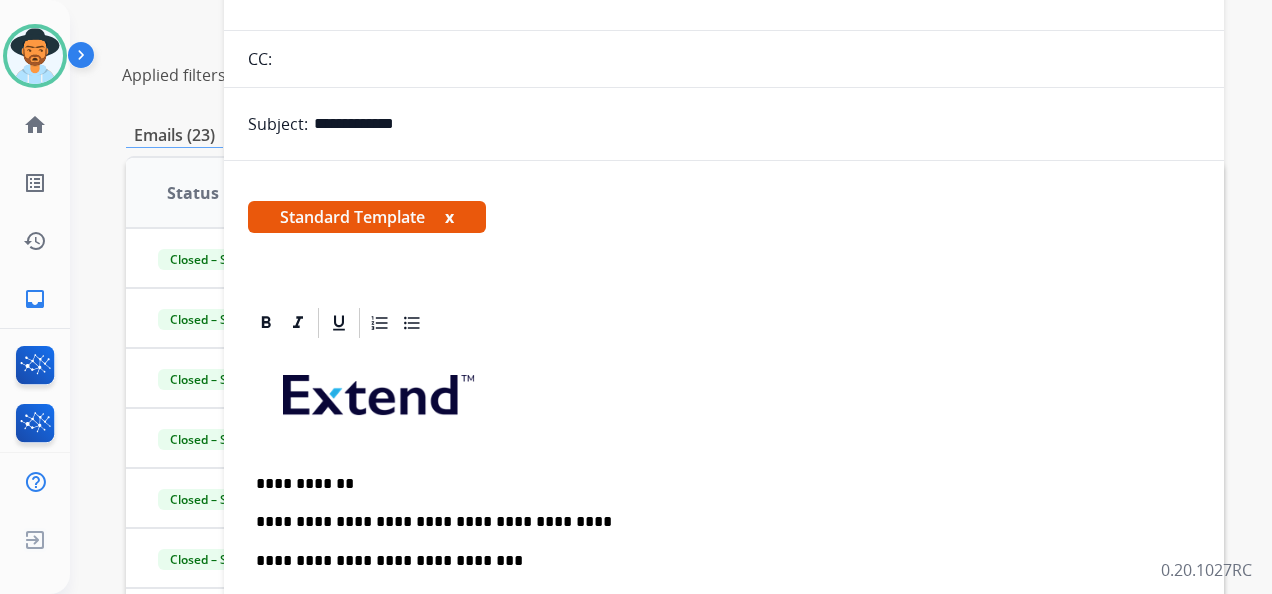 scroll, scrollTop: 0, scrollLeft: 0, axis: both 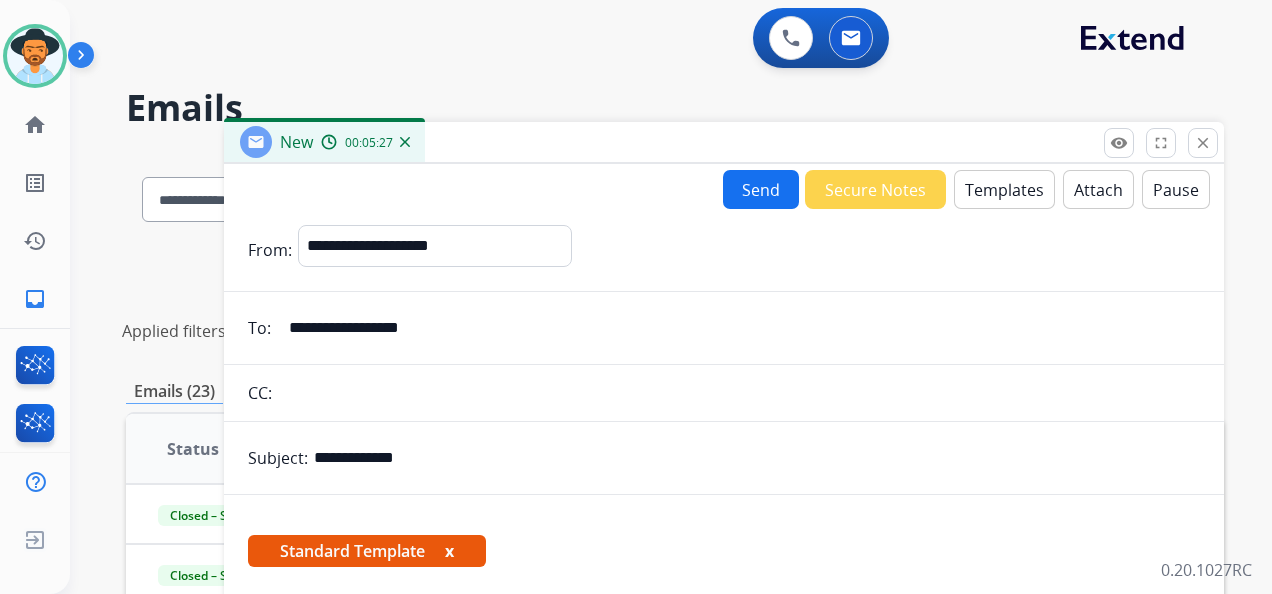 click on "Send" at bounding box center (761, 189) 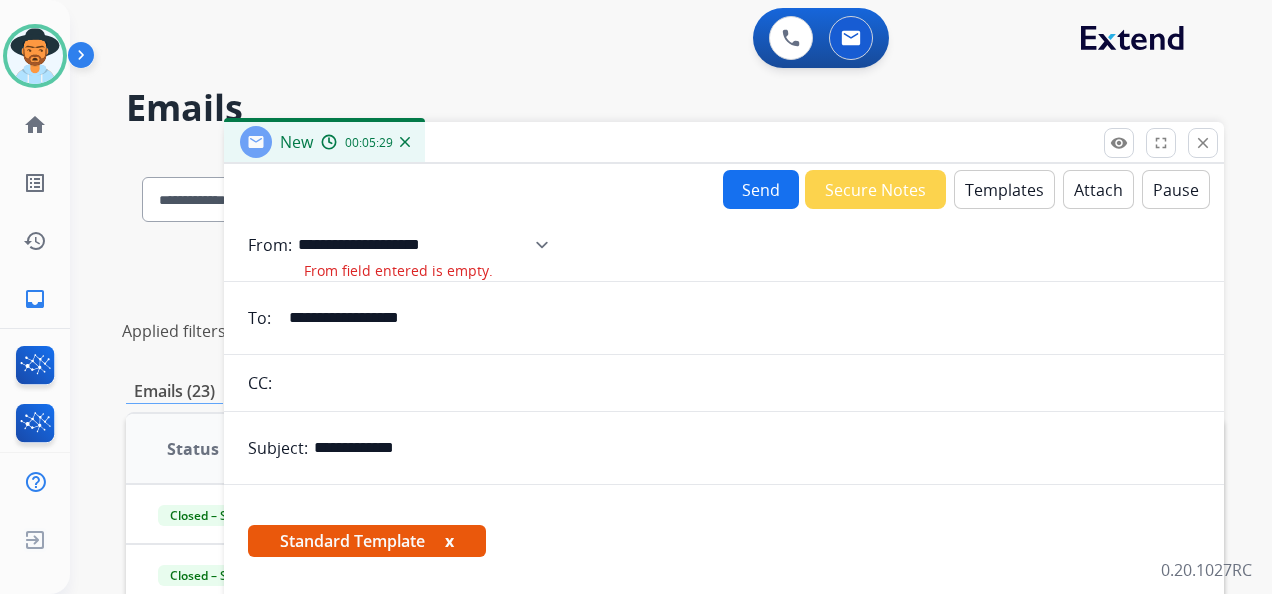 click on "**********" at bounding box center (430, 245) 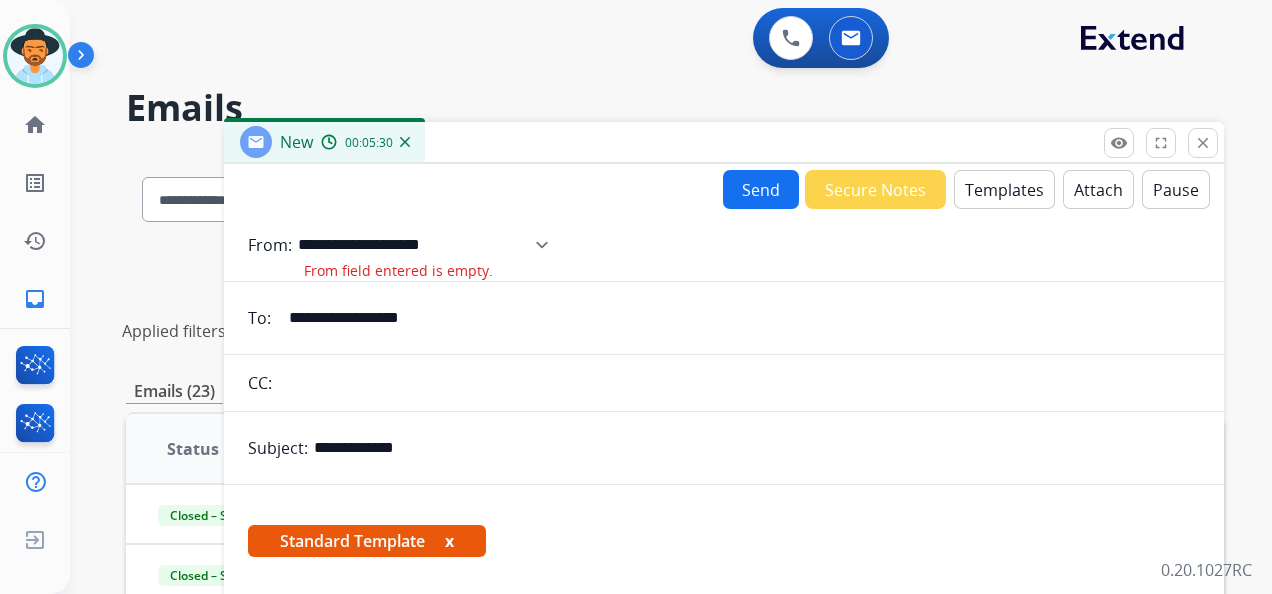 select on "**********" 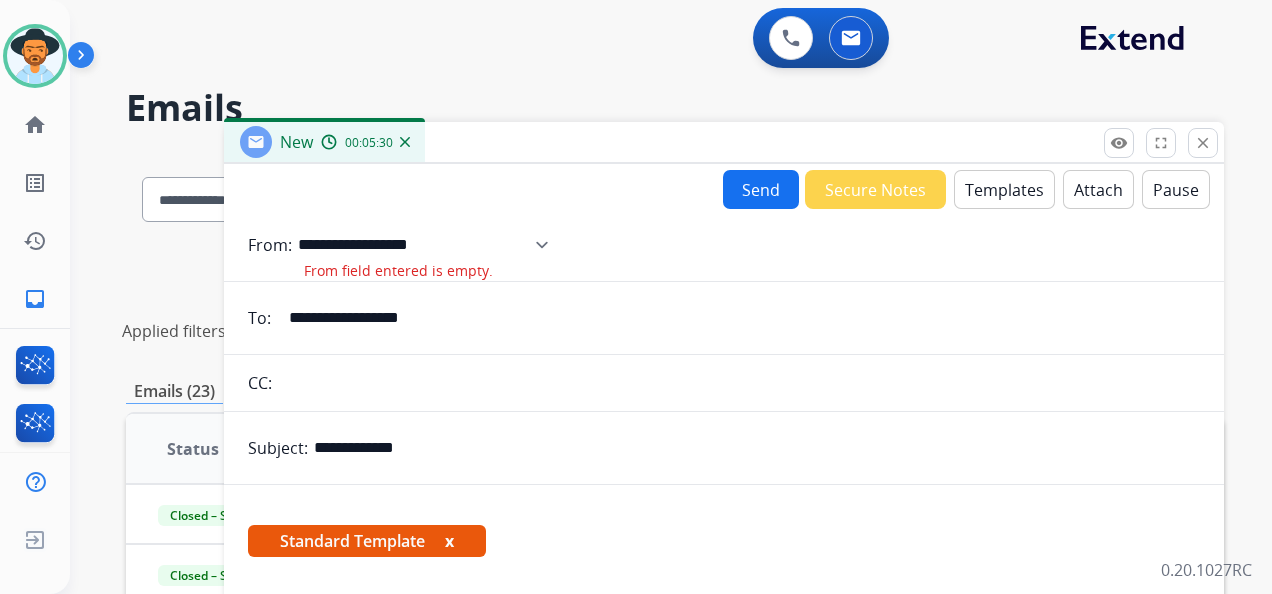 click on "**********" at bounding box center [430, 245] 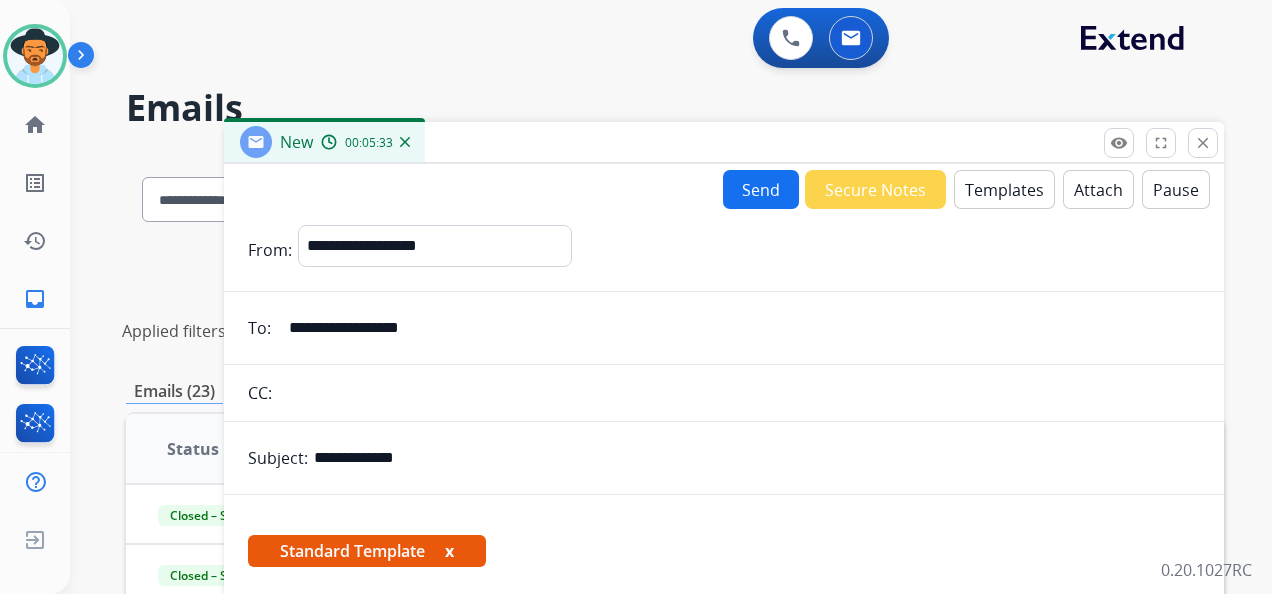 click on "Send" at bounding box center (761, 189) 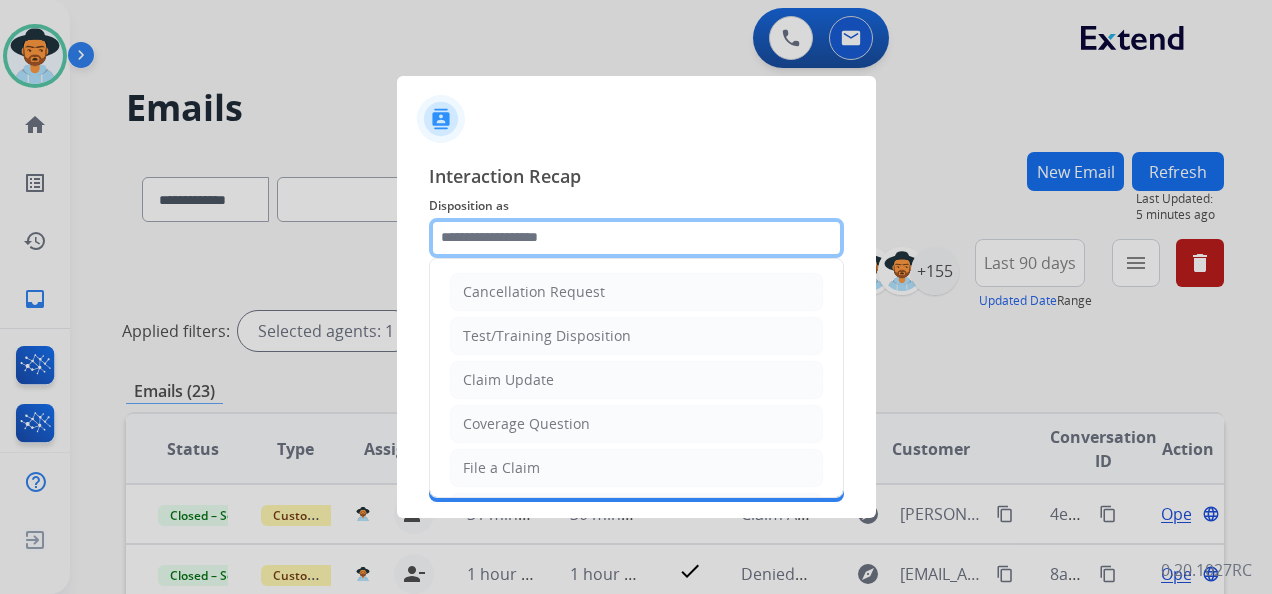 click 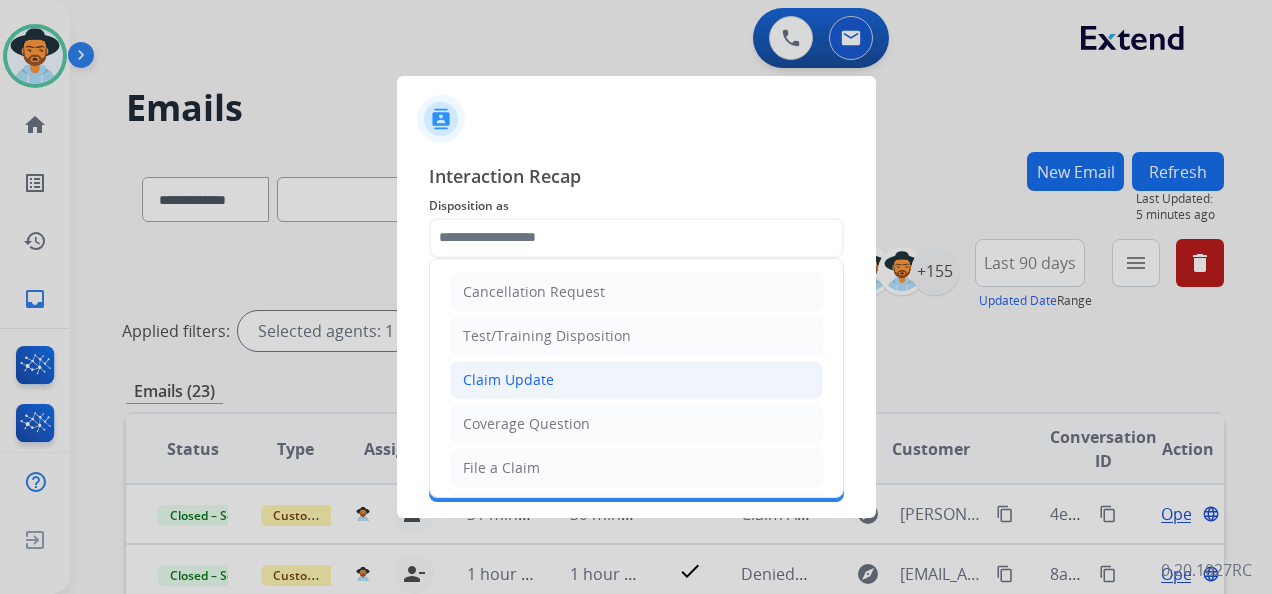 click on "Claim Update" 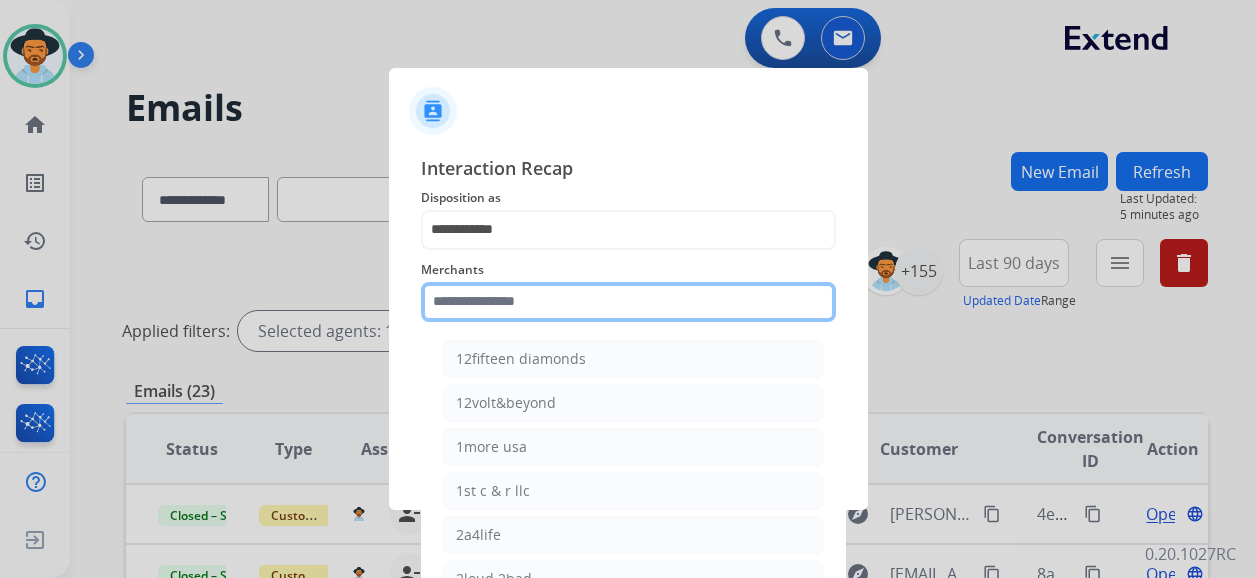 click 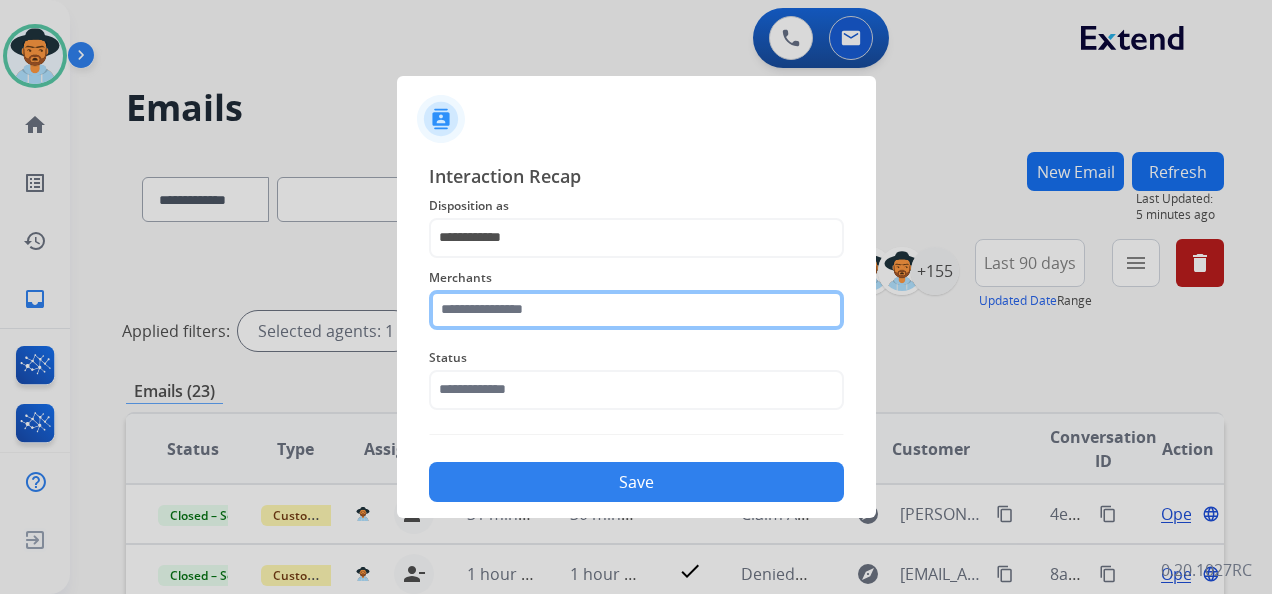 click 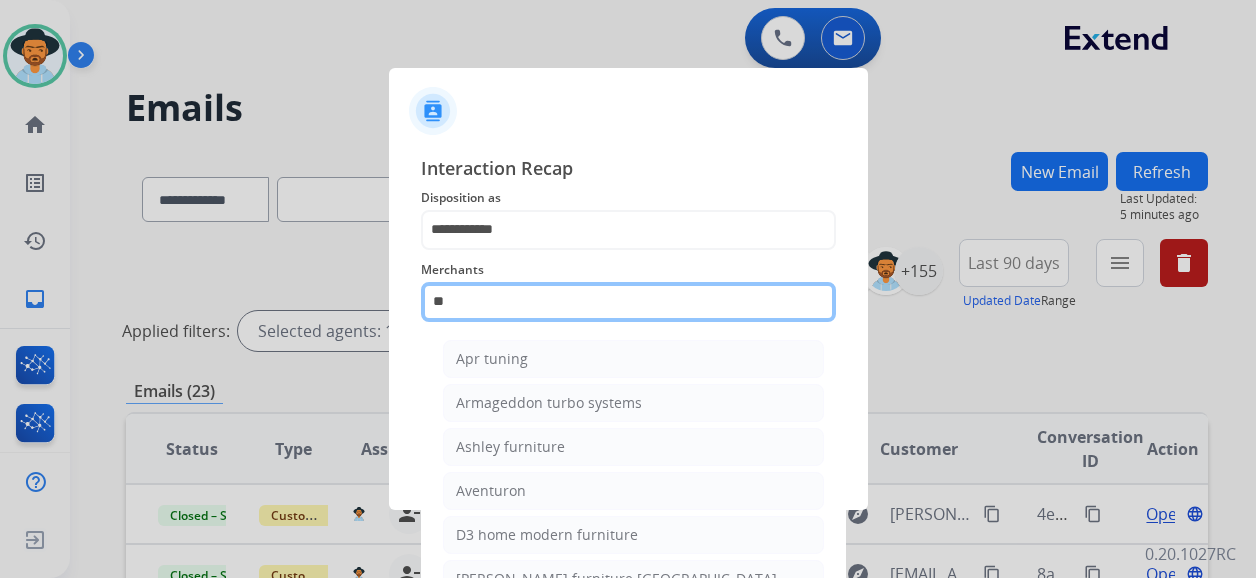 type on "*" 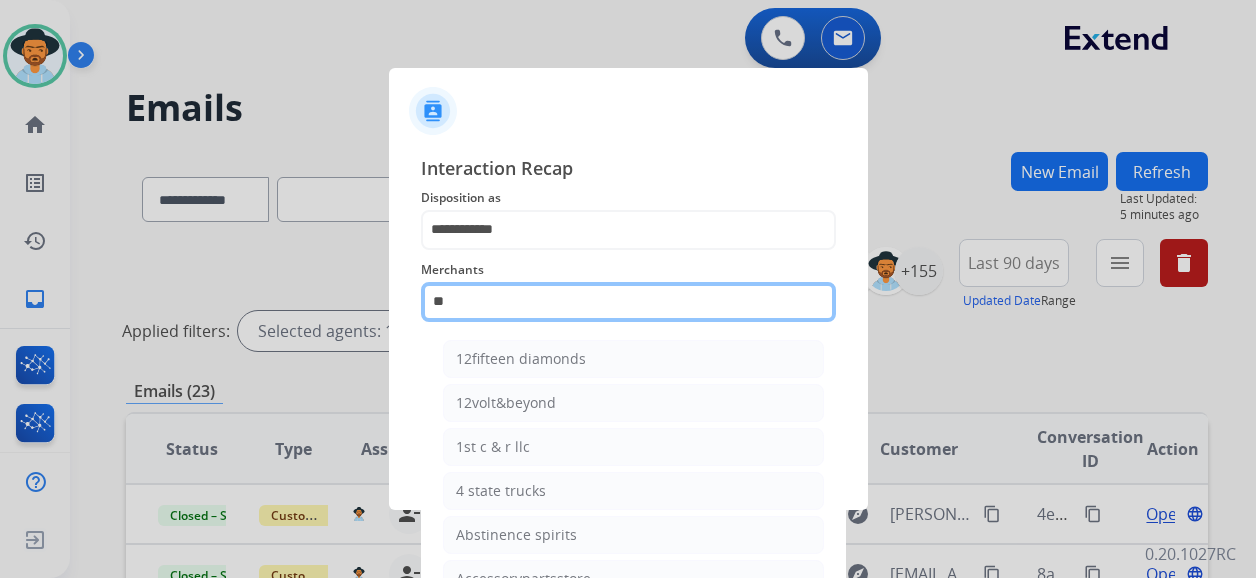 type on "*" 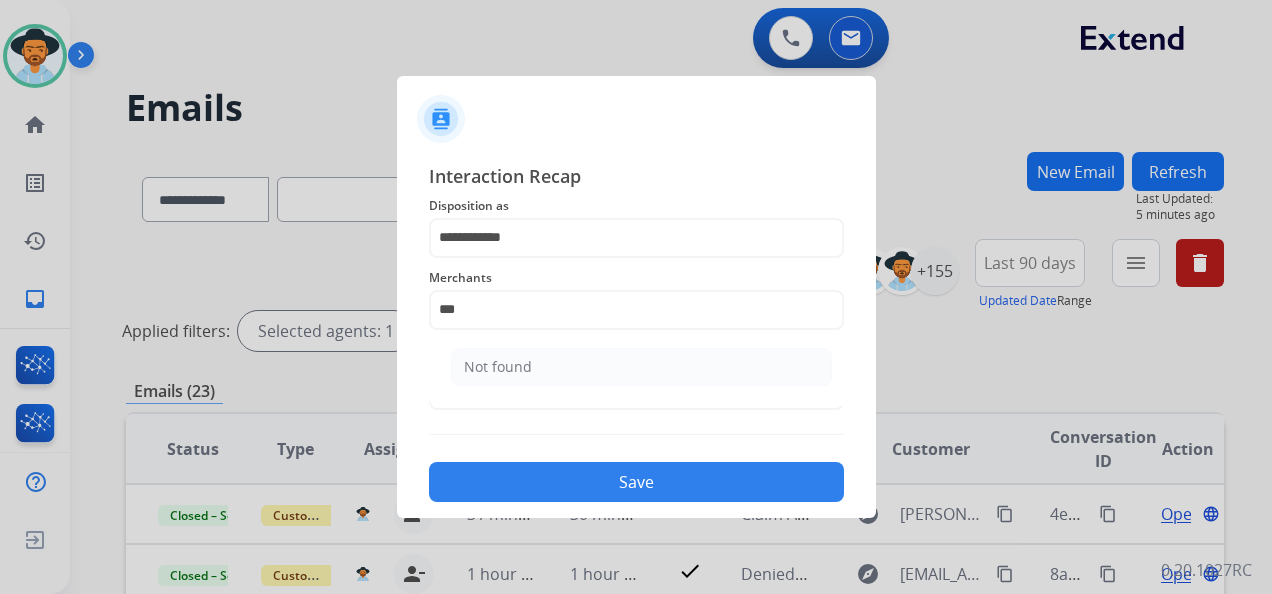 click on "Not found" 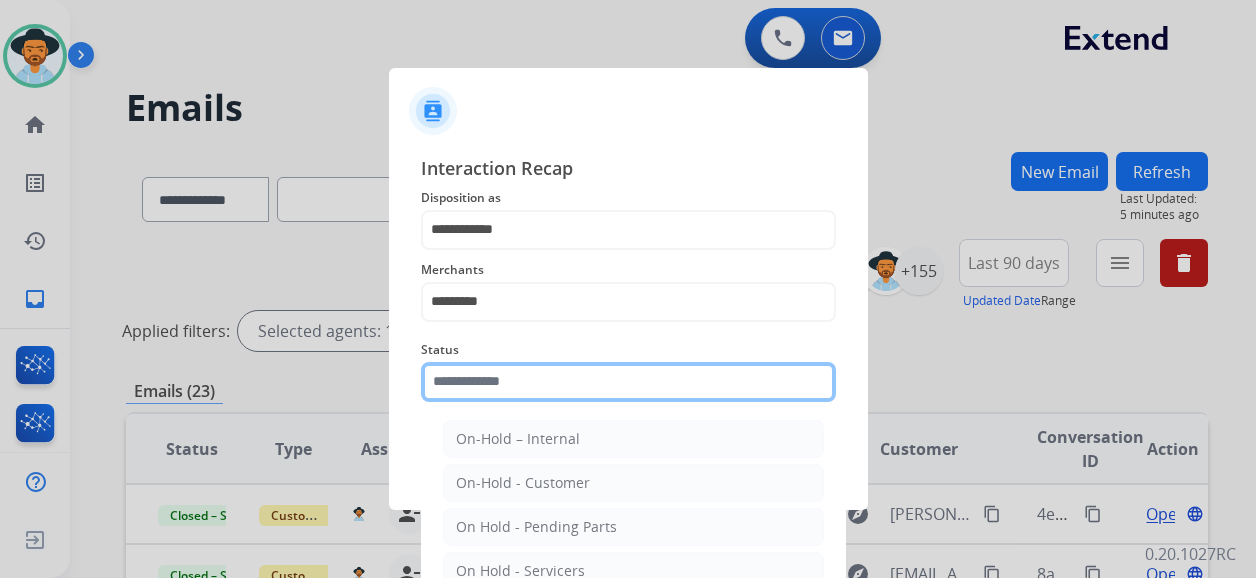 click 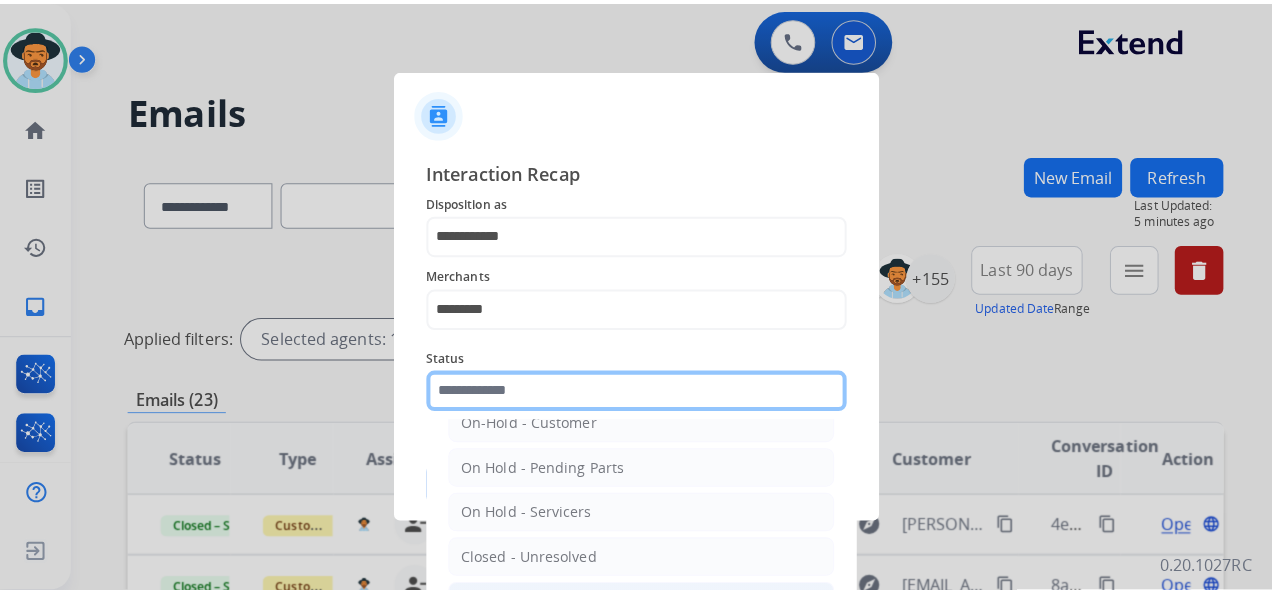 scroll, scrollTop: 100, scrollLeft: 0, axis: vertical 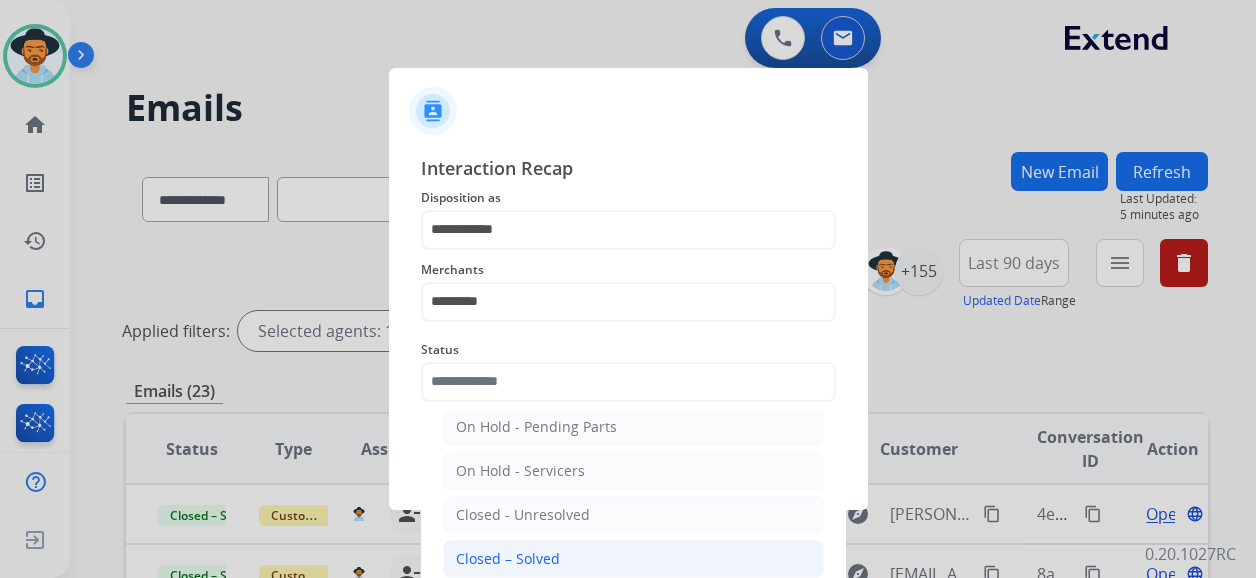 click on "Closed – Solved" 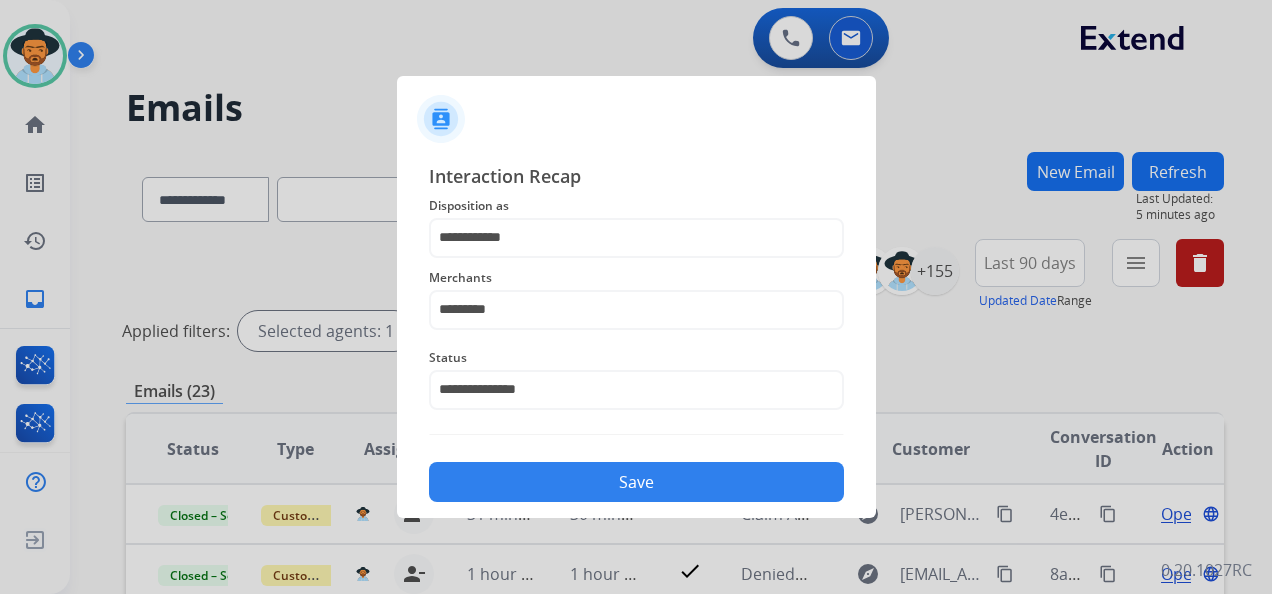 click on "Save" 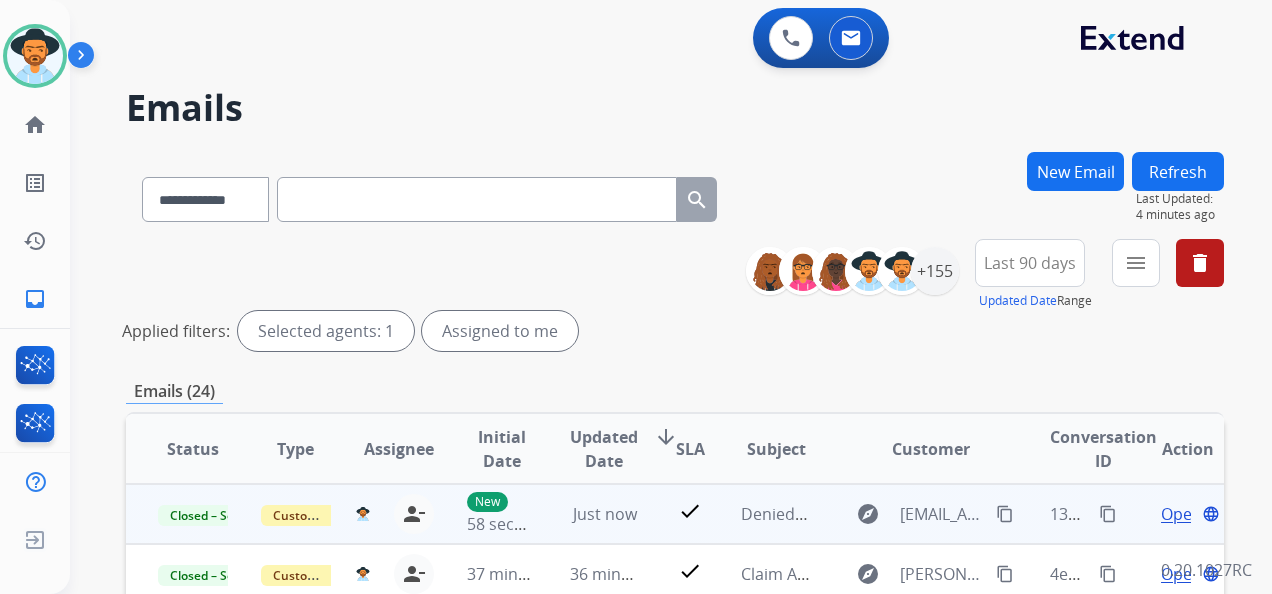 click on "Open" at bounding box center (1181, 514) 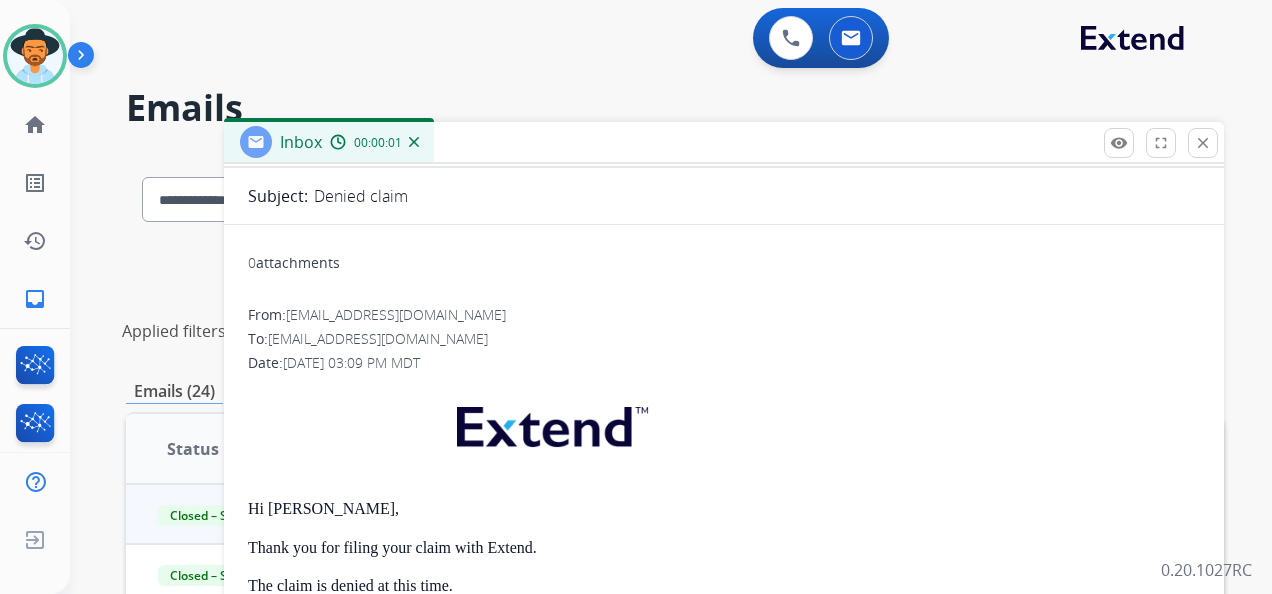 scroll, scrollTop: 193, scrollLeft: 0, axis: vertical 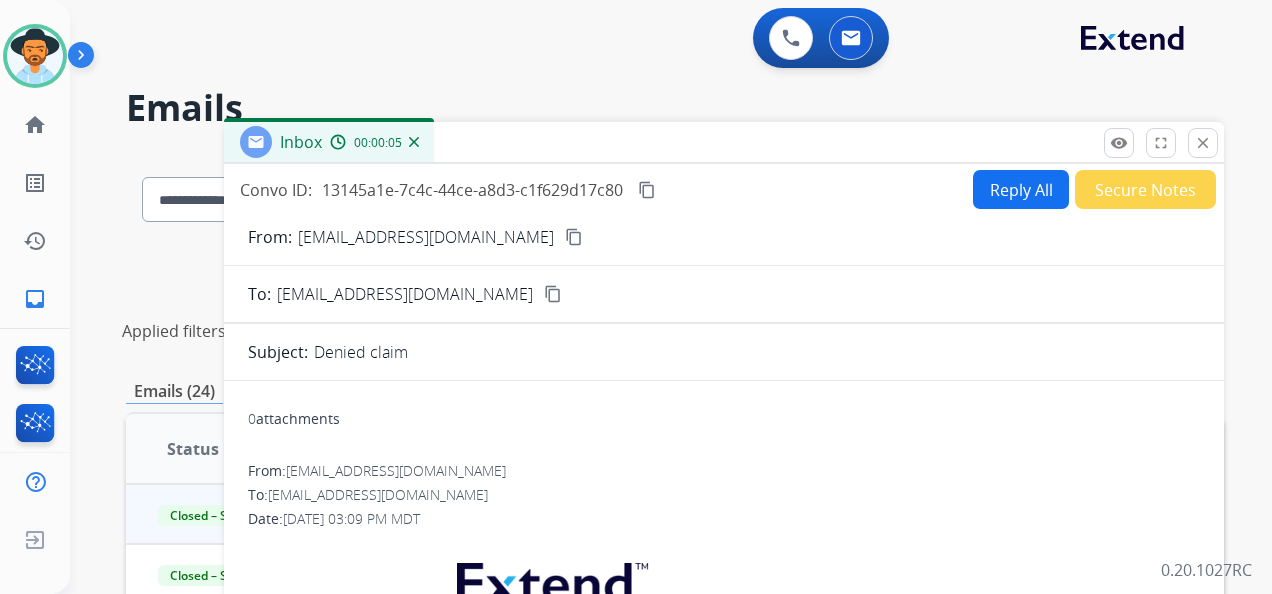 click on "content_copy" at bounding box center [647, 190] 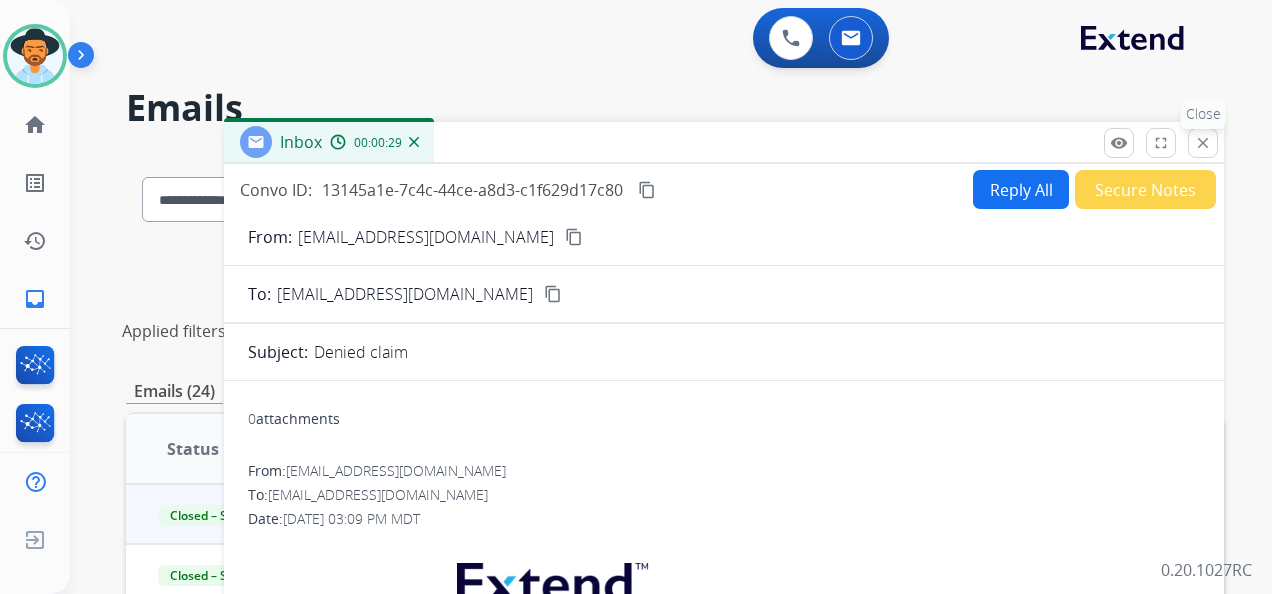 click on "close" at bounding box center [1203, 143] 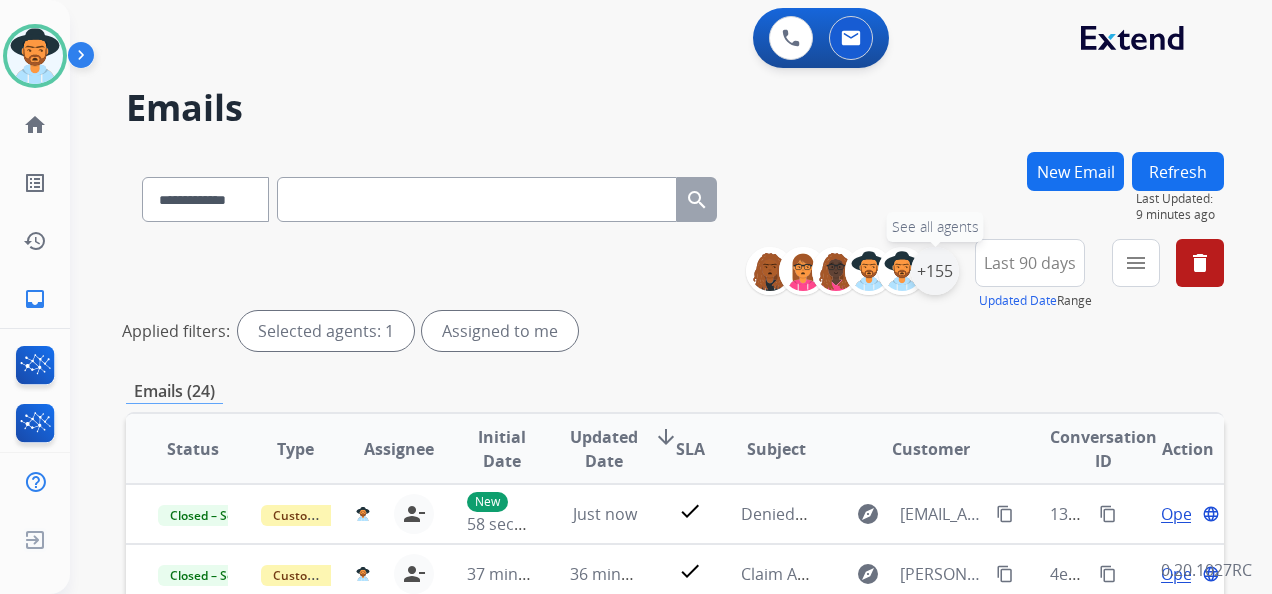 click on "+155" at bounding box center (935, 271) 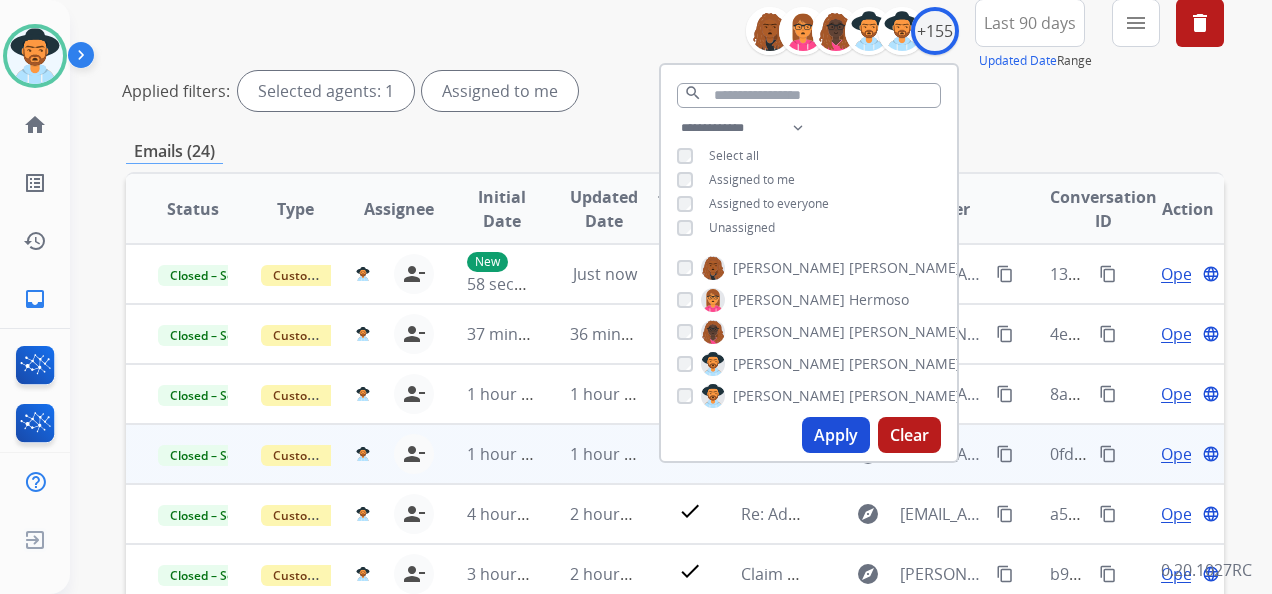 scroll, scrollTop: 300, scrollLeft: 0, axis: vertical 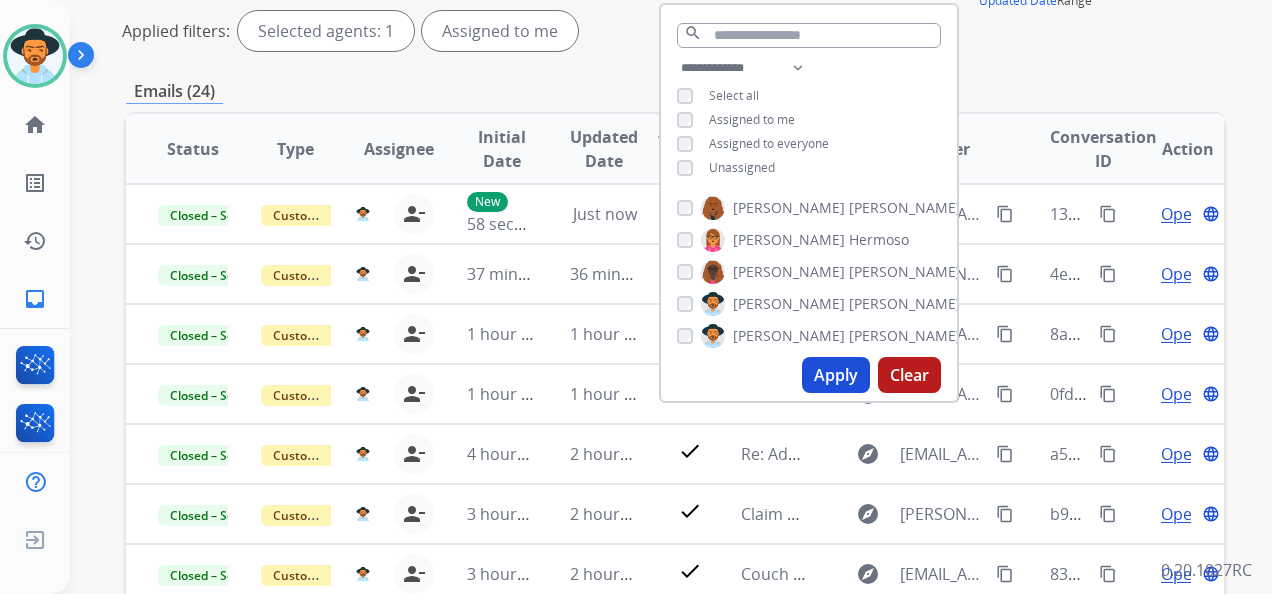 click on "Apply" at bounding box center [836, 375] 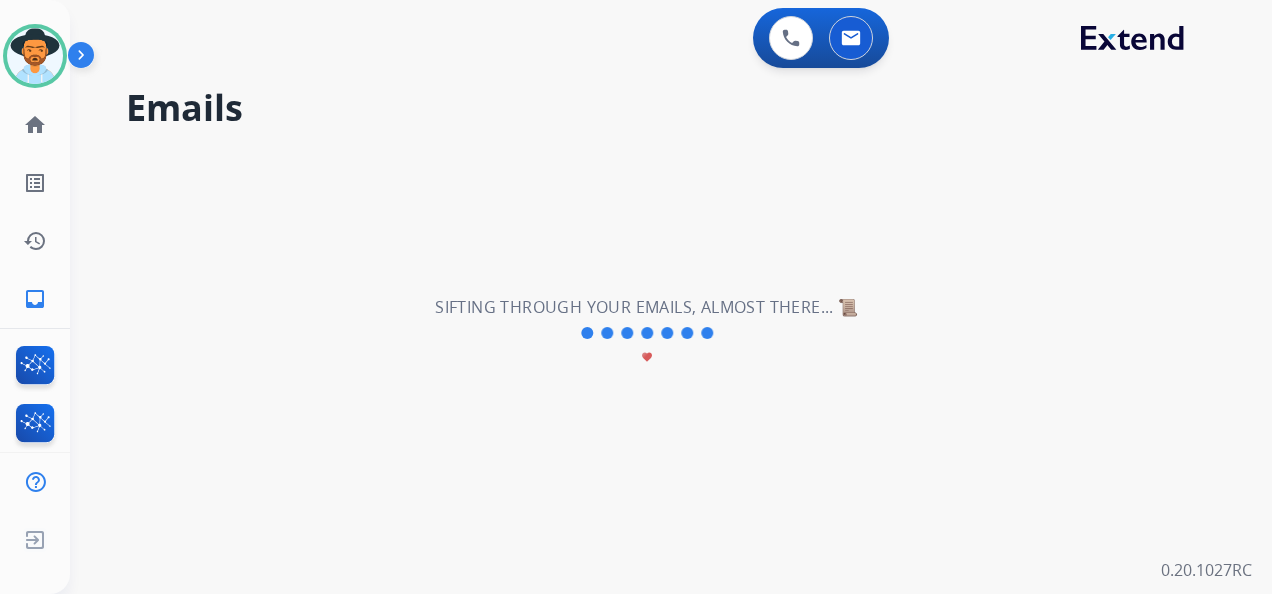 scroll, scrollTop: 0, scrollLeft: 0, axis: both 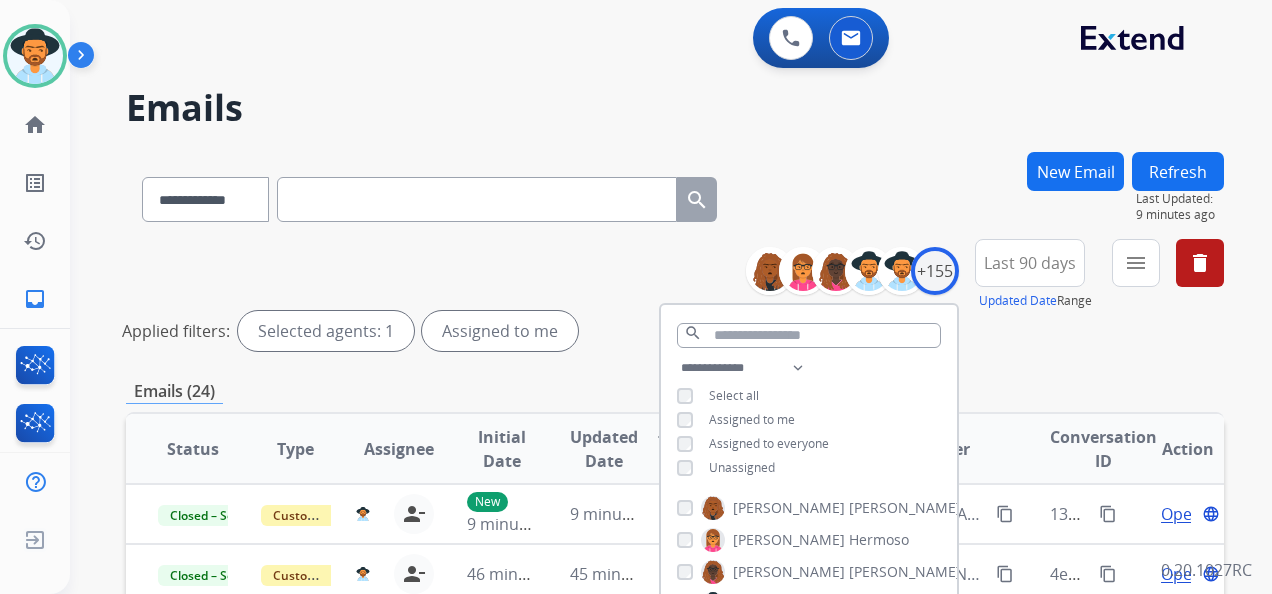click on "**********" at bounding box center (675, 299) 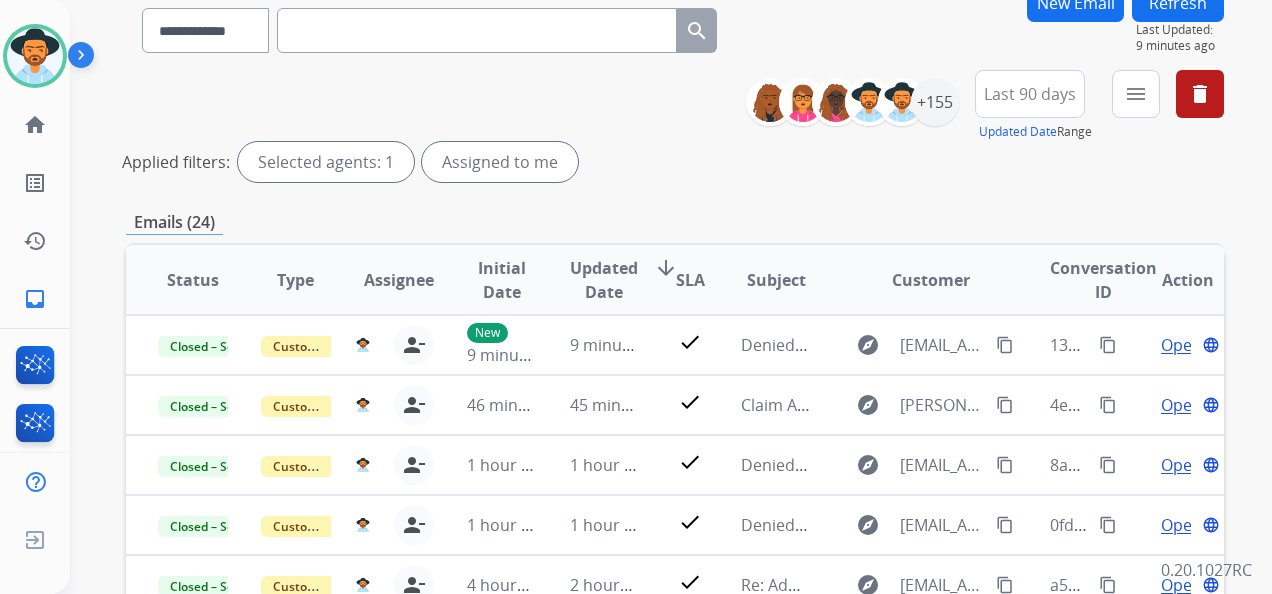 scroll, scrollTop: 200, scrollLeft: 0, axis: vertical 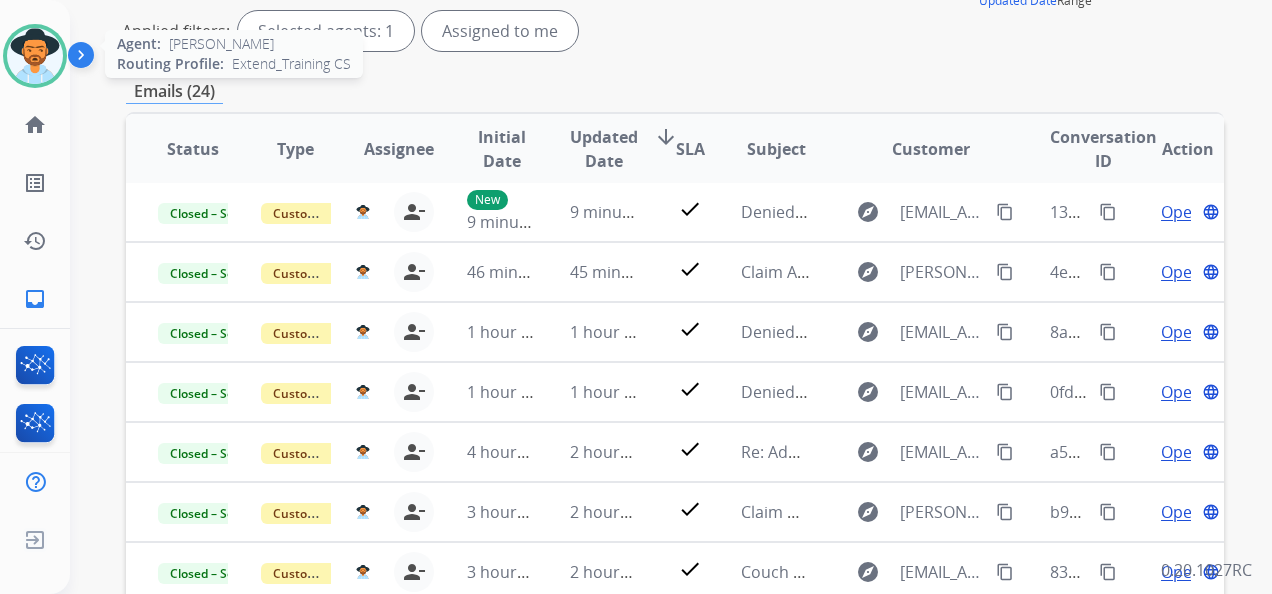 click at bounding box center (35, 56) 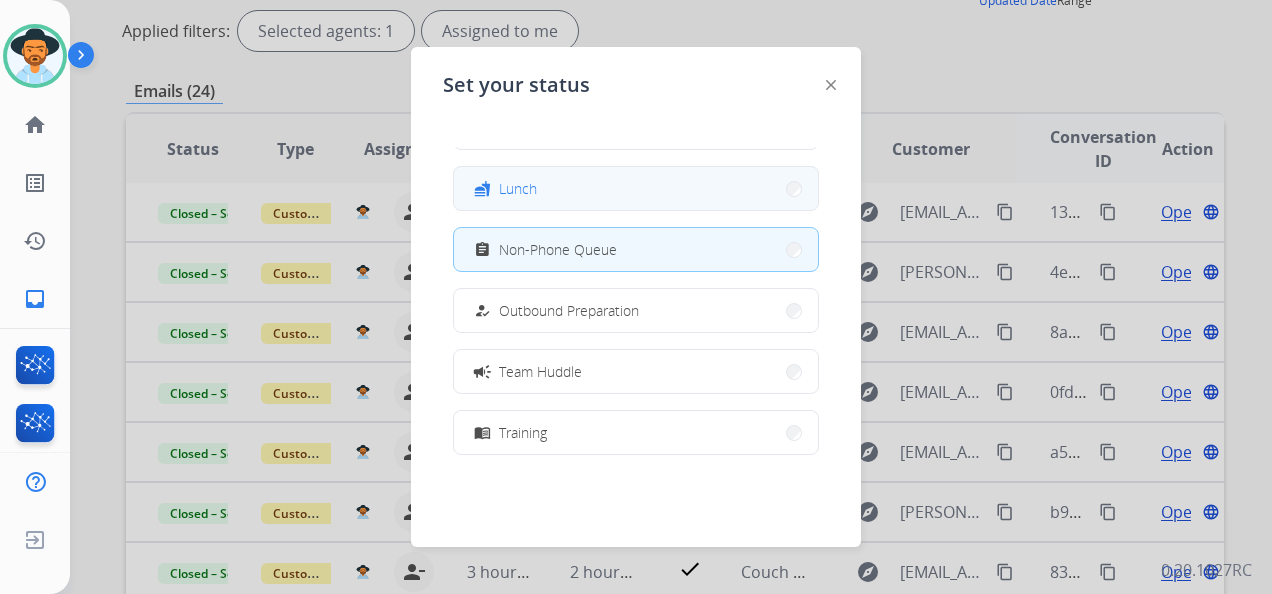 scroll, scrollTop: 200, scrollLeft: 0, axis: vertical 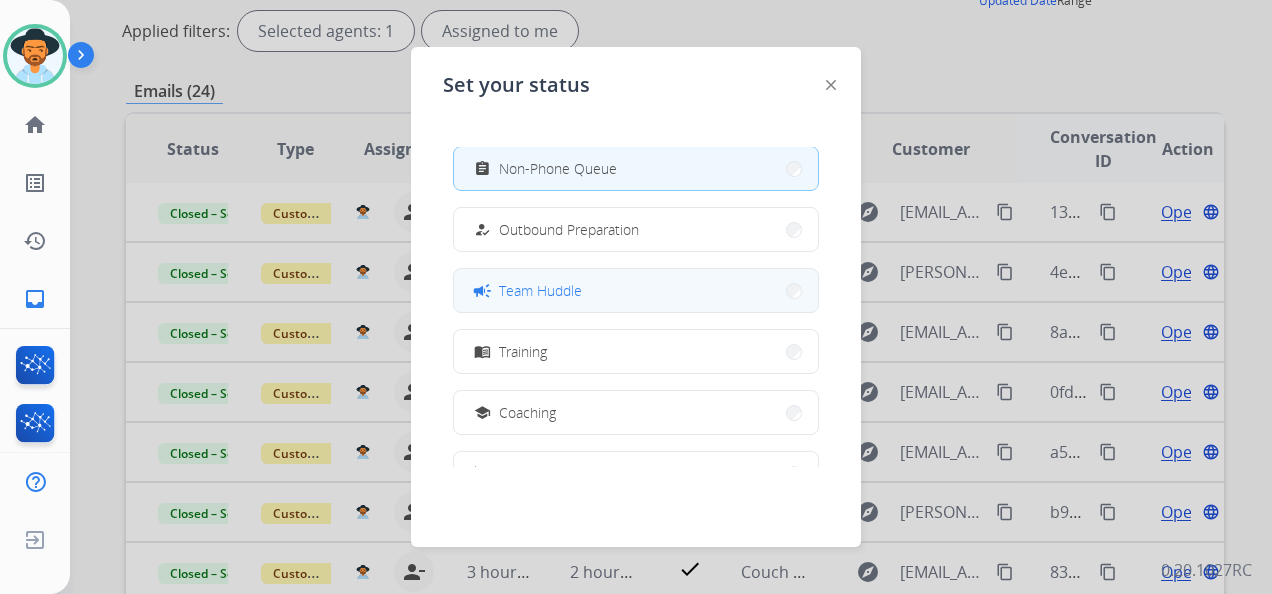 click on "campaign Team Huddle" at bounding box center (636, 290) 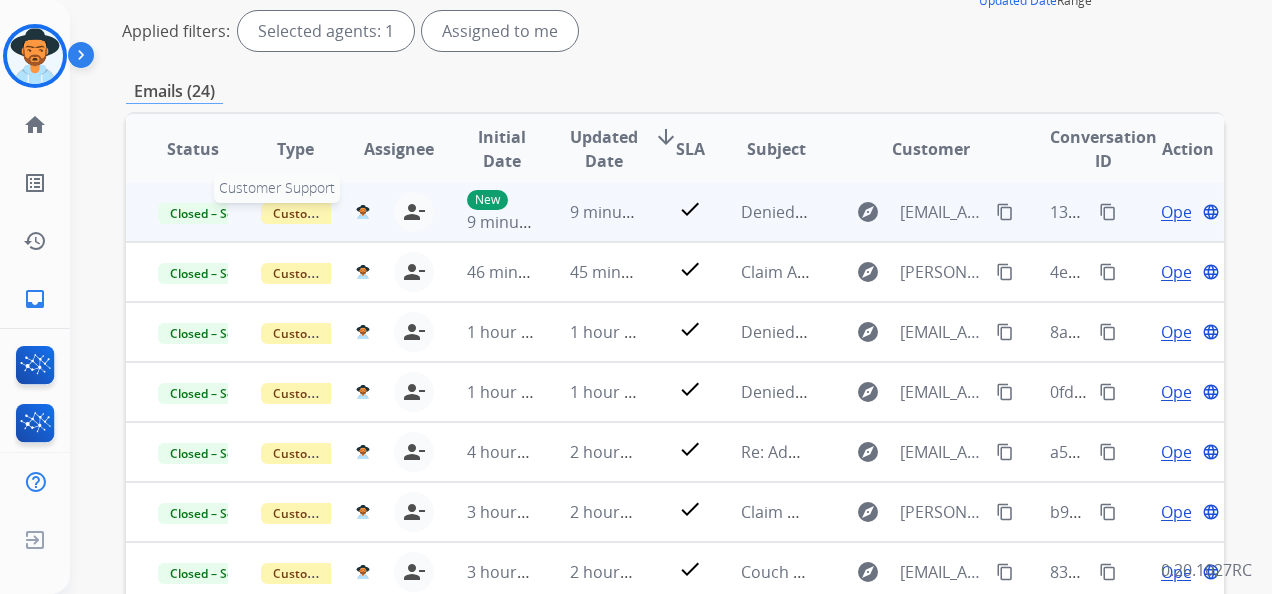 scroll, scrollTop: 0, scrollLeft: 0, axis: both 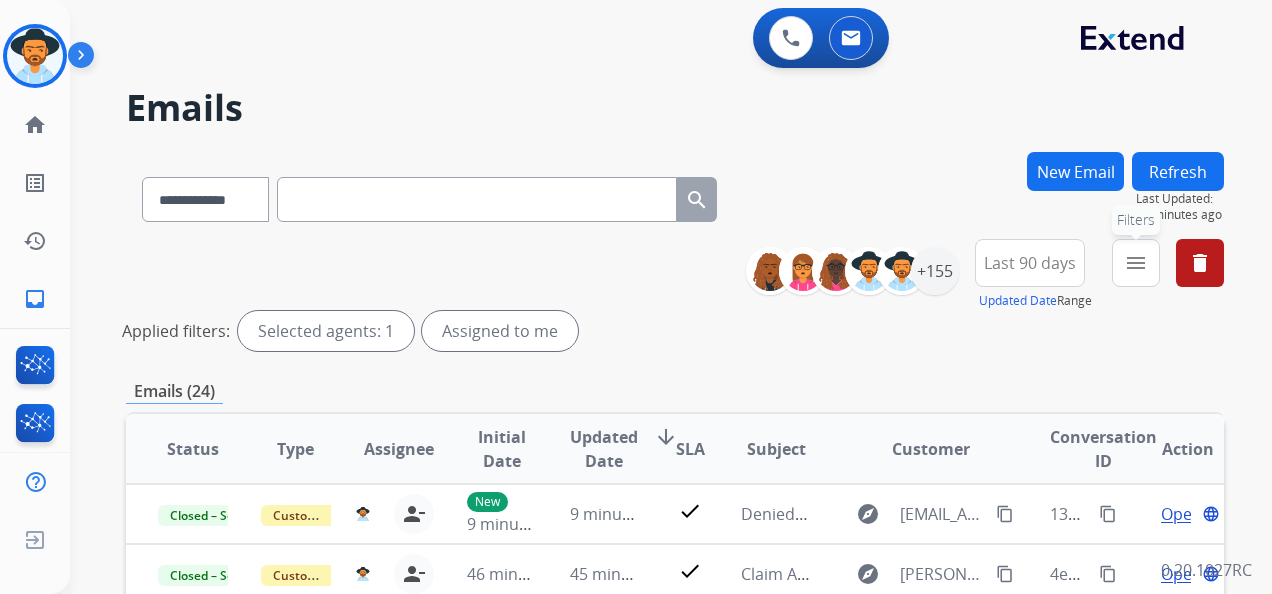 click on "menu  Filters" at bounding box center [1136, 263] 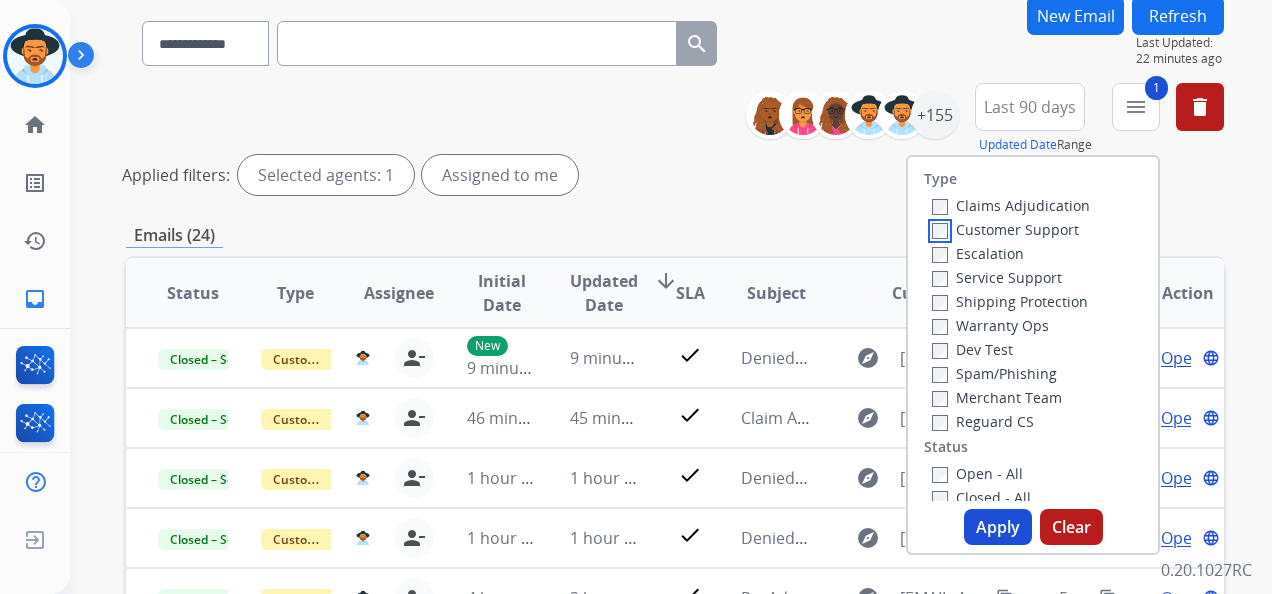 scroll, scrollTop: 200, scrollLeft: 0, axis: vertical 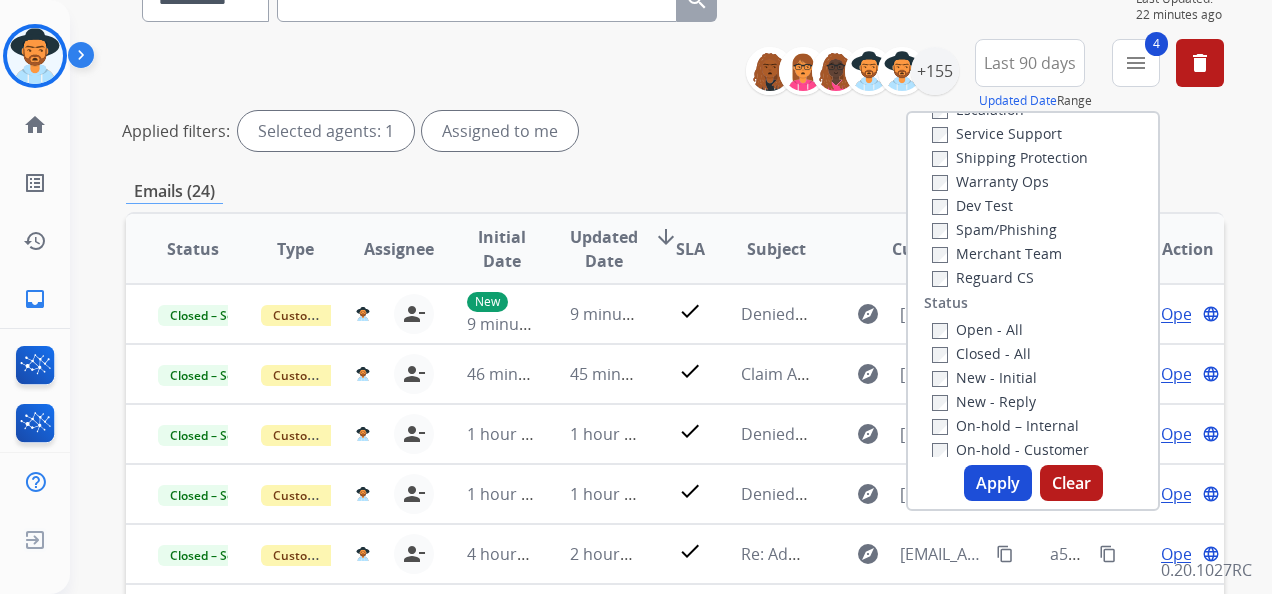click on "Apply" at bounding box center (998, 483) 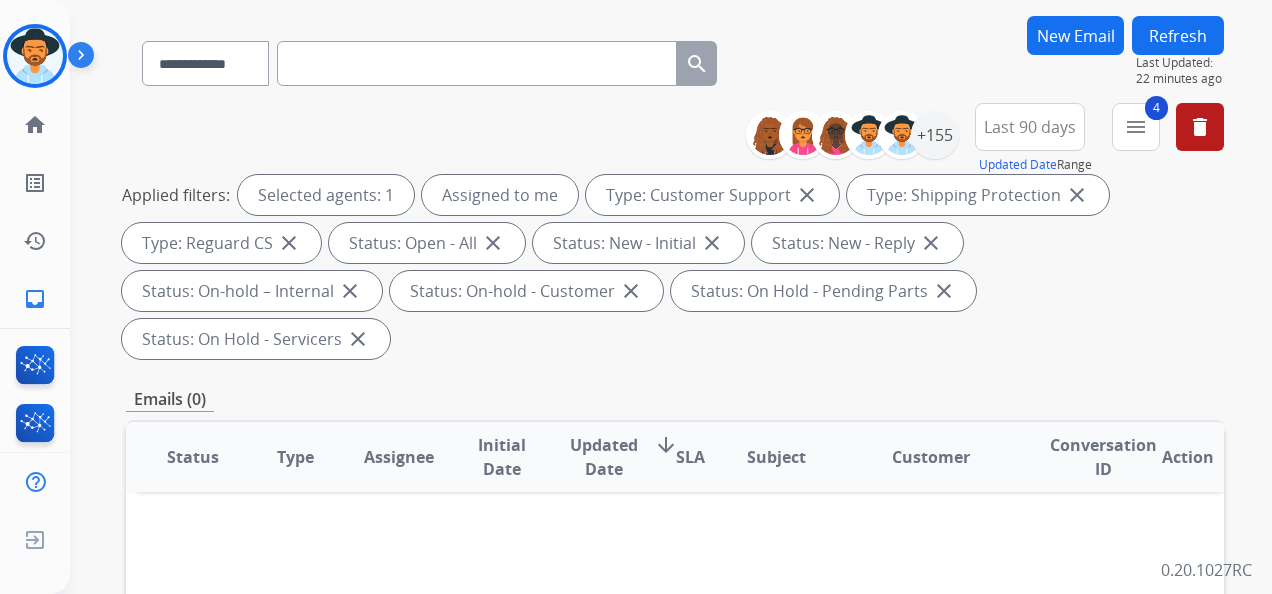 scroll, scrollTop: 136, scrollLeft: 0, axis: vertical 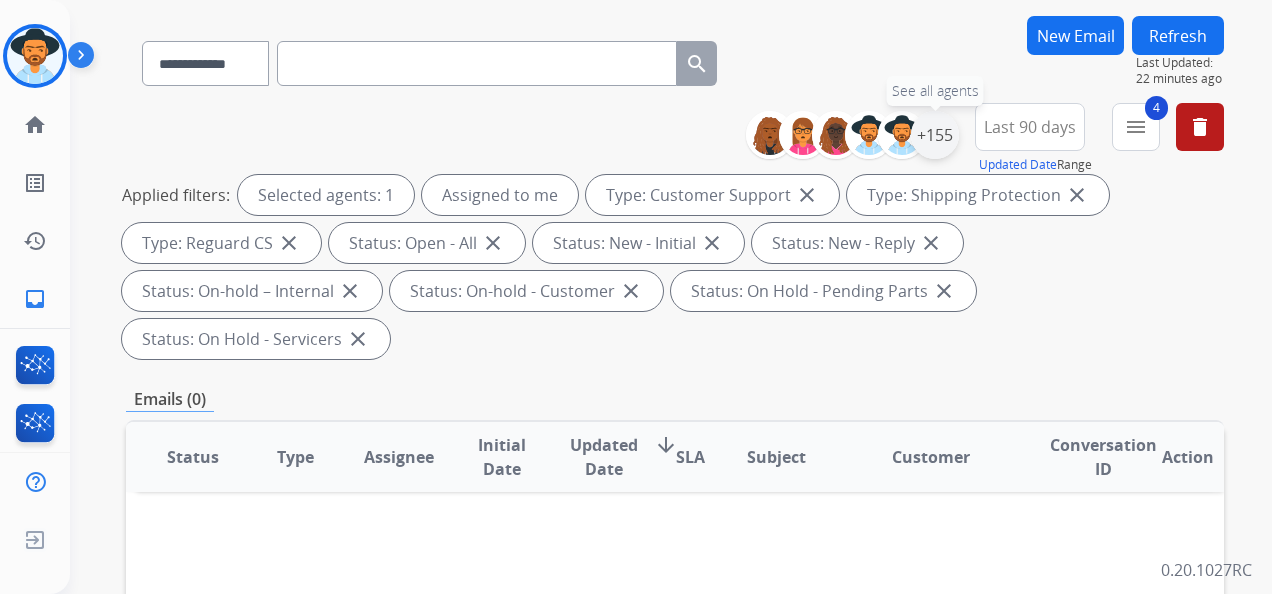 click on "+155" at bounding box center [935, 135] 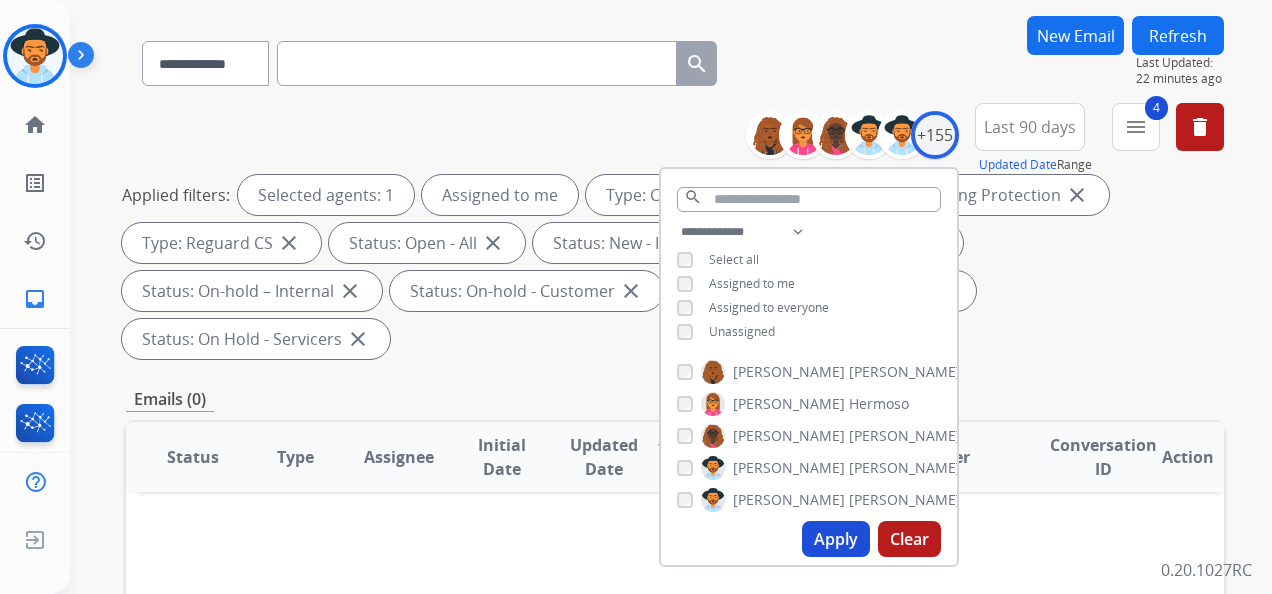 click on "Apply" at bounding box center (836, 539) 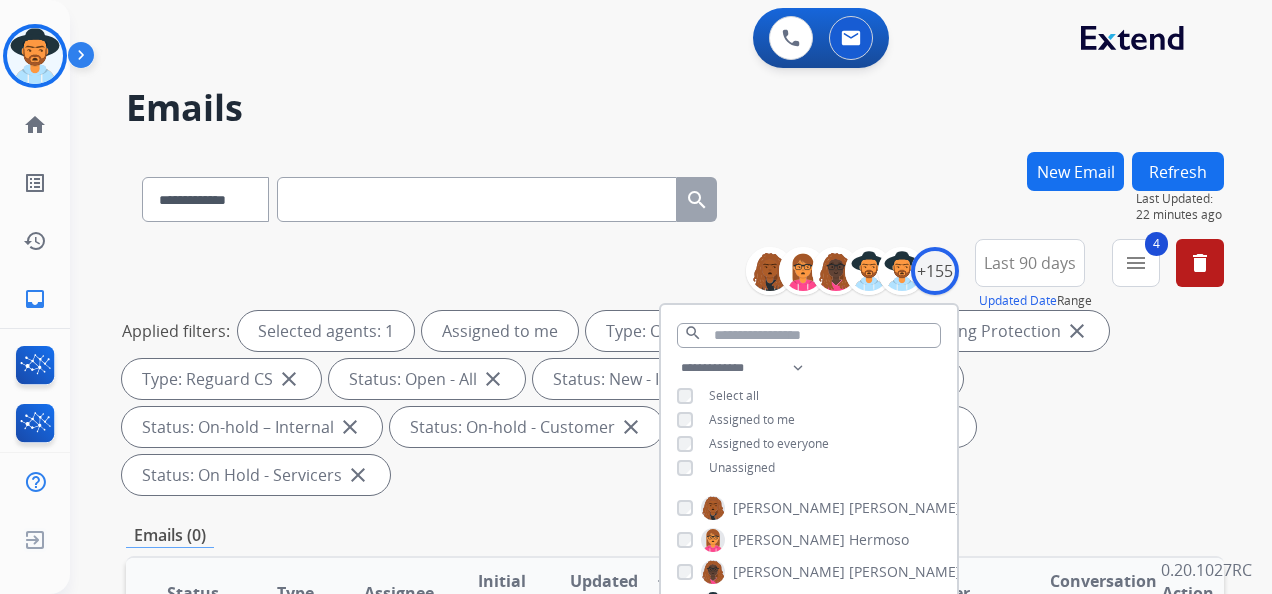click on "Applied filters:  Selected agents: 1  Assigned to me  Type: Customer Support  close  Type: Shipping Protection  close  Type: Reguard CS  close  Status: Open - All  close  Status: New - Initial  close  Status: New - Reply  close  Status: On-hold – Internal  close  Status: On-hold - Customer  close  Status: On Hold - Pending Parts  close  Status: On Hold - Servicers  close" at bounding box center (671, 403) 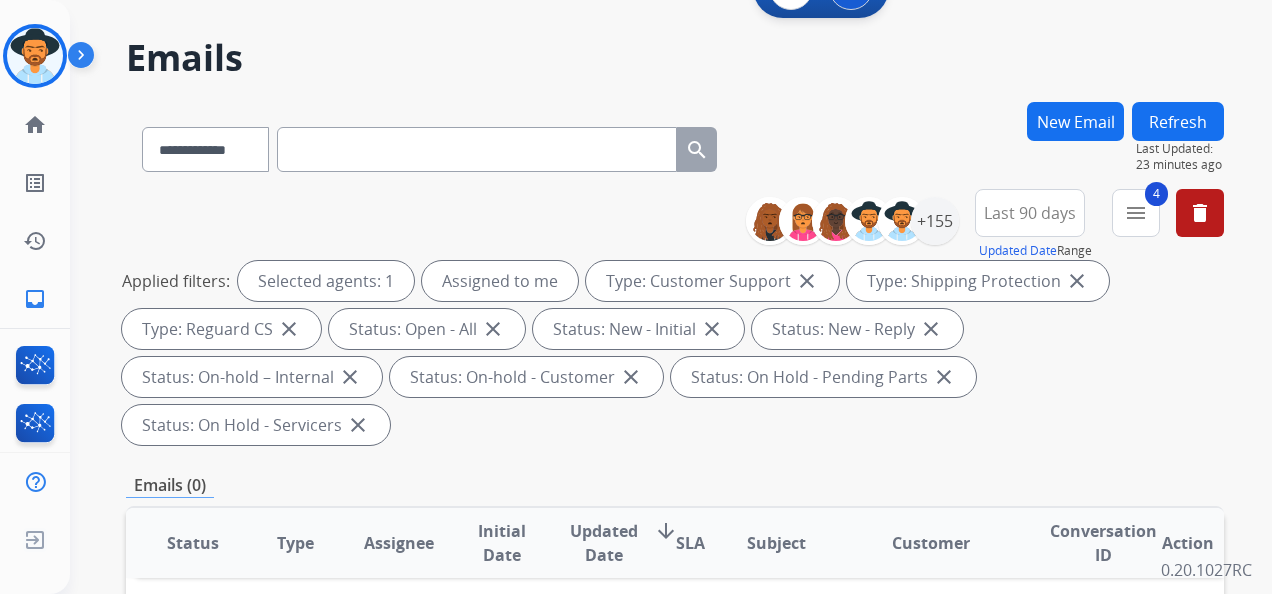 scroll, scrollTop: 0, scrollLeft: 0, axis: both 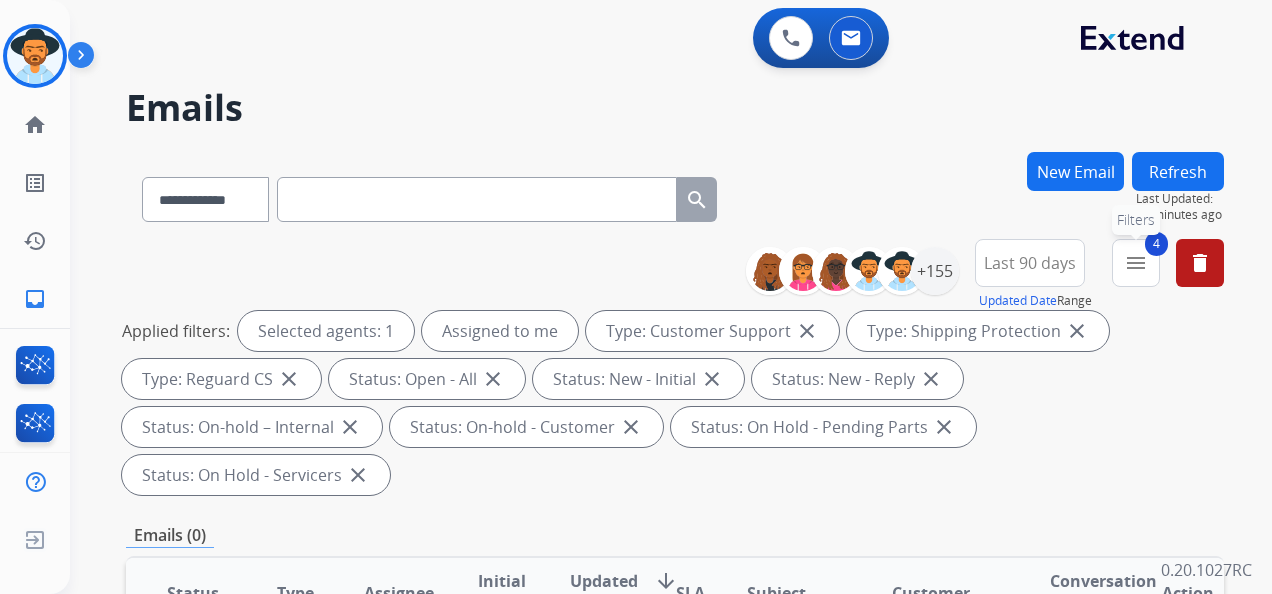 click on "menu" at bounding box center (1136, 263) 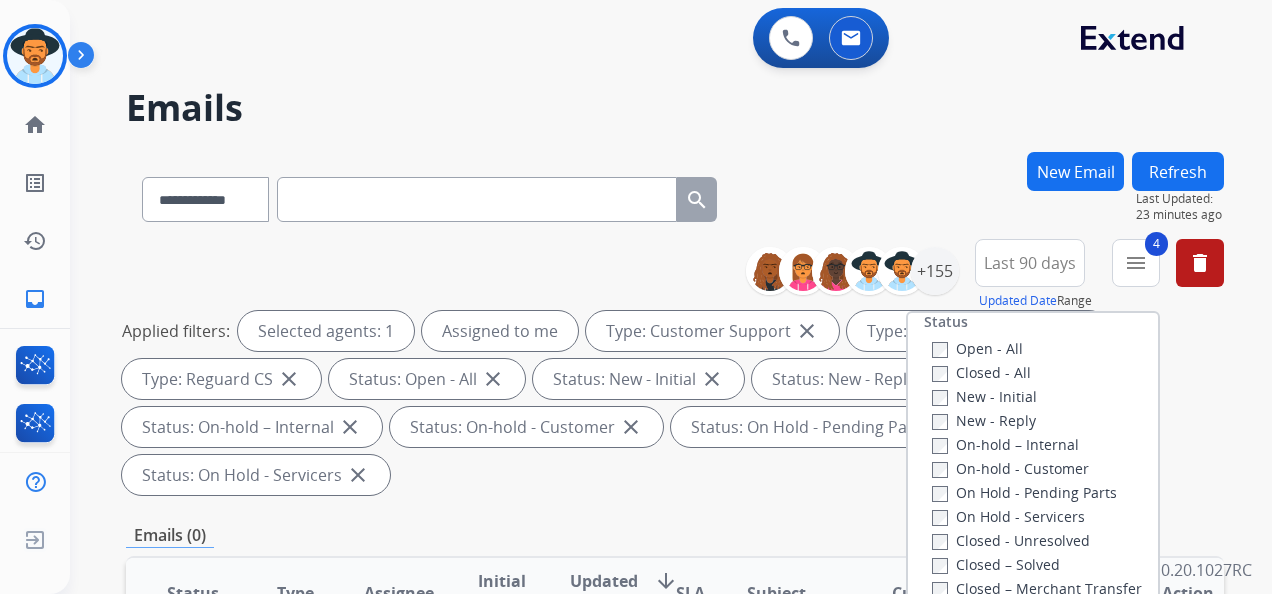 scroll, scrollTop: 300, scrollLeft: 0, axis: vertical 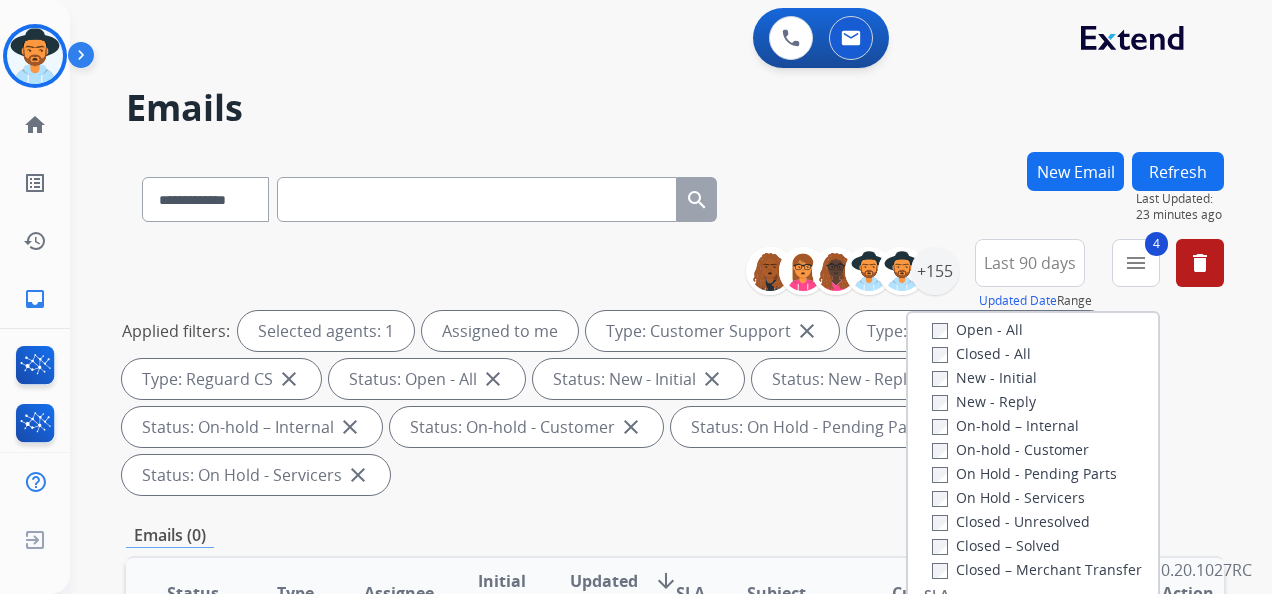 drag, startPoint x: 910, startPoint y: 156, endPoint x: 921, endPoint y: 138, distance: 21.095022 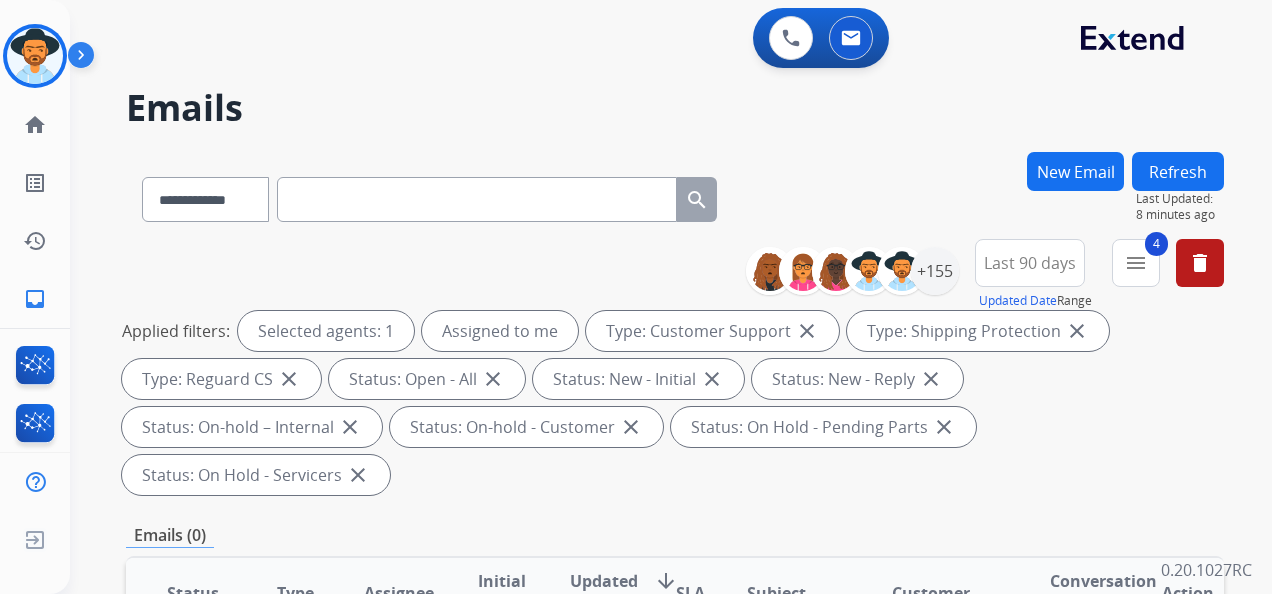 scroll, scrollTop: 0, scrollLeft: 0, axis: both 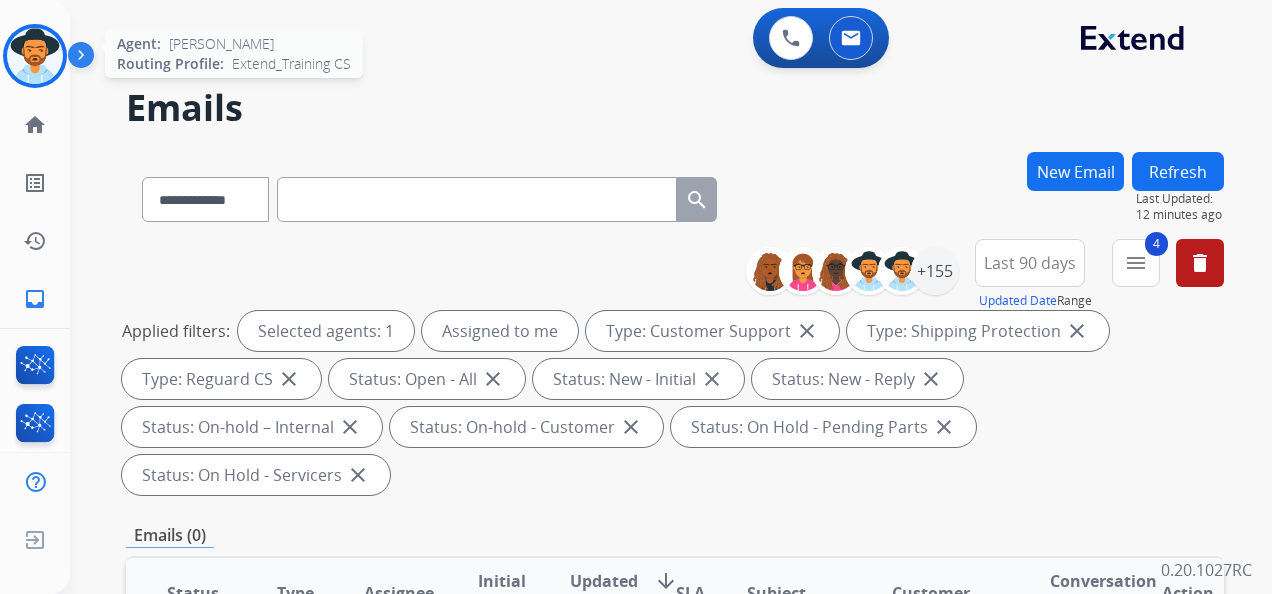 click at bounding box center [35, 56] 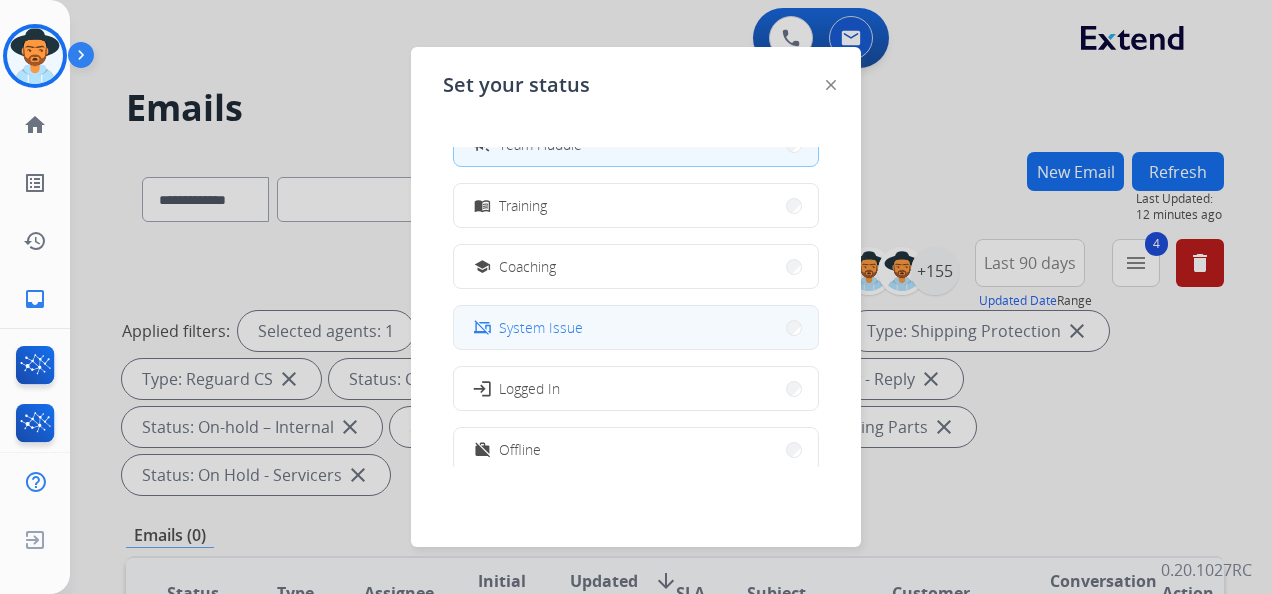 scroll, scrollTop: 376, scrollLeft: 0, axis: vertical 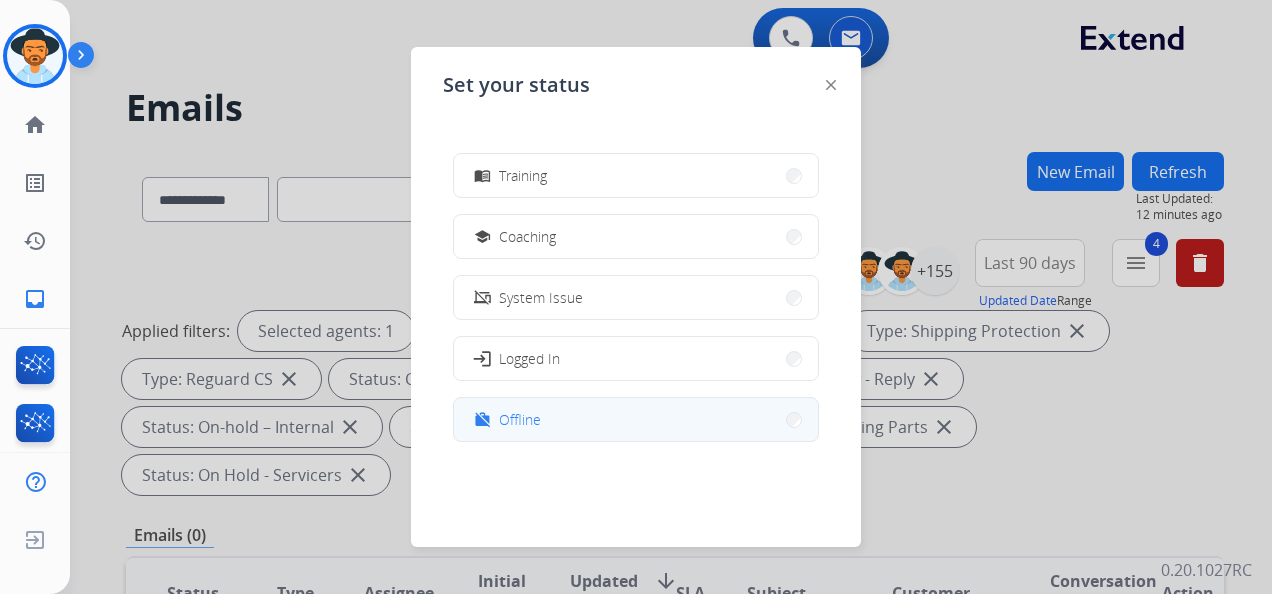 click on "work_off Offline" at bounding box center (636, 419) 